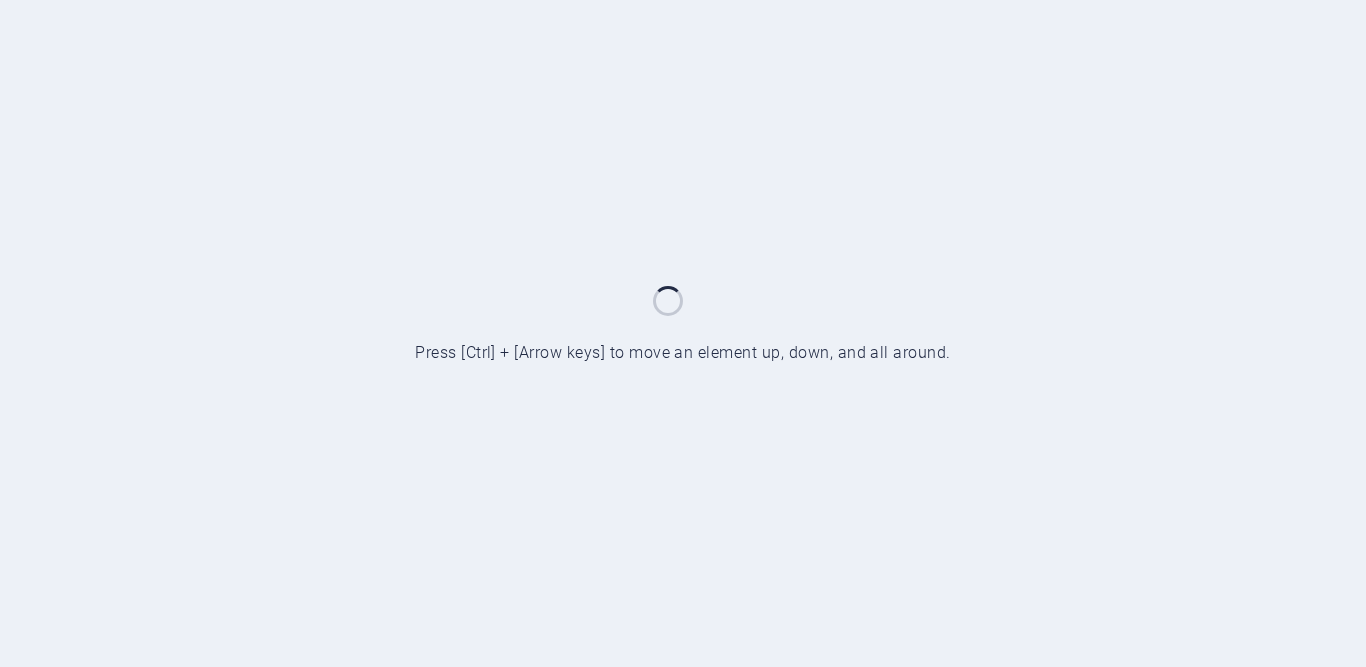 scroll, scrollTop: 0, scrollLeft: 0, axis: both 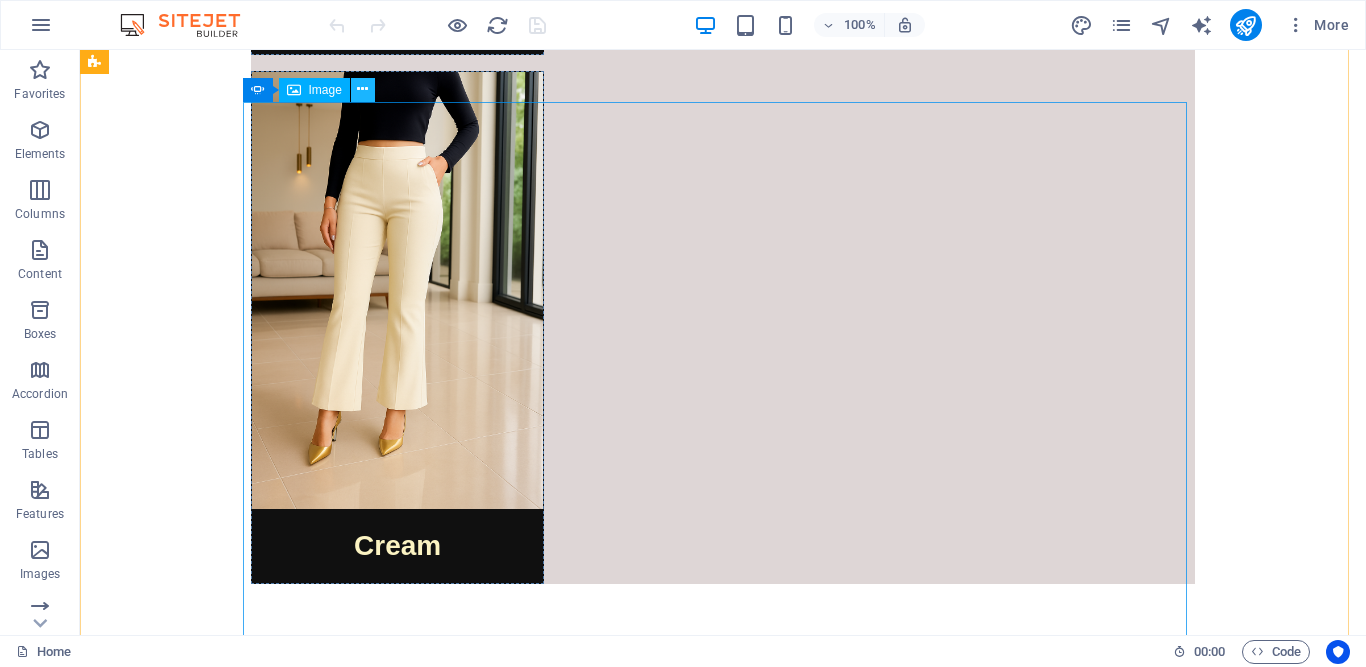 click at bounding box center (362, 89) 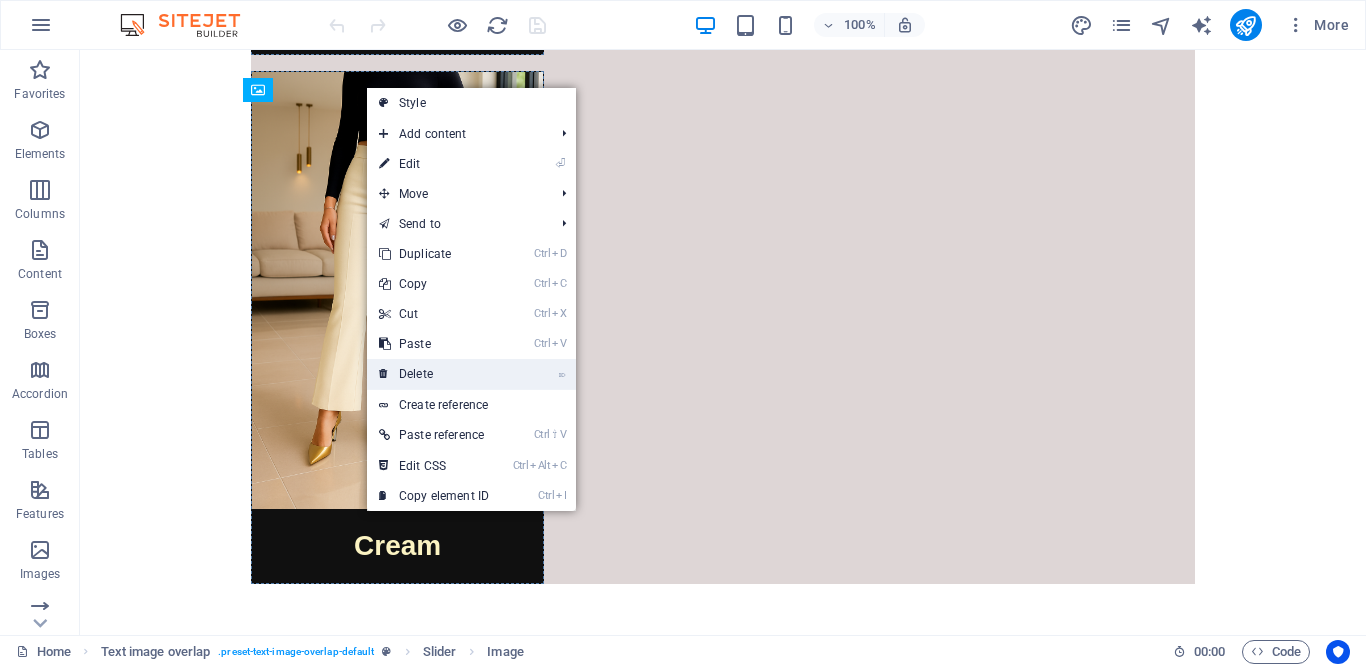 click on "⌦  Delete" at bounding box center [434, 374] 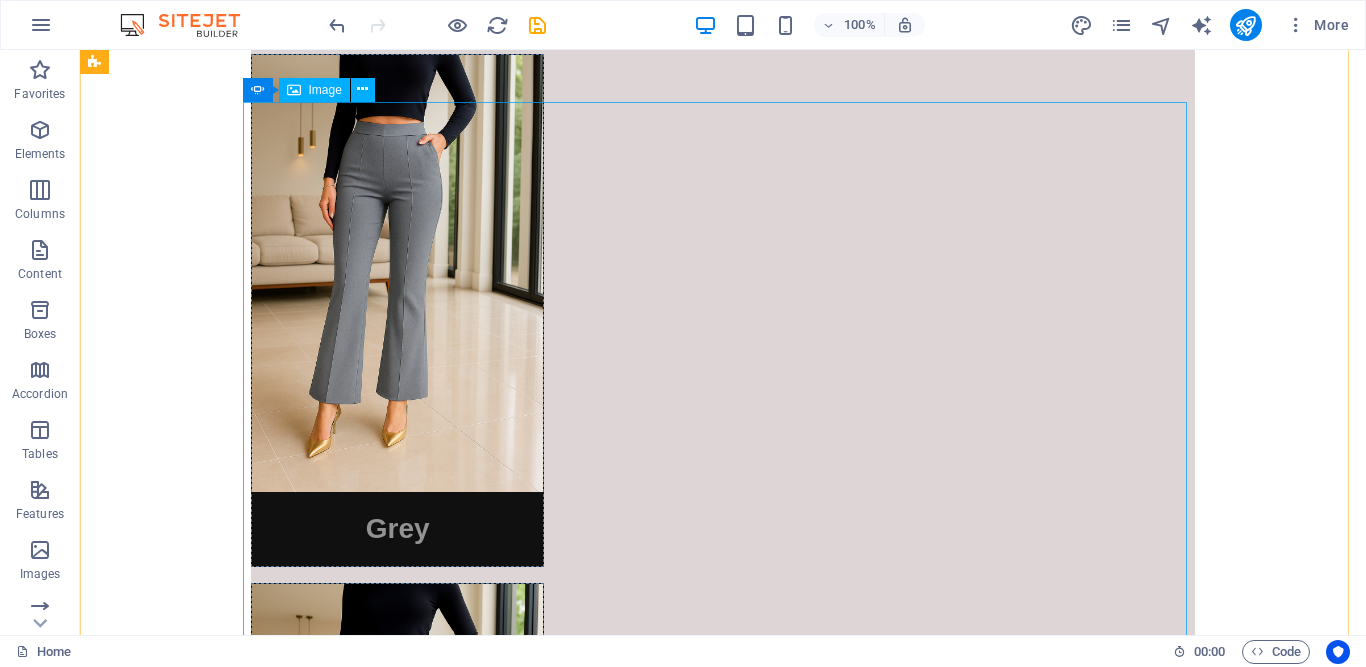 scroll, scrollTop: 5452, scrollLeft: 0, axis: vertical 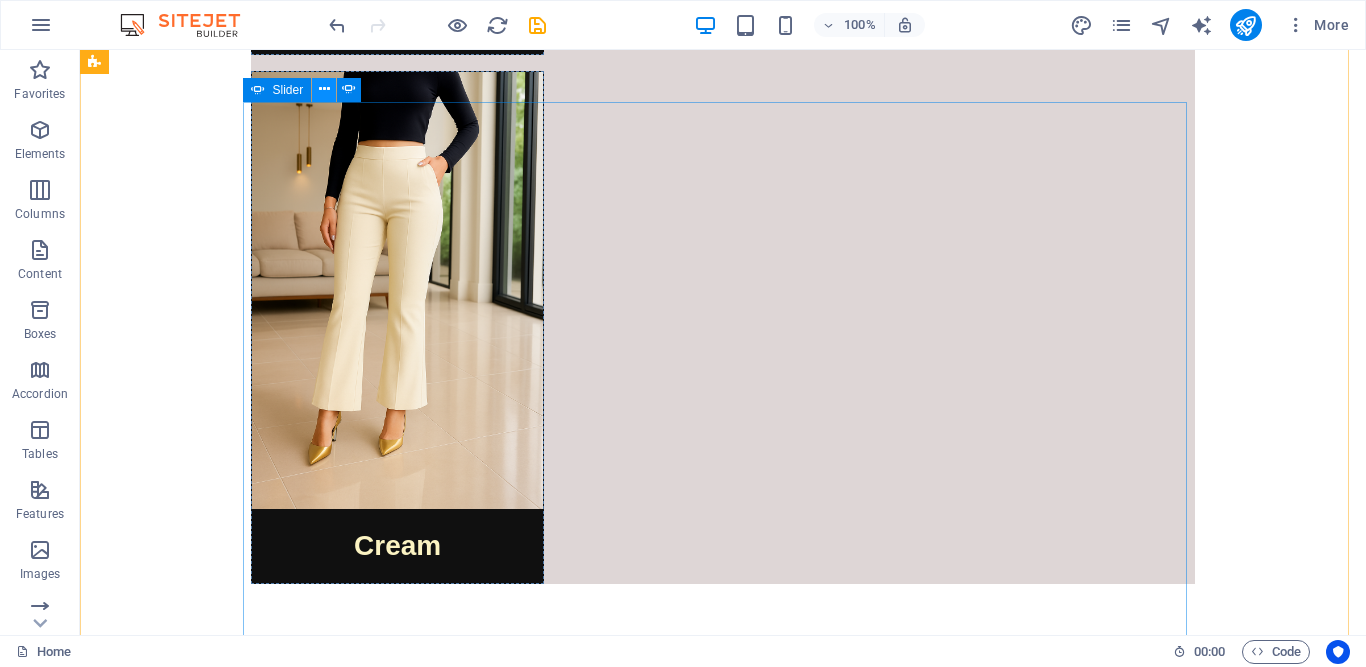 click at bounding box center (324, 89) 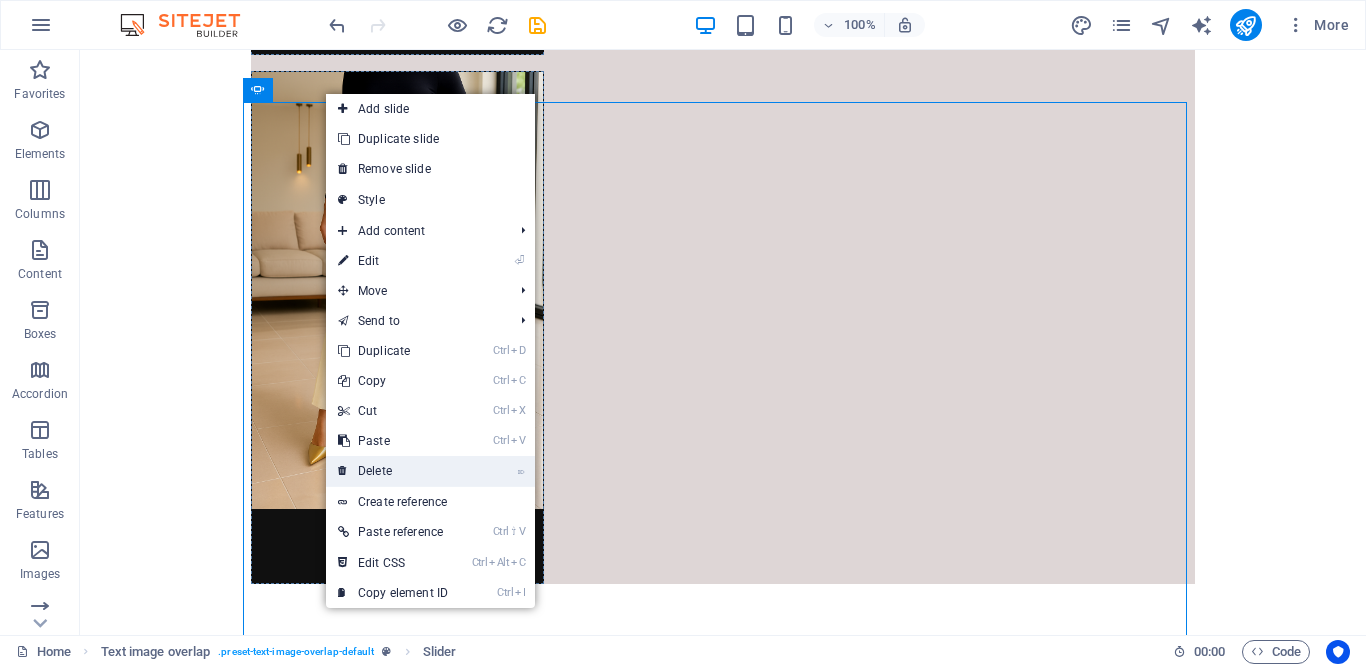 click on "⌦  Delete" at bounding box center [393, 471] 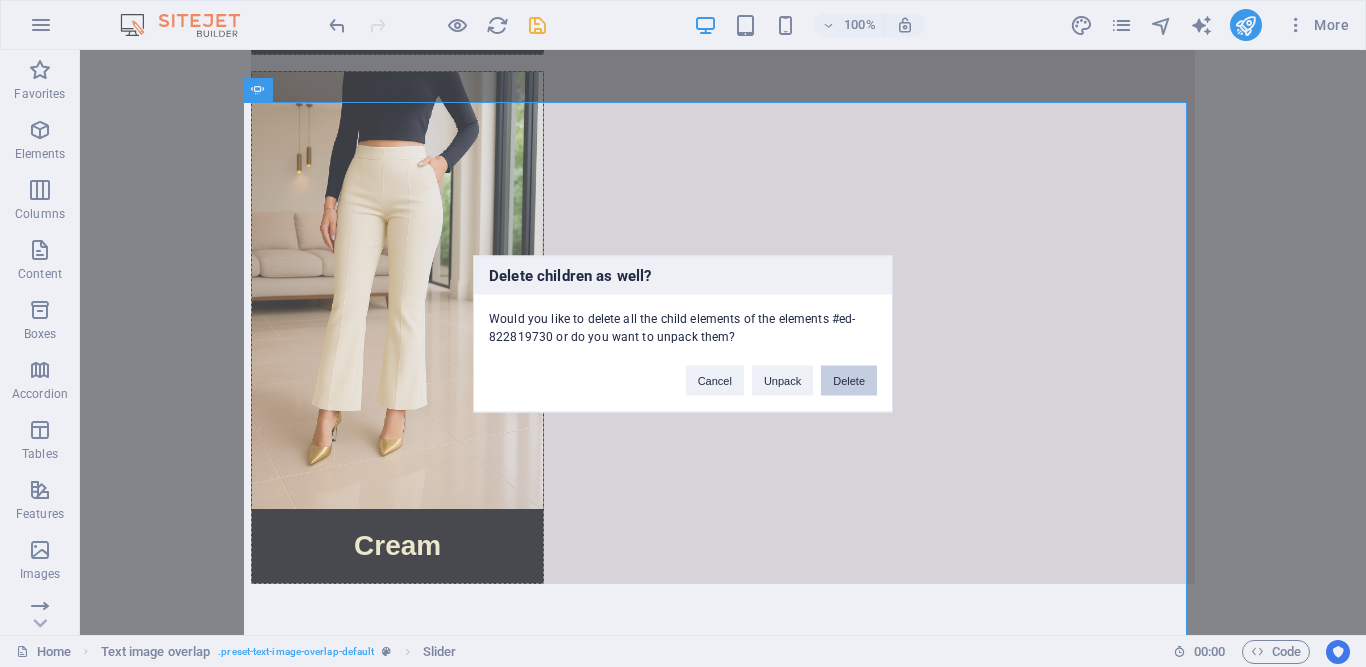 click on "Delete" at bounding box center [849, 380] 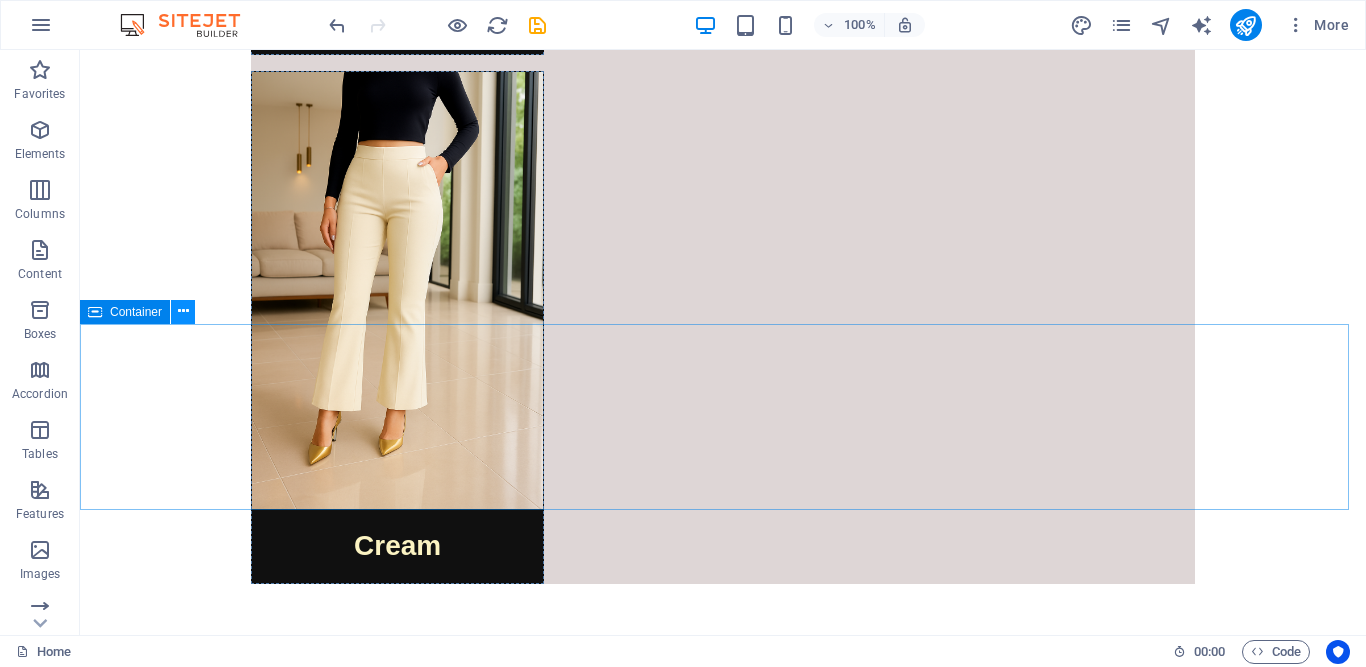 click at bounding box center (183, 311) 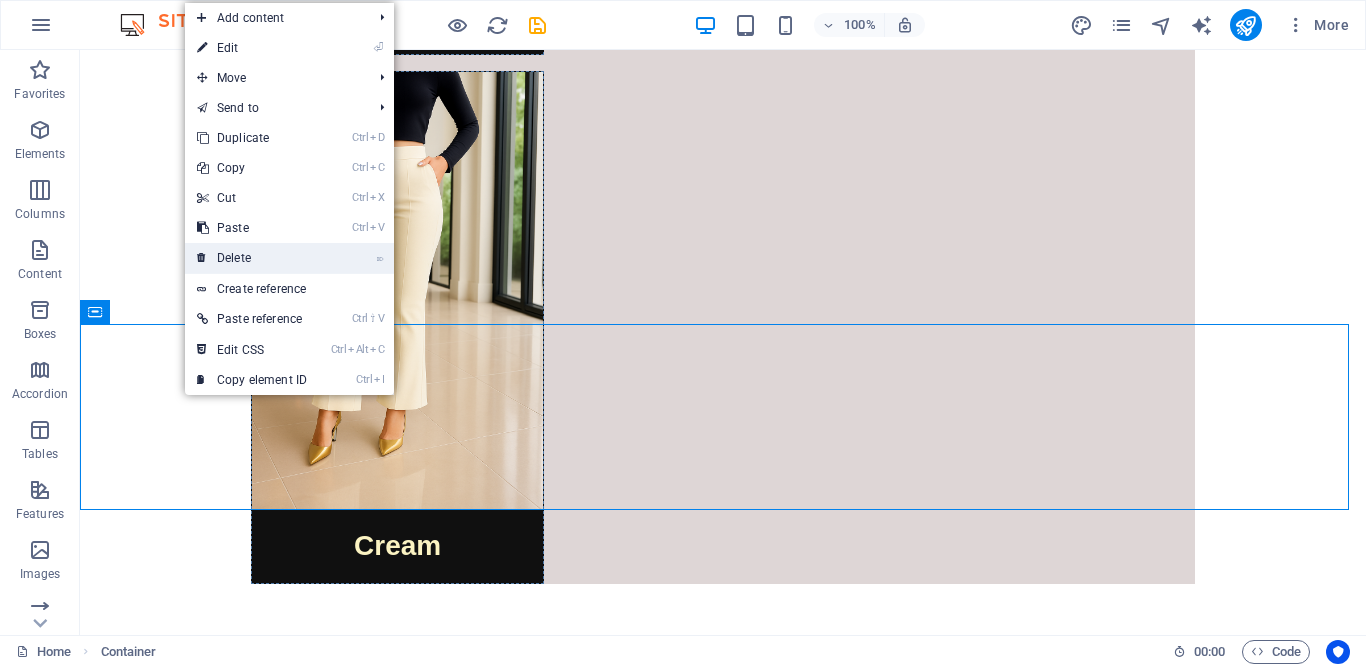 click on "⌦  Delete" at bounding box center [252, 258] 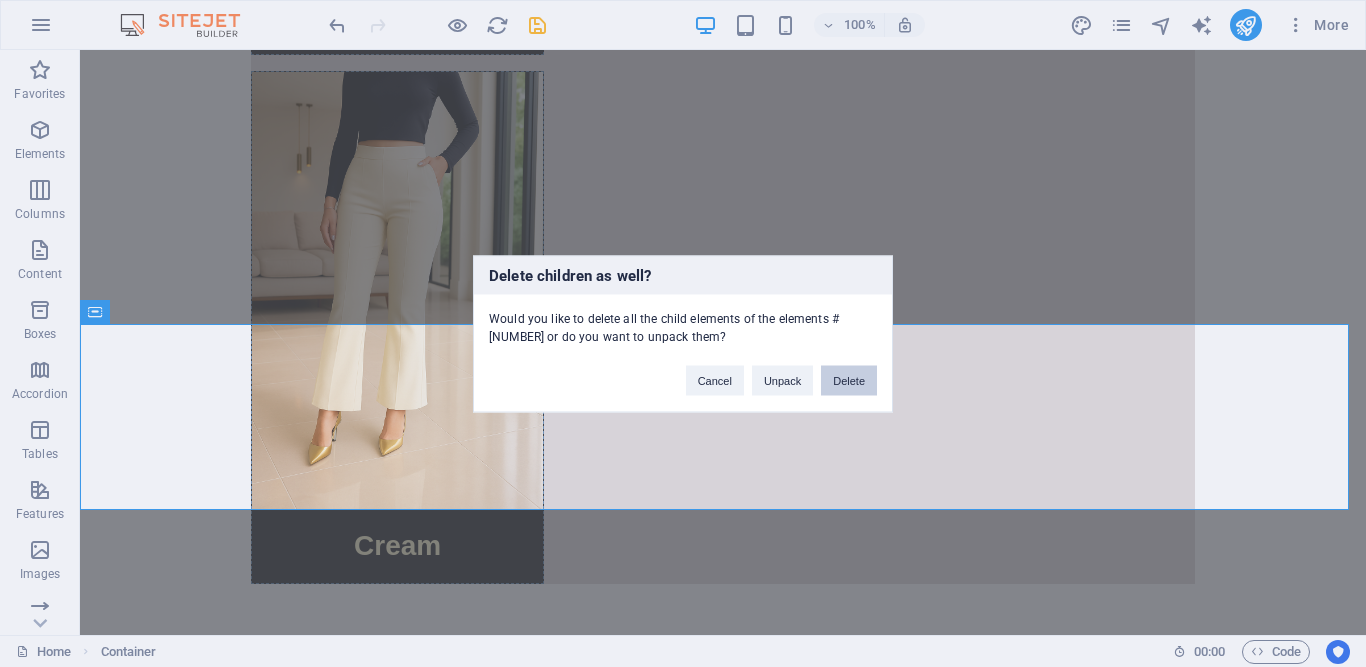 click on "Delete" at bounding box center [849, 380] 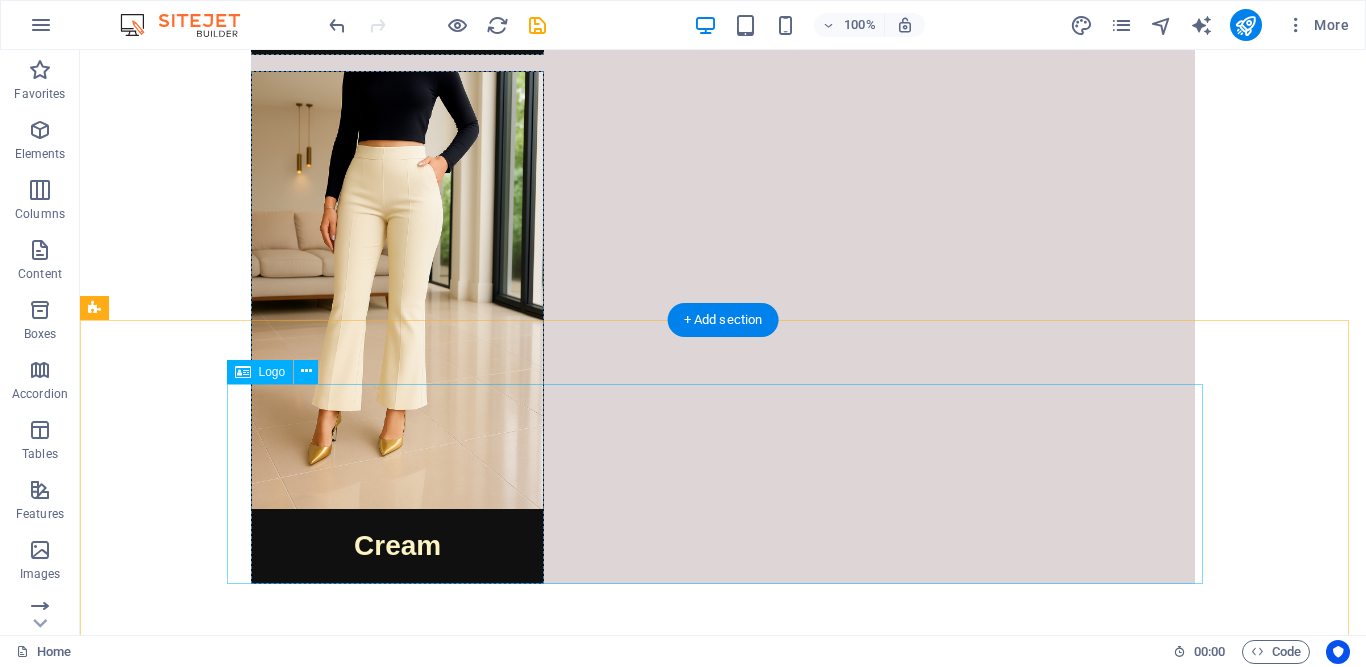 scroll, scrollTop: 5635, scrollLeft: 0, axis: vertical 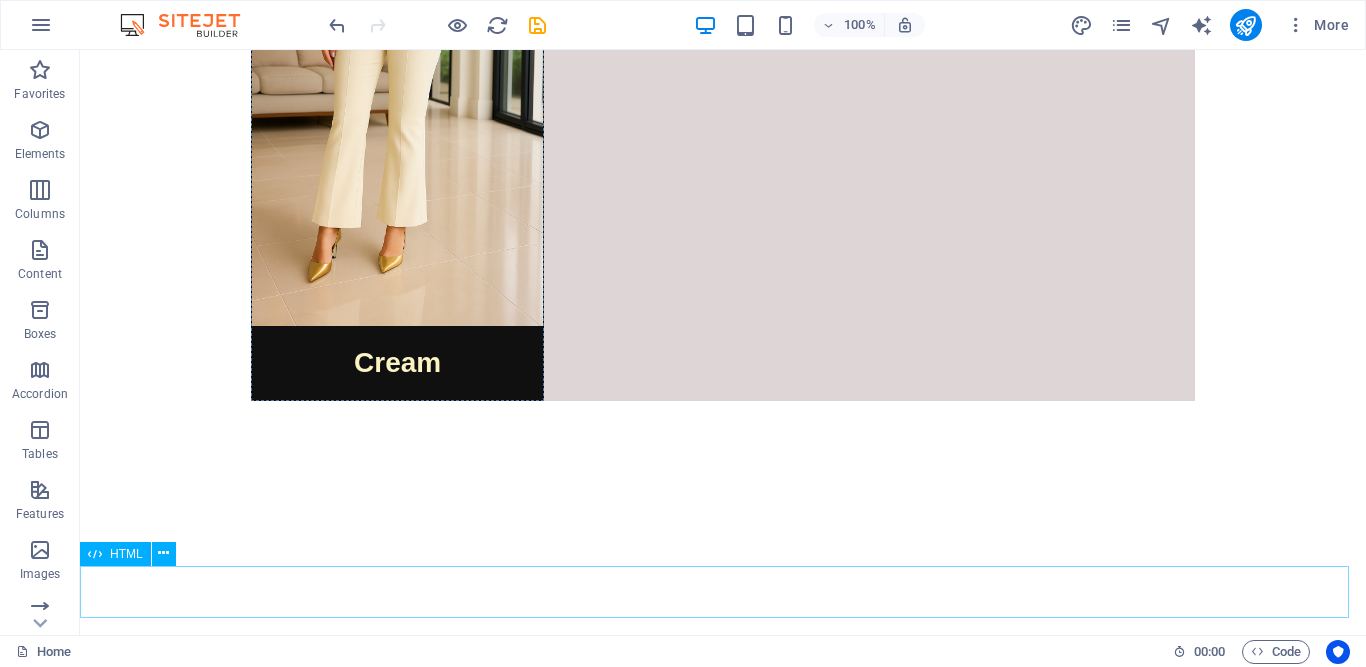 click on "HTML" at bounding box center [126, 554] 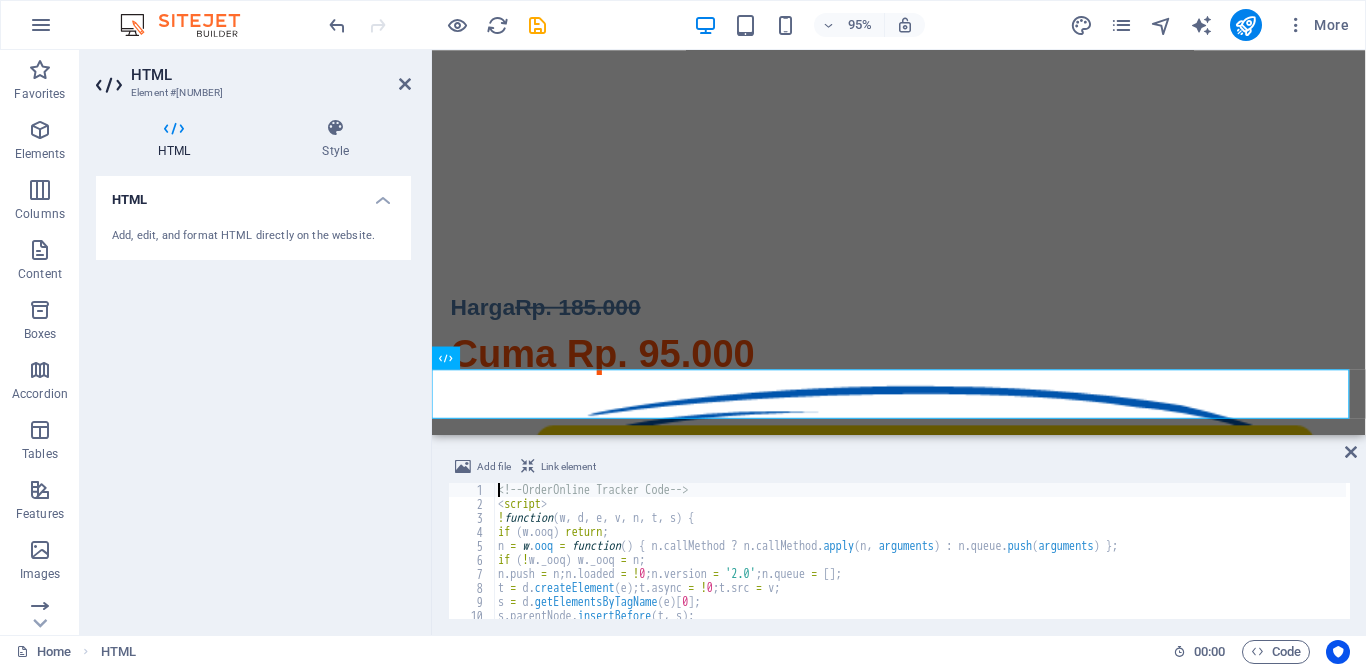 scroll, scrollTop: 5719, scrollLeft: 0, axis: vertical 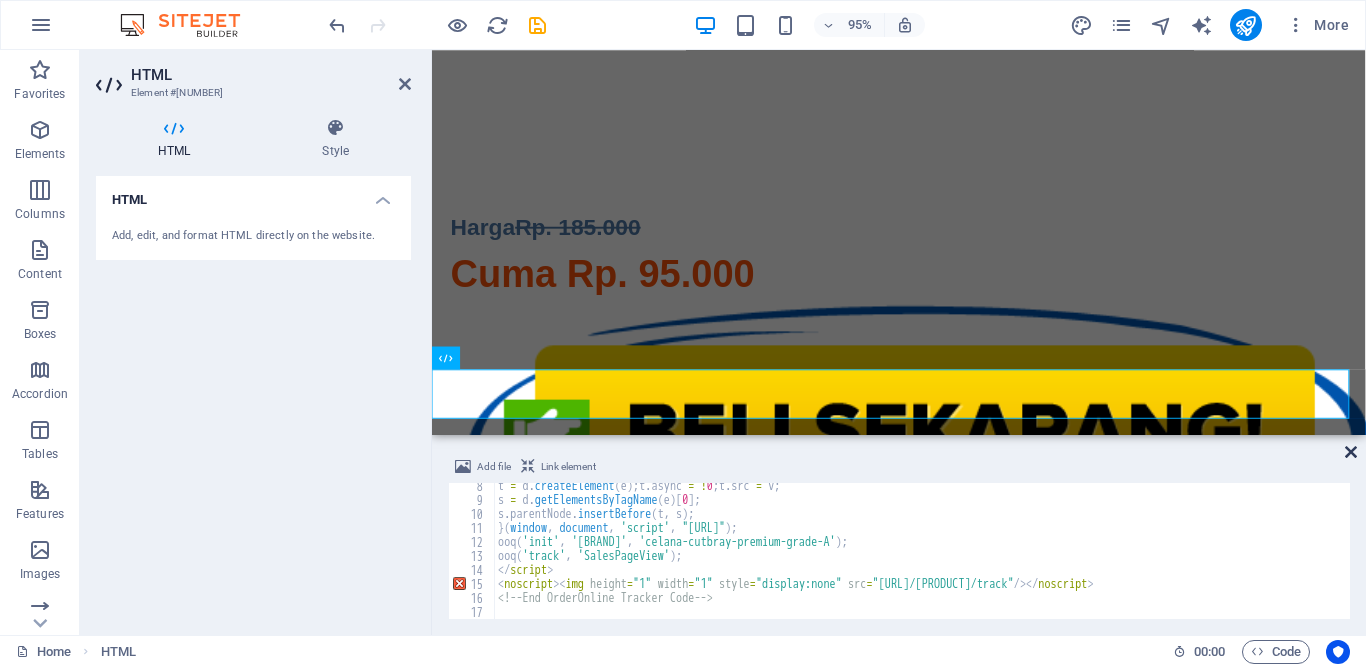 click at bounding box center [1351, 452] 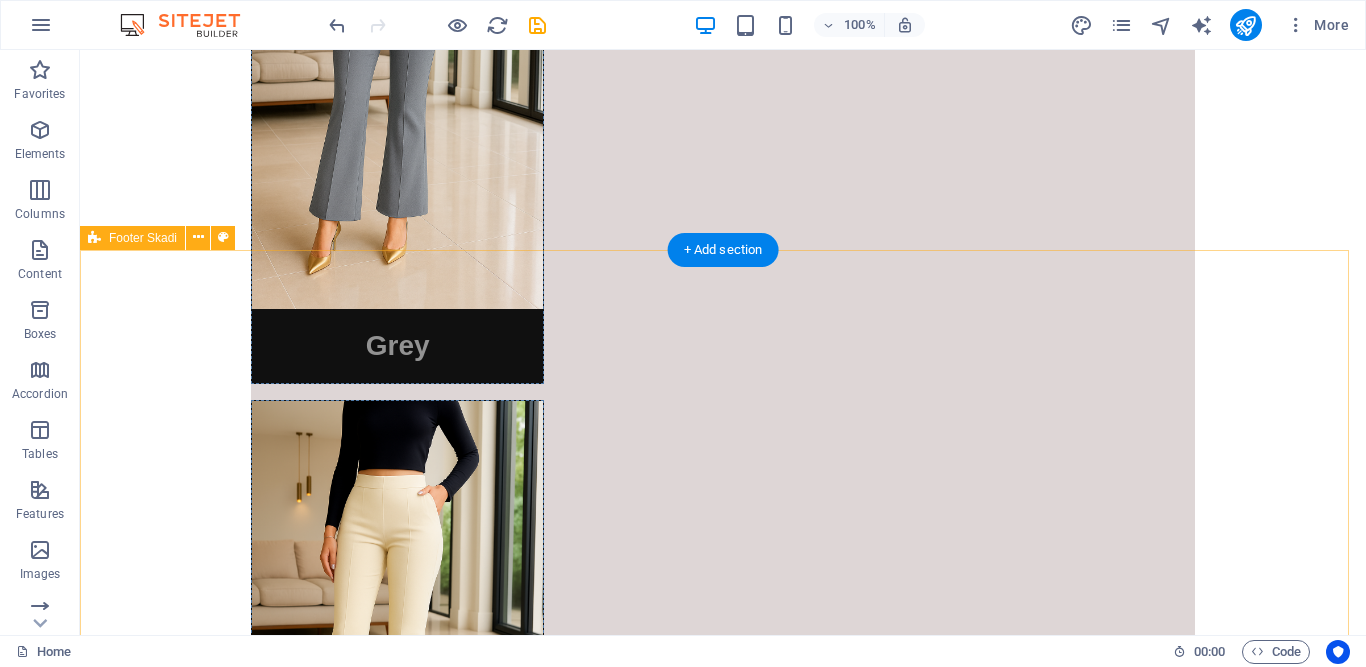 scroll, scrollTop: 5635, scrollLeft: 0, axis: vertical 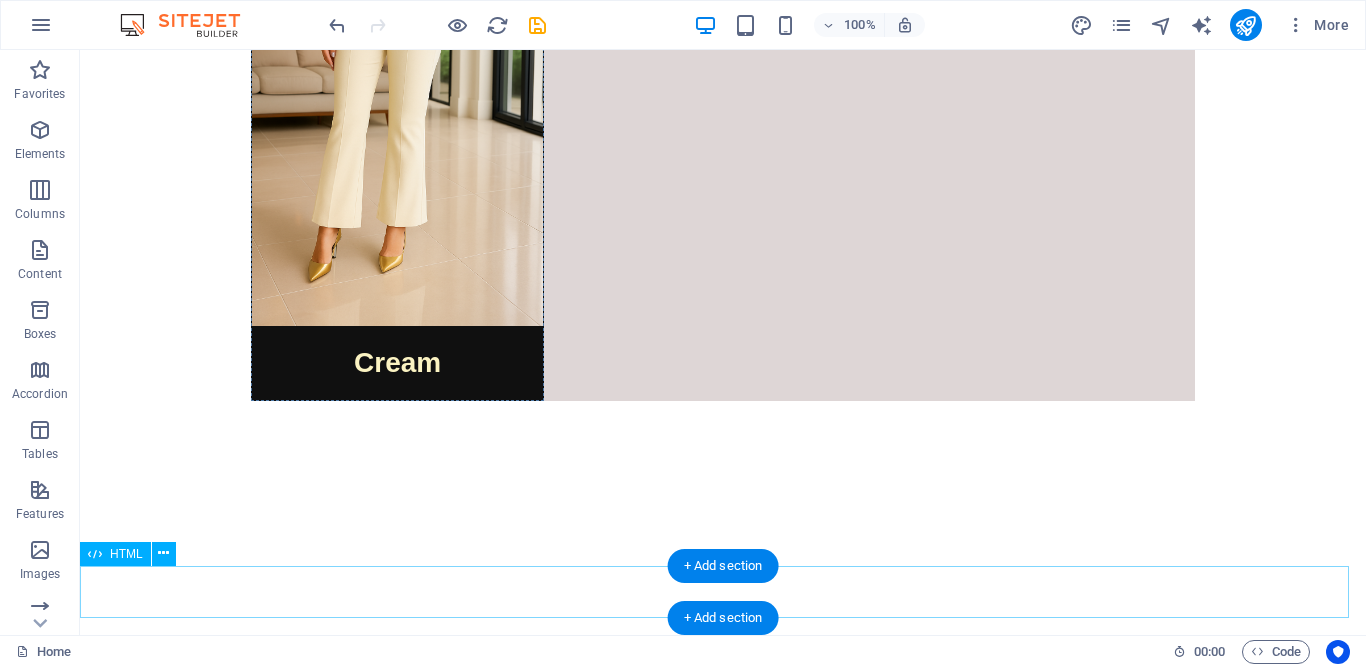 click at bounding box center [723, 1930] 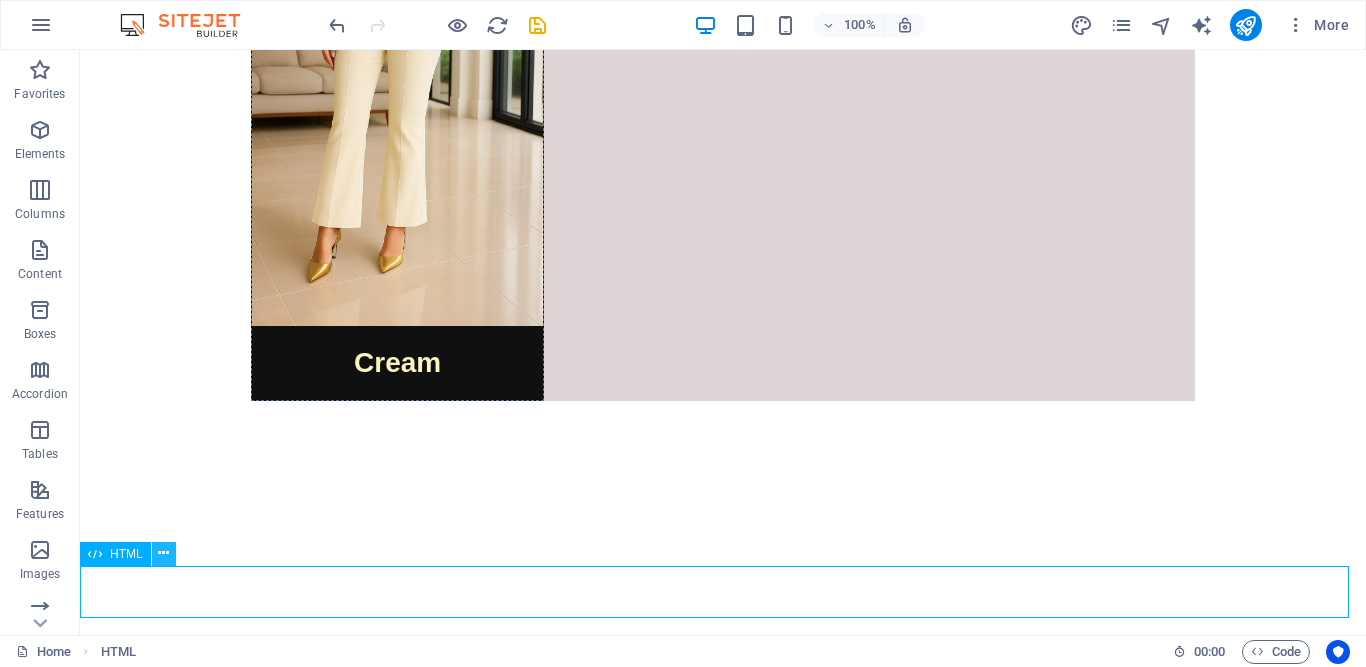click at bounding box center (164, 554) 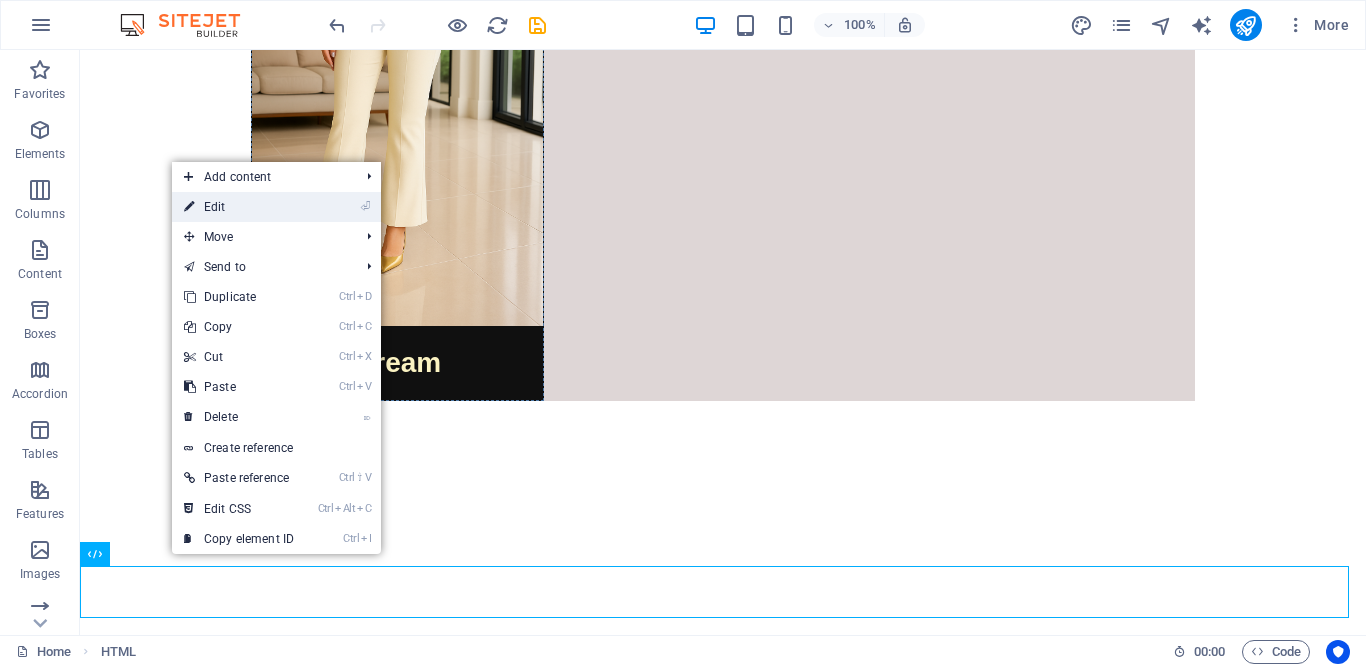 click on "⏎  Edit" at bounding box center [239, 207] 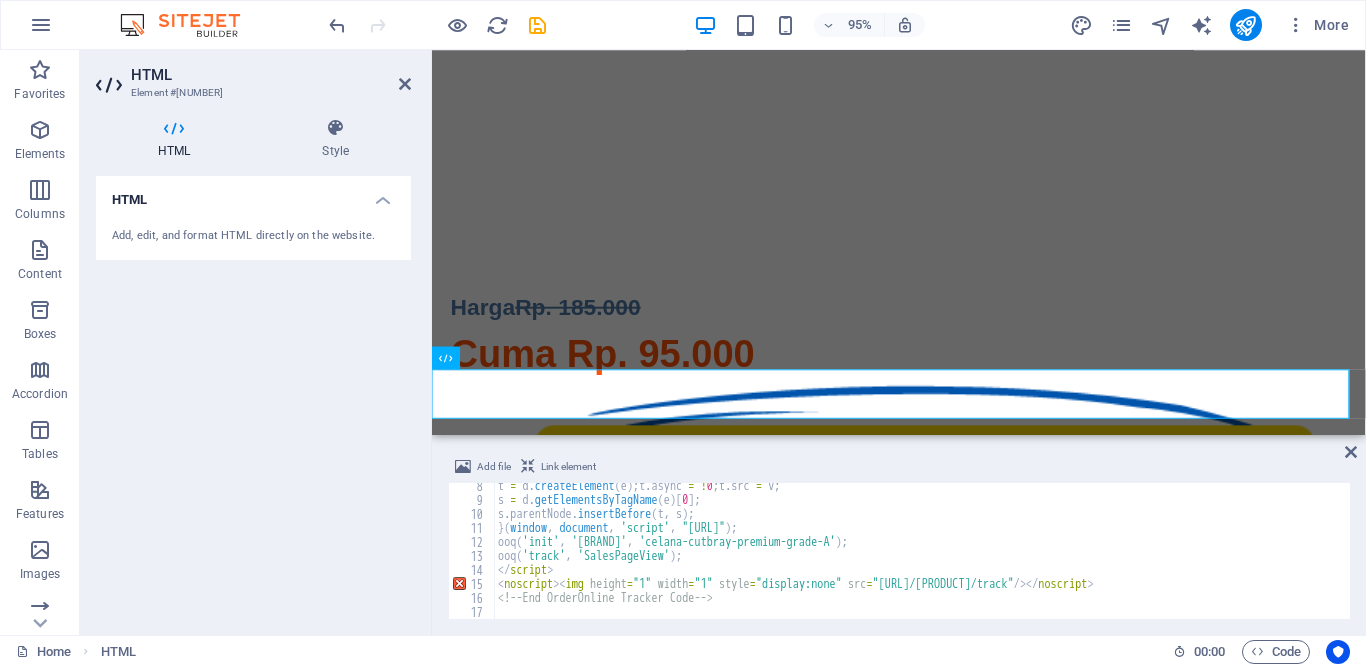 scroll, scrollTop: 5719, scrollLeft: 0, axis: vertical 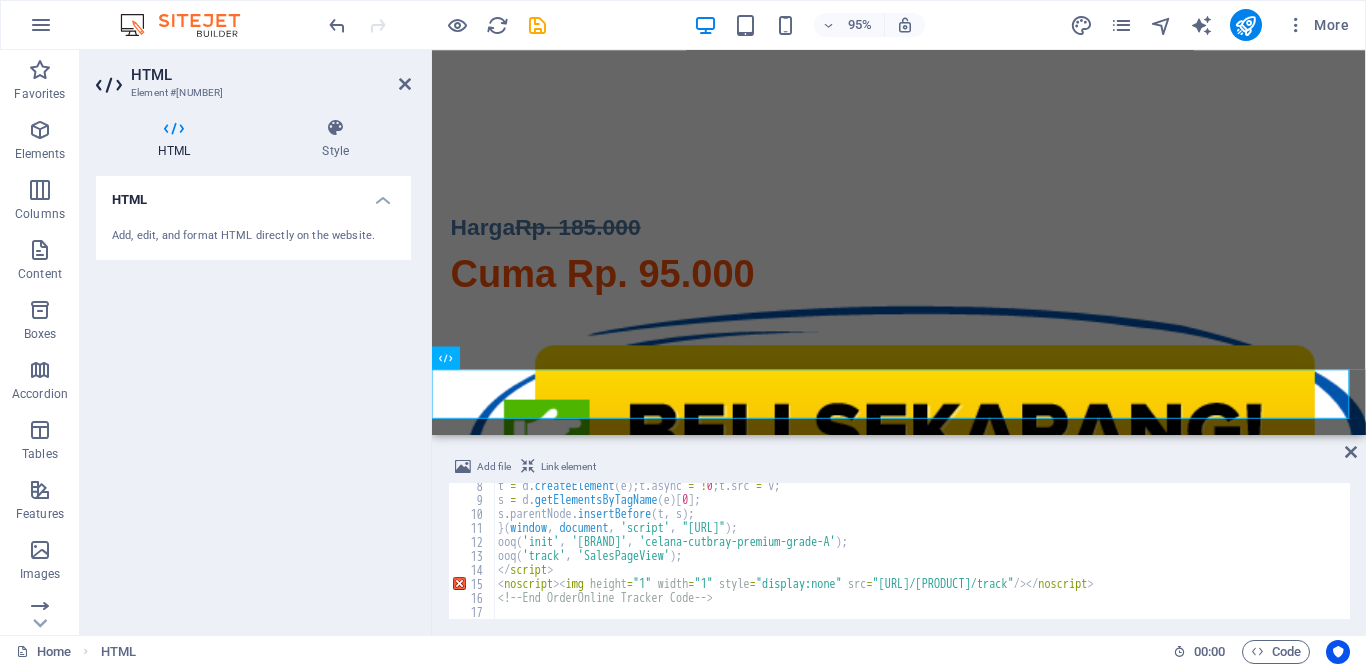 click on "t   =   d . createElement ( e ) ; t . async   =   ! 0 ; t . src   =   v ; s   =   d . getElementsByTagName ( e ) [ 0 ] ; s . parentNode . insertBefore ( t ,   s ) ; } ( window ,   document ,   'script' ,   '[URL]' ) ; ooq ( 'init' ,   '[BRAND]' ,   '[PRODUCT]' ) ; ooq ( 'track' ,   'SalesPageView' ) ; </ script > < noscript > < img   height = "1"   width = "1"   style = "display:none"   src = "[URL]/[PRODUCT]/track" /> </ noscript > <!--  End OrderOnline Tracker Code  -->" at bounding box center (986, 559) 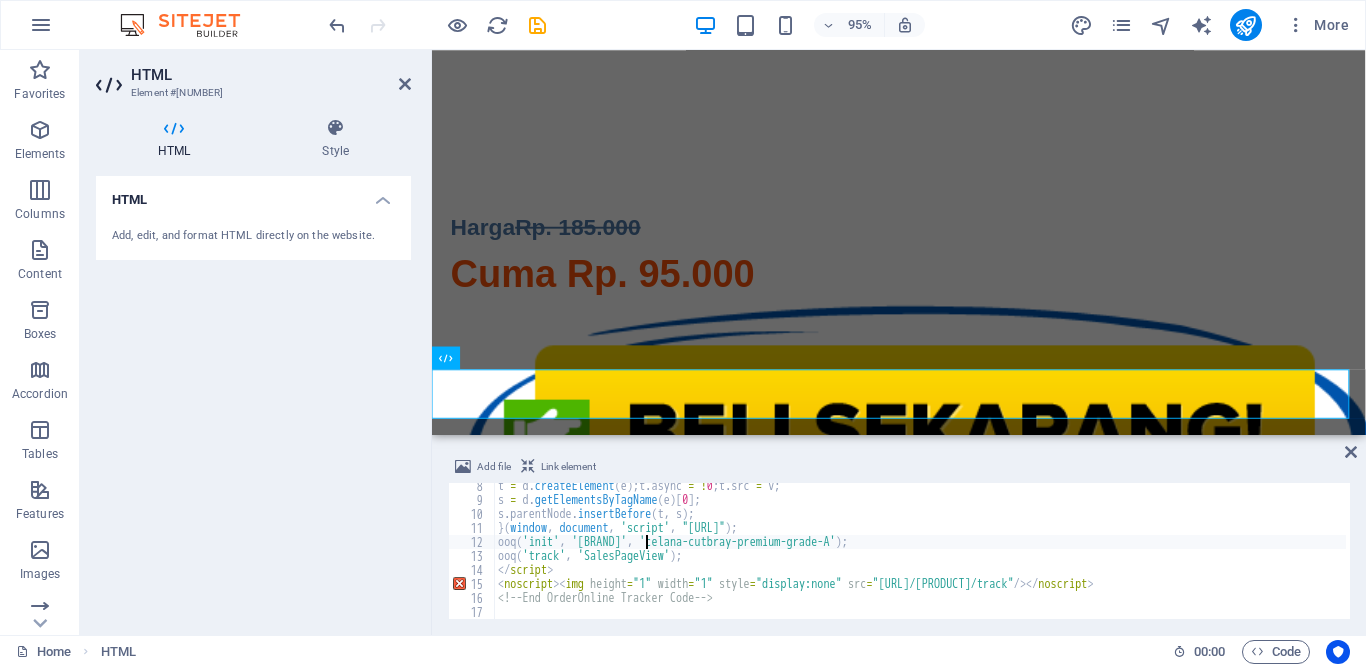scroll, scrollTop: 102, scrollLeft: 0, axis: vertical 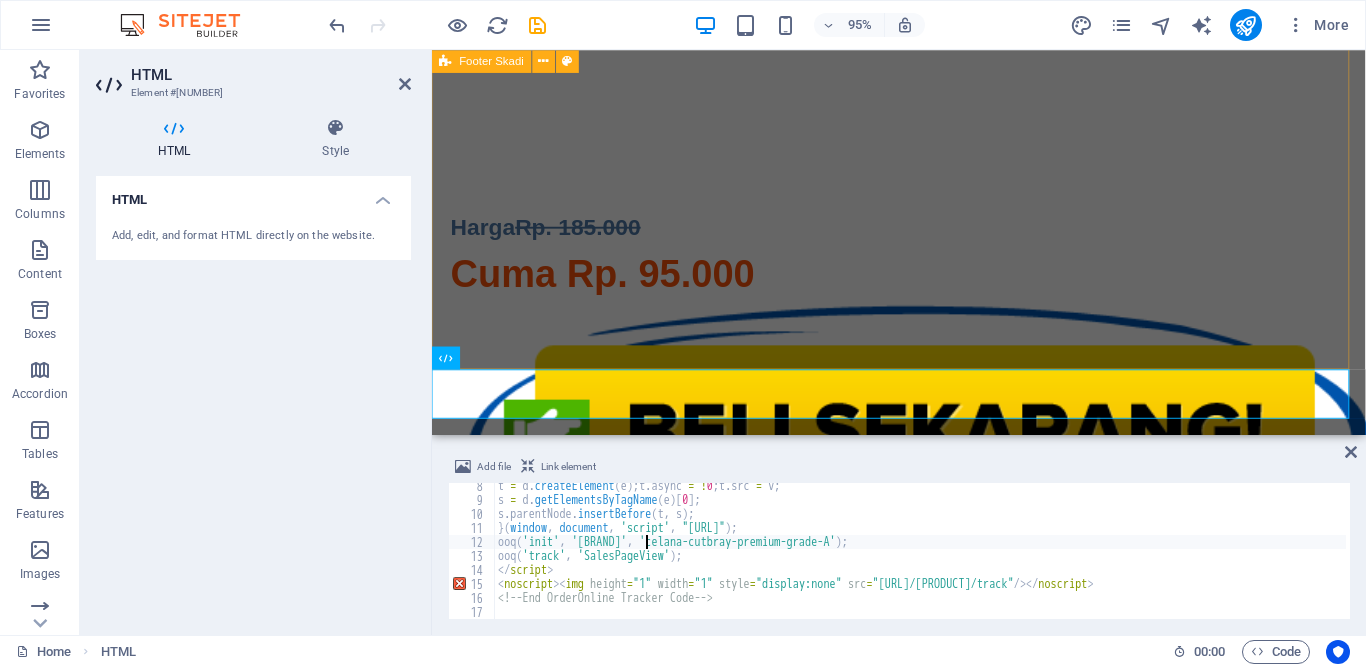 click on "[EMAIL] | Legal Notice | Privacy Policy | @[BRAND]-[YEAR]" at bounding box center [924, 1282] 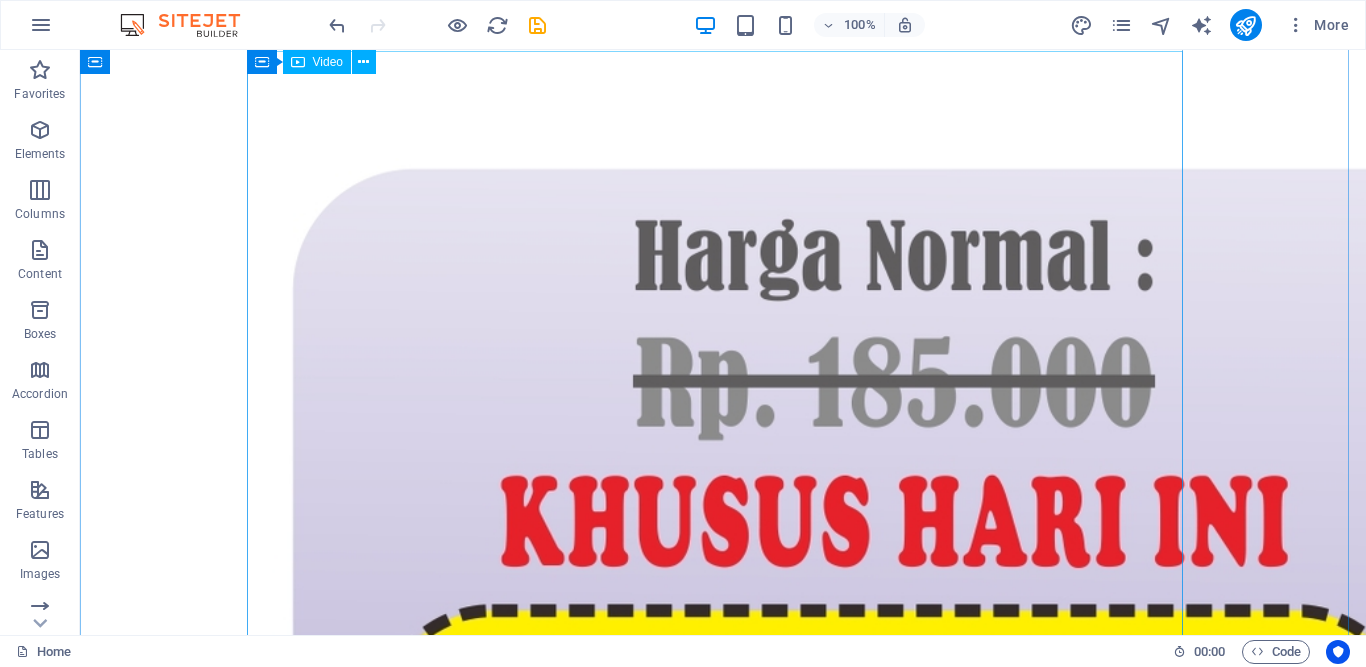 scroll, scrollTop: 0, scrollLeft: 0, axis: both 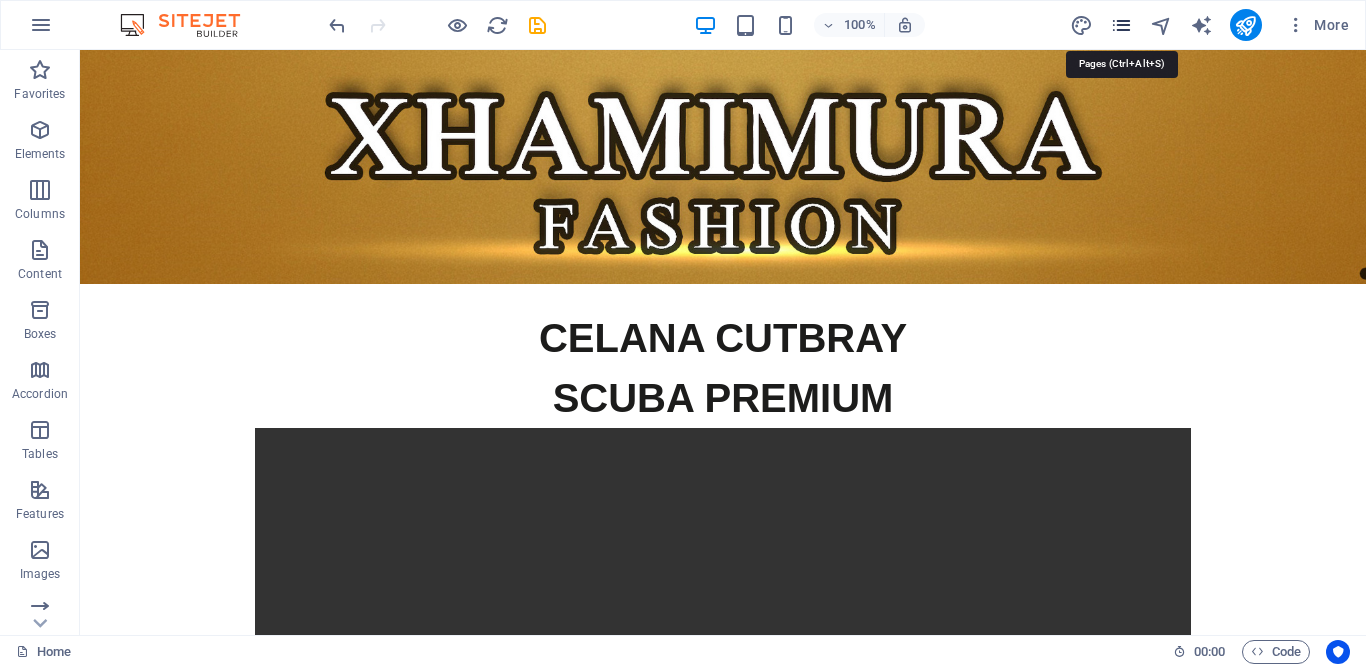click at bounding box center [1121, 25] 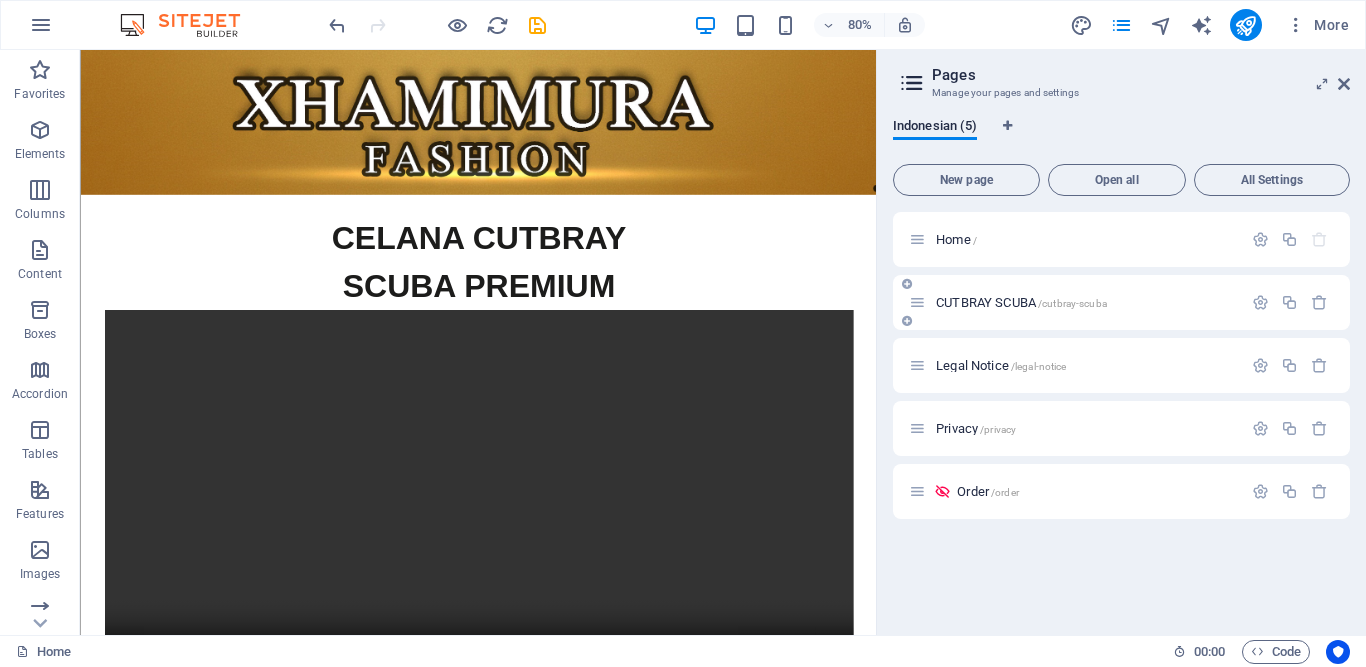 click at bounding box center (917, 302) 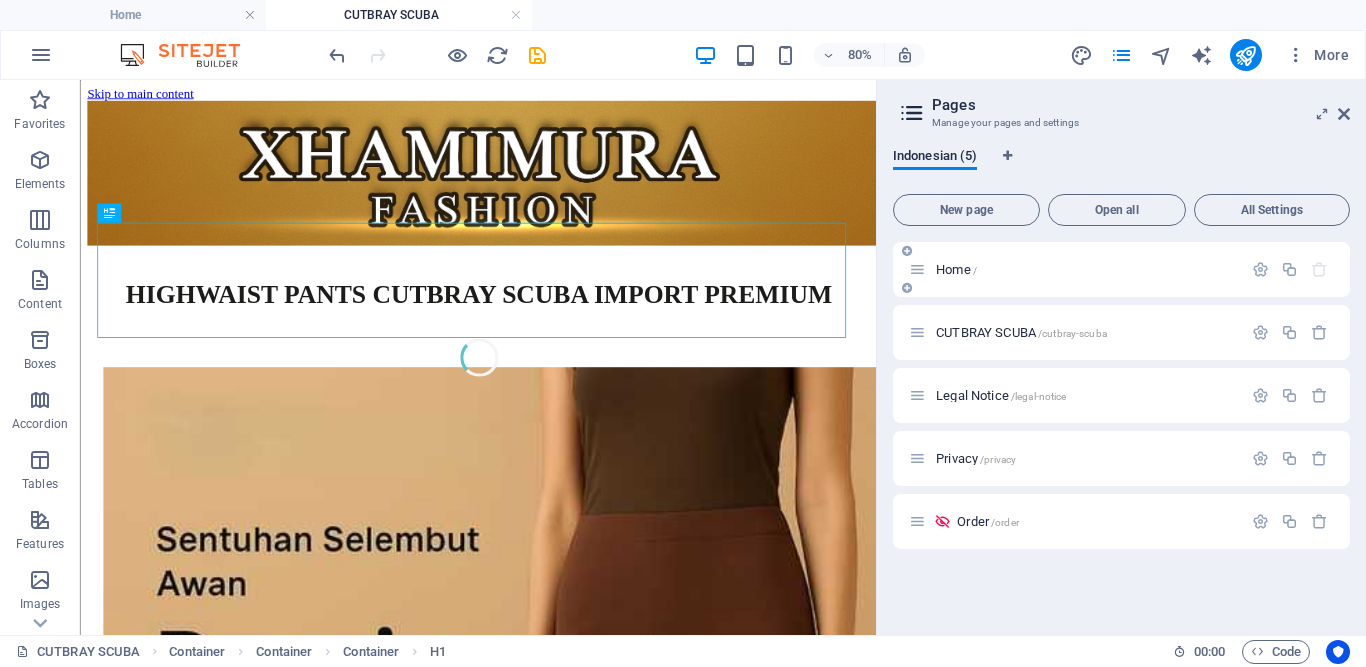scroll, scrollTop: 0, scrollLeft: 0, axis: both 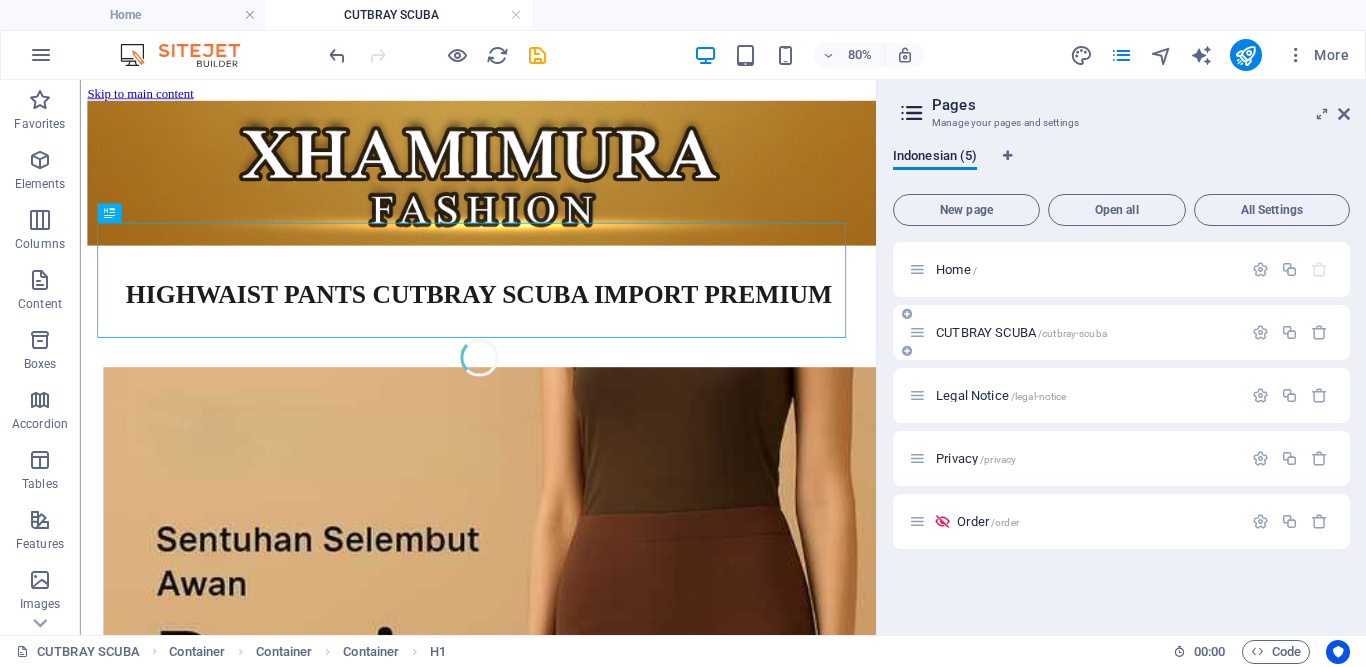 click at bounding box center [917, 332] 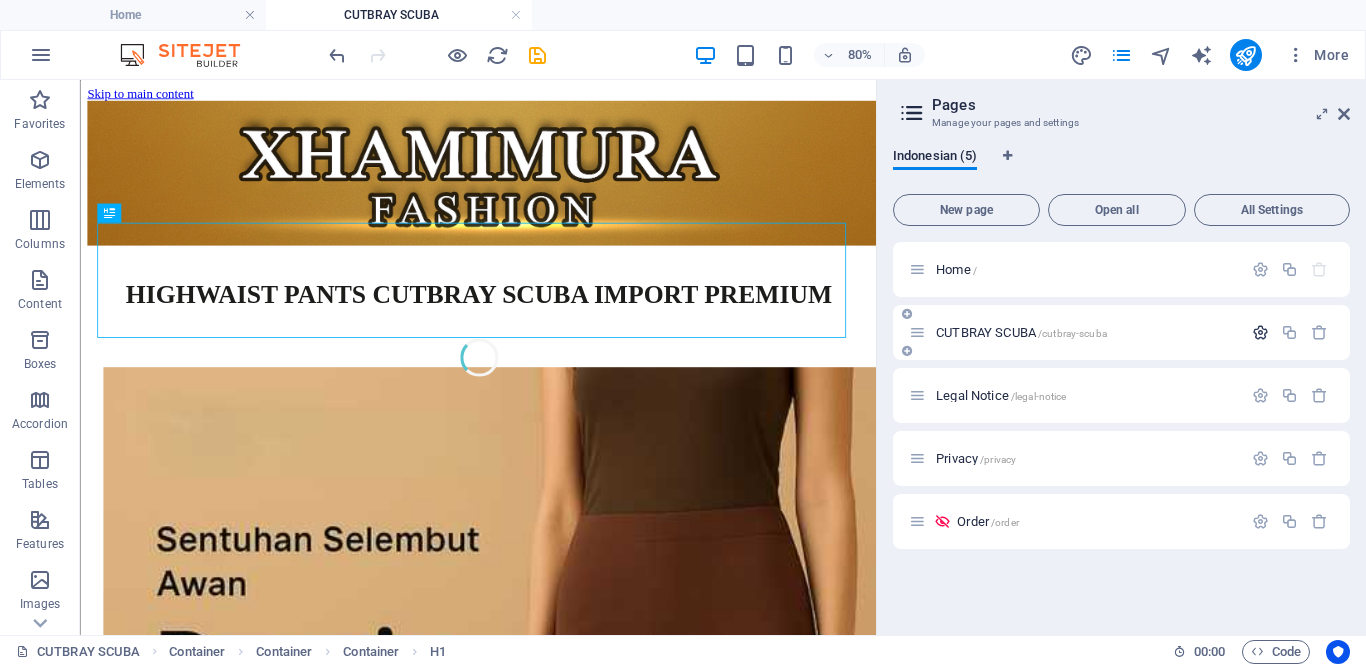 click at bounding box center [1260, 332] 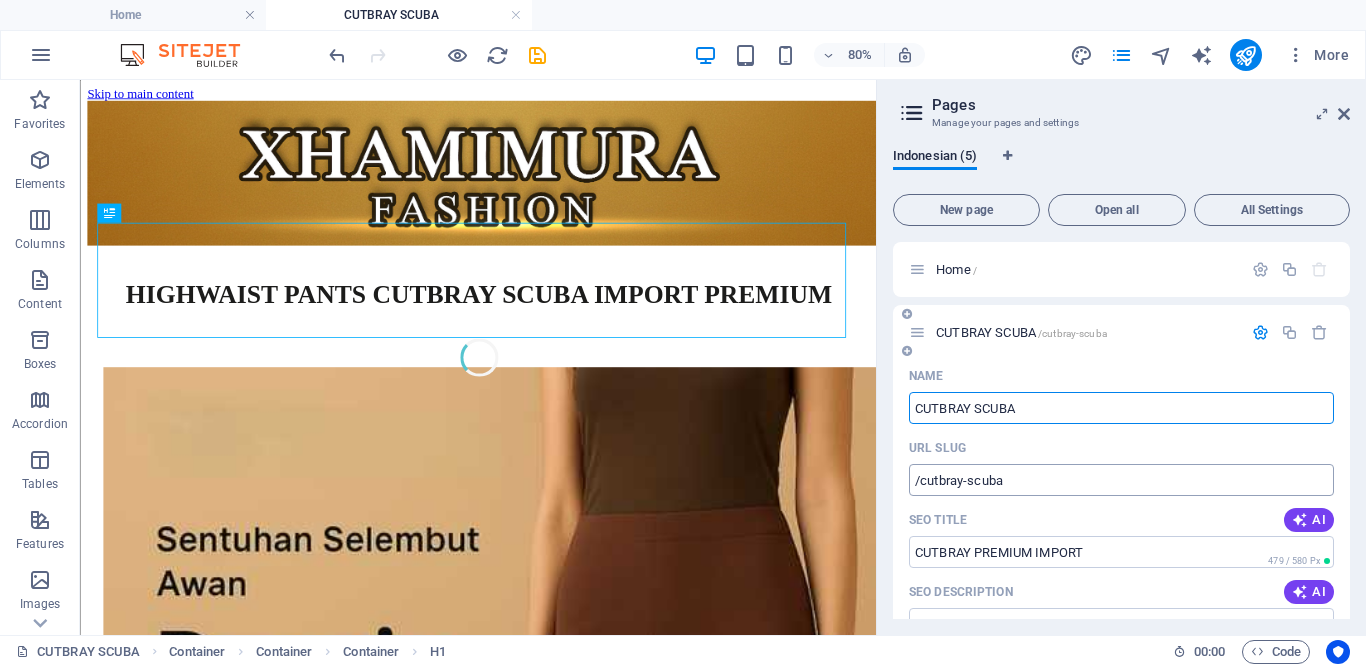 click on "/cutbray-scuba" at bounding box center [1121, 480] 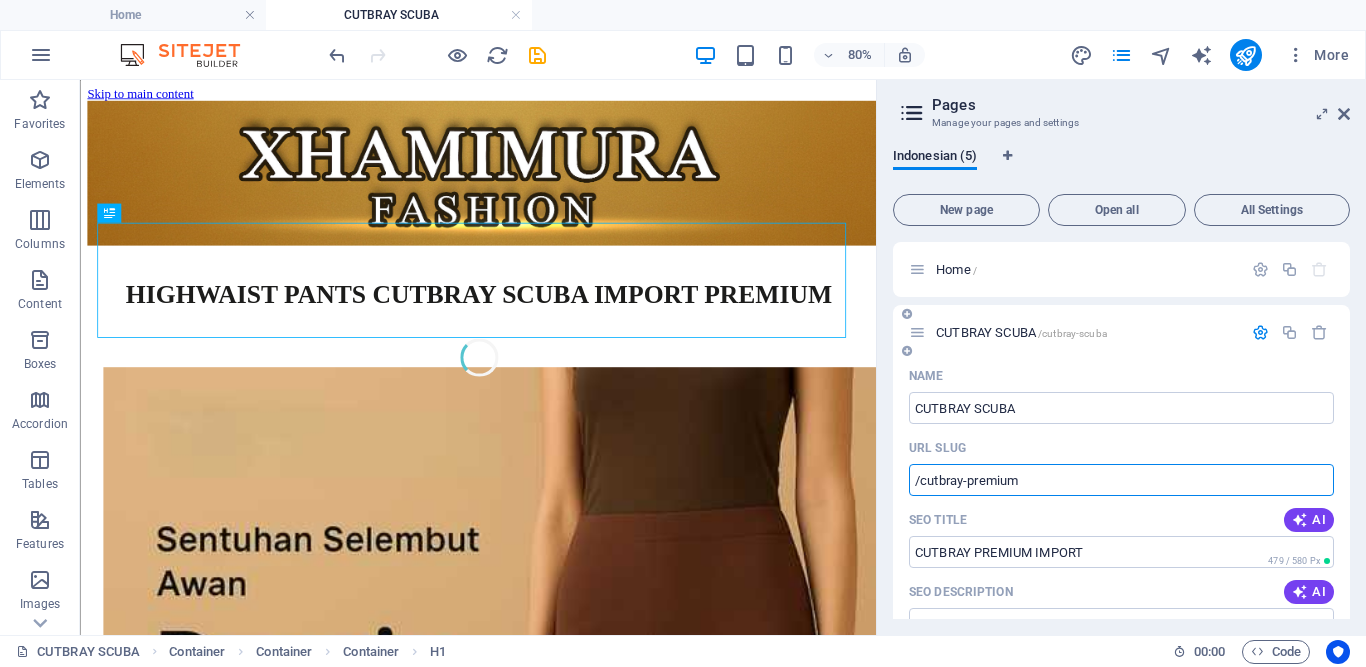 click on "URL SLUG" at bounding box center [1121, 448] 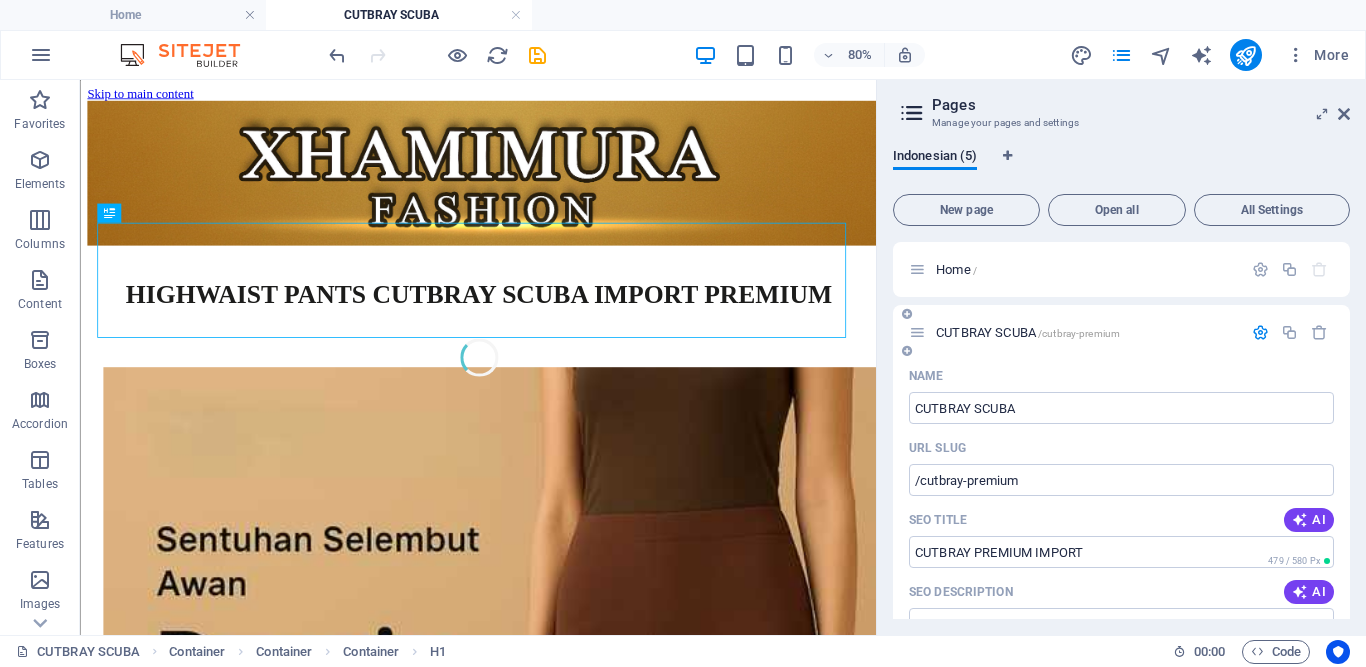 type on "/cutbray-premium" 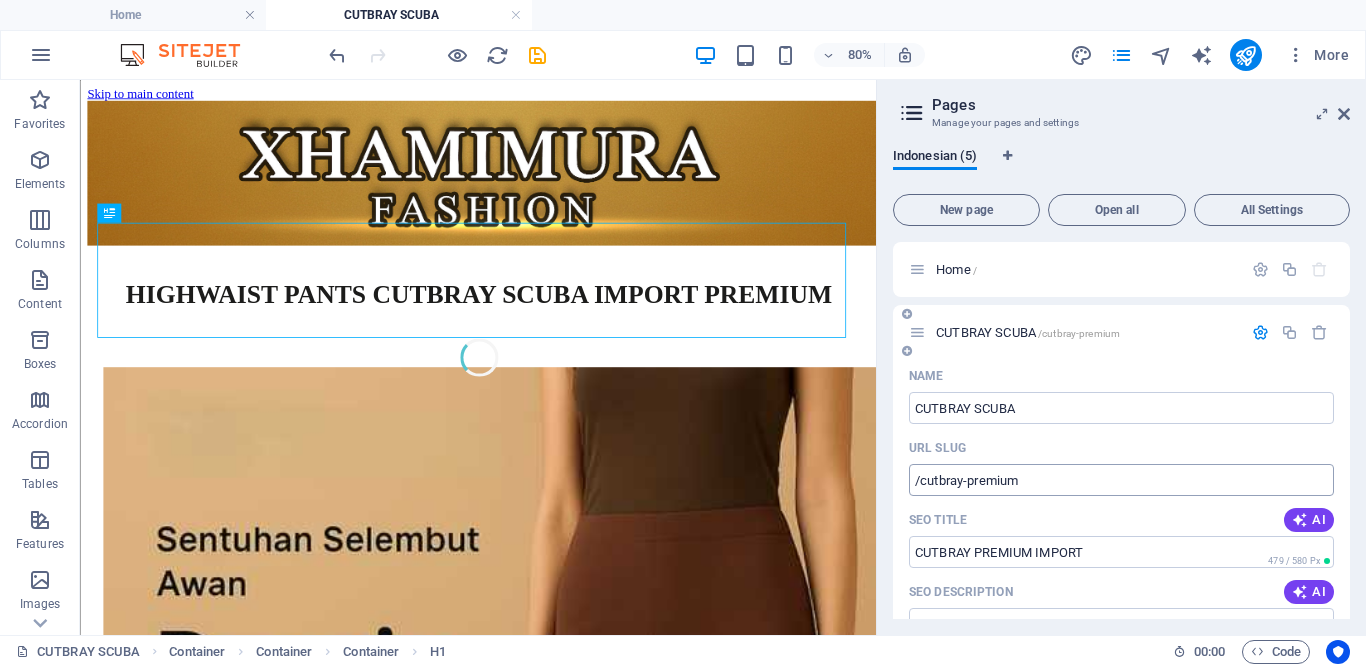 scroll, scrollTop: 330, scrollLeft: 0, axis: vertical 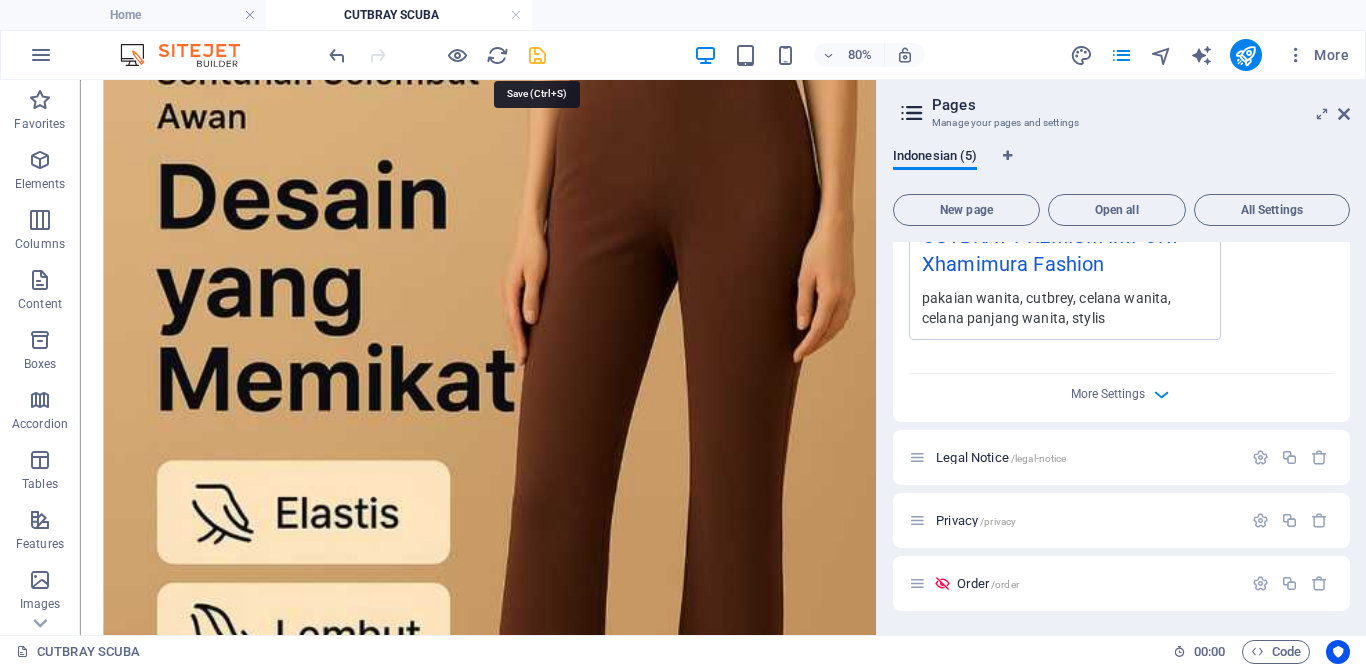 click at bounding box center (537, 55) 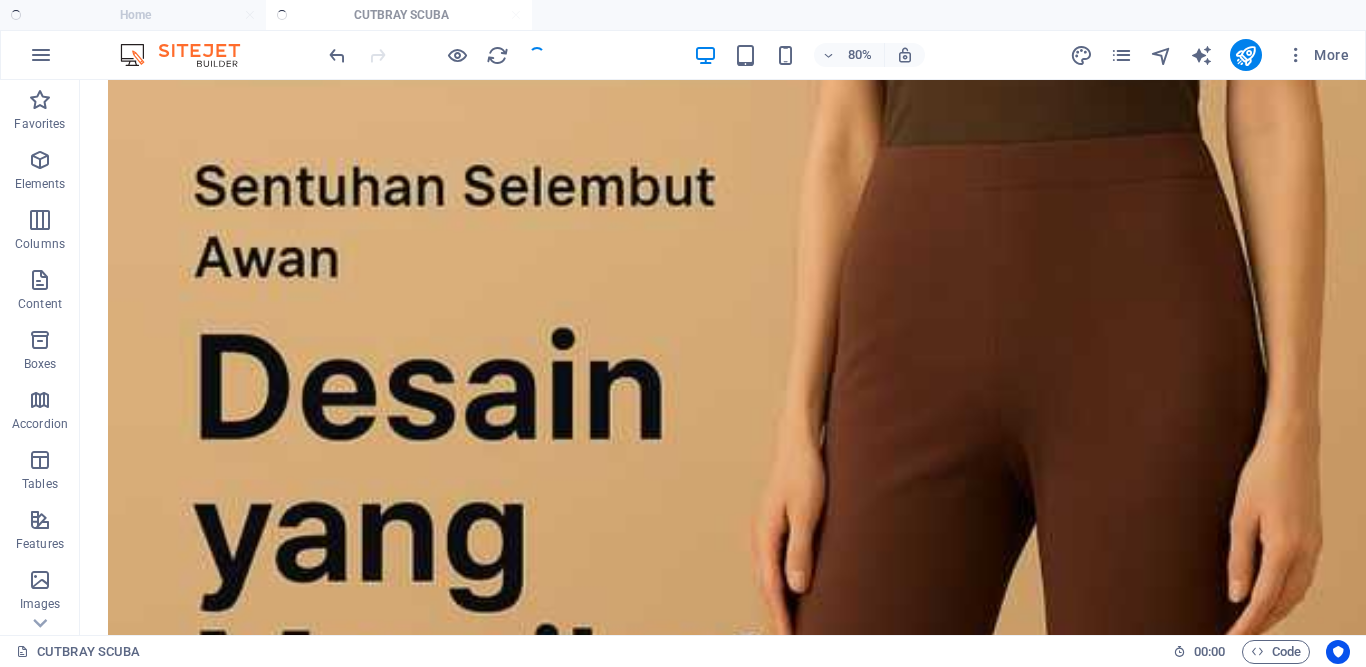 scroll, scrollTop: 637, scrollLeft: 0, axis: vertical 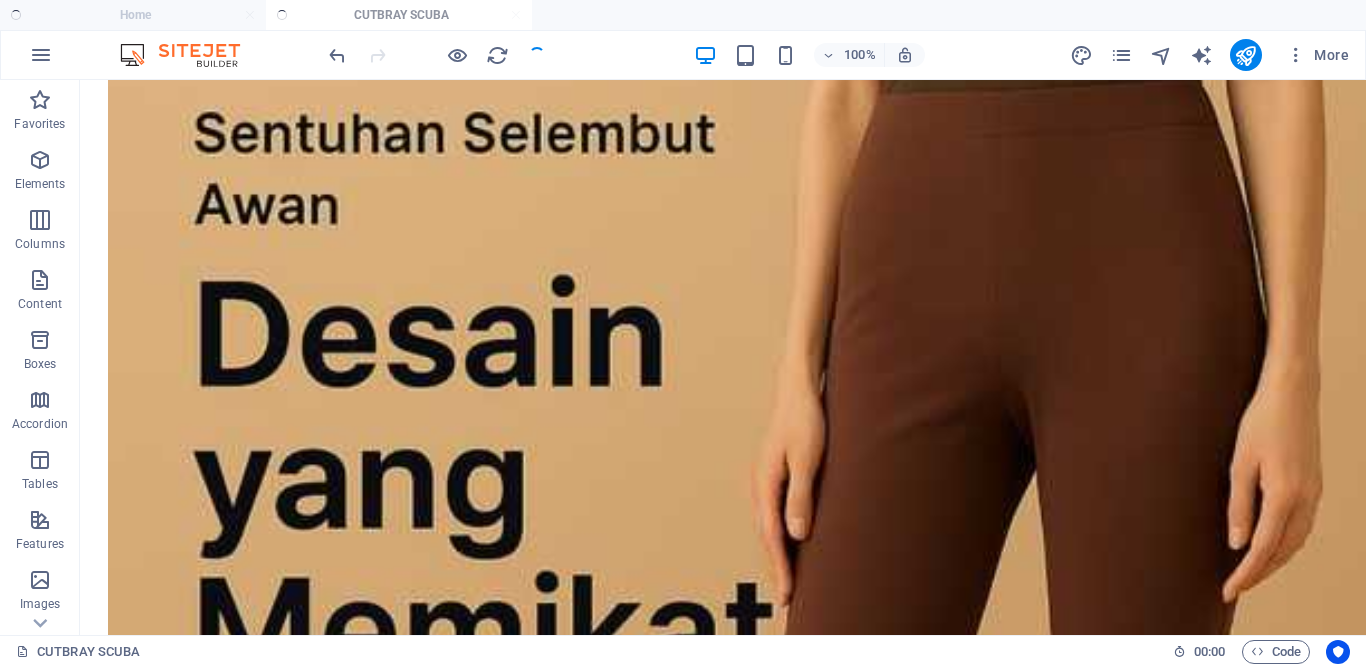 click on "Home CUTBRAY SCUBA" at bounding box center (683, 15) 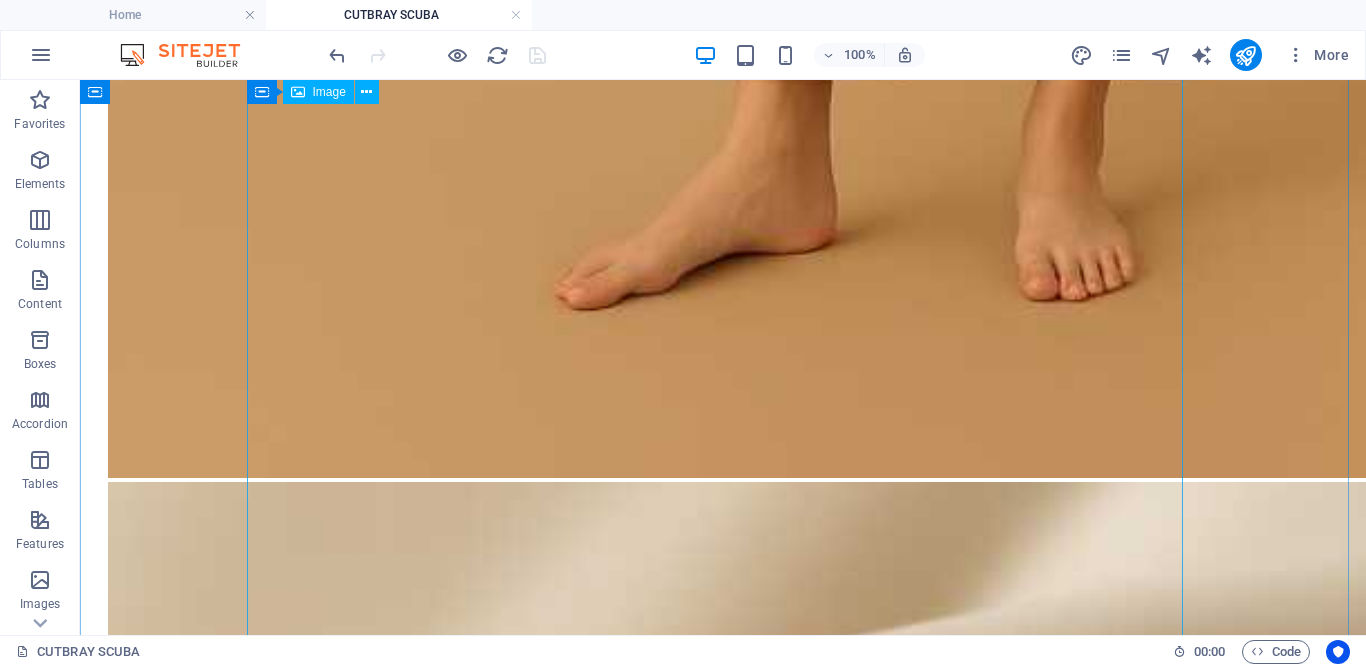 scroll, scrollTop: 971, scrollLeft: 0, axis: vertical 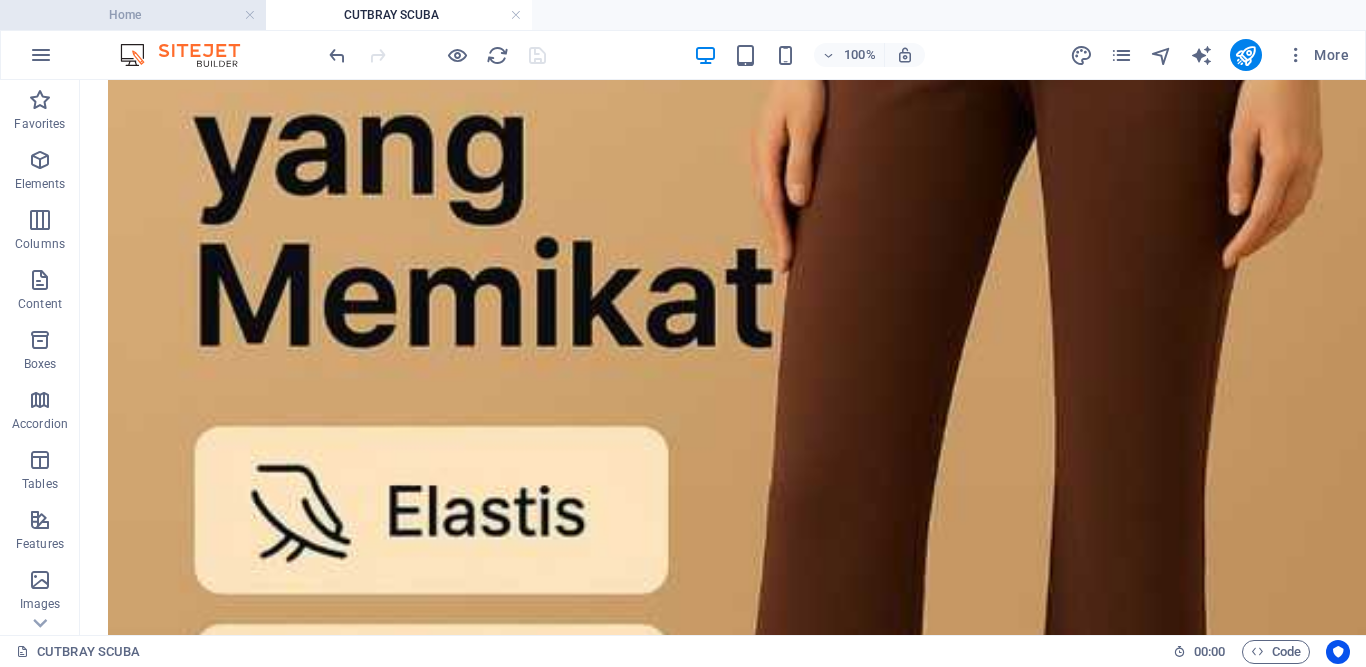 click on "Home" at bounding box center (133, 15) 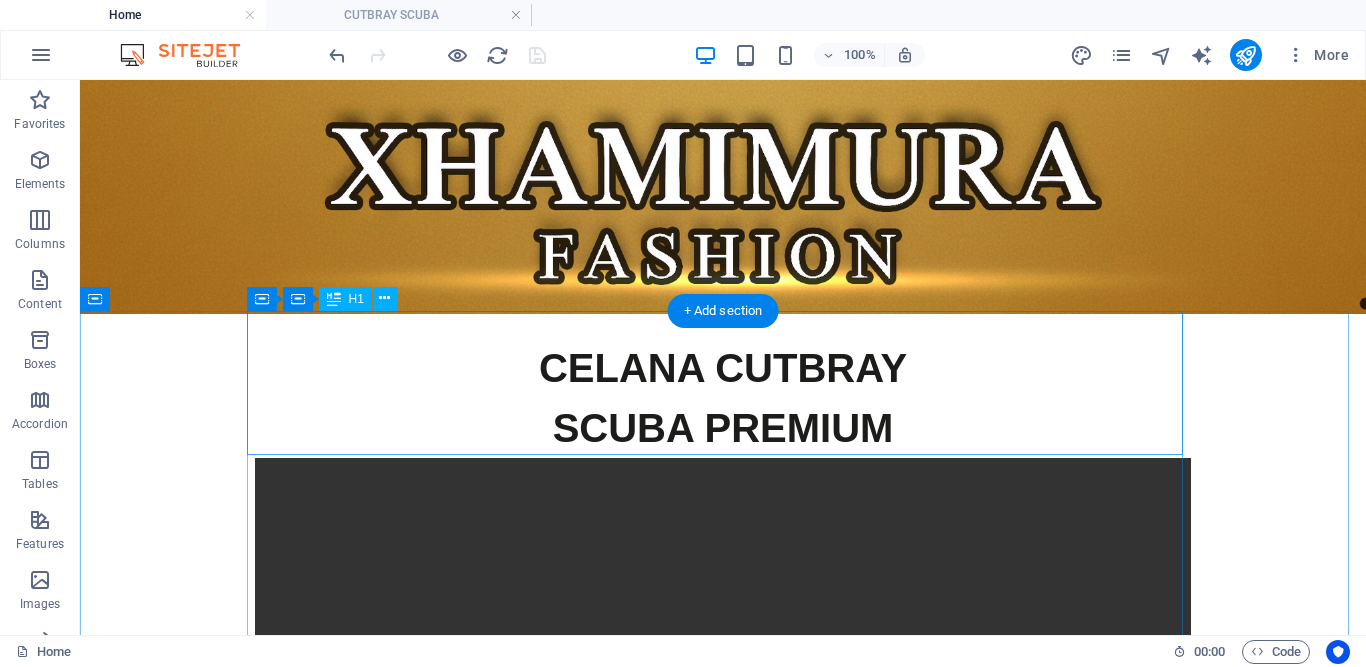 scroll, scrollTop: 486, scrollLeft: 0, axis: vertical 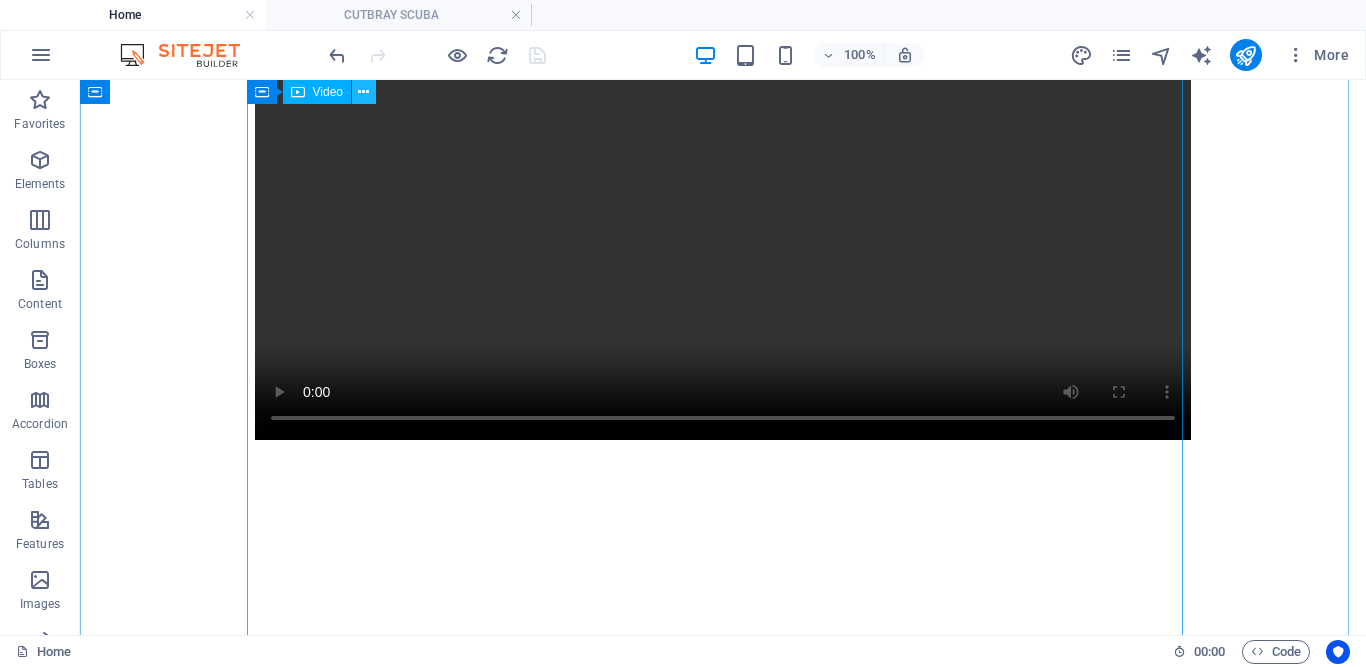 click at bounding box center [363, 92] 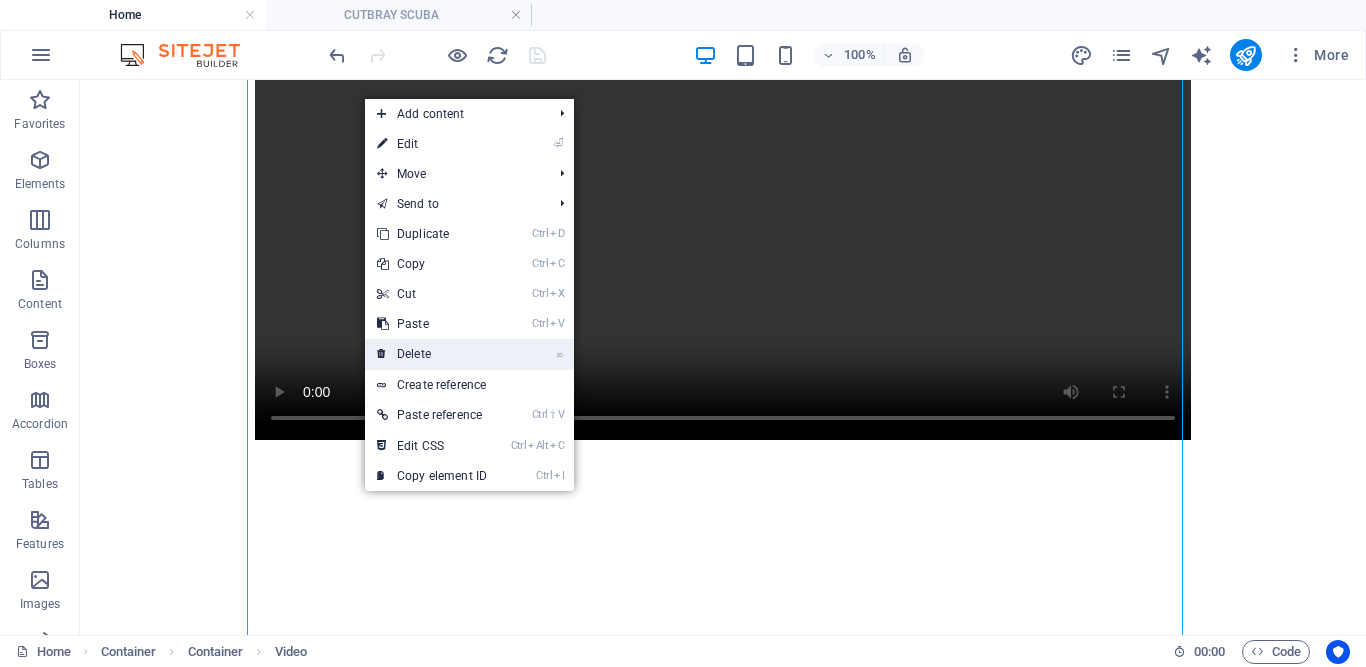 click on "⌦  Delete" at bounding box center (432, 354) 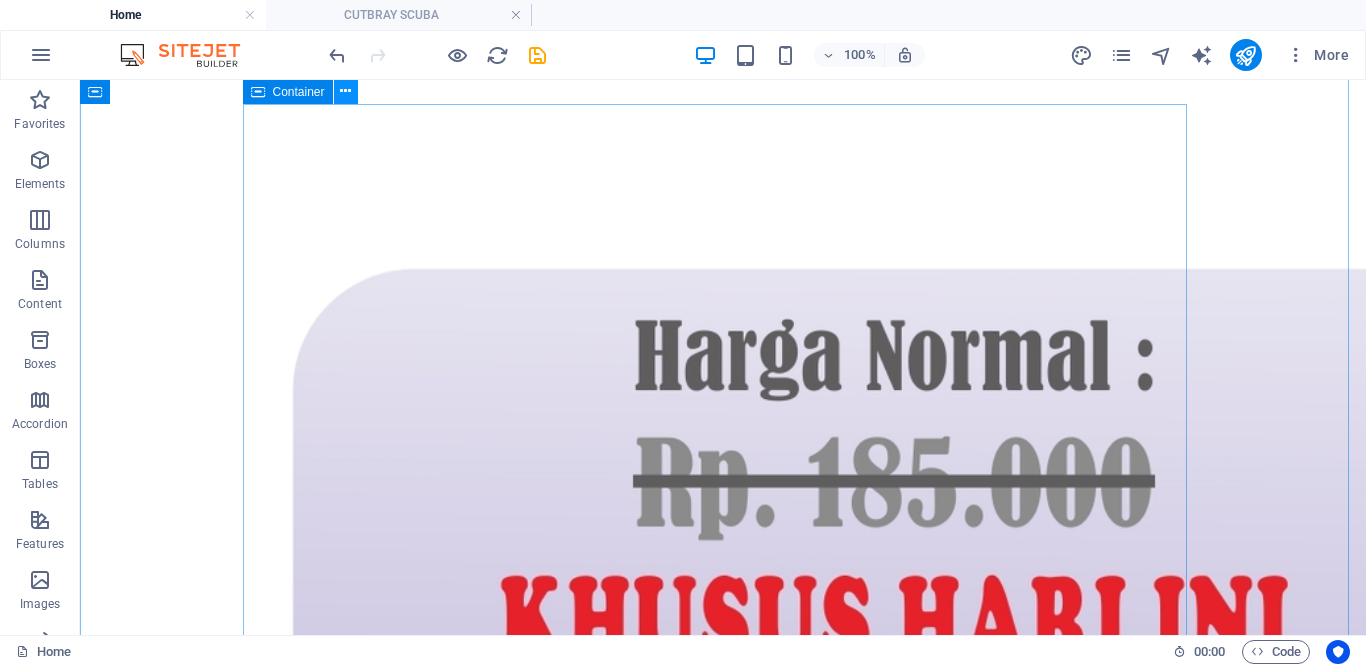 click at bounding box center (345, 91) 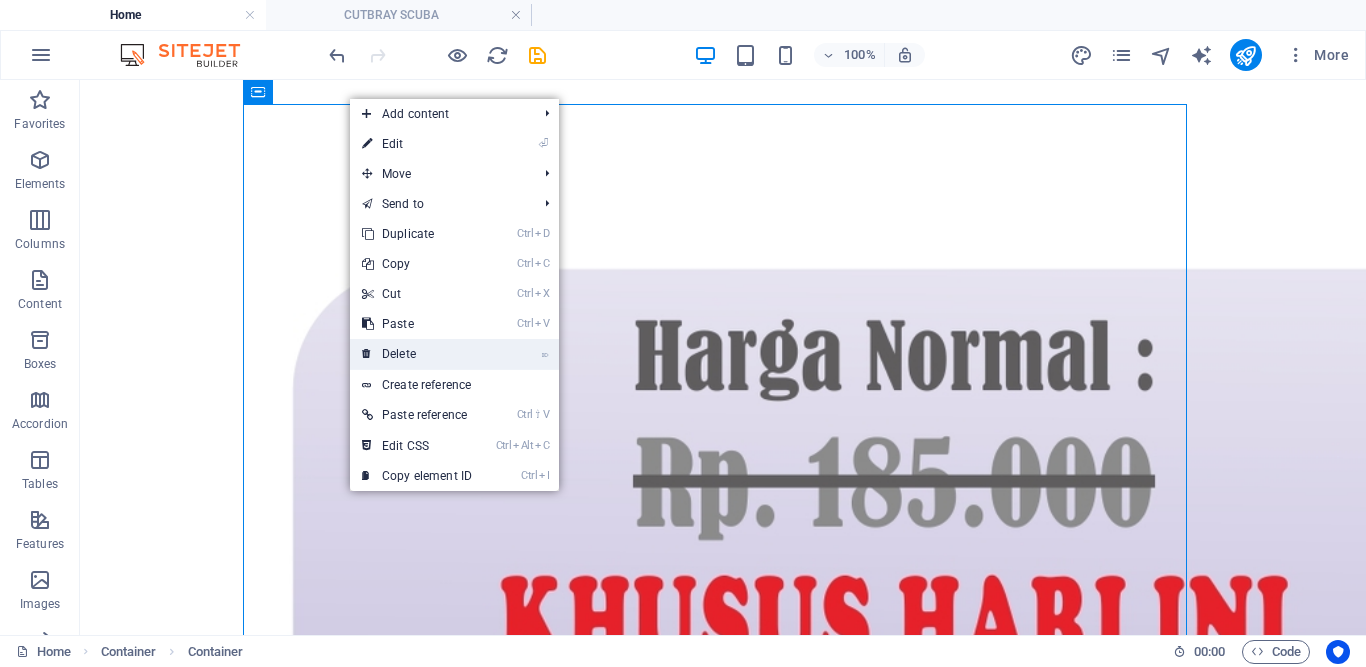 click on "⌦  Delete" at bounding box center [417, 354] 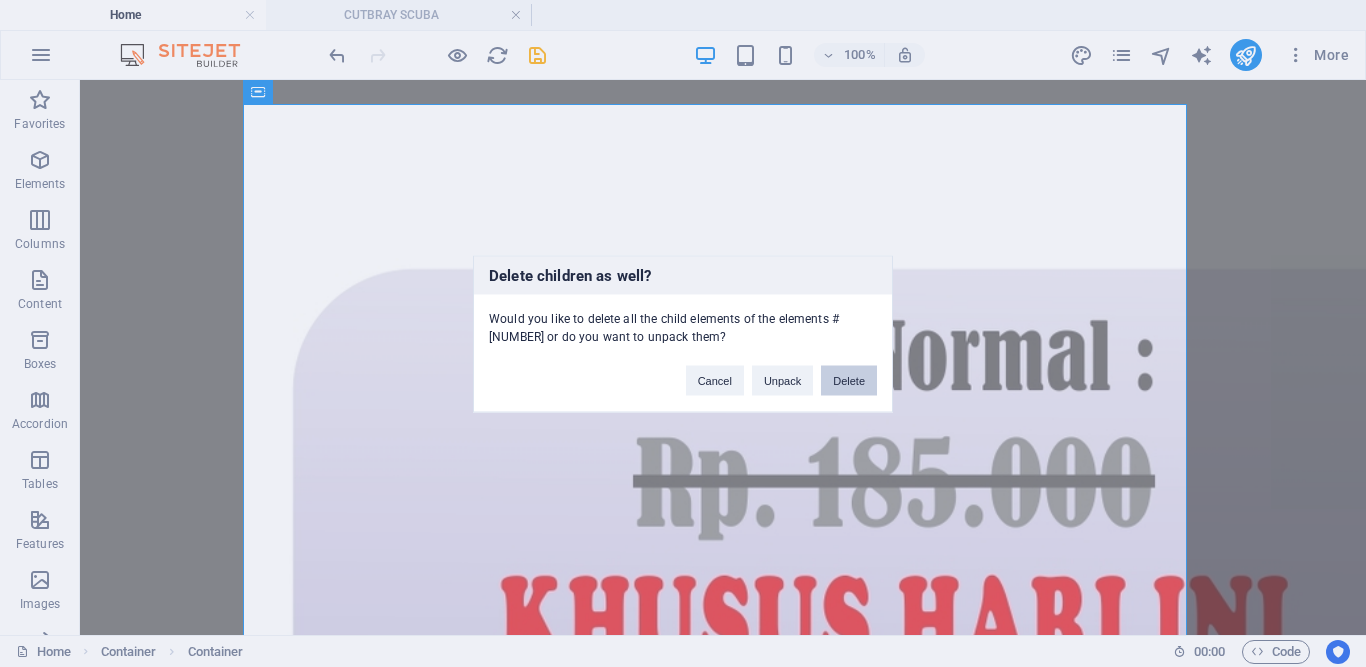 click on "Delete" at bounding box center (849, 380) 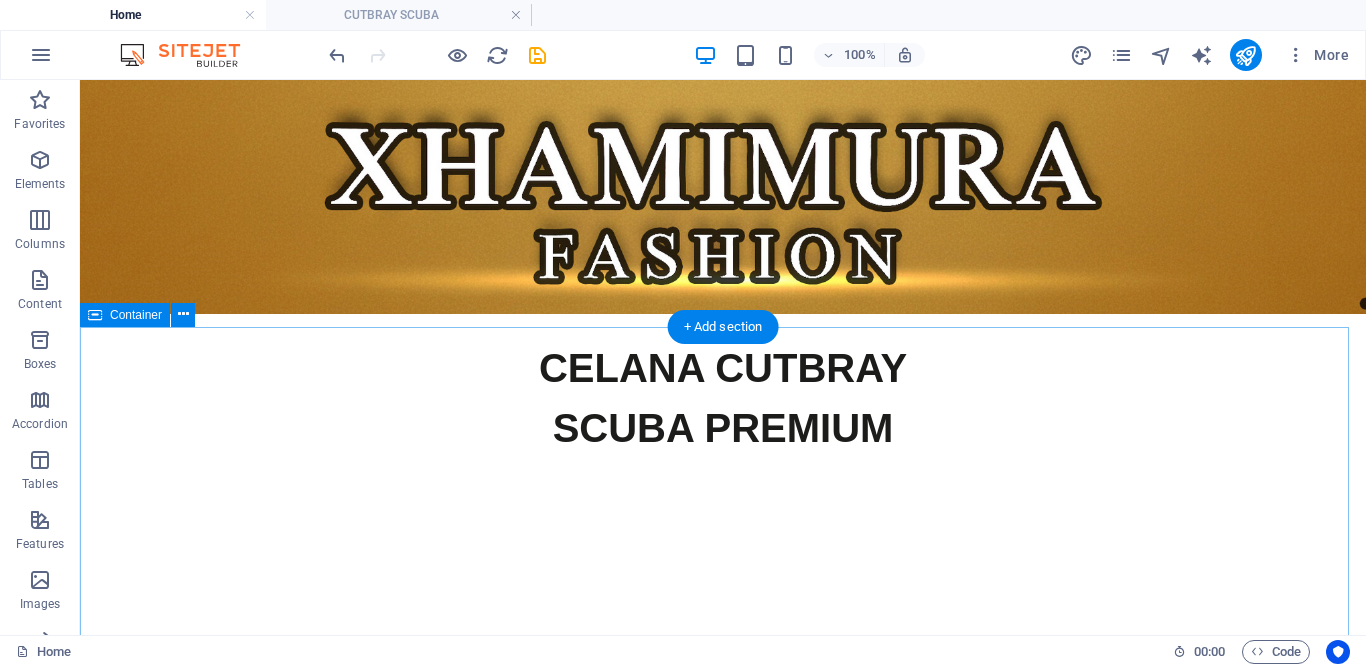 scroll, scrollTop: 486, scrollLeft: 0, axis: vertical 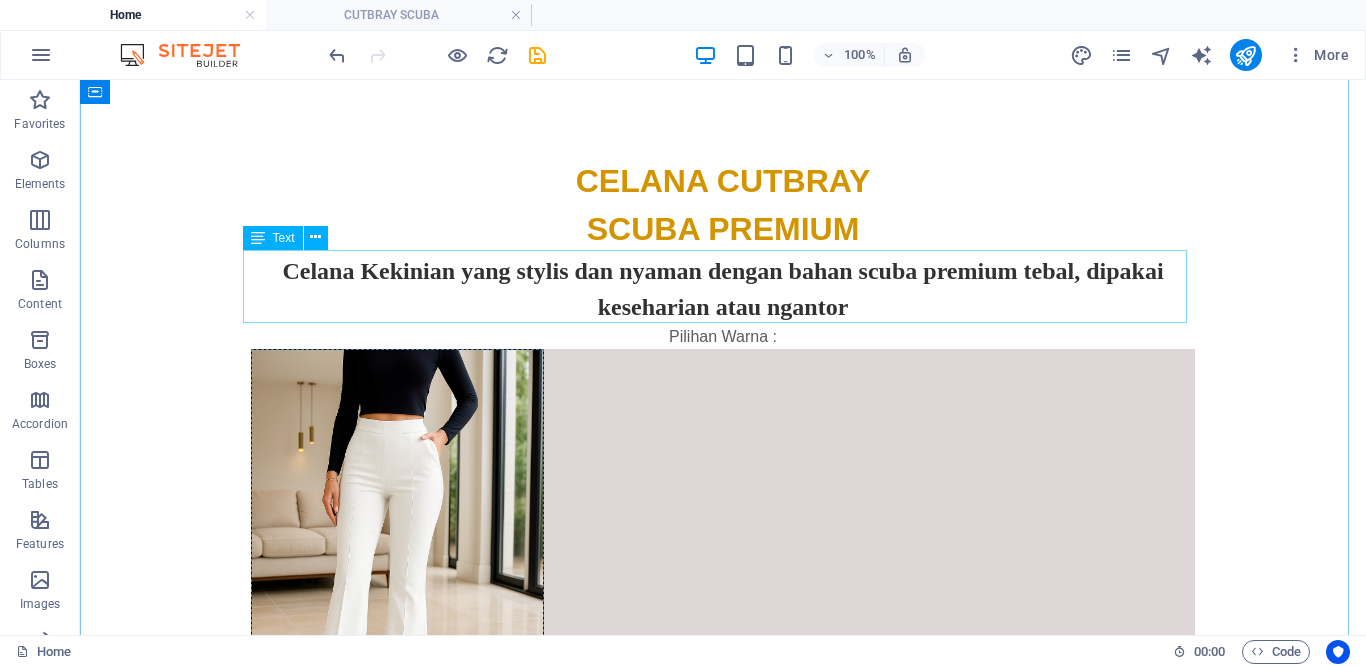 click on "Celana Kekinian yang stylis dan nyaman dengan bahan scuba premium tebal, dipakai keseharian atau ngantor" at bounding box center (723, 289) 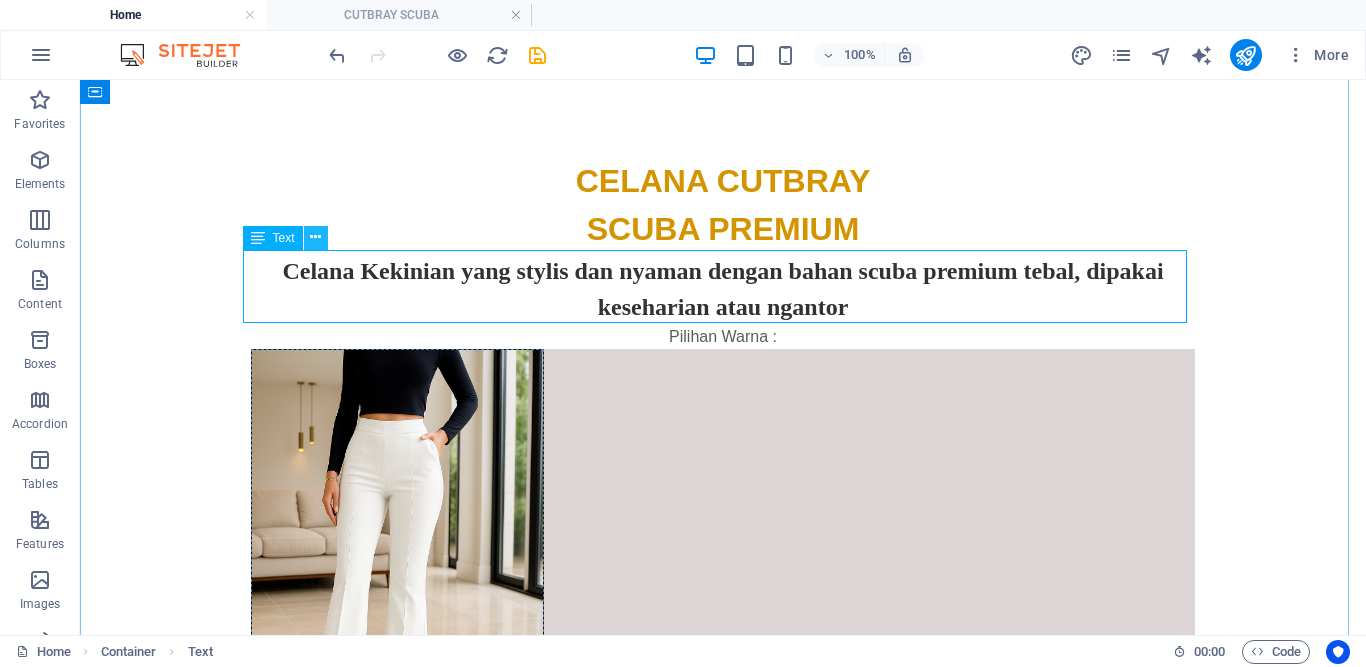 click at bounding box center (315, 237) 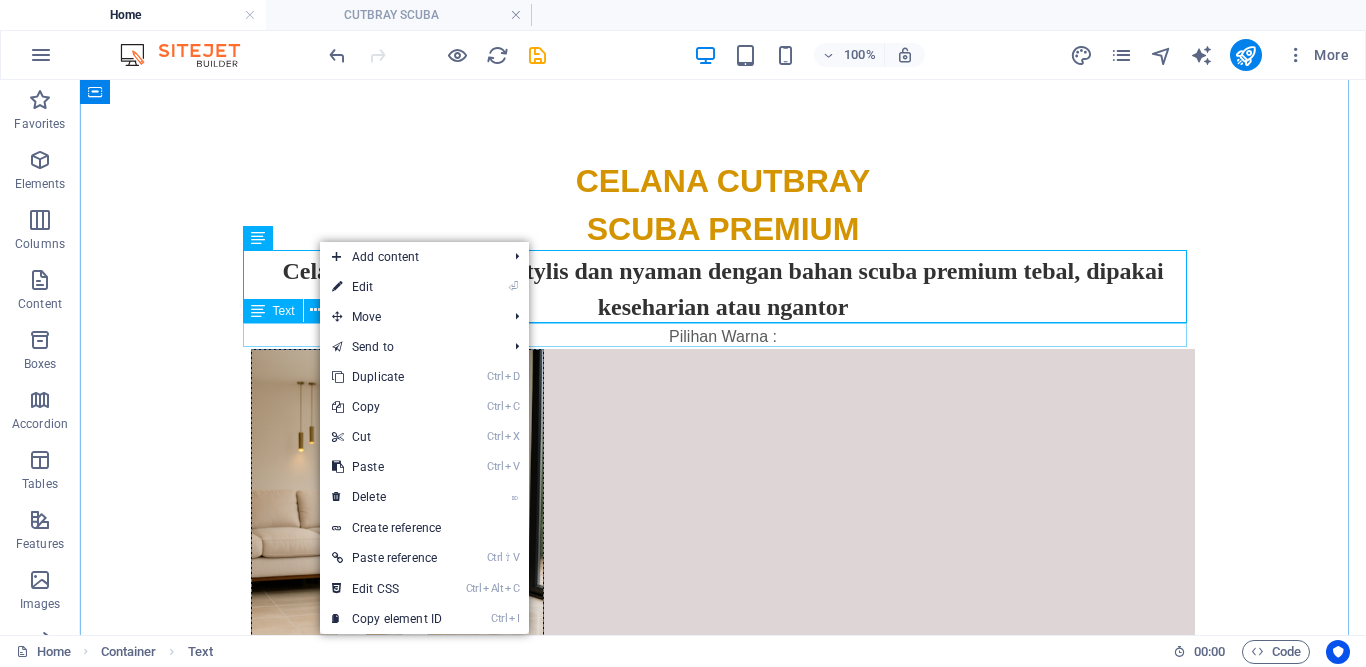 click on "Pilihan Warna :" at bounding box center (723, 337) 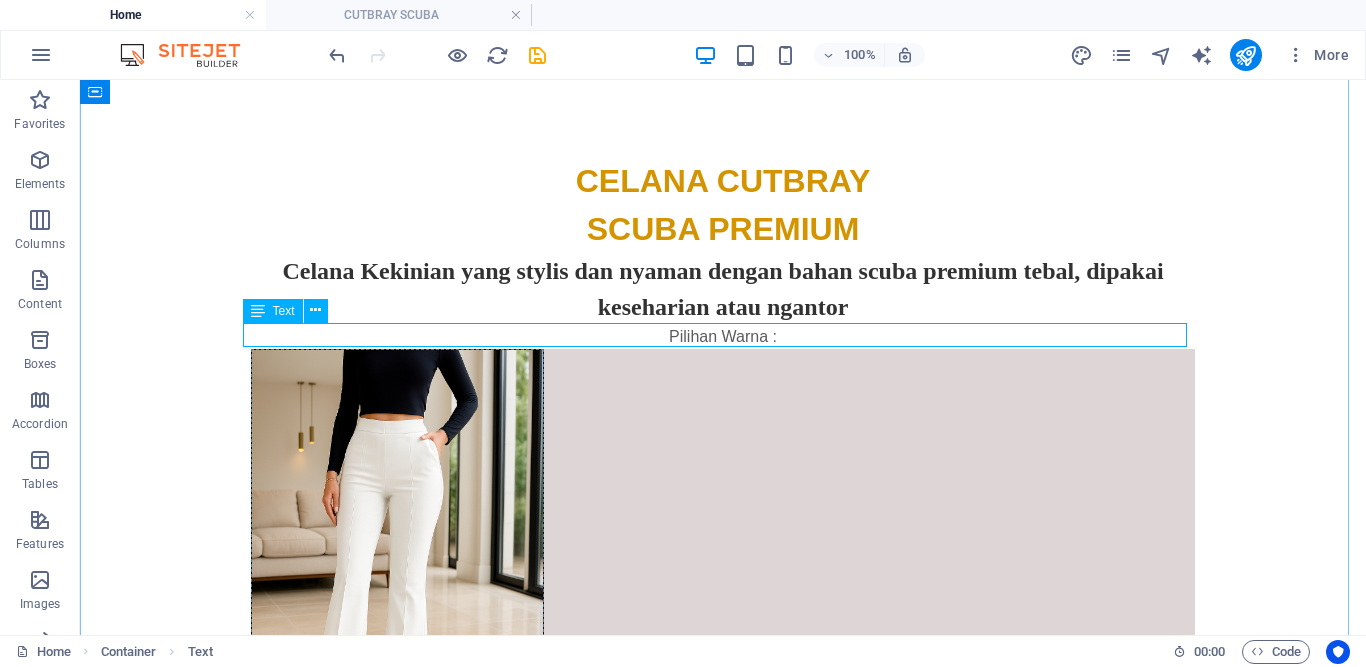 click on "Pilihan Warna :" at bounding box center (723, 337) 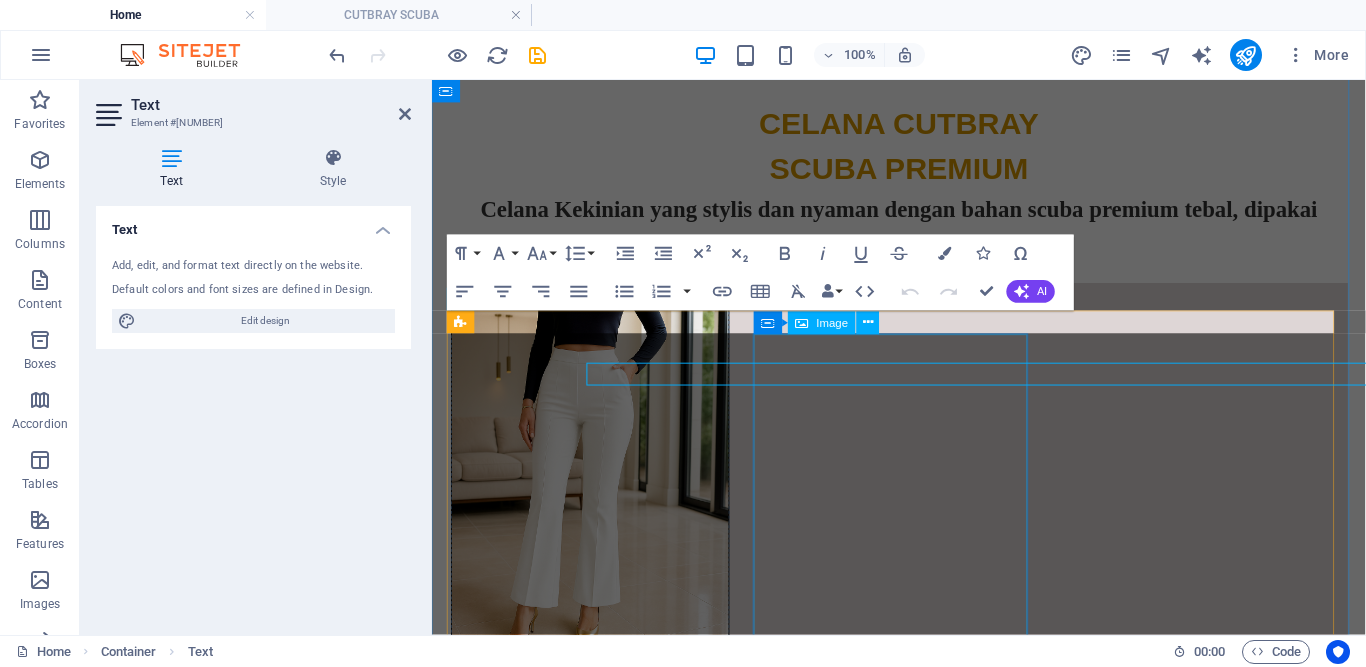 click on "Pilihan Warna :" at bounding box center [924, 282] 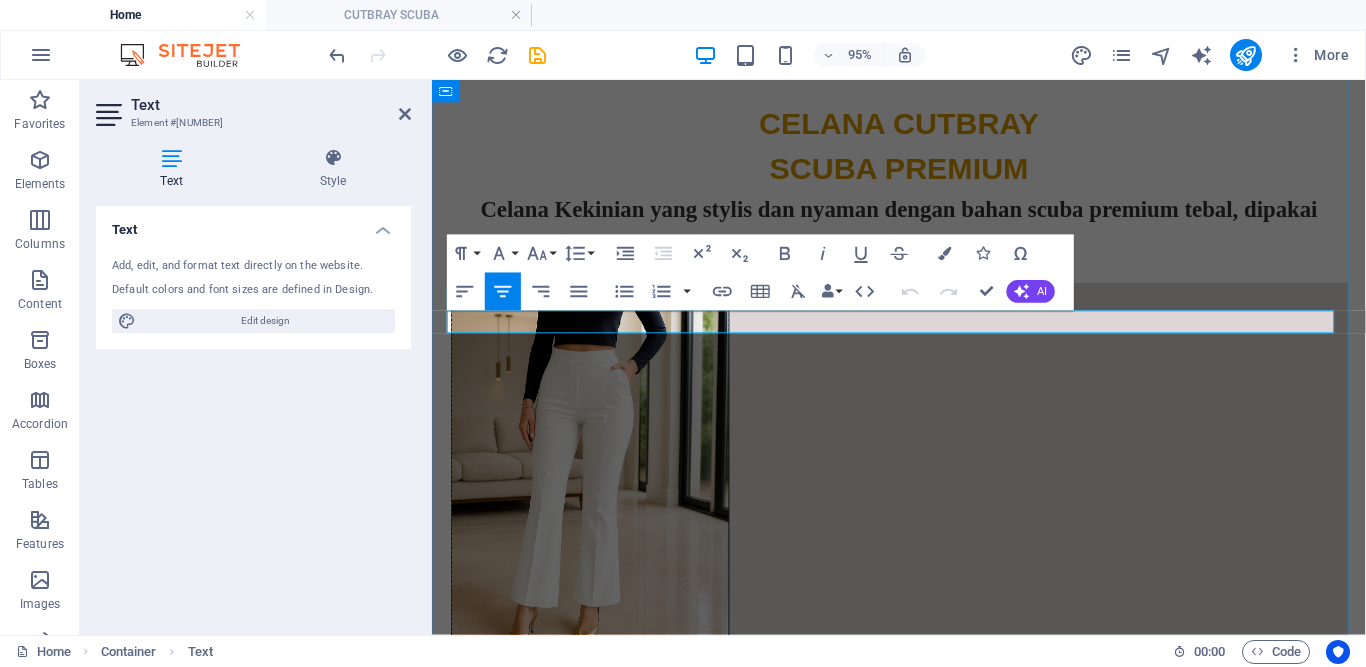 scroll, scrollTop: 431, scrollLeft: 0, axis: vertical 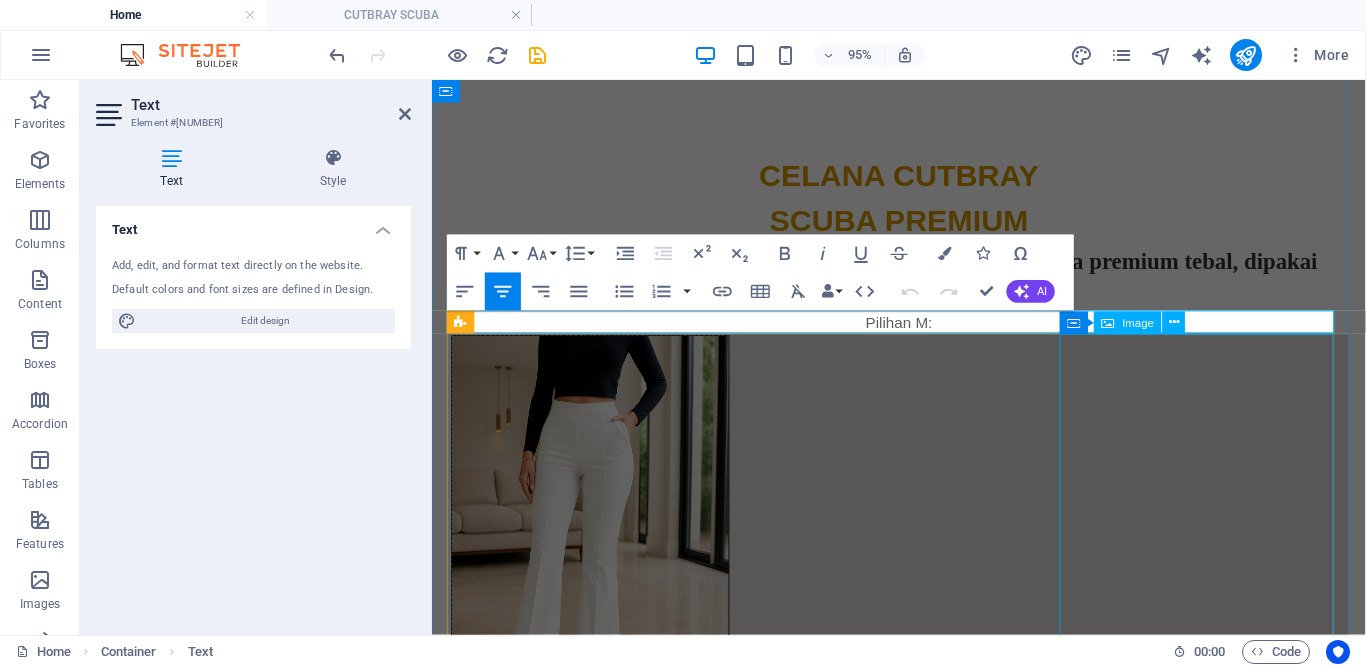 type 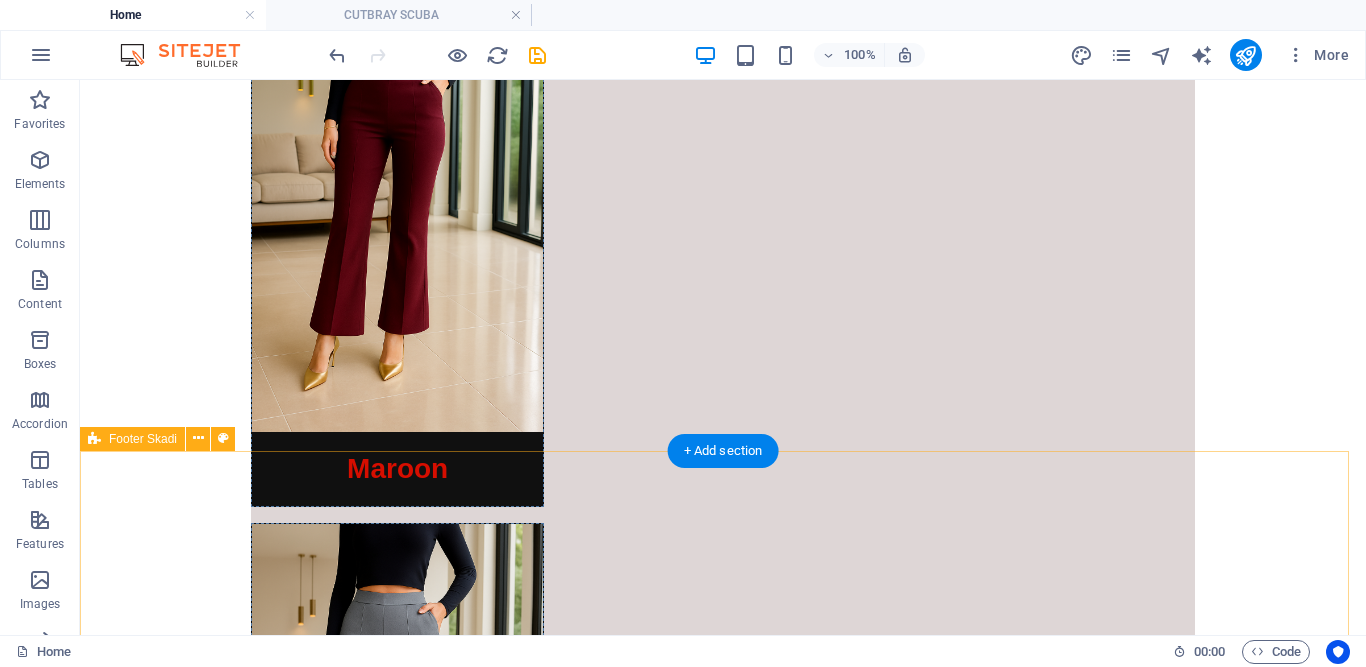 scroll, scrollTop: 1943, scrollLeft: 0, axis: vertical 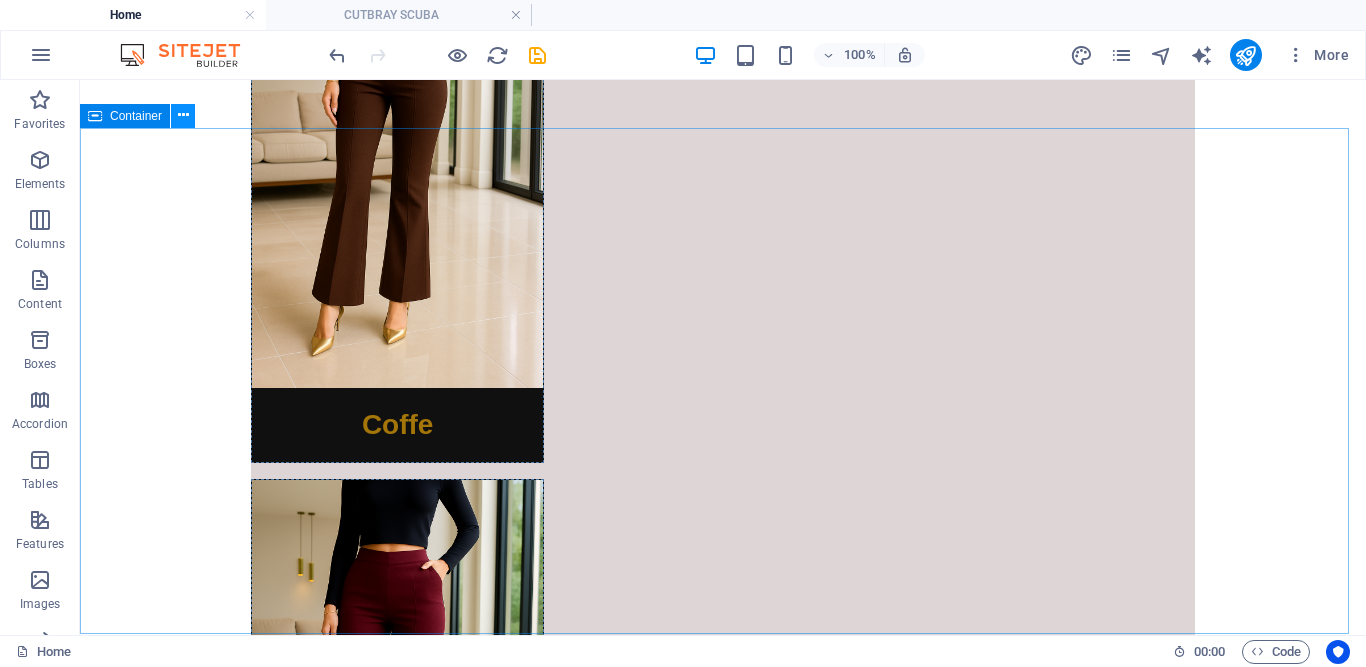 click at bounding box center [183, 115] 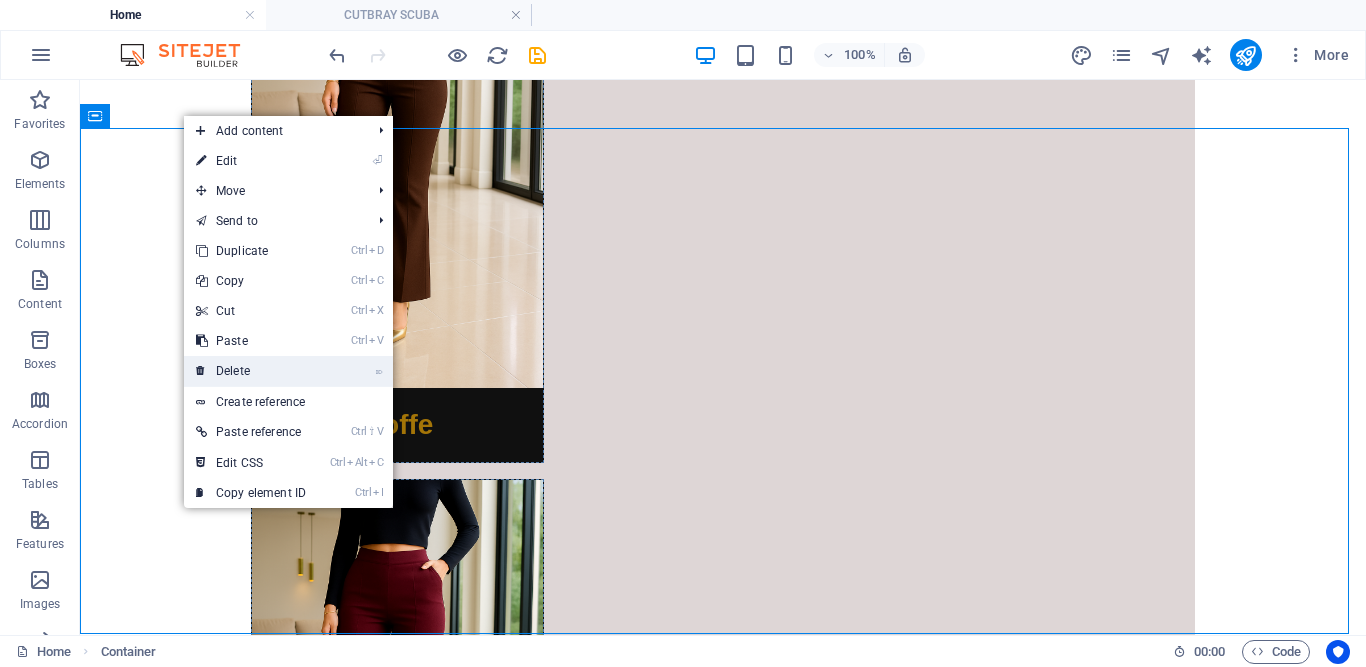 click on "⌦  Delete" at bounding box center [251, 371] 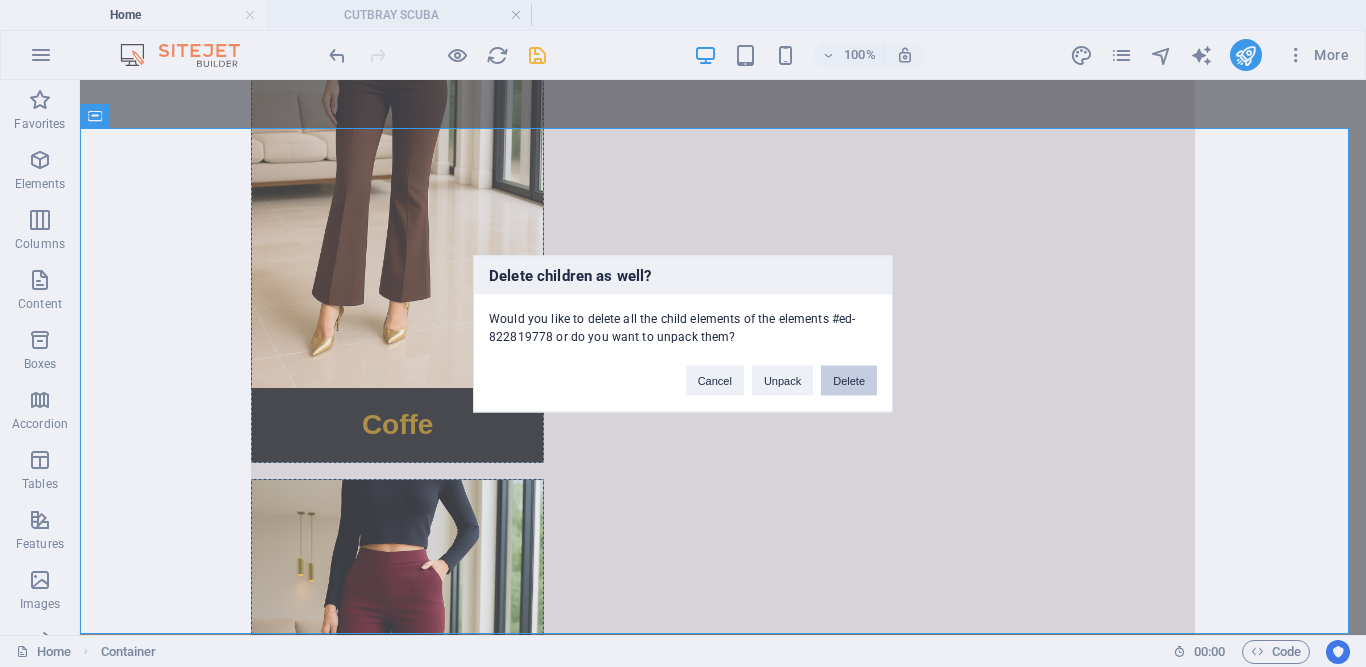 click on "Delete" at bounding box center (849, 380) 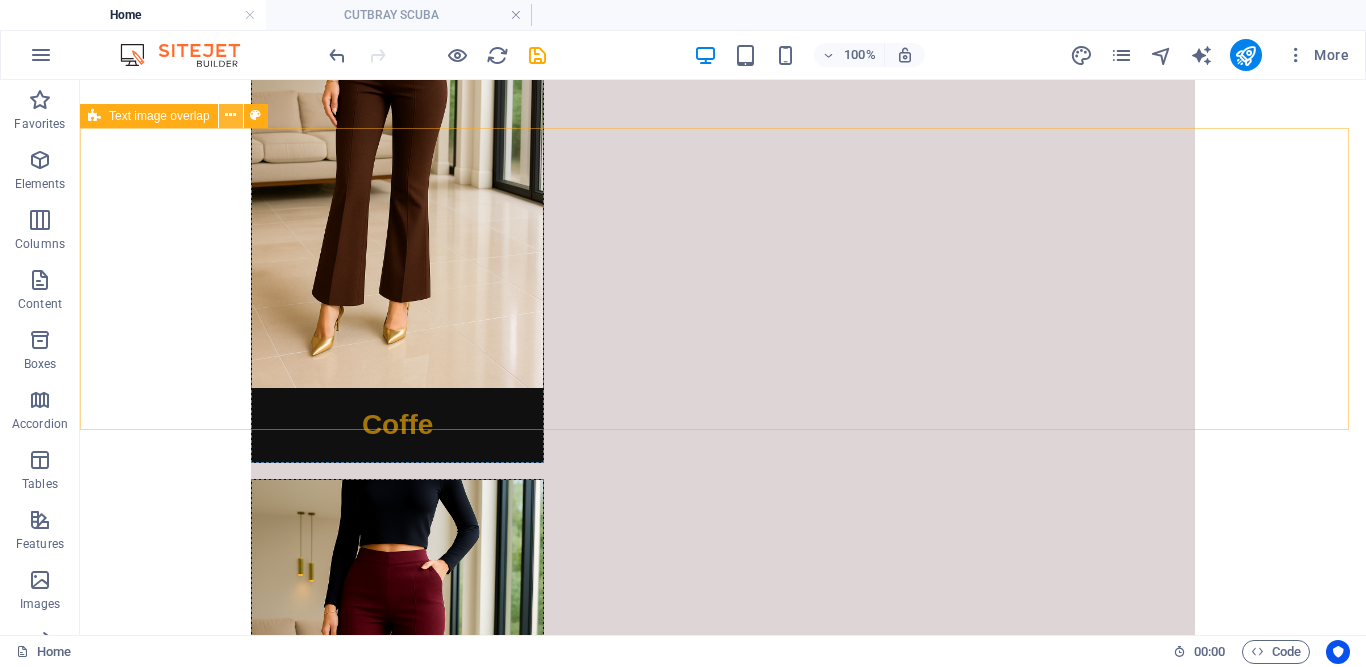 click at bounding box center (230, 115) 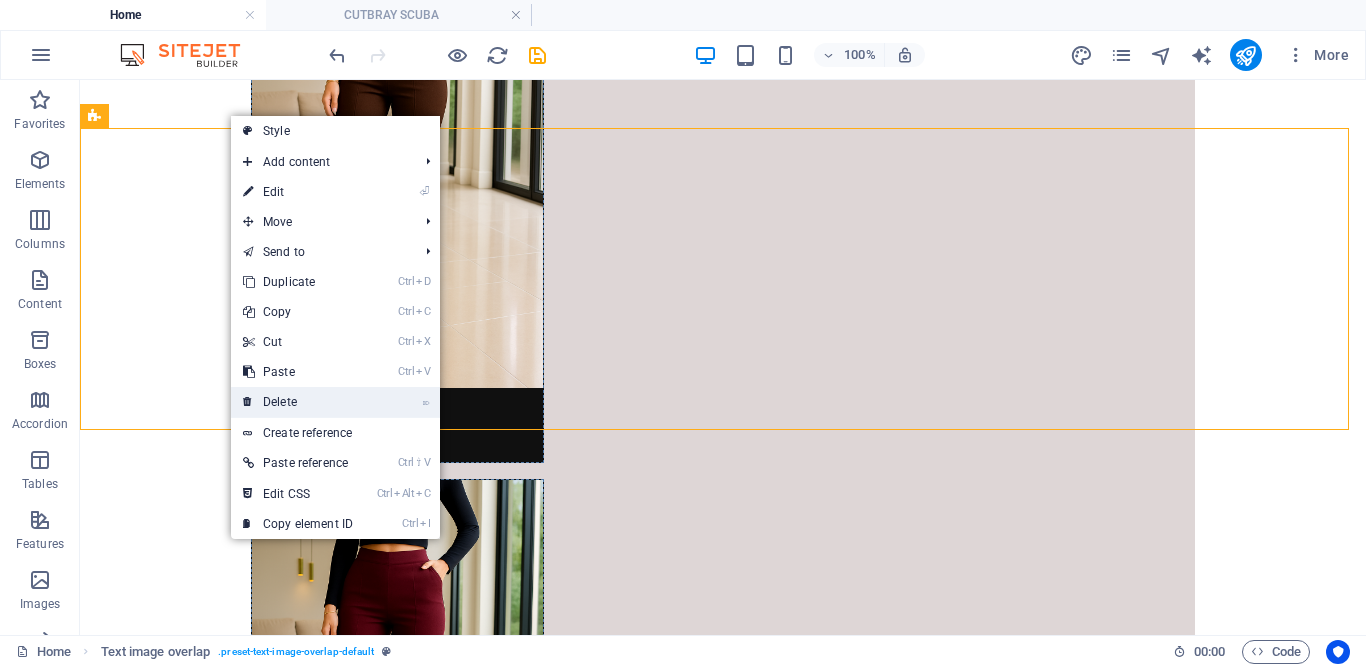 click on "⌦  Delete" at bounding box center (298, 402) 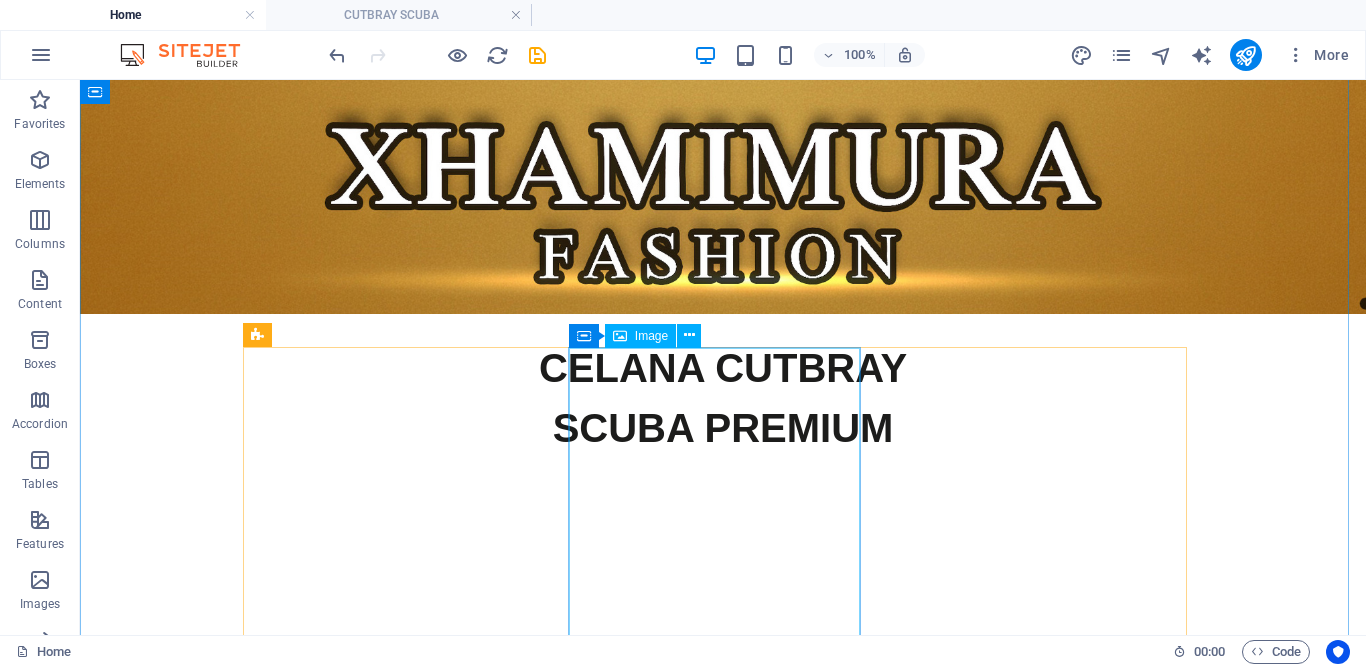 scroll, scrollTop: 486, scrollLeft: 0, axis: vertical 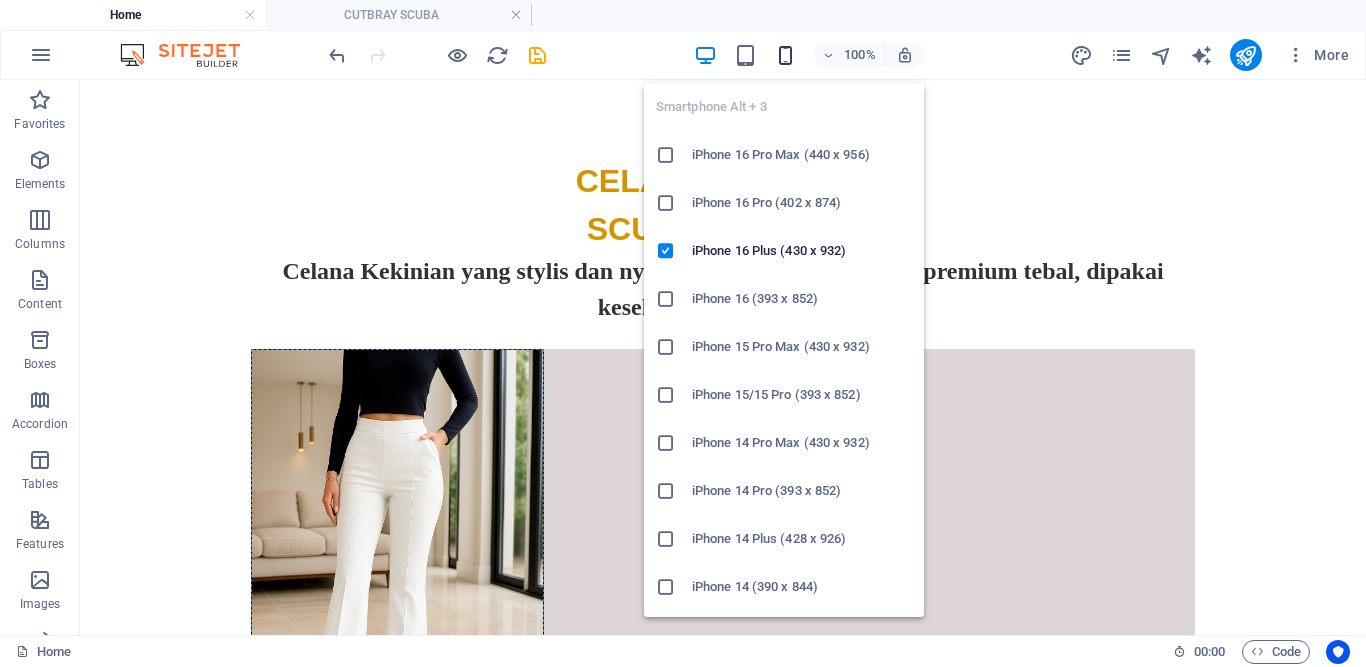 click at bounding box center [785, 55] 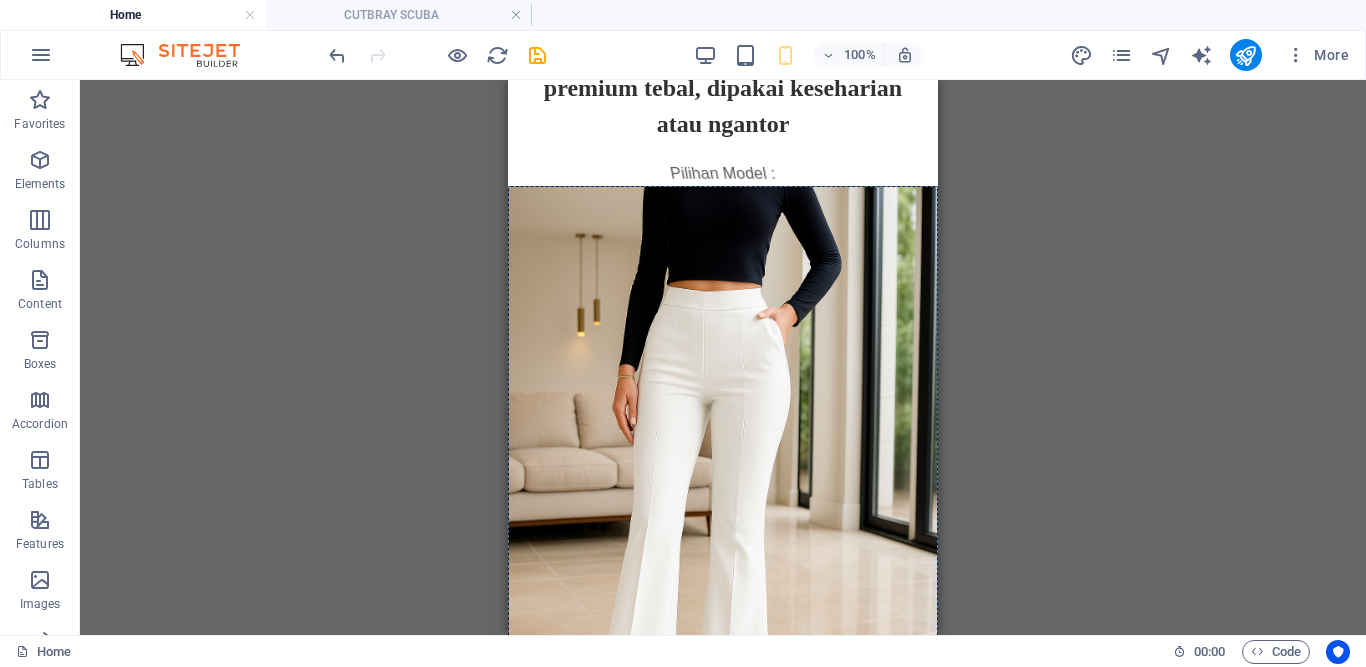 click on "Drag here to replace the existing content. Press “Ctrl” if you want to create a new element. Container Container H1 Container Container Container Container Container Container Video Container Container Image Container Container Container Image Container Container Image Cards Container Slider Image Container Image Container Container Container Footer Skadi Logo Spacer Text HTML Placeholder Separator Container H2 Container Image Container Container Image Cards Container Text Image Text H3 Container Image Container Spacer Container Image Container H3 Spacer H1 H4 Spacer" at bounding box center (723, 357) 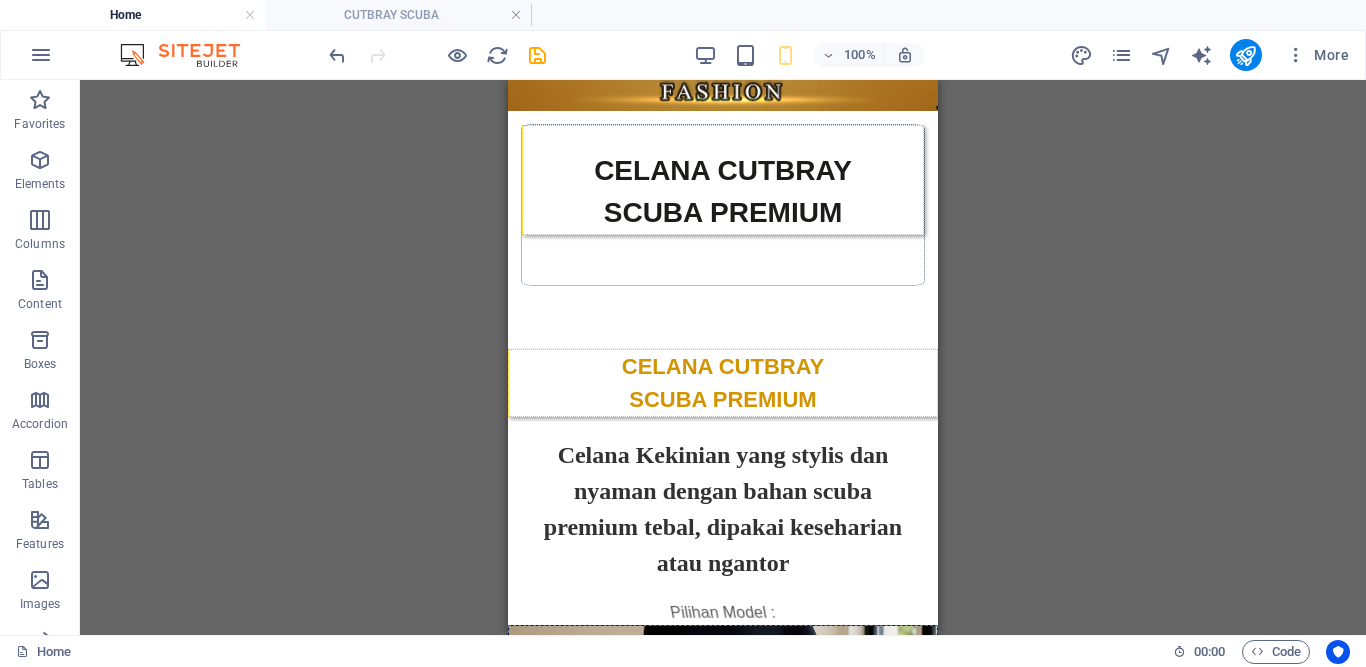 scroll, scrollTop: 0, scrollLeft: 0, axis: both 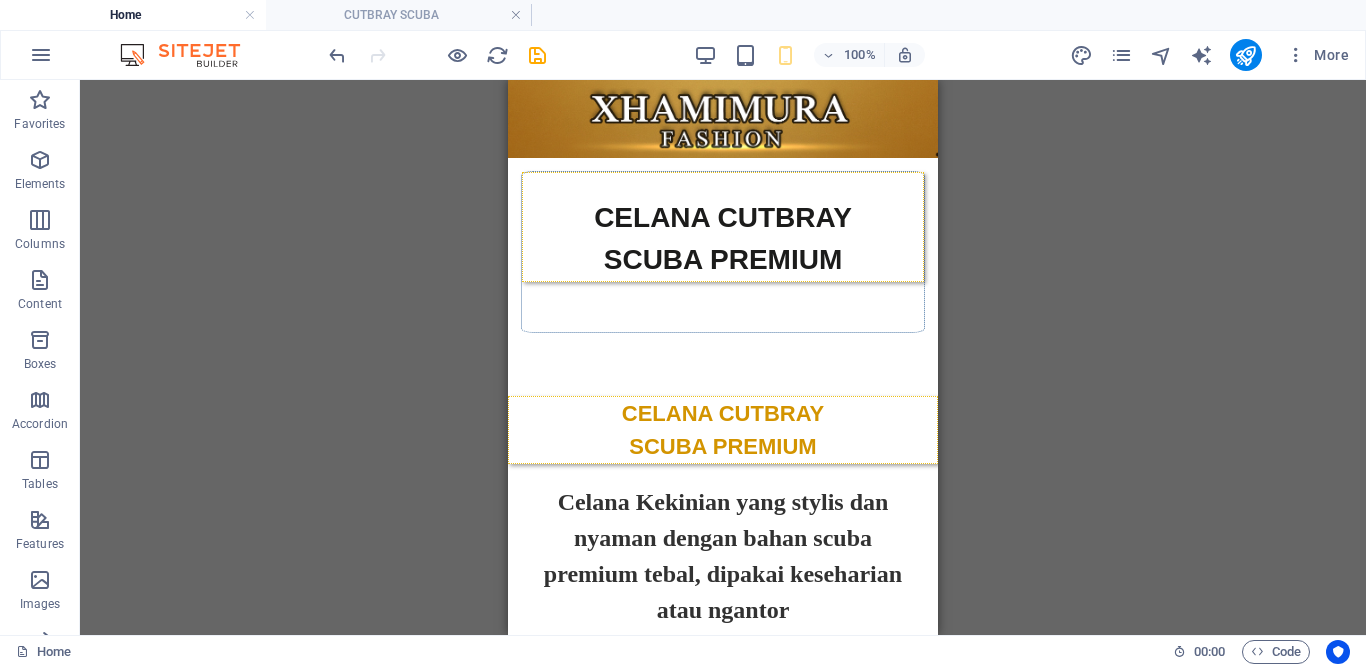 drag, startPoint x: 932, startPoint y: 316, endPoint x: 1451, endPoint y: 246, distance: 523.69934 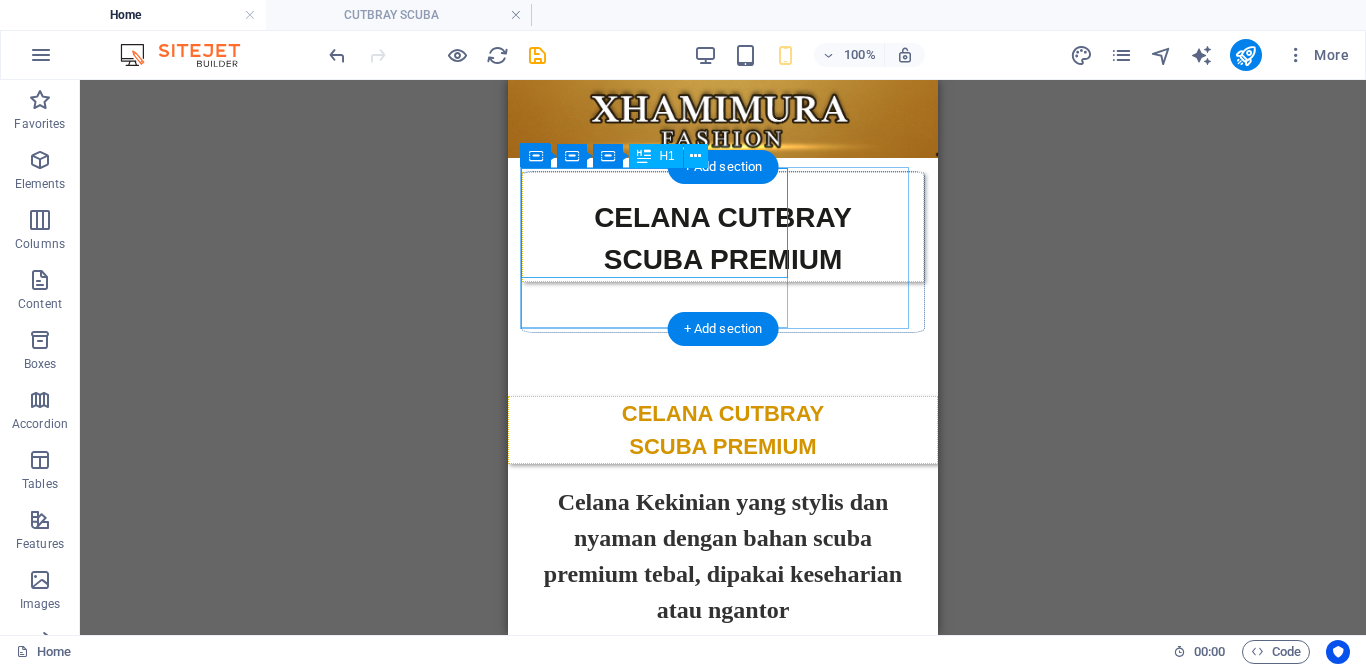 click on "​ CELANA CUTBRAY  SCUBA PREMIUM" at bounding box center [723, 227] 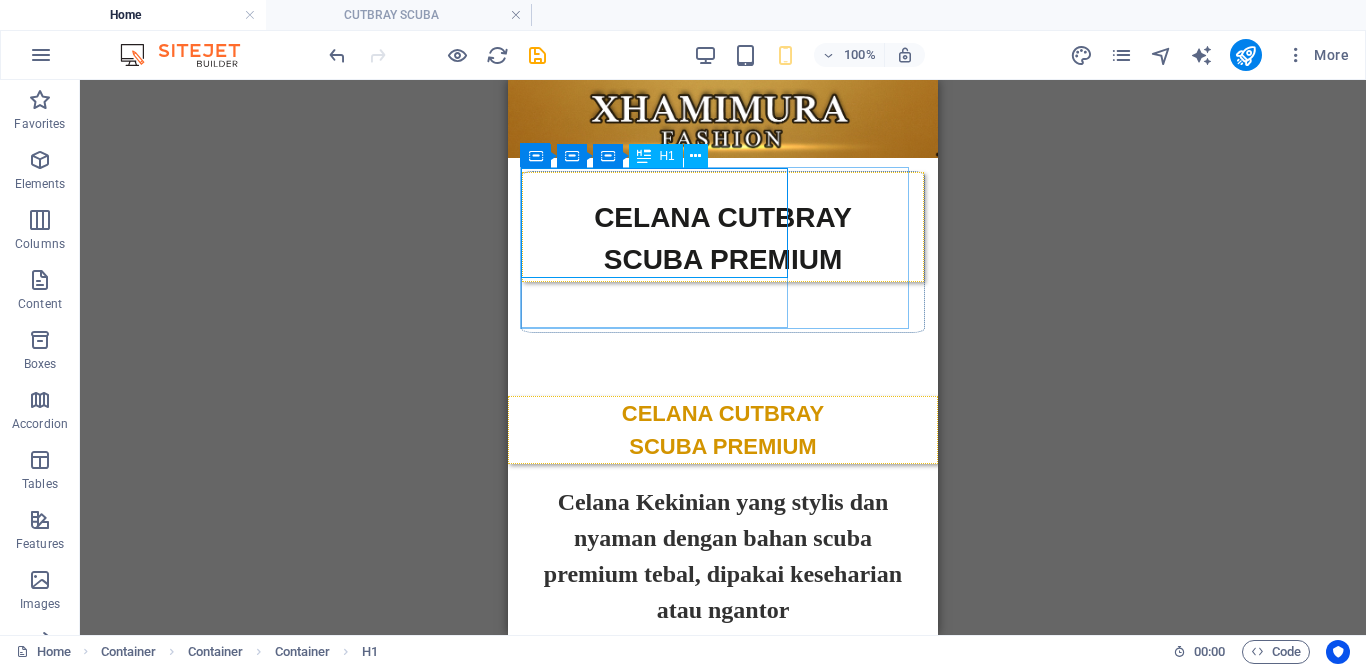 click at bounding box center [644, 156] 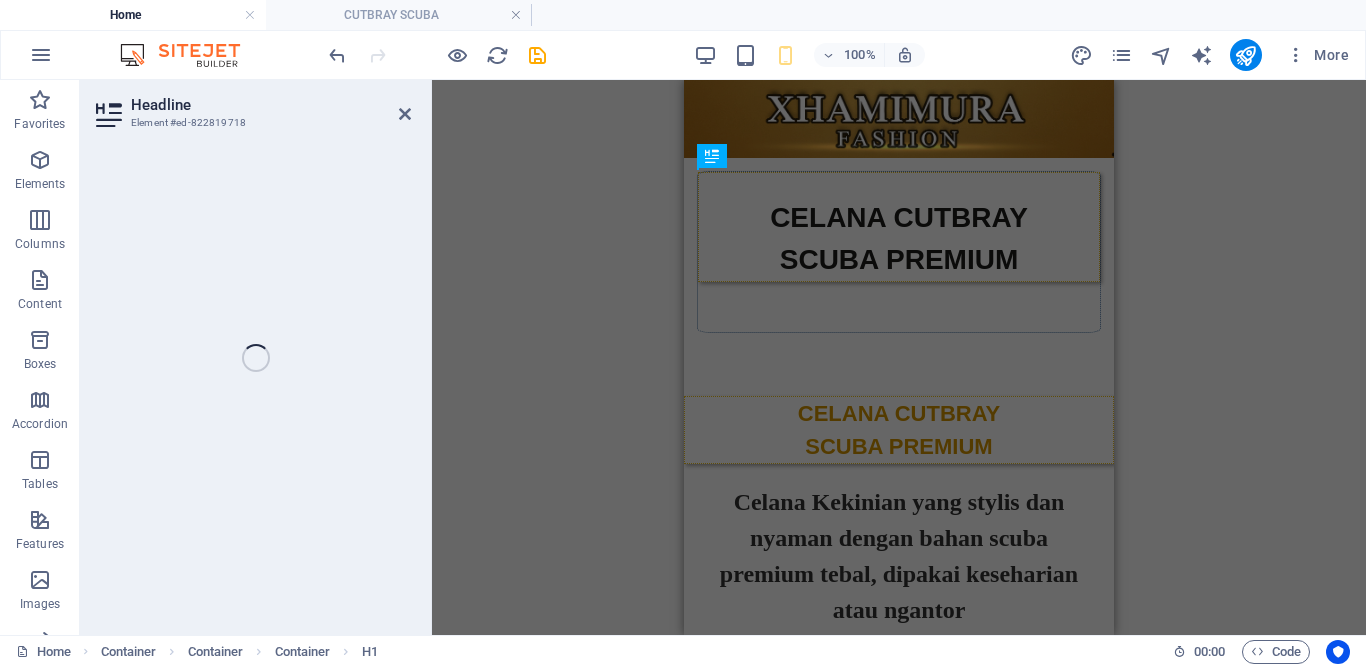 click on "​ CELANA CUTBRAY  SCUBA PREMIUM" at bounding box center [899, 252] 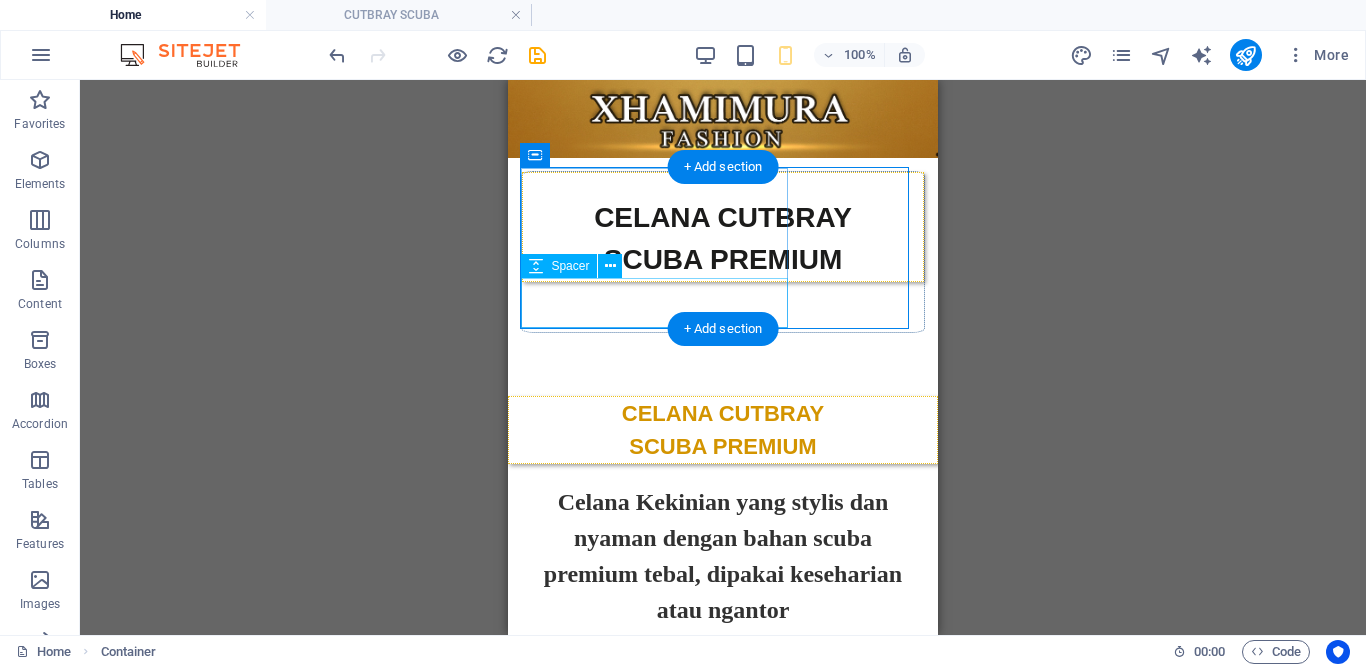 click at bounding box center [723, 307] 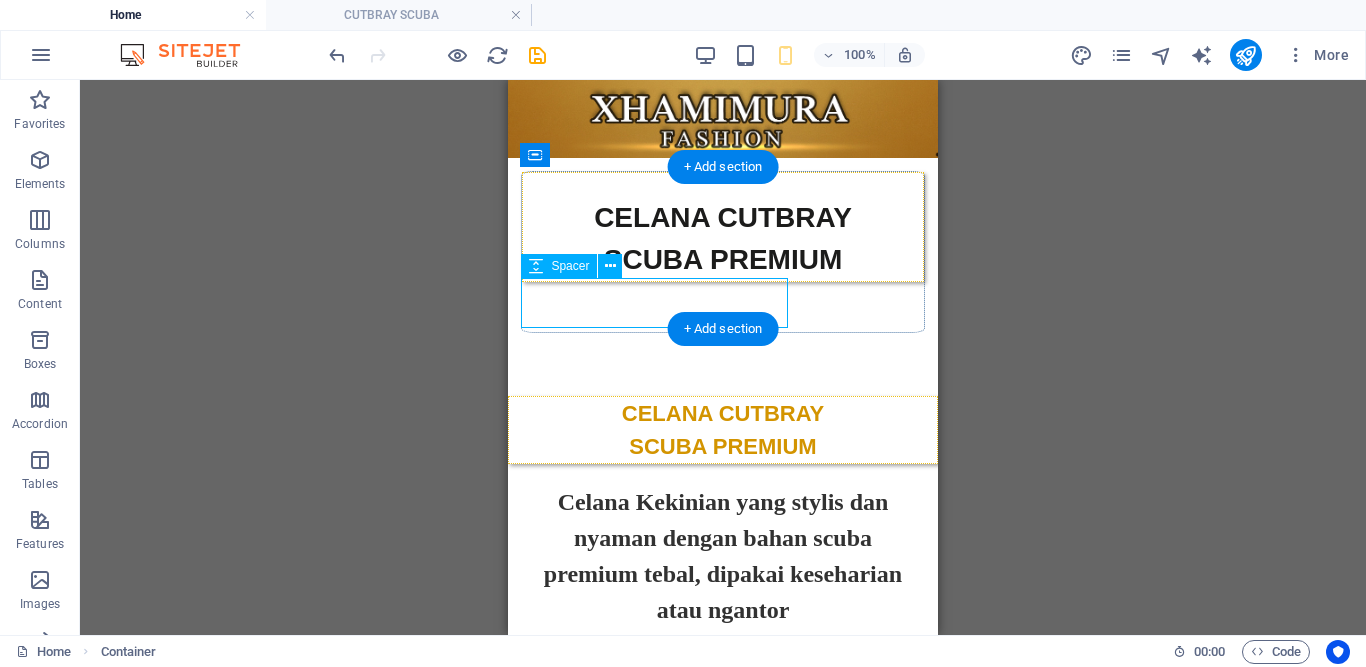 click at bounding box center (723, 307) 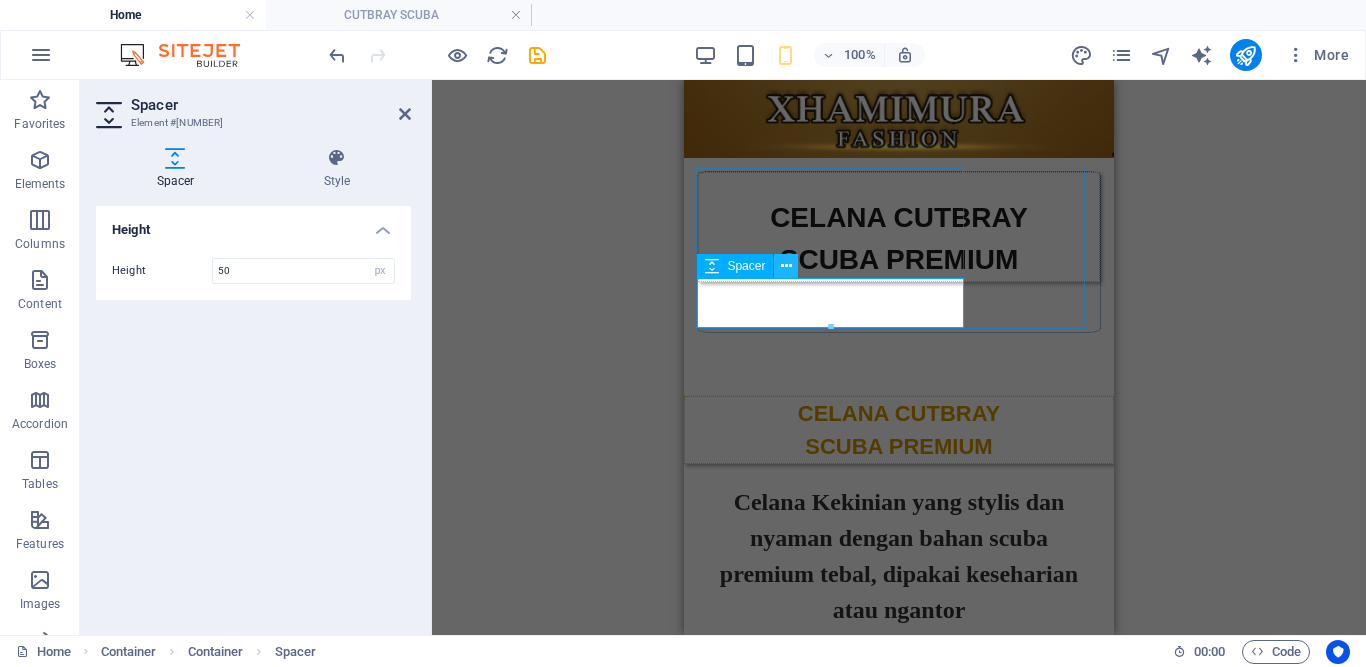 click at bounding box center (786, 266) 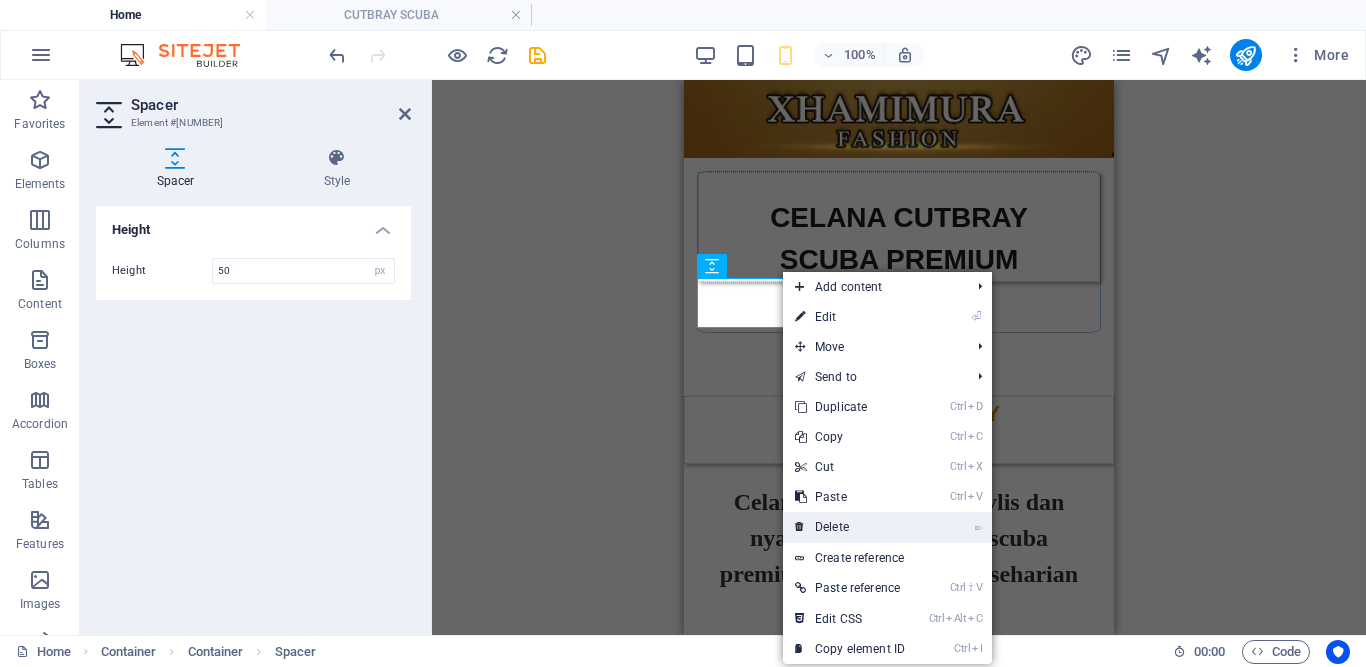 click on "⌦  Delete" at bounding box center (850, 527) 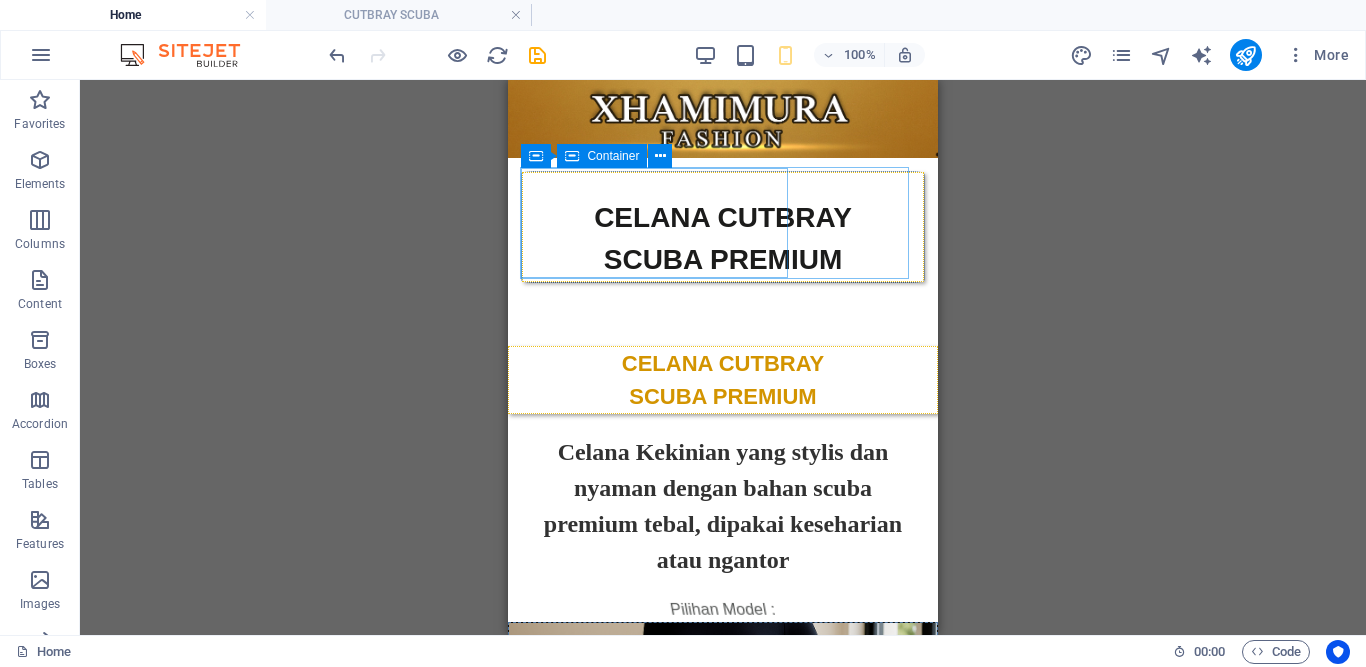 click on "Container" at bounding box center [613, 156] 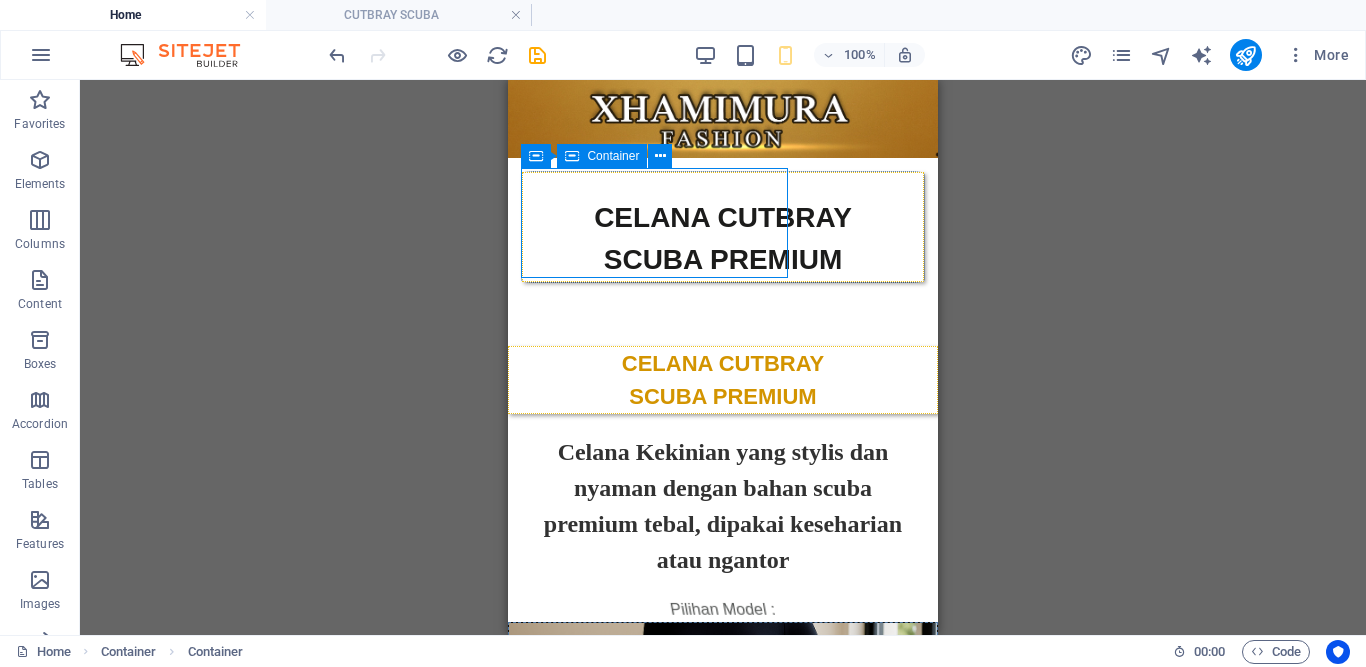drag, startPoint x: 621, startPoint y: 156, endPoint x: 32, endPoint y: 163, distance: 589.04156 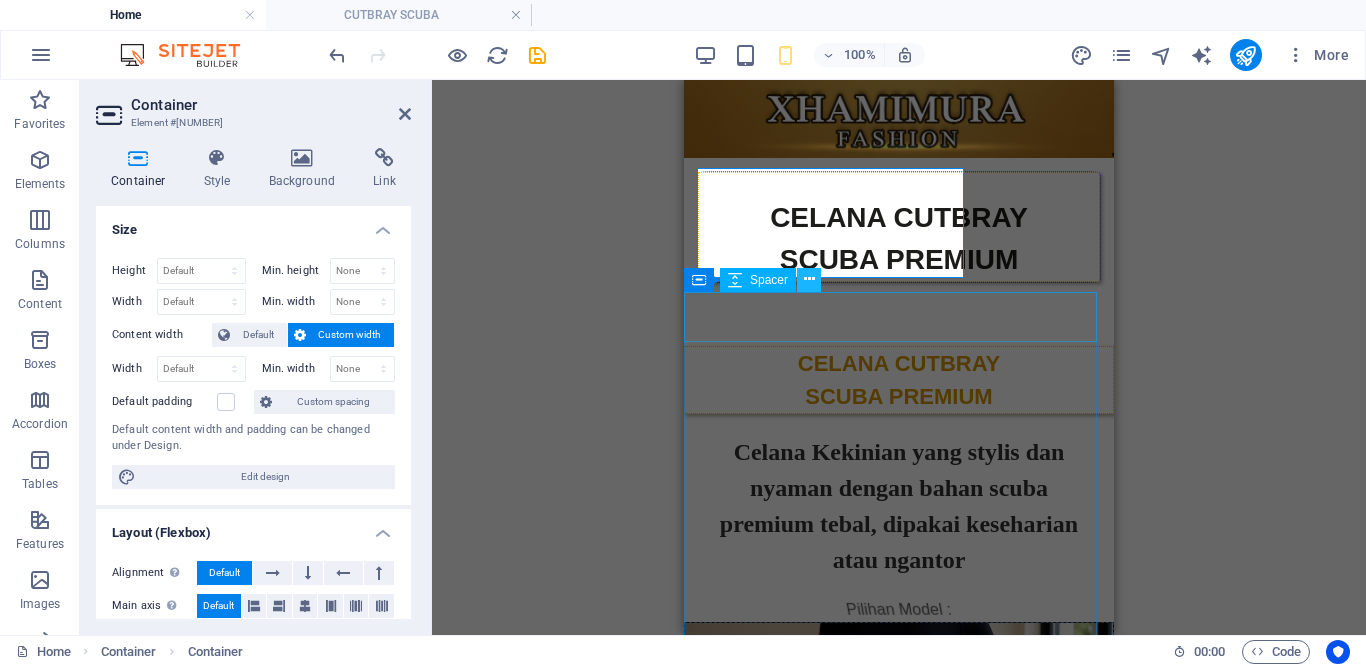 click at bounding box center (809, 279) 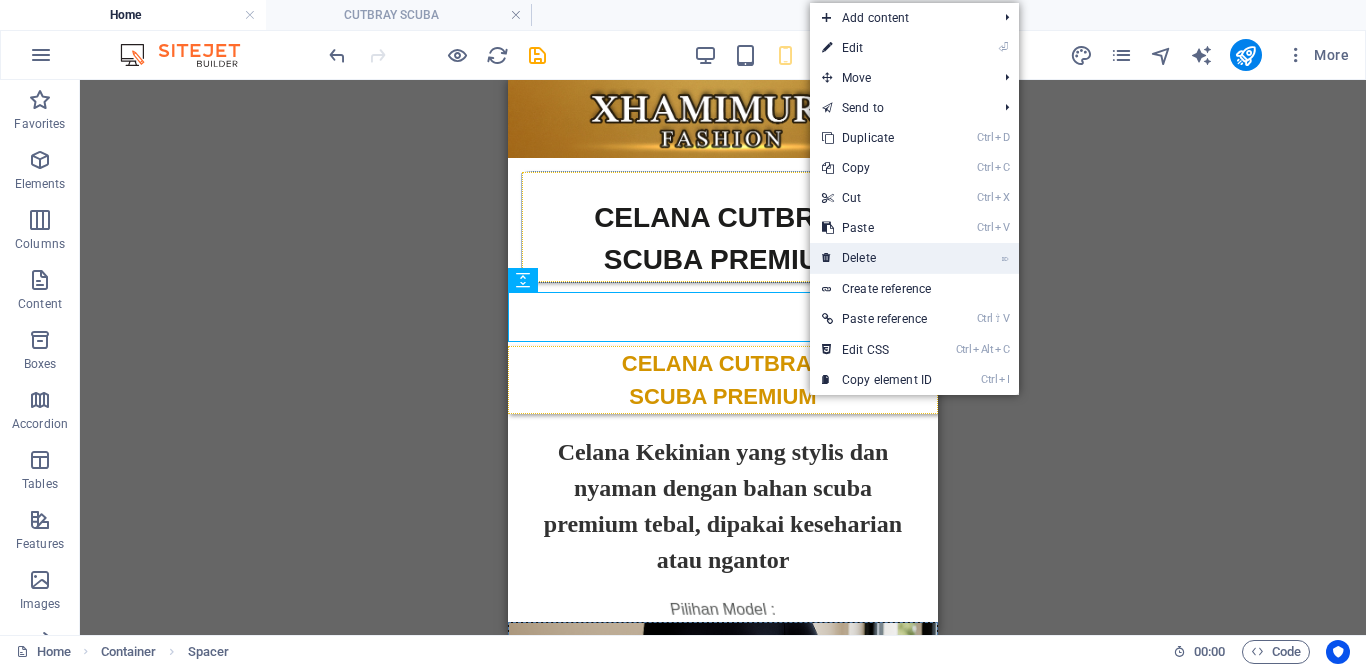 click on "⌦  Delete" at bounding box center [877, 258] 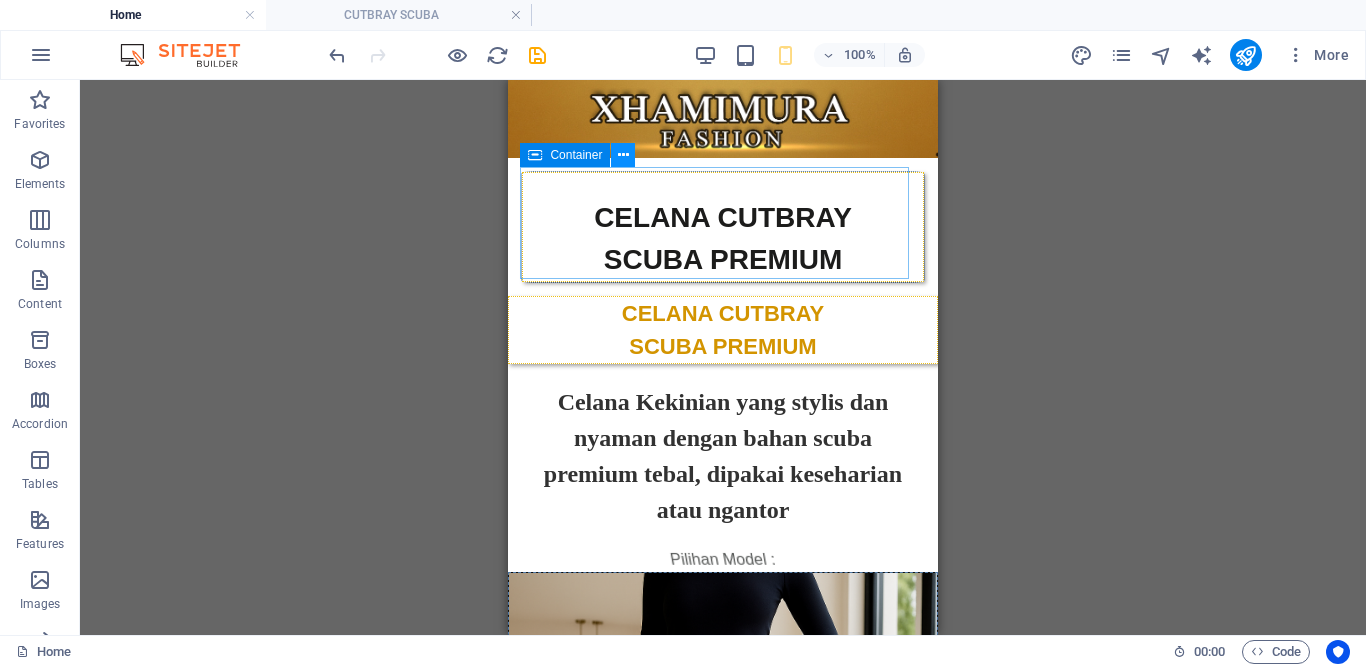 click at bounding box center [623, 155] 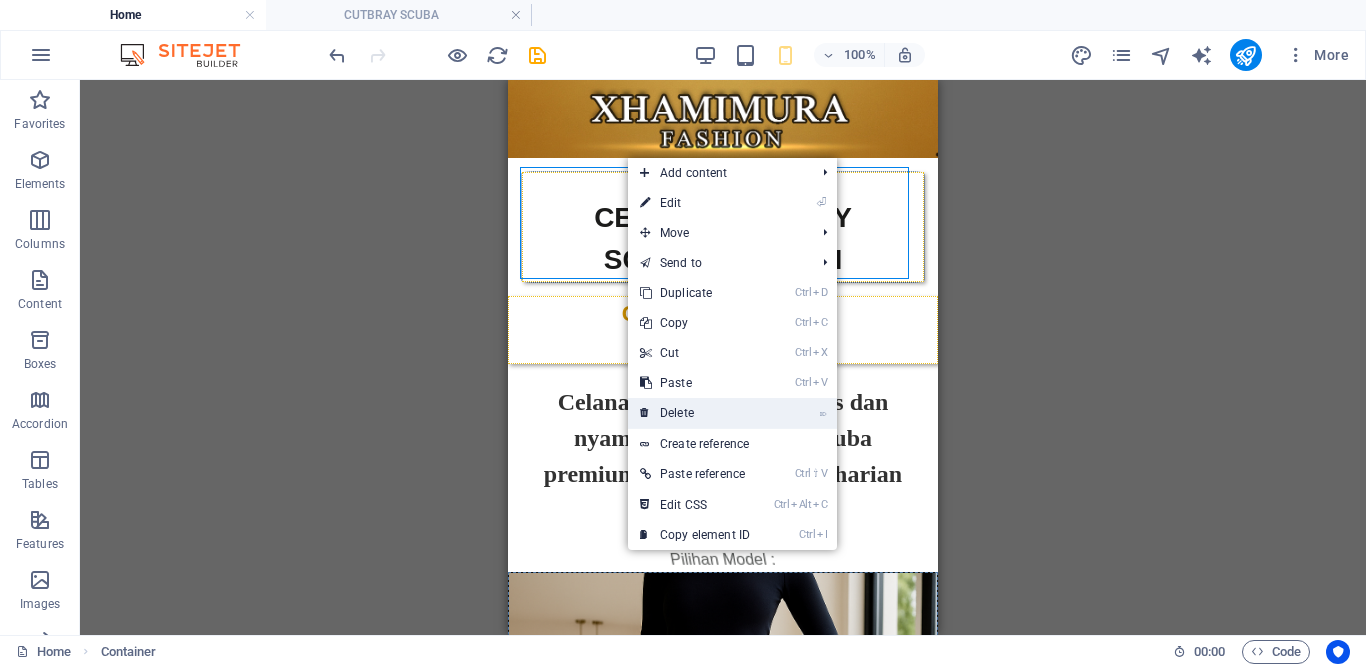 click on "⌦  Delete" at bounding box center [695, 413] 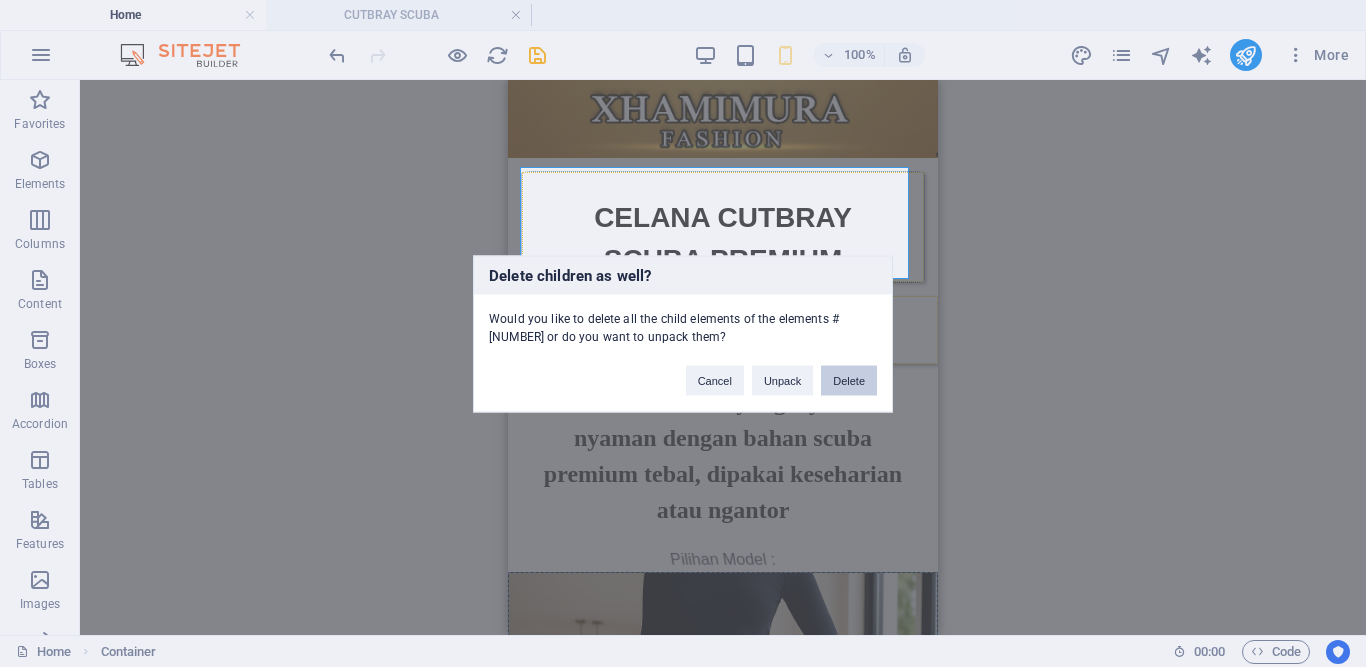 click on "Delete" at bounding box center [849, 380] 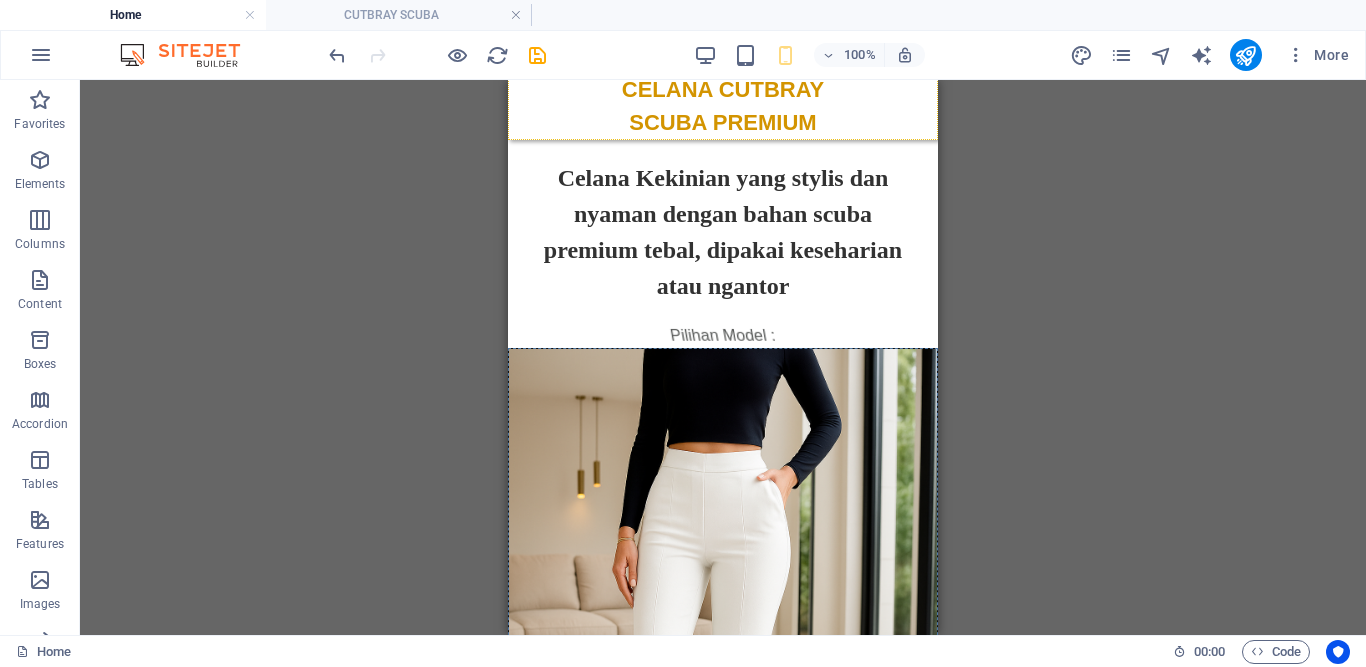 scroll, scrollTop: 0, scrollLeft: 0, axis: both 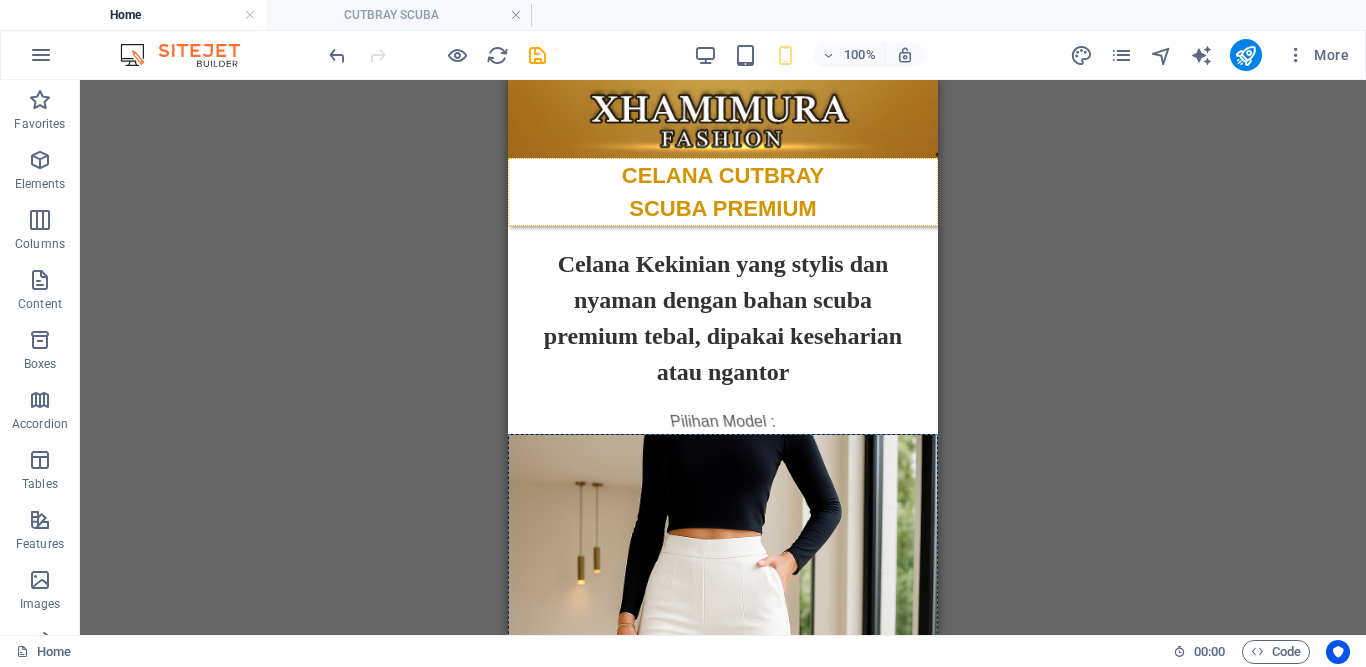 drag, startPoint x: 928, startPoint y: 208, endPoint x: 1458, endPoint y: 261, distance: 532.64343 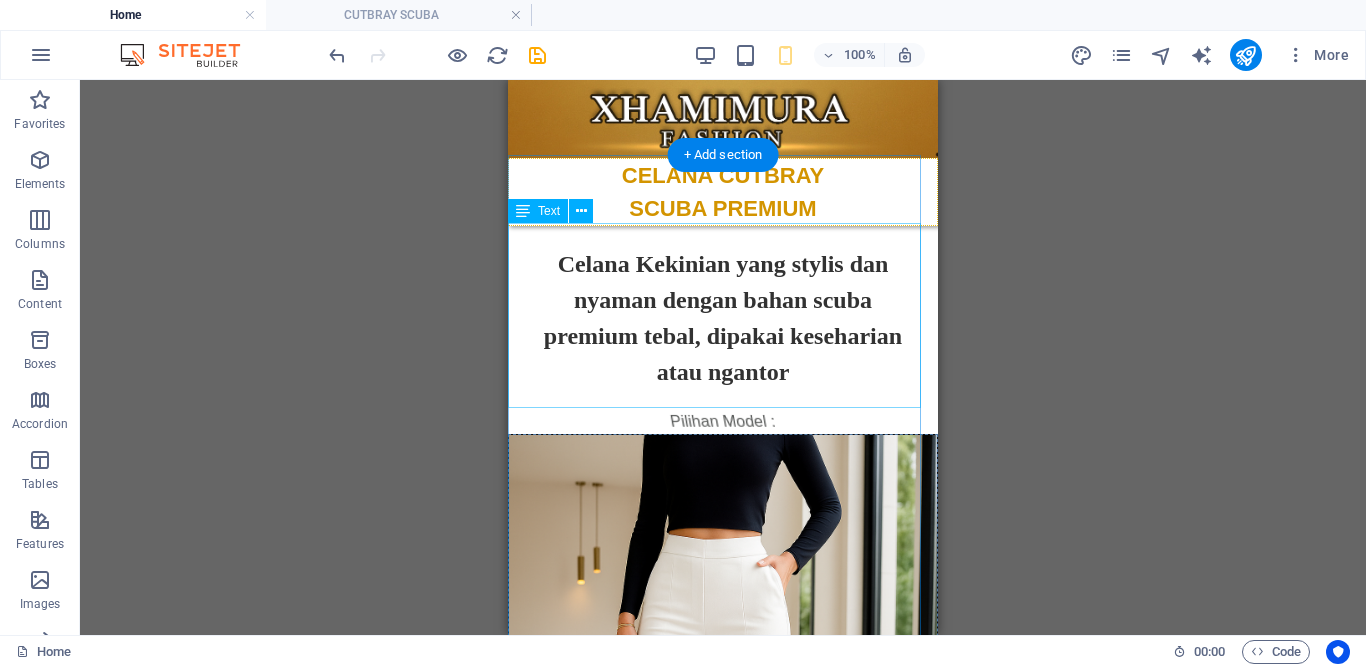 click on "Celana Kekinian yang stylis dan nyaman dengan bahan scuba premium tebal, dipakai keseharian atau ngantor" at bounding box center [723, 318] 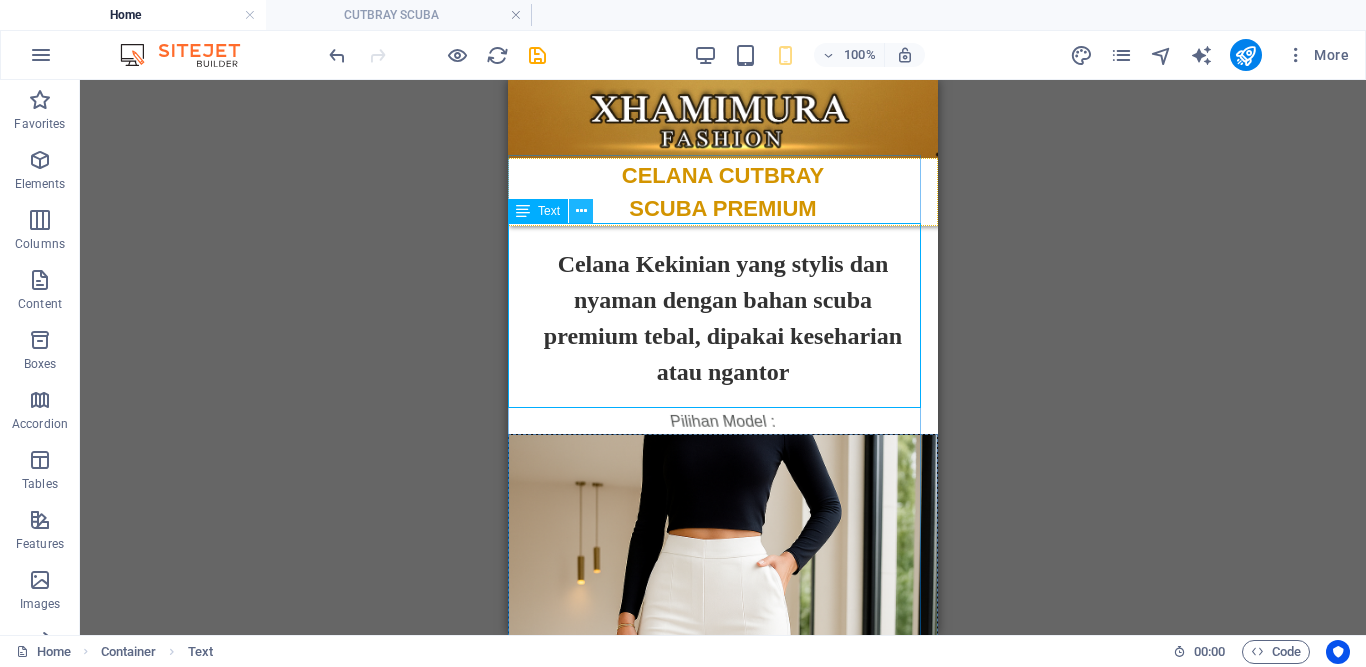 click at bounding box center [581, 211] 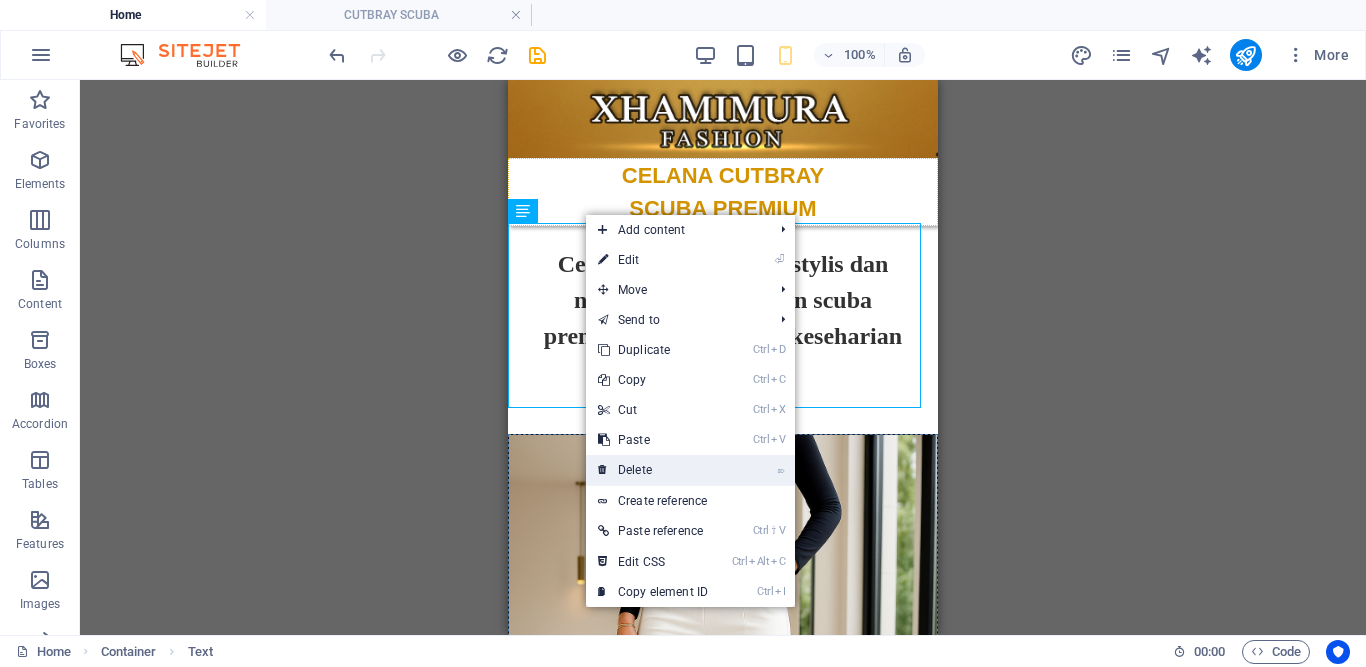 click on "⌦  Delete" at bounding box center (653, 470) 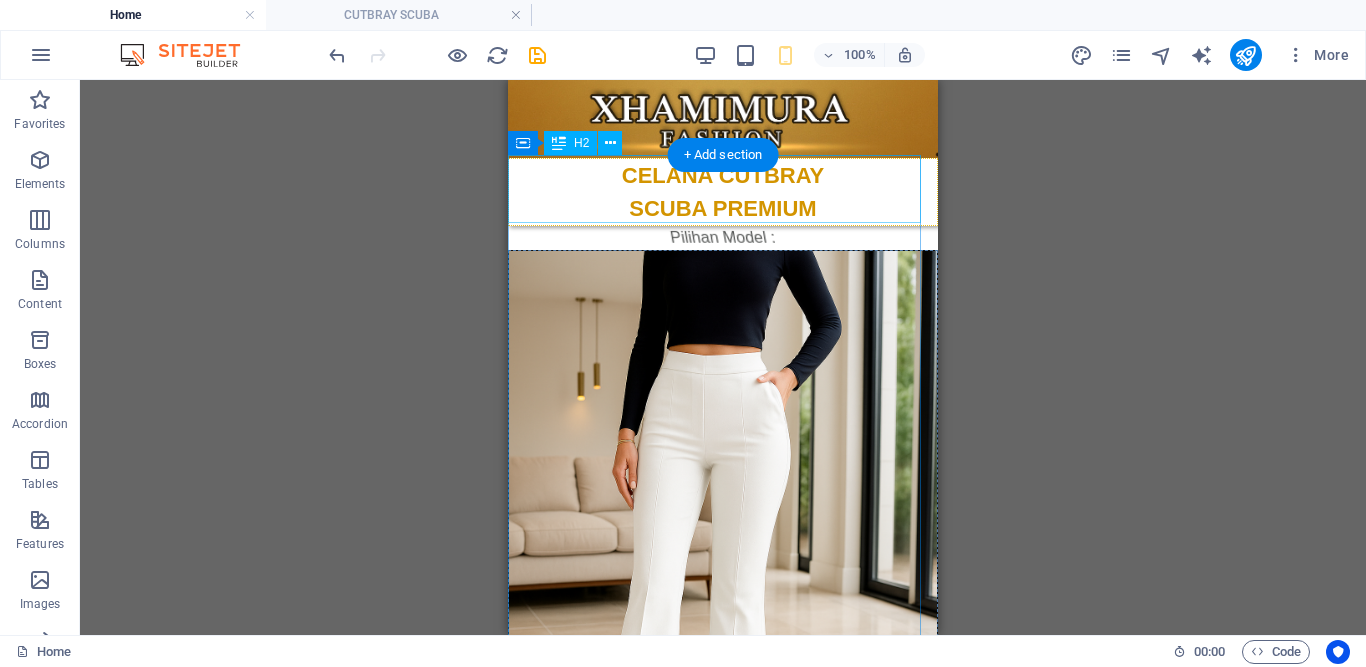 click on "CELANA CUTBRAY  SCUBA PREMIUM" at bounding box center [723, 192] 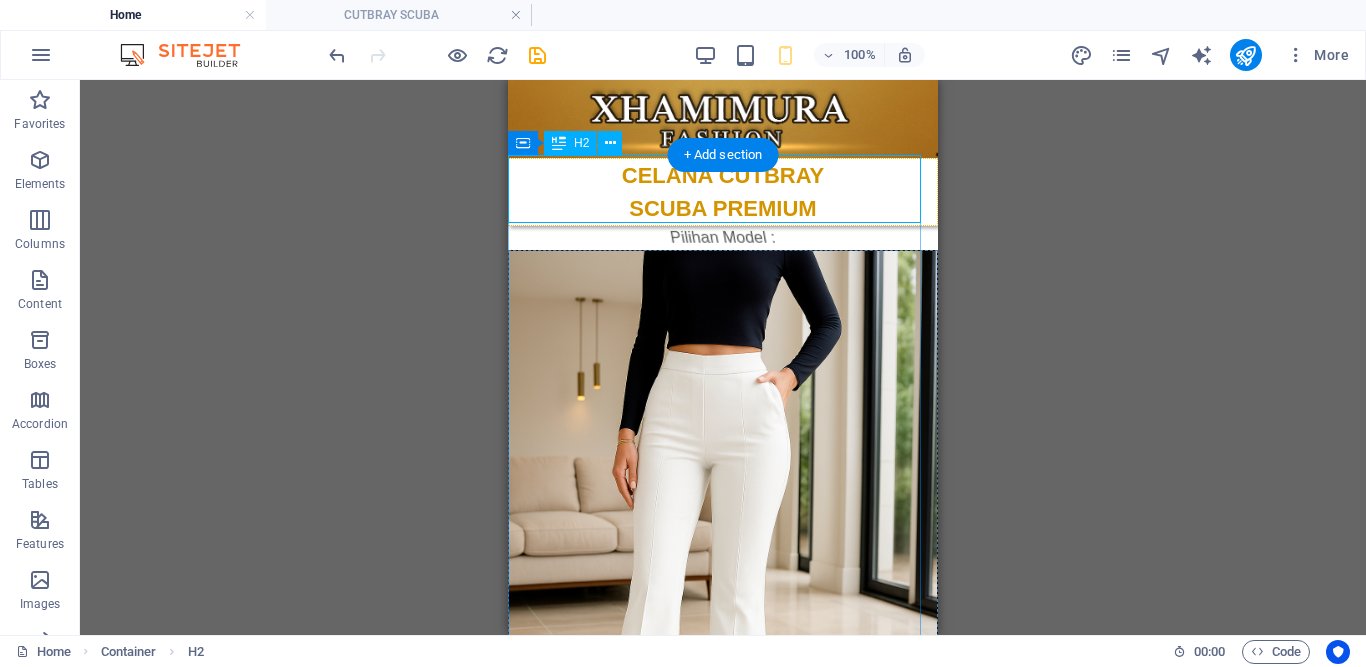 click on "CELANA CUTBRAY  SCUBA PREMIUM" at bounding box center [723, 192] 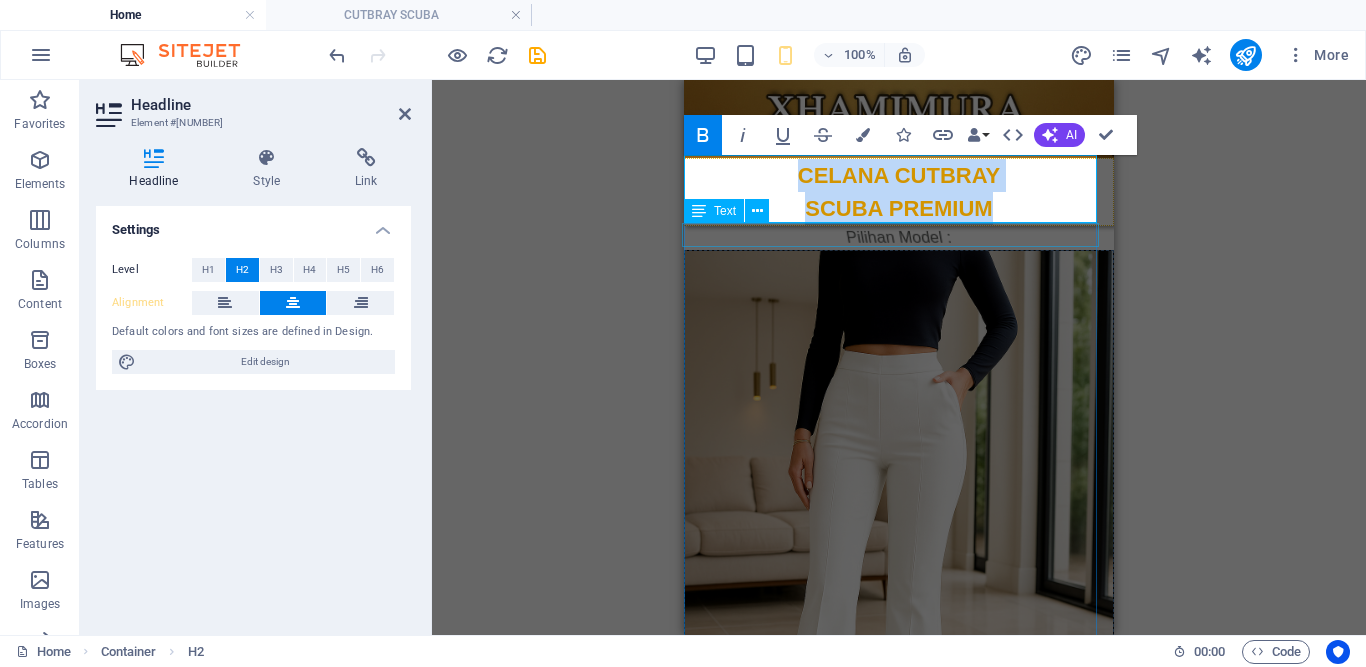 type 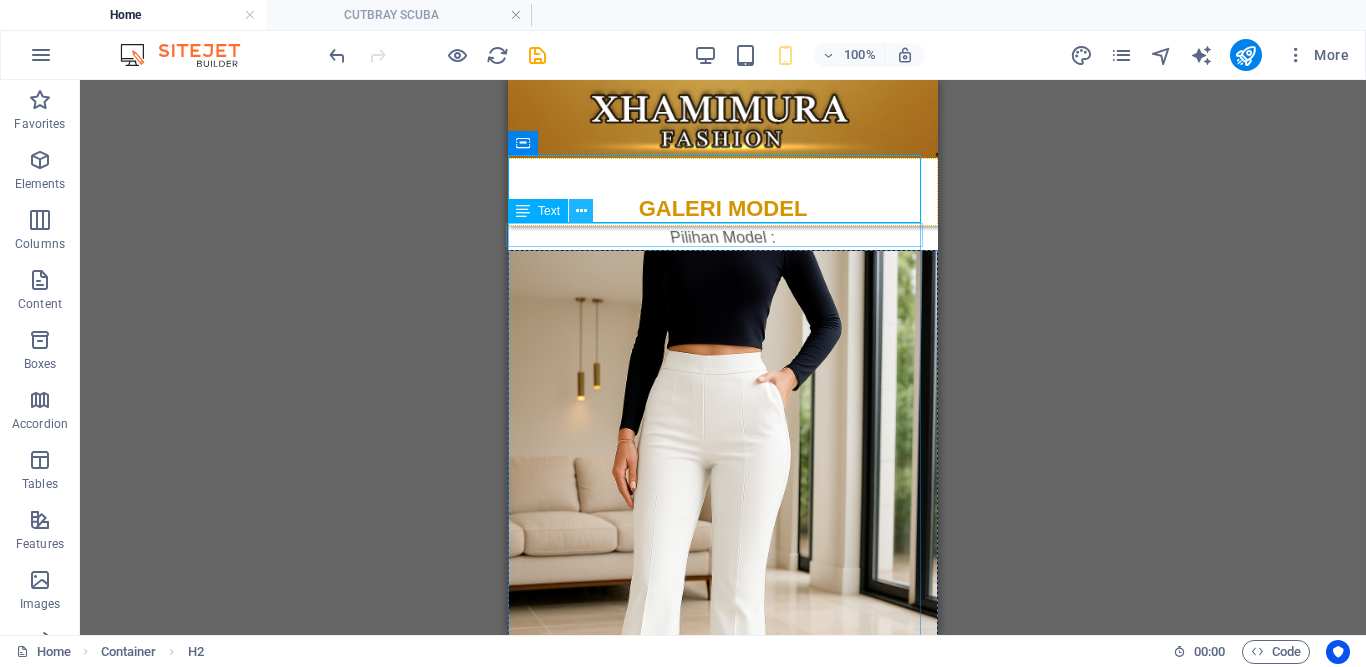 click at bounding box center [581, 211] 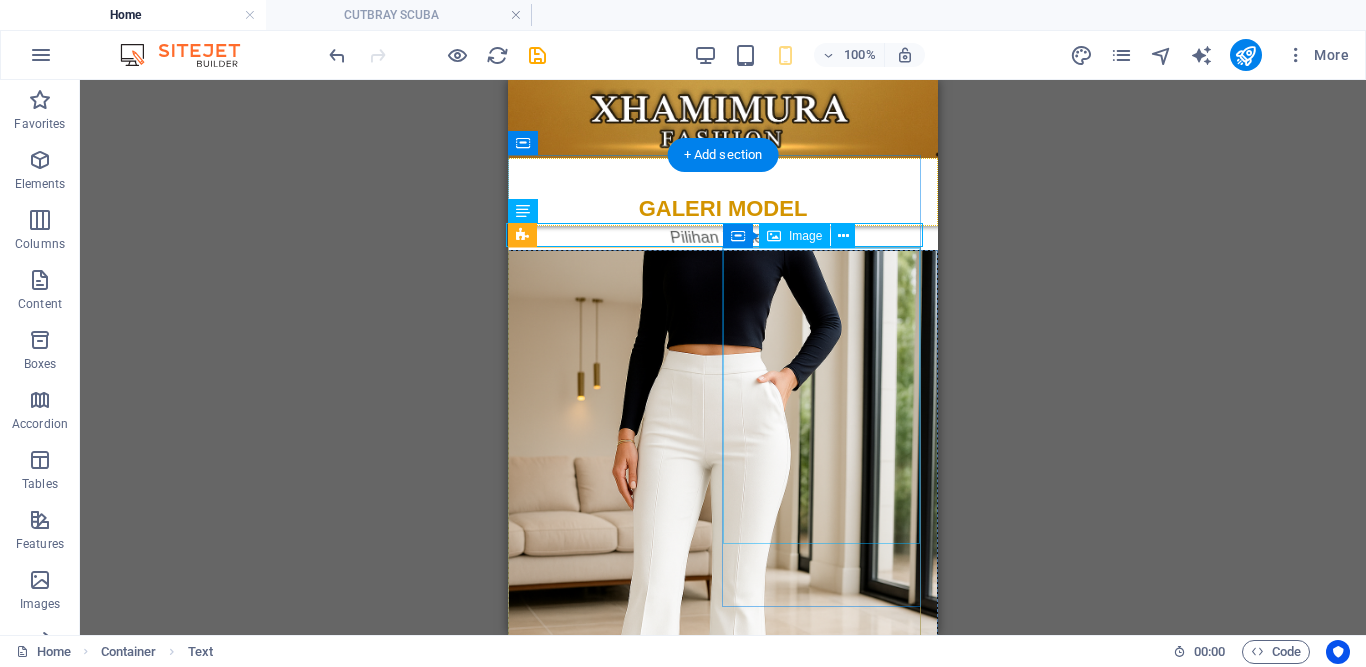 click at bounding box center (723, 1286) 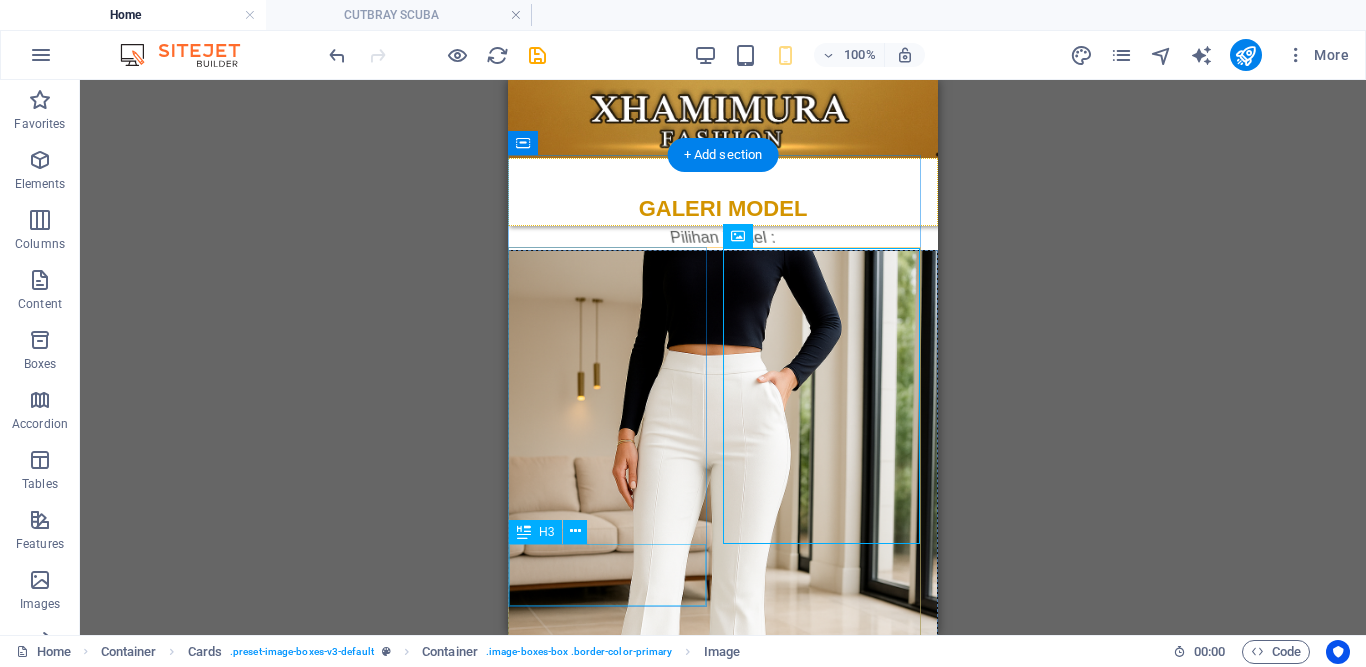 click on "Putih" at bounding box center [723, 924] 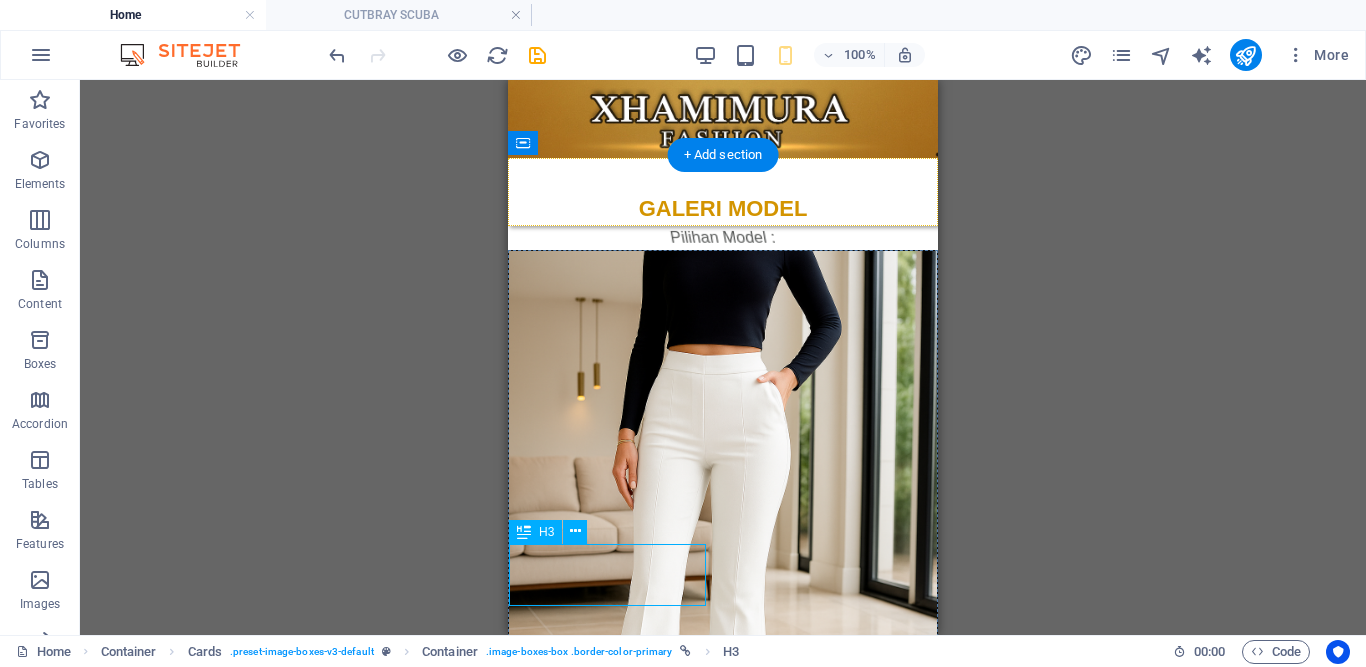 click on "Putih" at bounding box center [723, 924] 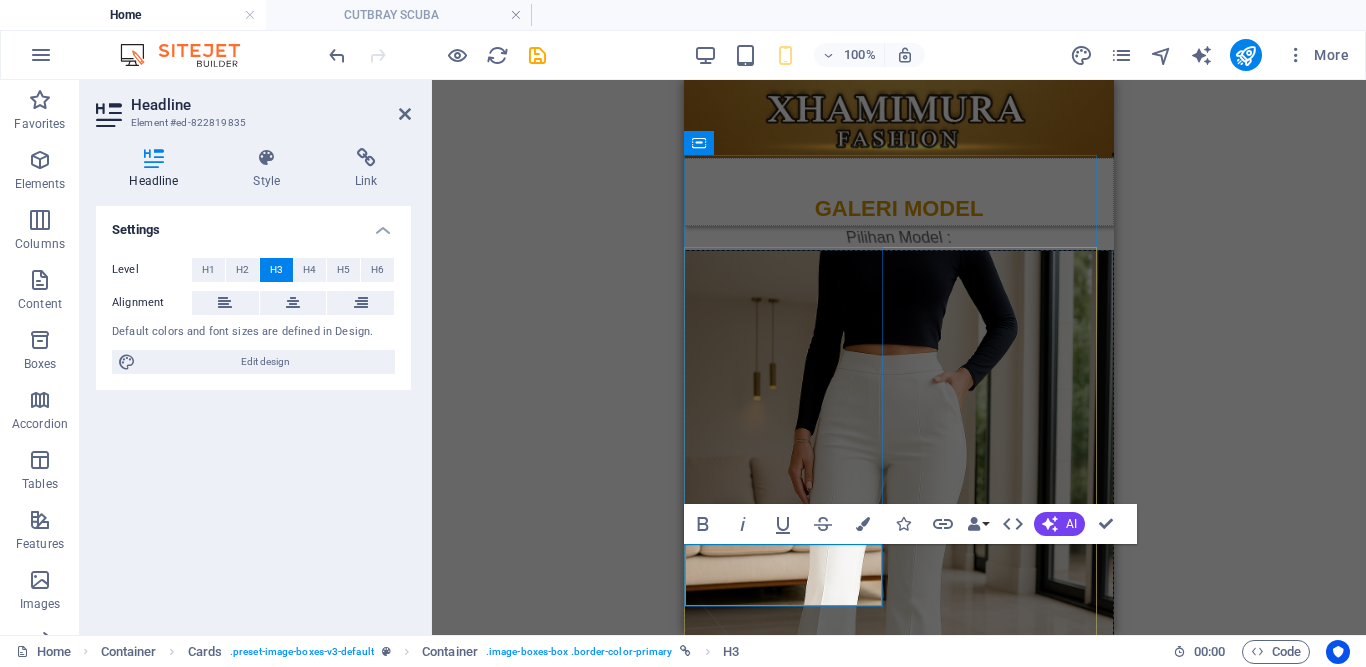 type 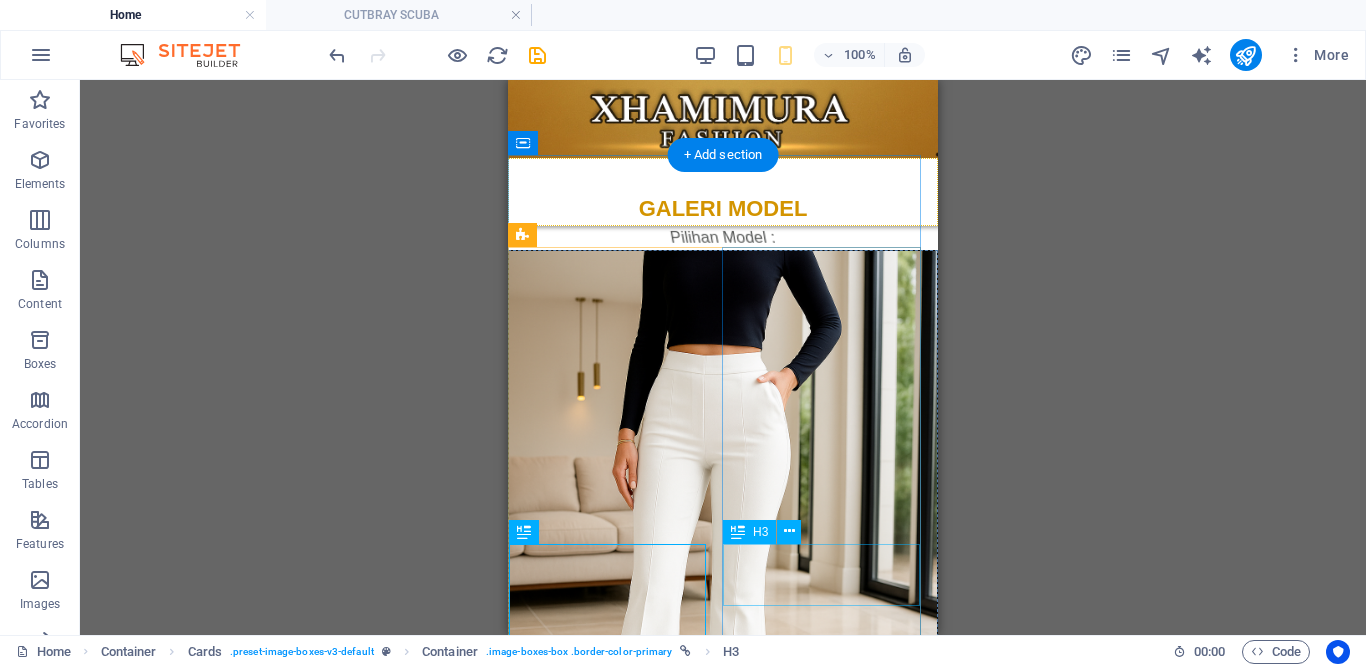 click on "Hitam" at bounding box center (723, 1638) 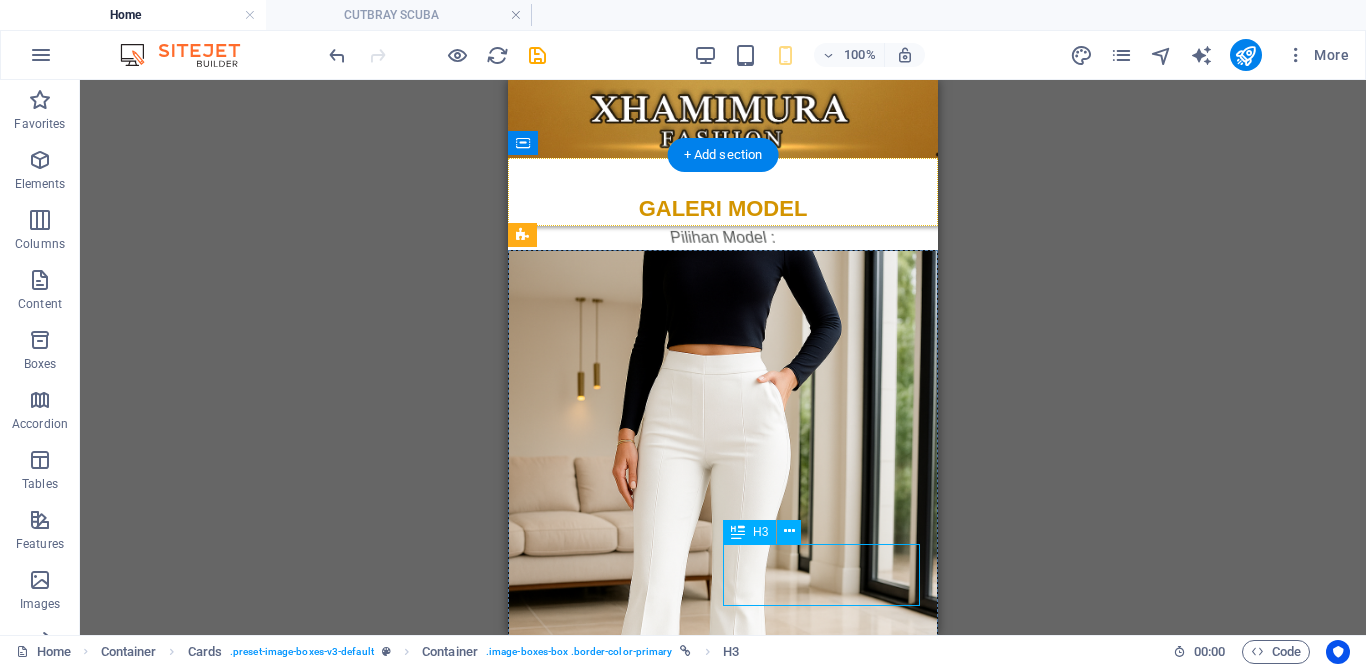 click on "Hitam" at bounding box center (723, 1638) 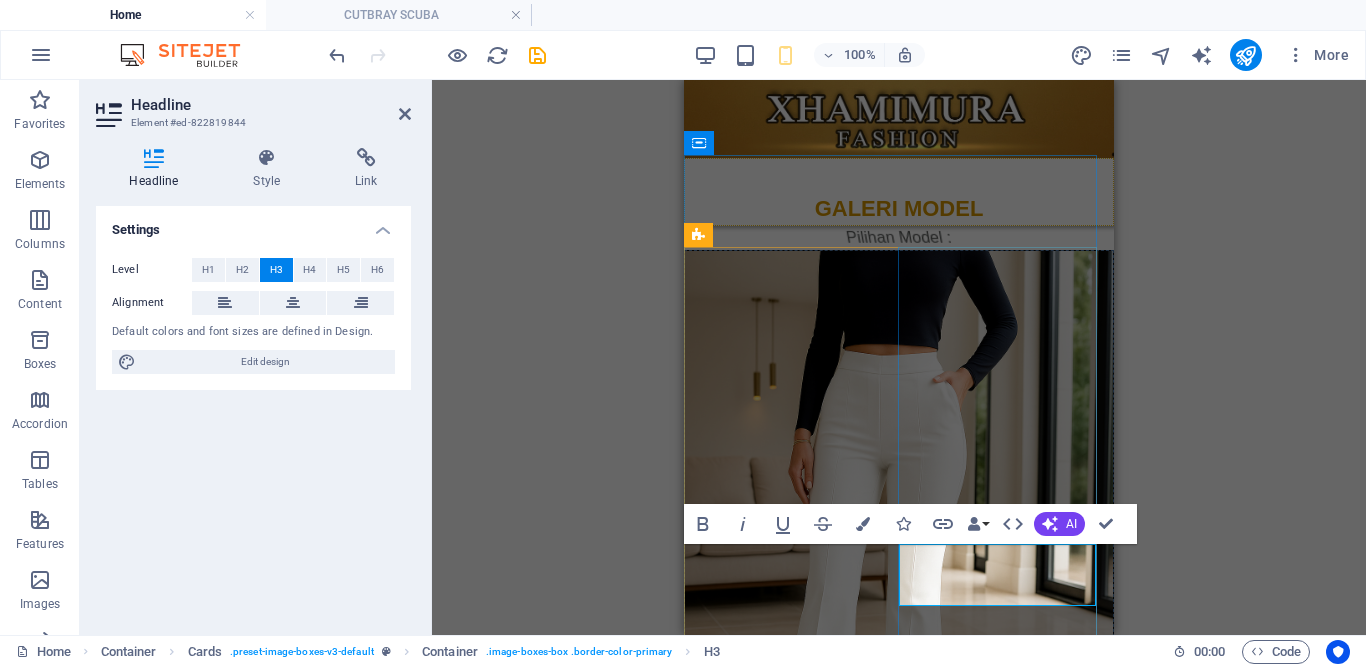 type 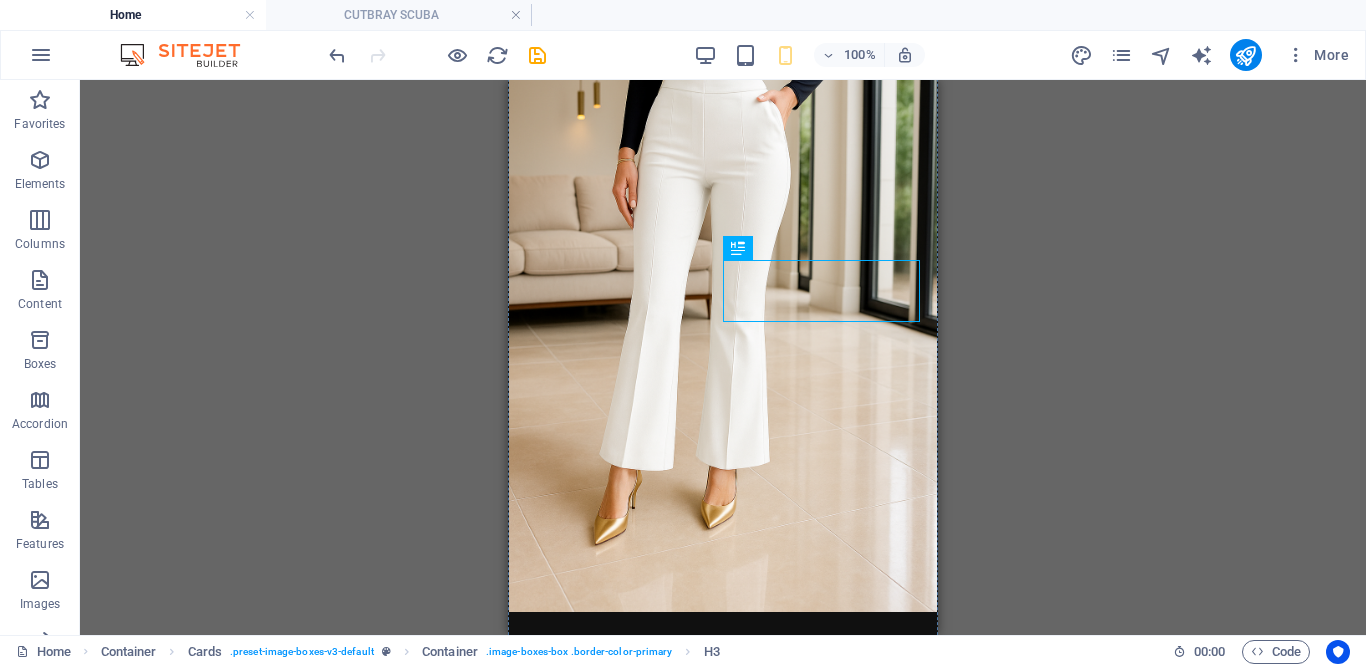 scroll, scrollTop: 329, scrollLeft: 0, axis: vertical 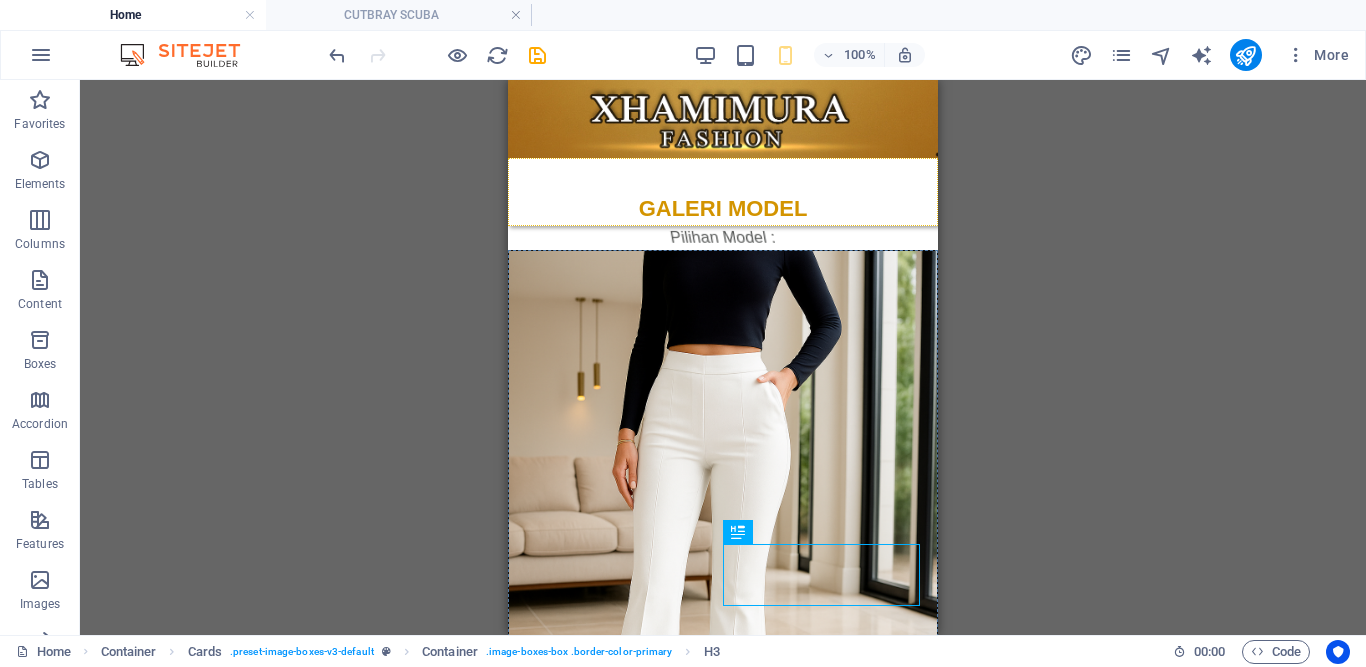 drag, startPoint x: 935, startPoint y: 298, endPoint x: 1462, endPoint y: 236, distance: 530.6345 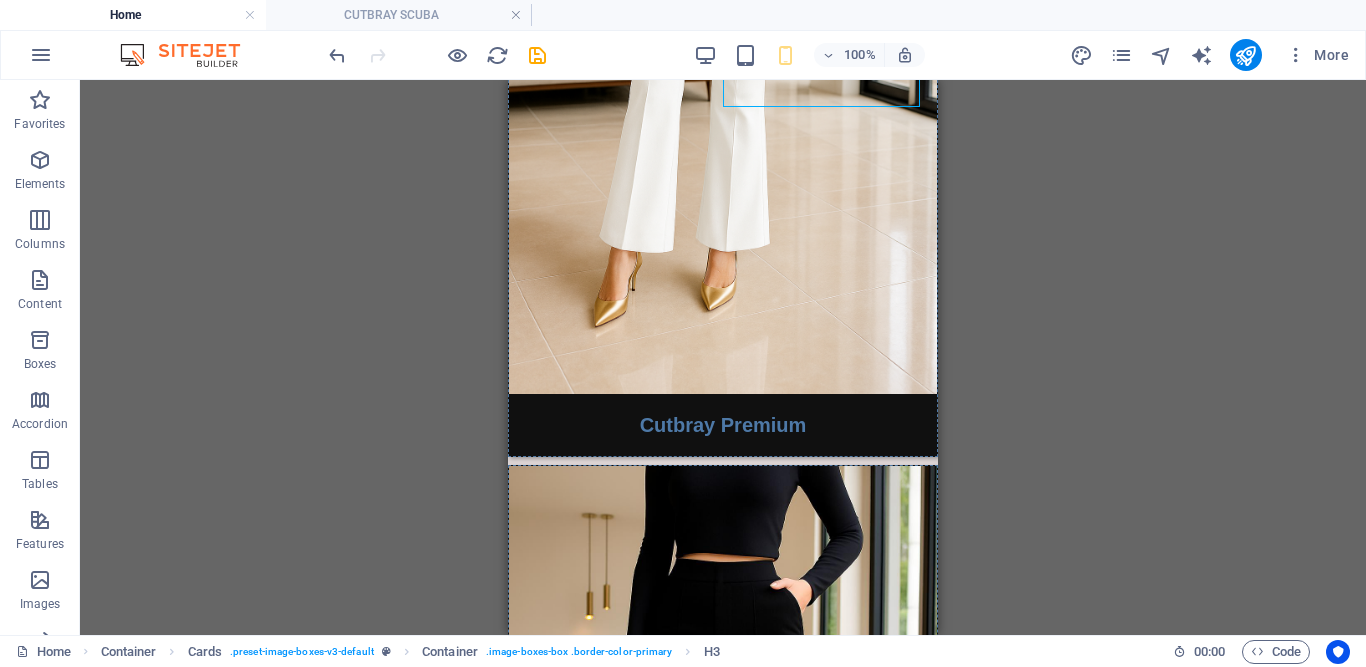scroll, scrollTop: 506, scrollLeft: 0, axis: vertical 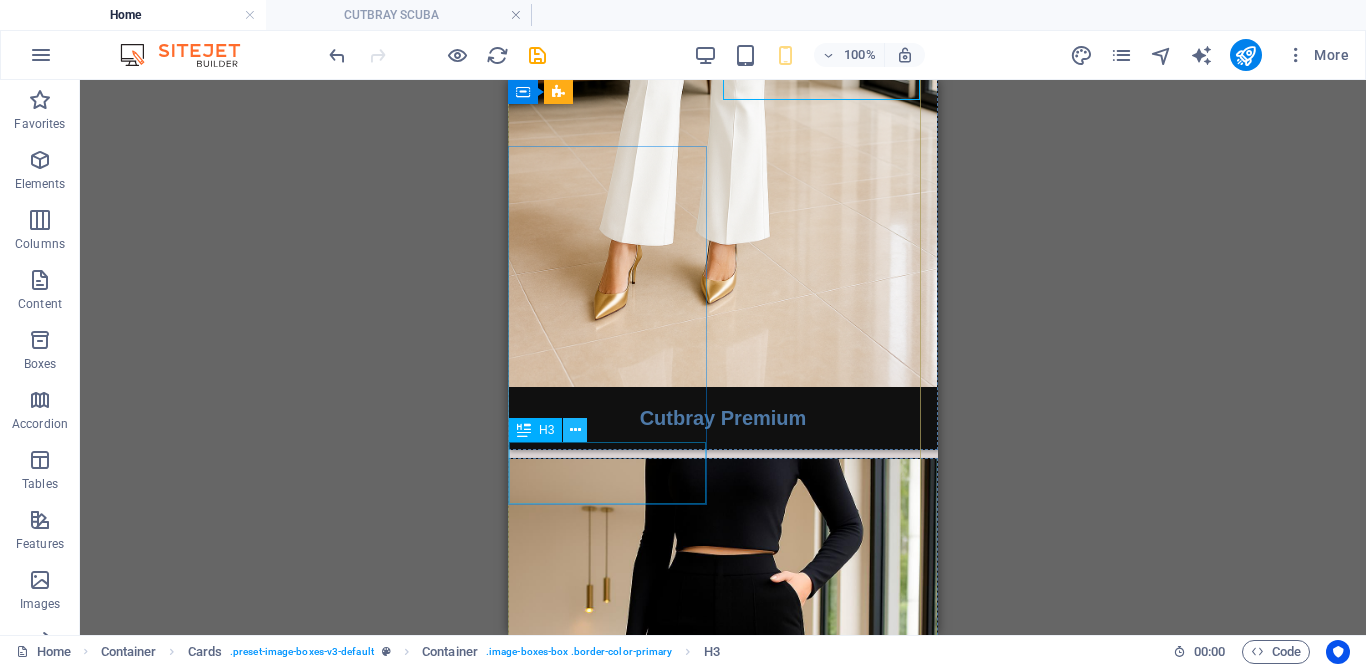 click at bounding box center (575, 430) 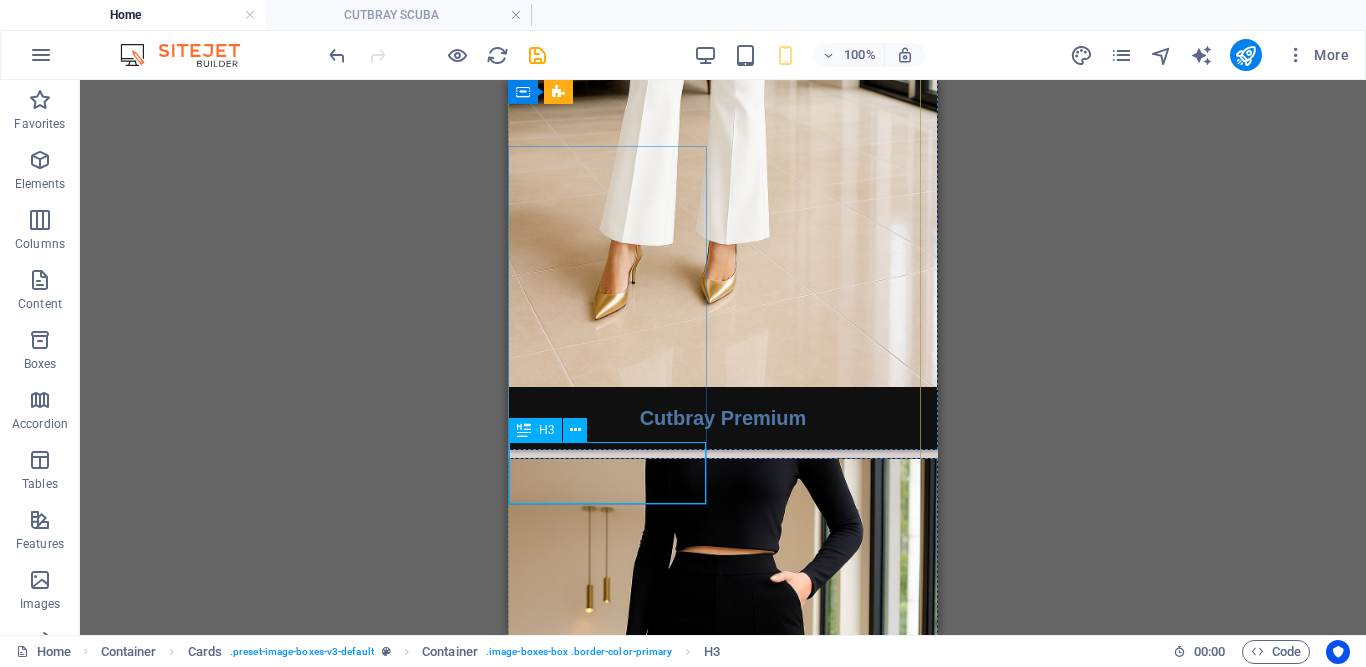 click on "Coffe" at bounding box center [723, 1845] 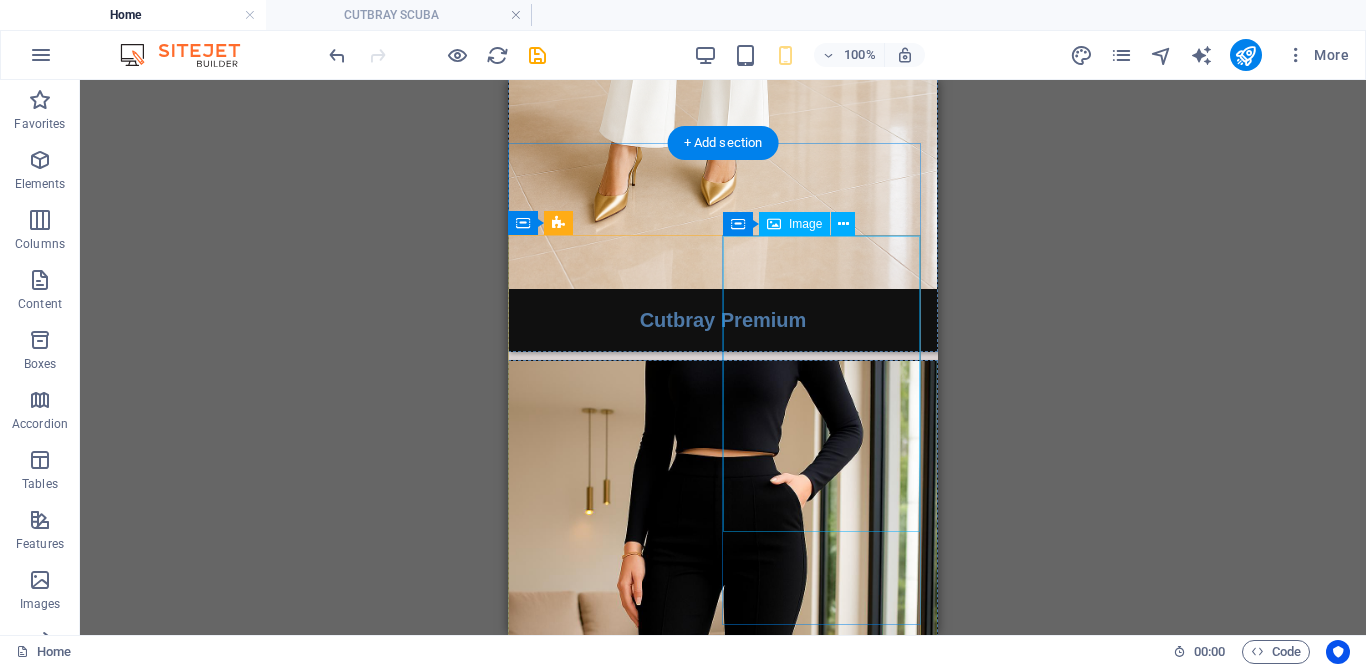 scroll, scrollTop: 0, scrollLeft: 0, axis: both 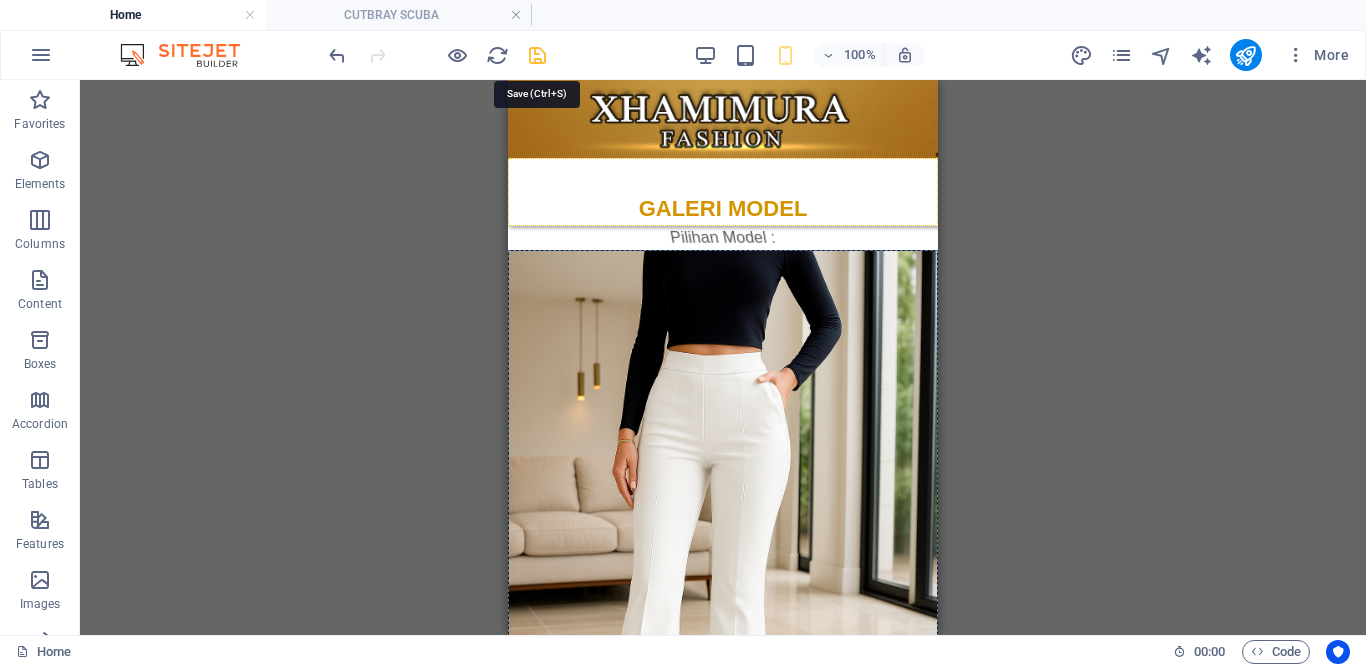 drag, startPoint x: 532, startPoint y: 52, endPoint x: 247, endPoint y: 173, distance: 309.62234 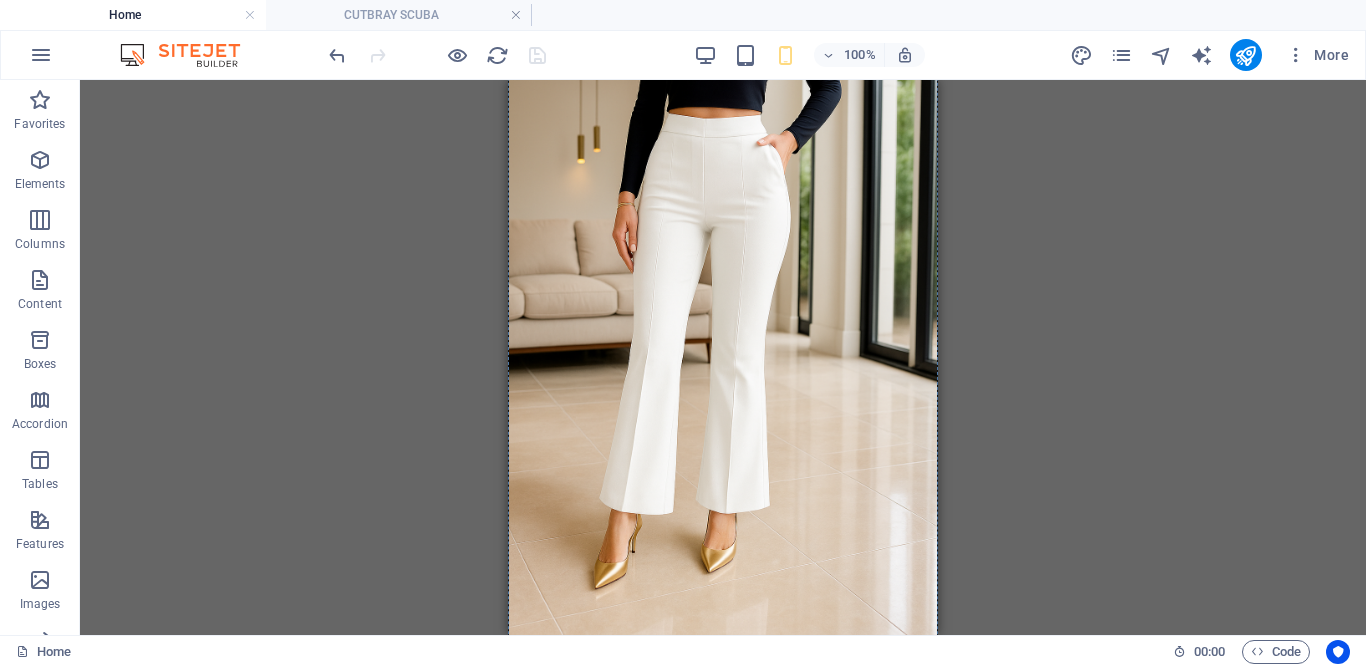 scroll, scrollTop: 0, scrollLeft: 0, axis: both 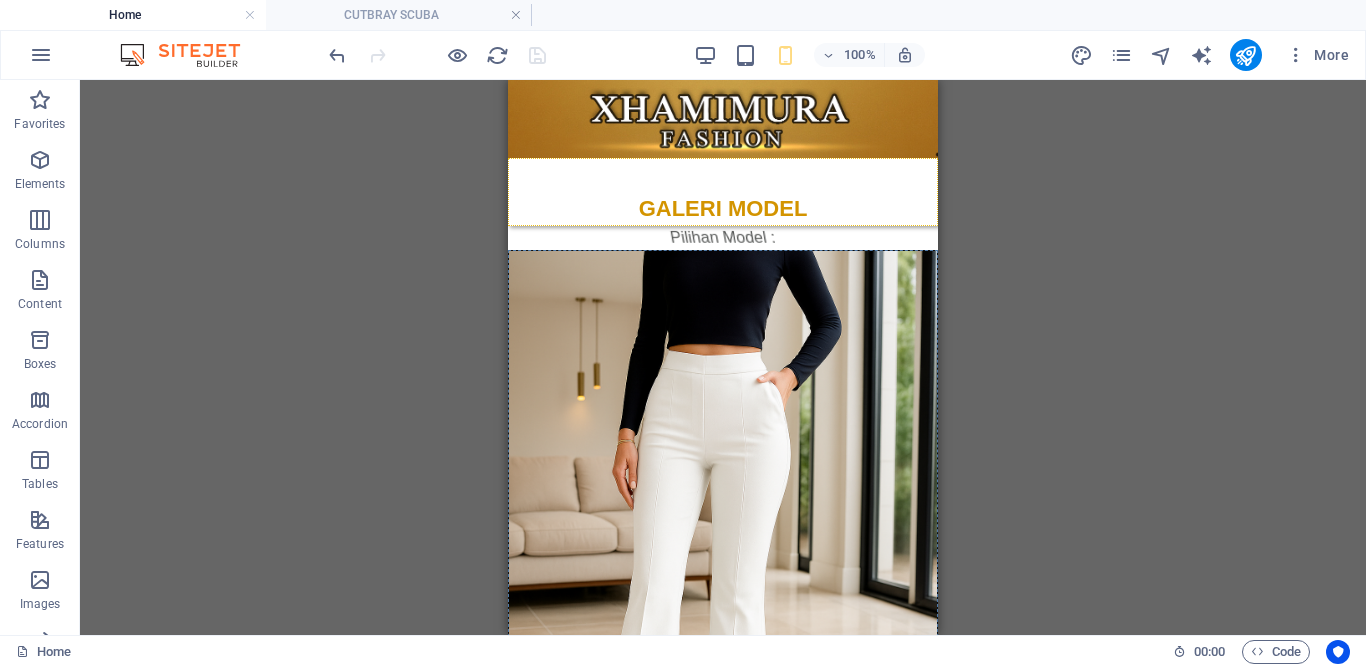 drag, startPoint x: 928, startPoint y: 185, endPoint x: 1509, endPoint y: 238, distance: 583.41235 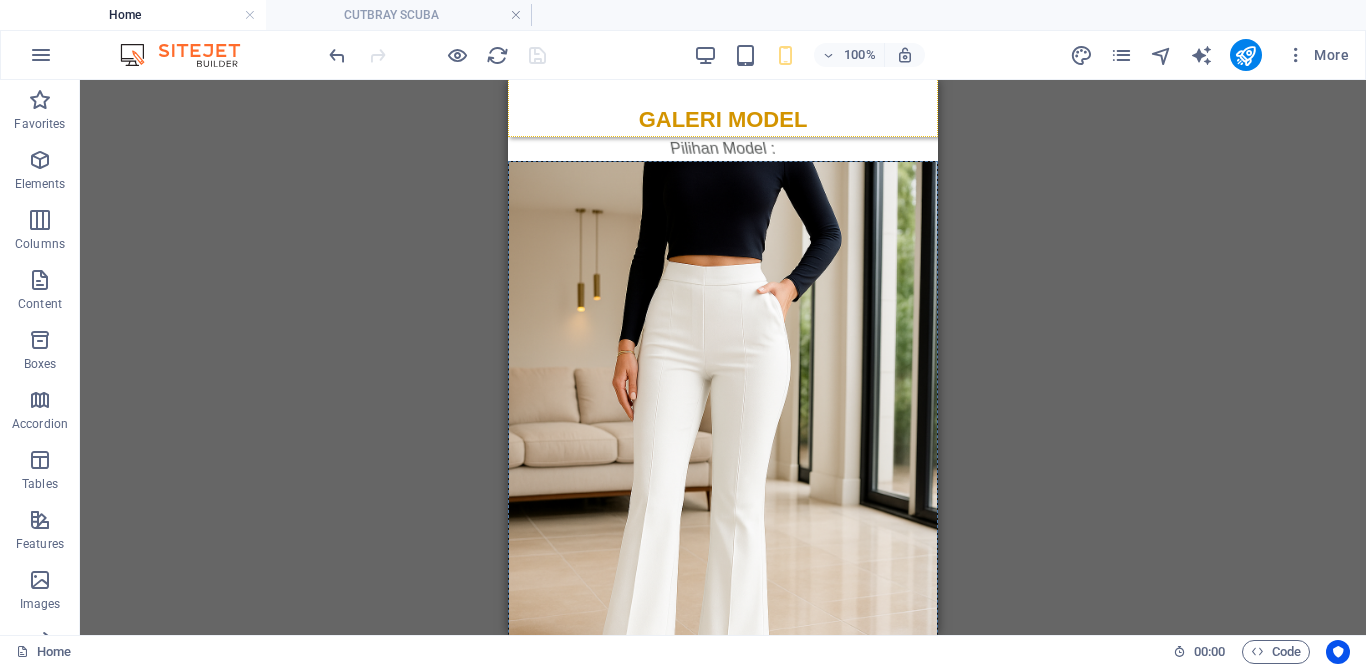 scroll, scrollTop: 10, scrollLeft: 0, axis: vertical 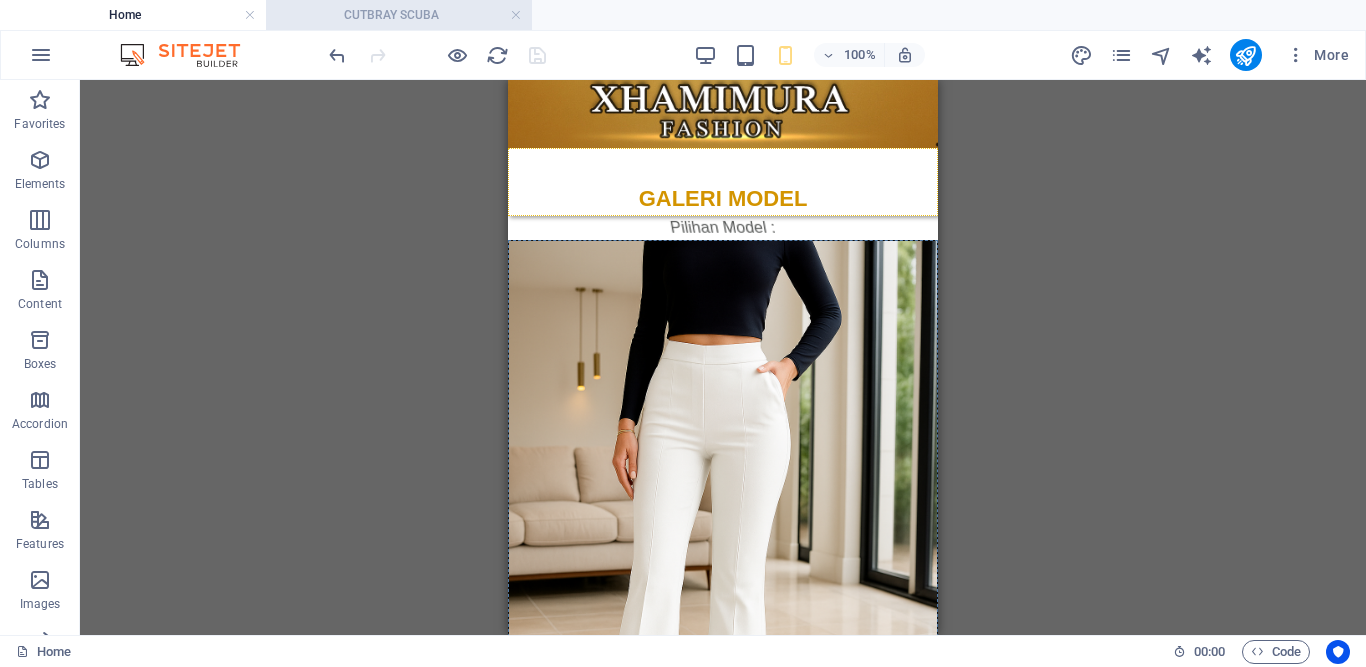 click on "CUTBRAY SCUBA" at bounding box center (399, 15) 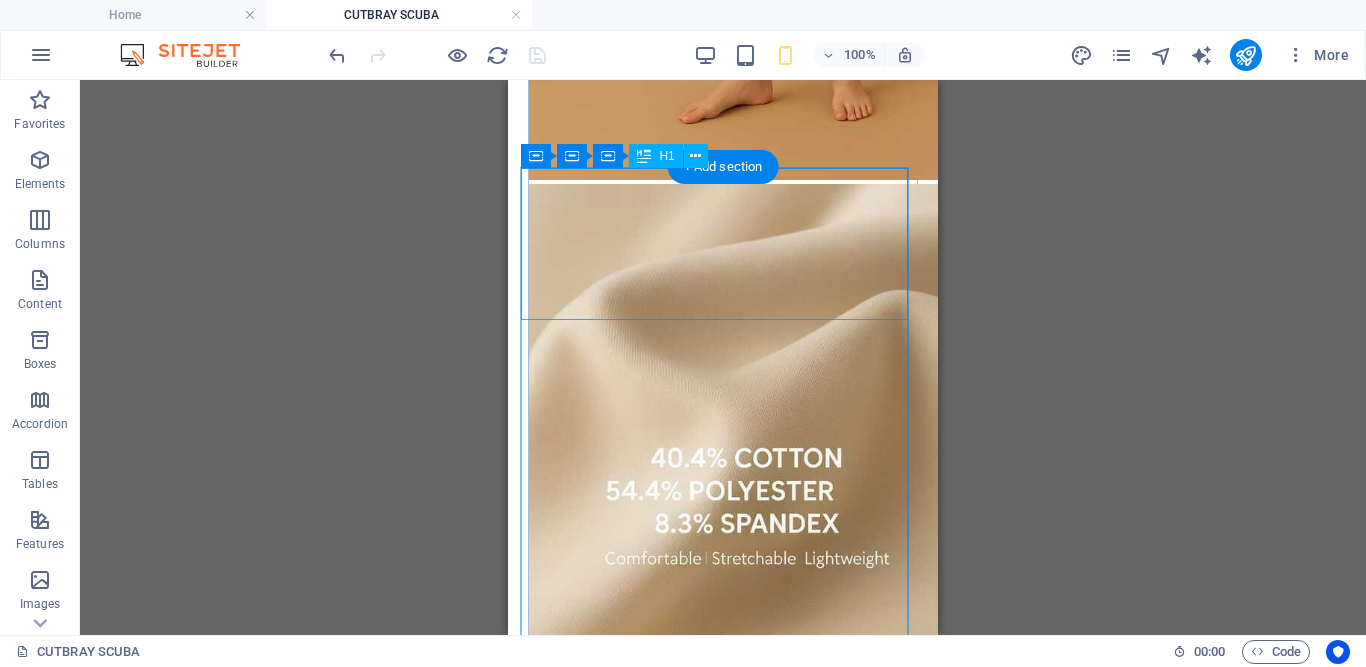 scroll, scrollTop: 0, scrollLeft: 0, axis: both 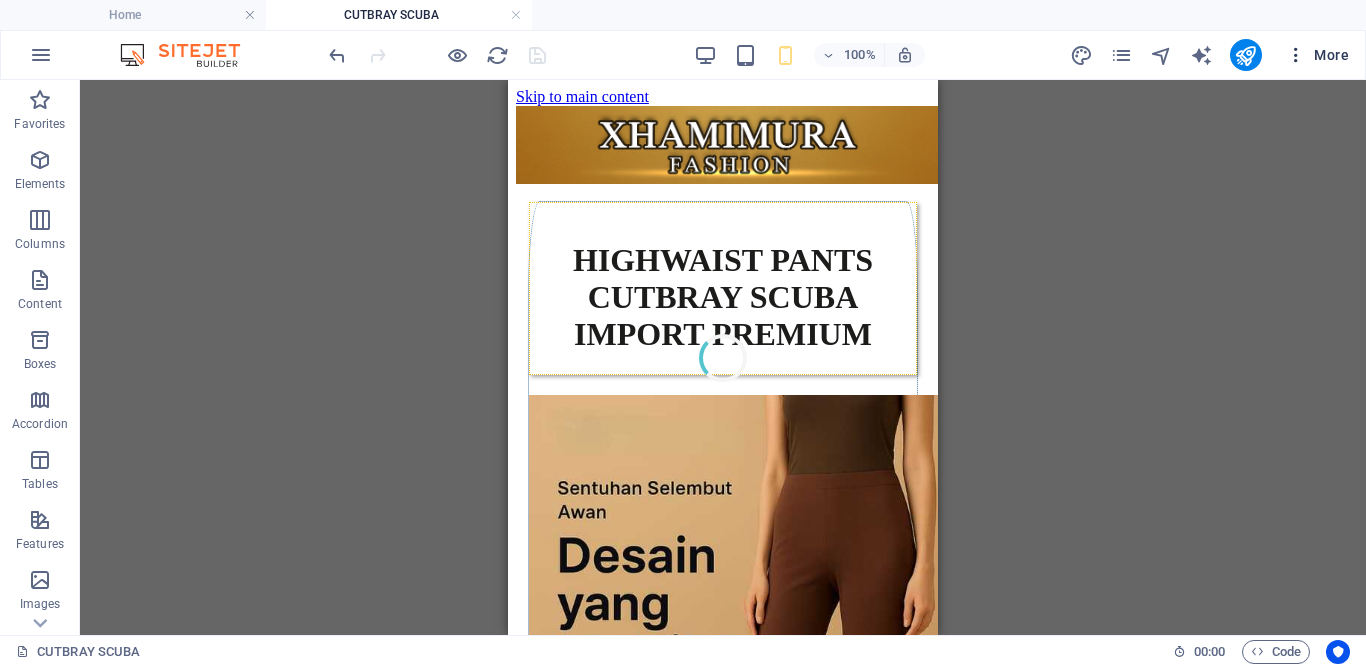 click on "More" at bounding box center (1317, 55) 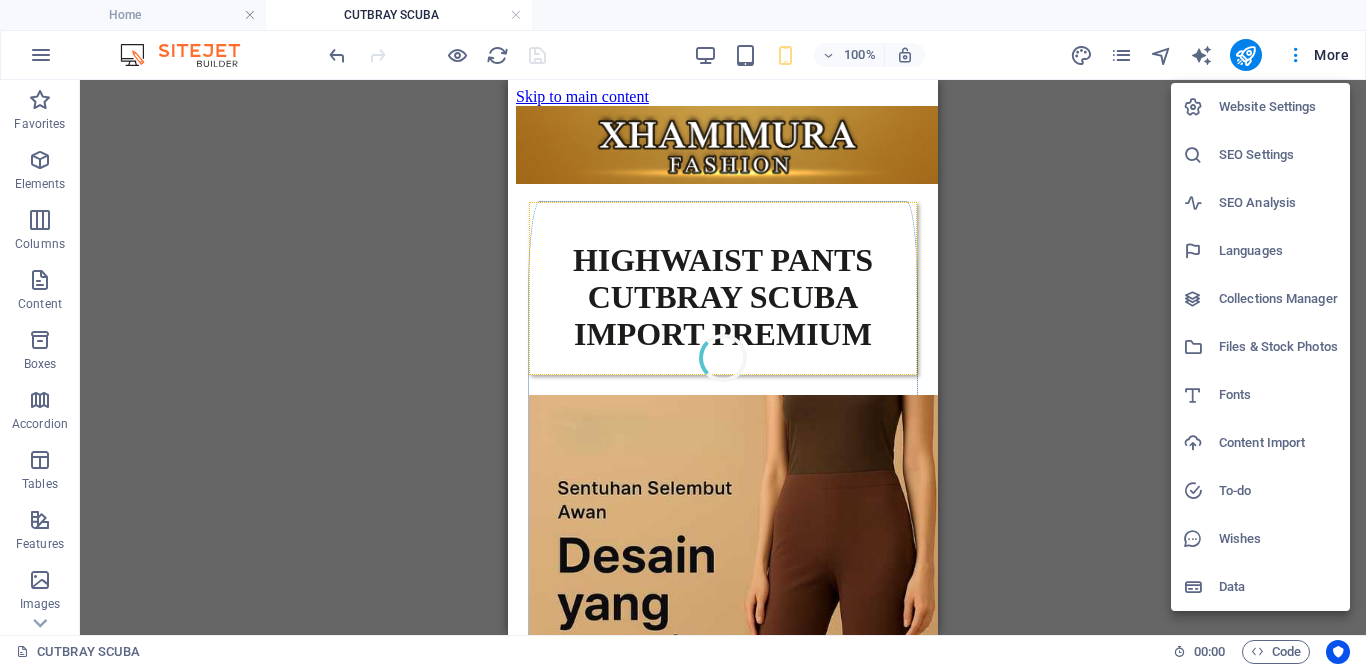 click at bounding box center [683, 333] 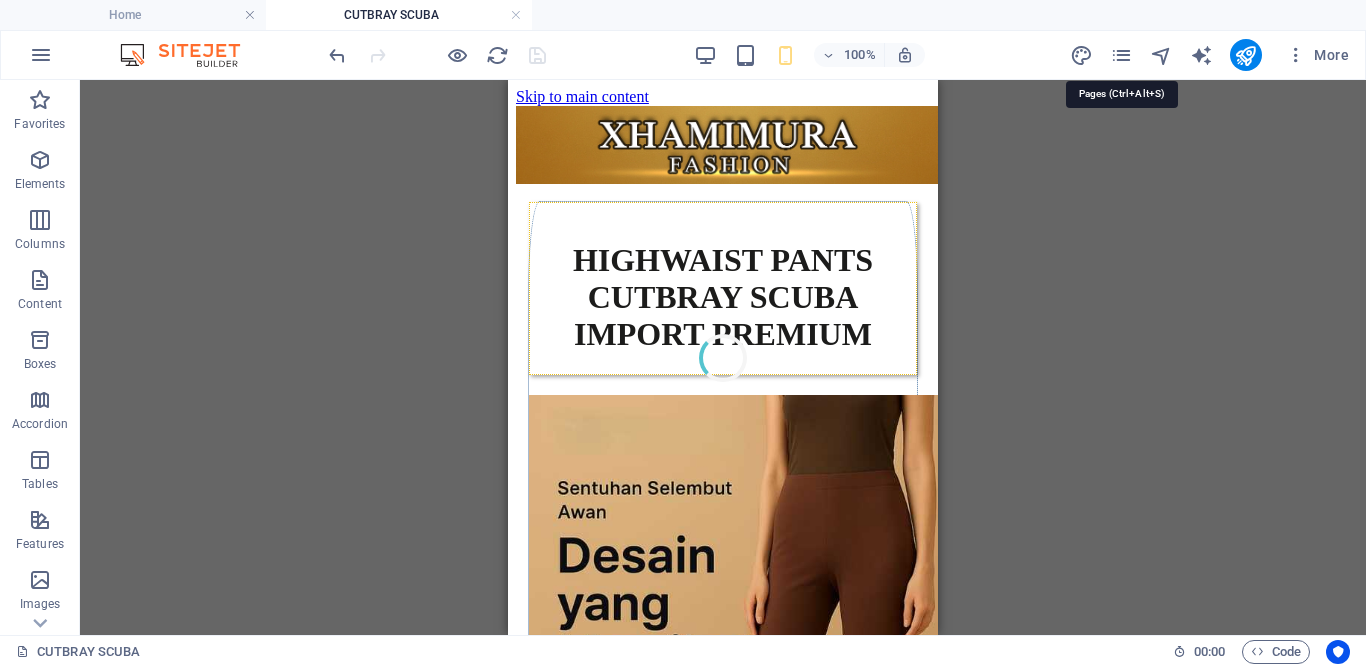click at bounding box center (1121, 55) 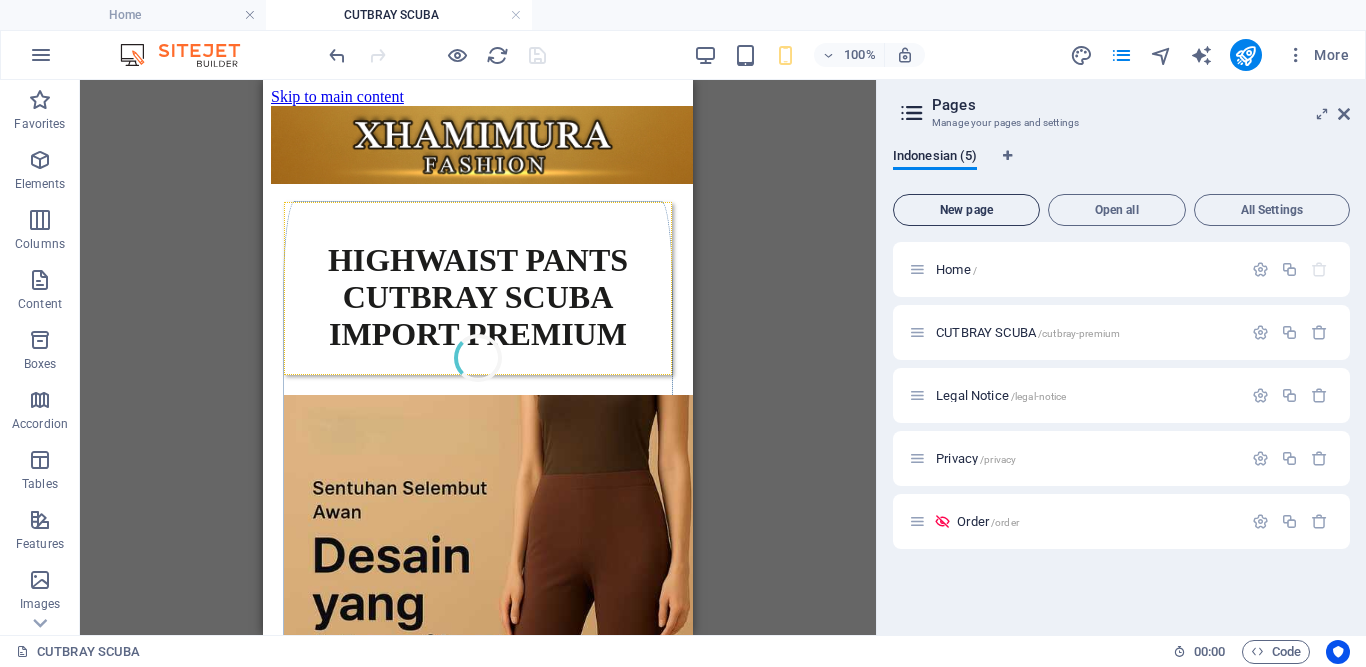 click on "New page" at bounding box center (966, 210) 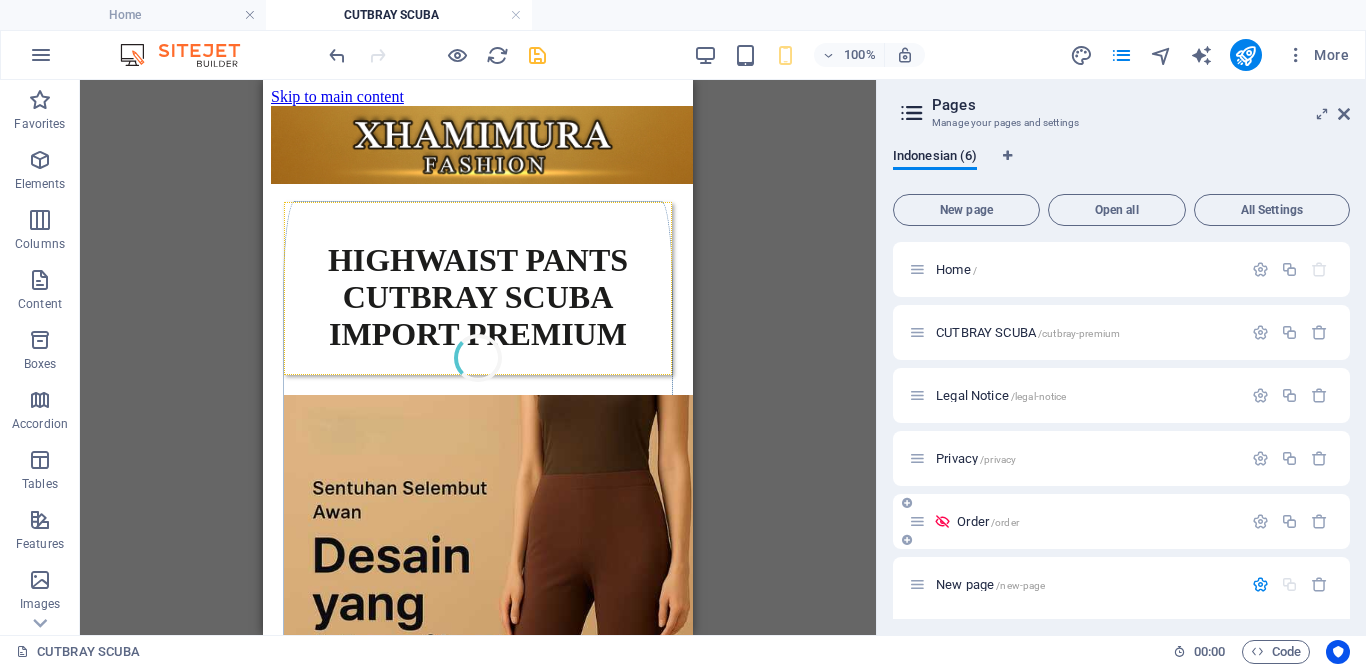 scroll, scrollTop: 230, scrollLeft: 0, axis: vertical 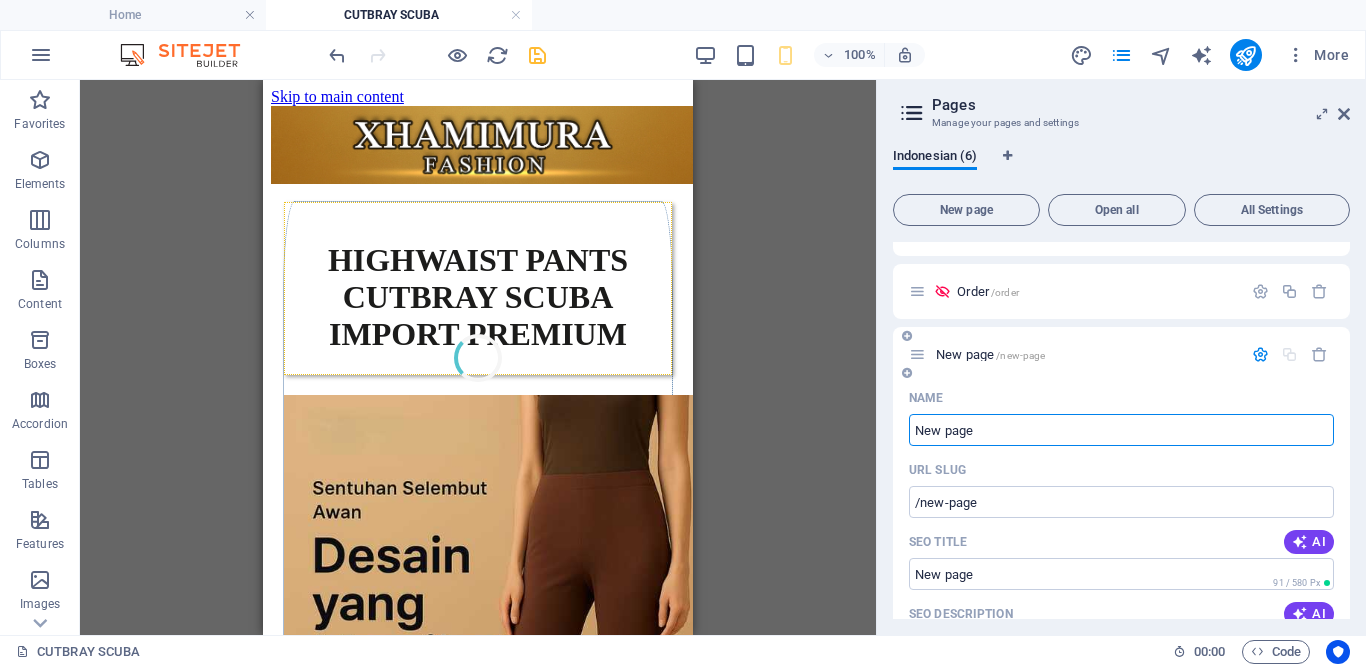 type on "R" 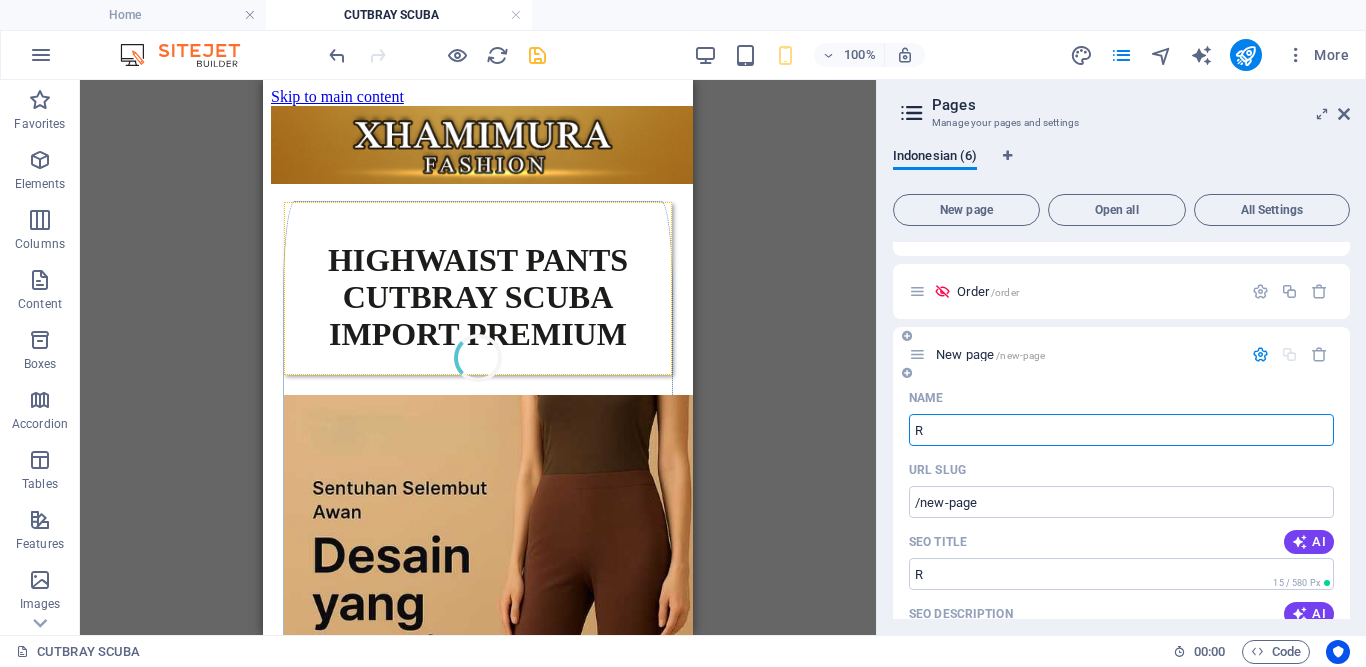 type 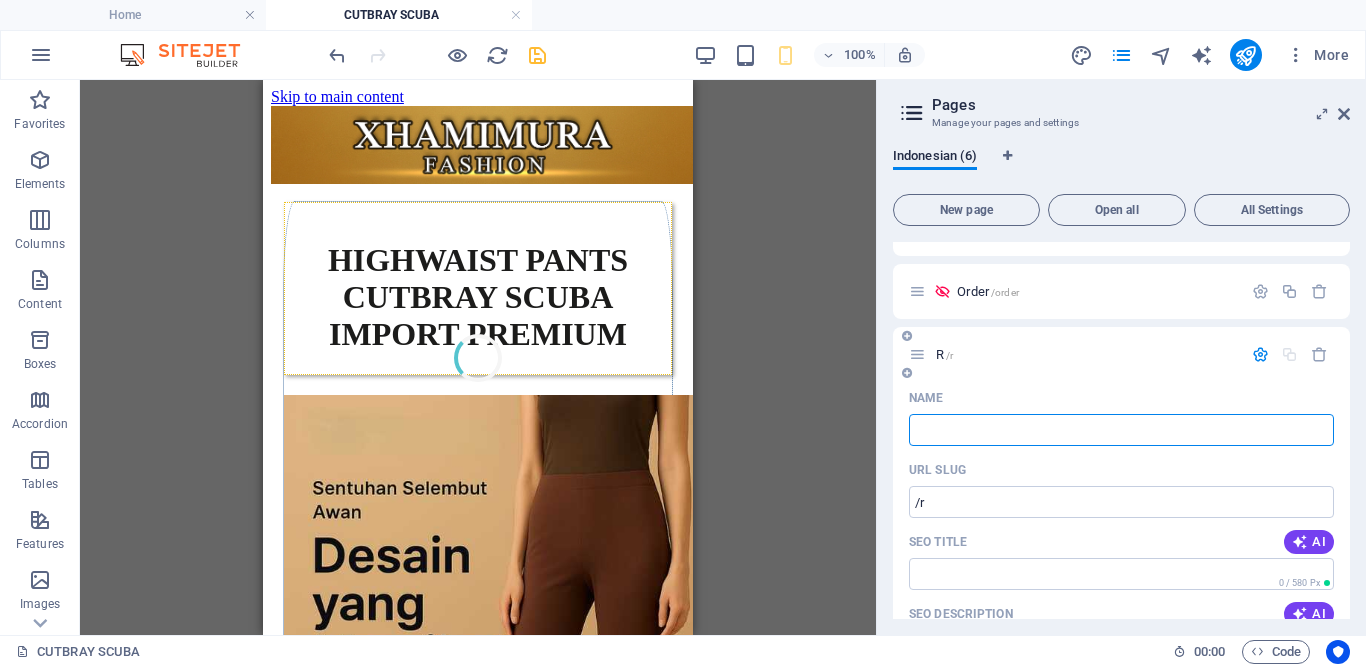 type on "/r" 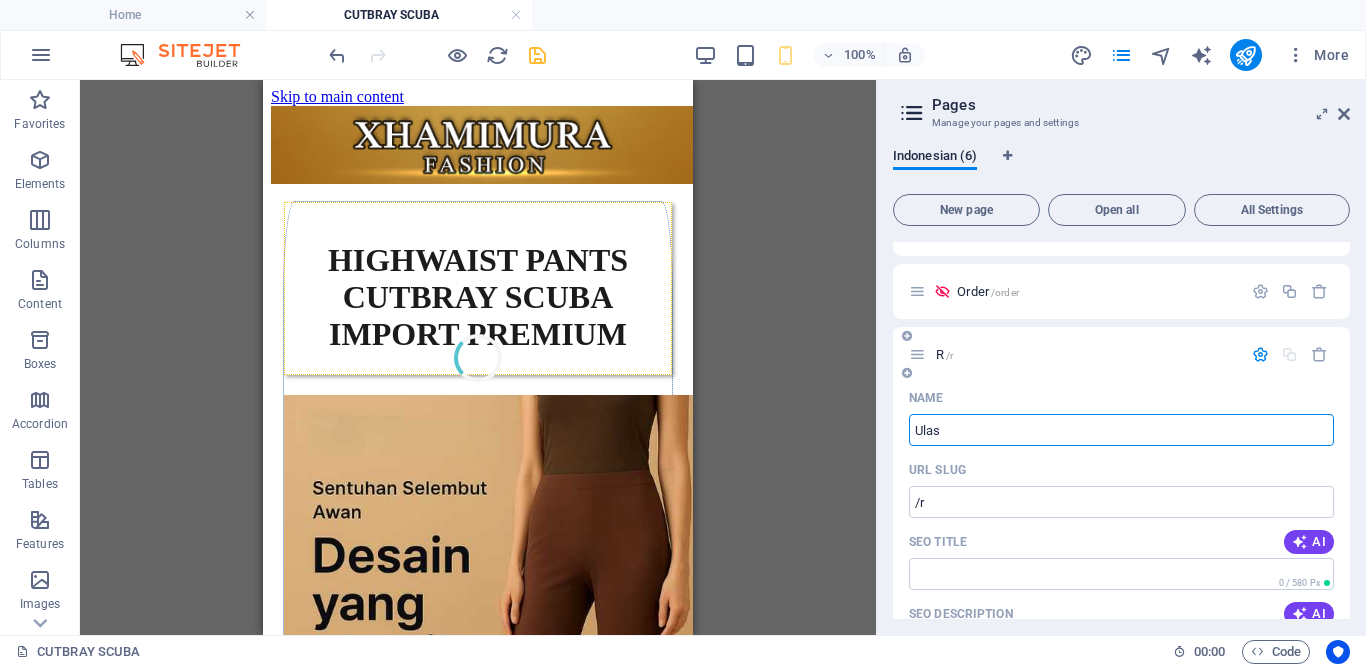 type on "Ulasa" 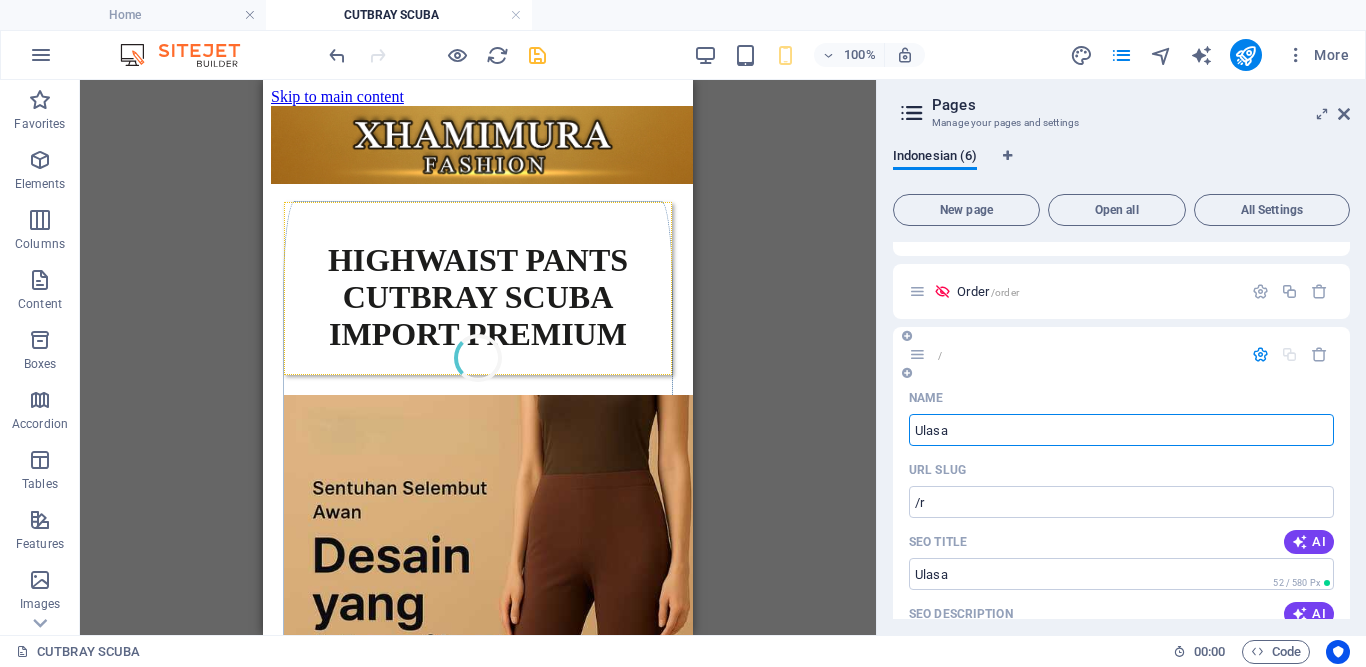 type on "/" 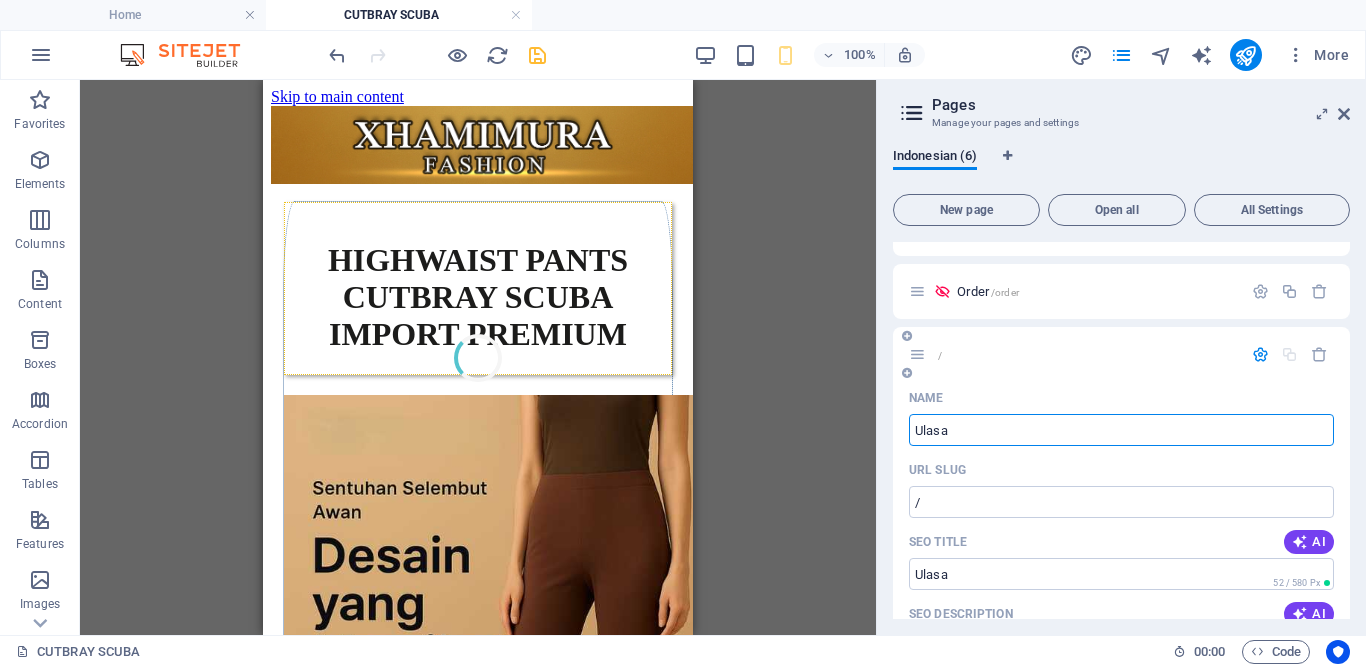 type on "Ulasan" 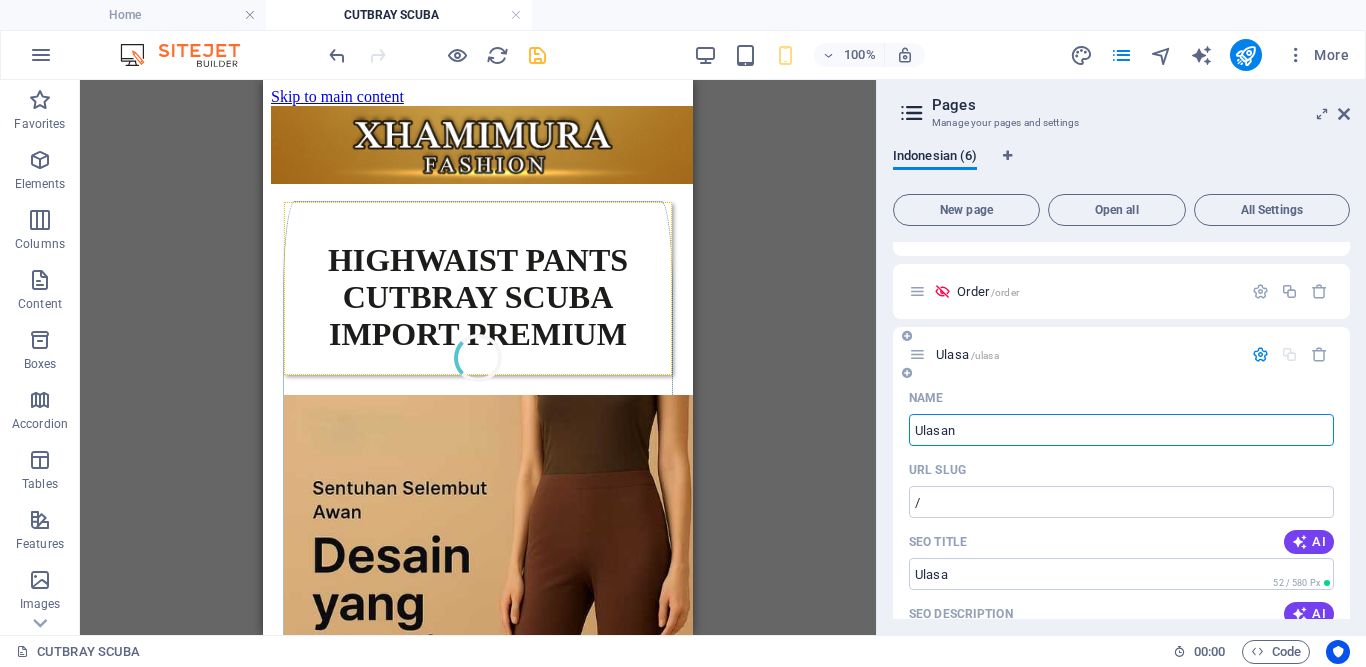 type on "/ulasa" 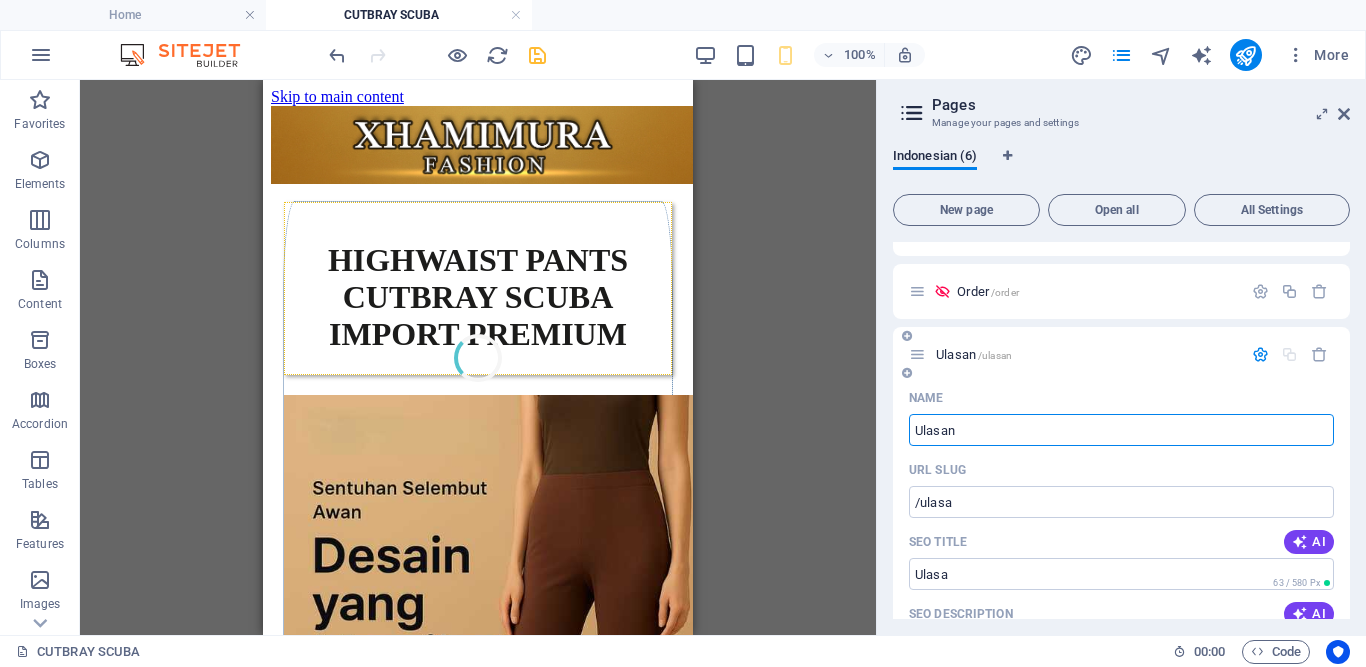 type on "Ulasan" 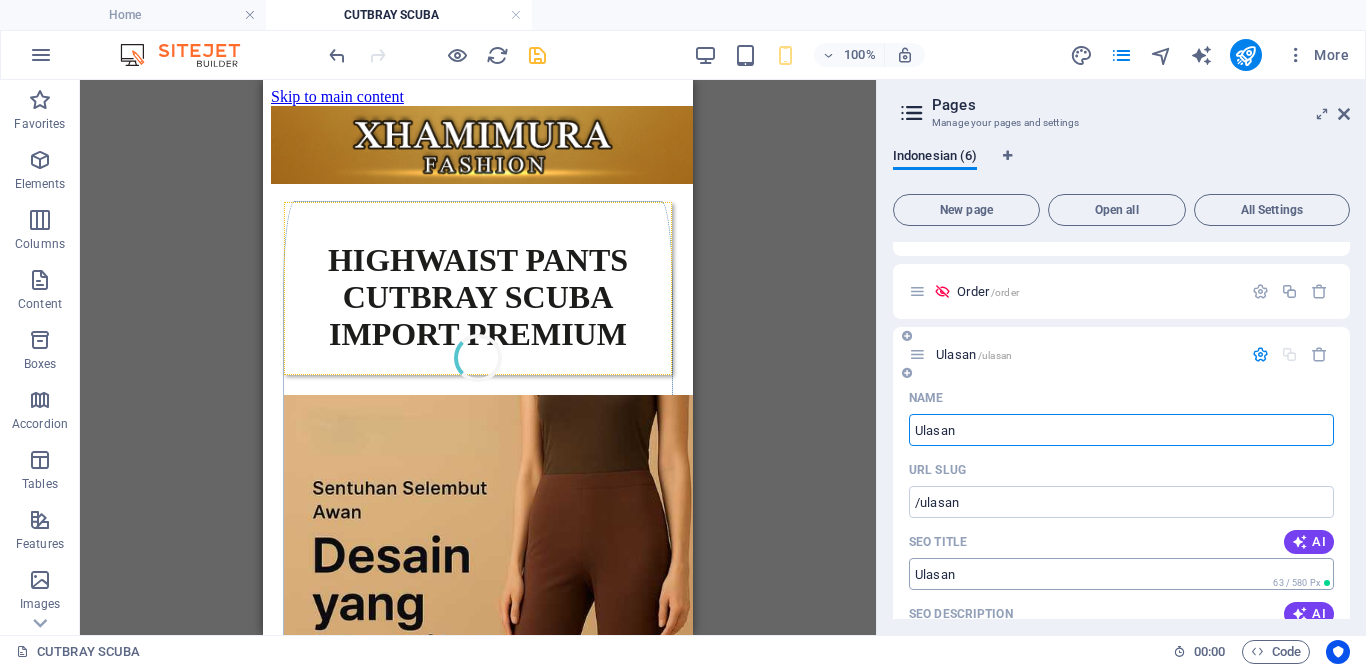 type on "Ulasan" 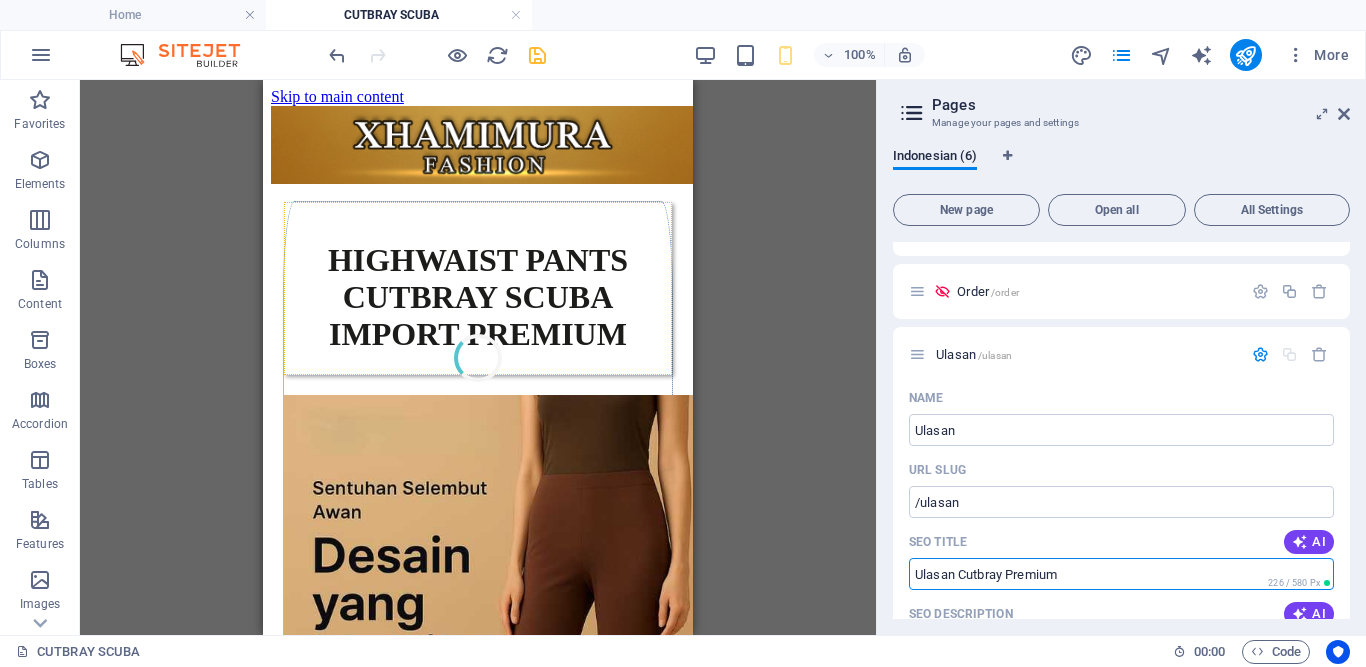 scroll, scrollTop: 233, scrollLeft: 0, axis: vertical 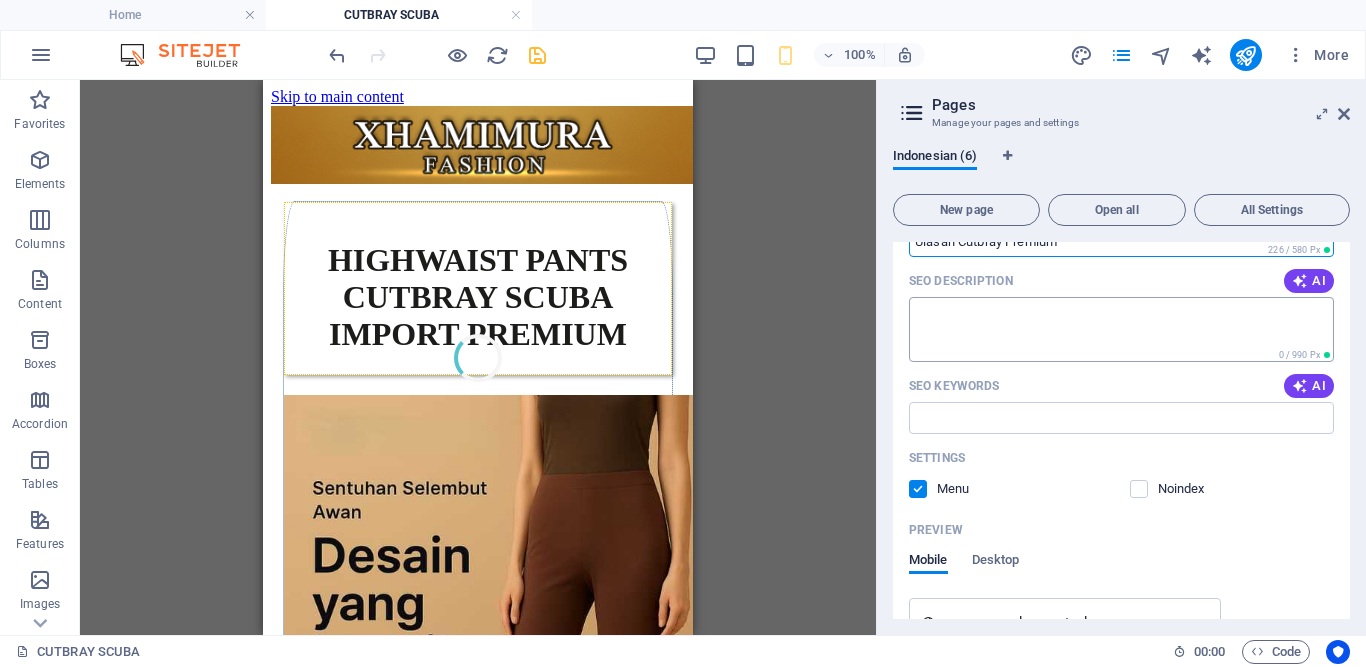 type on "Ulasan Cutbray Premium" 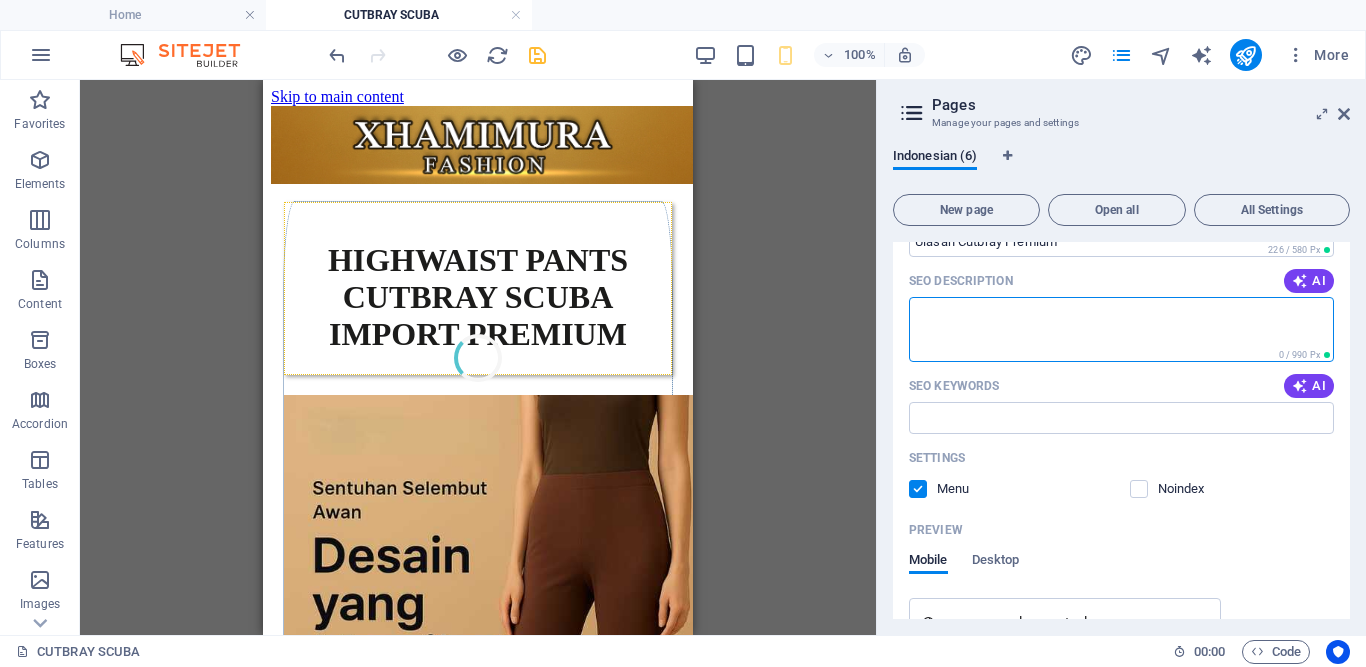 click on "SEO Description" at bounding box center [1121, 329] 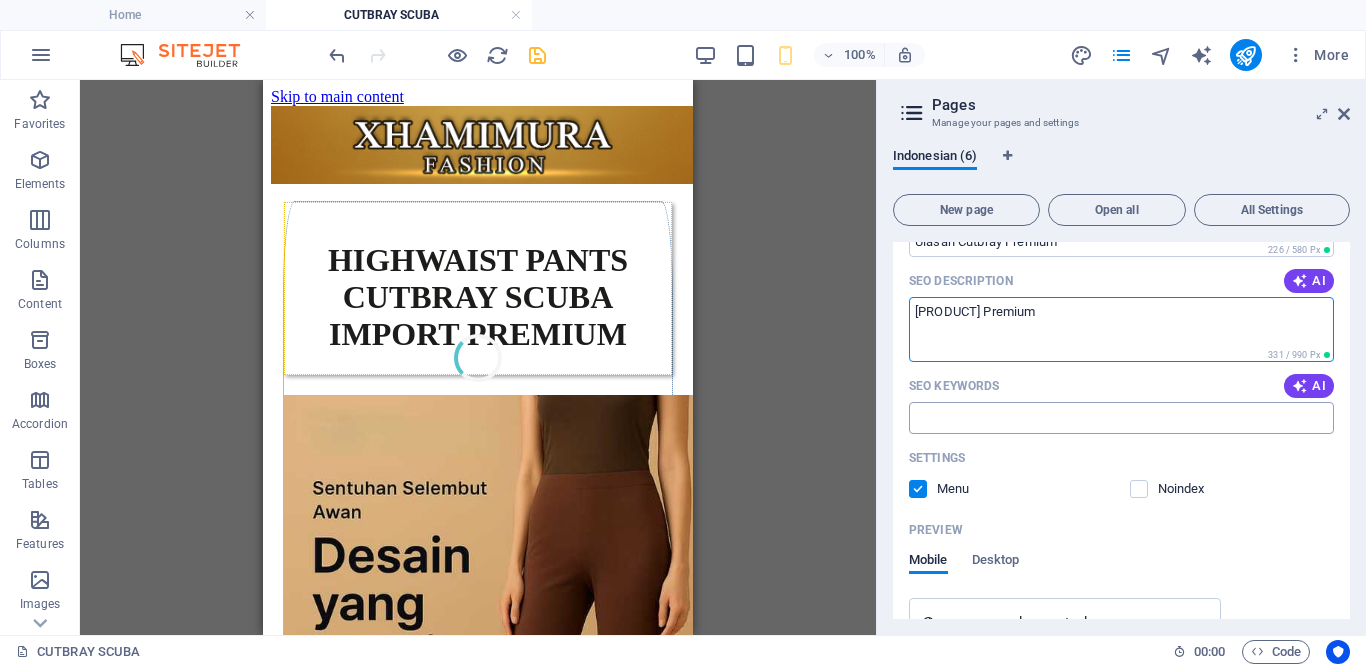click on "SEO Keywords" at bounding box center (1121, 418) 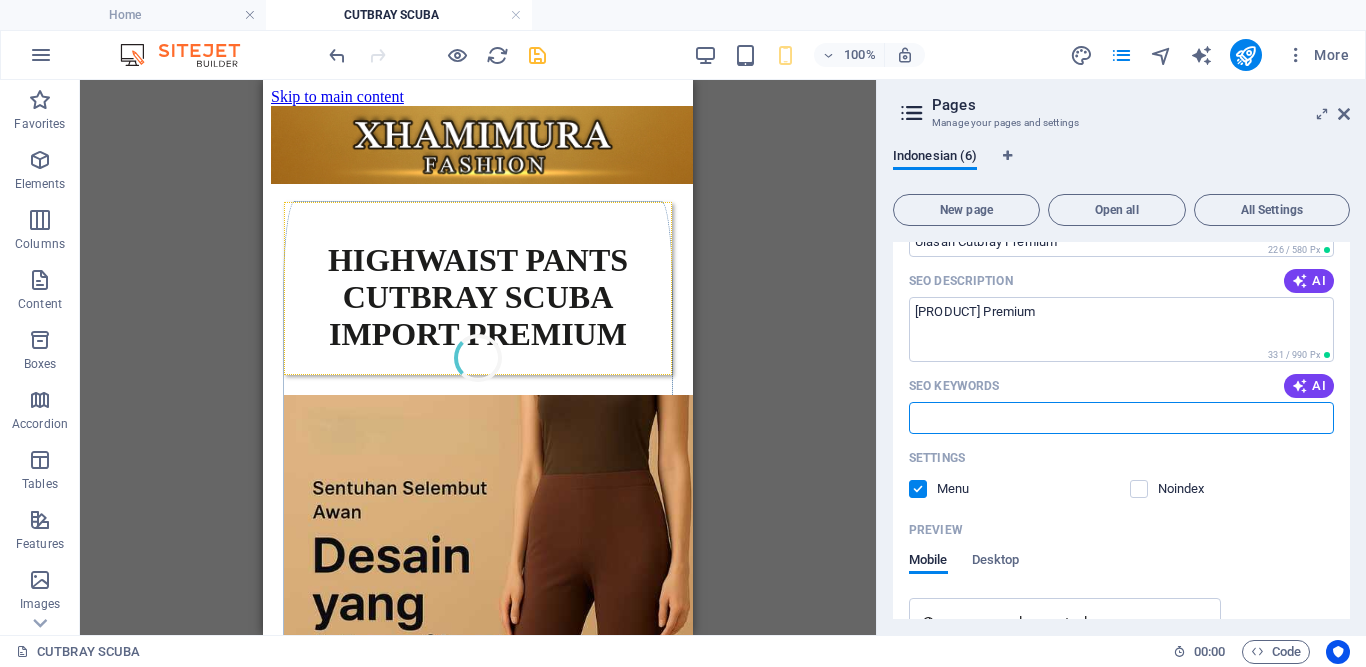 type on "[PRODUCT] Premium" 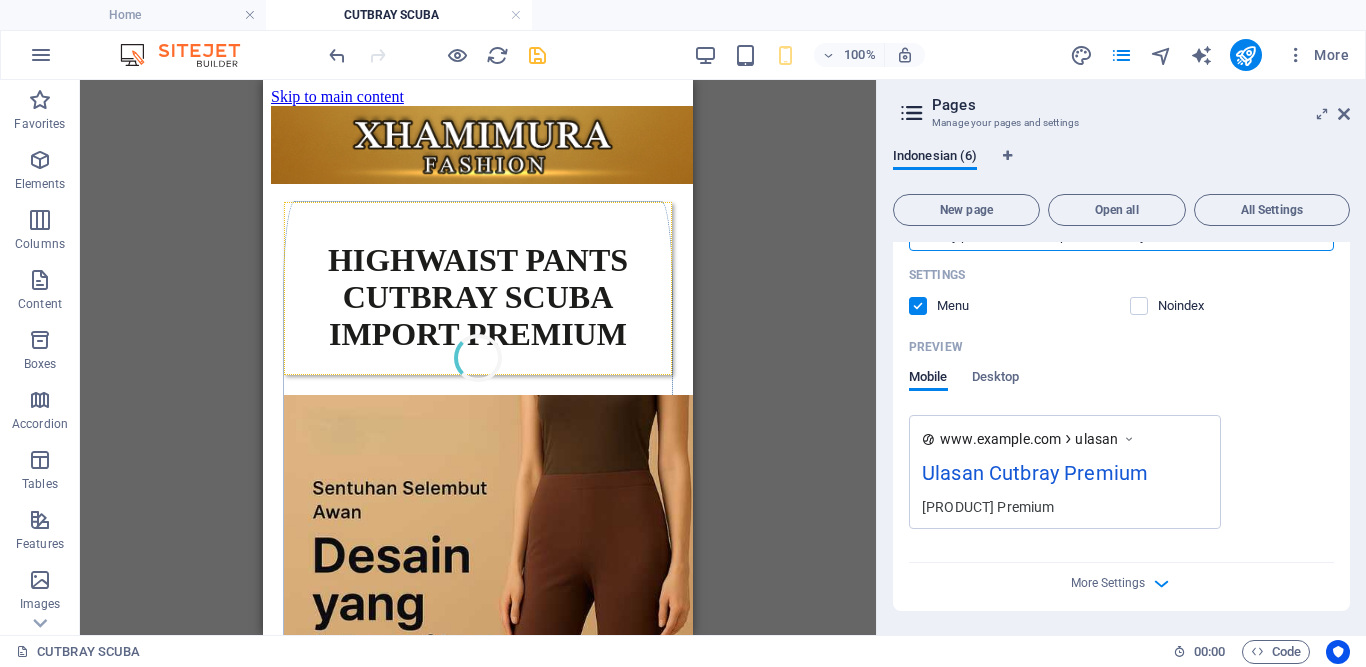scroll, scrollTop: 436, scrollLeft: 0, axis: vertical 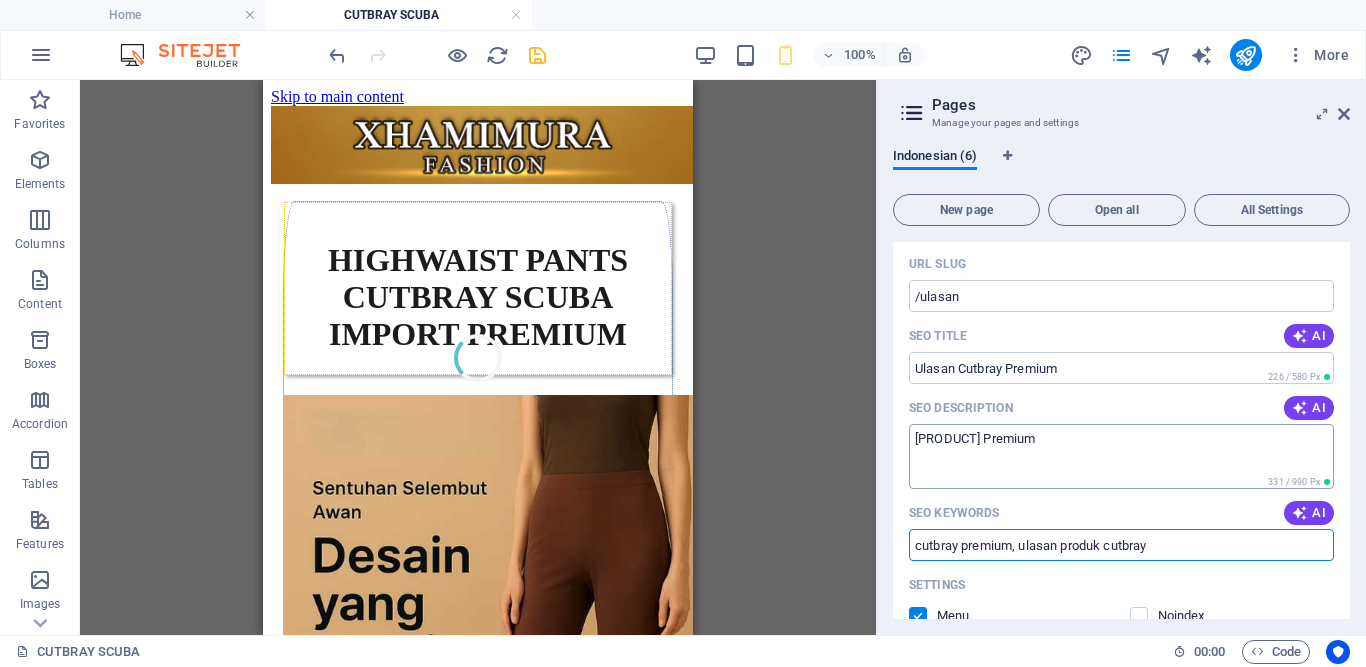 type on "cutbray premium, ulasan produk cutbray" 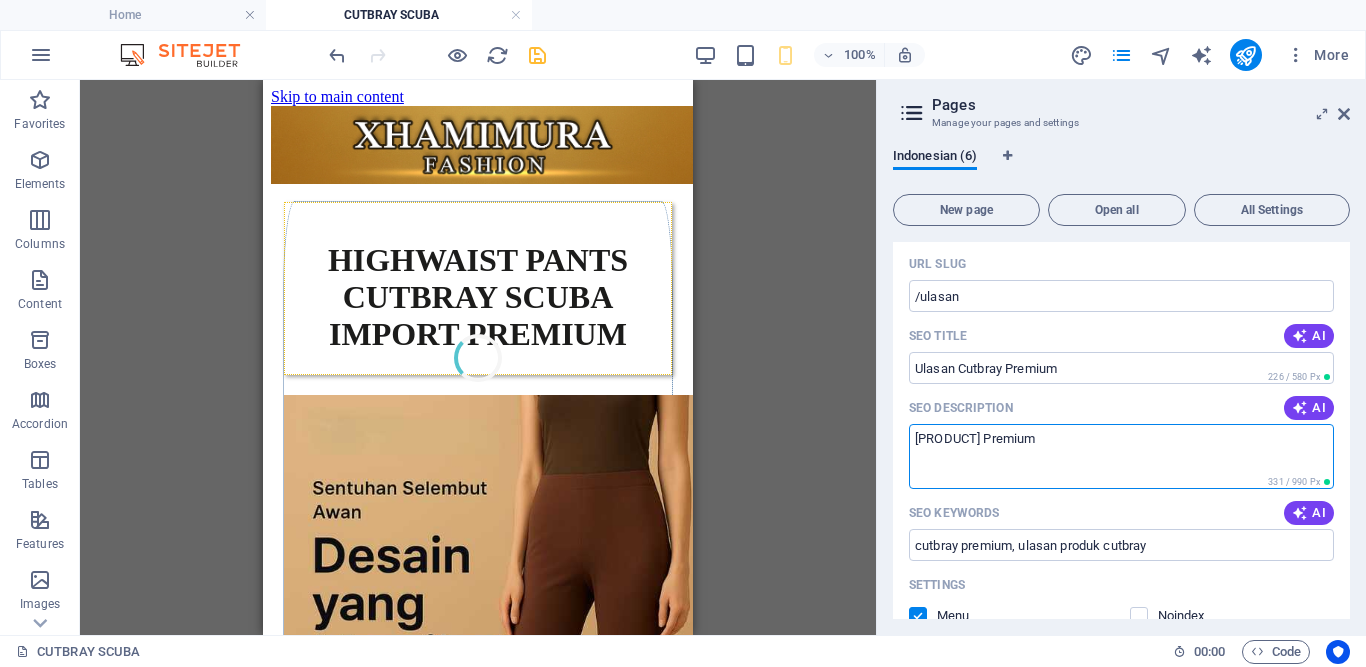 scroll, scrollTop: 106, scrollLeft: 0, axis: vertical 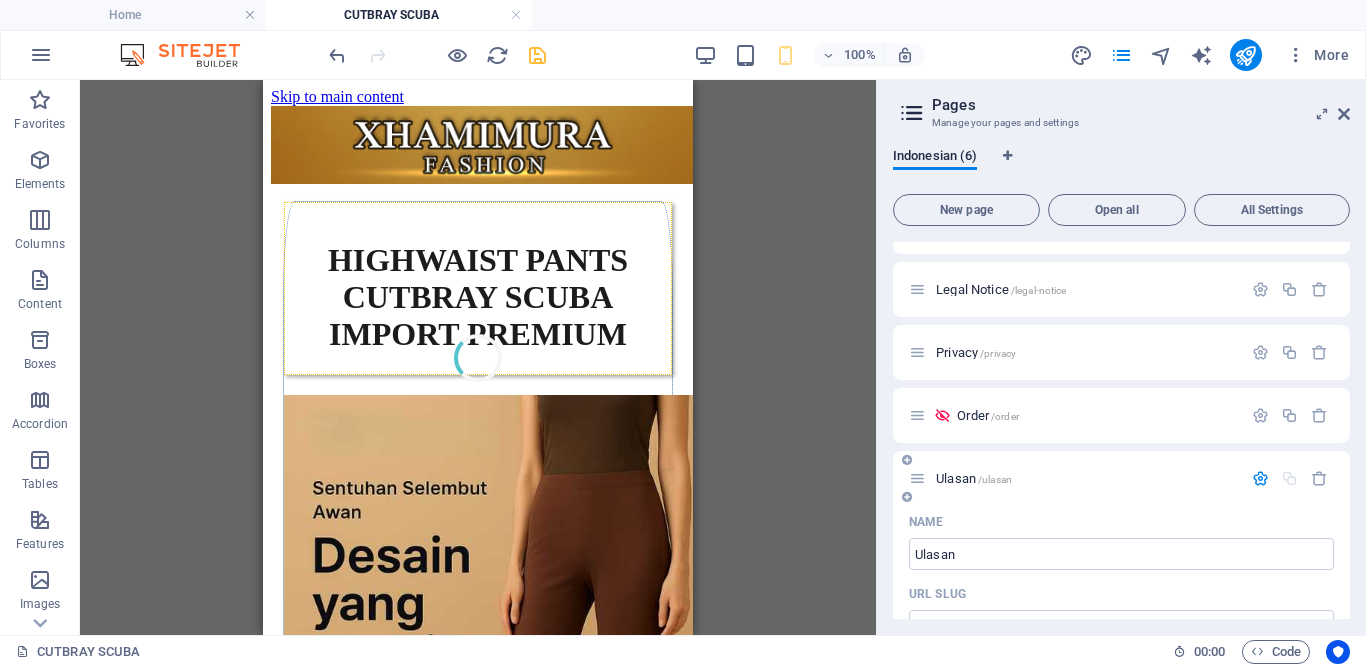 click at bounding box center (917, 478) 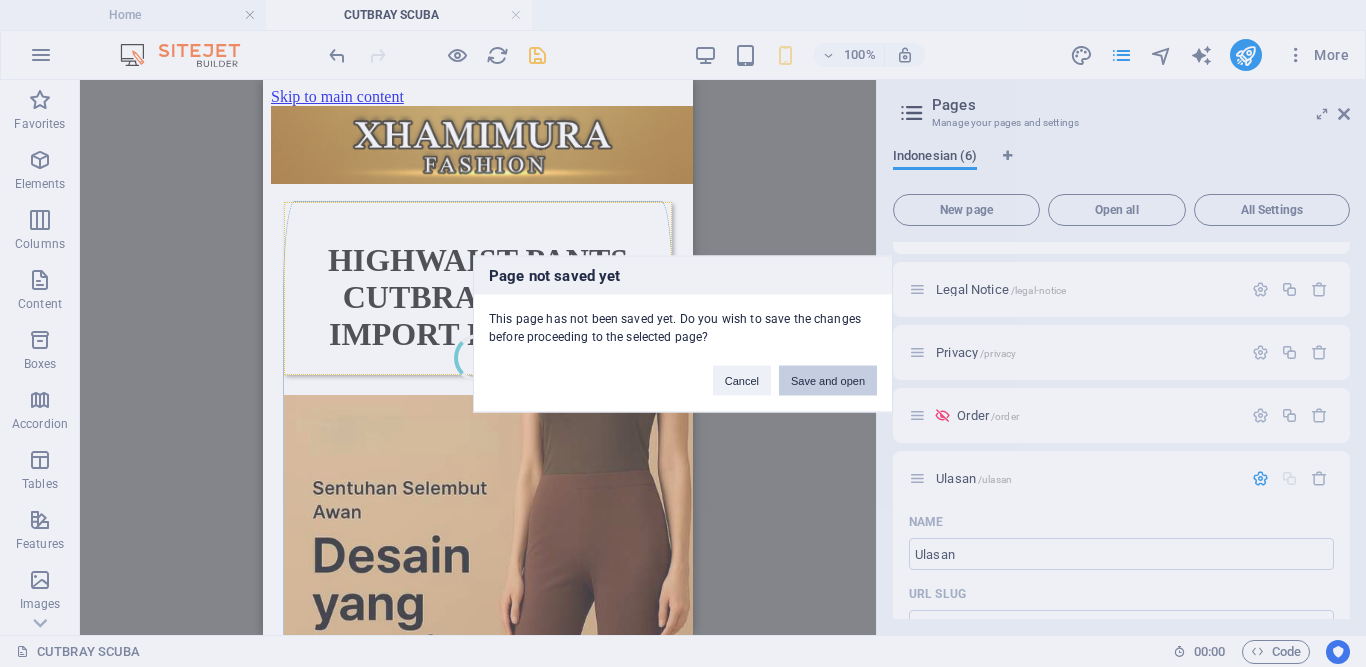 click on "Save and open" at bounding box center [828, 380] 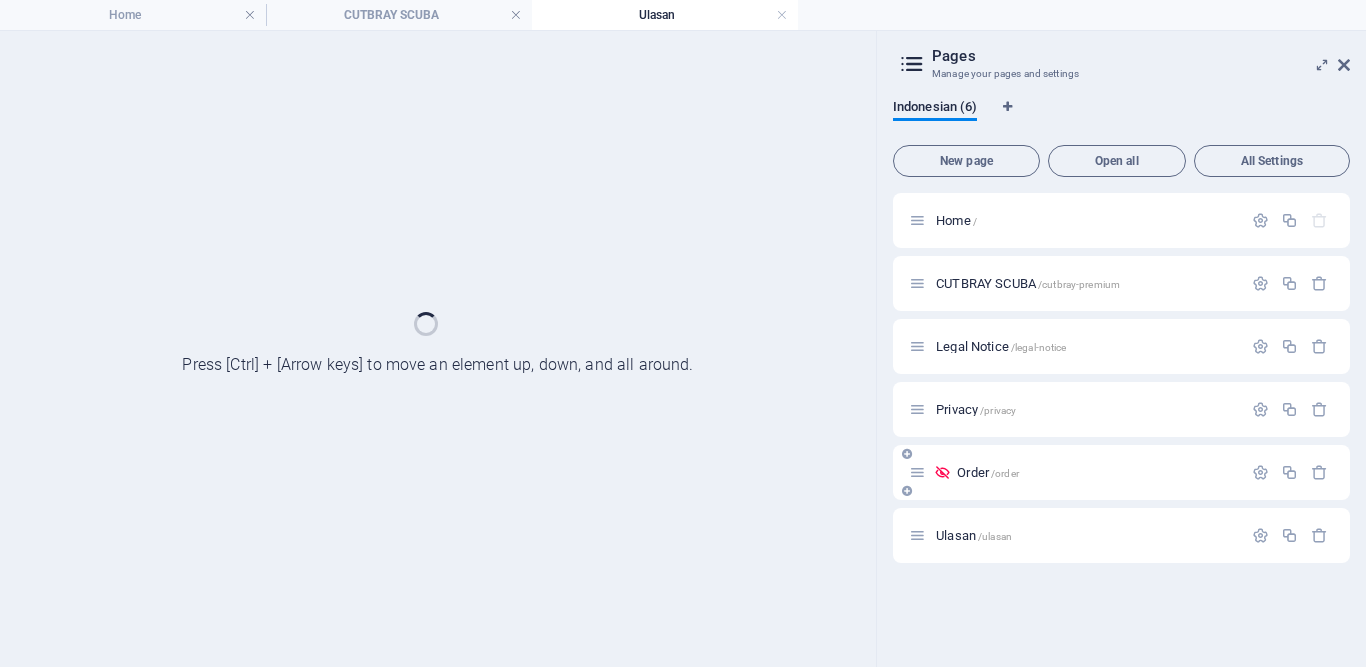 scroll, scrollTop: 0, scrollLeft: 0, axis: both 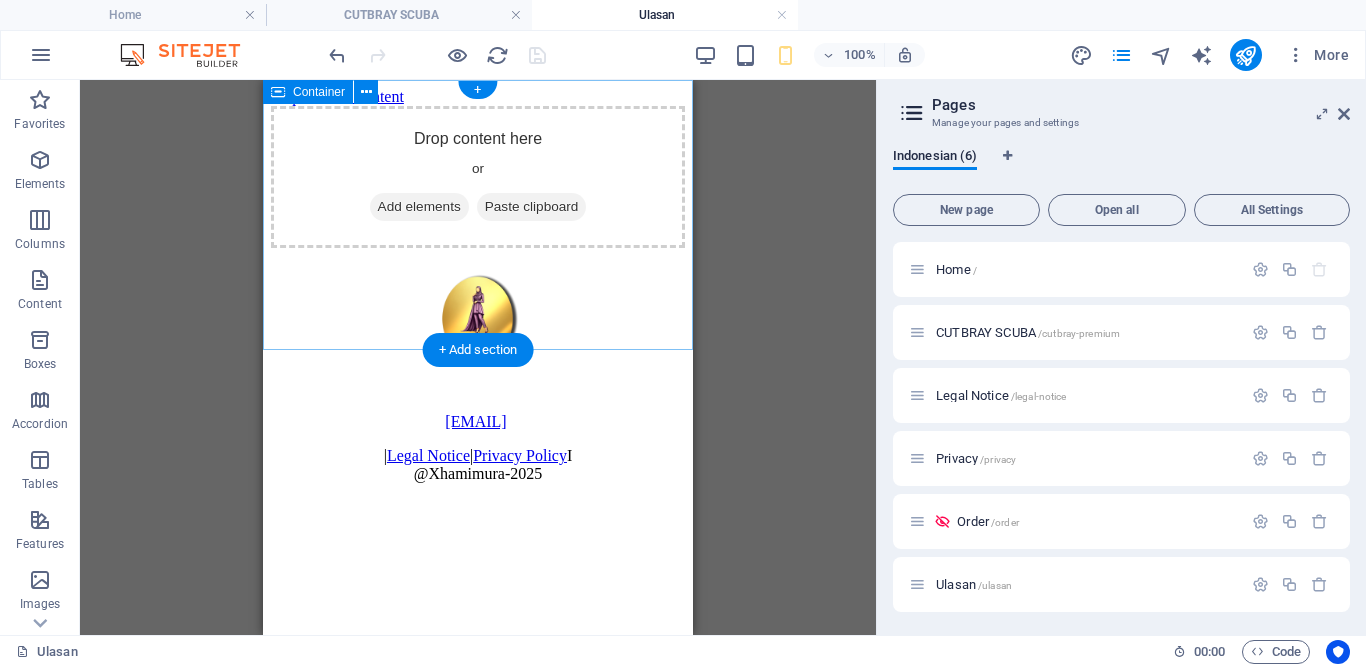 click on "Add elements" at bounding box center [419, 207] 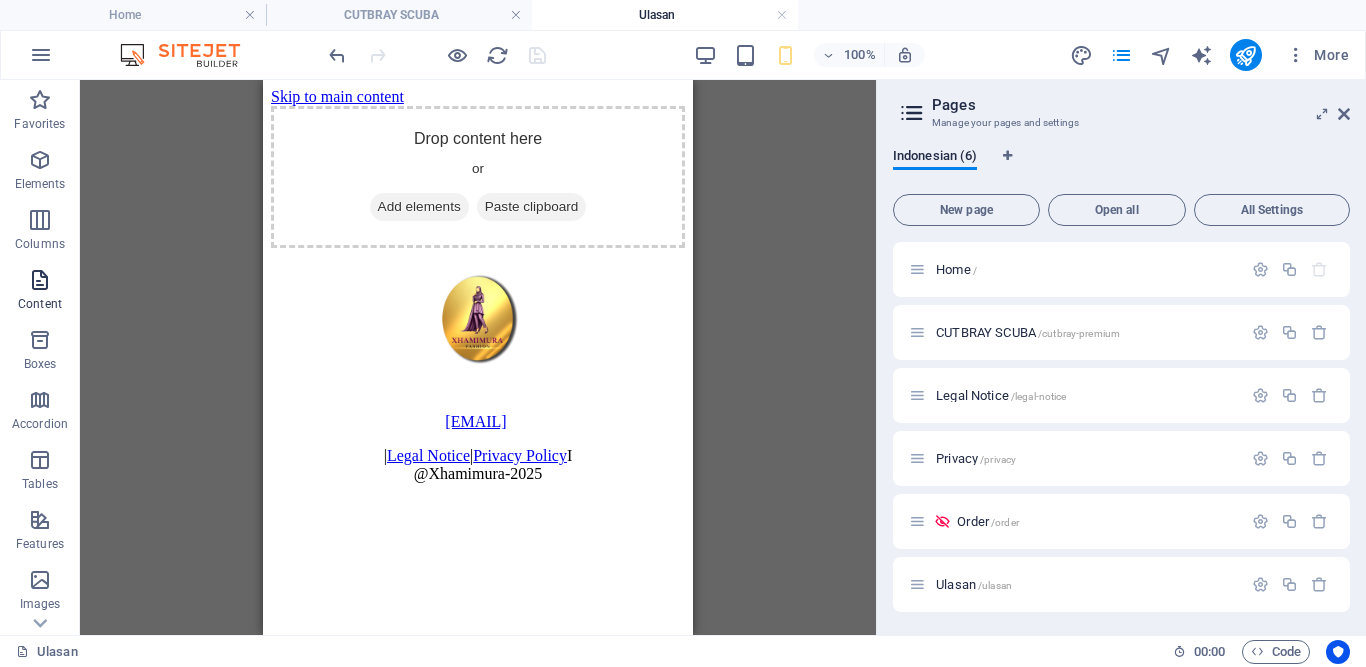 click on "Content" at bounding box center [40, 292] 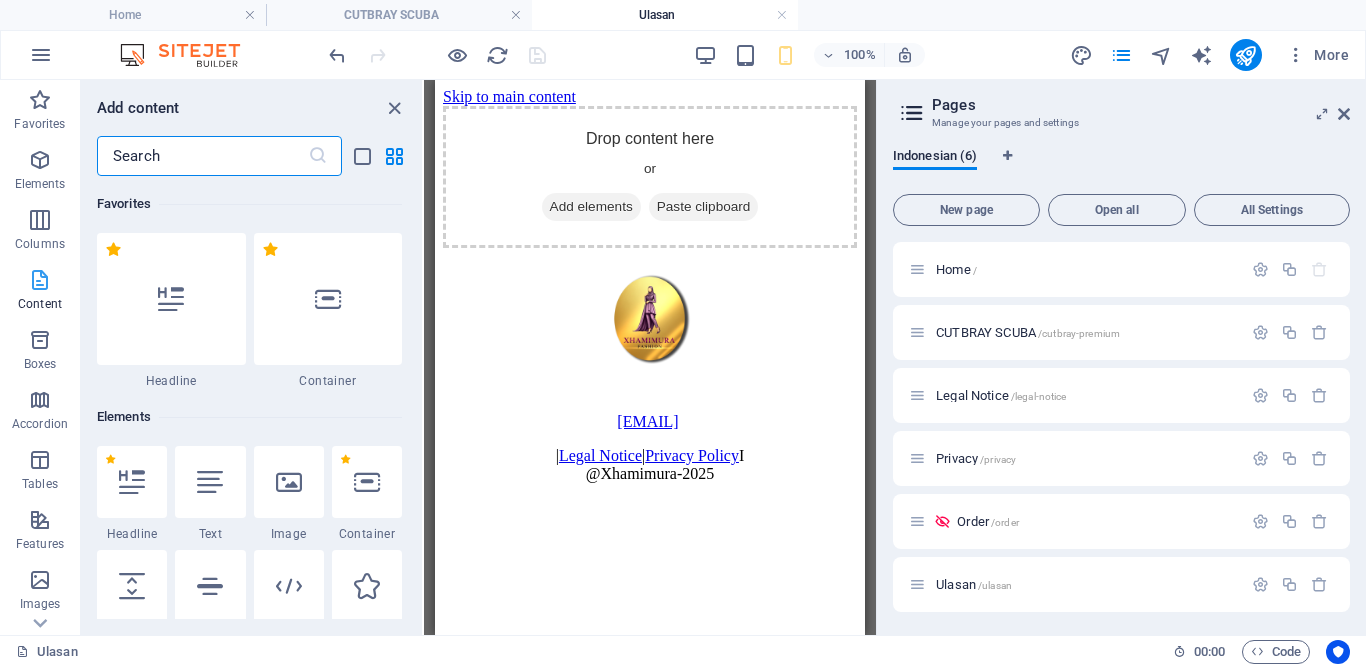 scroll, scrollTop: 3499, scrollLeft: 0, axis: vertical 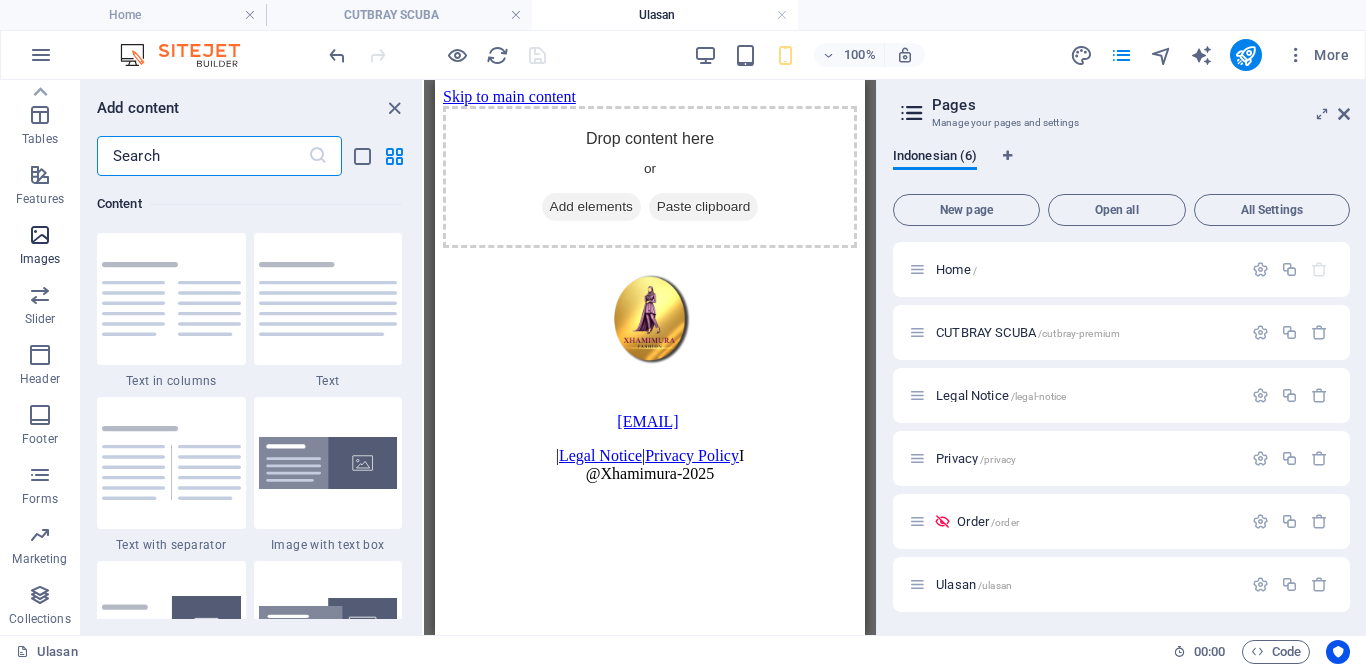 click on "Images" at bounding box center [40, 259] 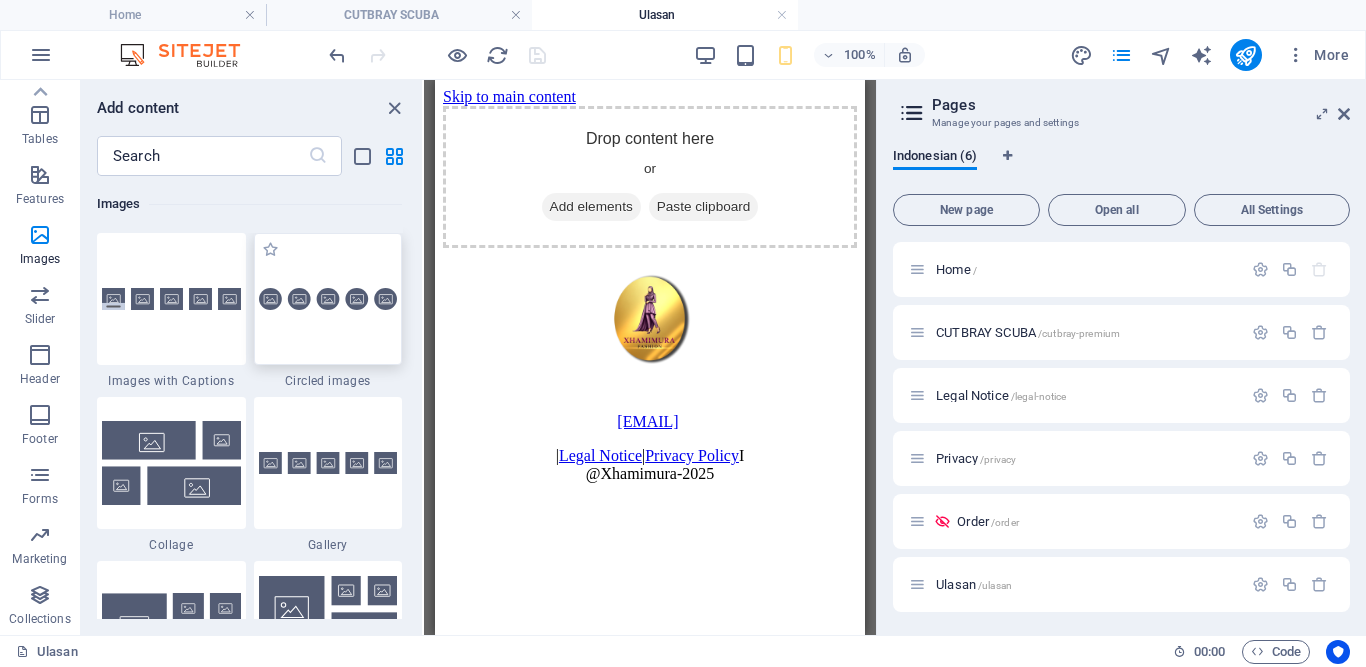 scroll, scrollTop: 10528, scrollLeft: 0, axis: vertical 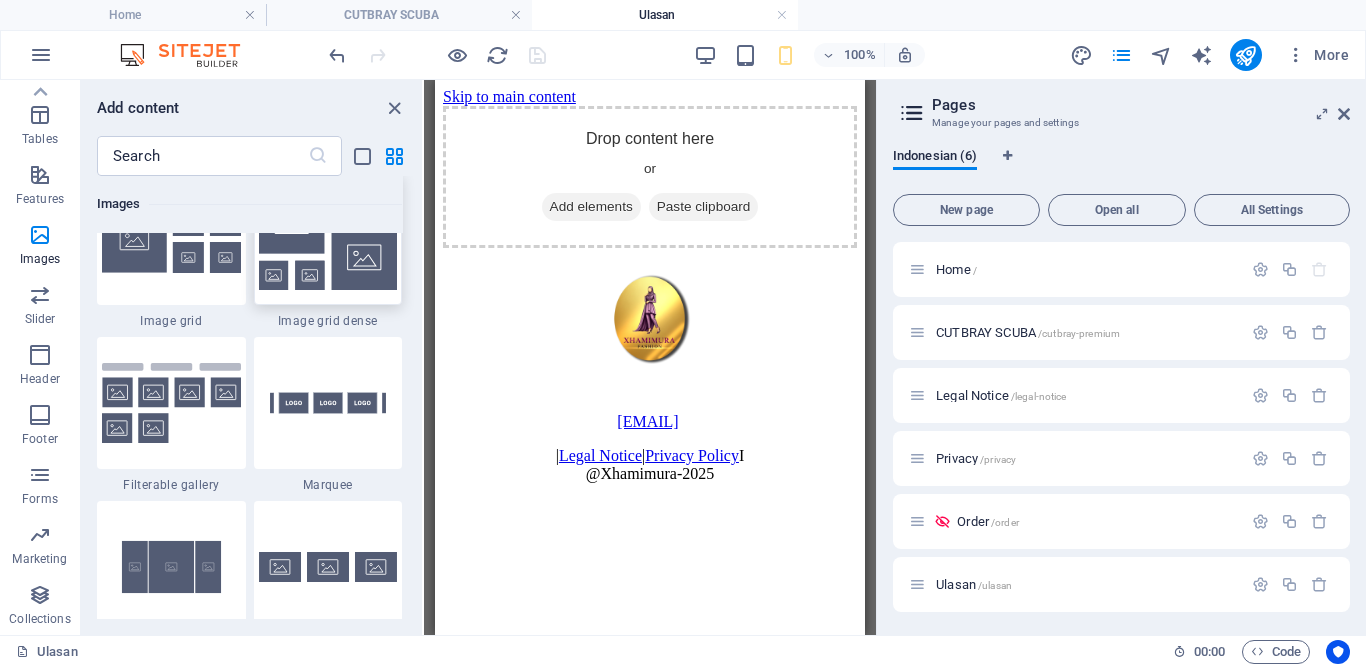 click at bounding box center (328, 239) 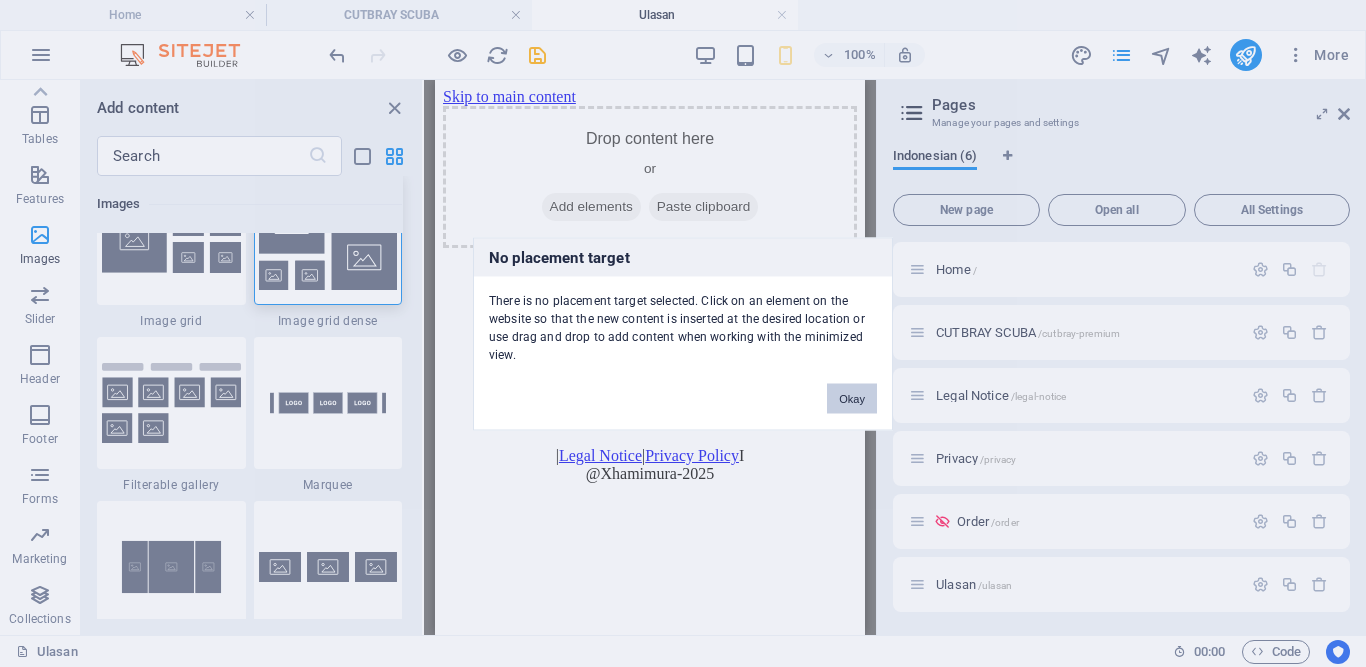 click on "No placement target There is no placement target selected. Click on an element on the website so that the new content is inserted at the desired location or use drag and drop to add content when working with the minimized view. Okay" at bounding box center (683, 333) 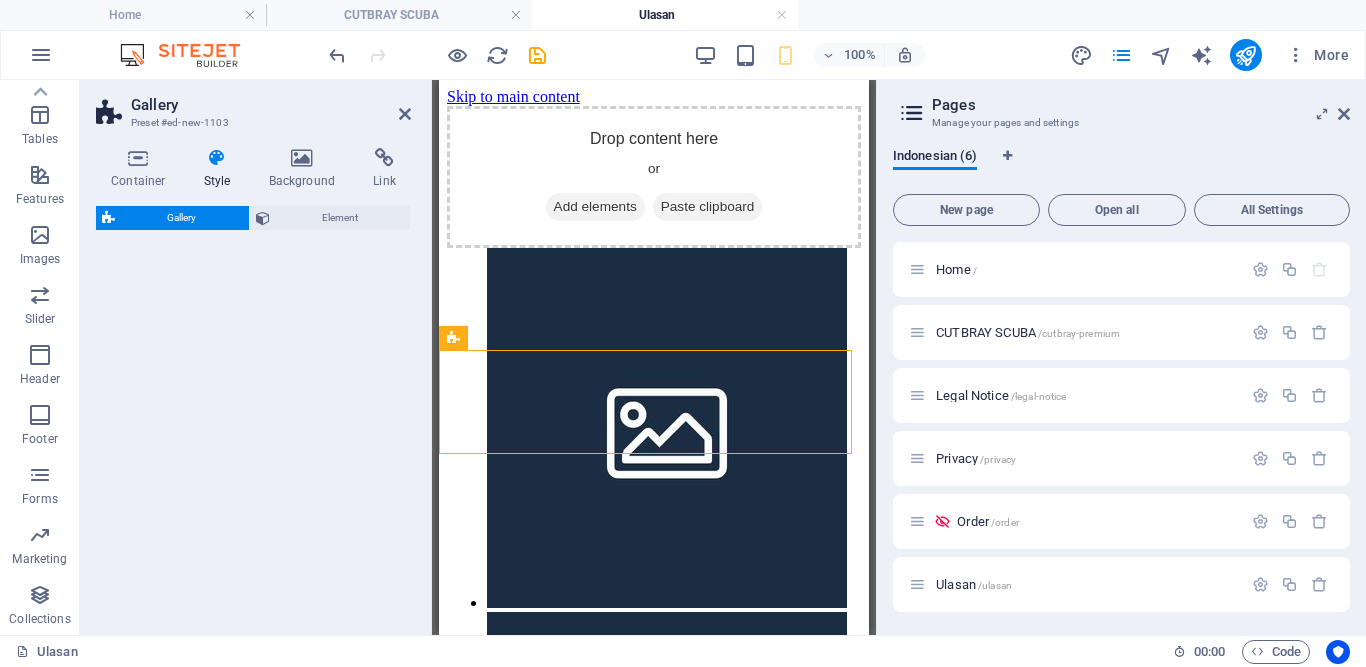 select on "rem" 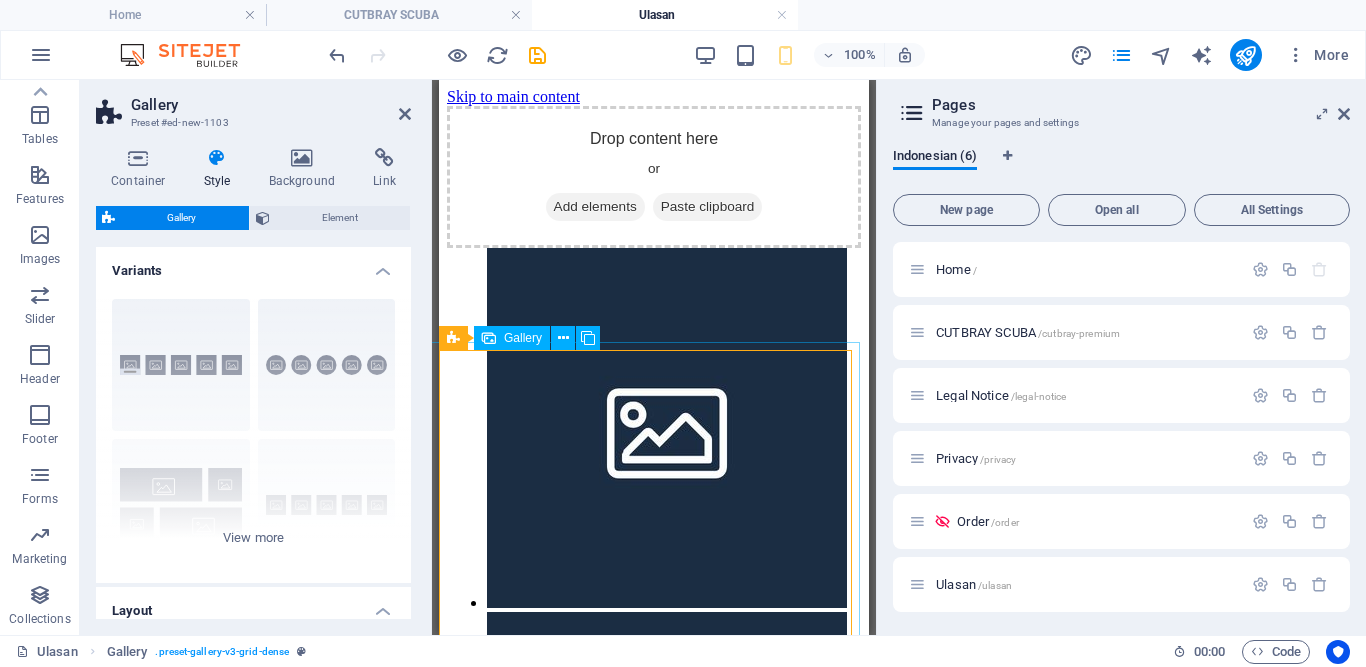 click at bounding box center (563, 338) 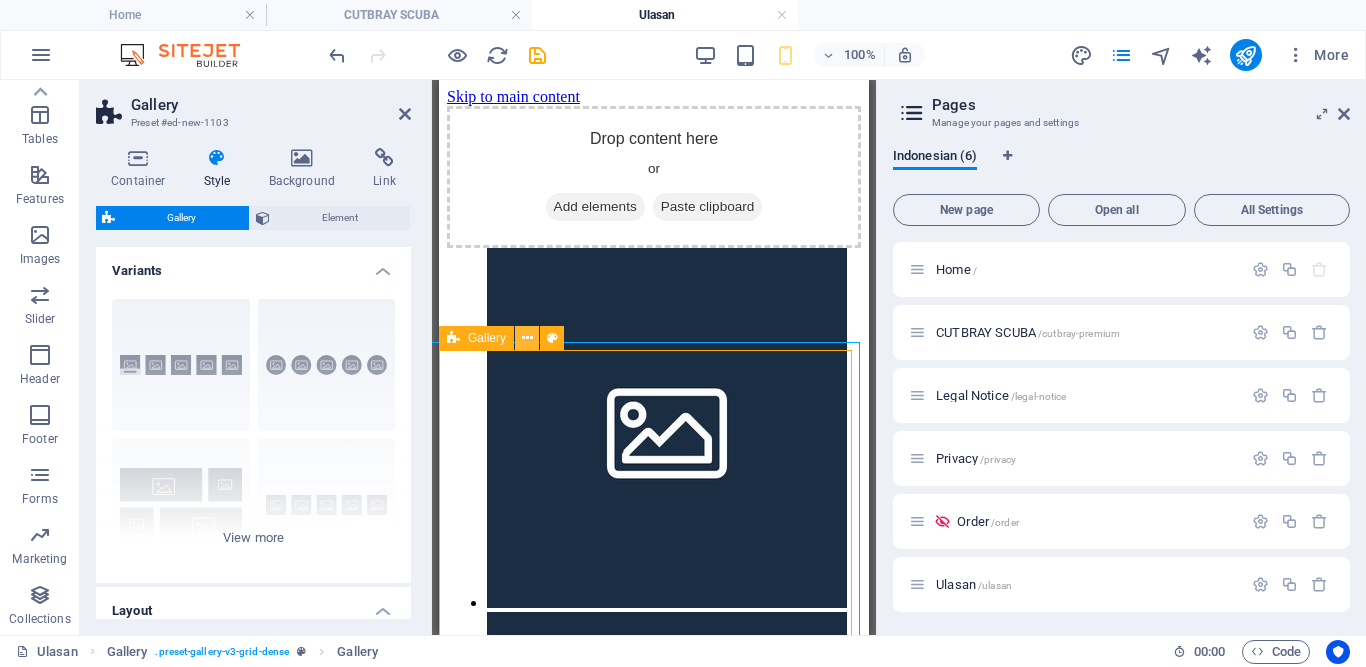 click at bounding box center (527, 338) 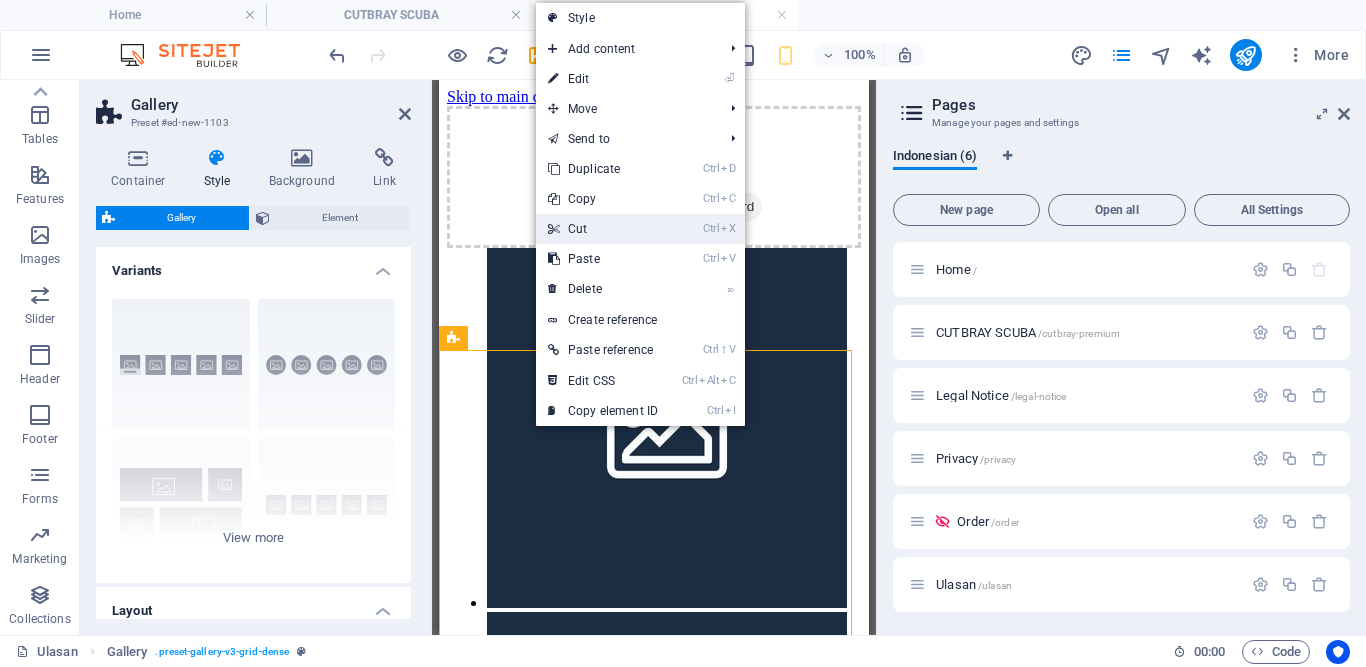 click on "Ctrl X  Cut" at bounding box center [603, 229] 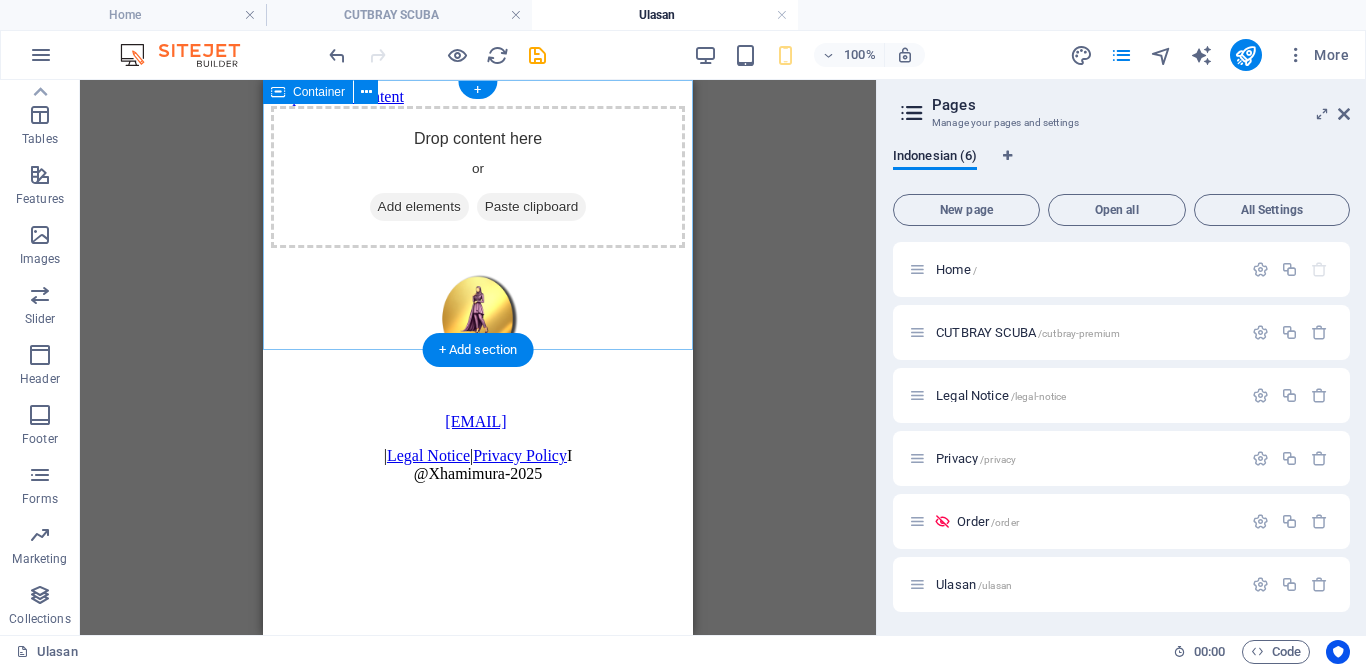 click on "Paste clipboard" at bounding box center (532, 207) 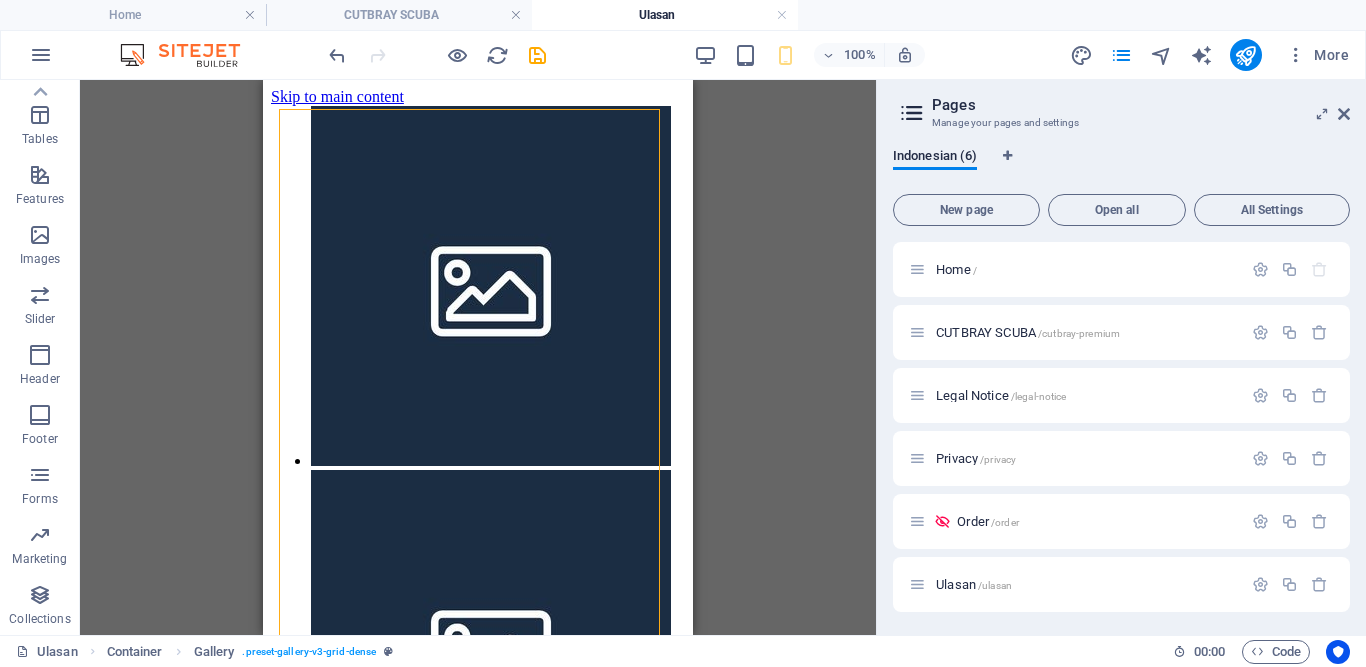 scroll, scrollTop: 138, scrollLeft: 0, axis: vertical 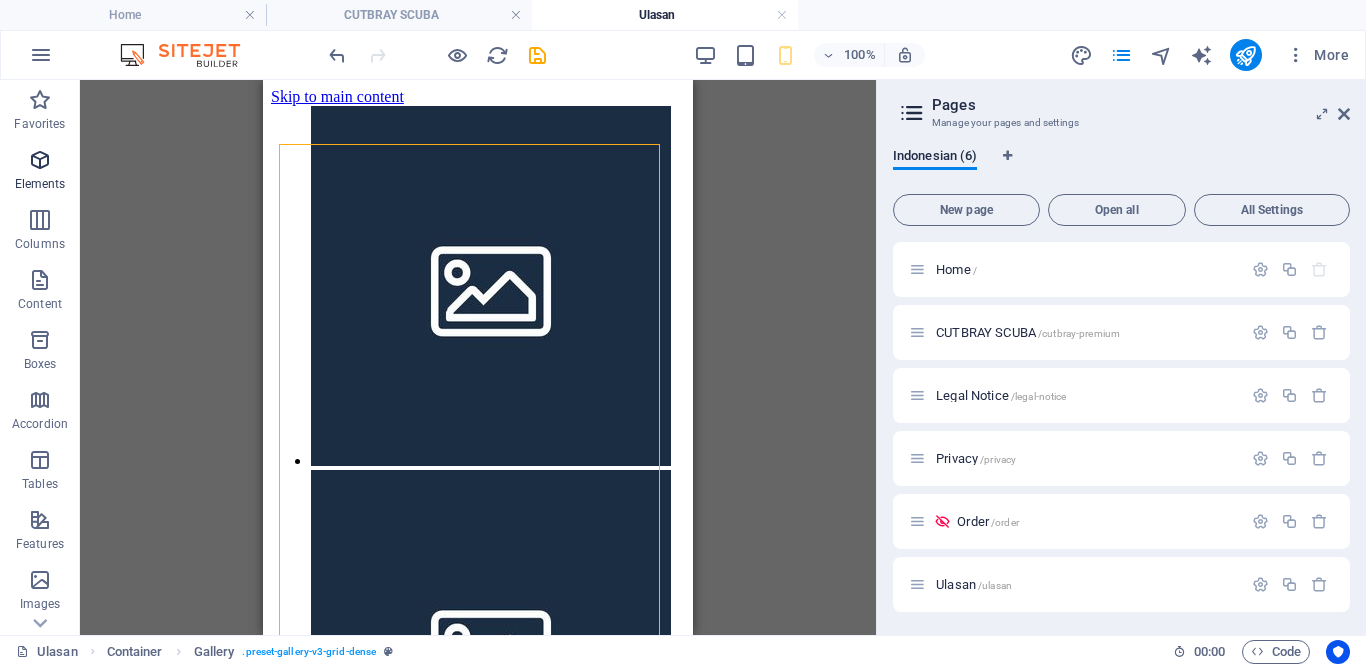 click on "Elements" at bounding box center [40, 172] 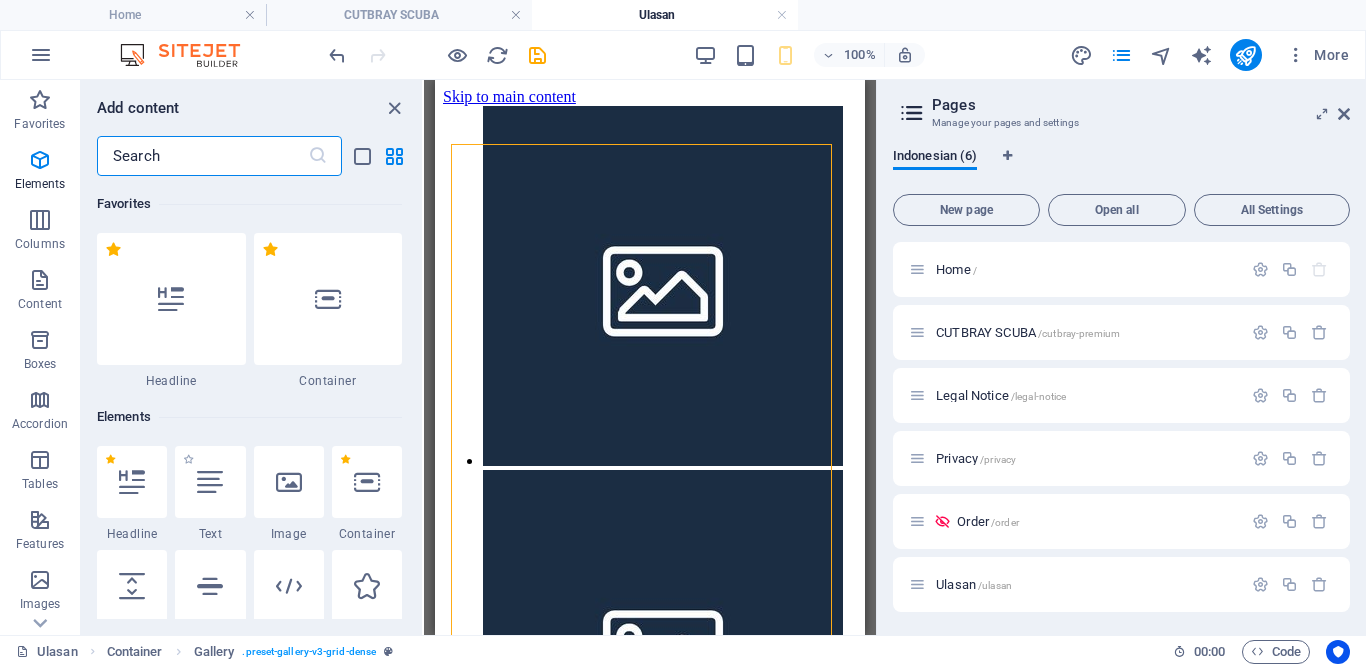 scroll, scrollTop: 213, scrollLeft: 0, axis: vertical 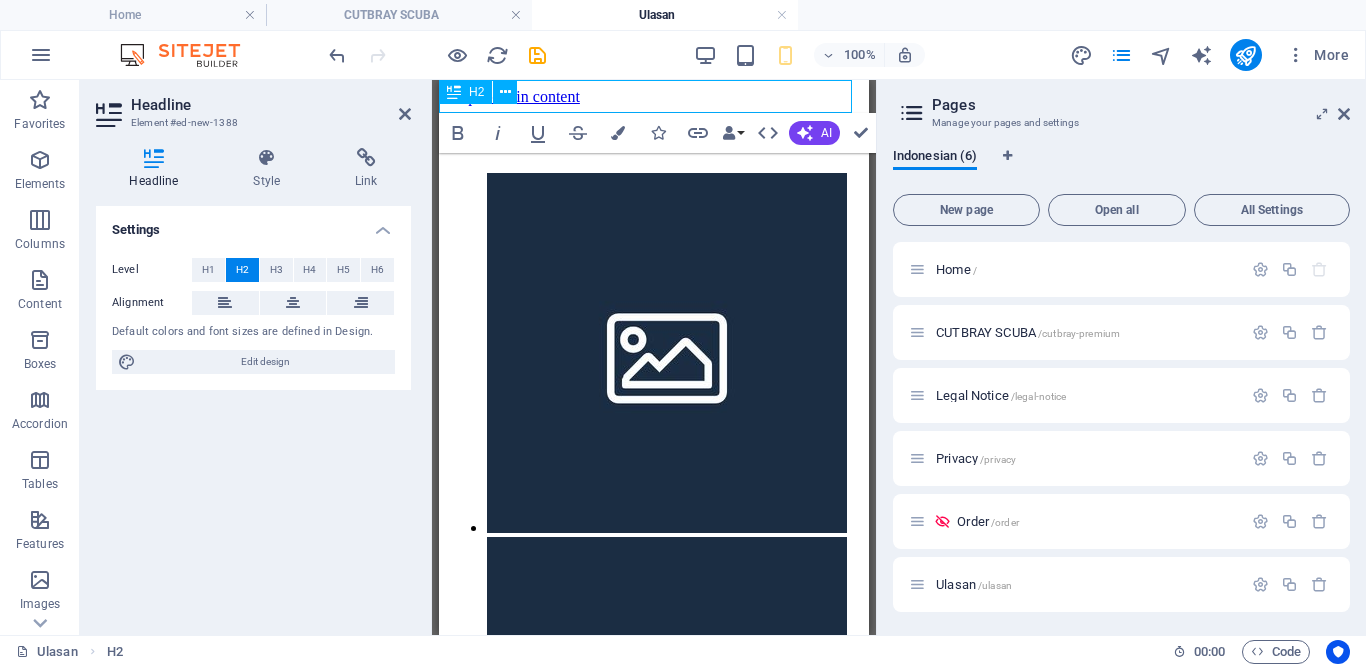 type 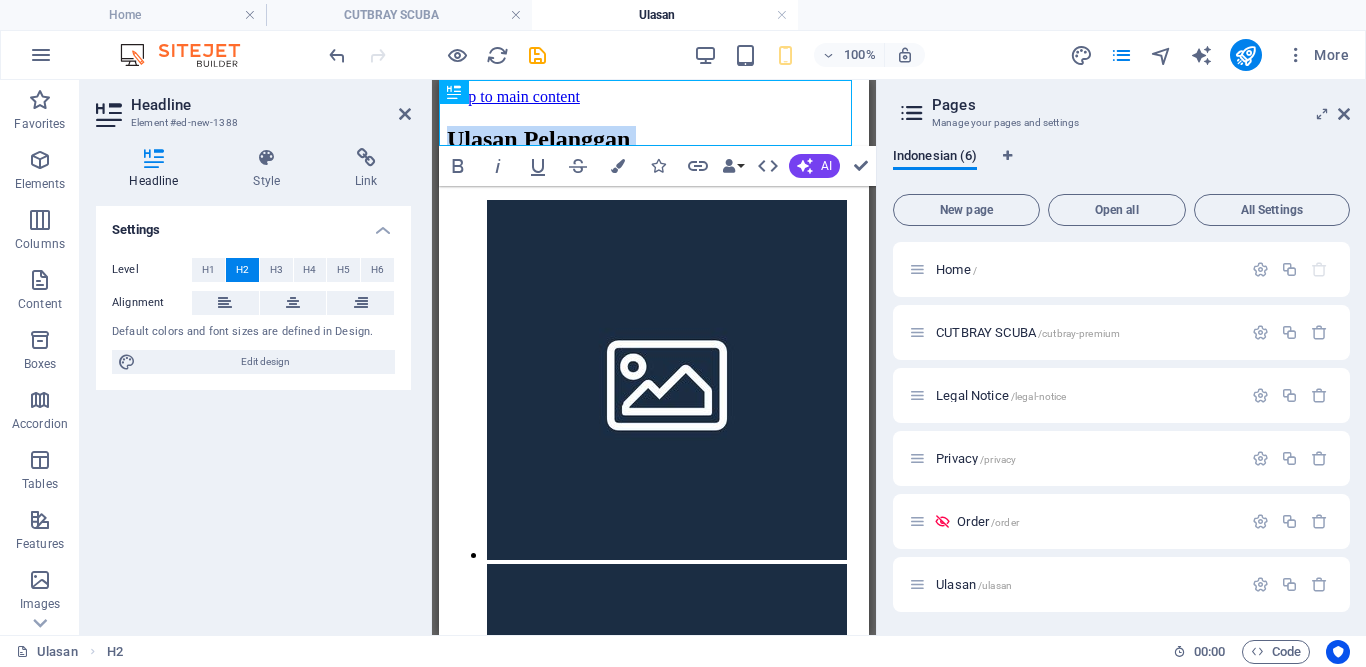 drag, startPoint x: 663, startPoint y: 122, endPoint x: 839, endPoint y: 217, distance: 200.0025 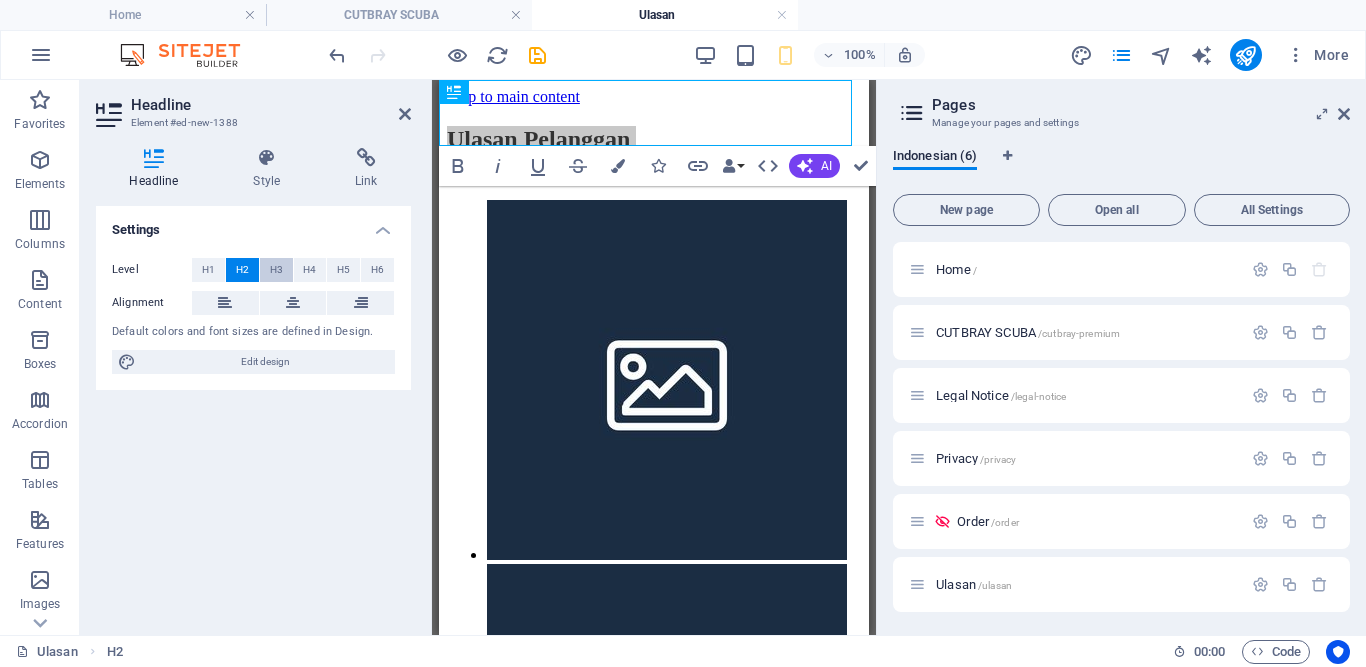 click on "H3" at bounding box center (276, 270) 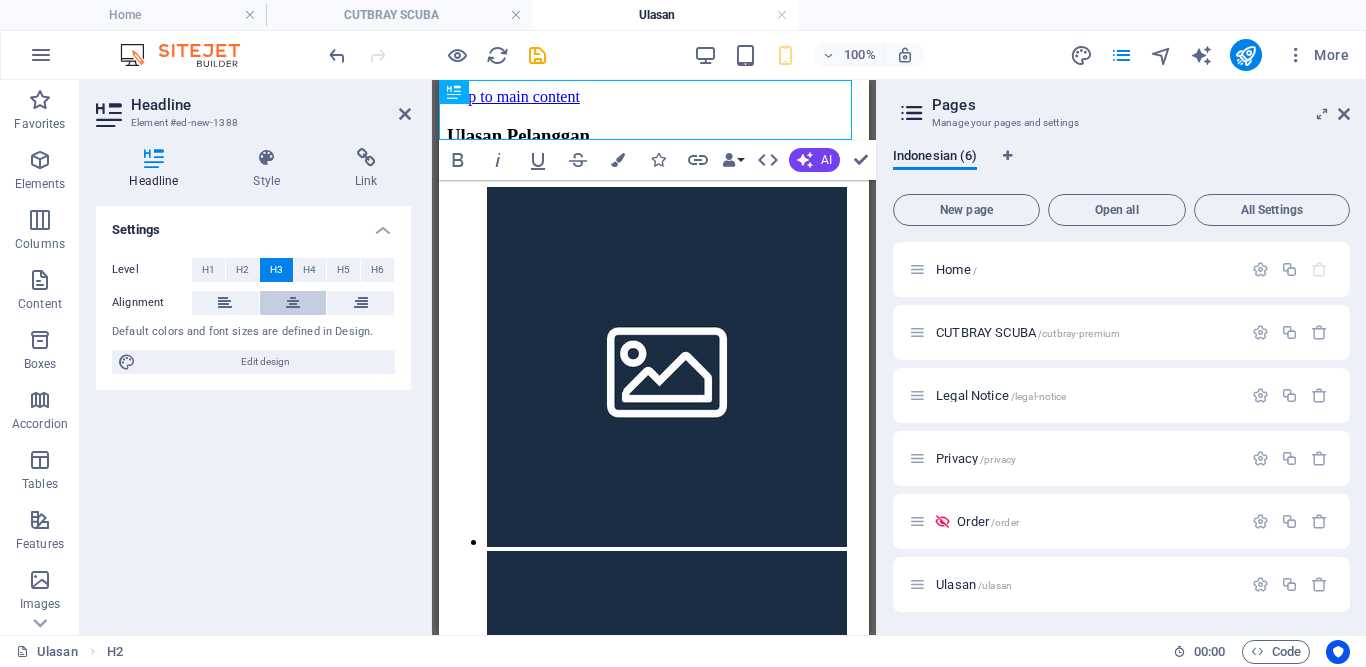click at bounding box center (293, 303) 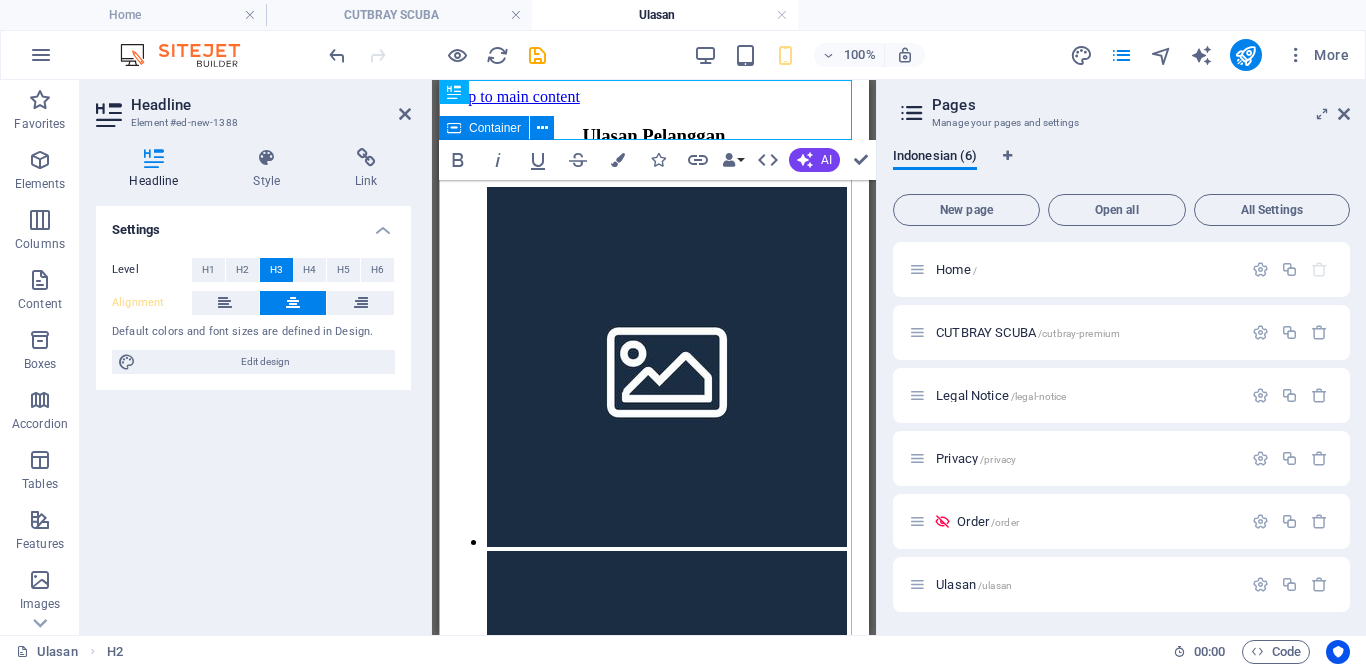 click at bounding box center [654, 1097] 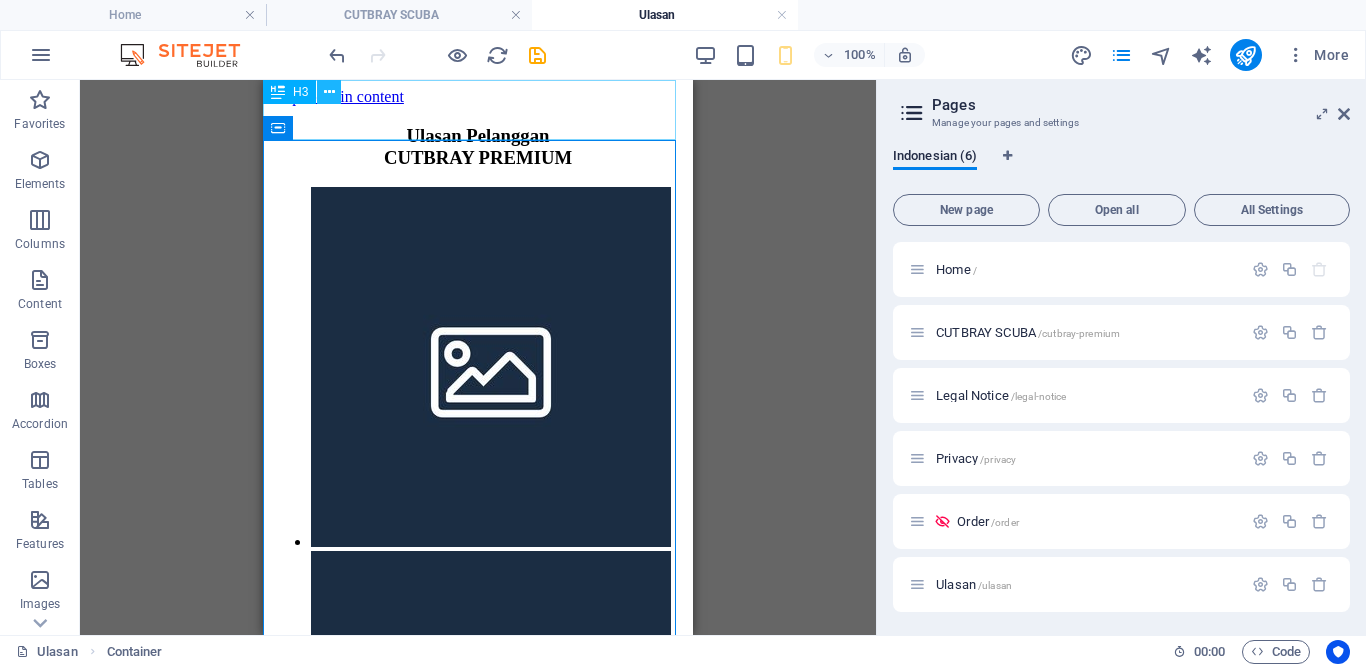 click at bounding box center (329, 92) 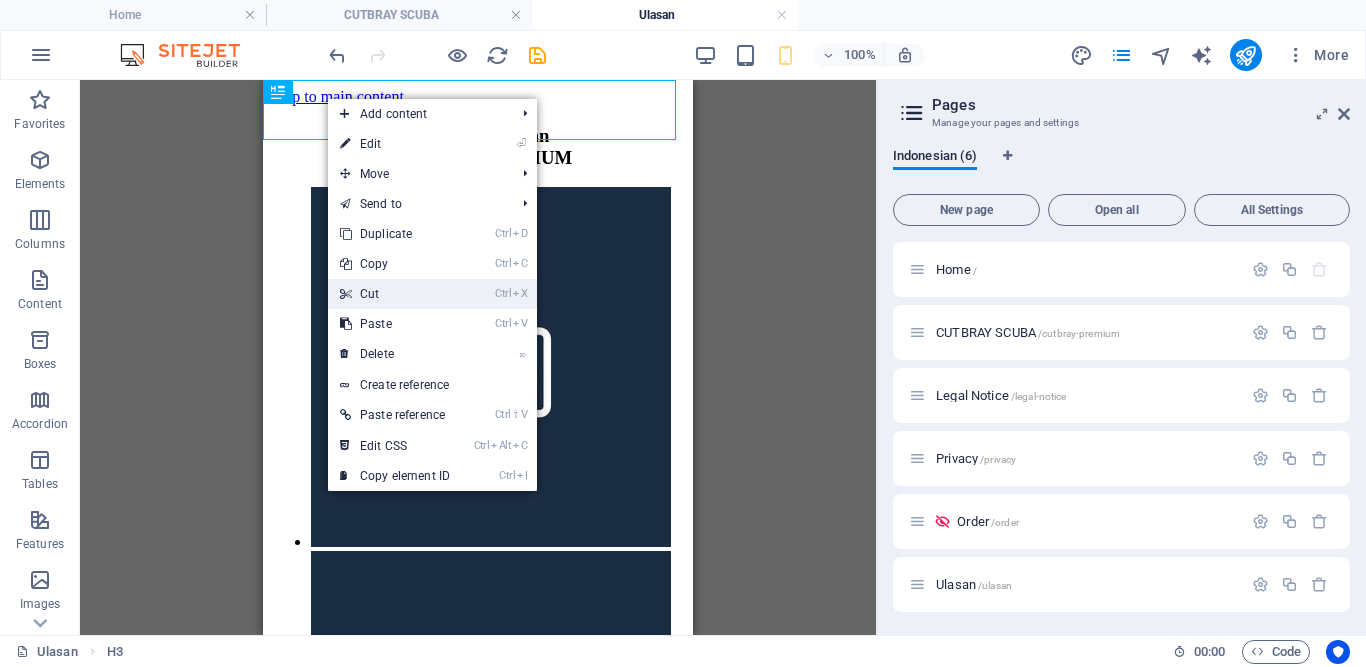 click on "Ctrl X  Cut" at bounding box center [395, 294] 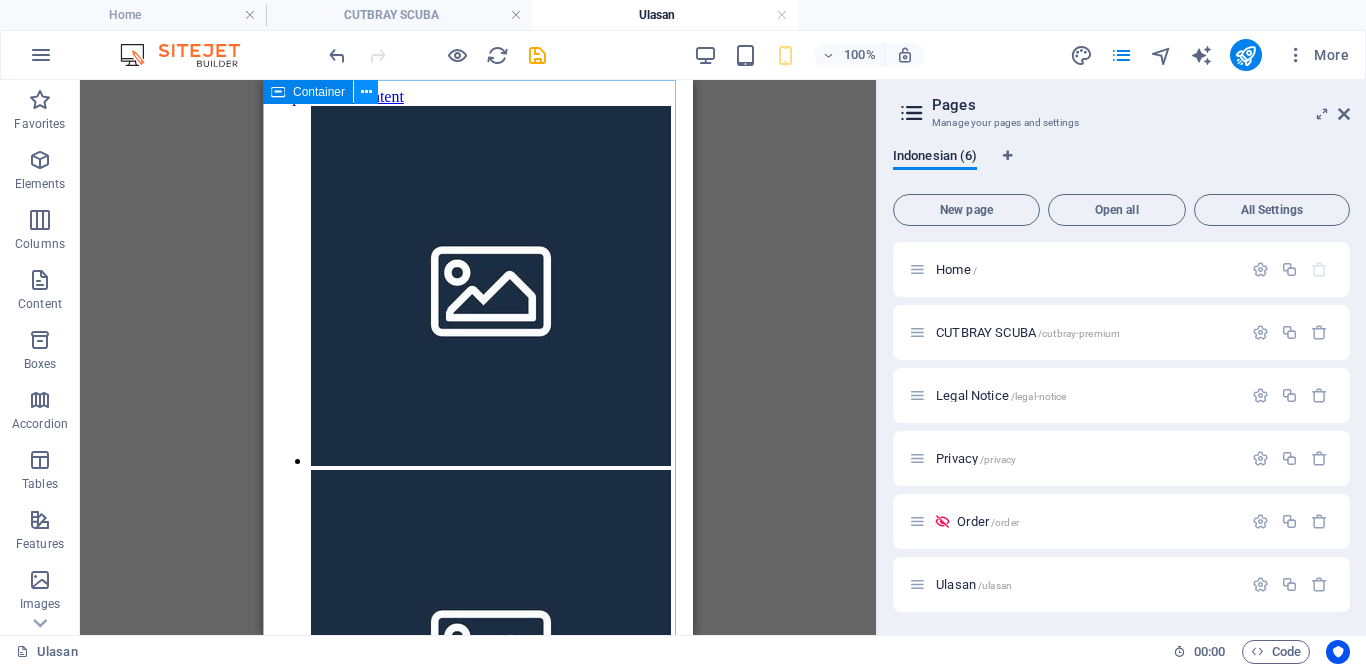 click at bounding box center (366, 92) 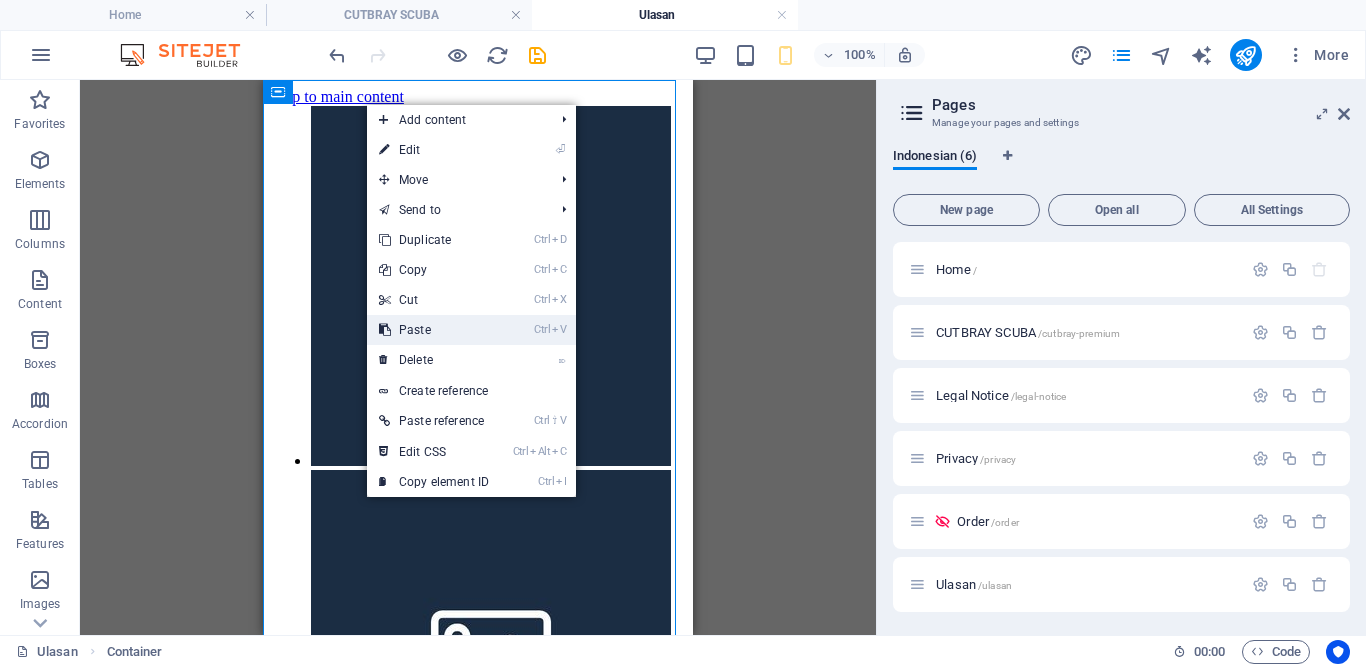 drag, startPoint x: 421, startPoint y: 321, endPoint x: 199, endPoint y: 226, distance: 241.47256 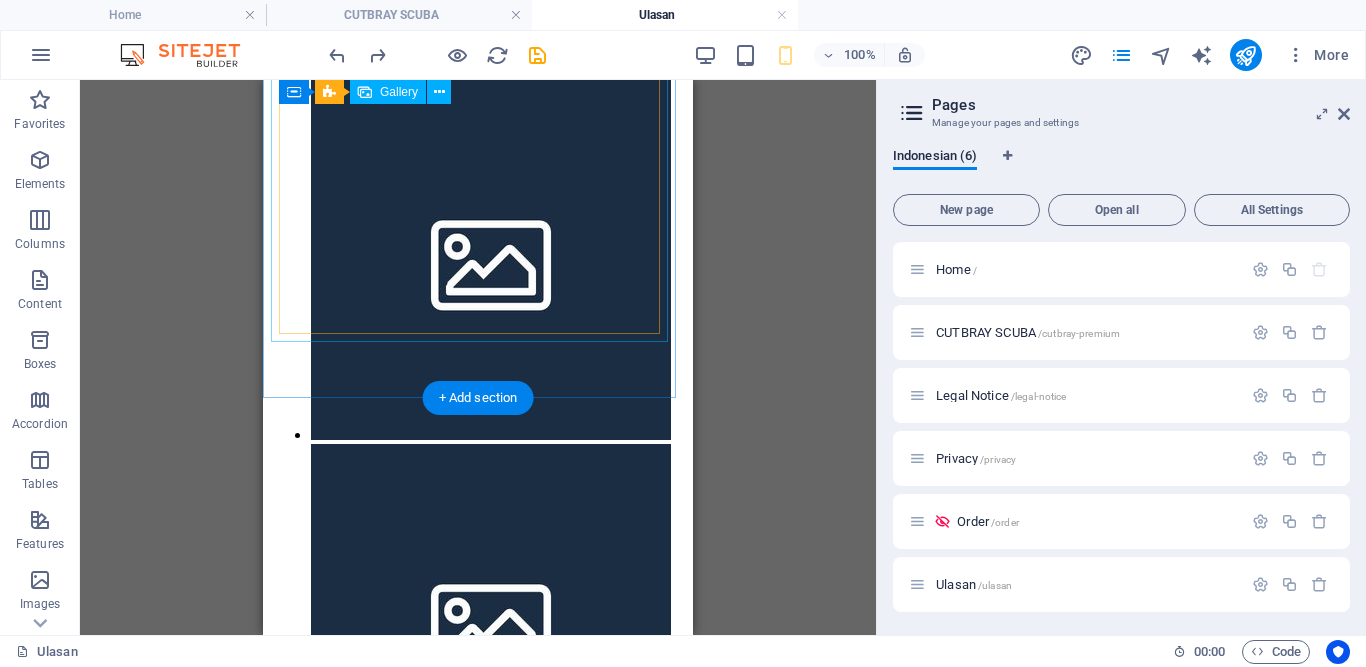 scroll, scrollTop: 0, scrollLeft: 0, axis: both 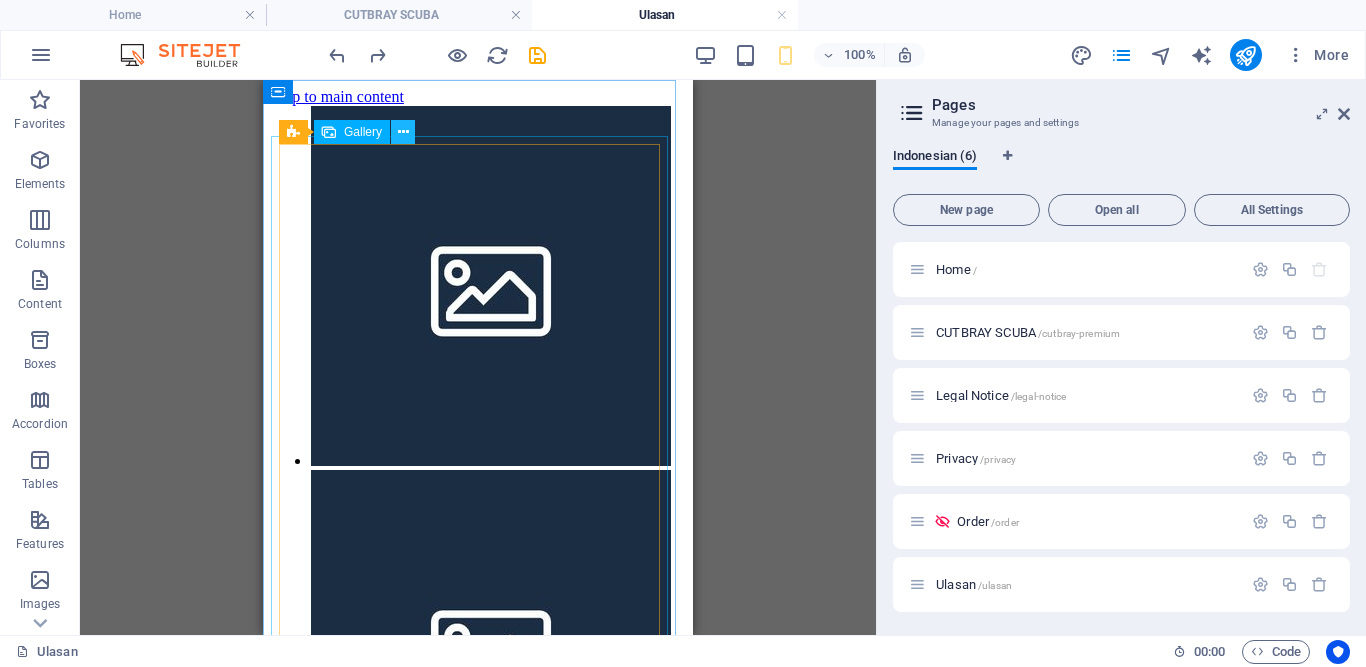 click at bounding box center (403, 132) 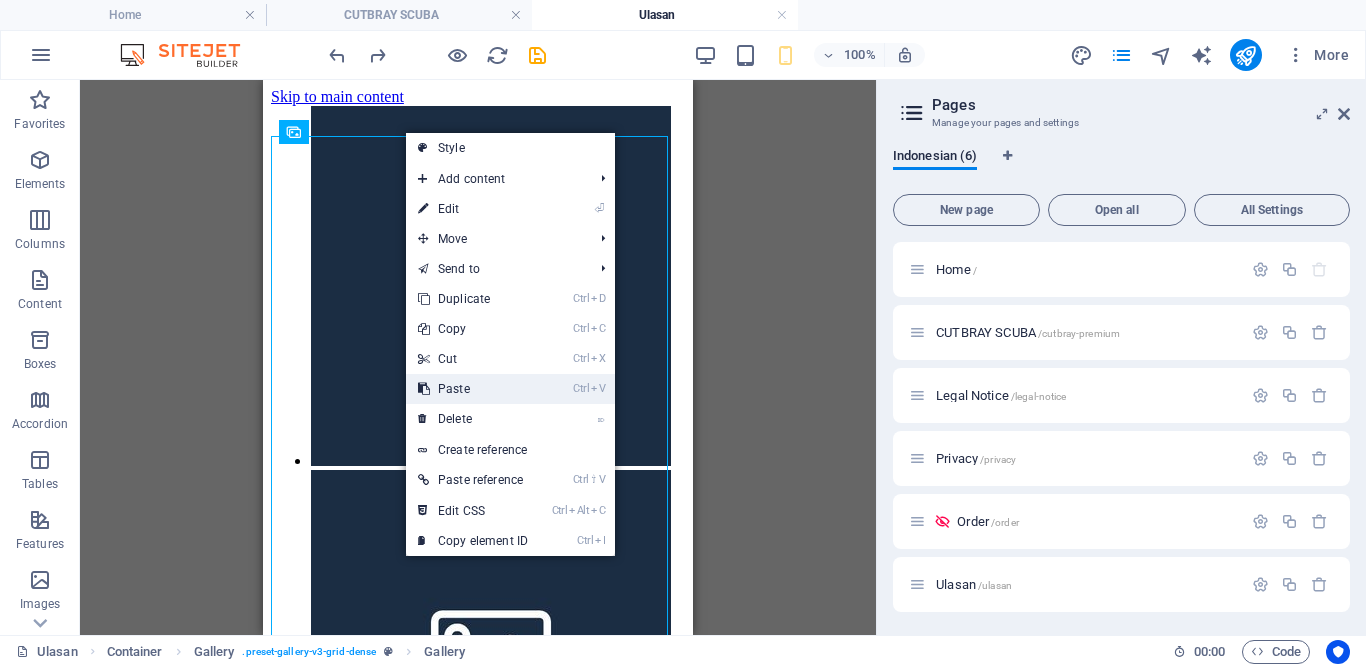 click on "Ctrl V  Paste" at bounding box center [473, 389] 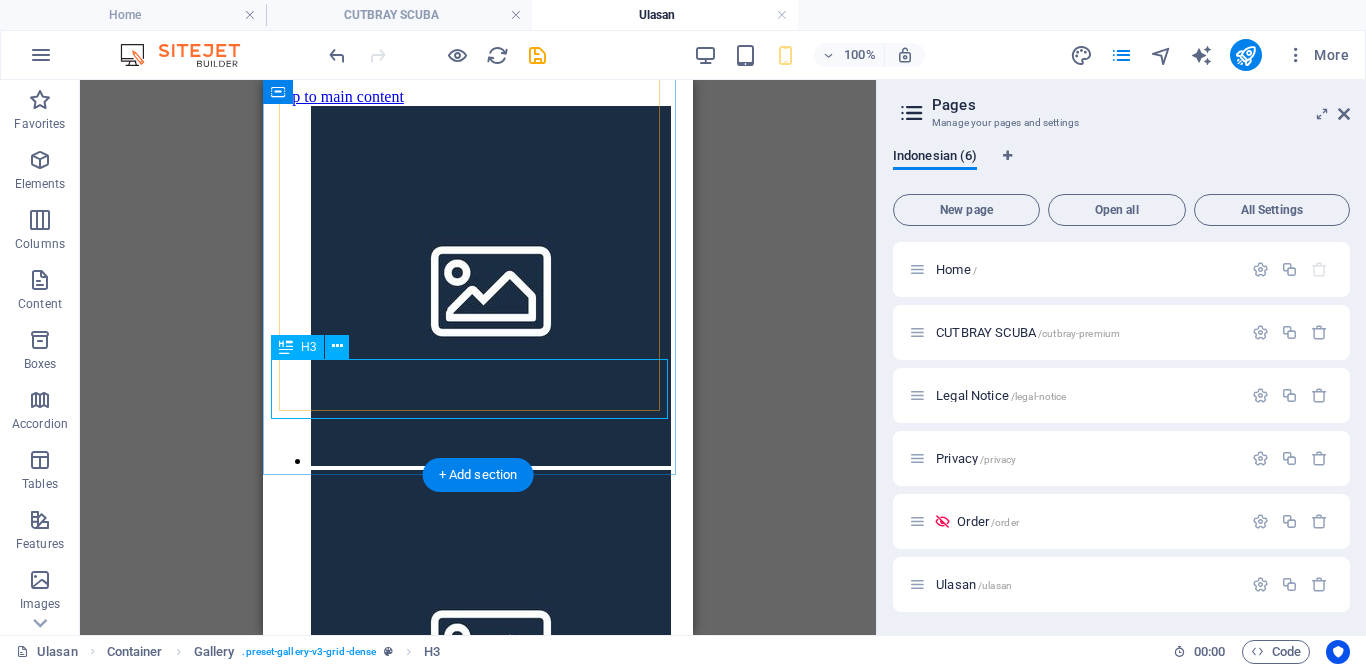 scroll, scrollTop: 404, scrollLeft: 0, axis: vertical 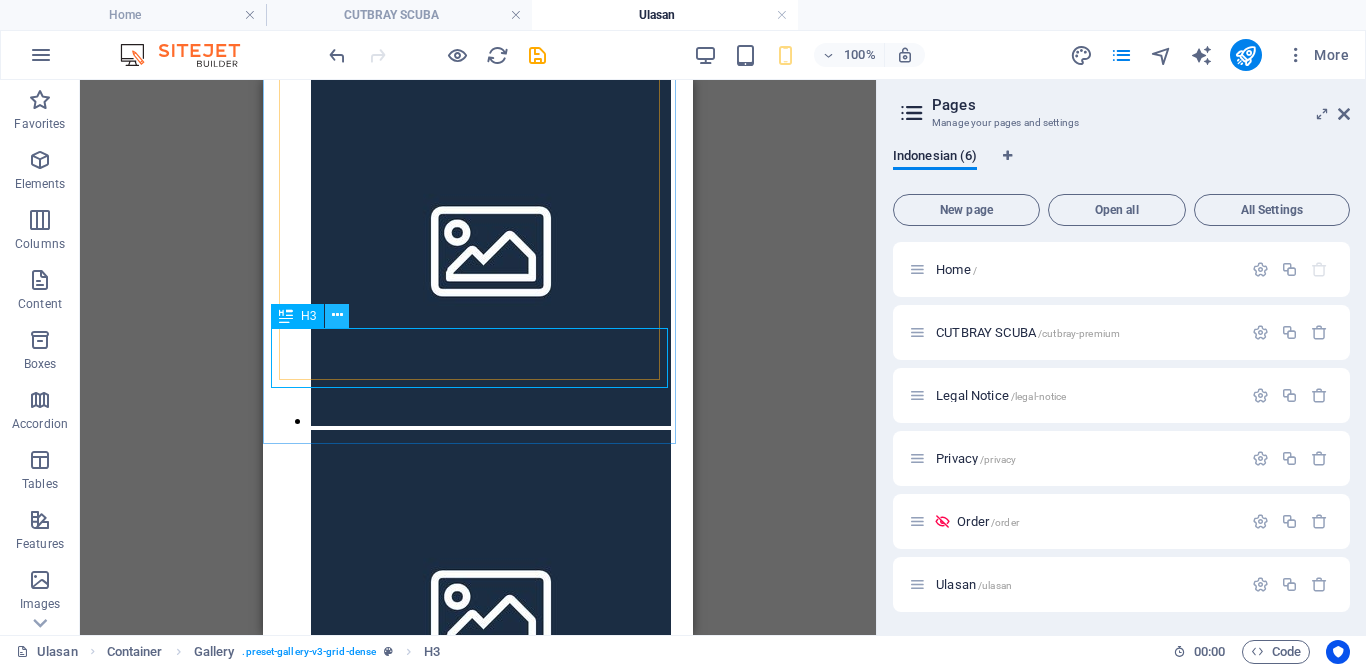 click at bounding box center [337, 316] 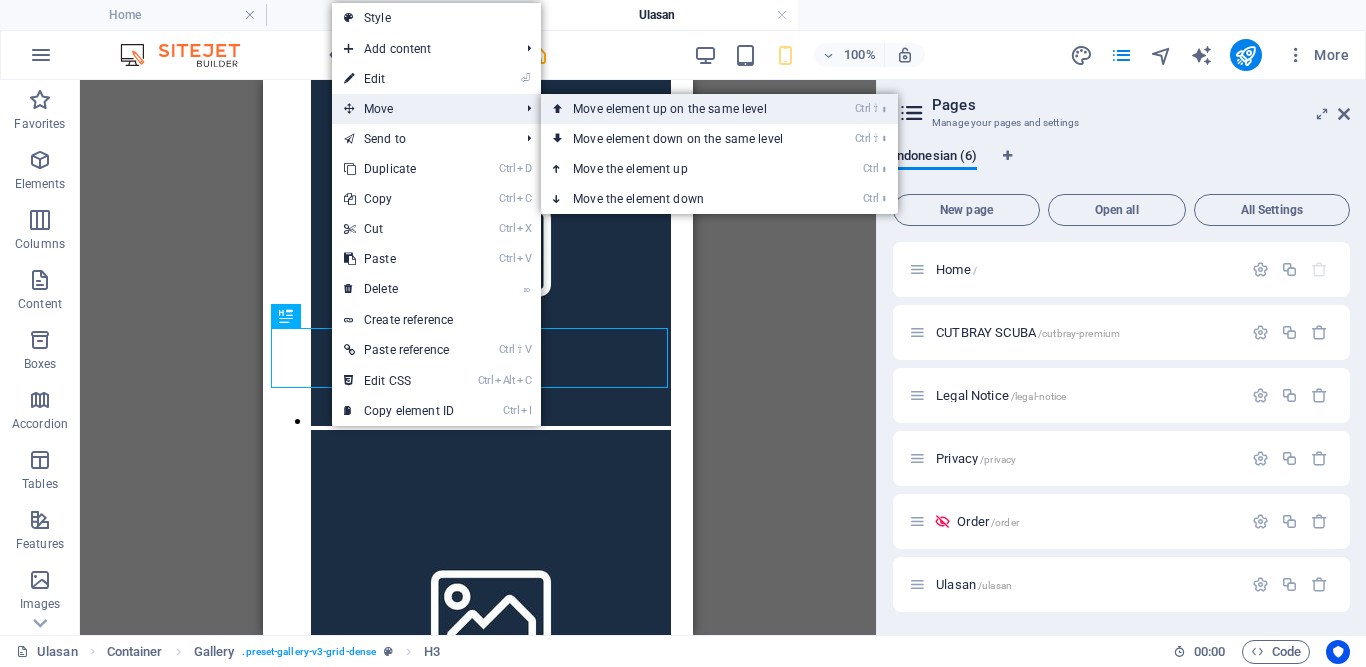 drag, startPoint x: 609, startPoint y: 105, endPoint x: 361, endPoint y: 34, distance: 257.96317 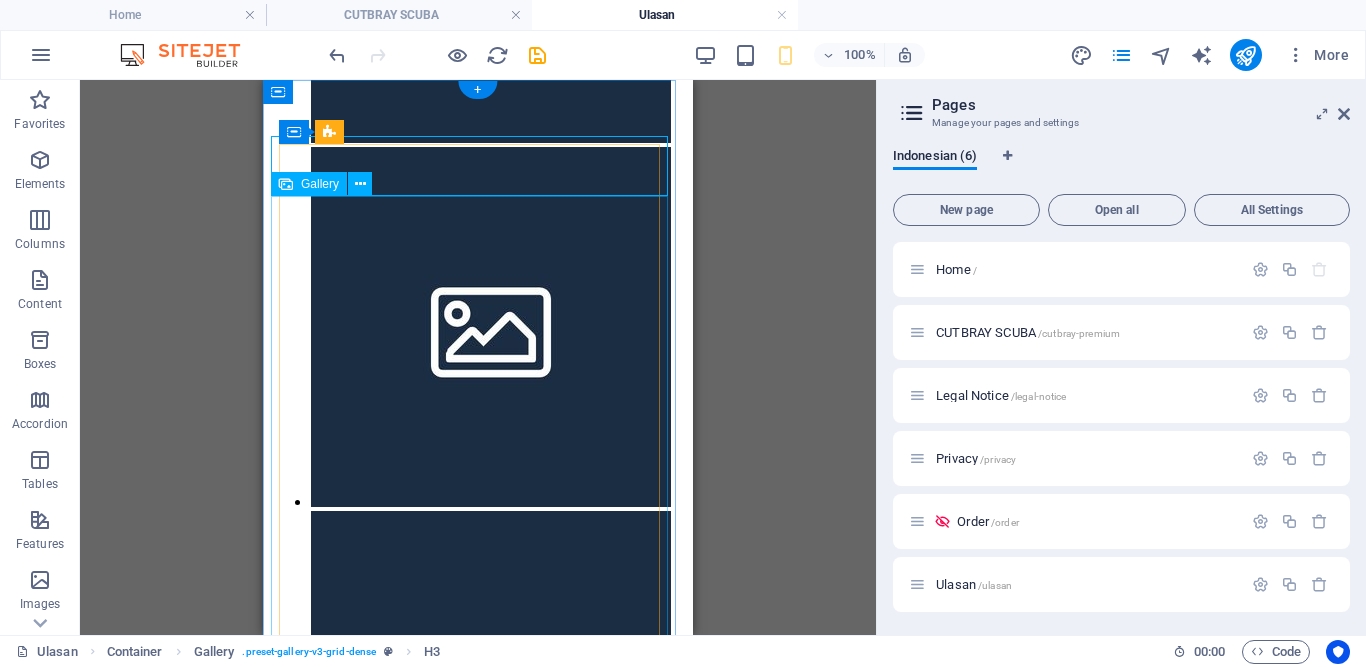 scroll, scrollTop: 0, scrollLeft: 0, axis: both 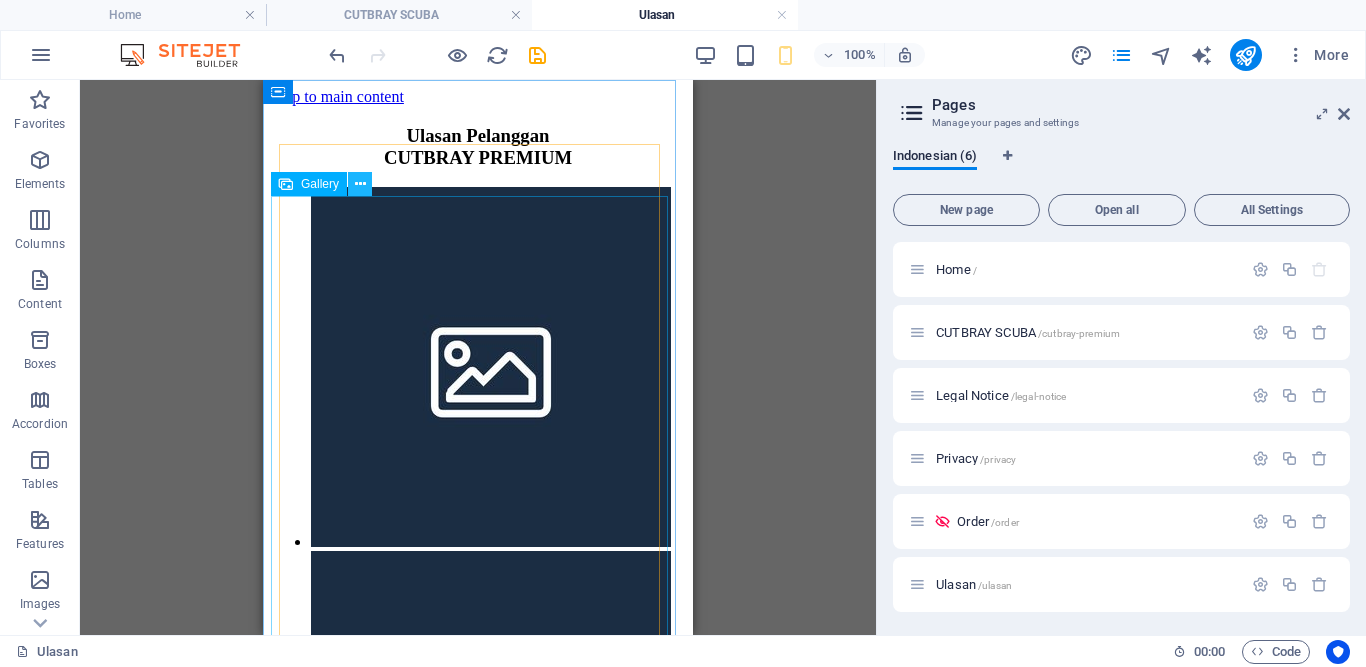 click at bounding box center [360, 184] 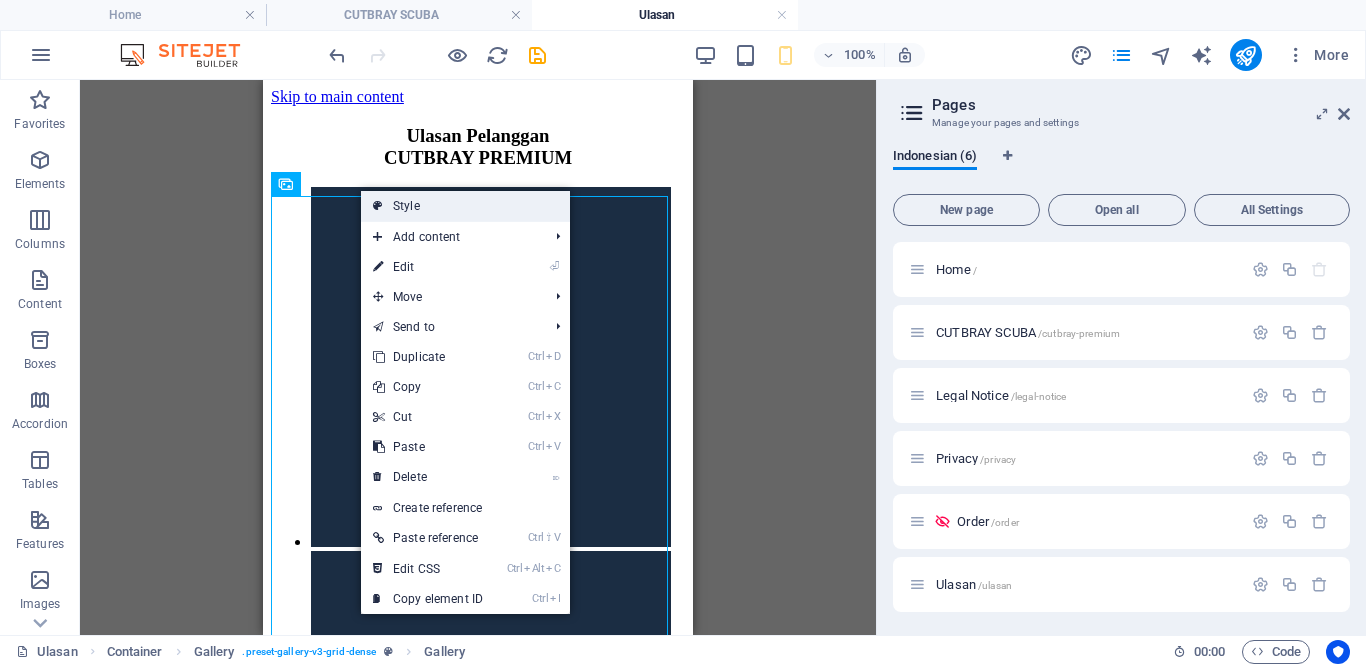 click on "Style" at bounding box center (465, 206) 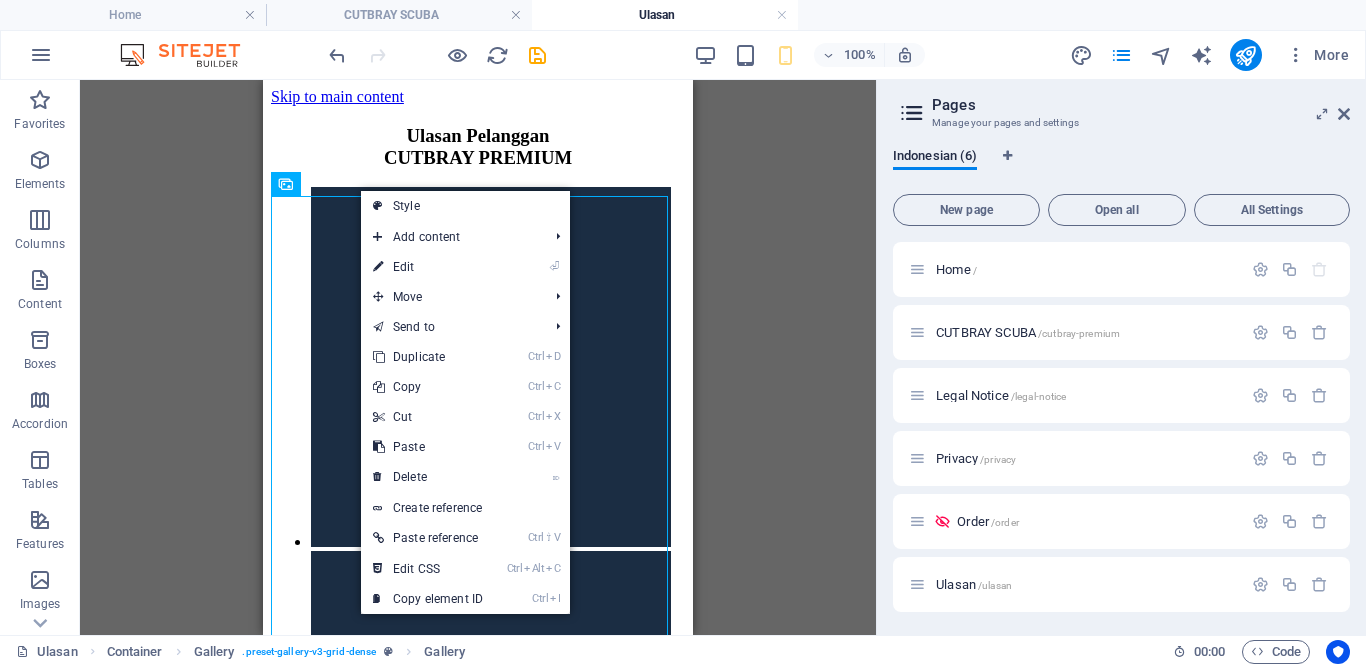 select on "rem" 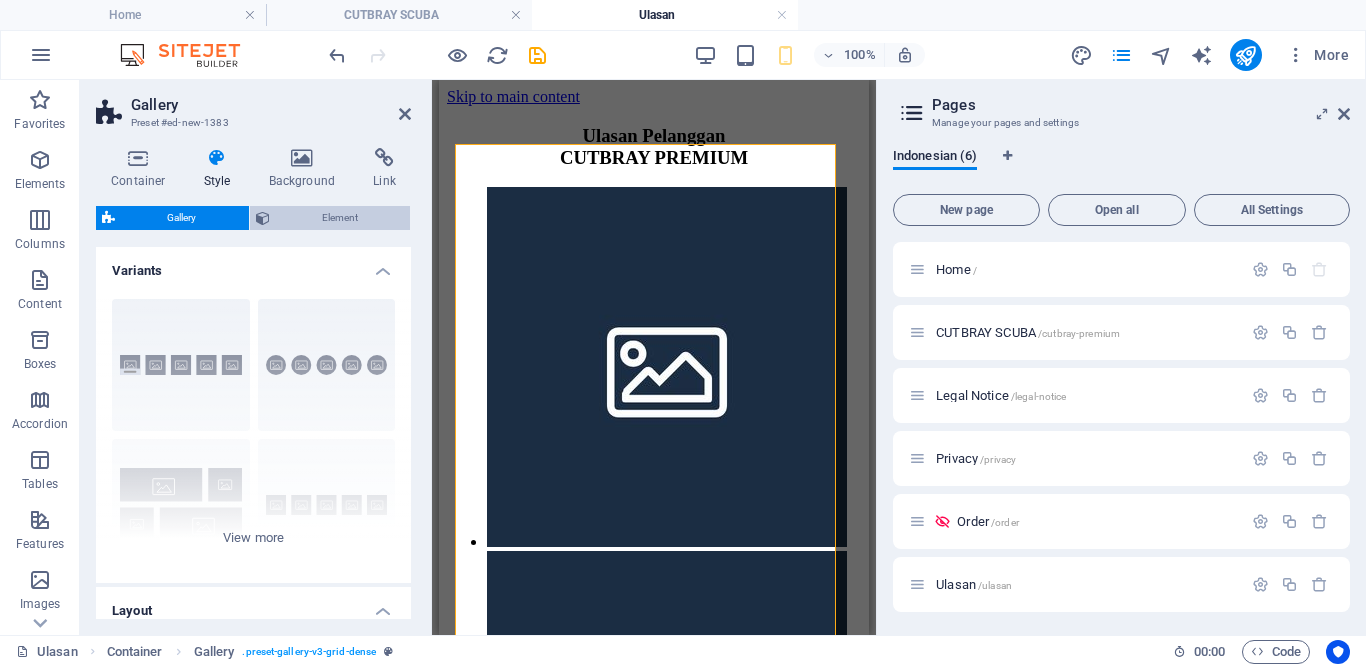 click on "Element" at bounding box center (340, 218) 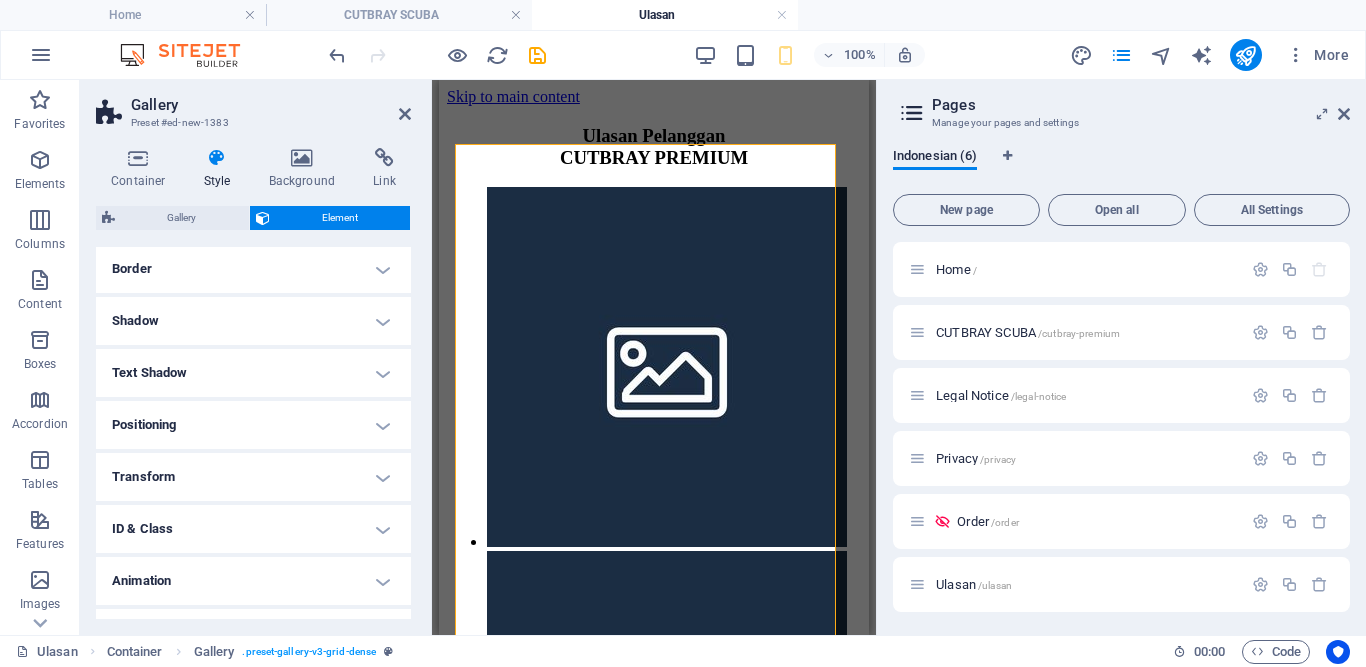 scroll, scrollTop: 473, scrollLeft: 0, axis: vertical 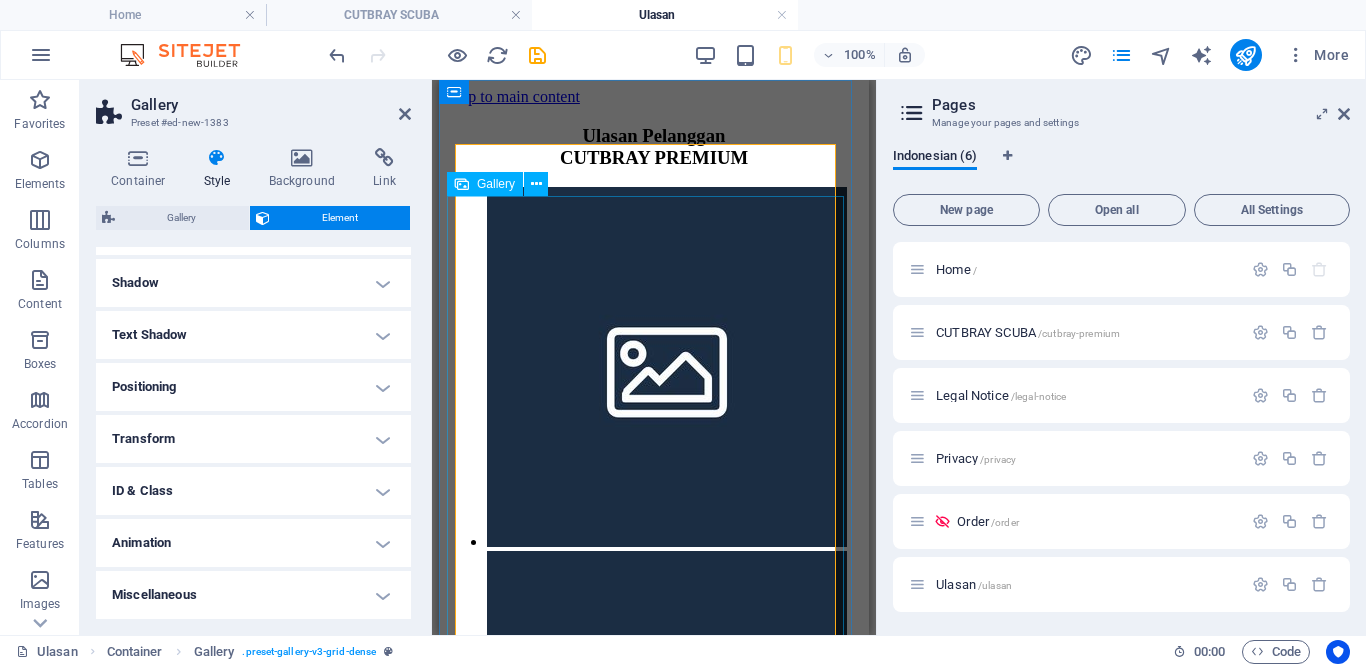 click at bounding box center [887, 369] 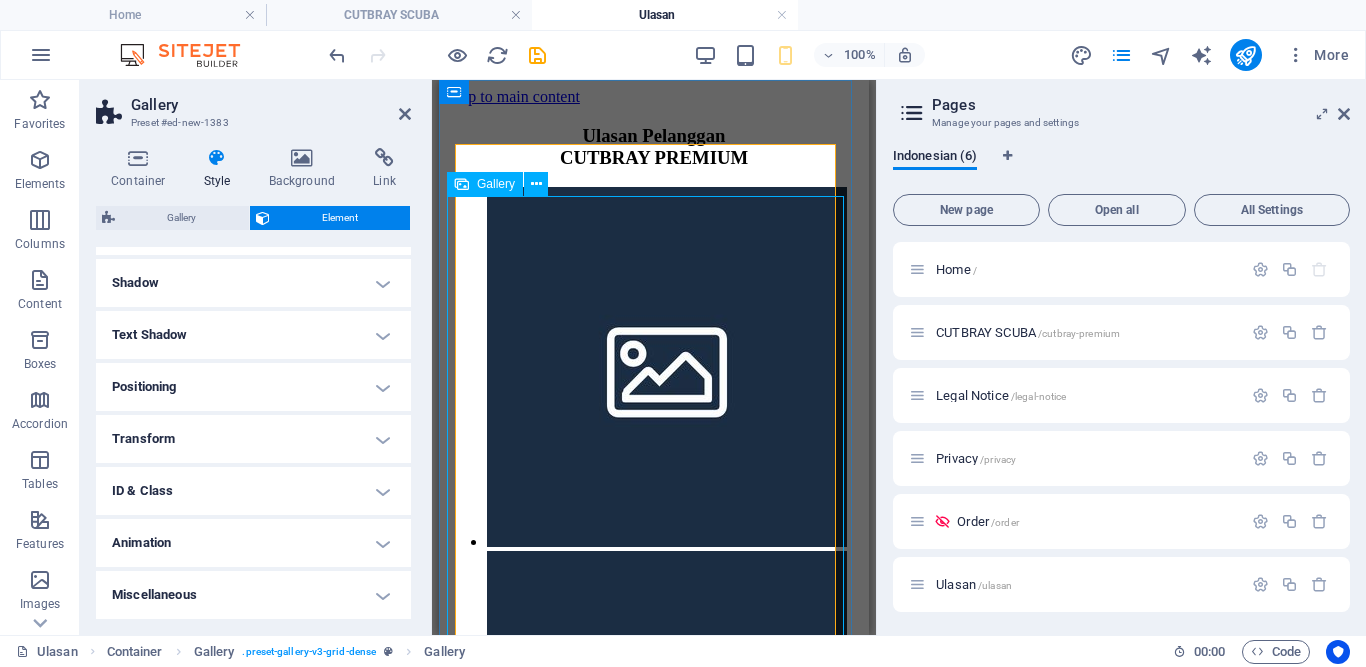 click at bounding box center [887, 369] 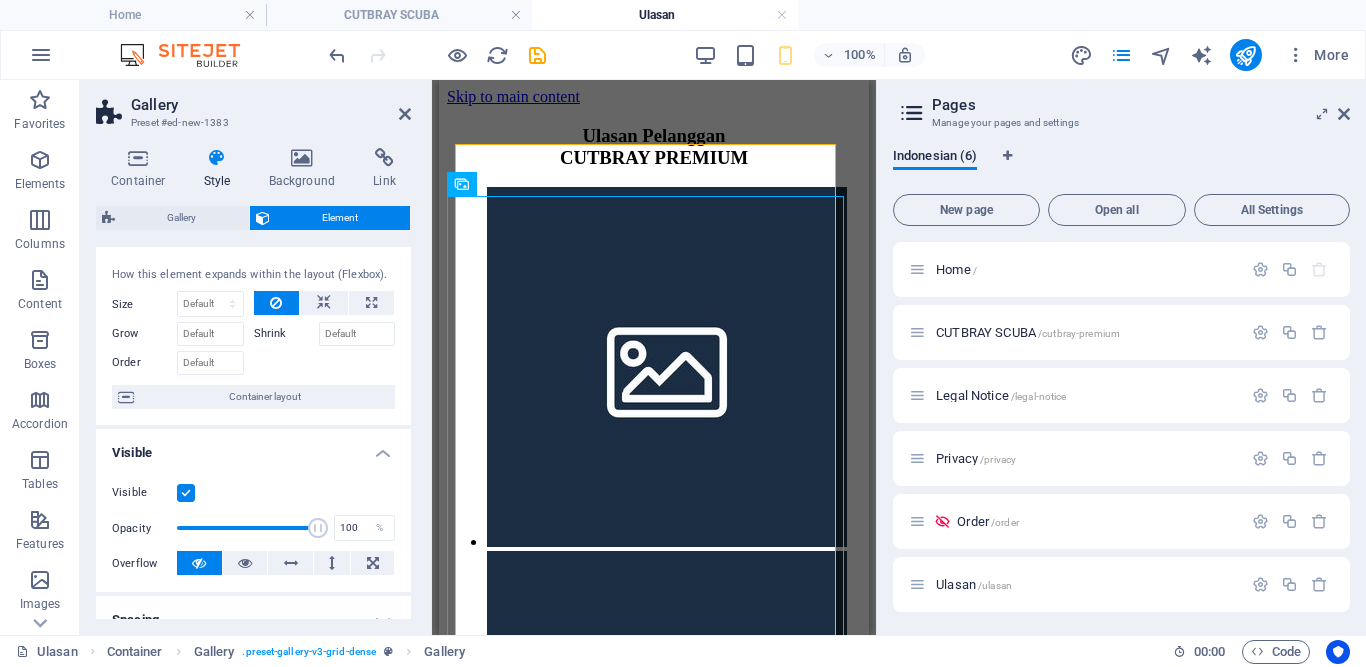 scroll, scrollTop: 0, scrollLeft: 0, axis: both 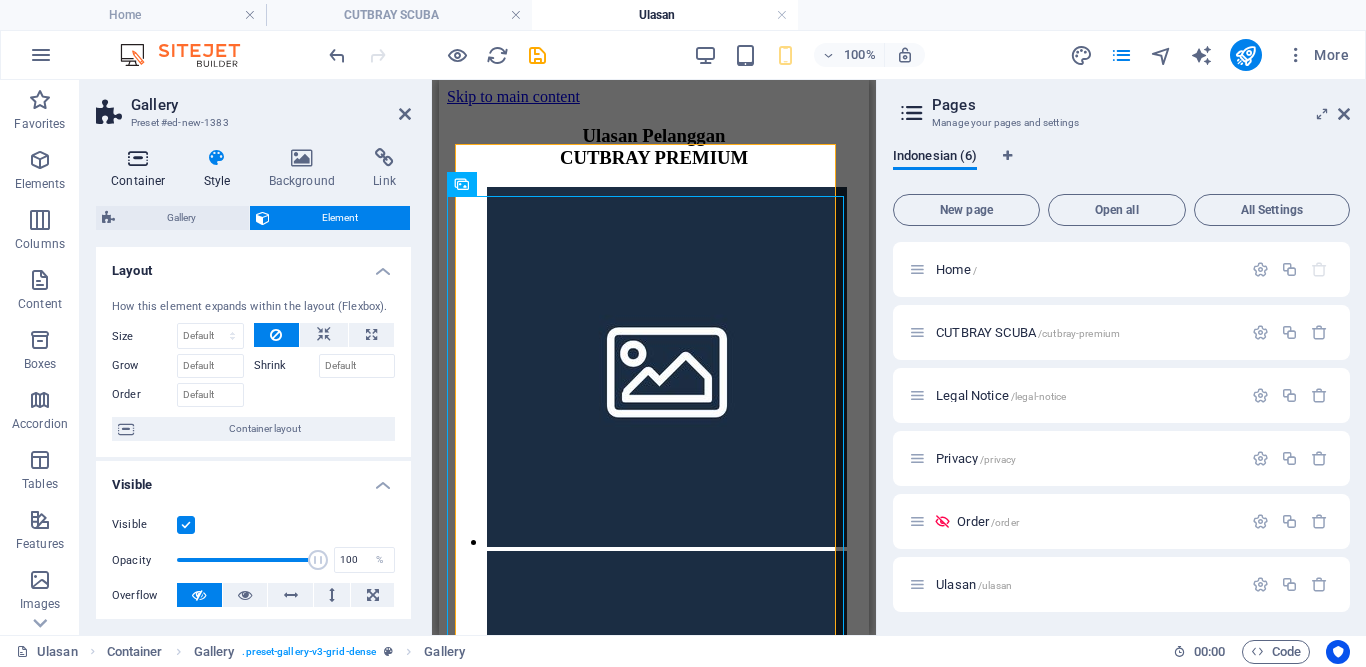 click at bounding box center (138, 158) 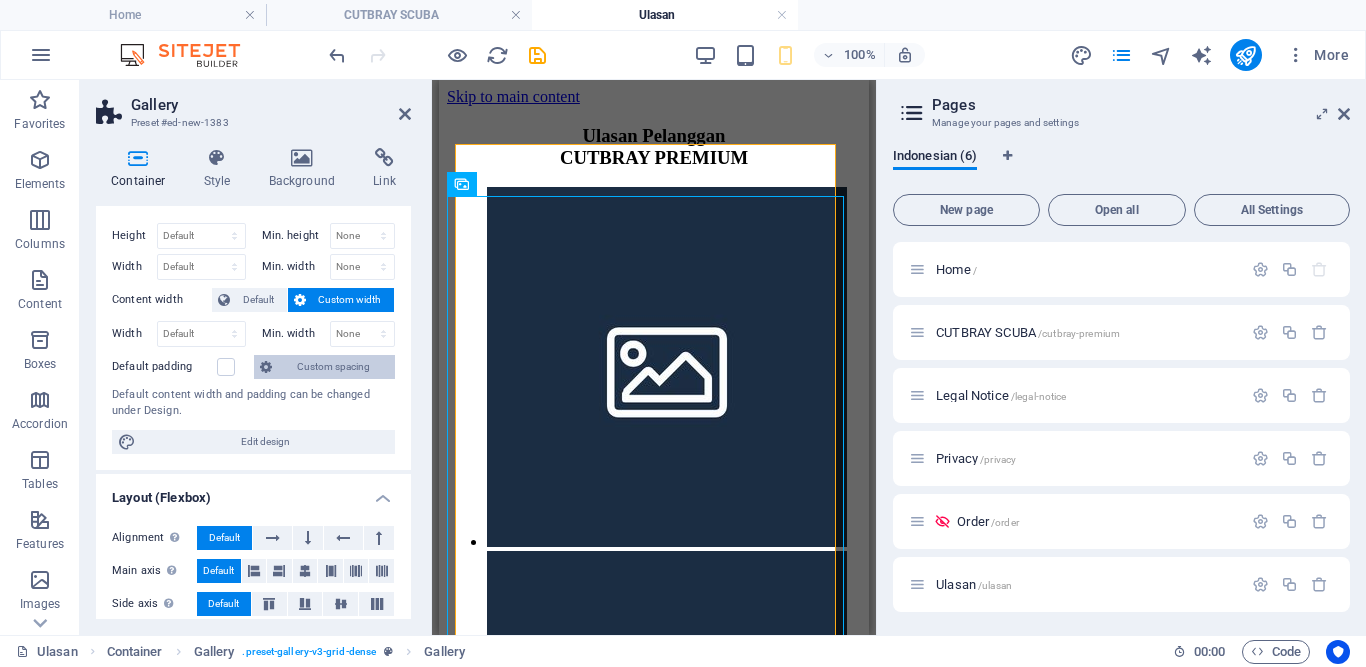 scroll, scrollTop: 396, scrollLeft: 0, axis: vertical 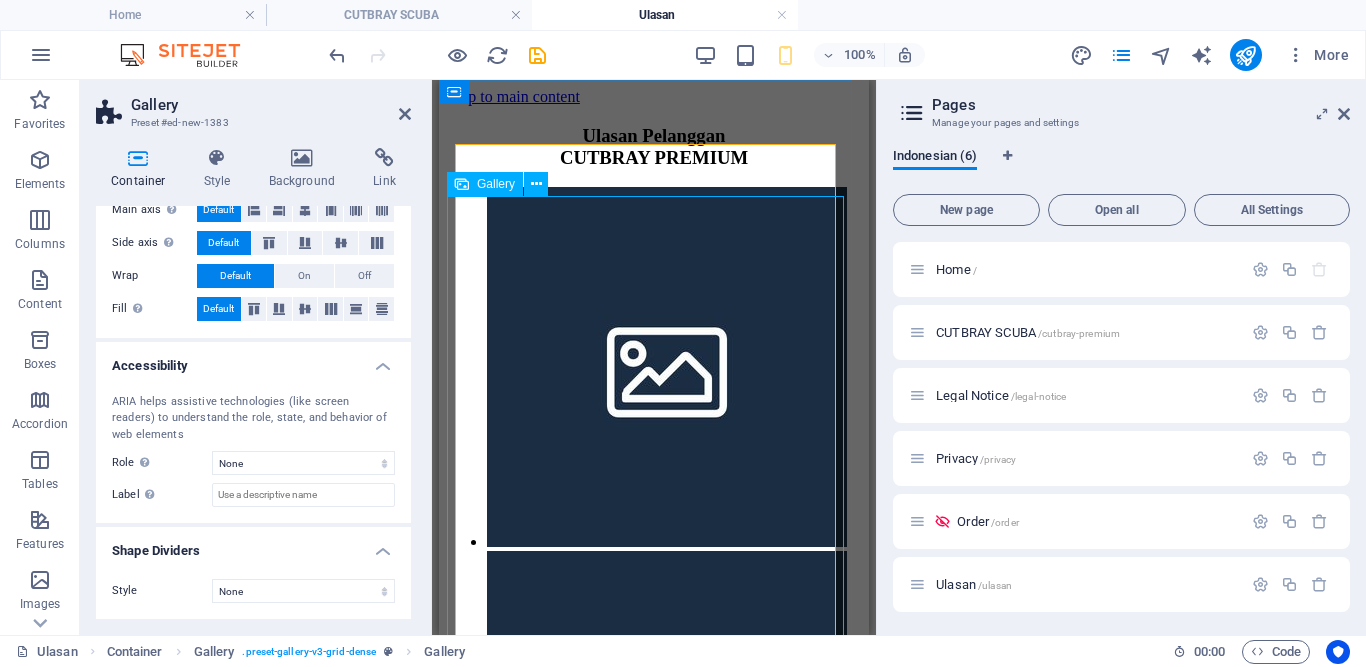 click on "Gallery" at bounding box center [485, 184] 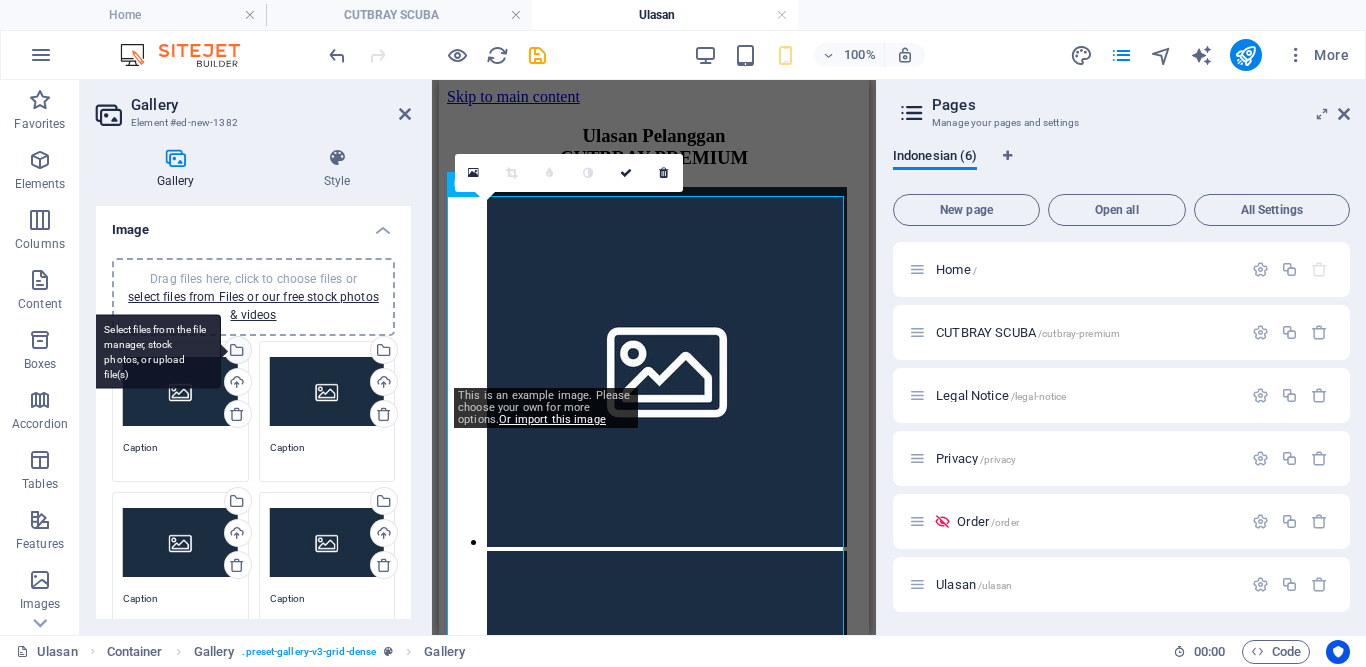 click on "Select files from the file manager, stock photos, or upload file(s)" at bounding box center [236, 352] 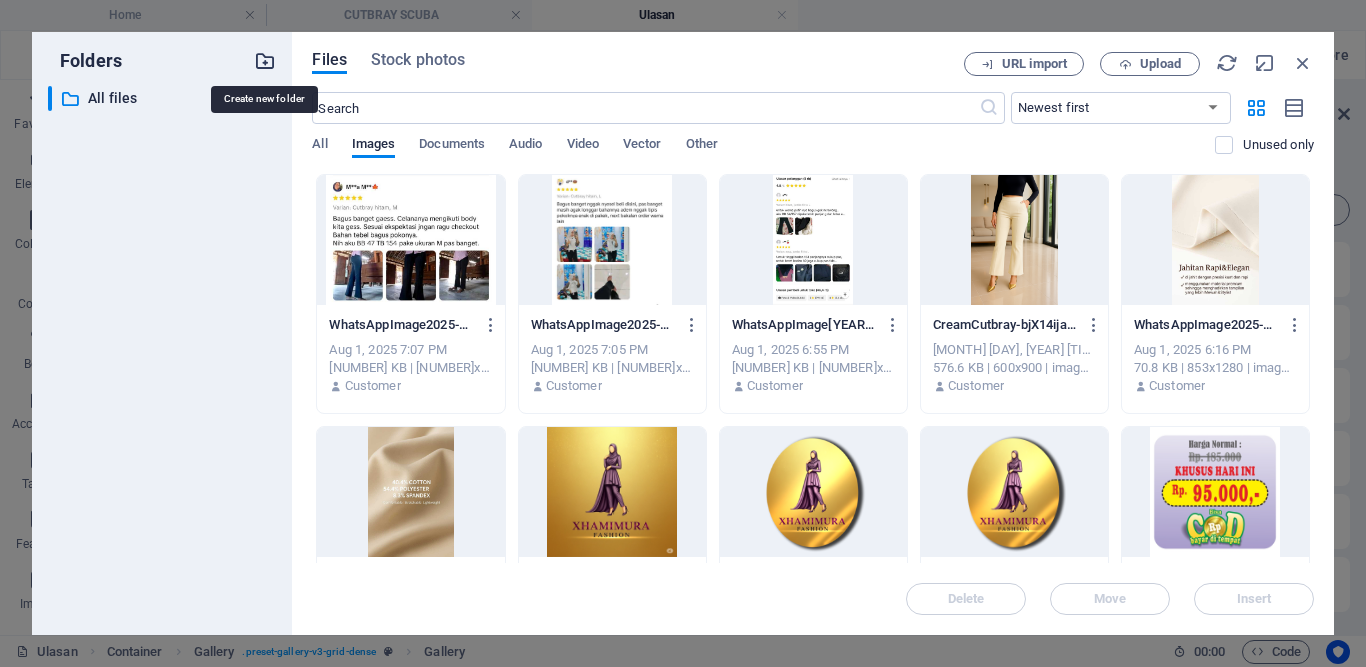 click at bounding box center [265, 61] 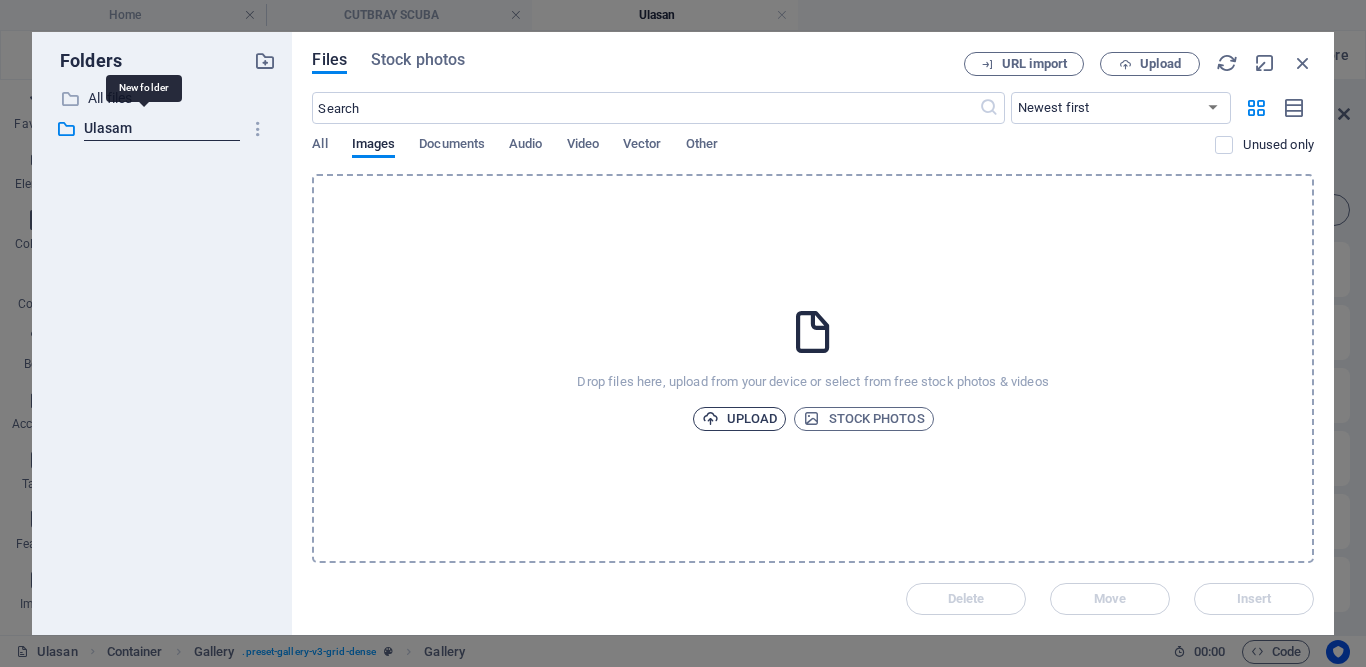 type on "Ulasam" 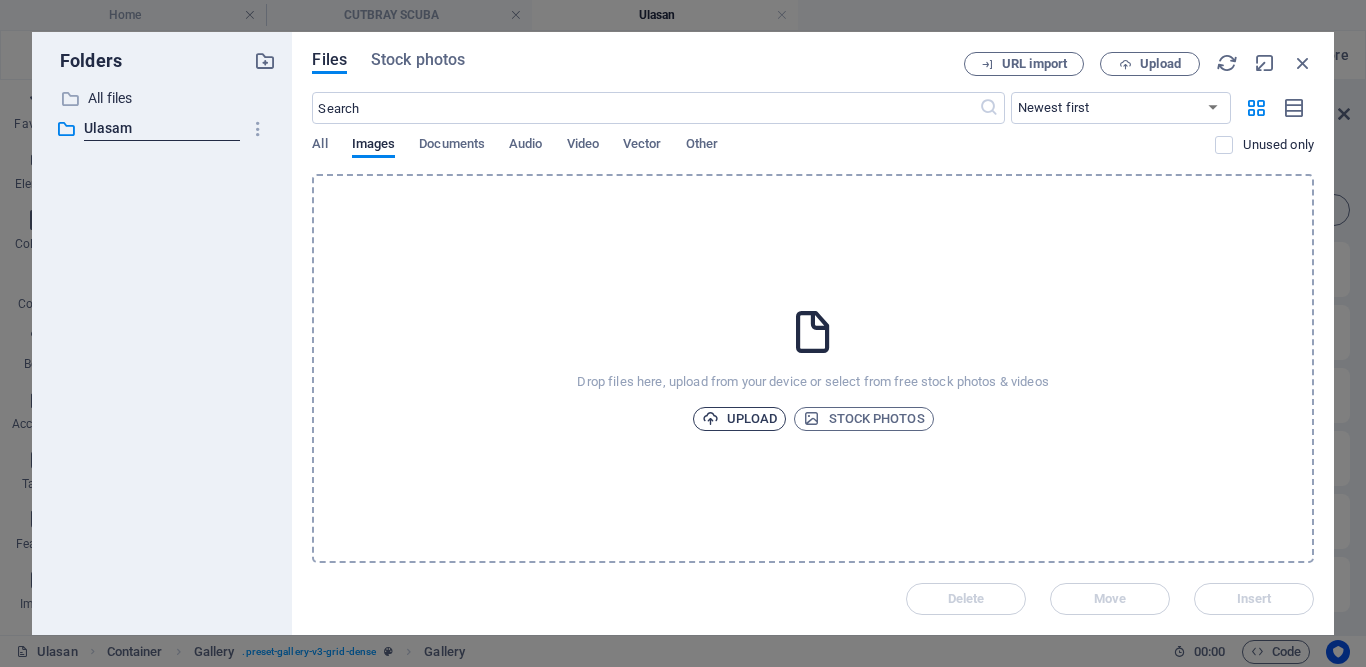 click on "Upload" at bounding box center [740, 419] 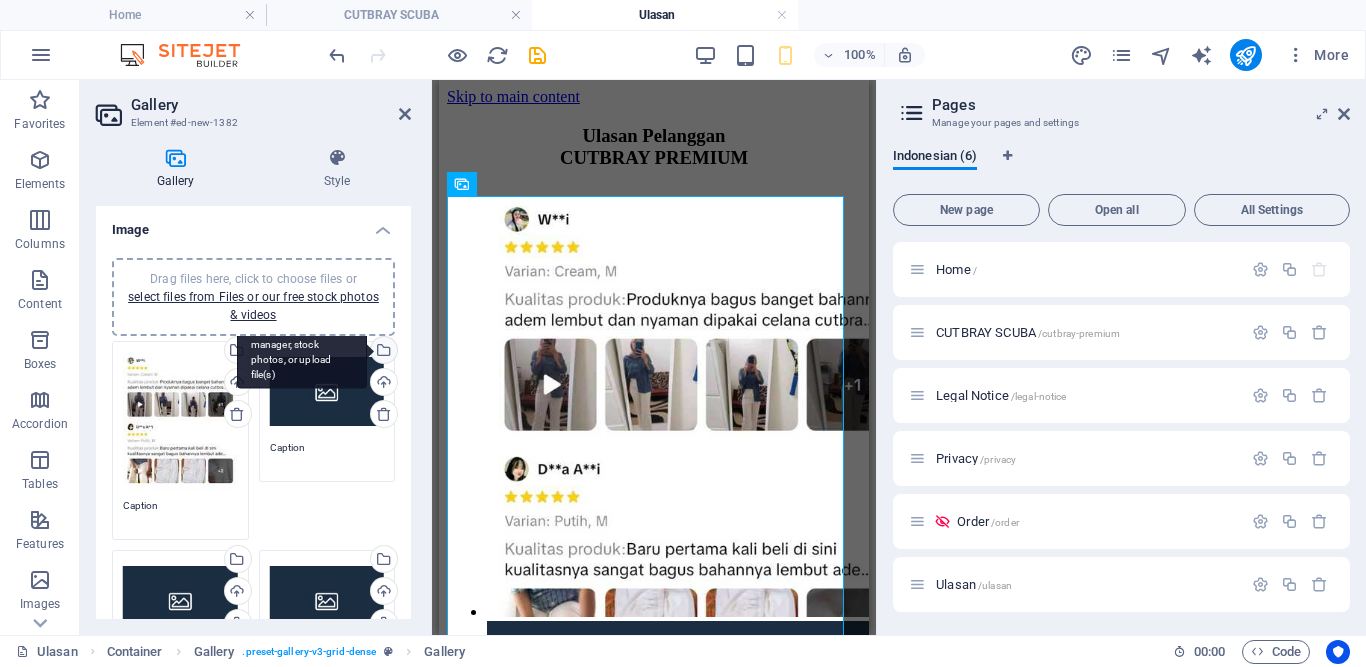 click on "Select files from the file manager, stock photos, or upload file(s)" at bounding box center [382, 352] 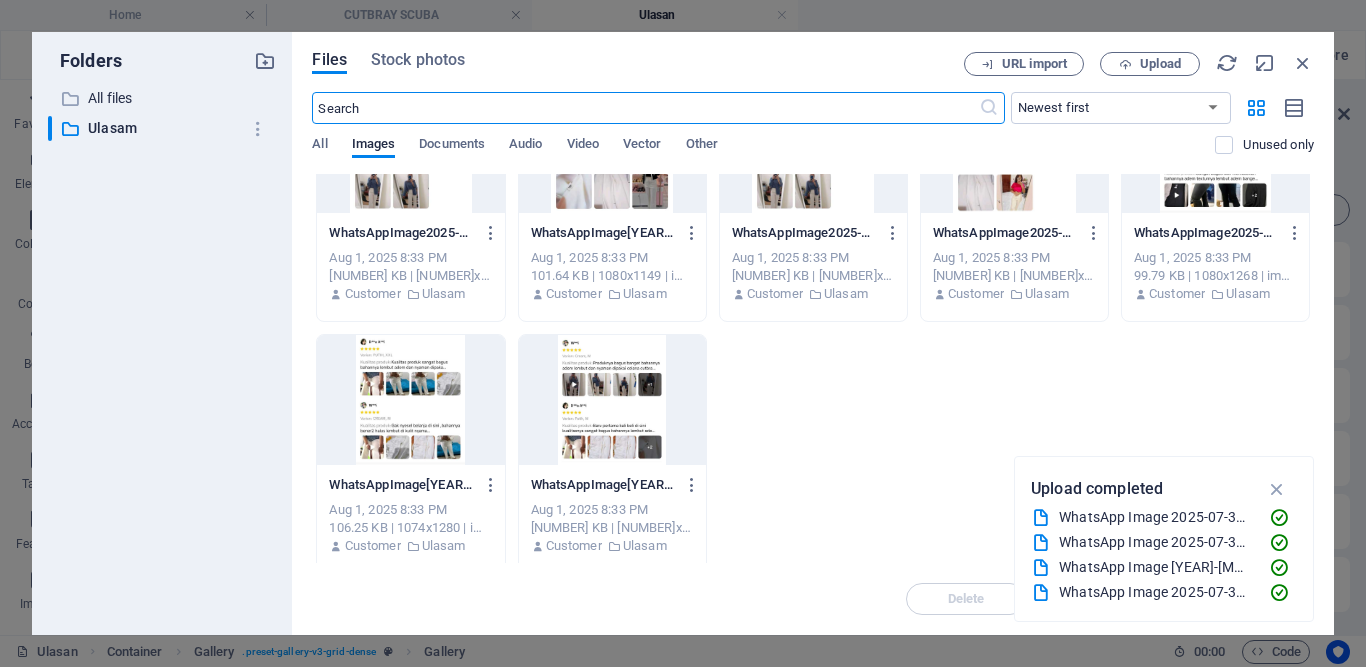 scroll, scrollTop: 607, scrollLeft: 0, axis: vertical 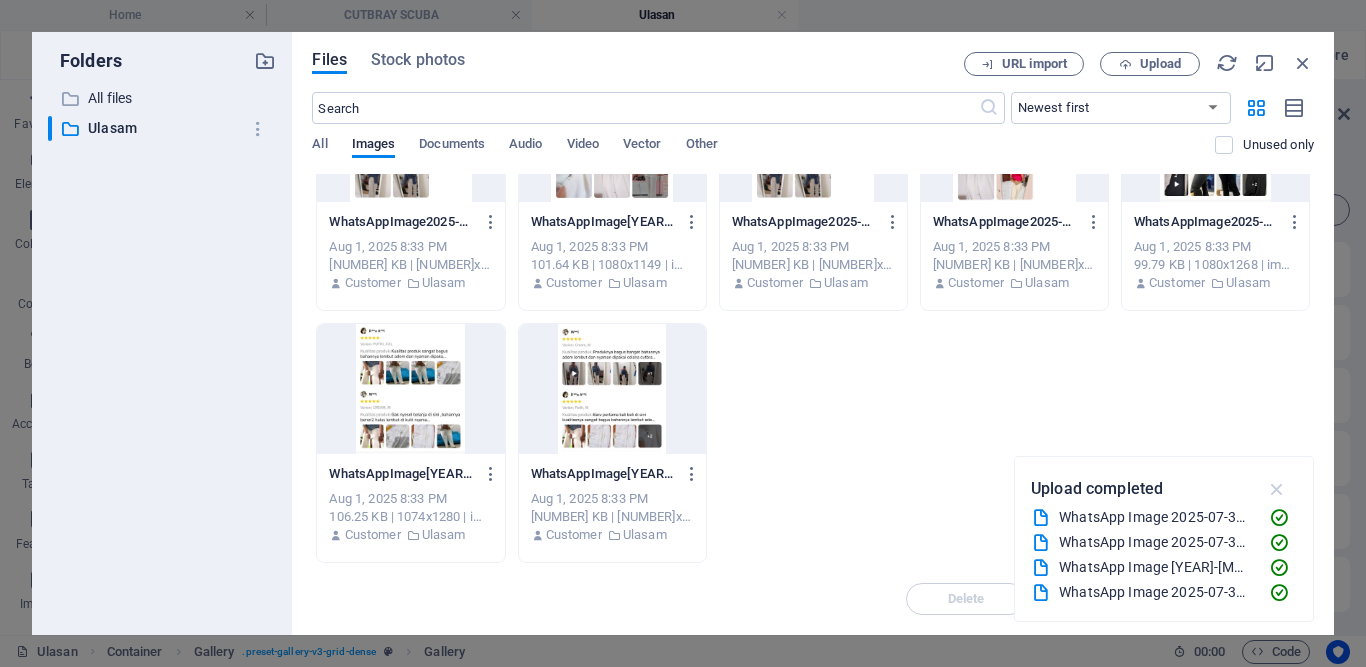 click at bounding box center (1277, 489) 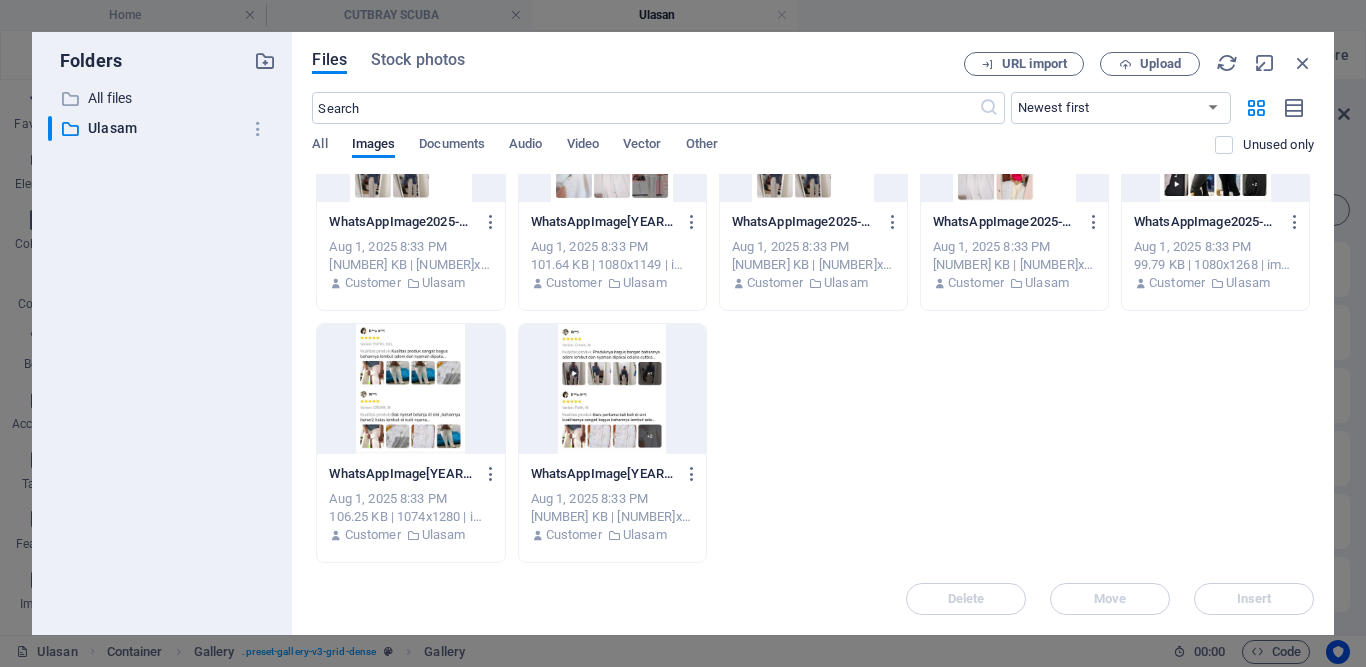 scroll, scrollTop: 0, scrollLeft: 0, axis: both 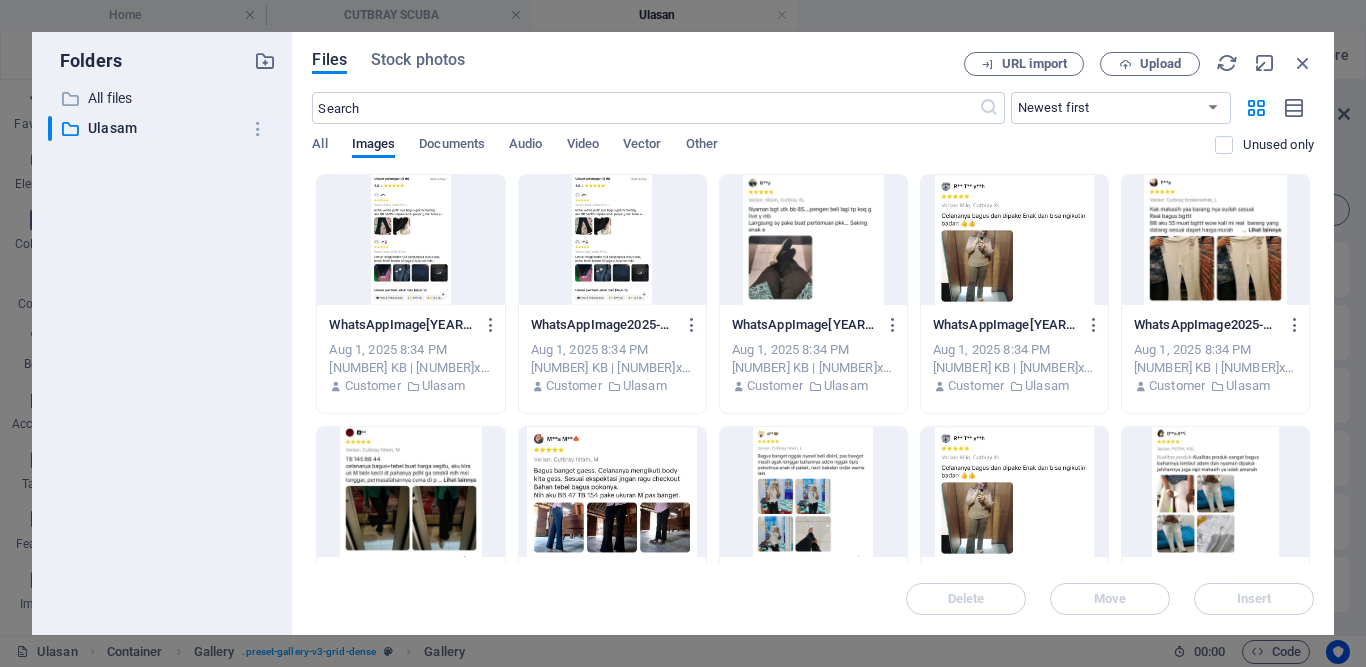 click at bounding box center (612, 240) 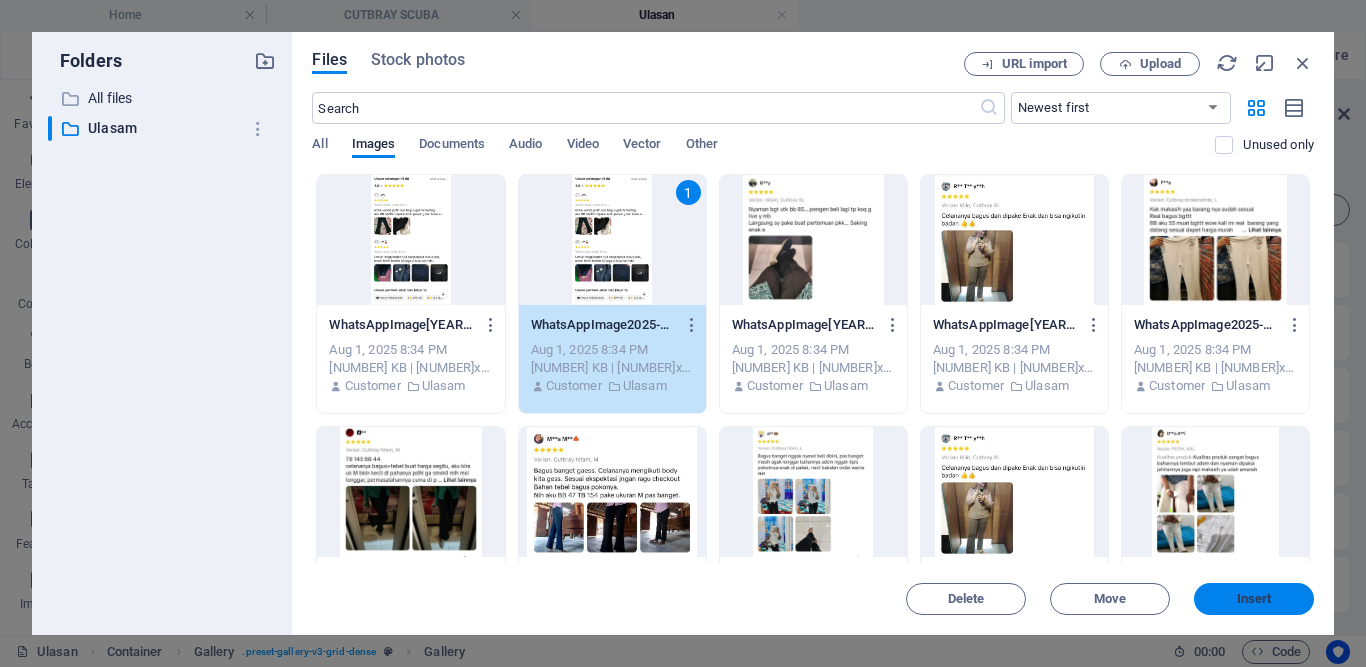 click on "Insert" at bounding box center [1254, 599] 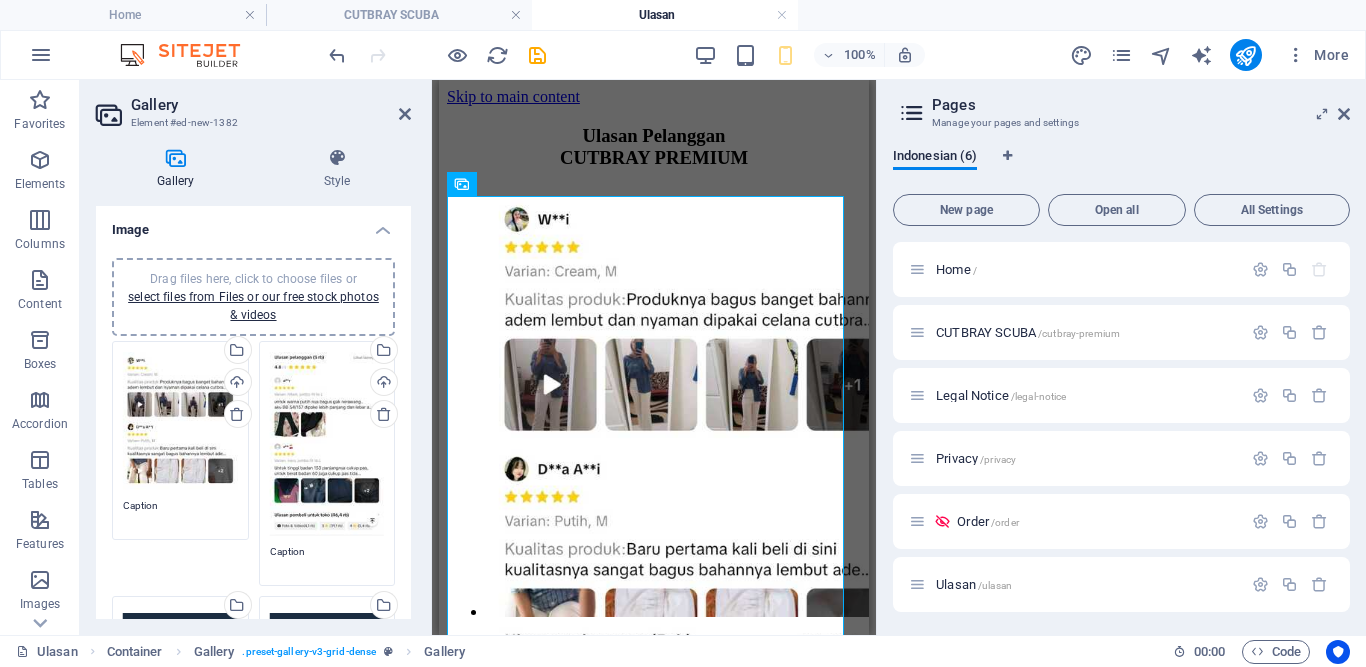 scroll, scrollTop: 361, scrollLeft: 0, axis: vertical 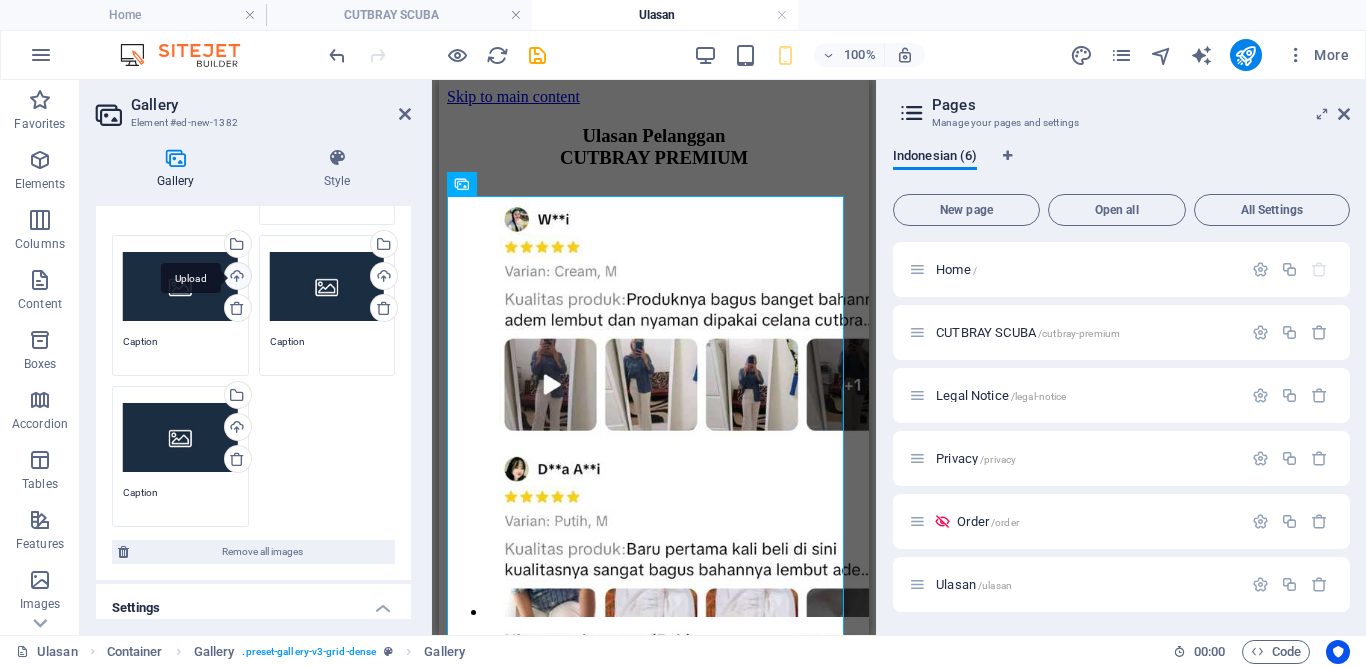click on "Upload" at bounding box center (236, 278) 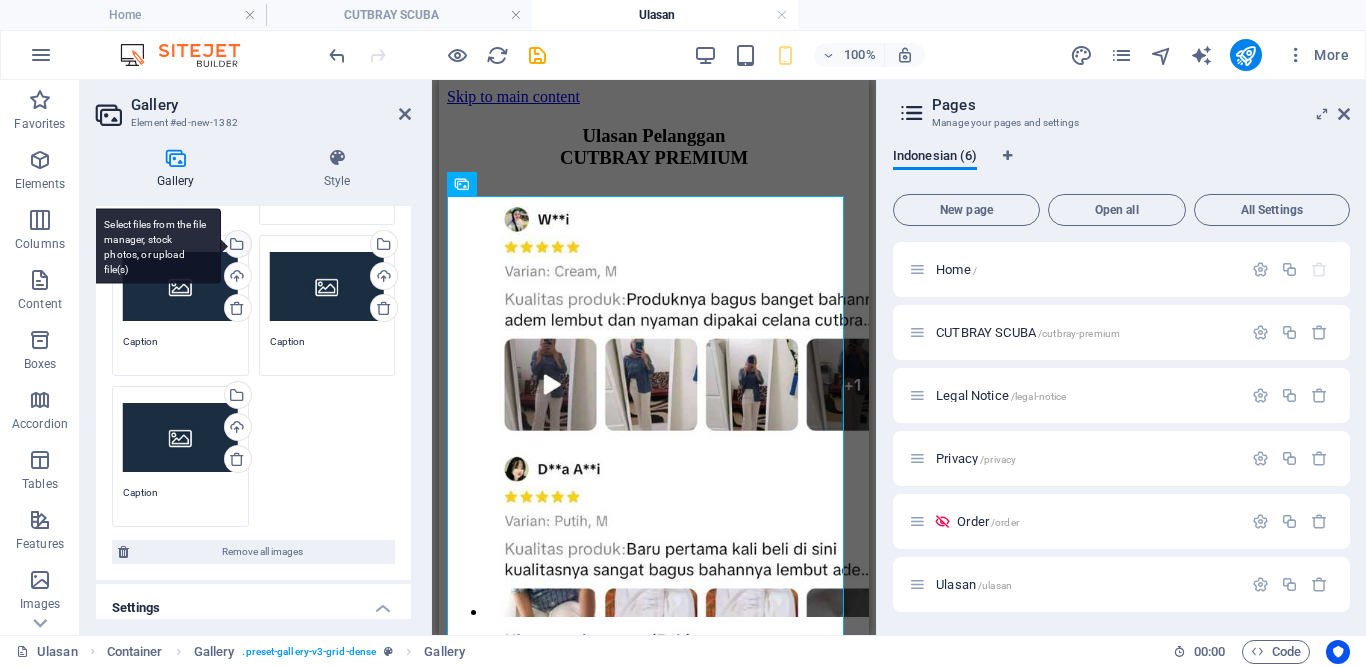 click on "Select files from the file manager, stock photos, or upload file(s)" at bounding box center (156, 246) 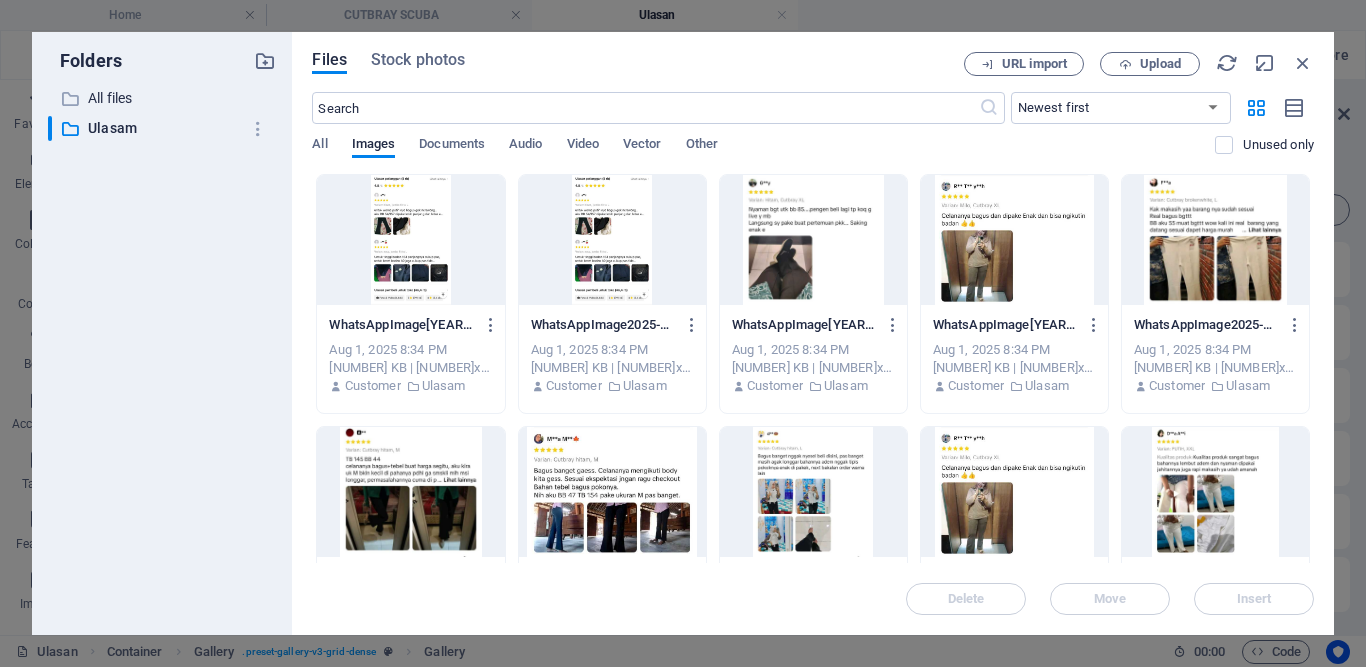 click at bounding box center [813, 240] 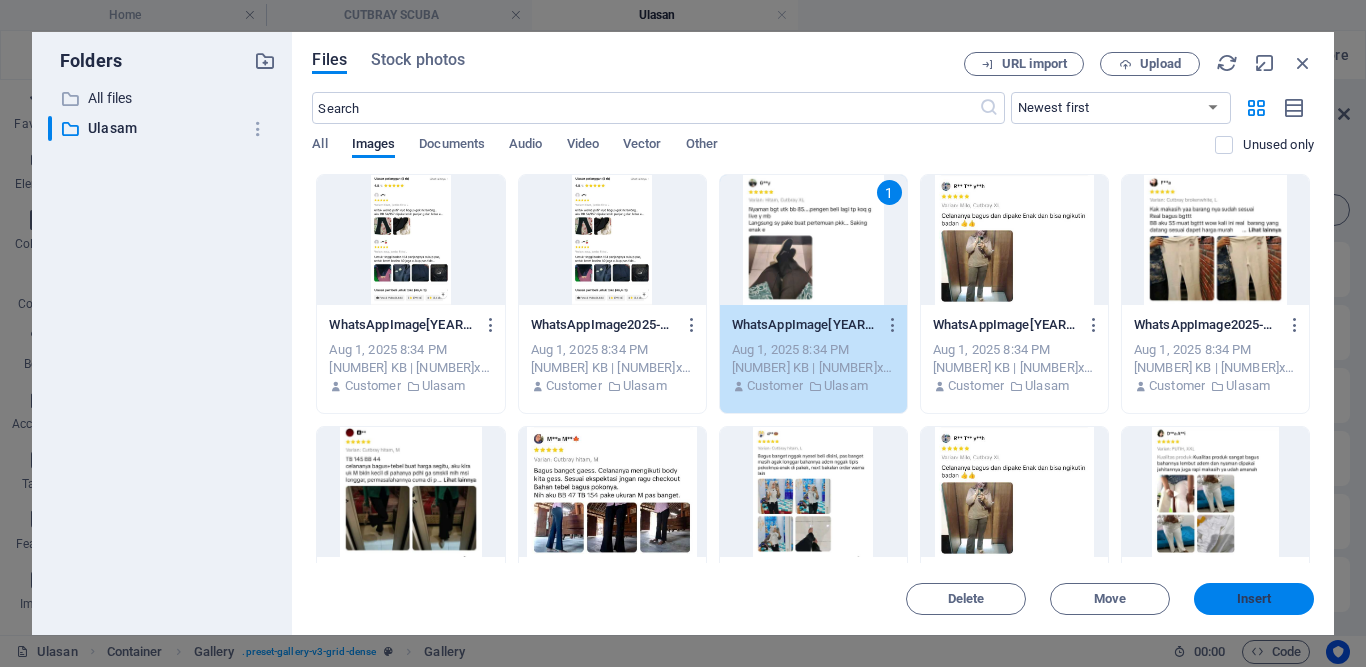 drag, startPoint x: 1253, startPoint y: 590, endPoint x: 155, endPoint y: 372, distance: 1119.432 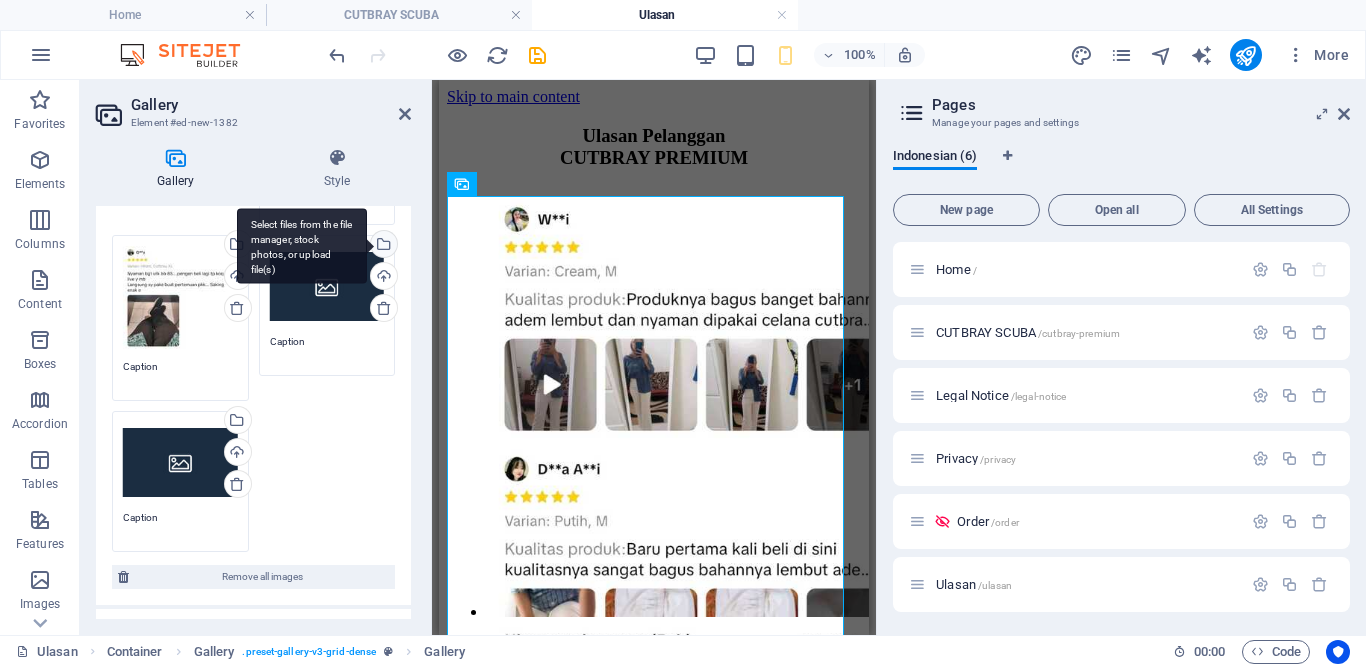 click on "Select files from the file manager, stock photos, or upload file(s)" at bounding box center [382, 246] 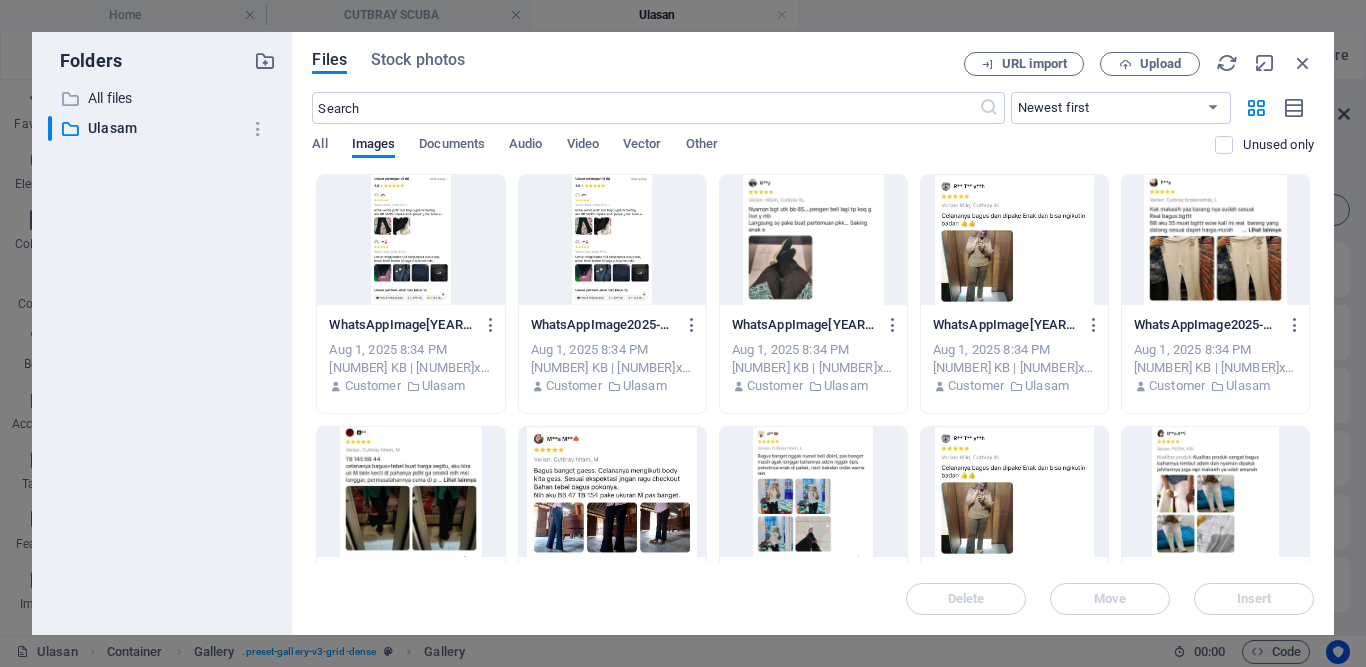 click at bounding box center [1014, 240] 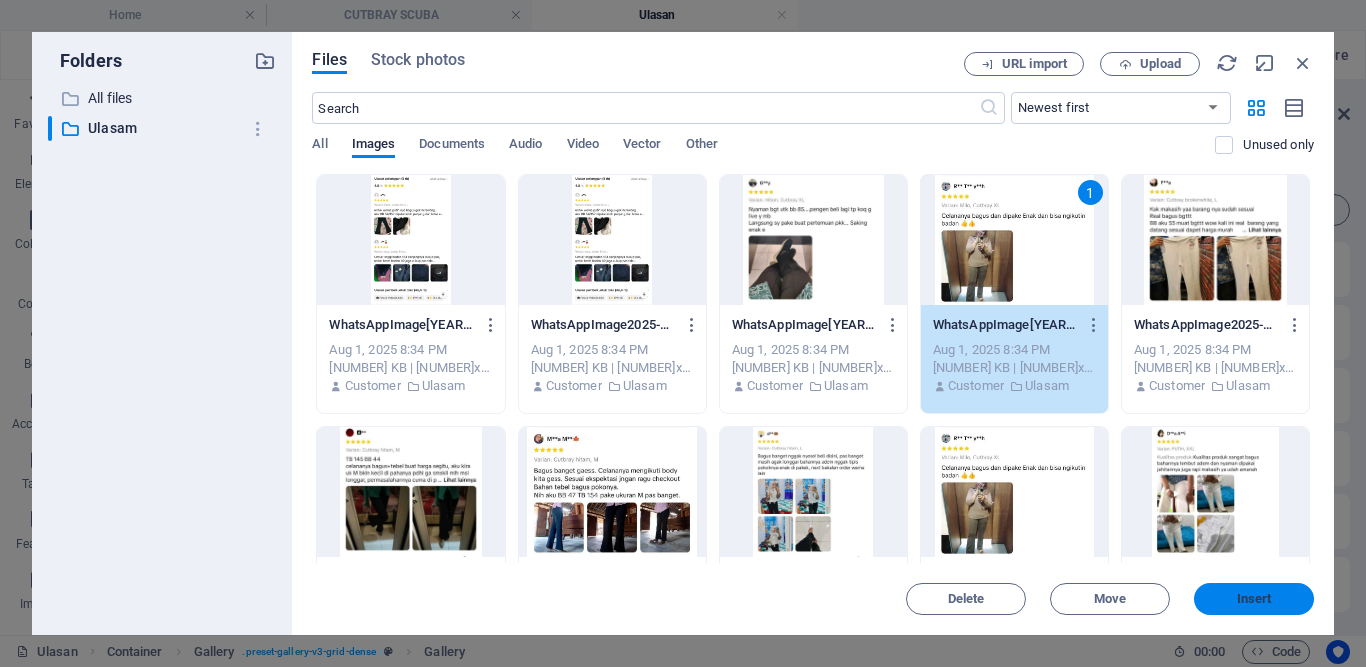 click on "Insert" at bounding box center (1254, 599) 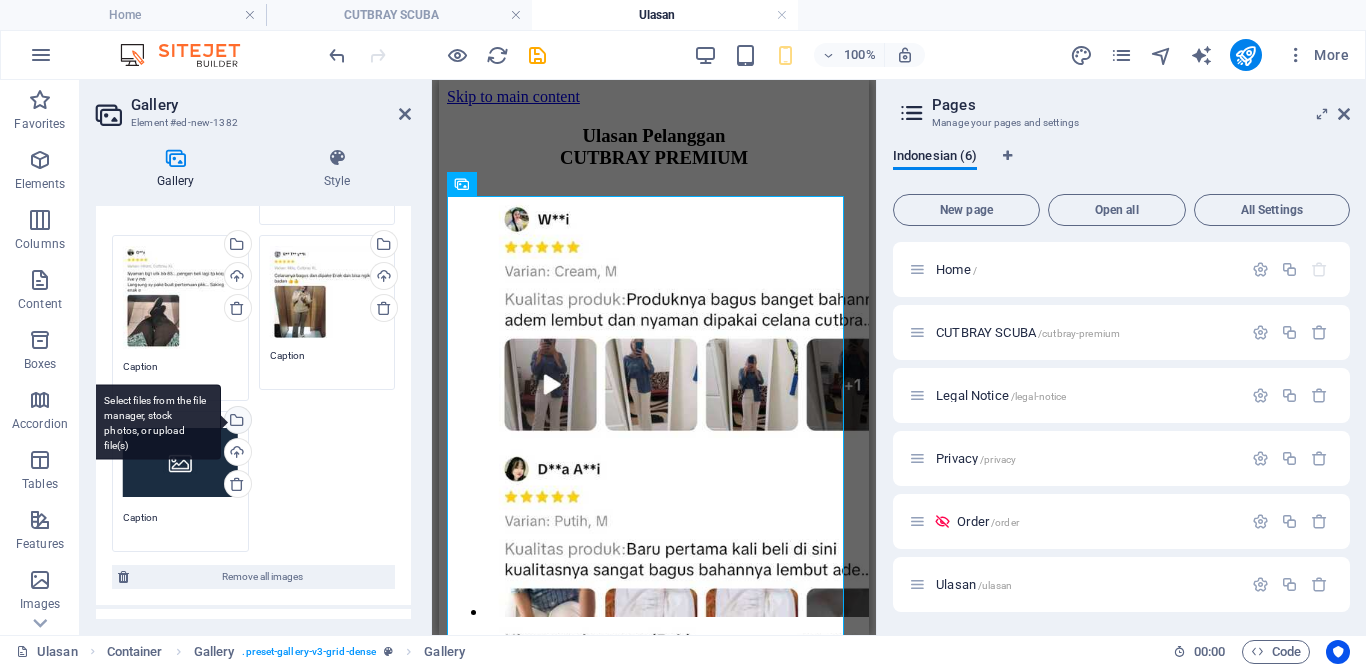 click on "Select files from the file manager, stock photos, or upload file(s)" at bounding box center [236, 422] 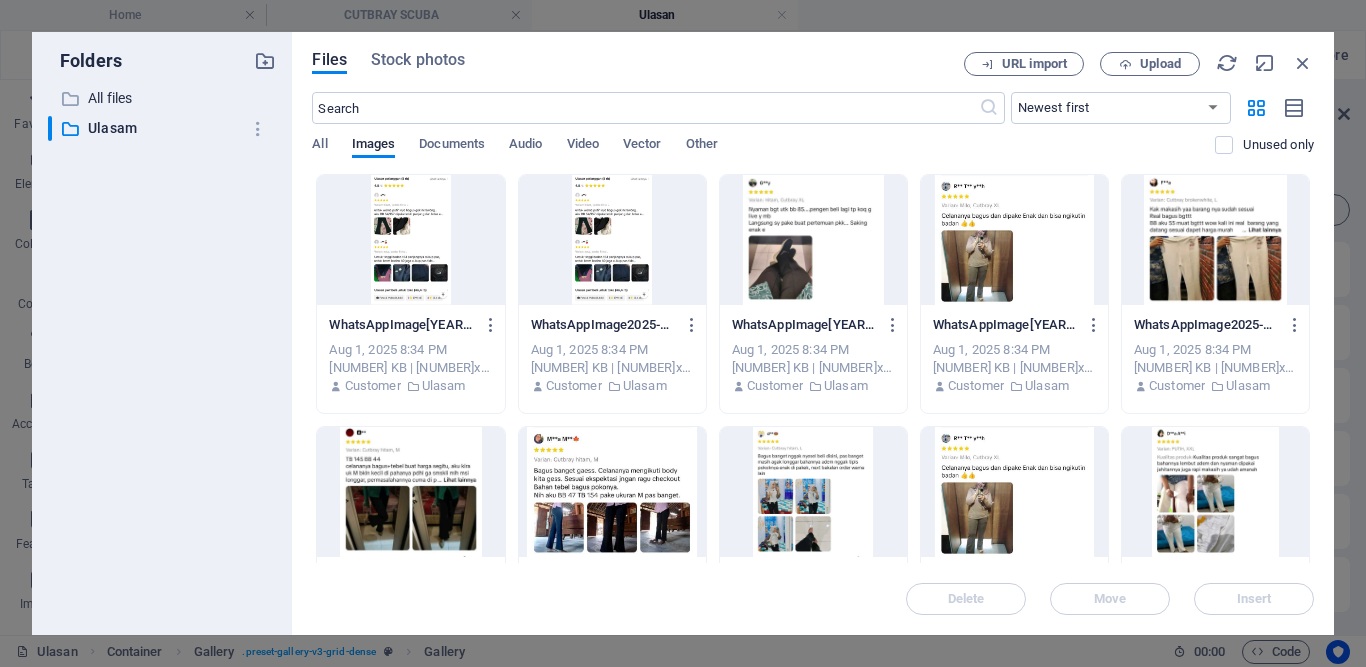 click at bounding box center [1215, 240] 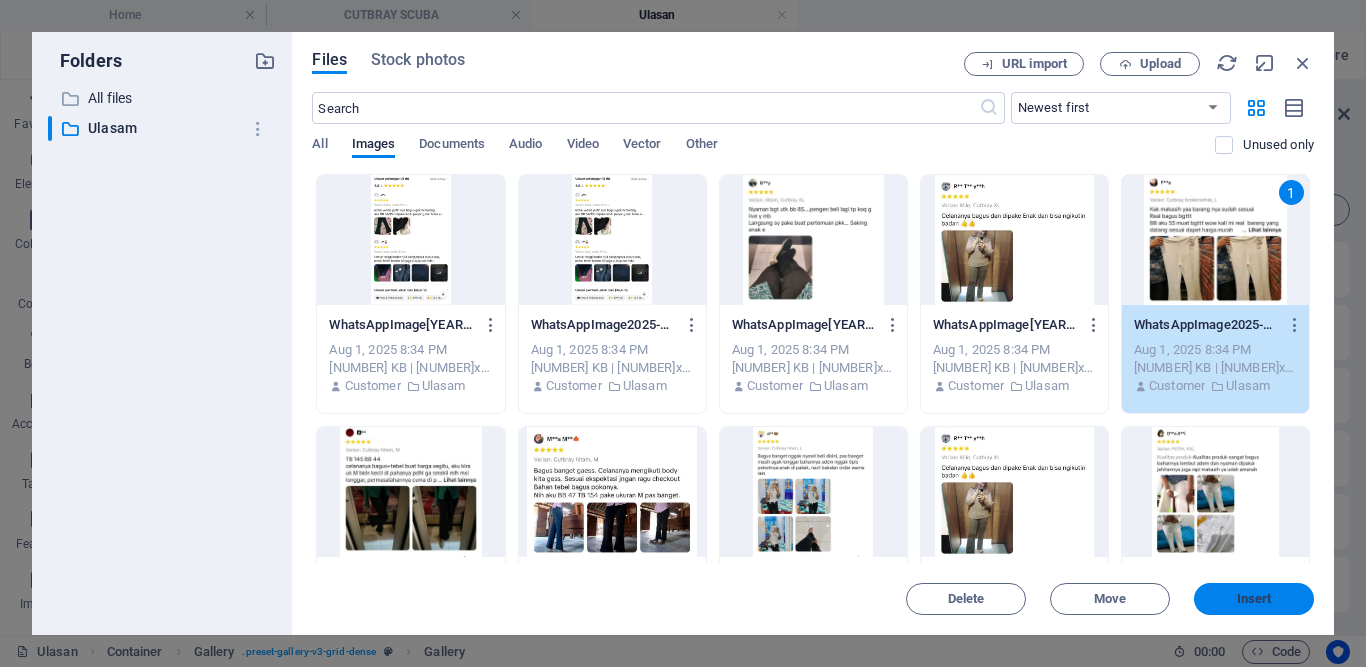drag, startPoint x: 1228, startPoint y: 599, endPoint x: 386, endPoint y: 490, distance: 849.02594 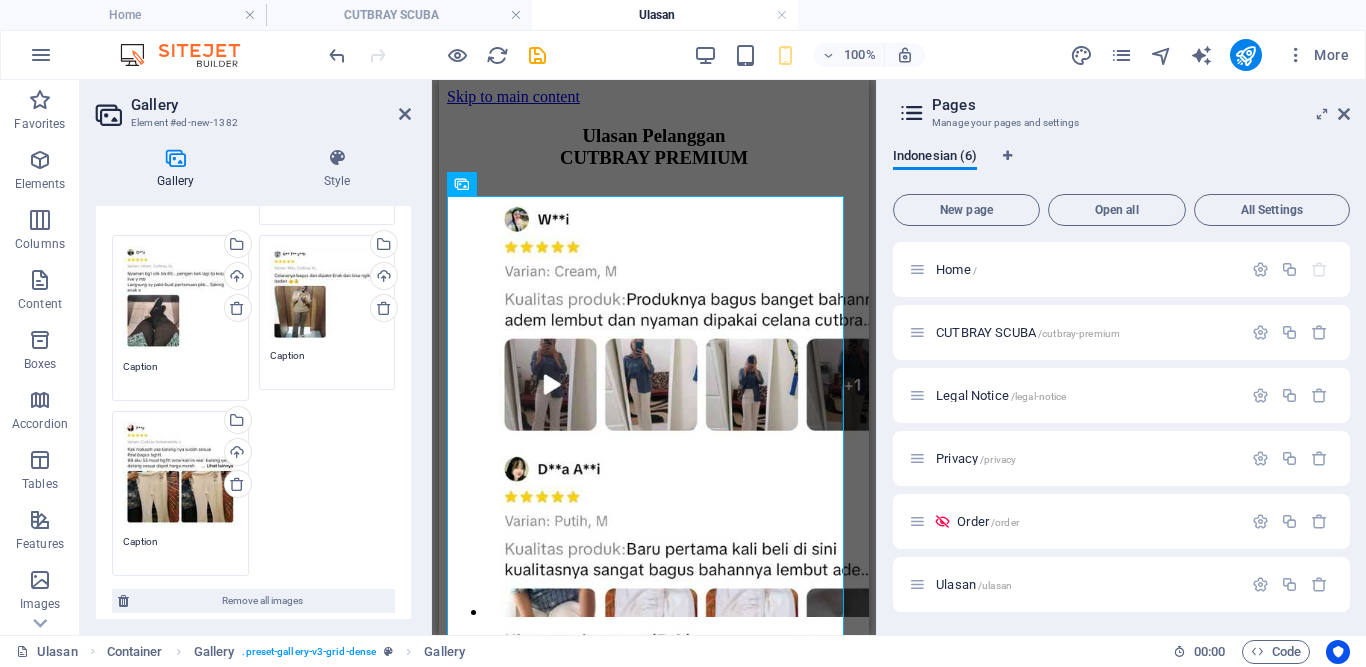 scroll, scrollTop: 658, scrollLeft: 0, axis: vertical 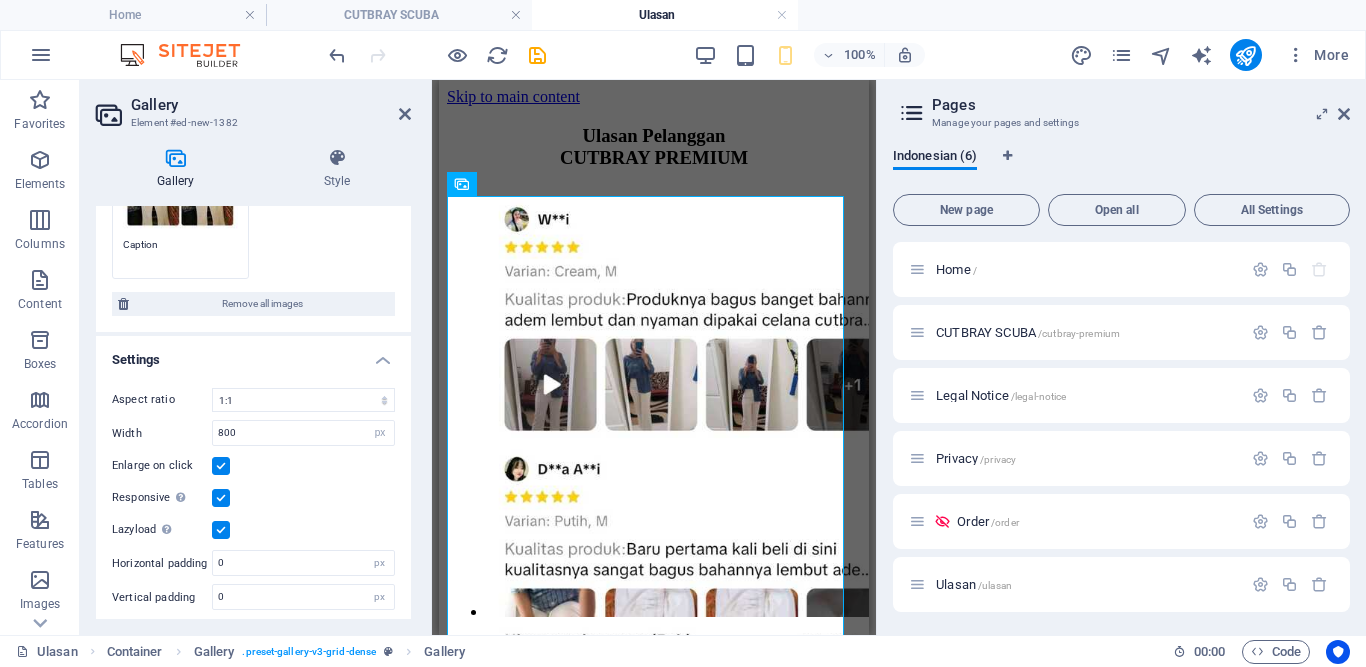 click at bounding box center [221, 498] 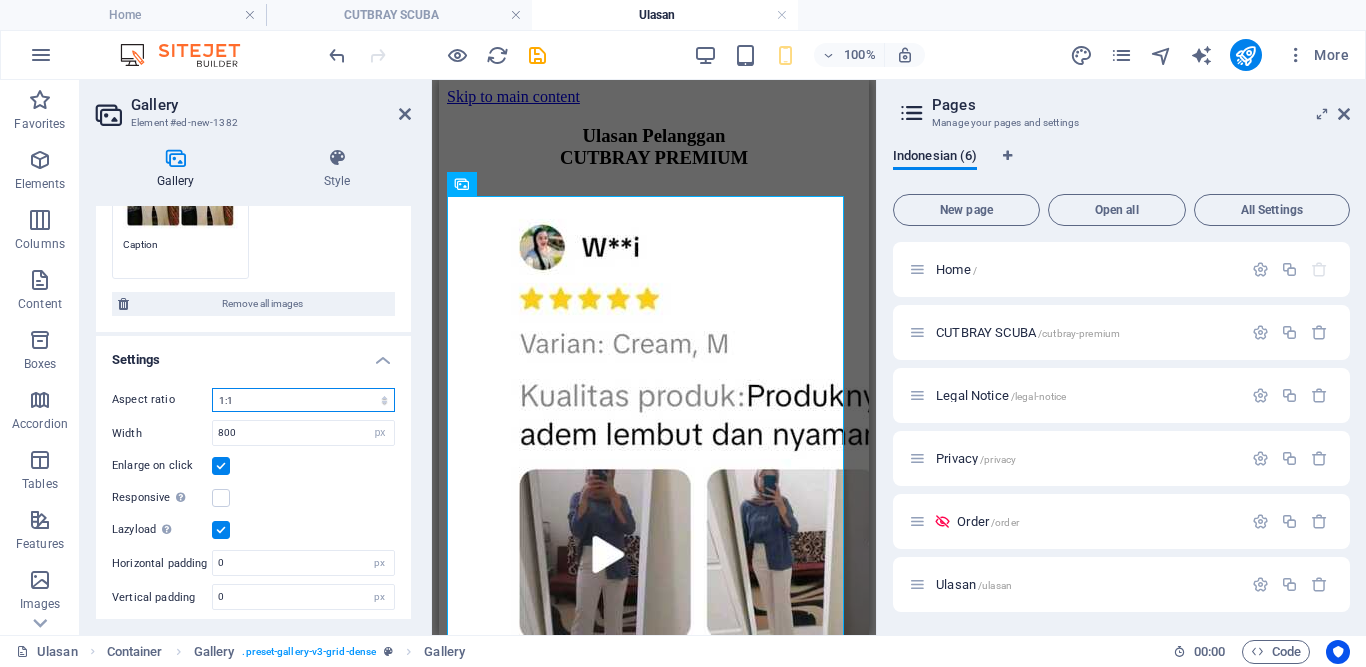 click on "No fixed aspect ratio 16:9 16:10 4:3 1:1 1:2 2:1" at bounding box center [303, 400] 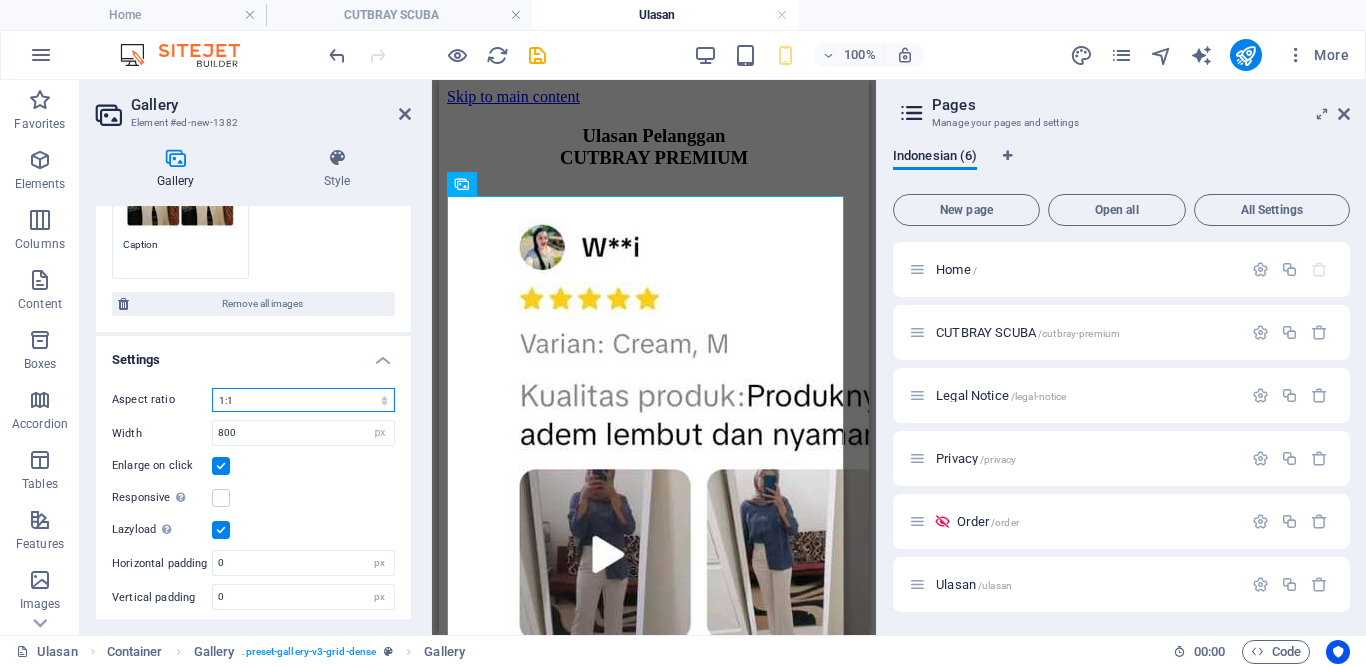 select on "0" 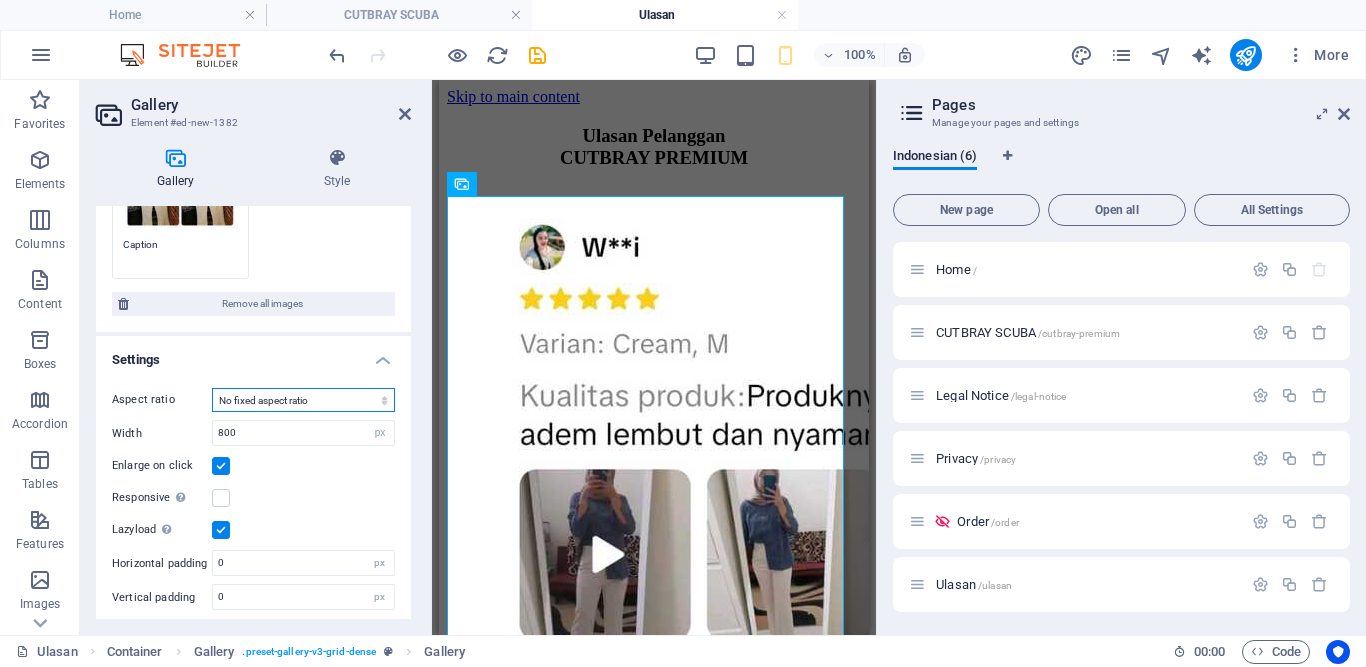 click on "No fixed aspect ratio 16:9 16:10 4:3 1:1 1:2 2:1" at bounding box center (303, 400) 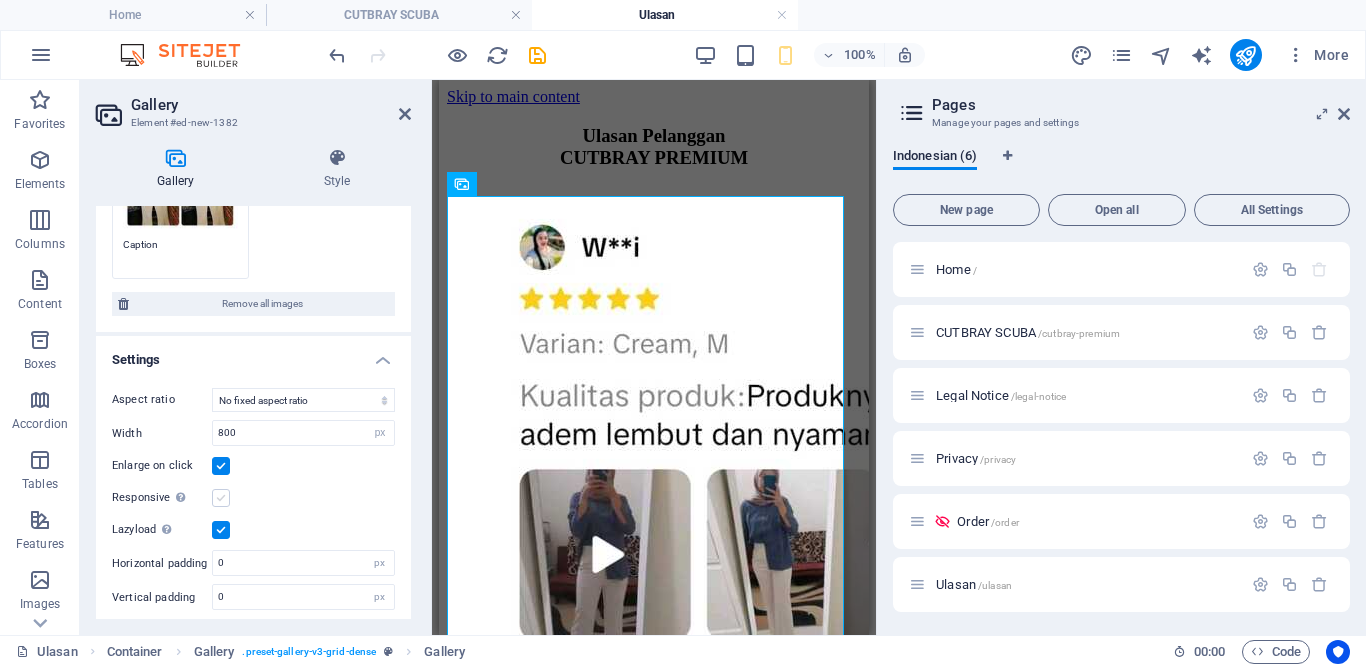 click at bounding box center (221, 498) 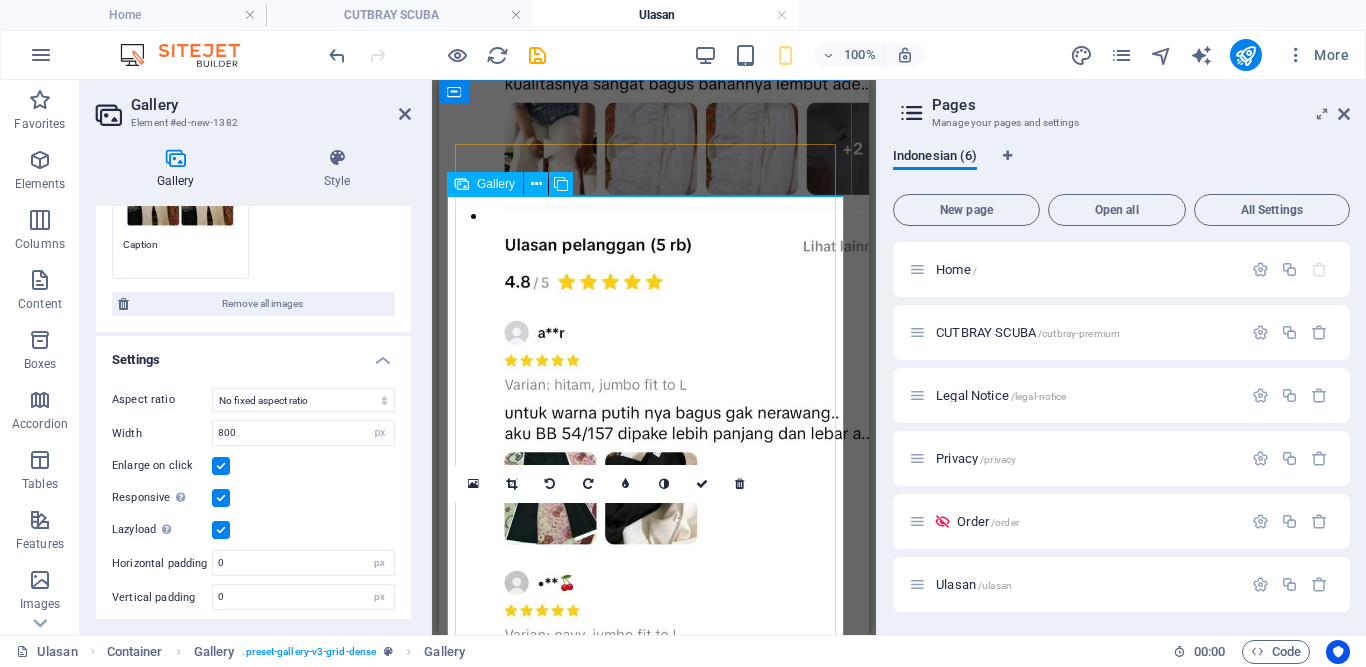 scroll, scrollTop: 0, scrollLeft: 0, axis: both 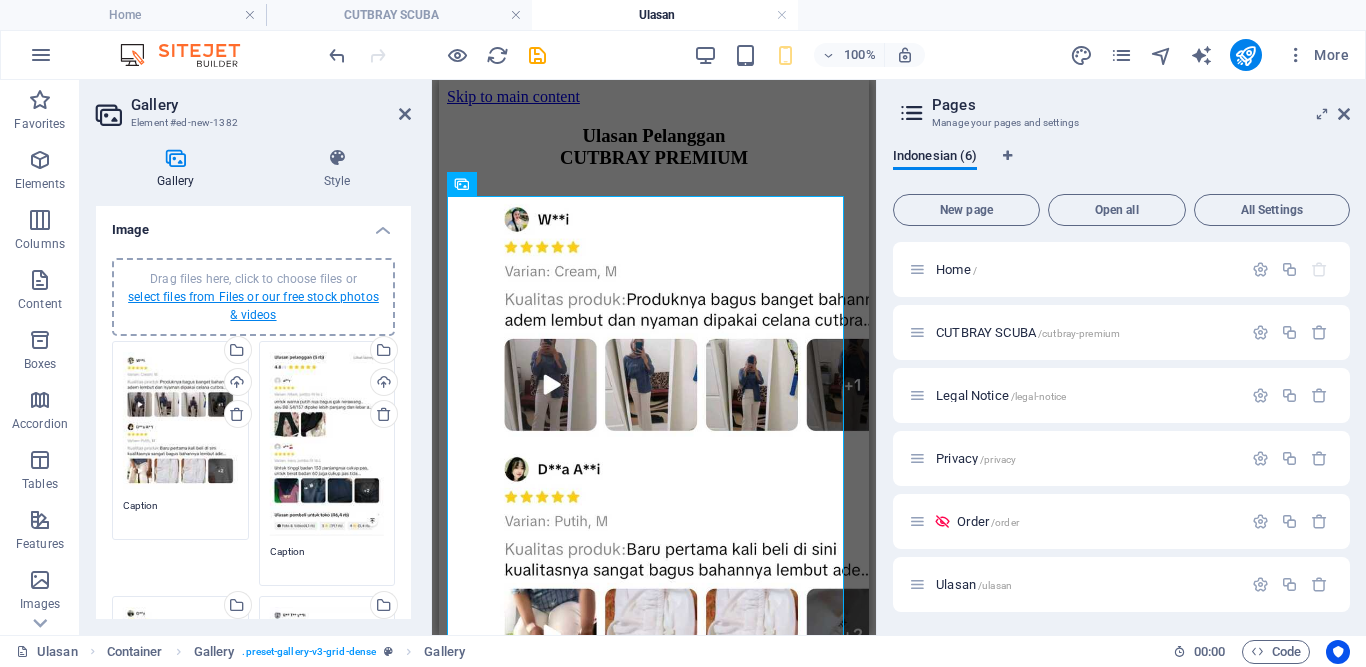 click on "select files from Files or our free stock photos & videos" at bounding box center [253, 306] 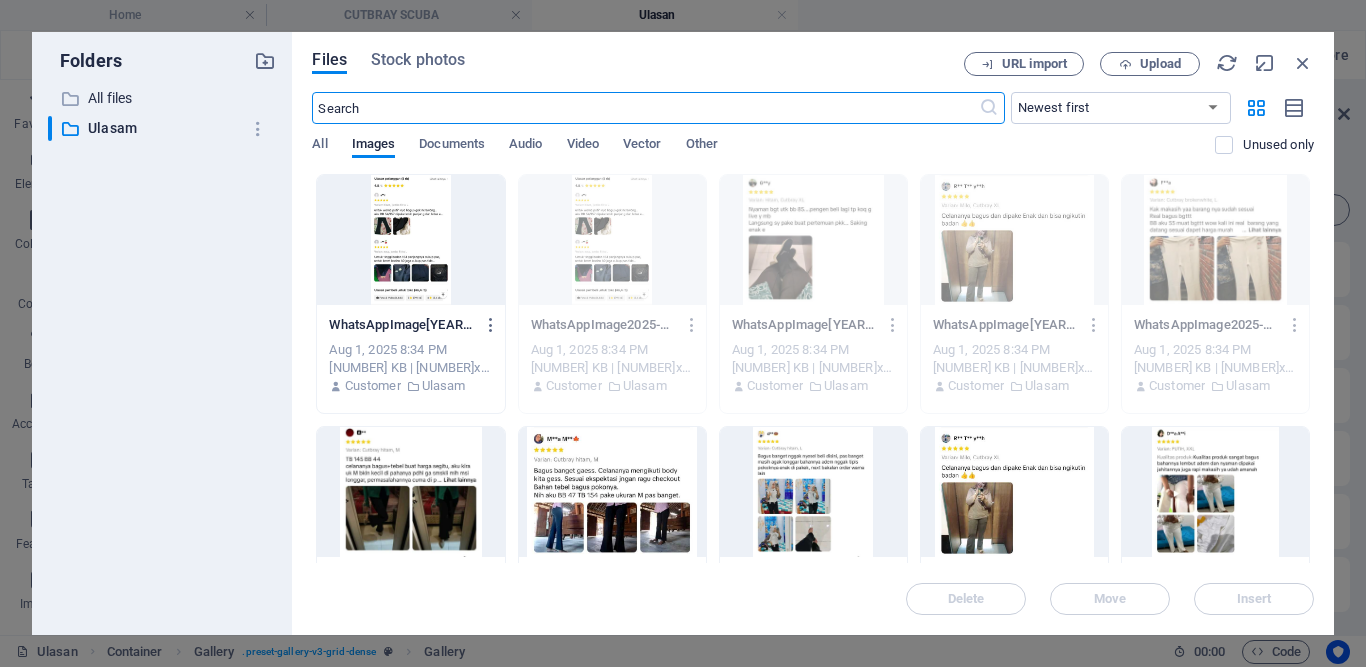 click at bounding box center [410, 492] 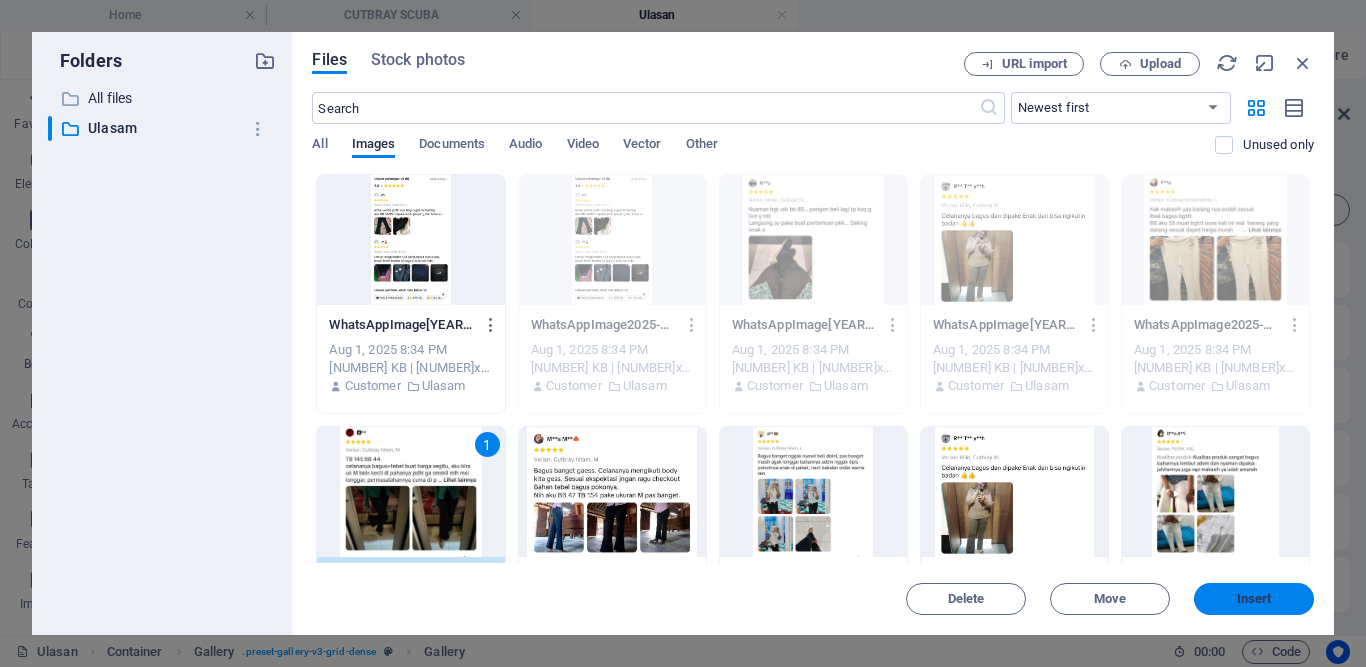 drag, startPoint x: 1251, startPoint y: 601, endPoint x: 159, endPoint y: 430, distance: 1105.3076 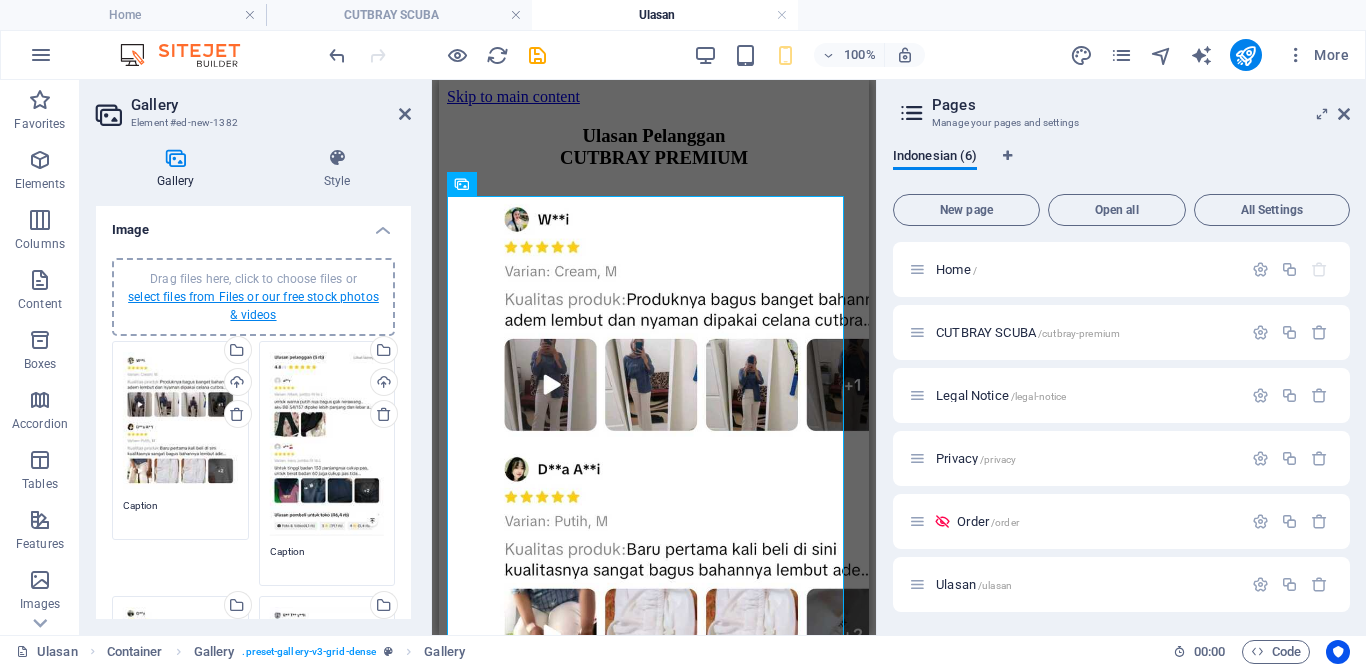 click on "select files from Files or our free stock photos & videos" at bounding box center (253, 306) 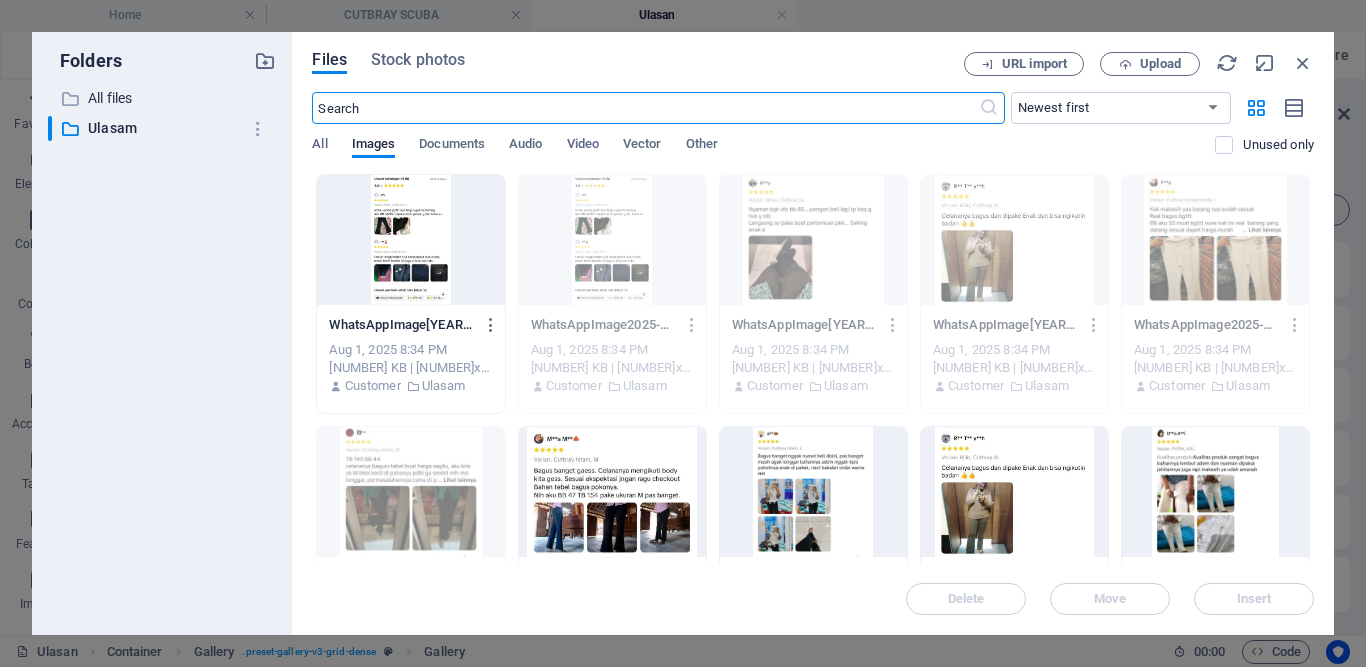 click at bounding box center (612, 492) 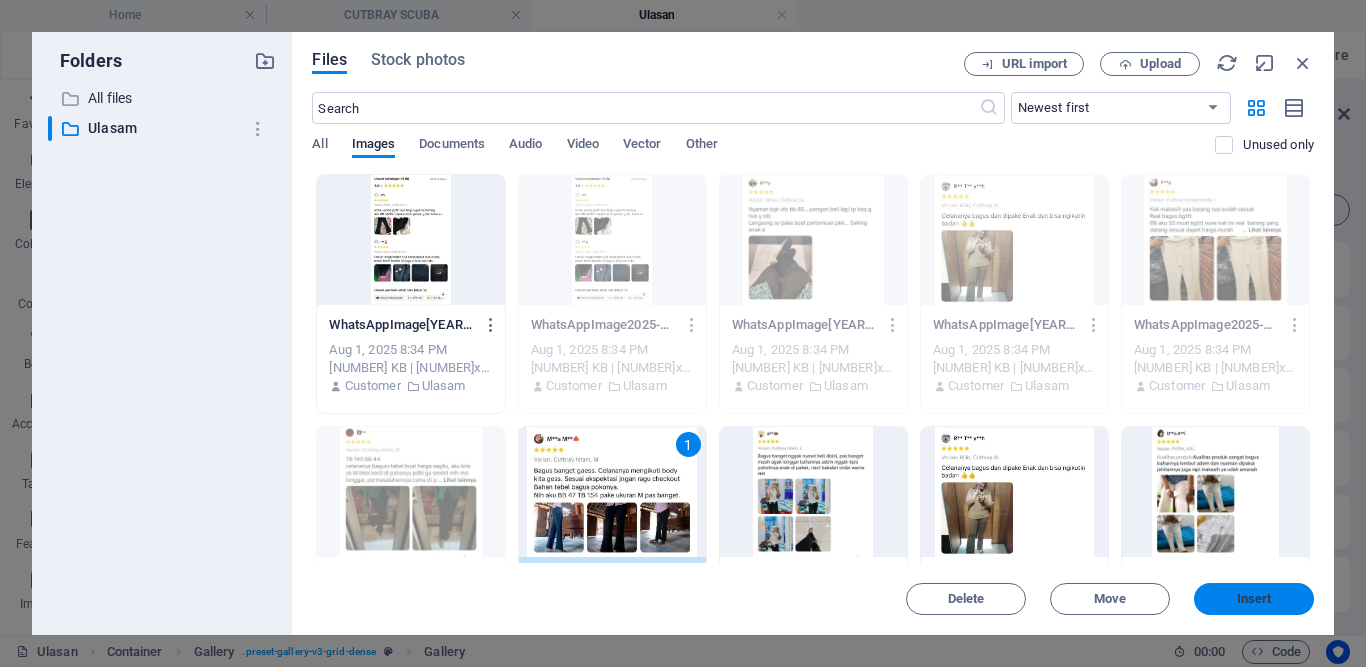 click on "Insert" at bounding box center (1254, 599) 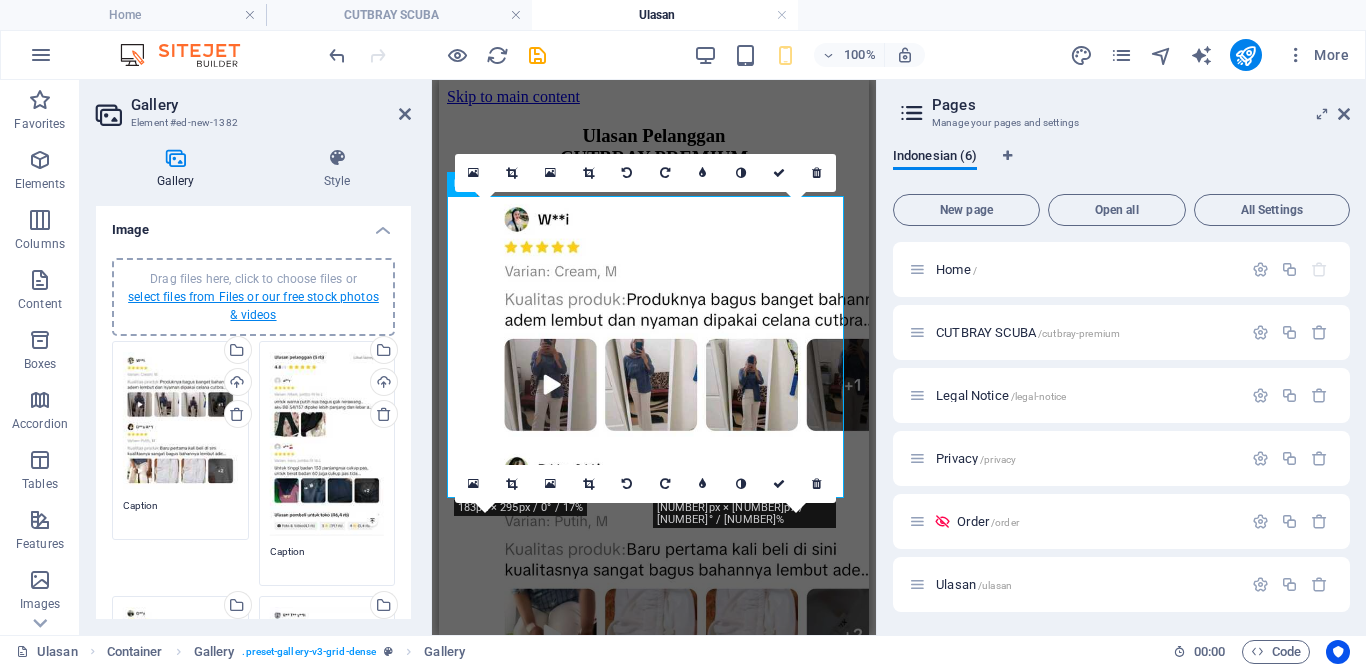 click on "select files from Files or our free stock photos & videos" at bounding box center [253, 306] 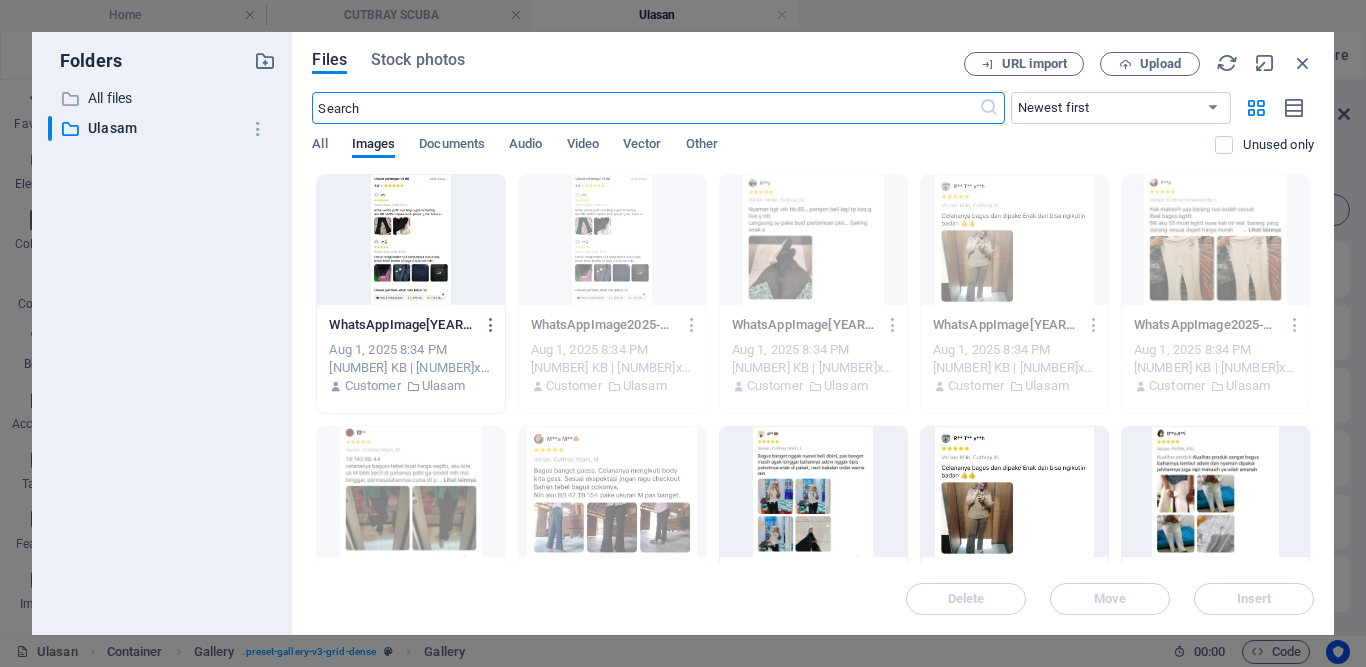 click at bounding box center (813, 492) 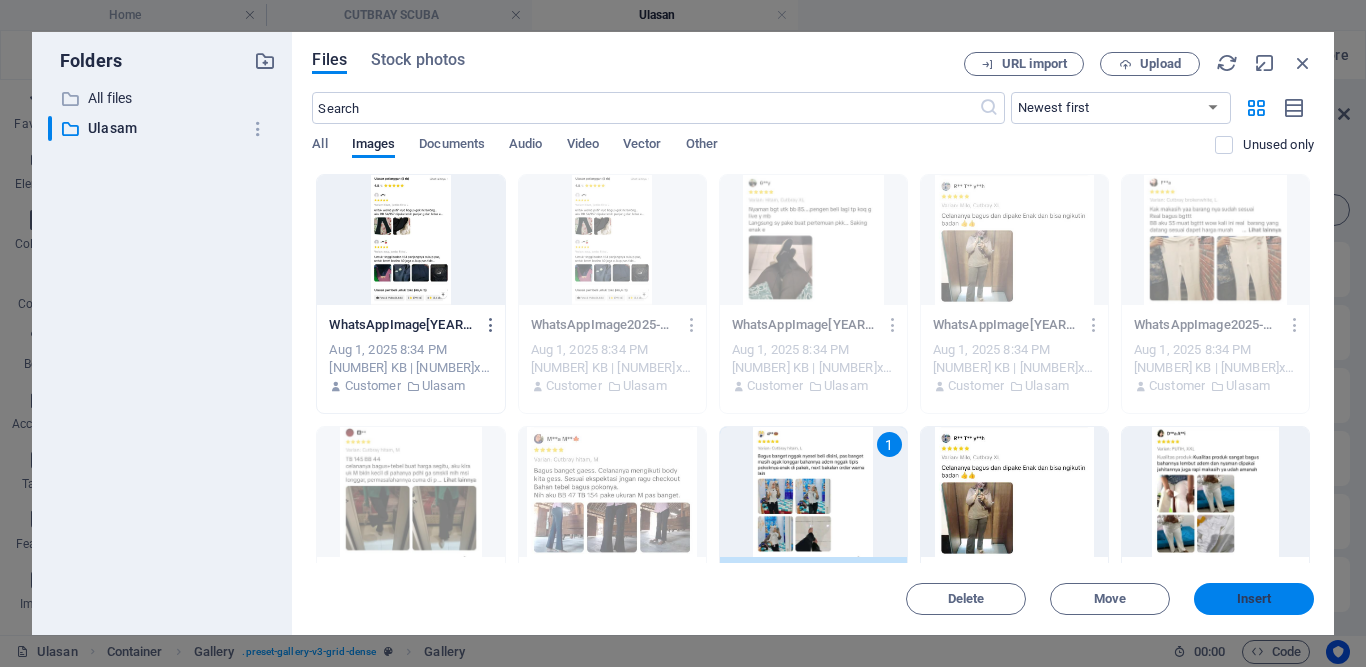 click on "Insert" at bounding box center [1254, 599] 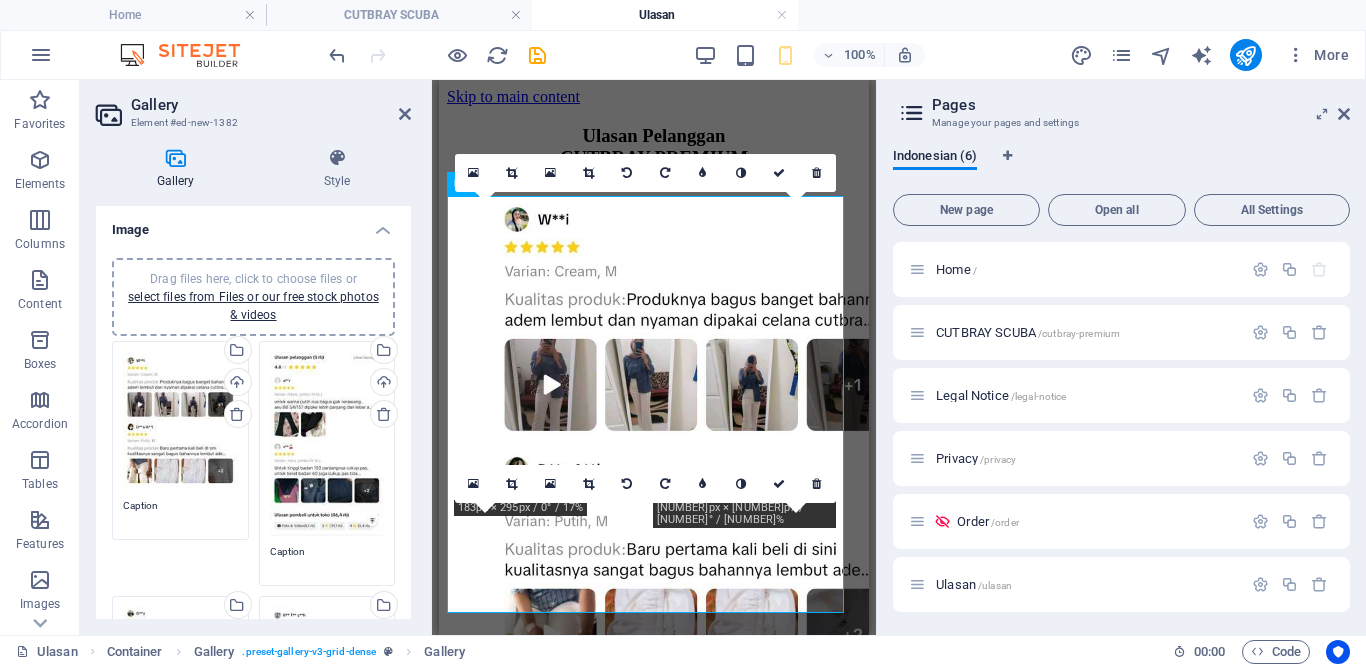 click on "Drag files here, click to choose files or select files from Files or our free stock photos & videos" at bounding box center (253, 297) 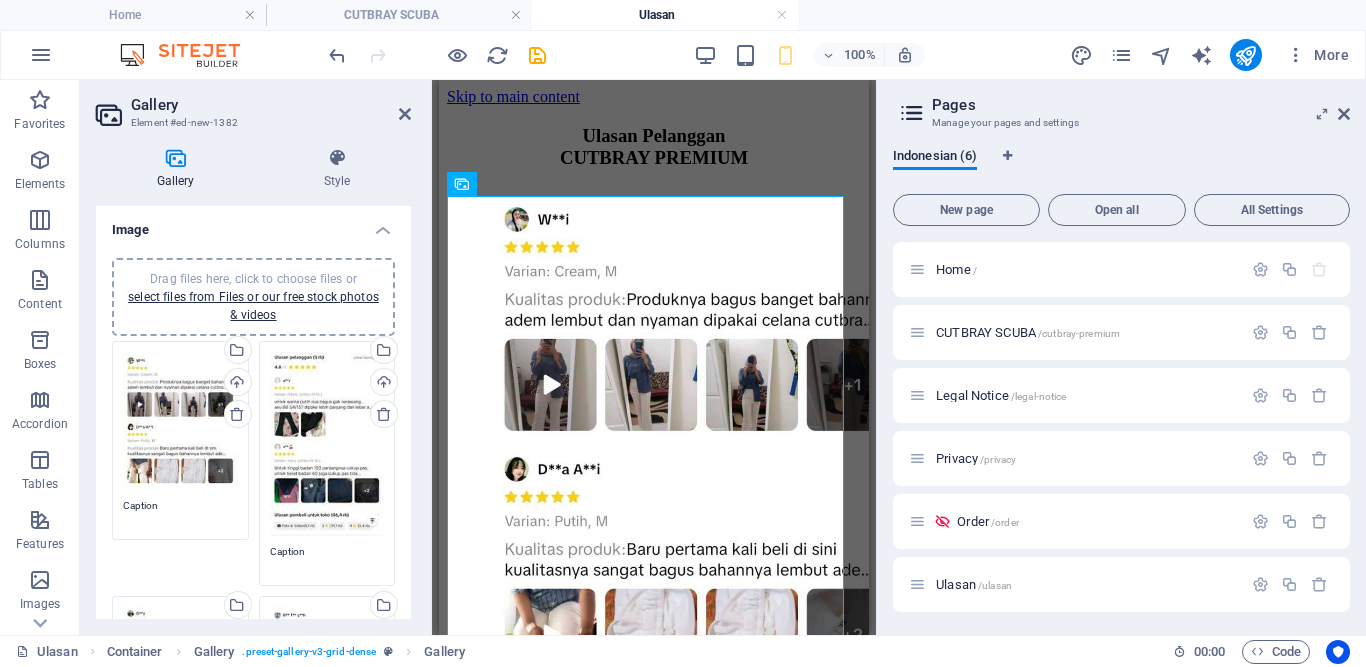 click on "Drag files here, click to choose files or select files from Files or our free stock photos & videos" at bounding box center [253, 297] 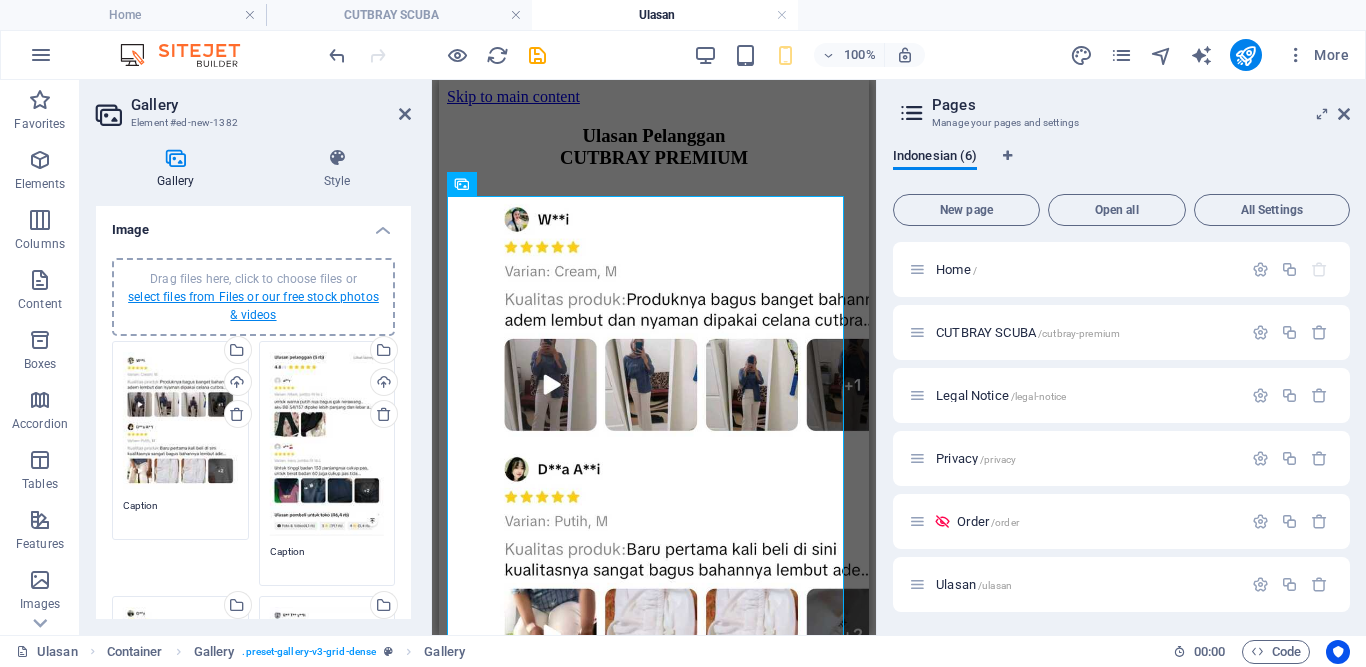click on "select files from Files or our free stock photos & videos" at bounding box center [253, 306] 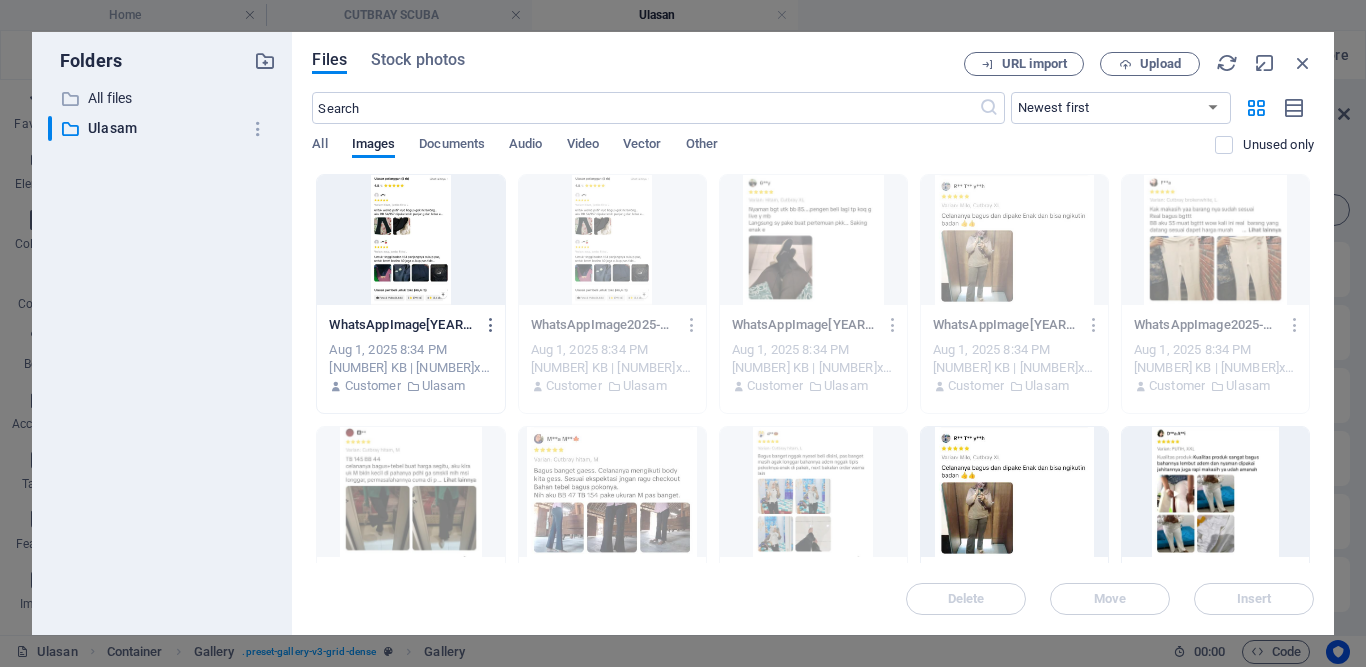 click at bounding box center (1014, 492) 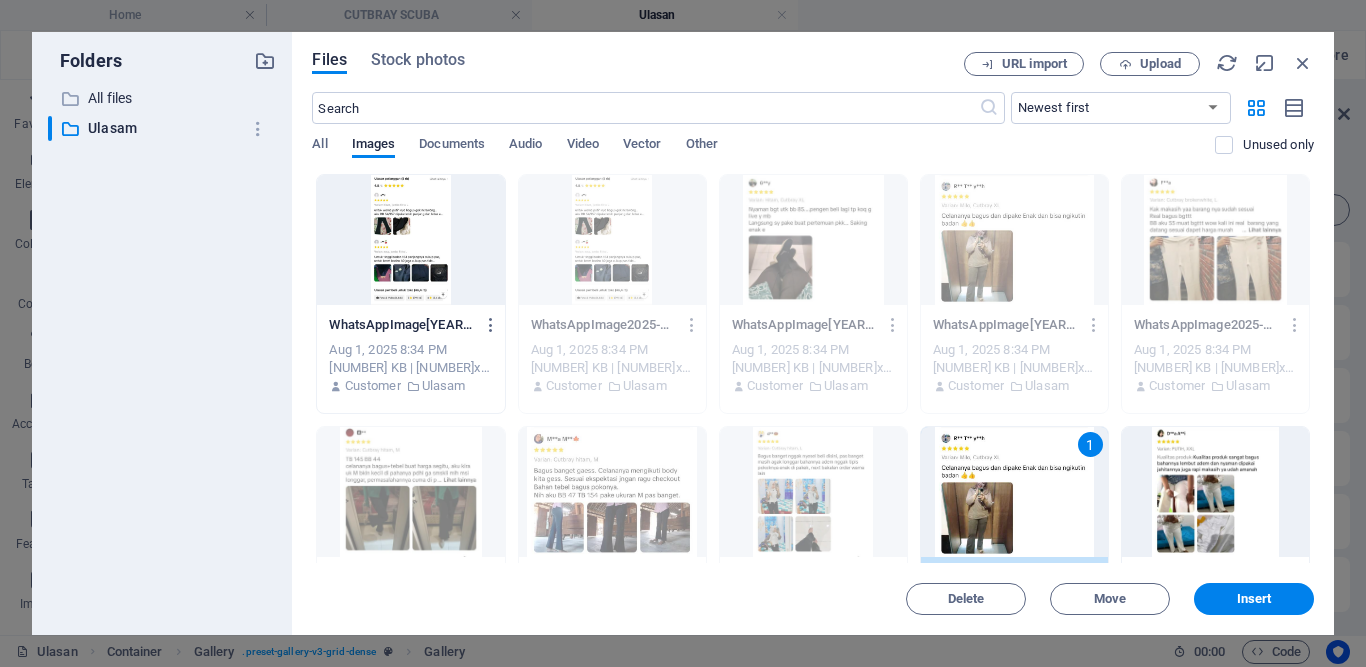 click at bounding box center (1215, 492) 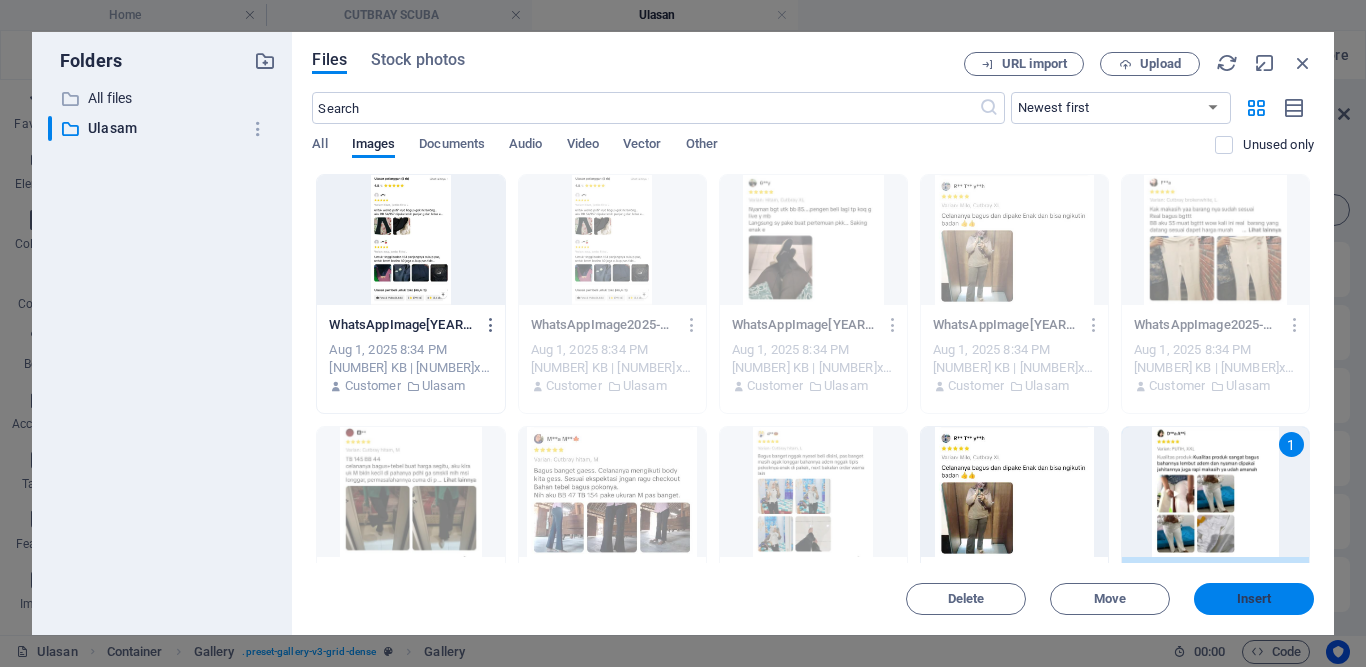 click on "Insert" at bounding box center [1254, 599] 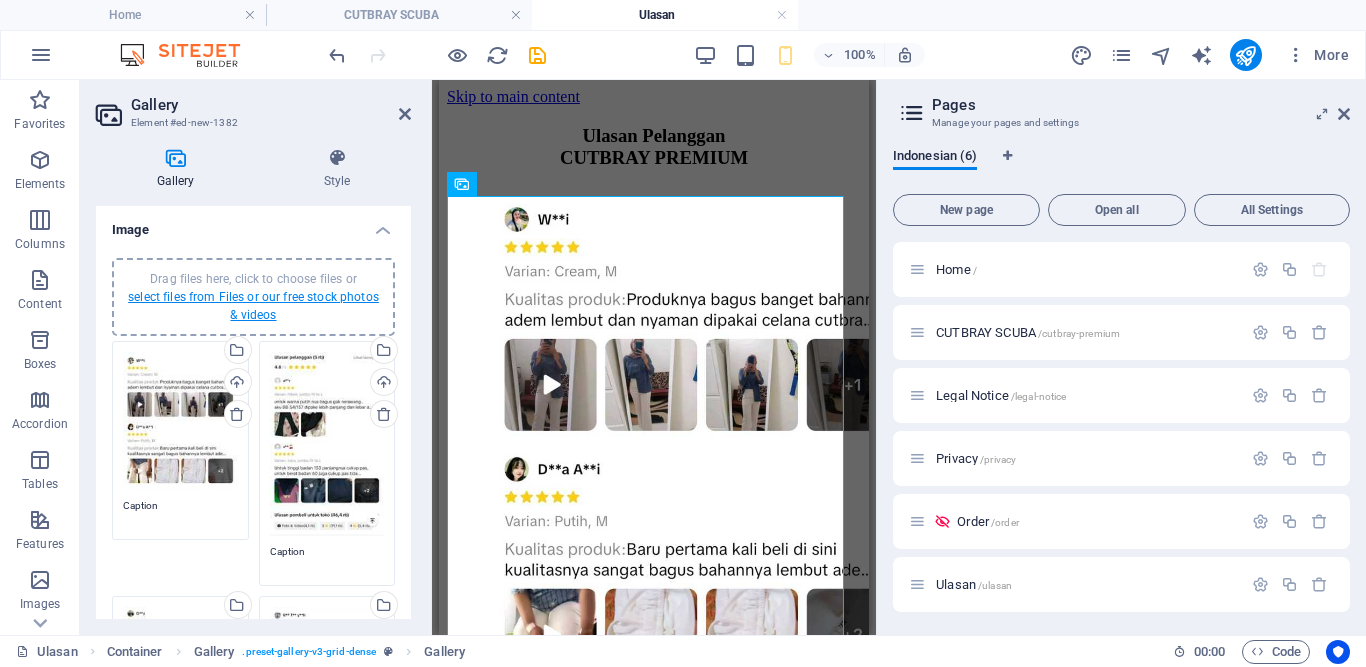 click on "select files from Files or our free stock photos & videos" at bounding box center [253, 306] 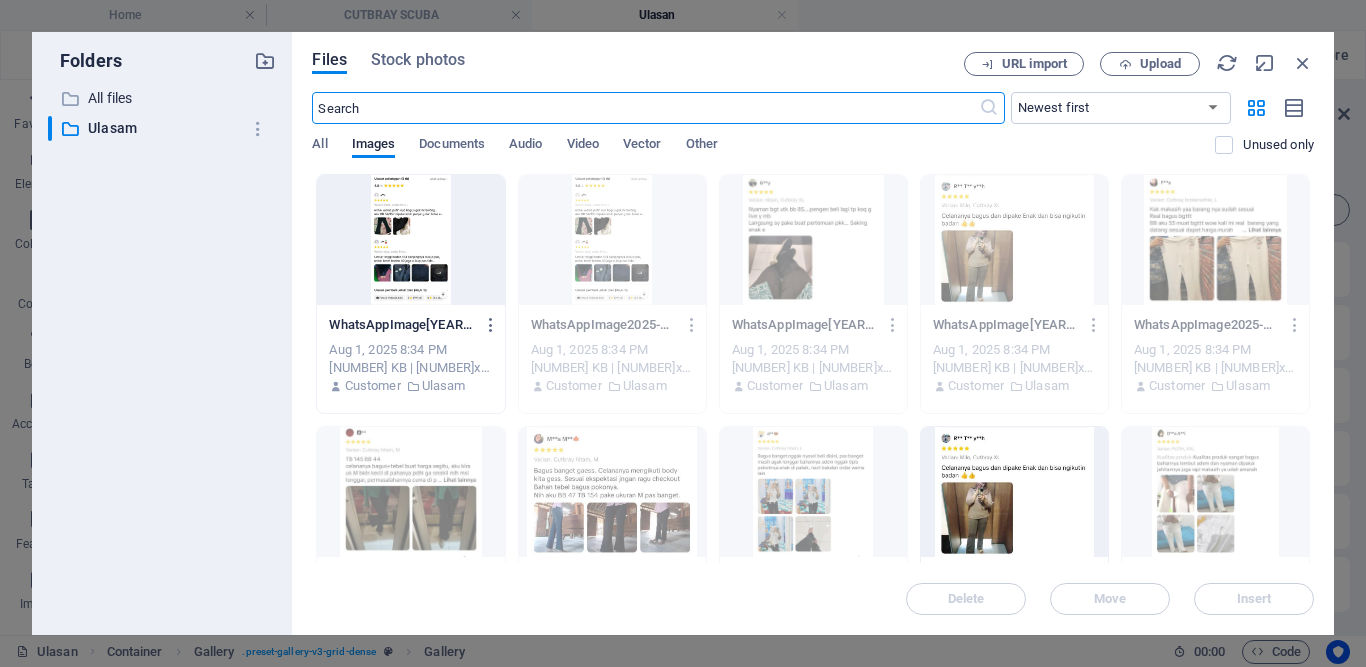 scroll, scrollTop: 340, scrollLeft: 0, axis: vertical 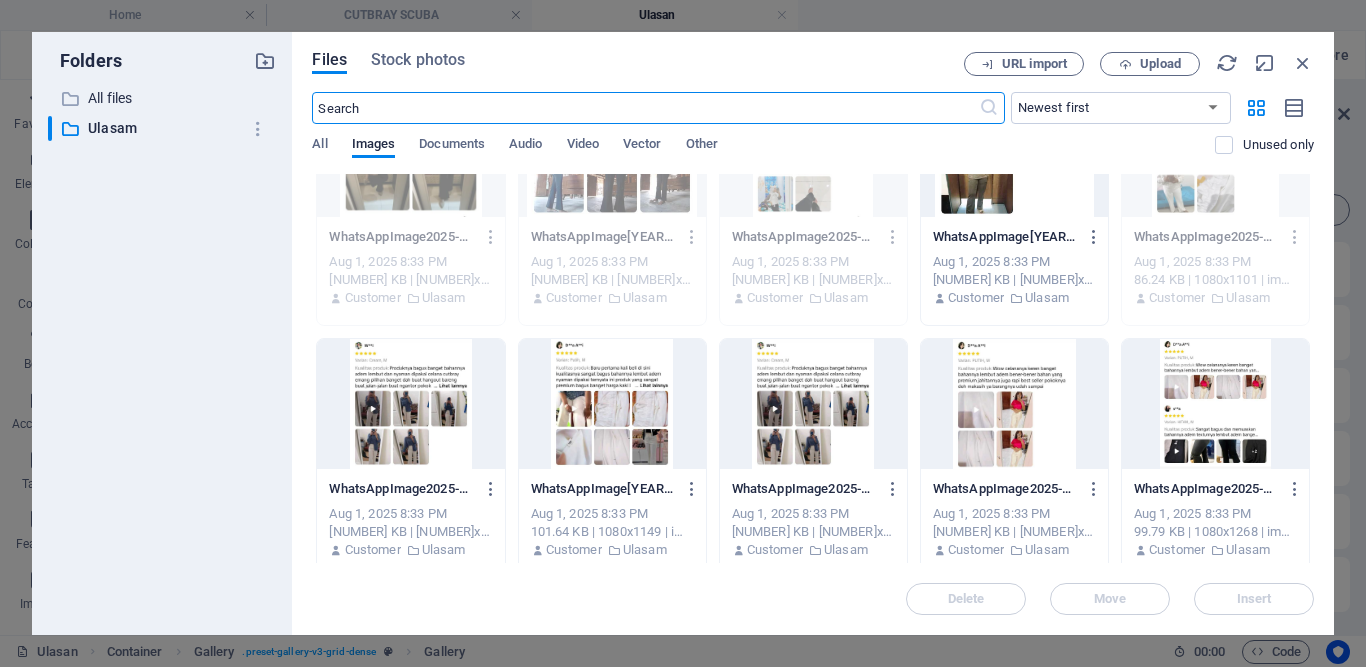 click at bounding box center (410, 404) 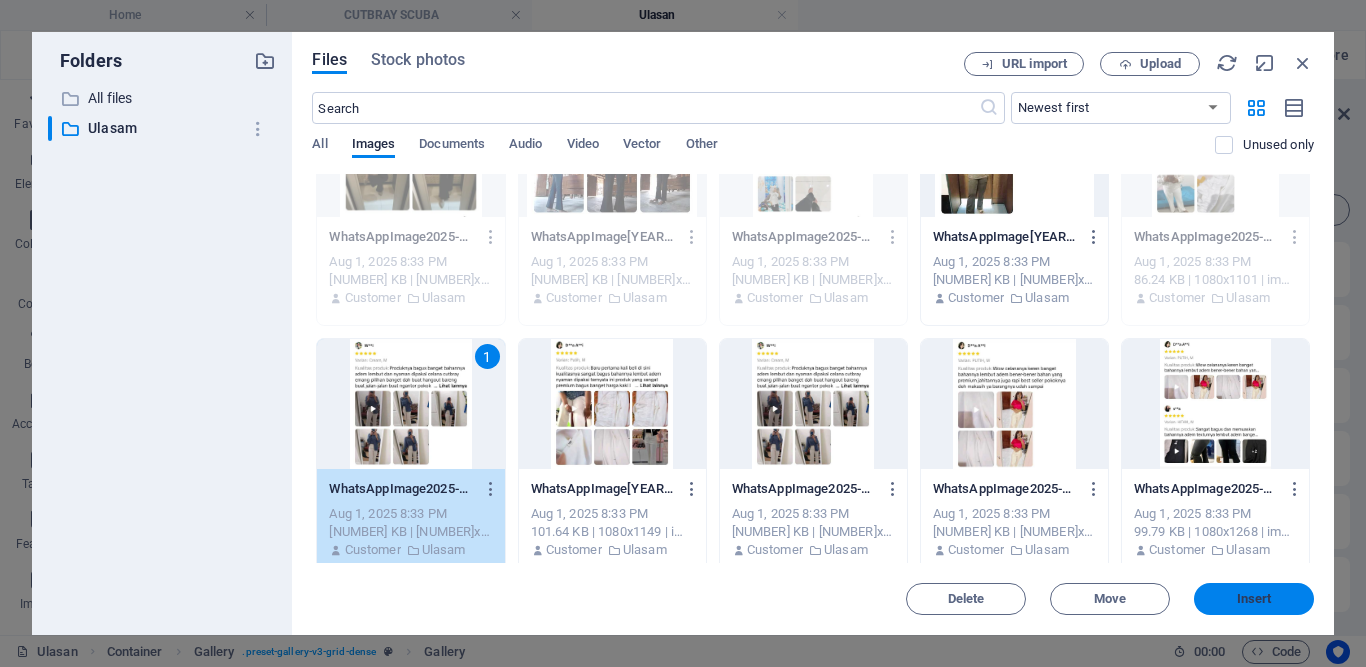 click on "Insert" at bounding box center [1254, 599] 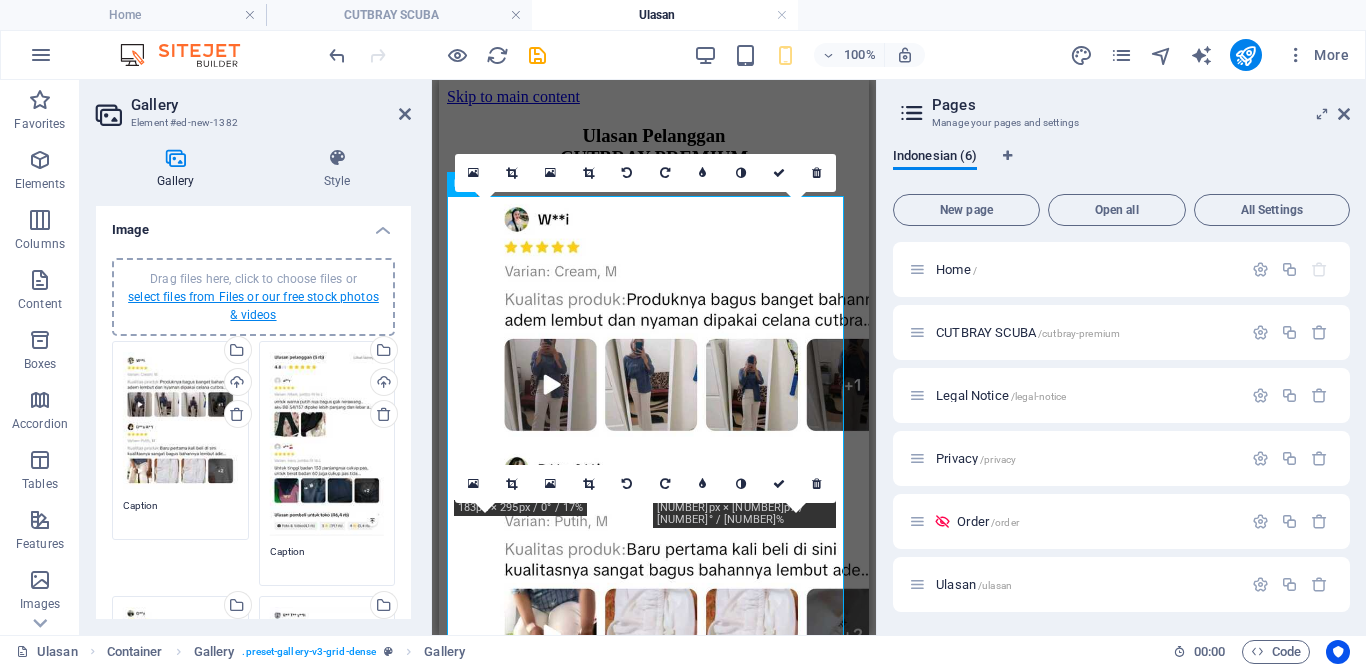 click on "select files from Files or our free stock photos & videos" at bounding box center (253, 306) 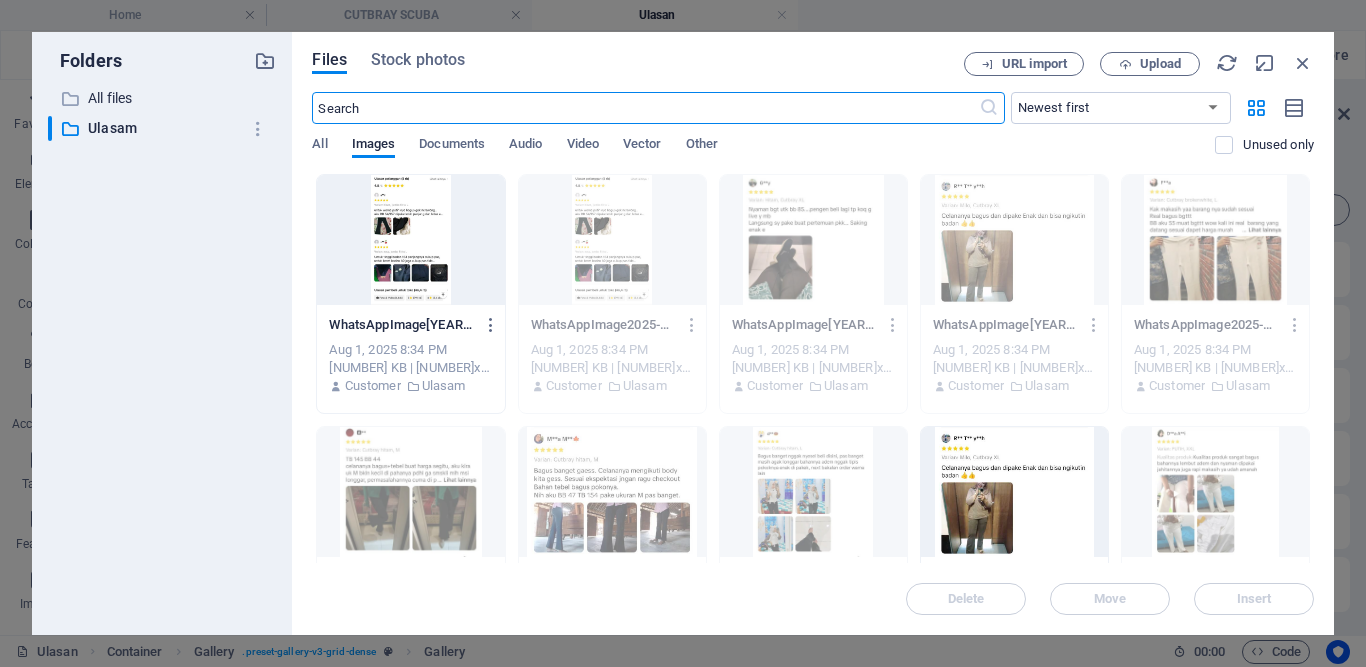 scroll, scrollTop: 340, scrollLeft: 0, axis: vertical 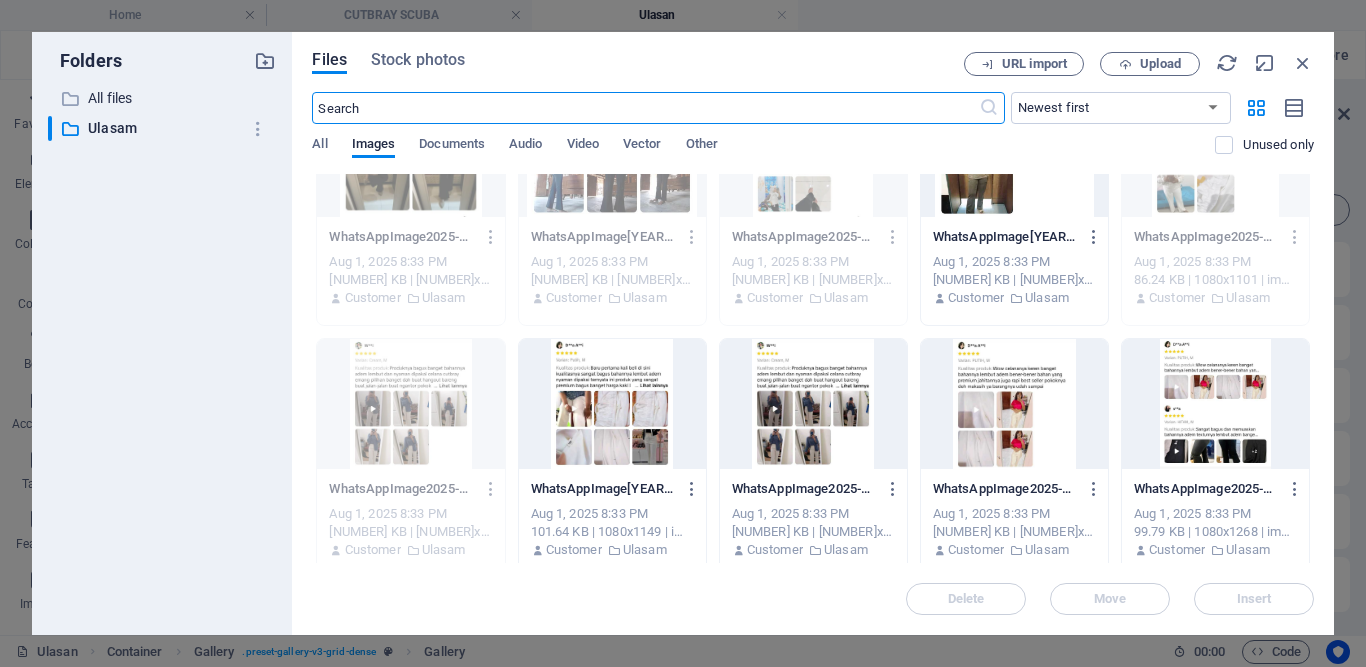 click at bounding box center (612, 404) 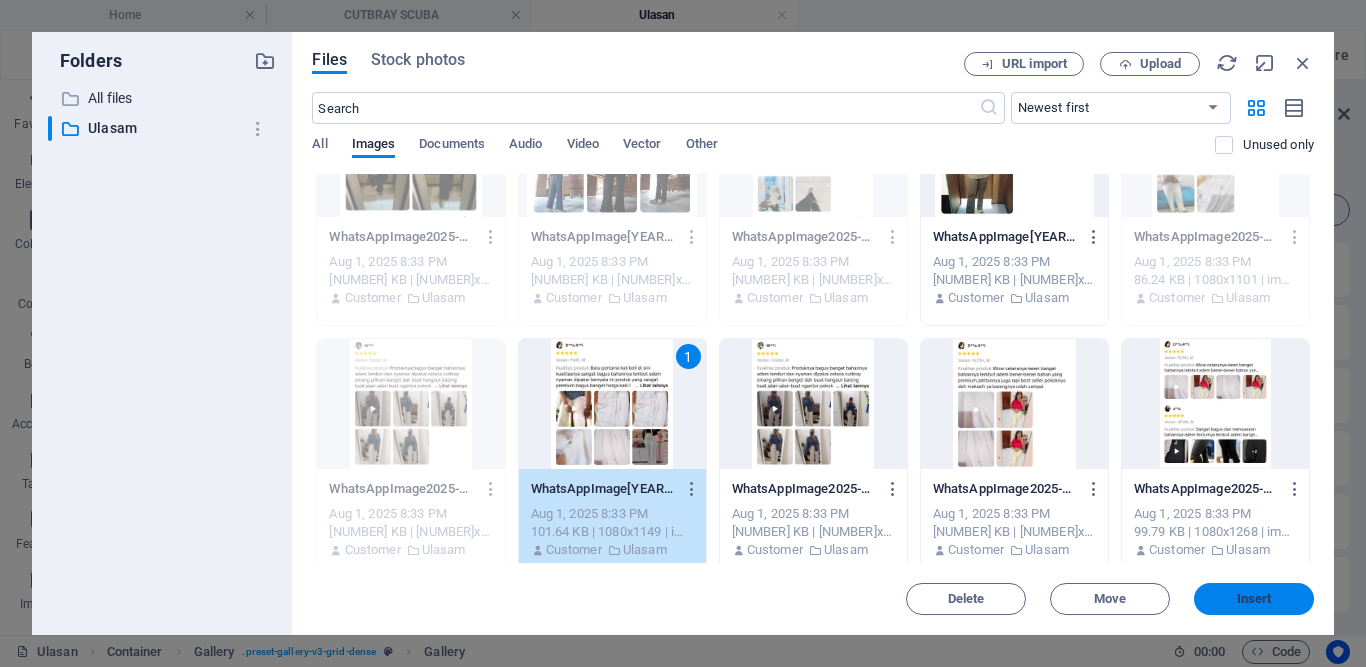 click on "Insert" at bounding box center [1254, 599] 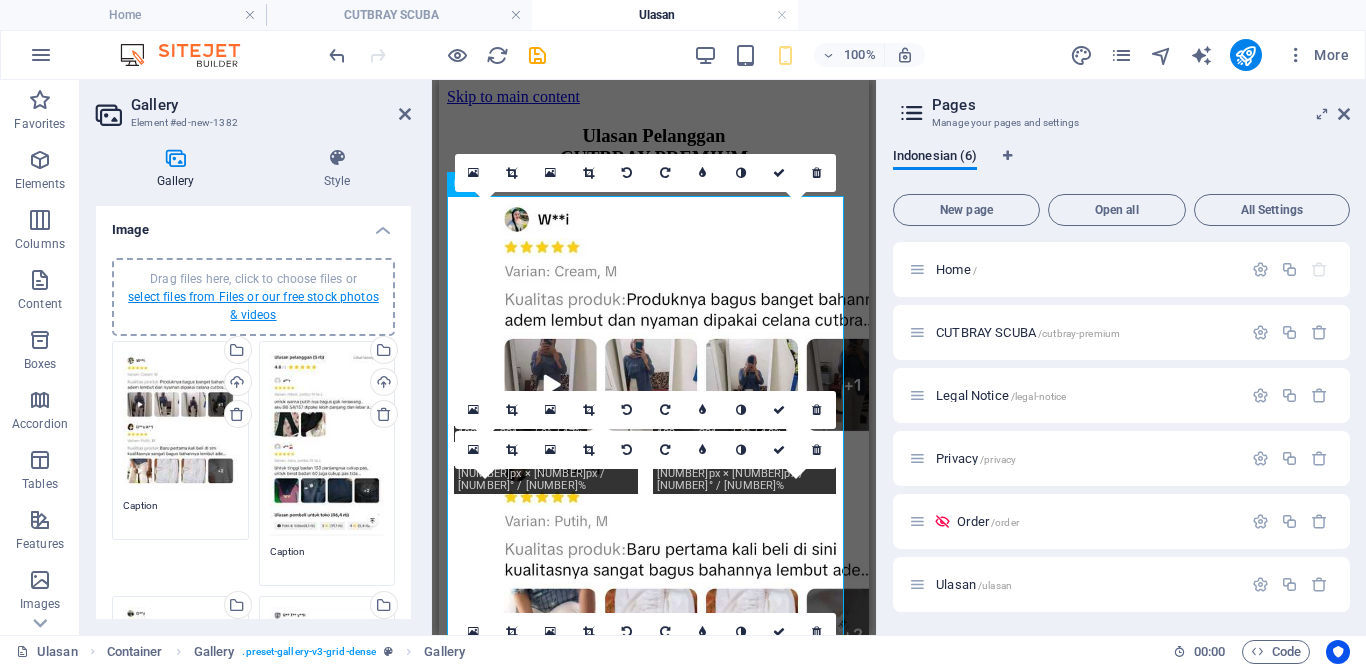 click on "select files from Files or our free stock photos & videos" at bounding box center [253, 306] 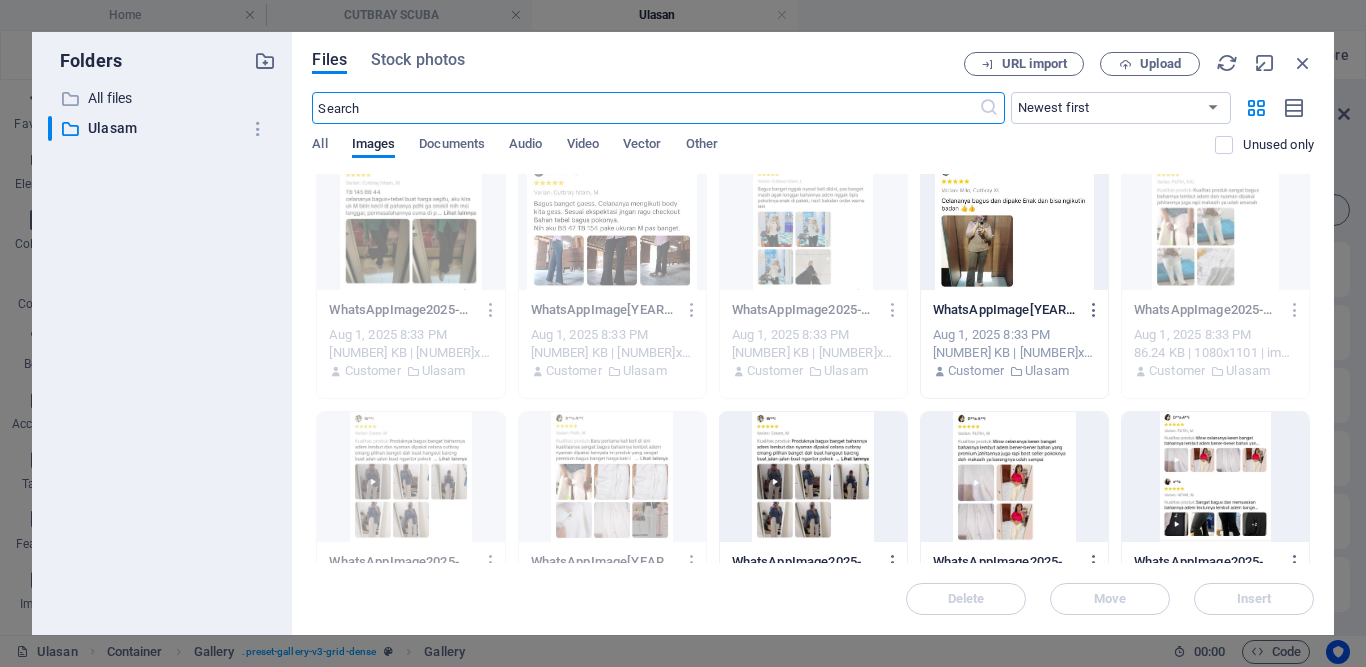 scroll, scrollTop: 607, scrollLeft: 0, axis: vertical 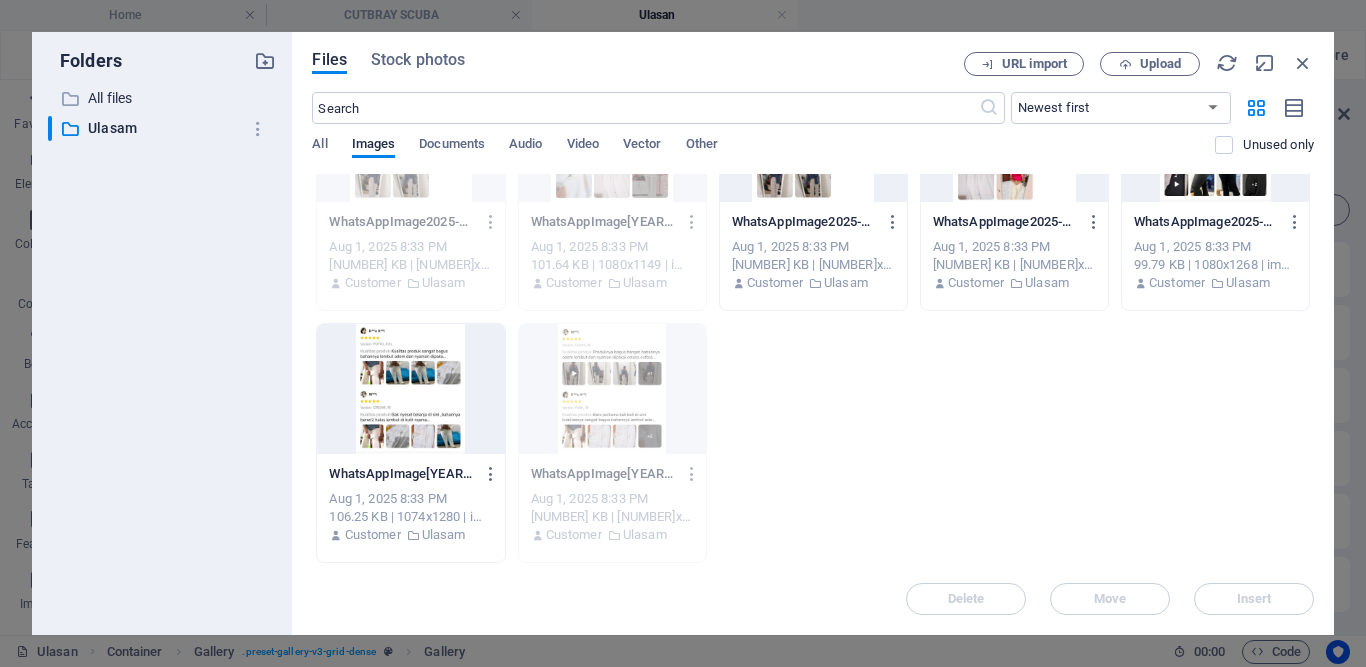 click at bounding box center (410, 389) 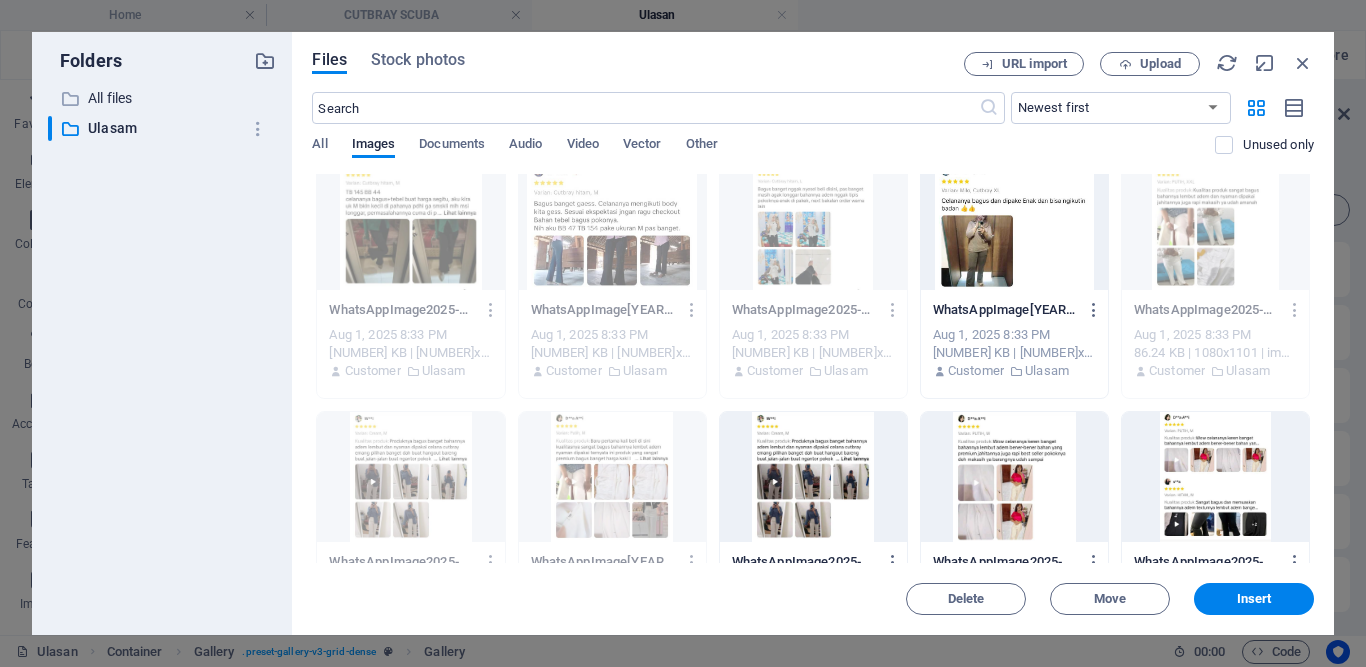 scroll, scrollTop: 607, scrollLeft: 0, axis: vertical 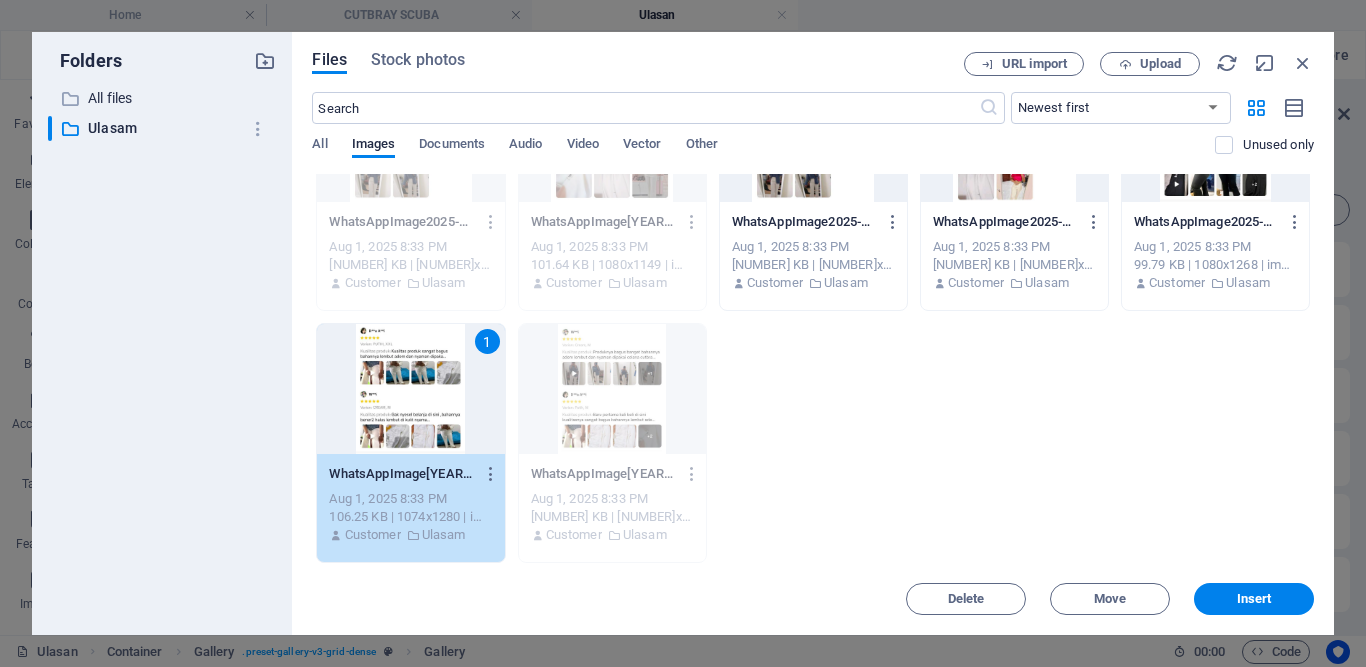 click on "1" at bounding box center (410, 389) 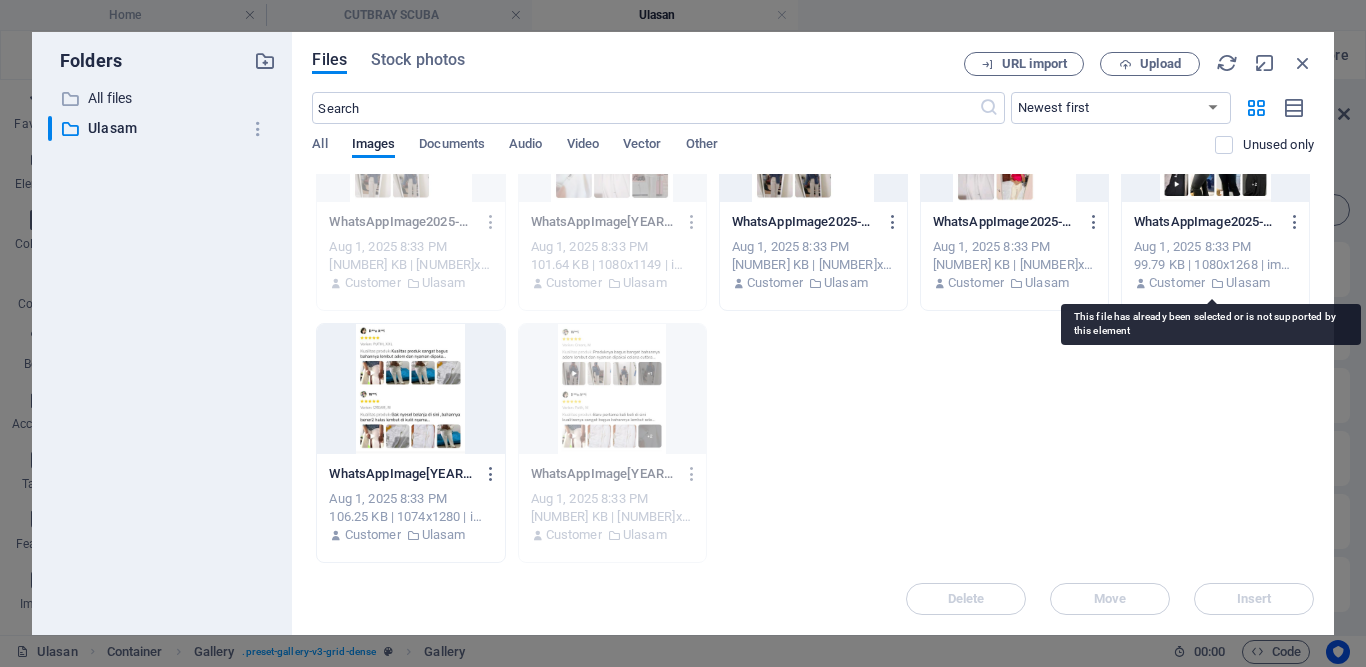 scroll, scrollTop: 267, scrollLeft: 0, axis: vertical 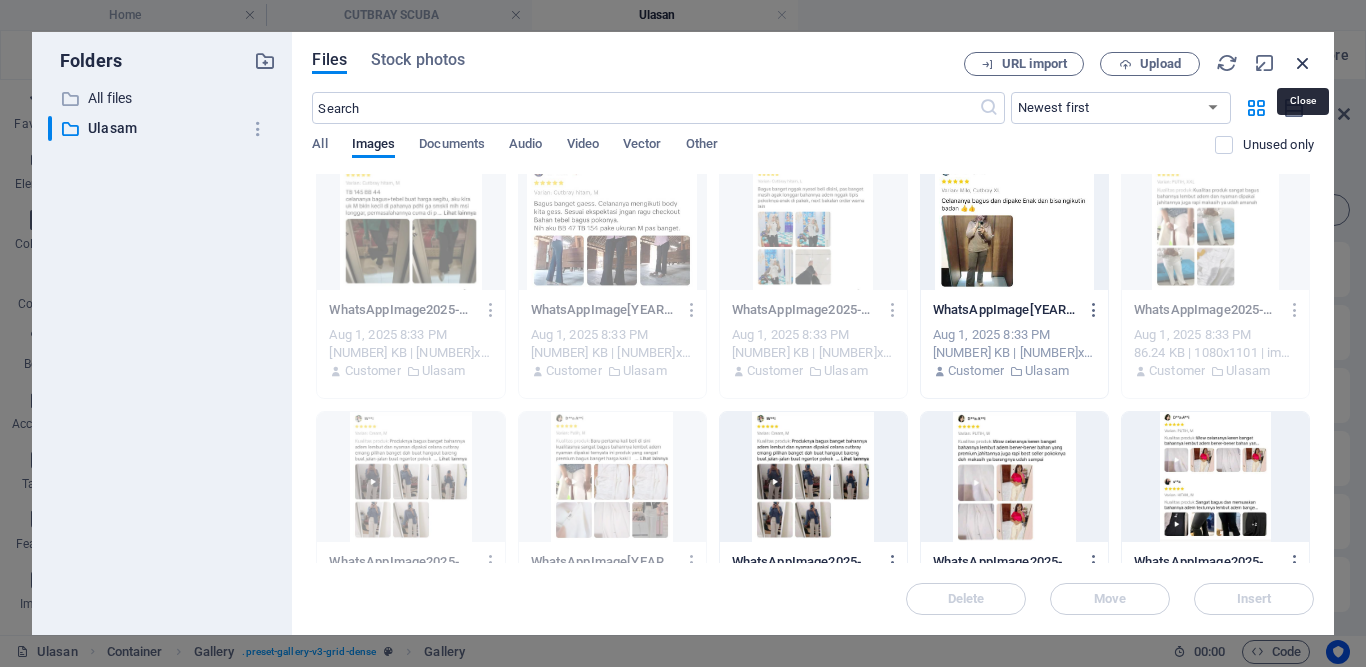 click at bounding box center [1303, 63] 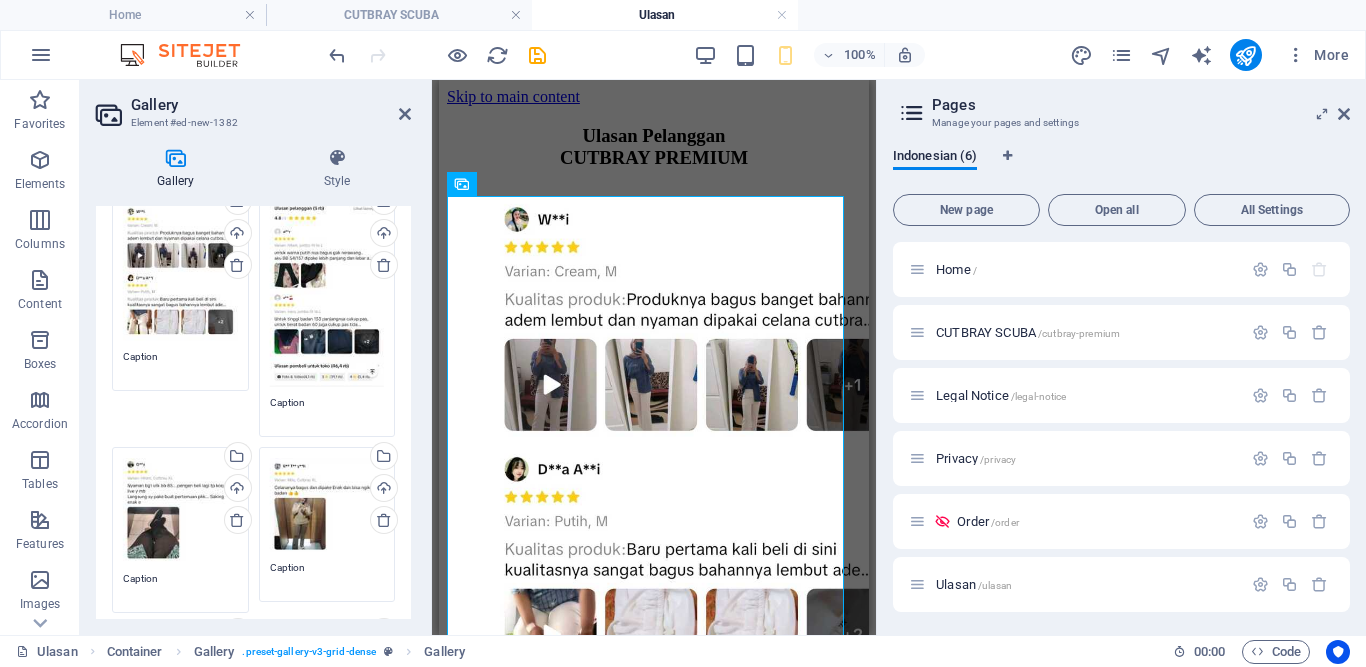 scroll, scrollTop: 0, scrollLeft: 0, axis: both 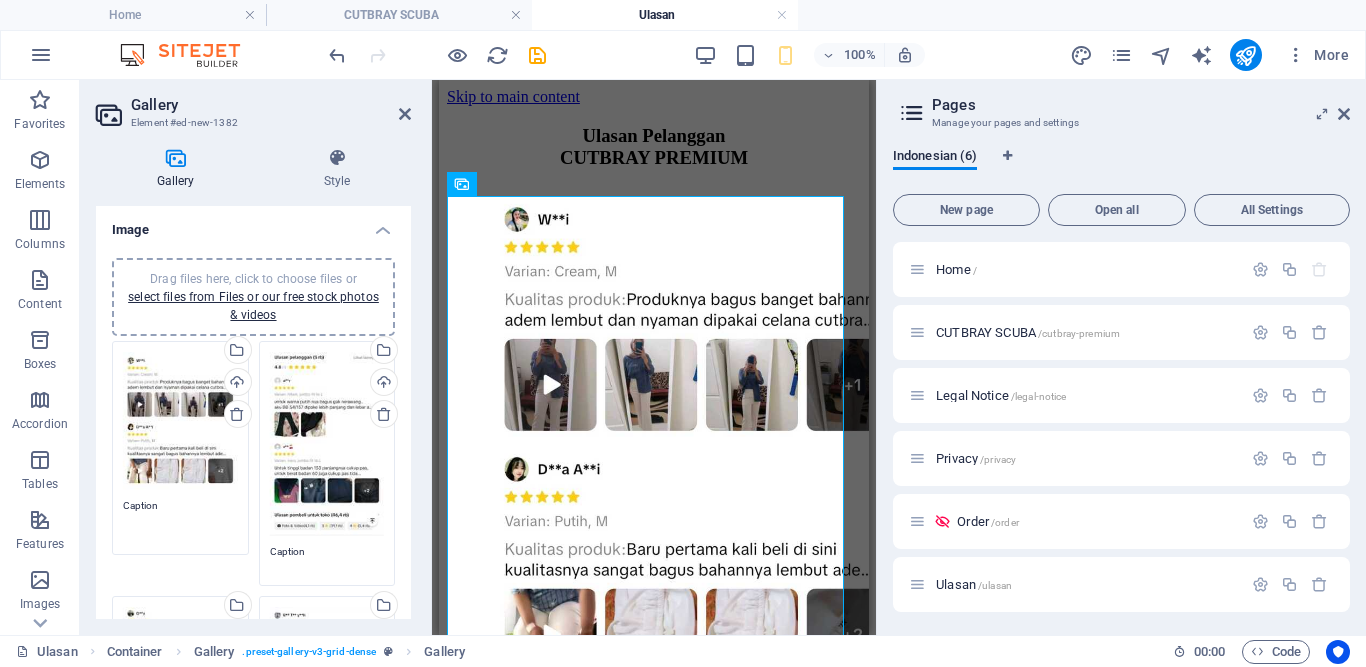 click on "Caption" at bounding box center [180, 520] 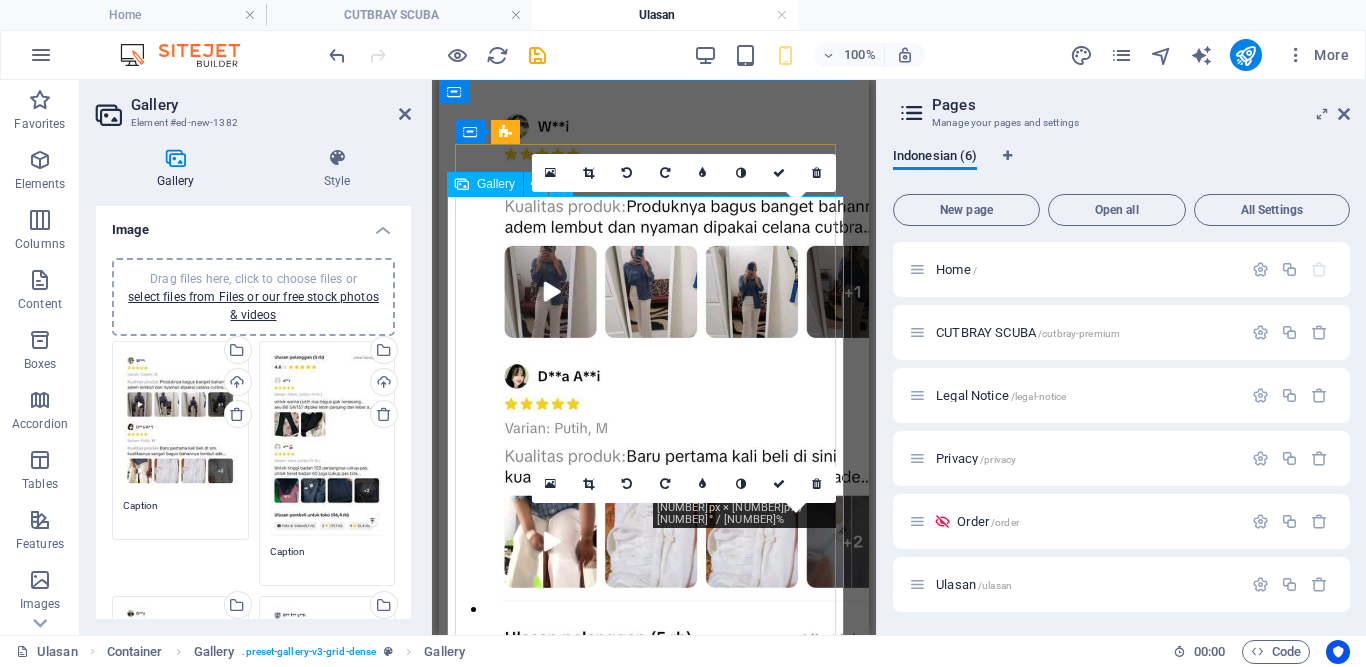 scroll, scrollTop: 0, scrollLeft: 0, axis: both 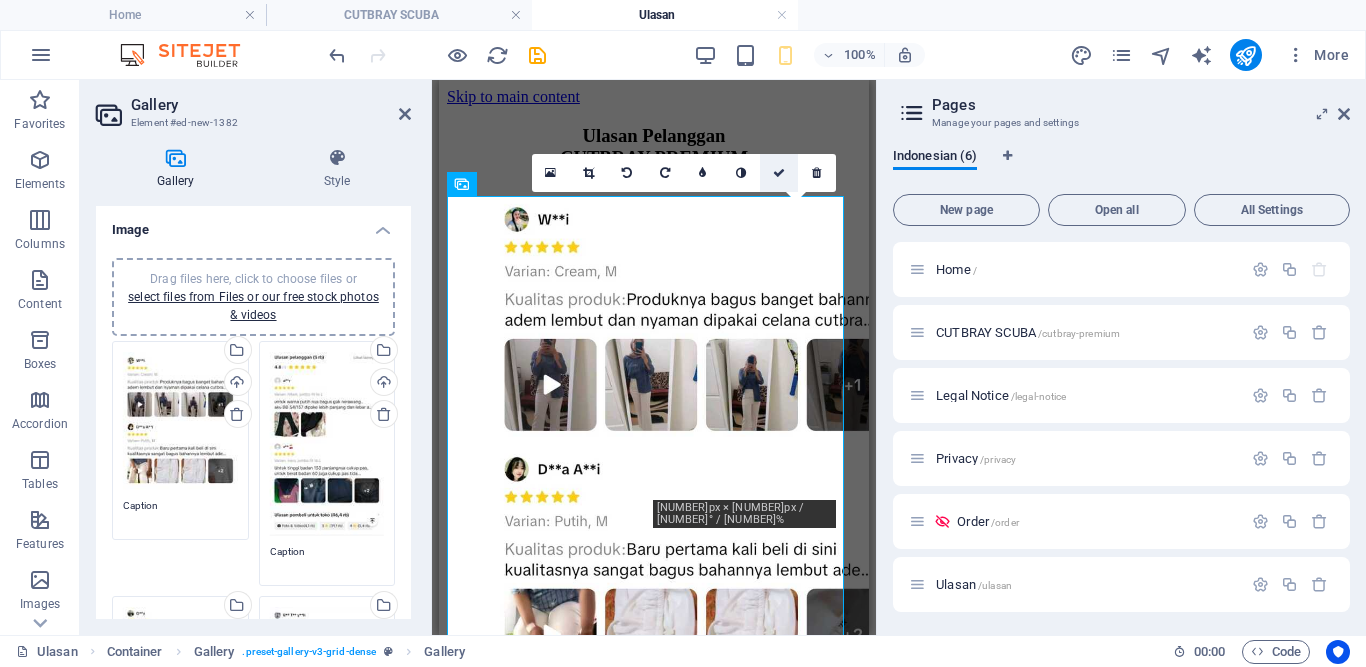 click at bounding box center (779, 173) 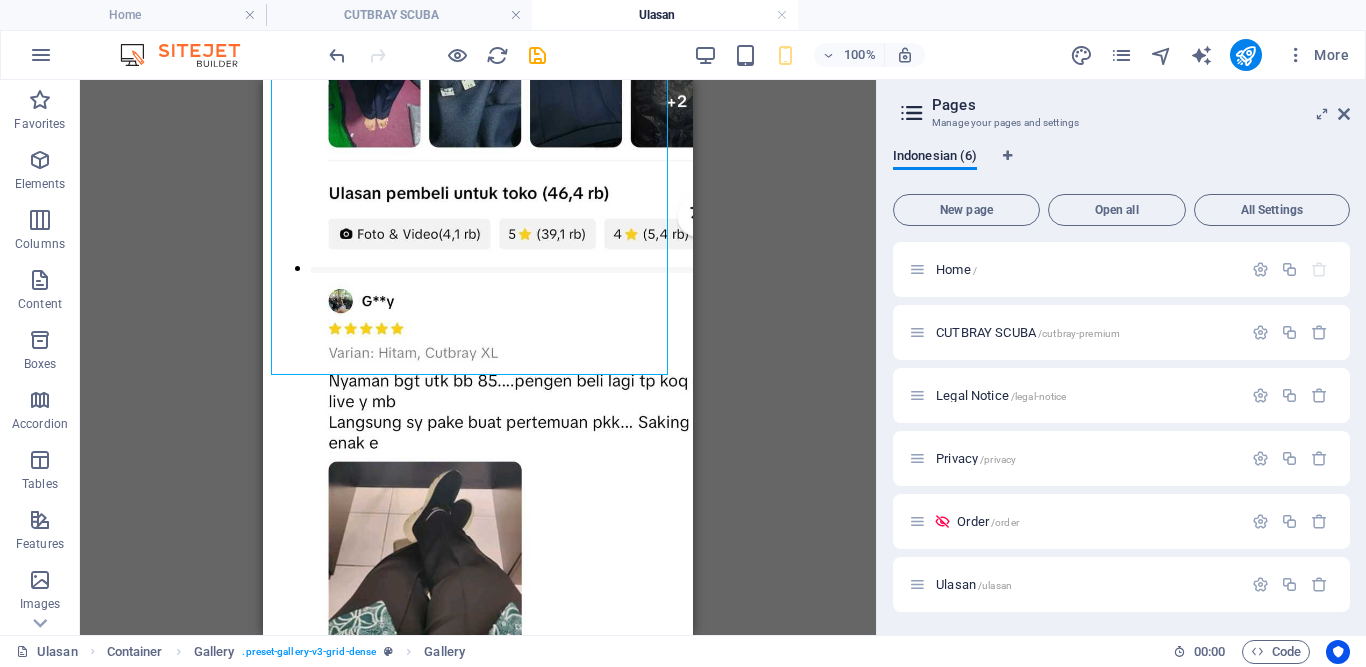 scroll, scrollTop: 1060, scrollLeft: 0, axis: vertical 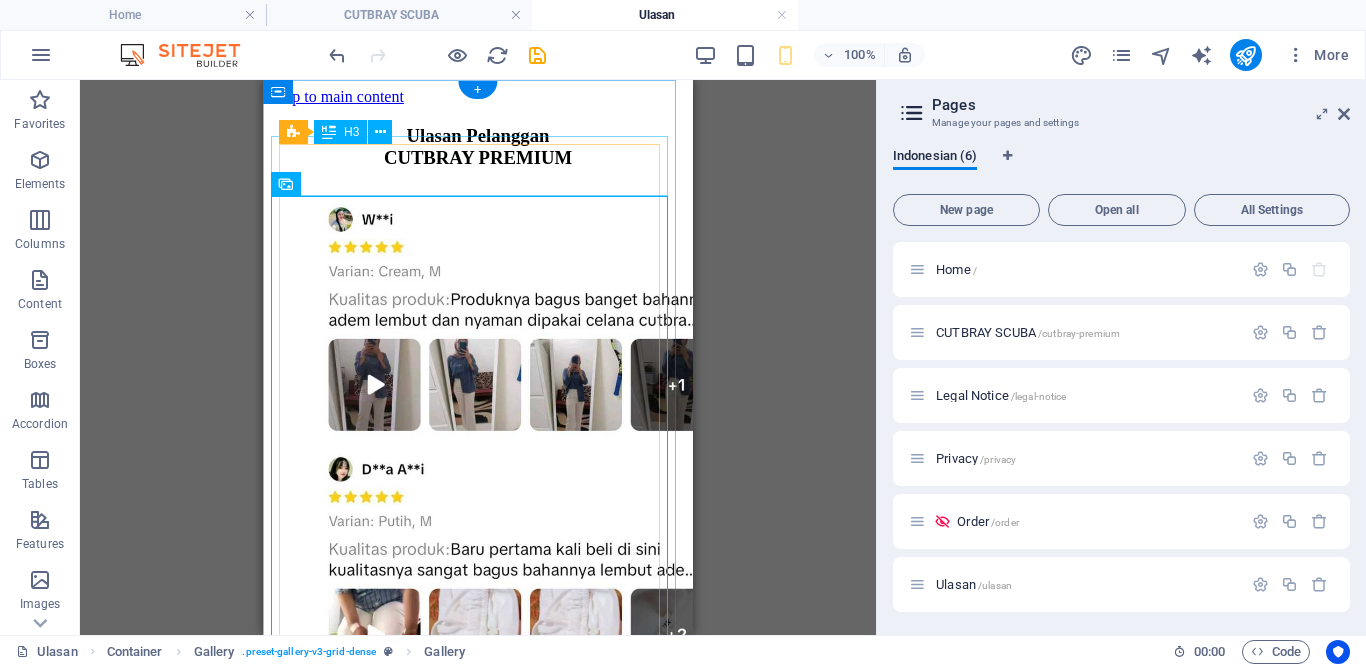 click on "[REVIEW_PHRASE] [PRODUCT]" at bounding box center (478, 147) 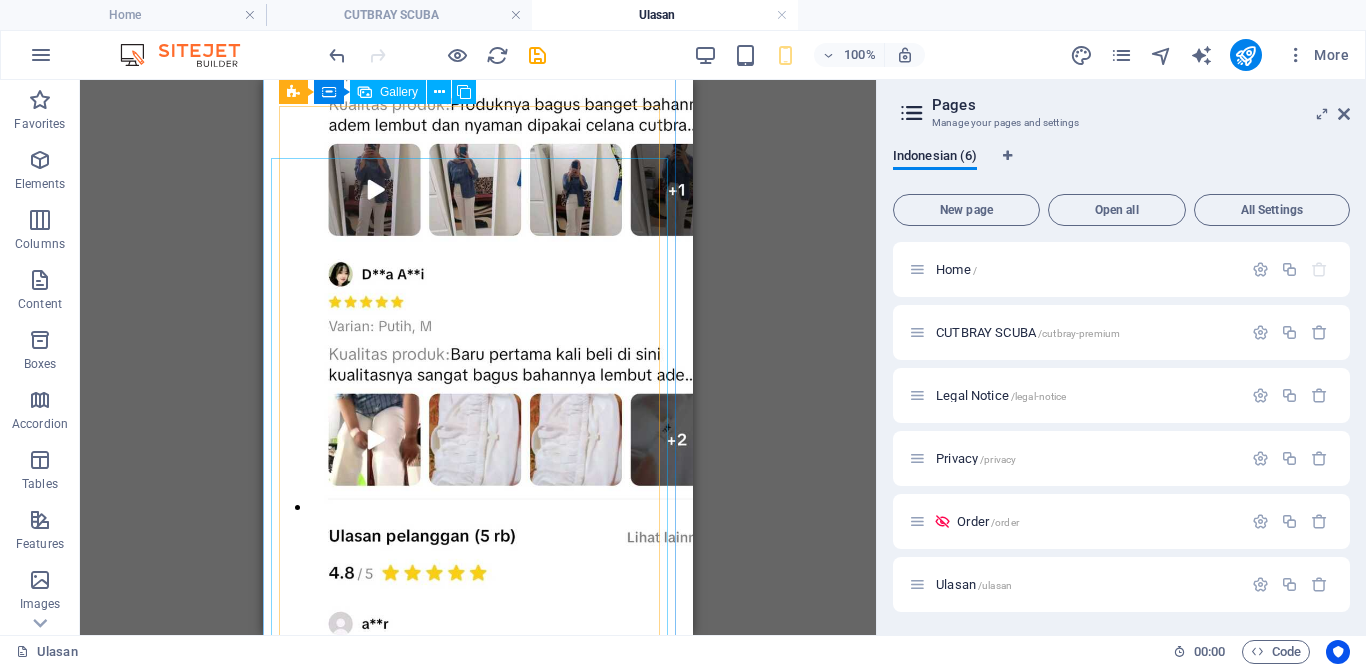 scroll, scrollTop: 0, scrollLeft: 0, axis: both 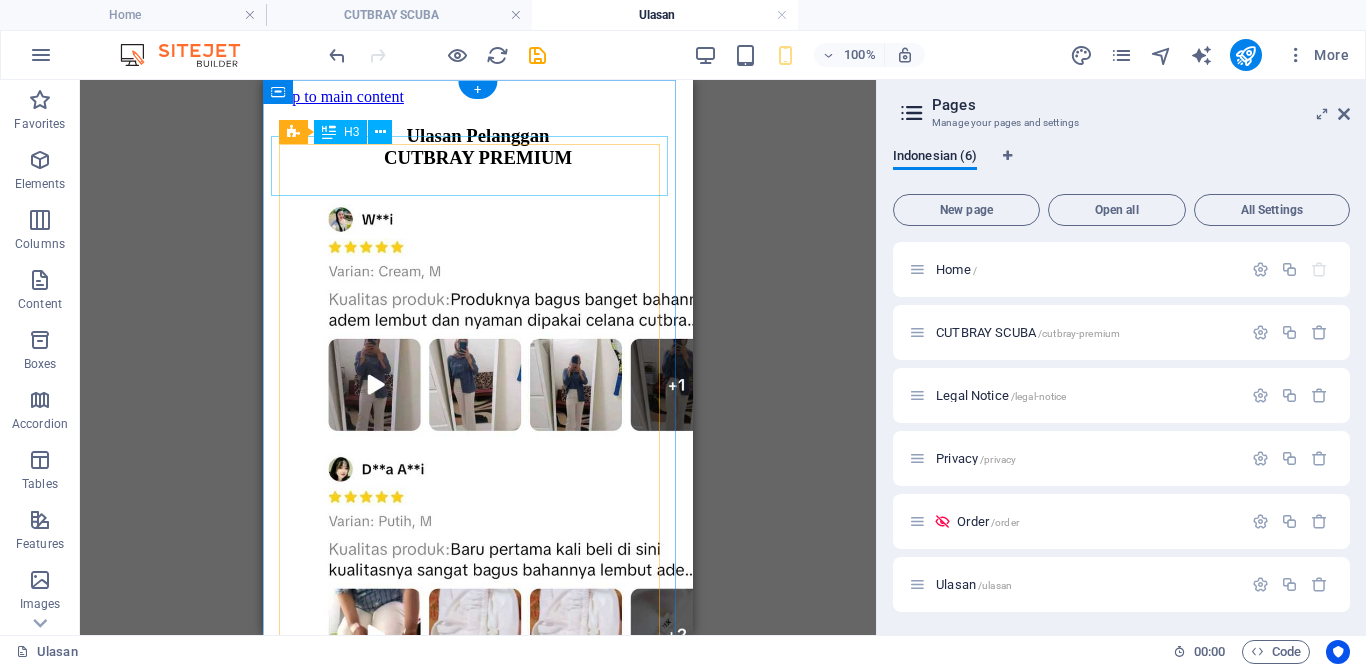click on "[REVIEW_PHRASE] [PRODUCT]" at bounding box center (478, 147) 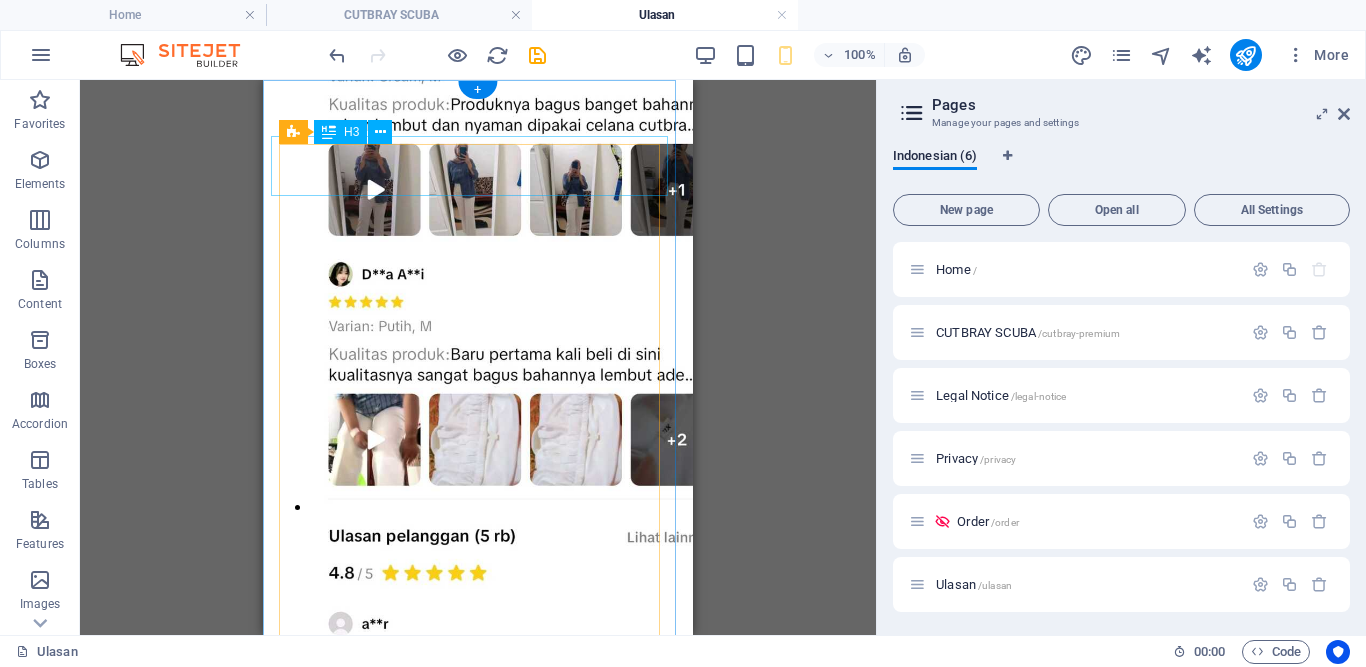 scroll, scrollTop: 0, scrollLeft: 0, axis: both 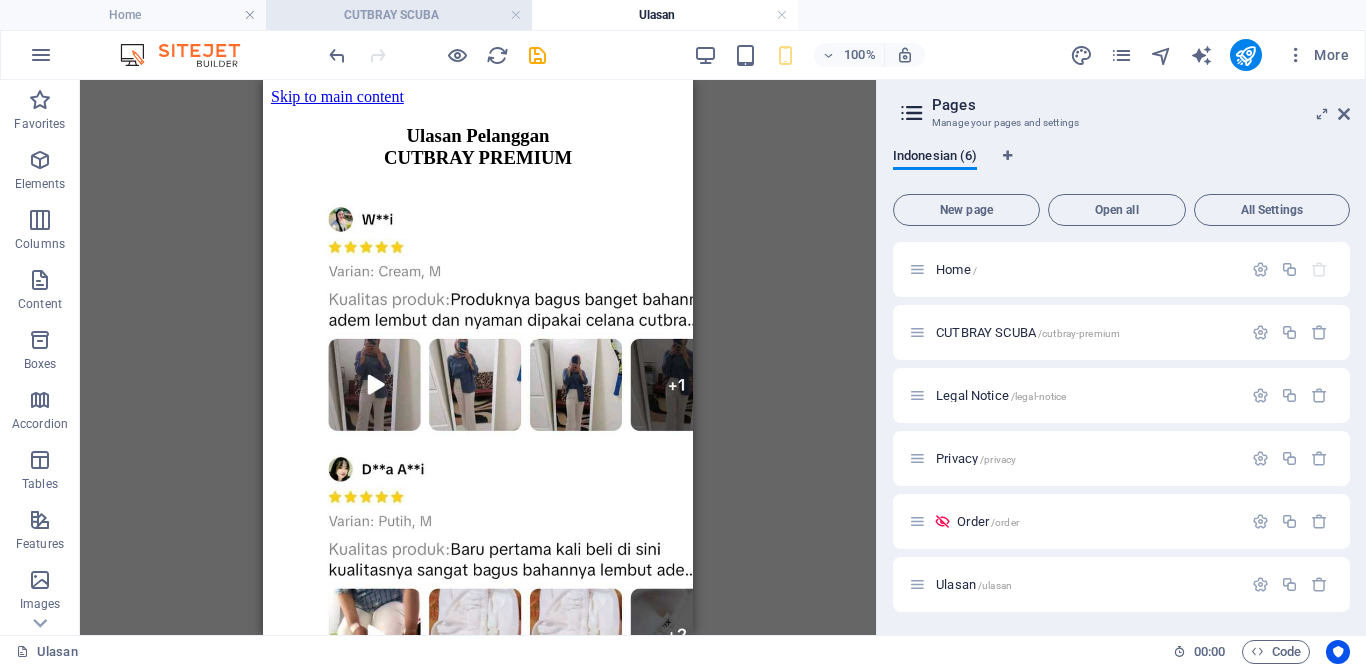 click on "CUTBRAY SCUBA" at bounding box center [399, 15] 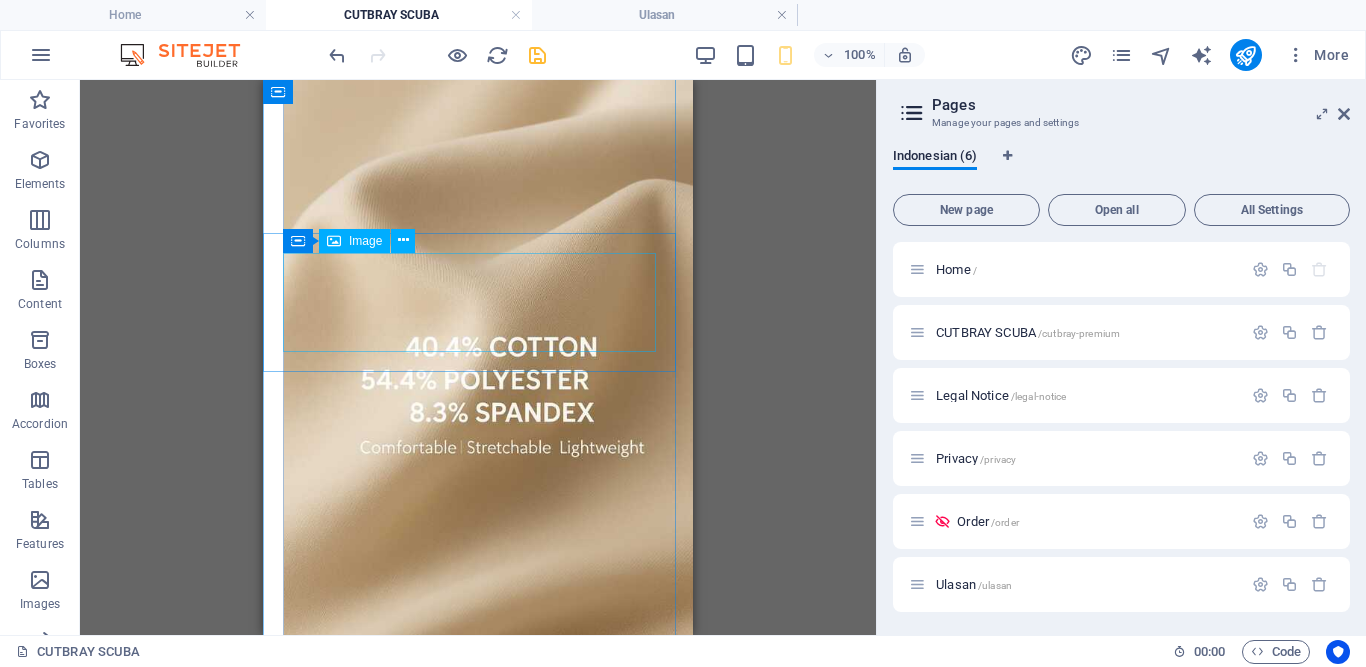 scroll, scrollTop: 1943, scrollLeft: 0, axis: vertical 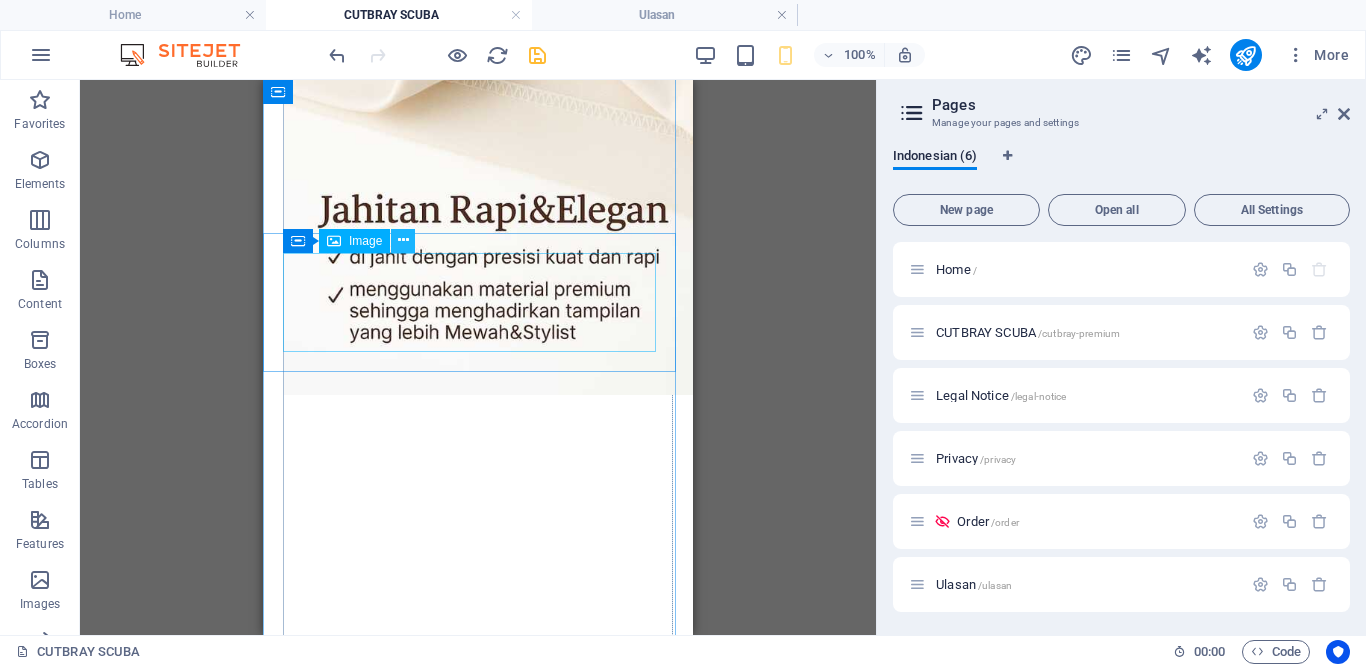 click at bounding box center (403, 240) 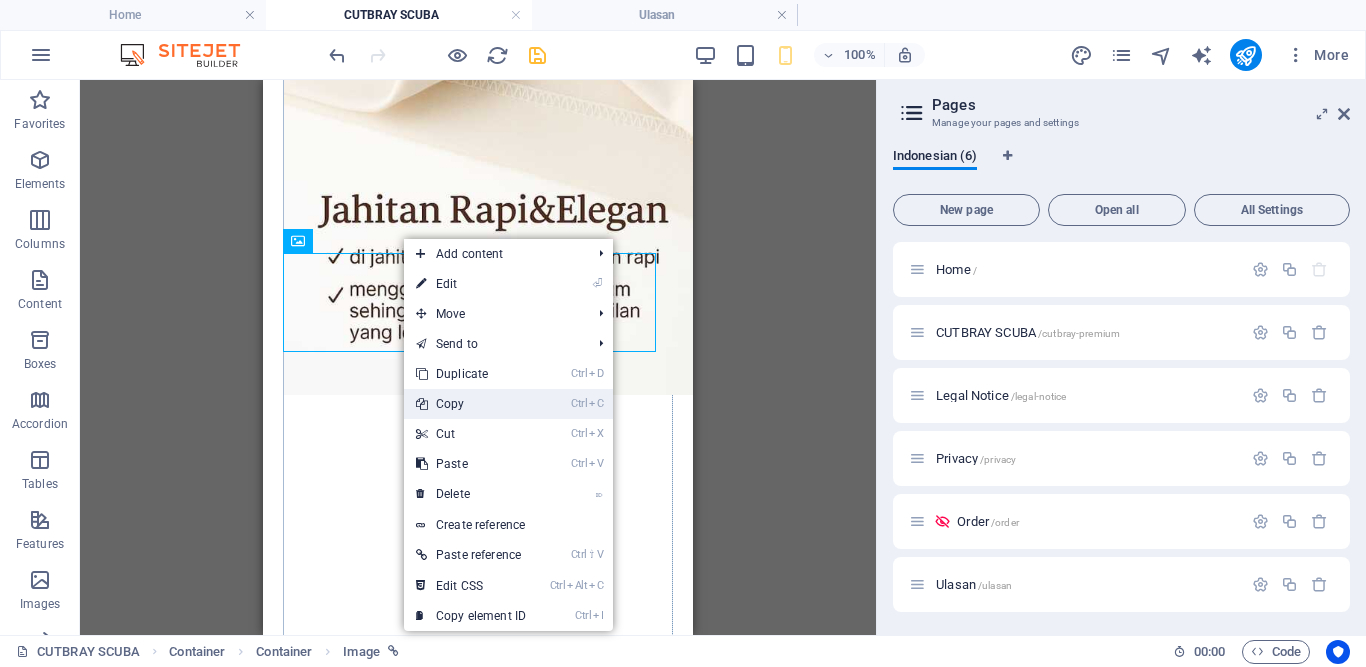 click on "Ctrl C  Copy" at bounding box center [471, 404] 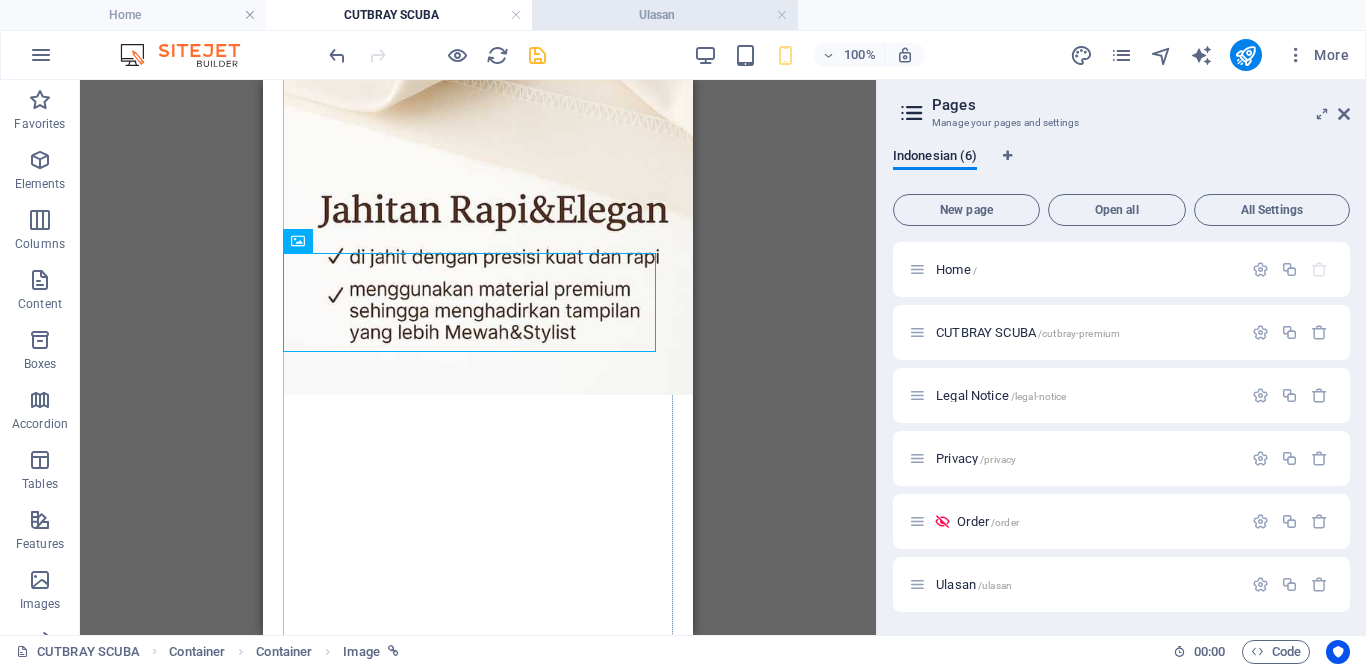 click on "Ulasan" at bounding box center [665, 15] 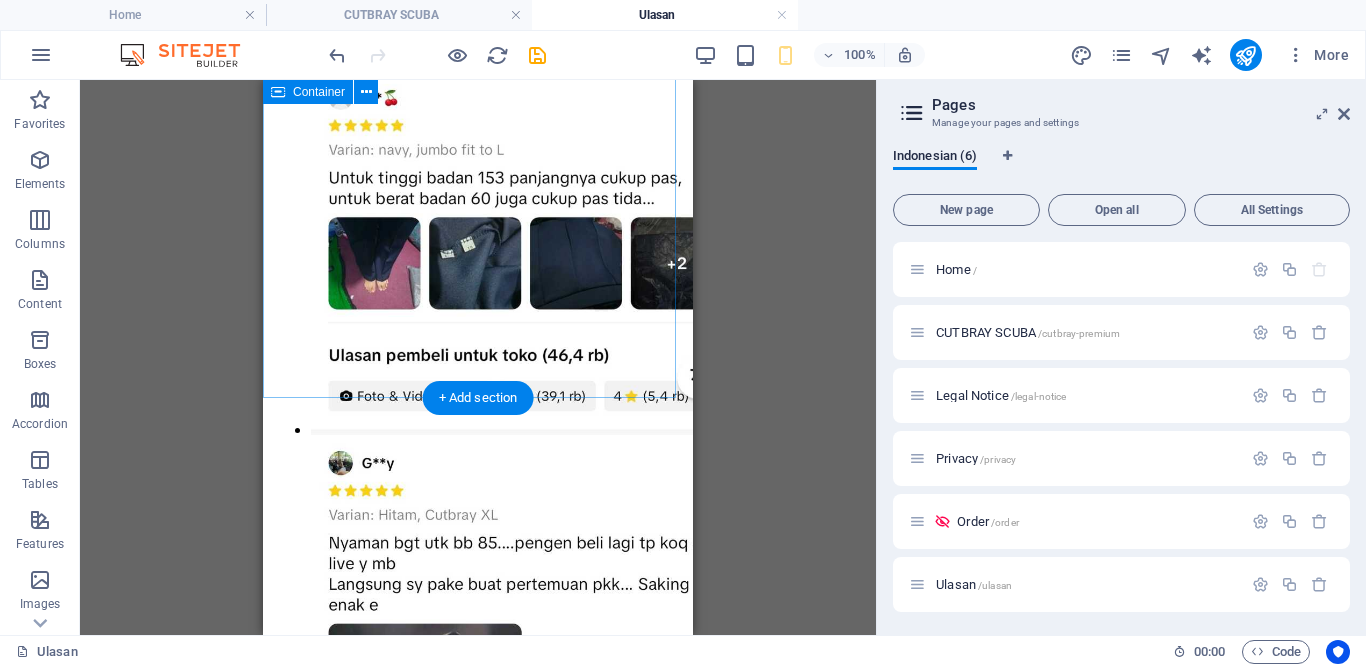 scroll, scrollTop: 1166, scrollLeft: 0, axis: vertical 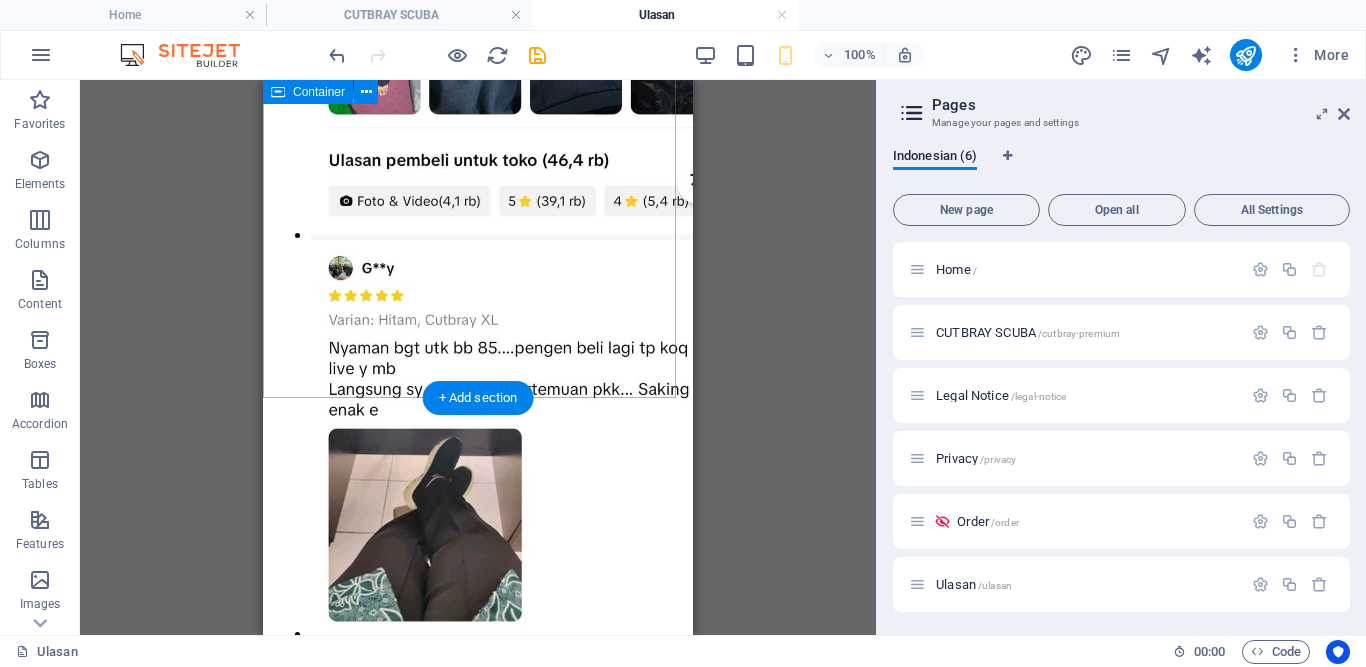 click on "[REVIEW_PHRASE] [PRODUCT]" at bounding box center [478, 1459] 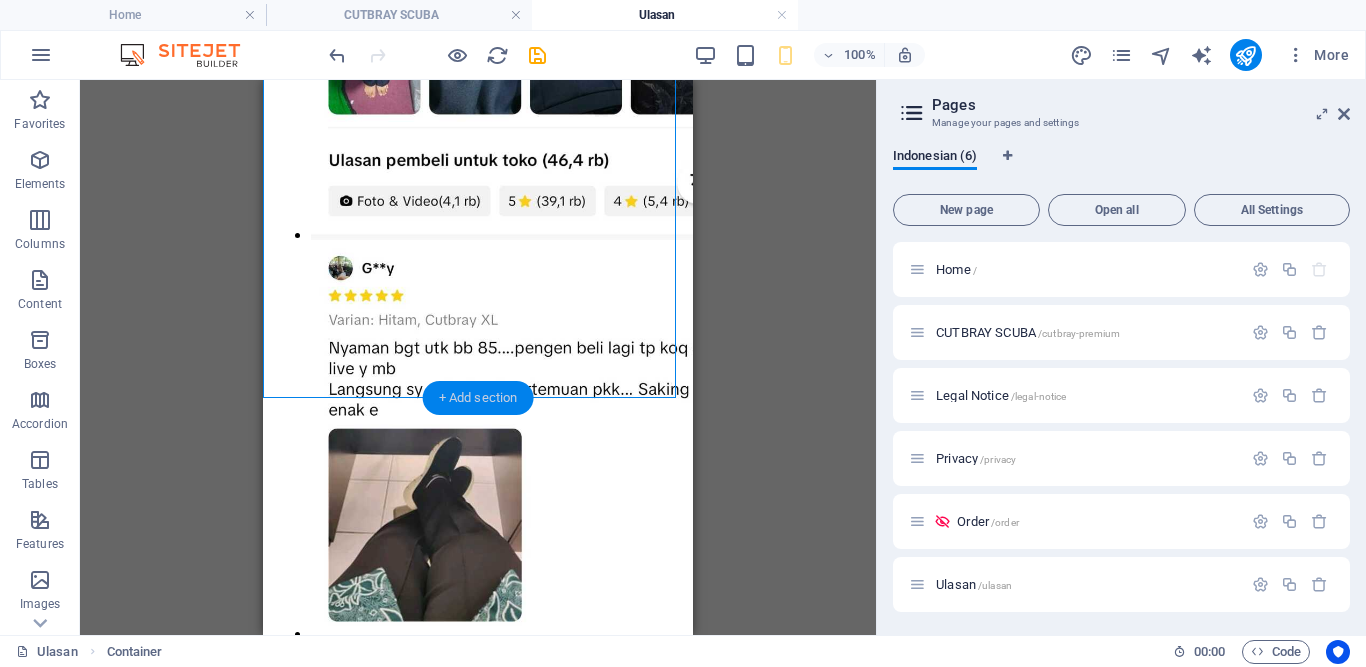 drag, startPoint x: 452, startPoint y: 384, endPoint x: 149, endPoint y: 199, distance: 355.01266 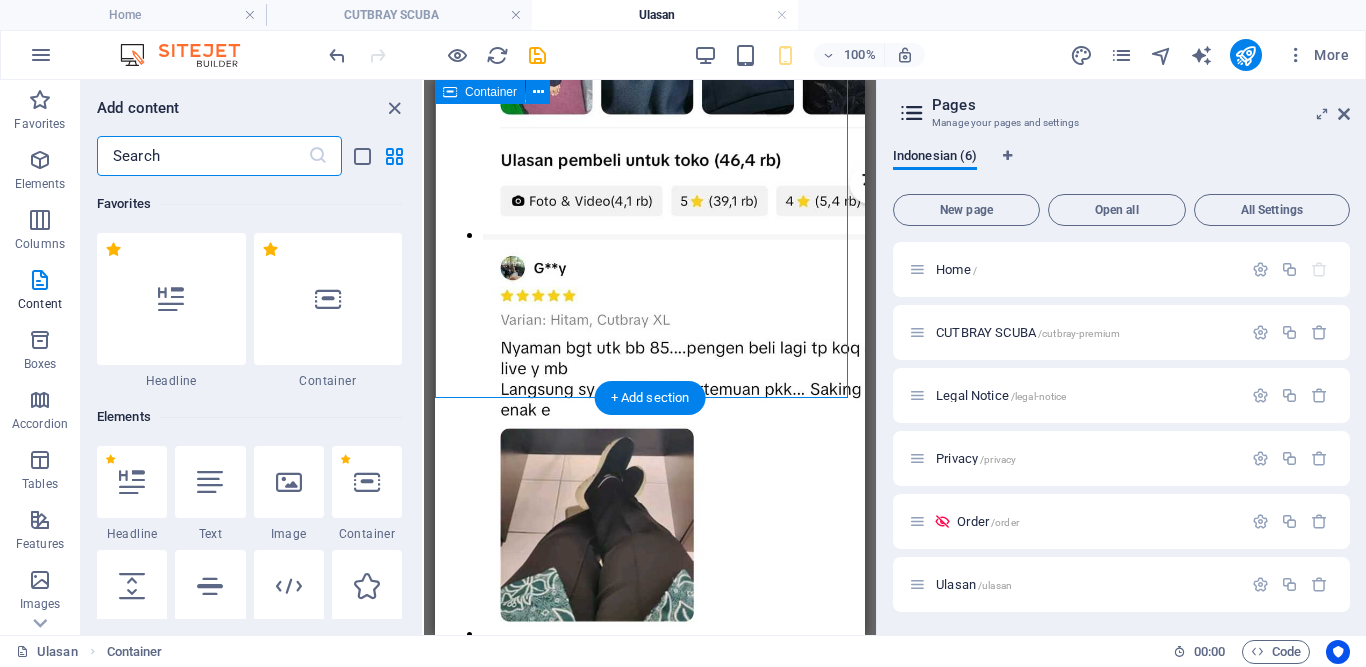 click on "[REVIEW_PHRASE] [PRODUCT]" at bounding box center (650, 1459) 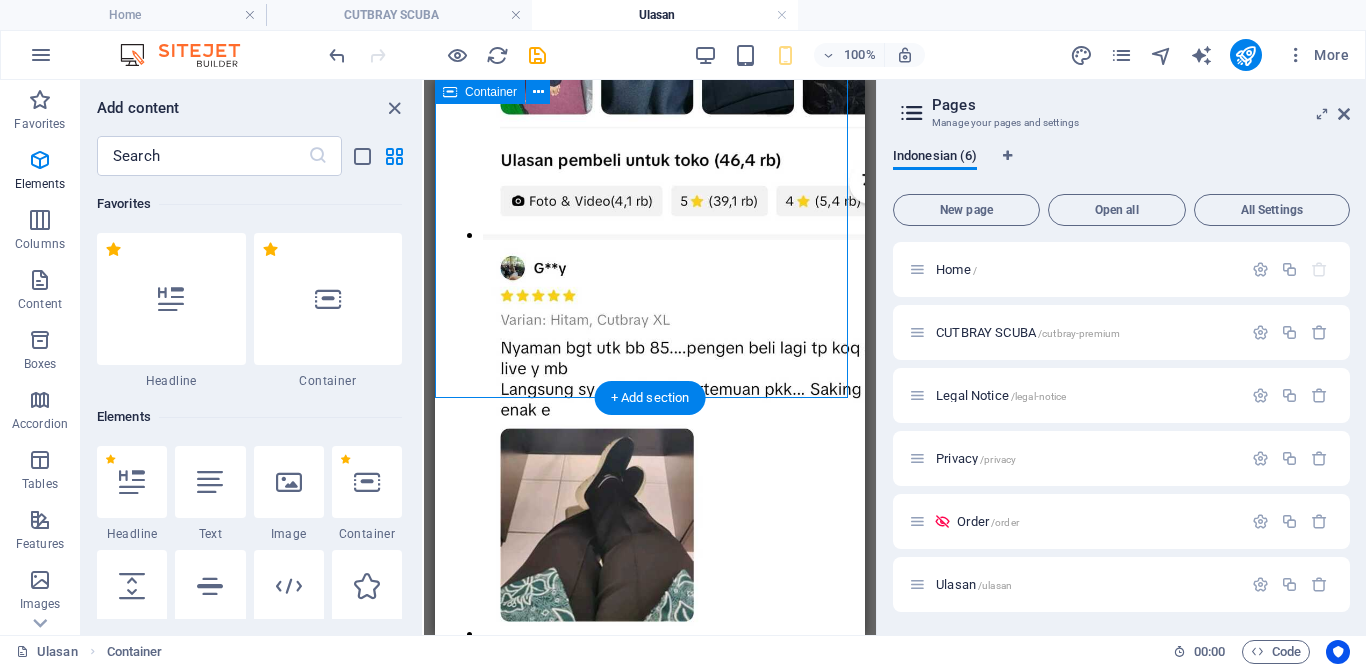 scroll, scrollTop: 3499, scrollLeft: 0, axis: vertical 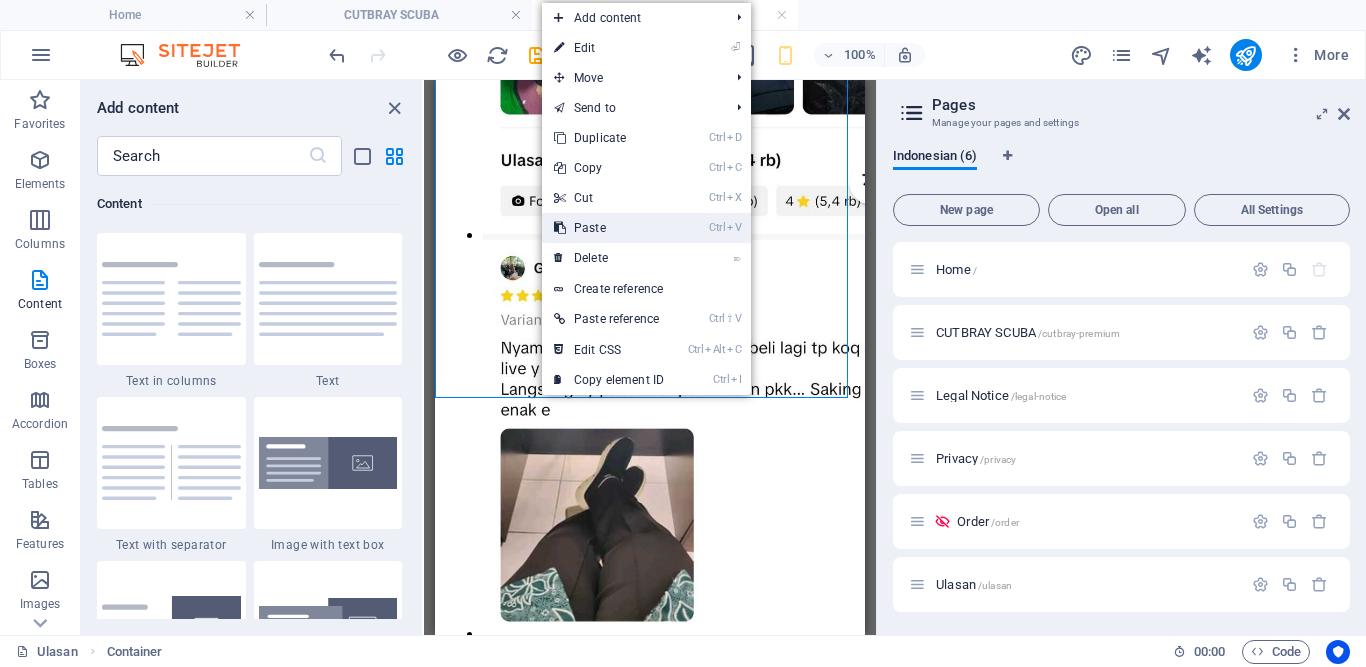 click on "Ctrl V  Paste" at bounding box center [609, 228] 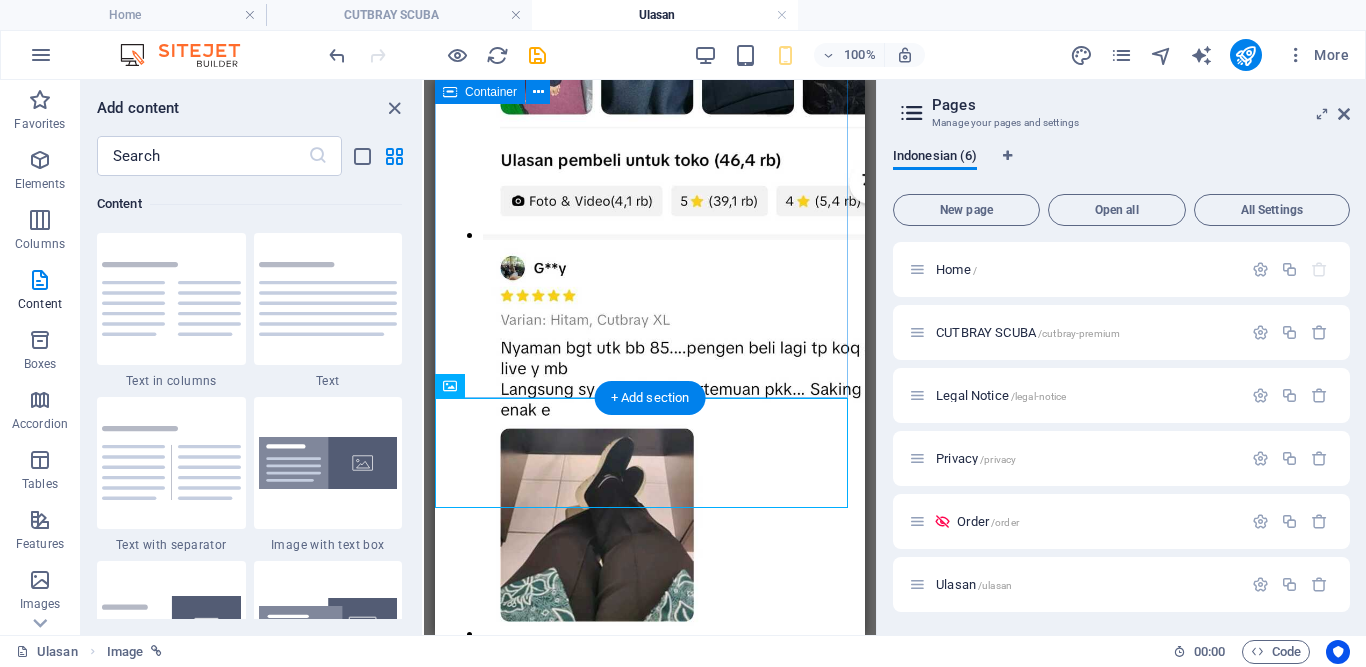 click on "[REVIEW_PHRASE] [PRODUCT]" at bounding box center [650, 1459] 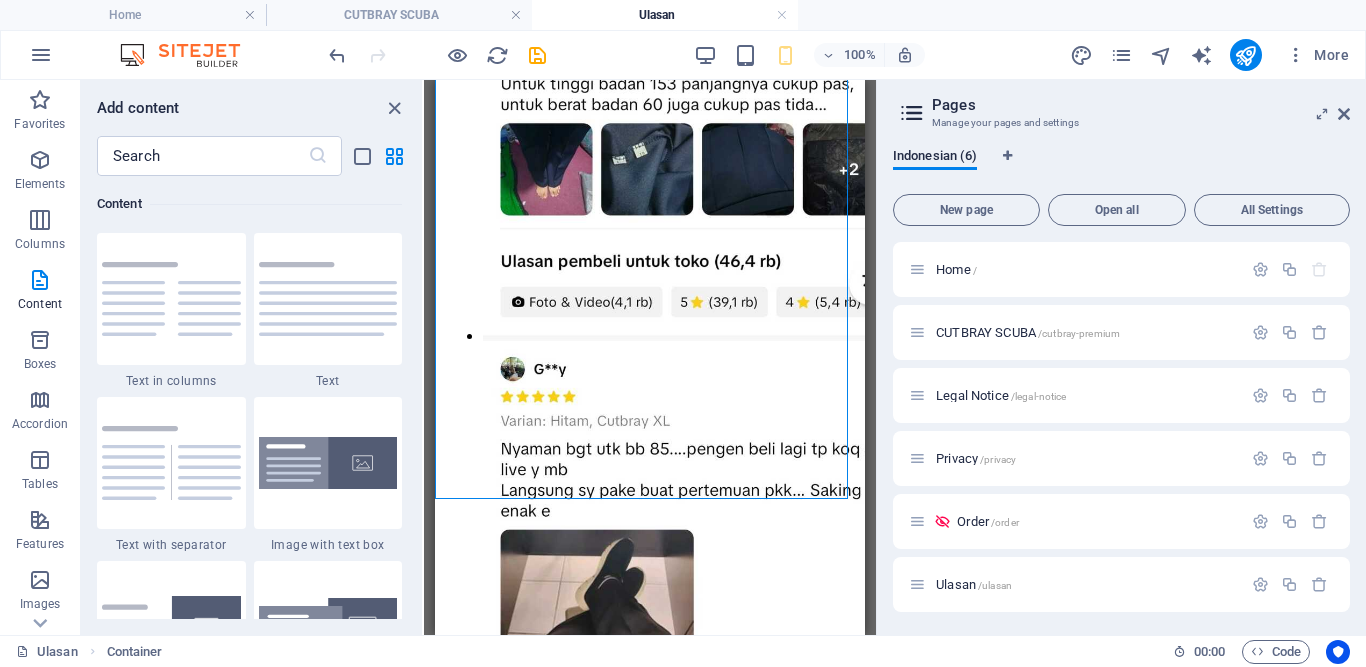 scroll, scrollTop: 1122, scrollLeft: 0, axis: vertical 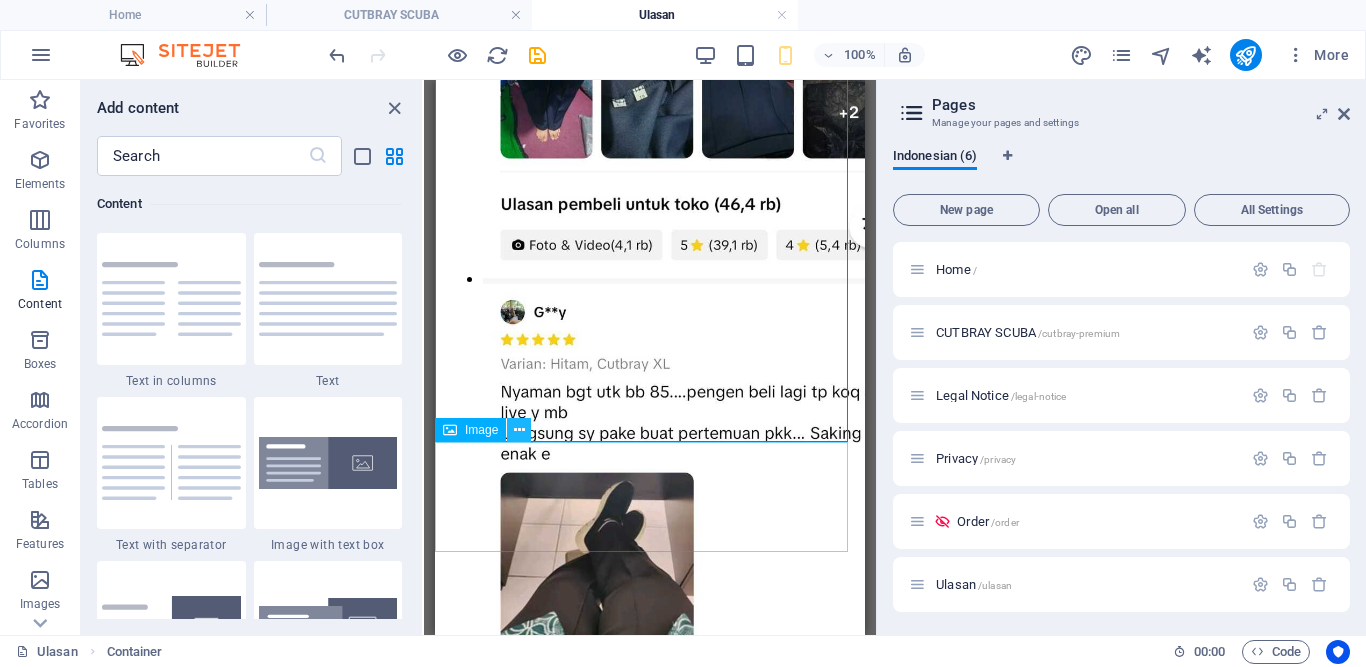 click at bounding box center (519, 430) 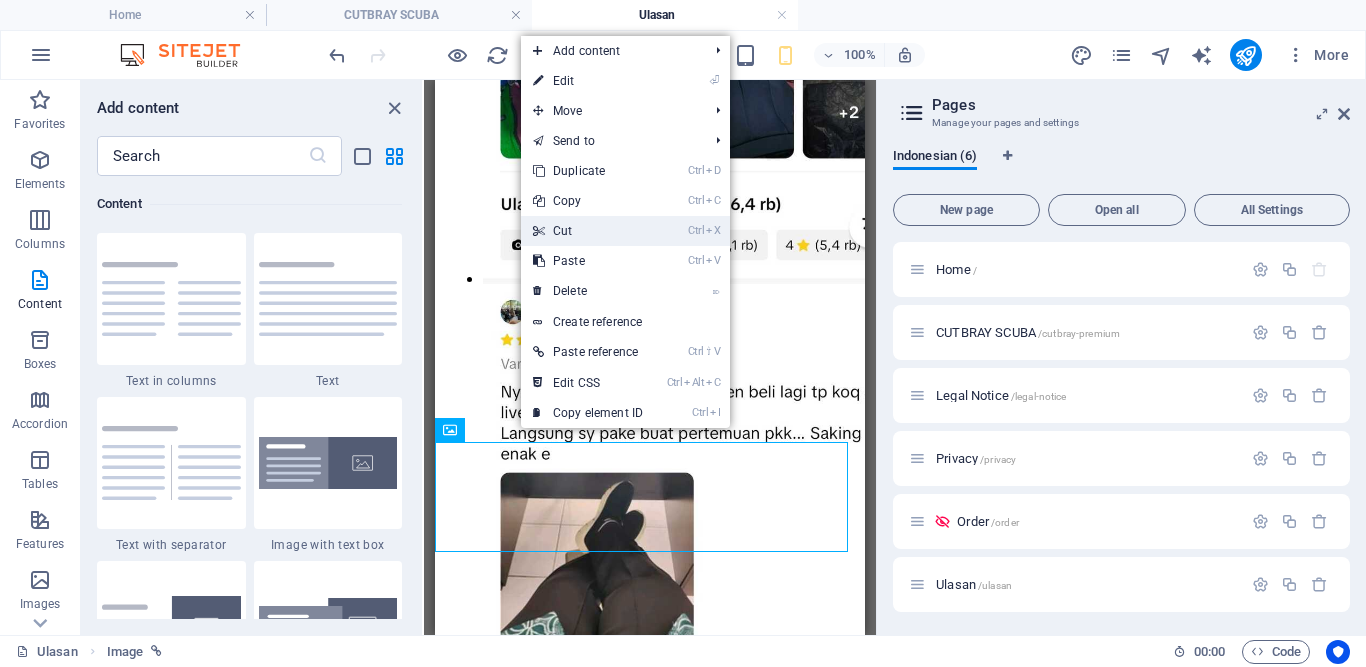click on "Ctrl X  Cut" at bounding box center [588, 231] 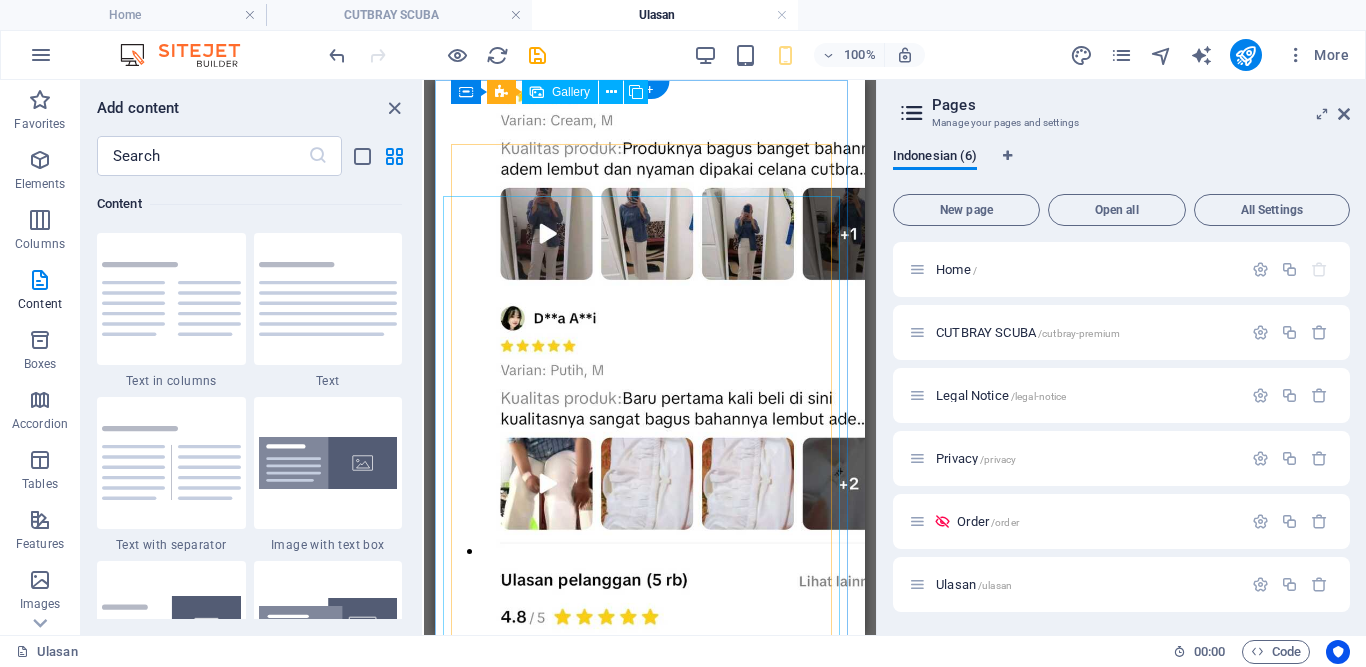 scroll, scrollTop: 0, scrollLeft: 0, axis: both 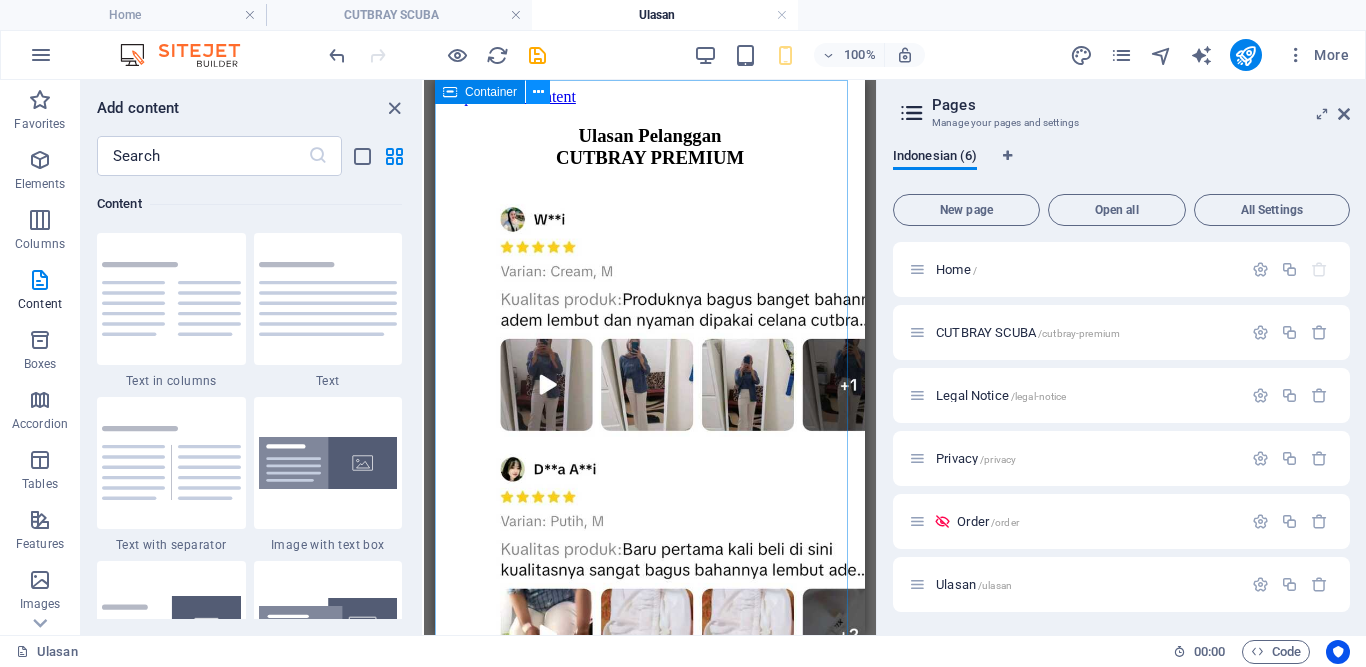 click at bounding box center [538, 92] 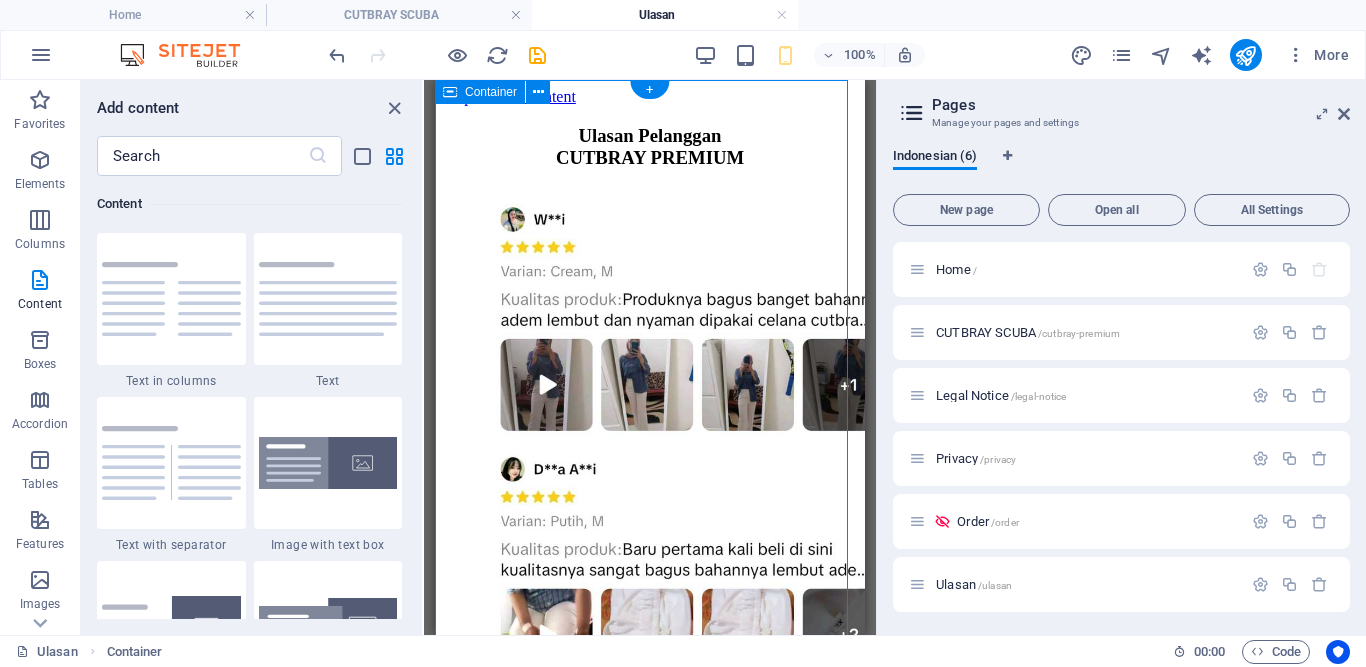 click on "[REVIEW_PHRASE] [PRODUCT]" at bounding box center [650, 2625] 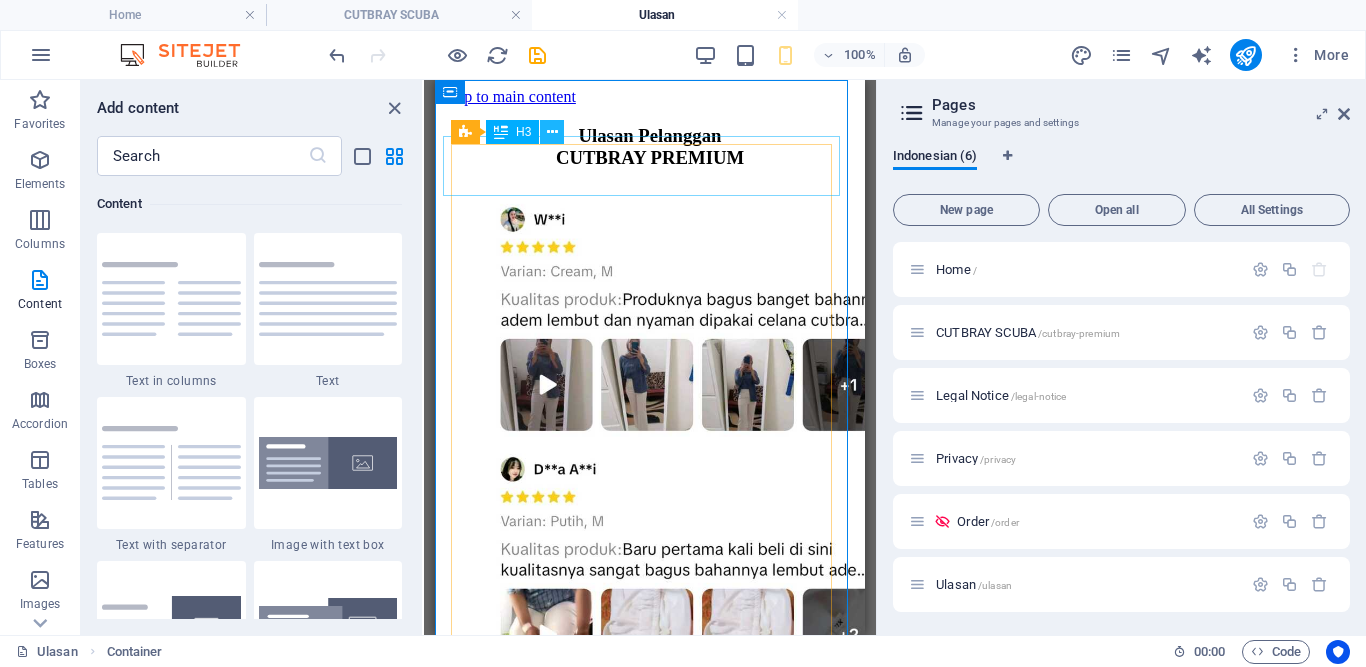 click at bounding box center [552, 132] 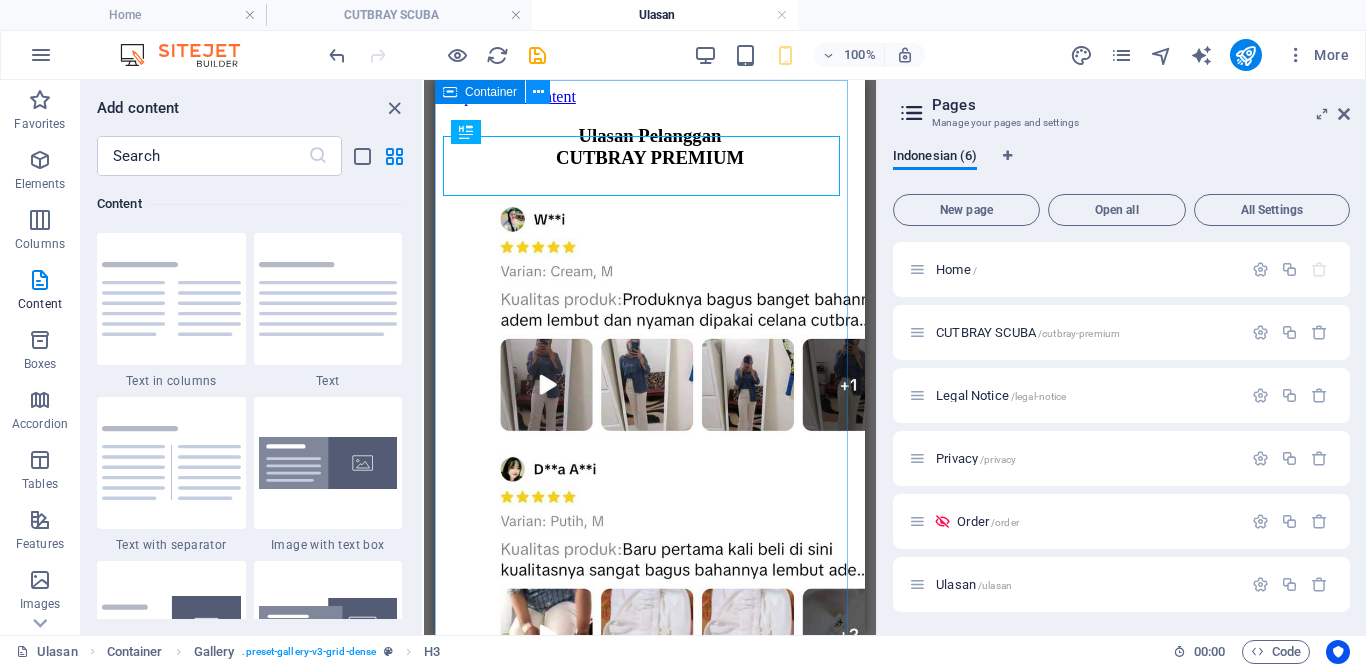 click at bounding box center (538, 92) 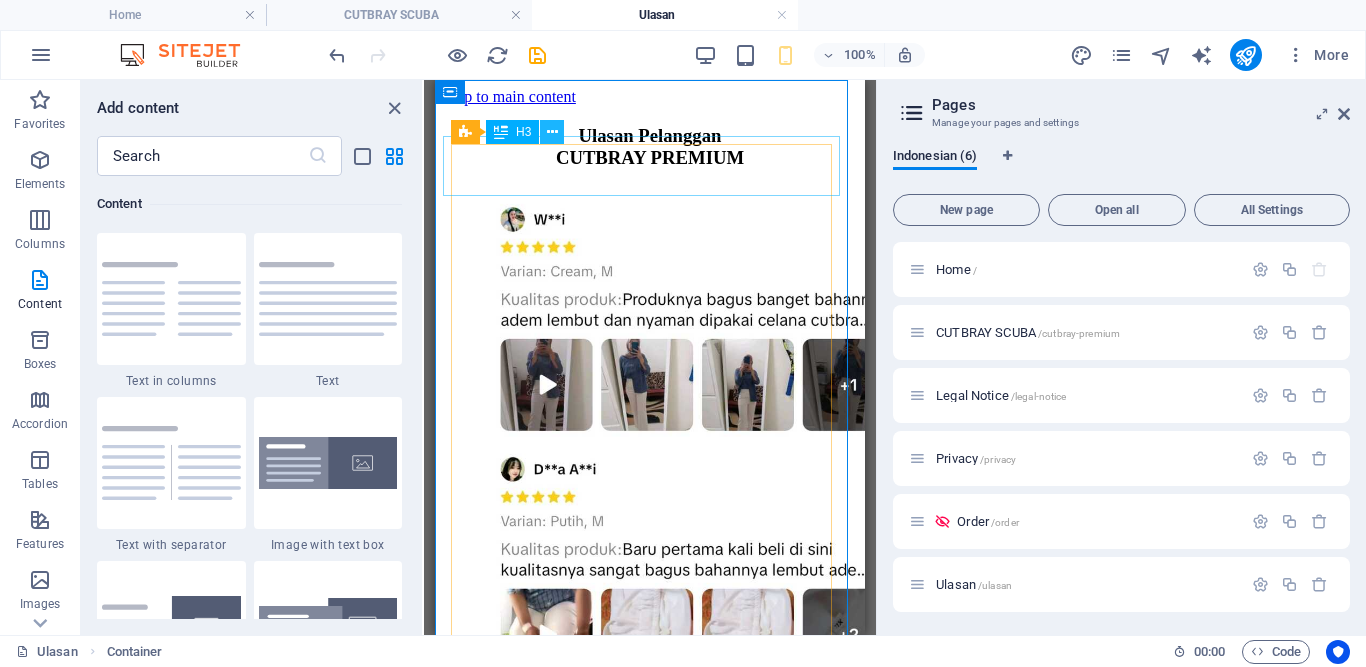 click at bounding box center (552, 132) 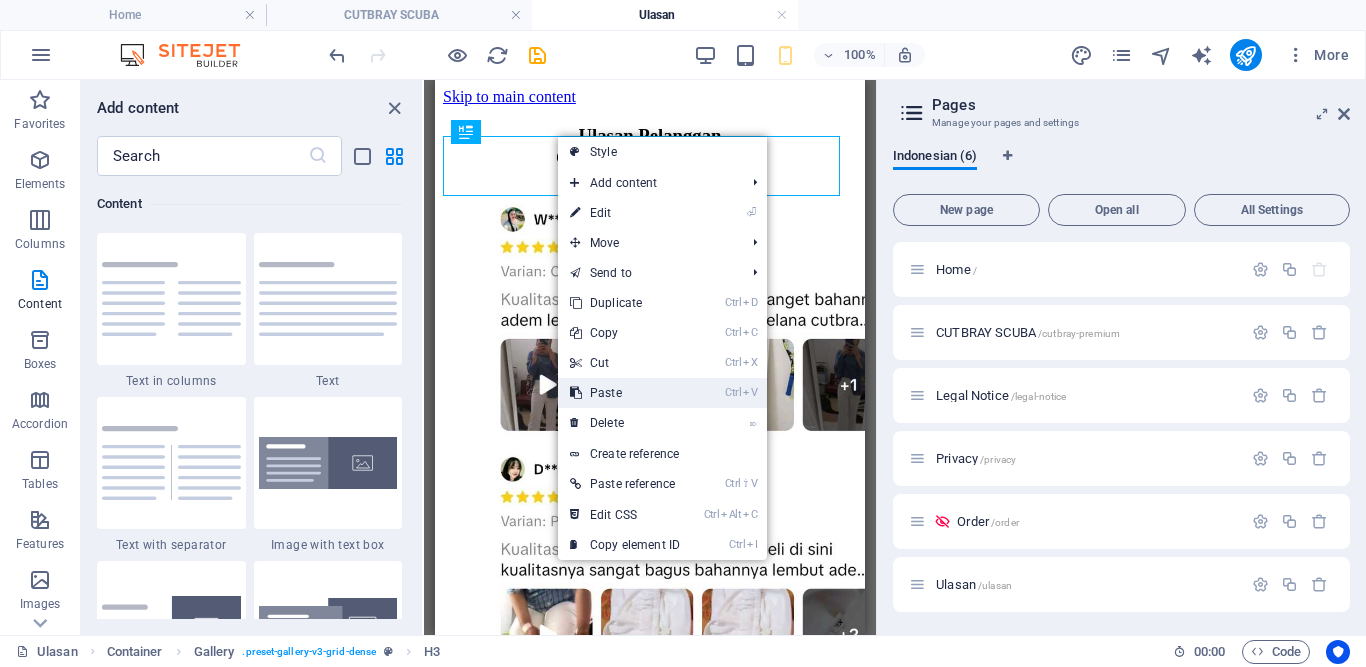 drag, startPoint x: 620, startPoint y: 400, endPoint x: 200, endPoint y: 308, distance: 429.95813 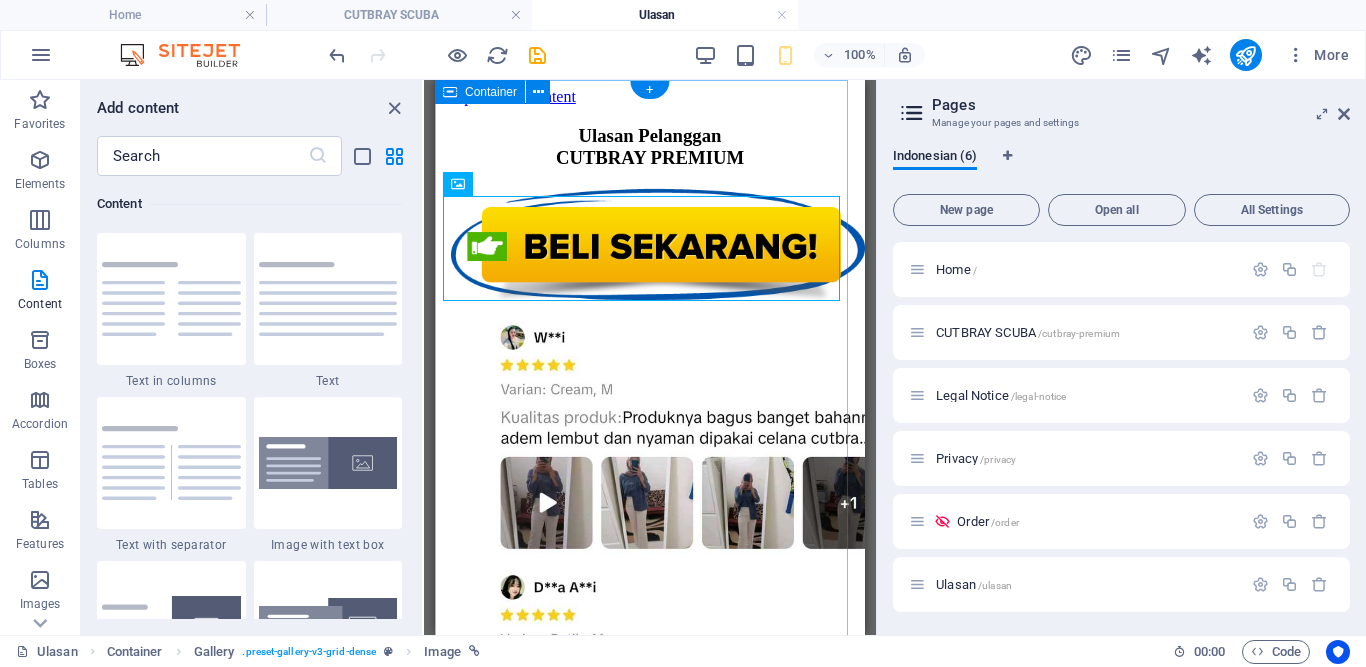 click on "[REVIEW_PHRASE] [PRODUCT]" at bounding box center [650, 2684] 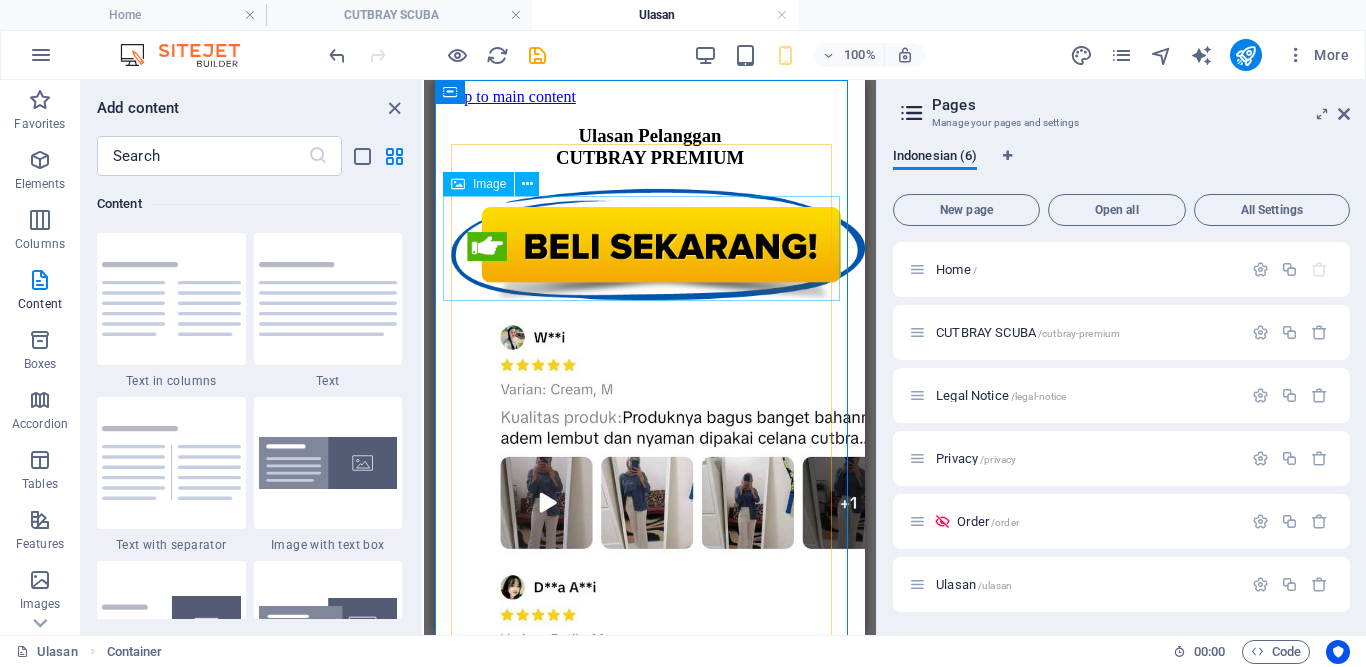 click on "Image" at bounding box center [489, 184] 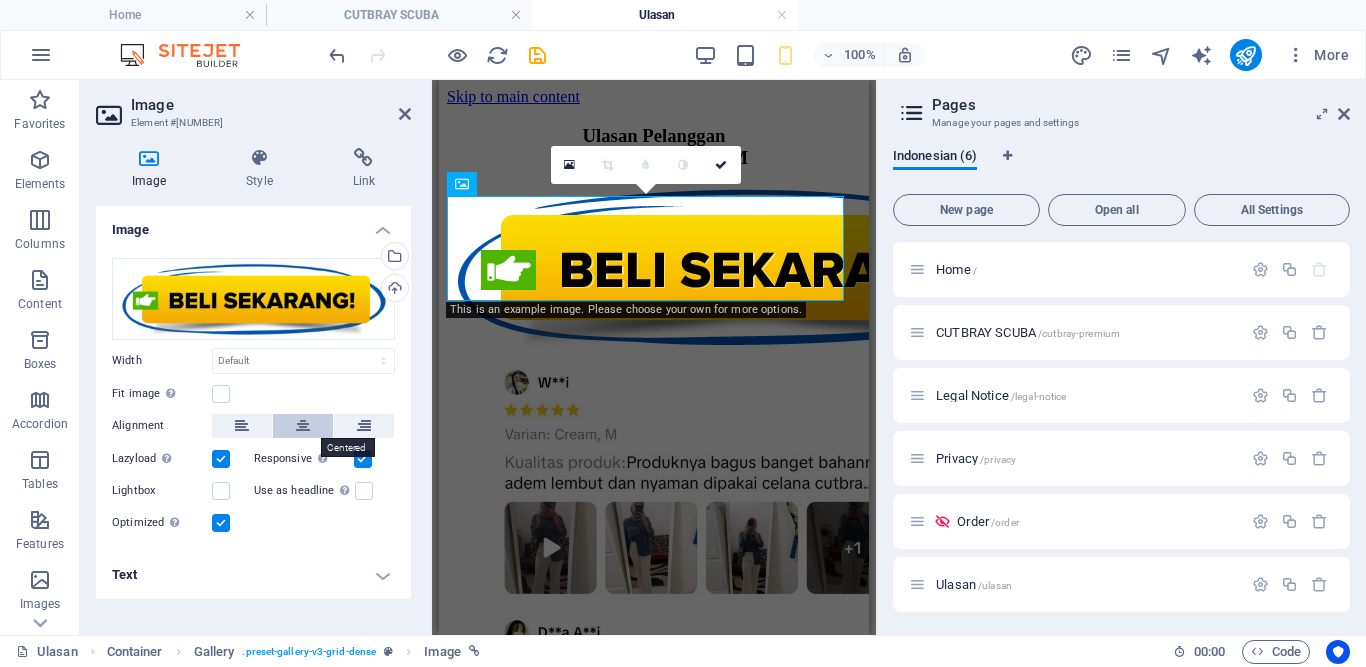 click at bounding box center [303, 426] 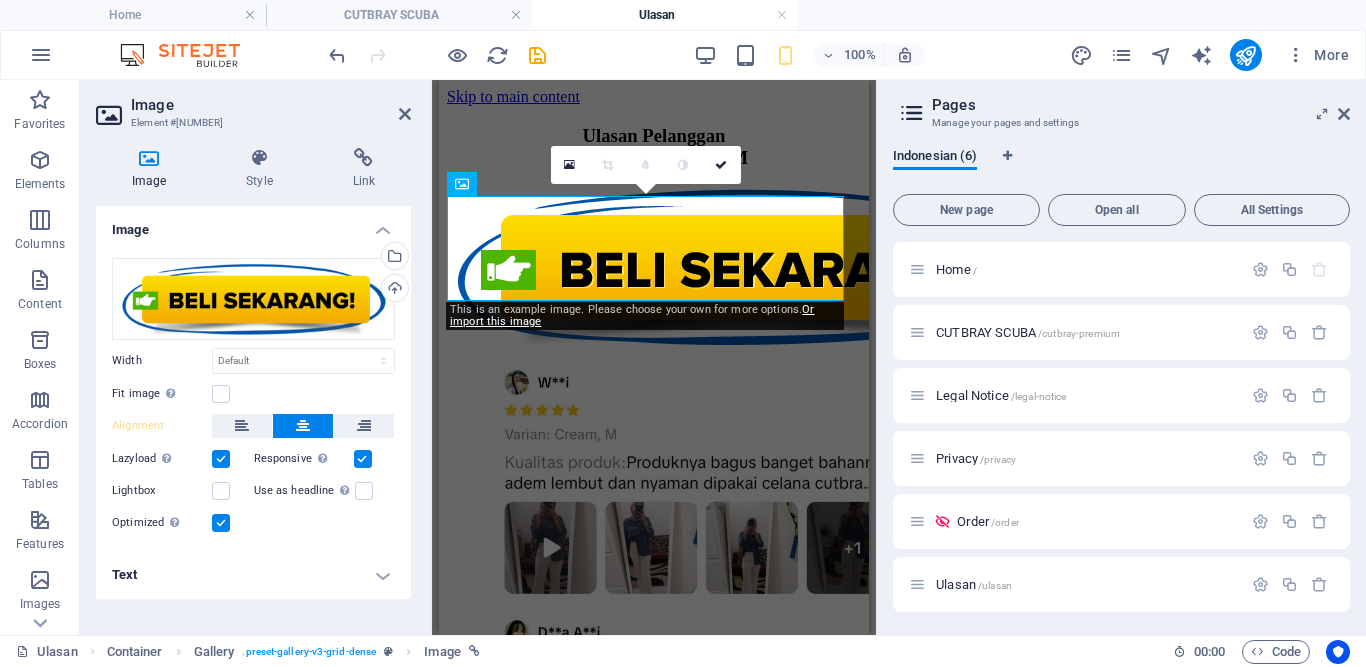 click on "Image Style Link Image Drag files here, click to choose files or select files from Files or our free stock photos & videos Select files from the file manager, stock photos, or upload file(s) Upload Width Default auto px rem % em vh vw Fit image Automatically fit image to a fixed width and height Height Default auto px Alignment Lazyload Loading images after the page loads improves page speed. Responsive Automatically load retina image and smartphone optimized sizes. Lightbox Use as headline The image will be wrapped in an H1 headline tag. Useful for giving alternative text the weight of an H1 headline, e.g. for the logo. Leave unchecked if uncertain. Optimized Images are compressed to improve page speed. Position Direction Custom X offset 50 px rem % vh vw Y offset 50 px rem % vh vw Text Float No float Image left Image right Determine how text should behave around the image. Text Alternative text Image caption Paragraph Format Normal Heading 1 Heading 2 Heading 3 Heading 4 Heading 5 Heading 6 Code Font Family" at bounding box center (253, 383) 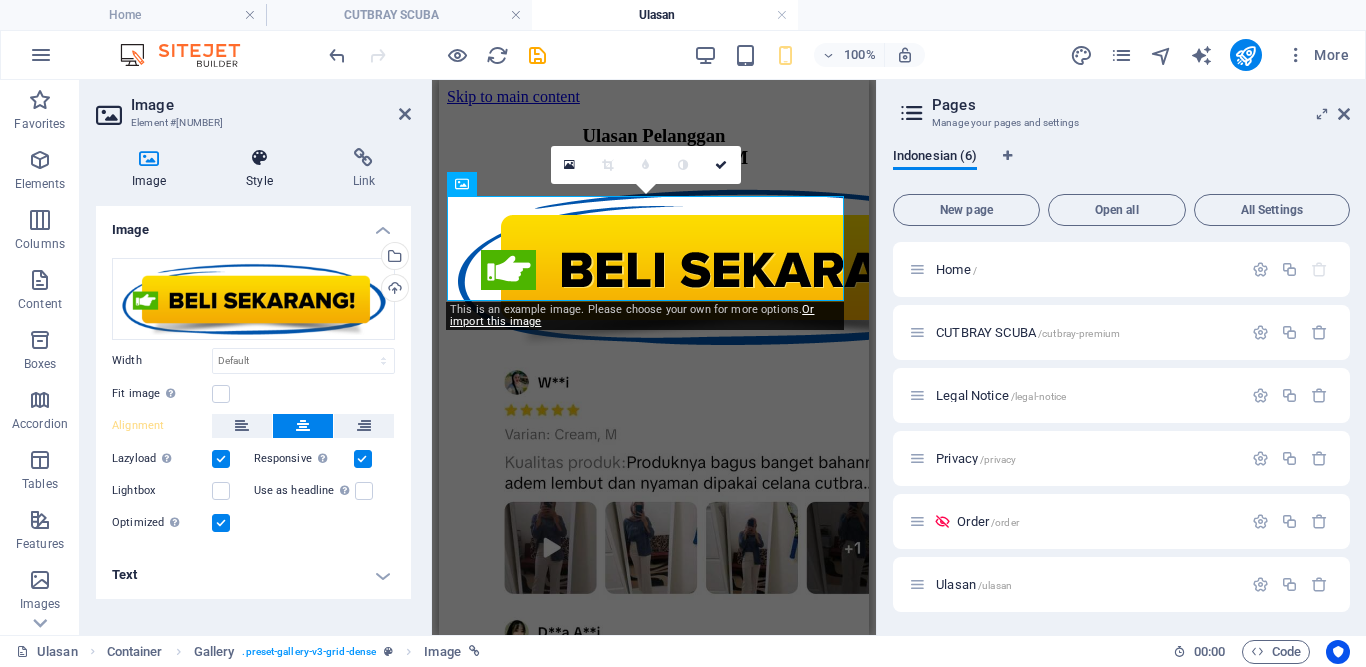 click on "Style" at bounding box center (263, 169) 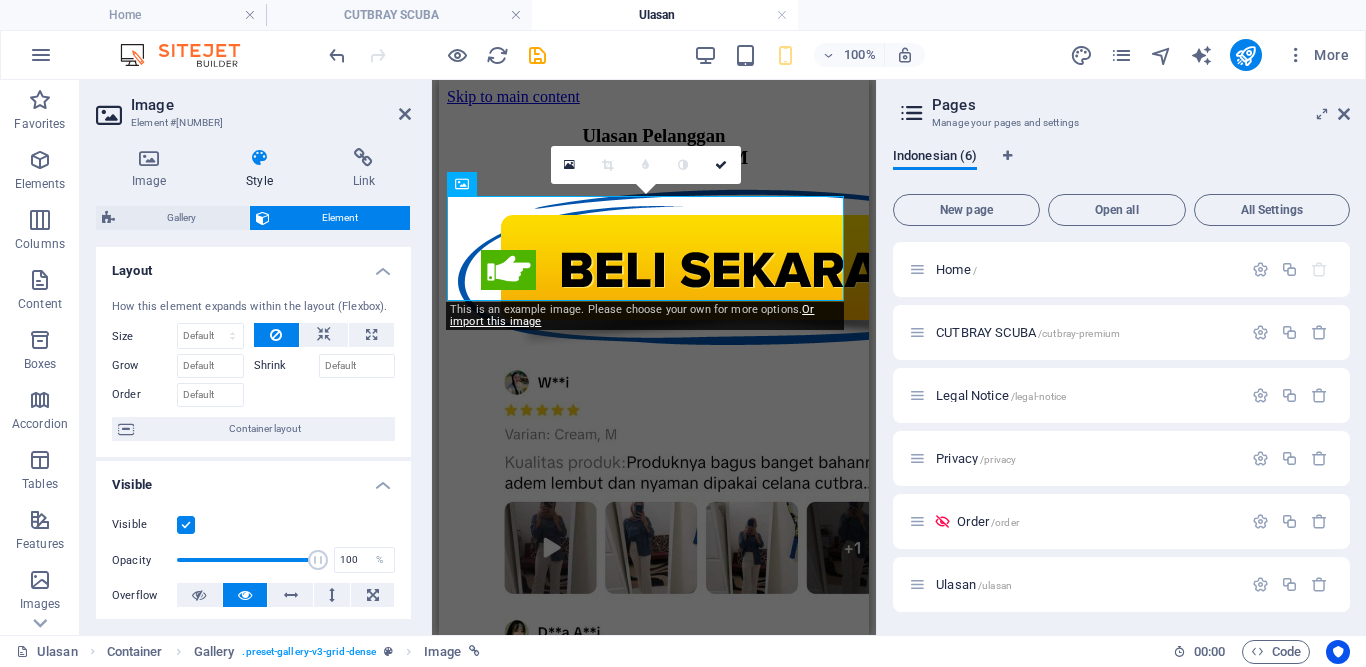 scroll, scrollTop: 326, scrollLeft: 0, axis: vertical 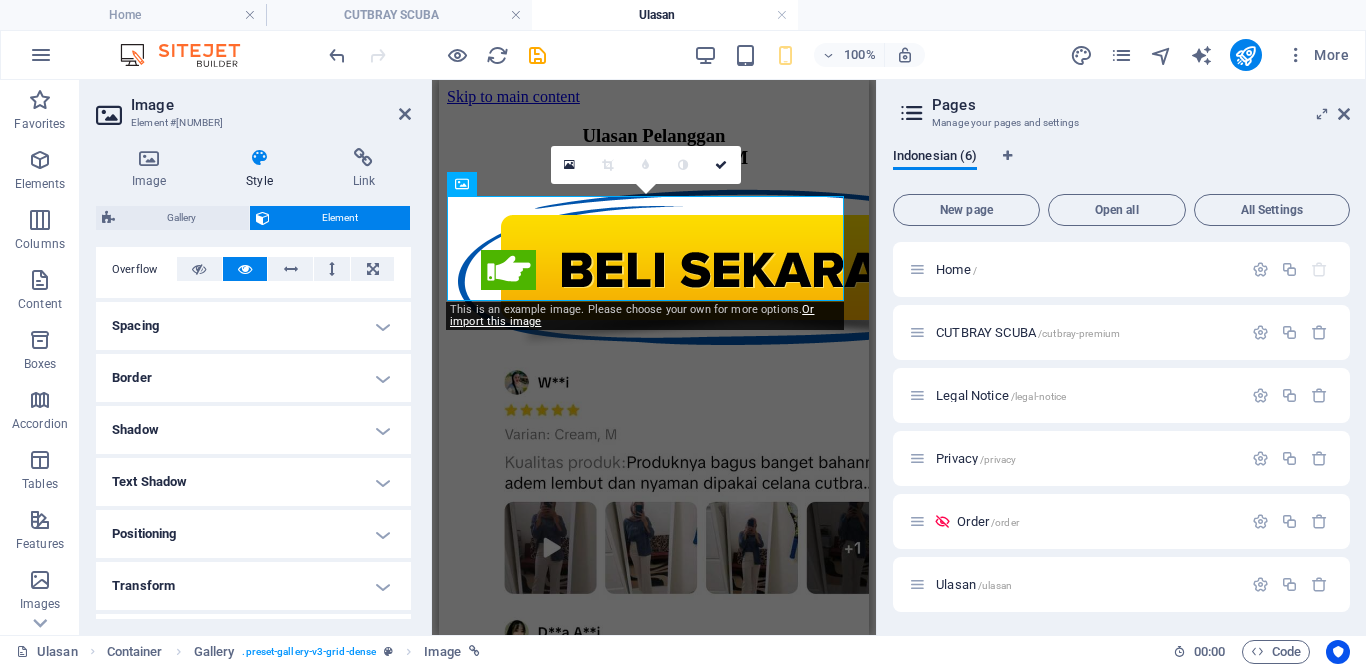 click on "Spacing" at bounding box center (253, 326) 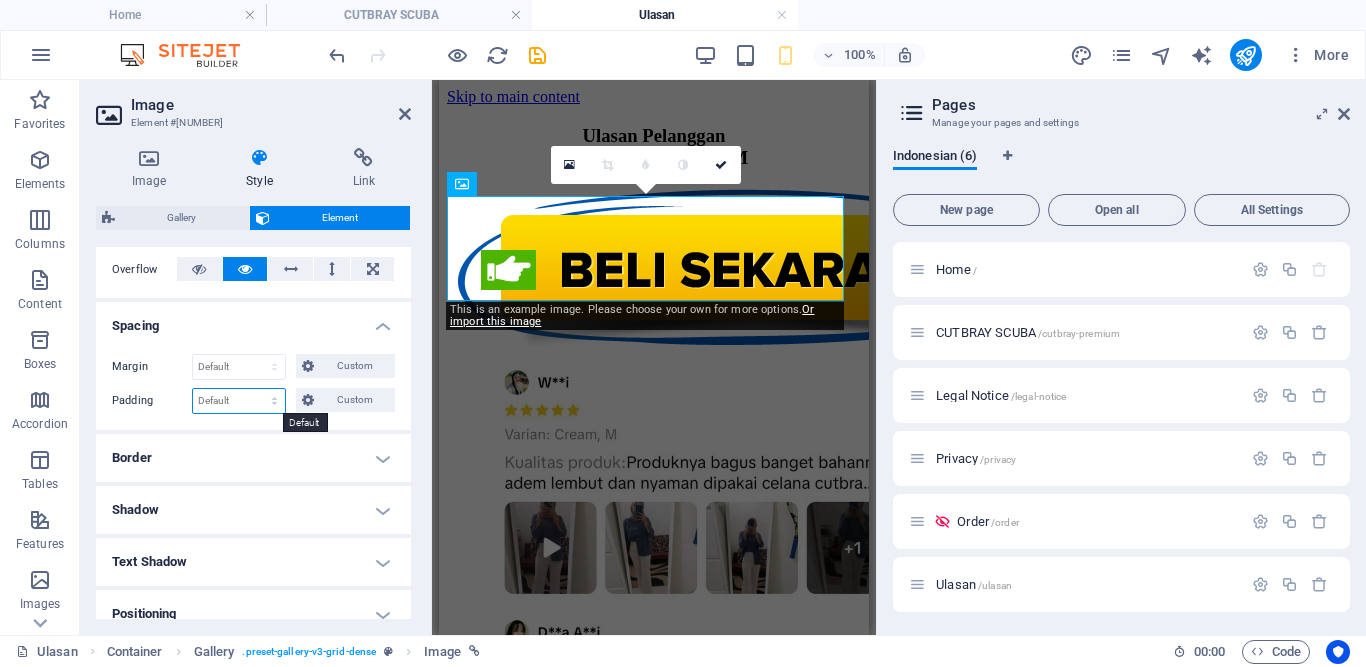 click on "Default px rem % vh vw Custom" at bounding box center [239, 401] 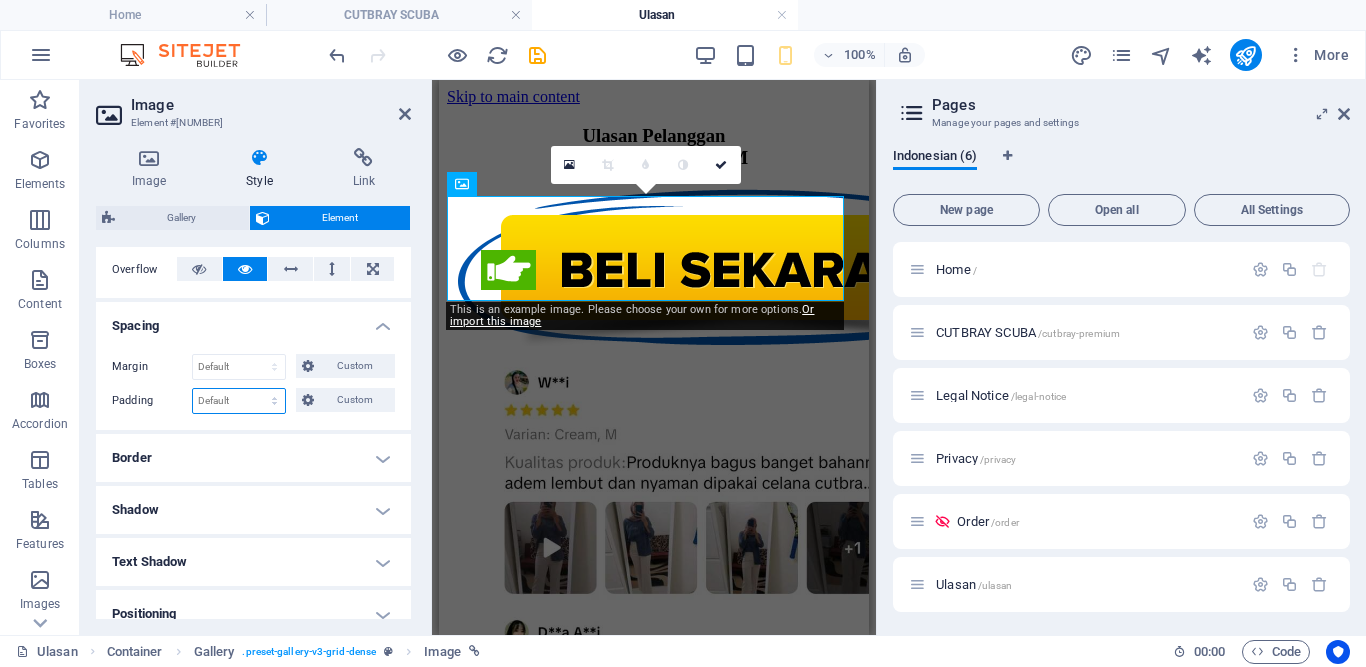 select on "px" 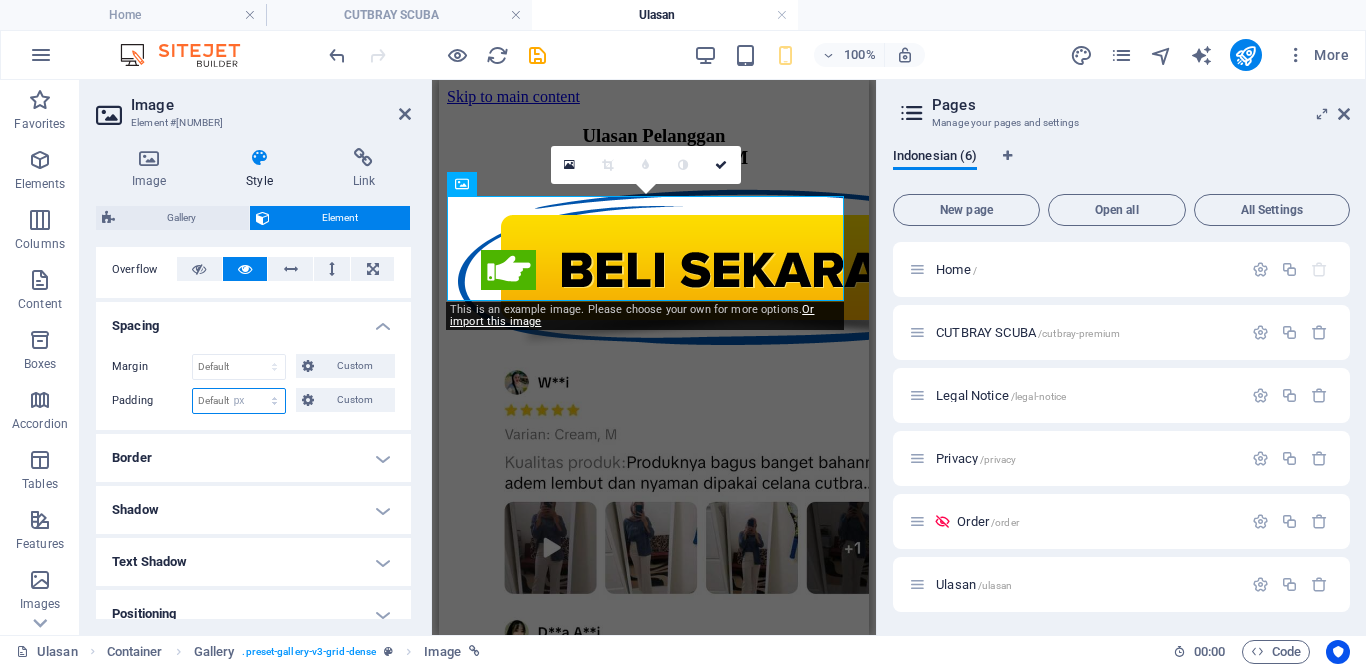 click on "Default px rem % vh vw Custom" at bounding box center (239, 401) 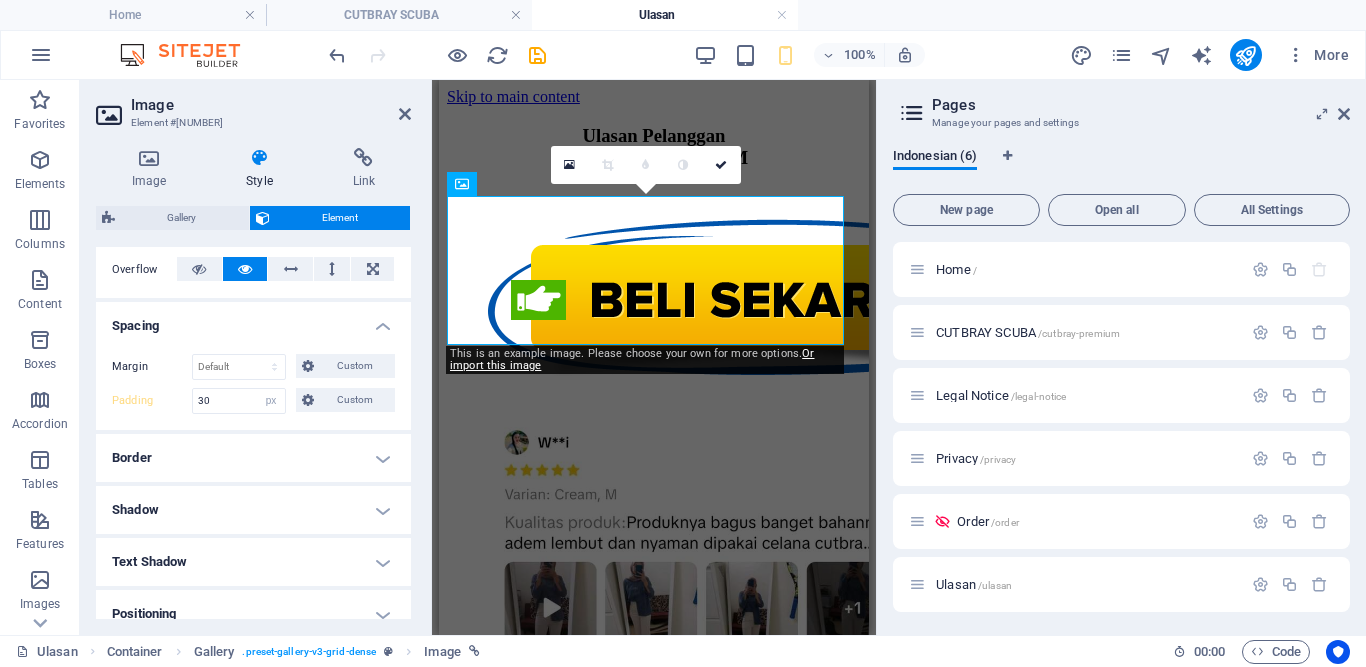 click on "Spacing" at bounding box center [253, 320] 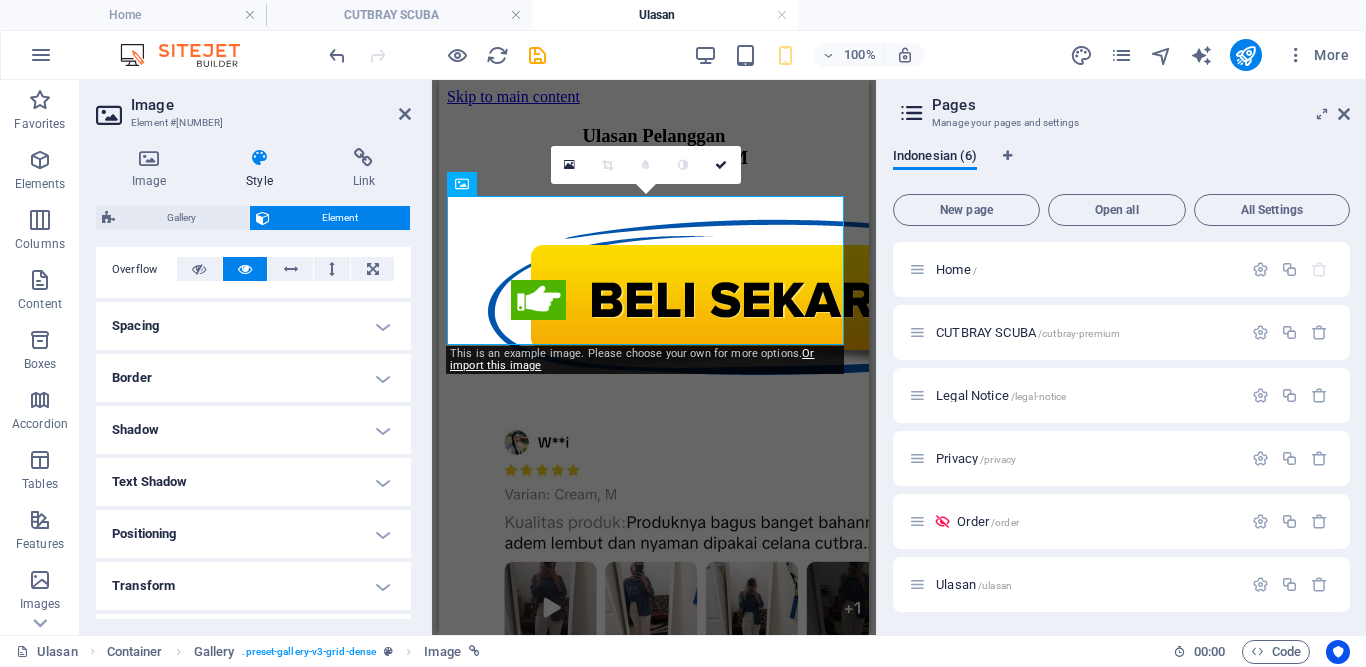 click on "Spacing" at bounding box center (253, 326) 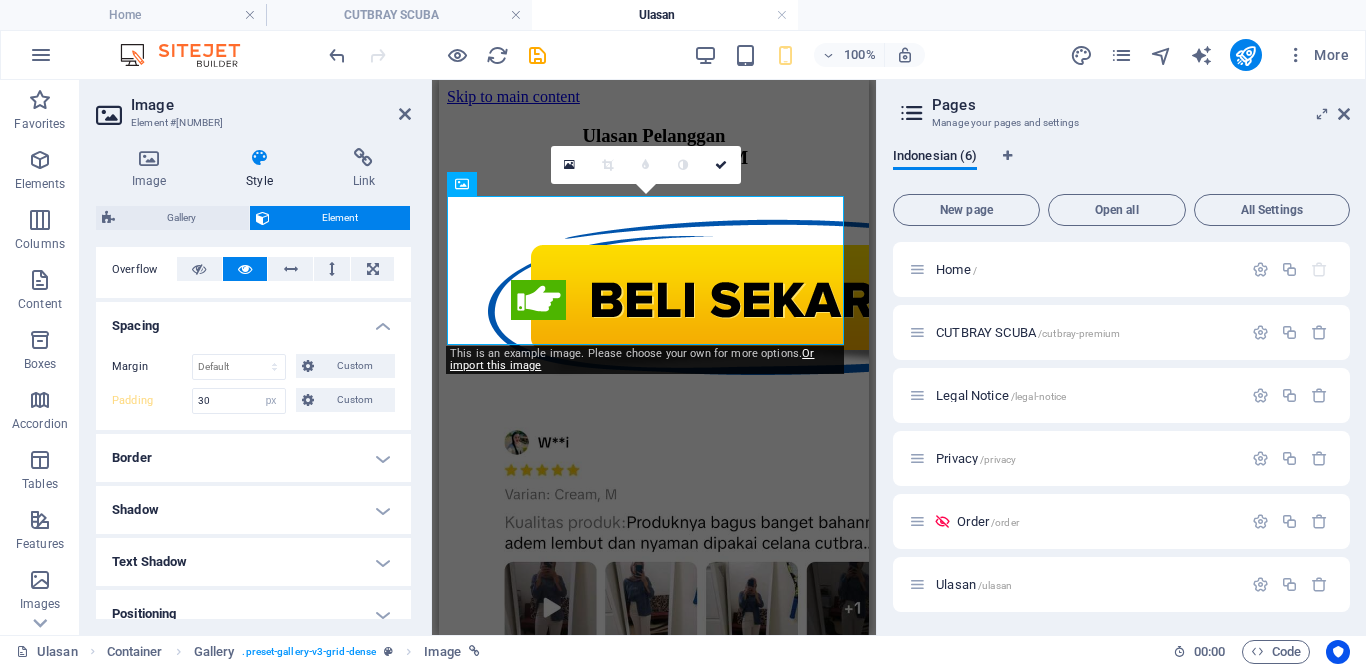 click on "Spacing" at bounding box center (253, 320) 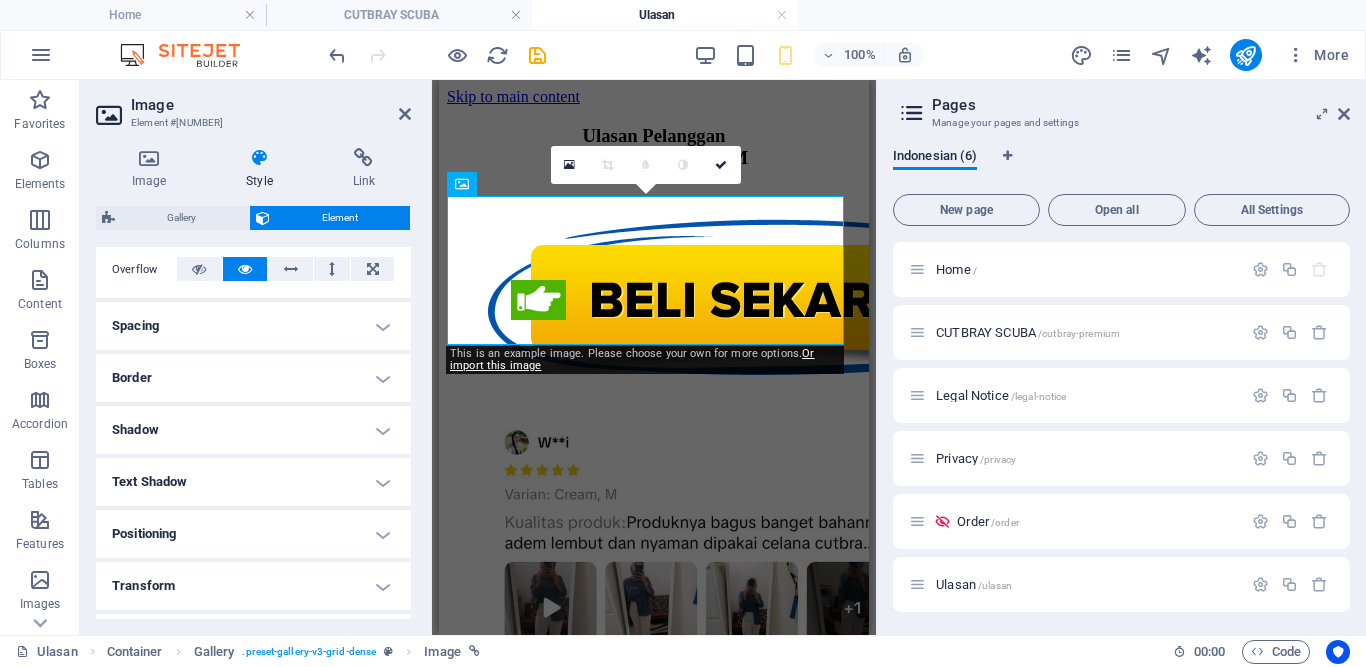 click on "Spacing" at bounding box center (253, 326) 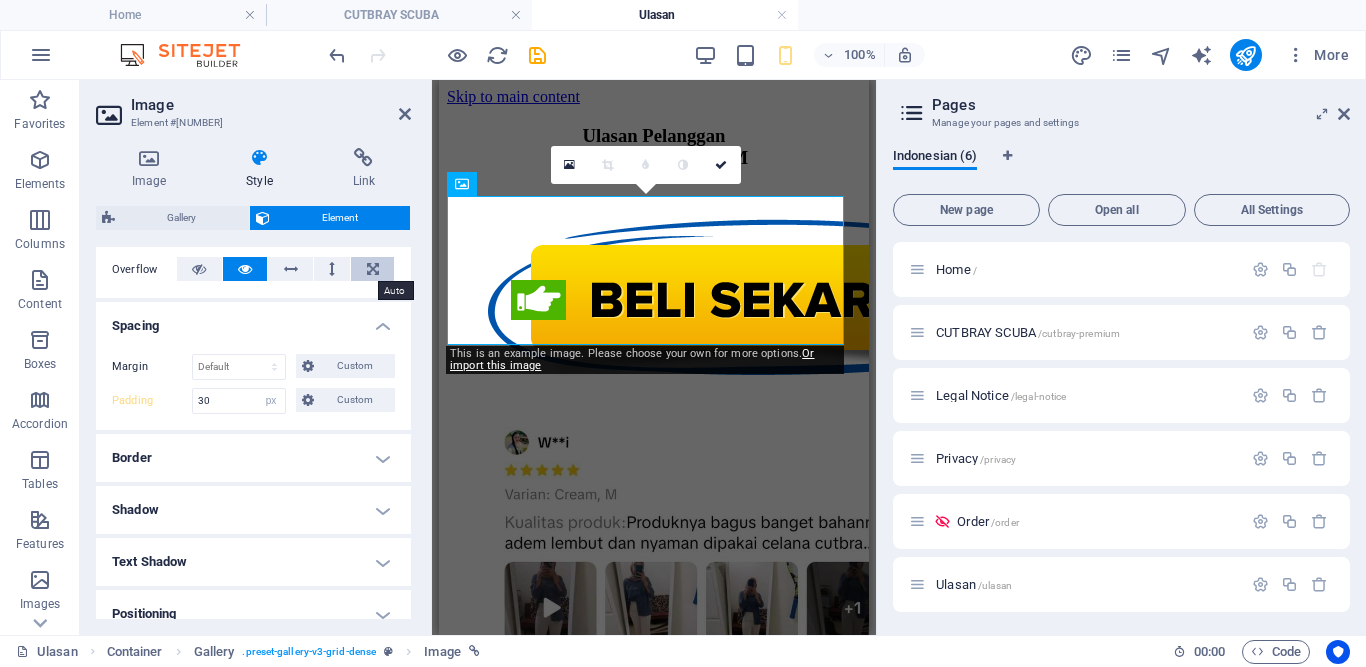 click at bounding box center (372, 269) 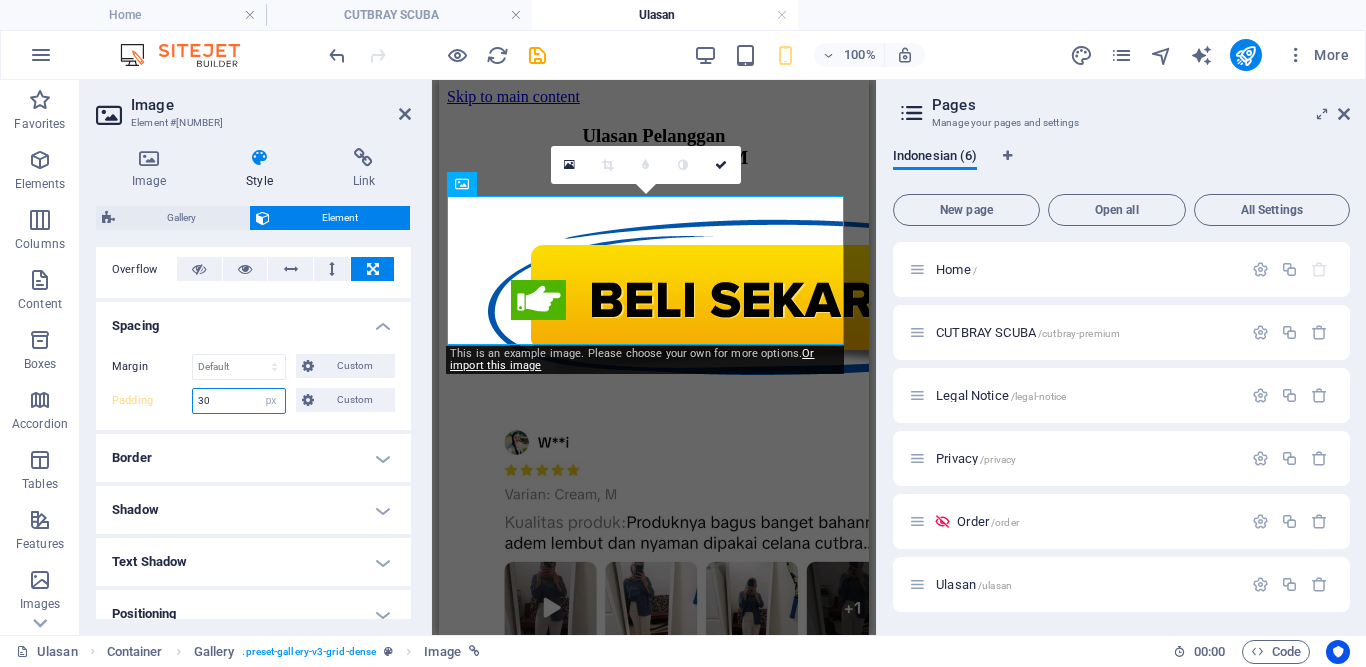 drag, startPoint x: 247, startPoint y: 396, endPoint x: 192, endPoint y: 400, distance: 55.145264 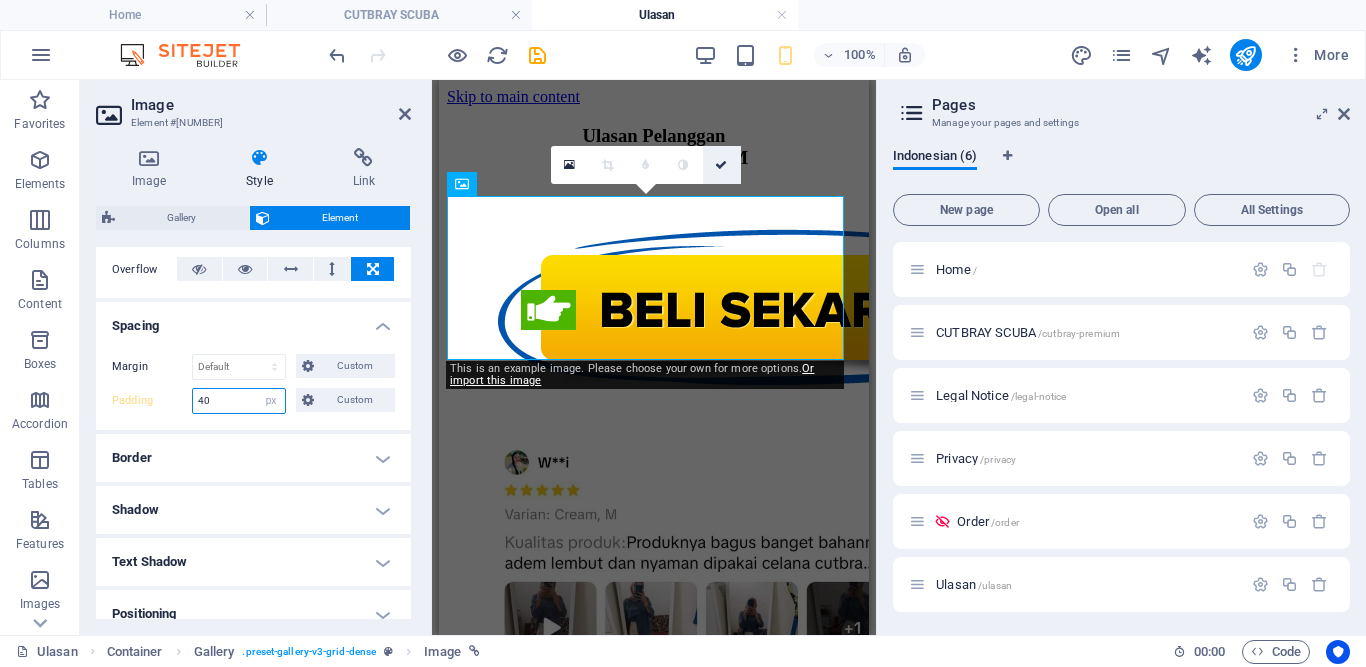 type on "40" 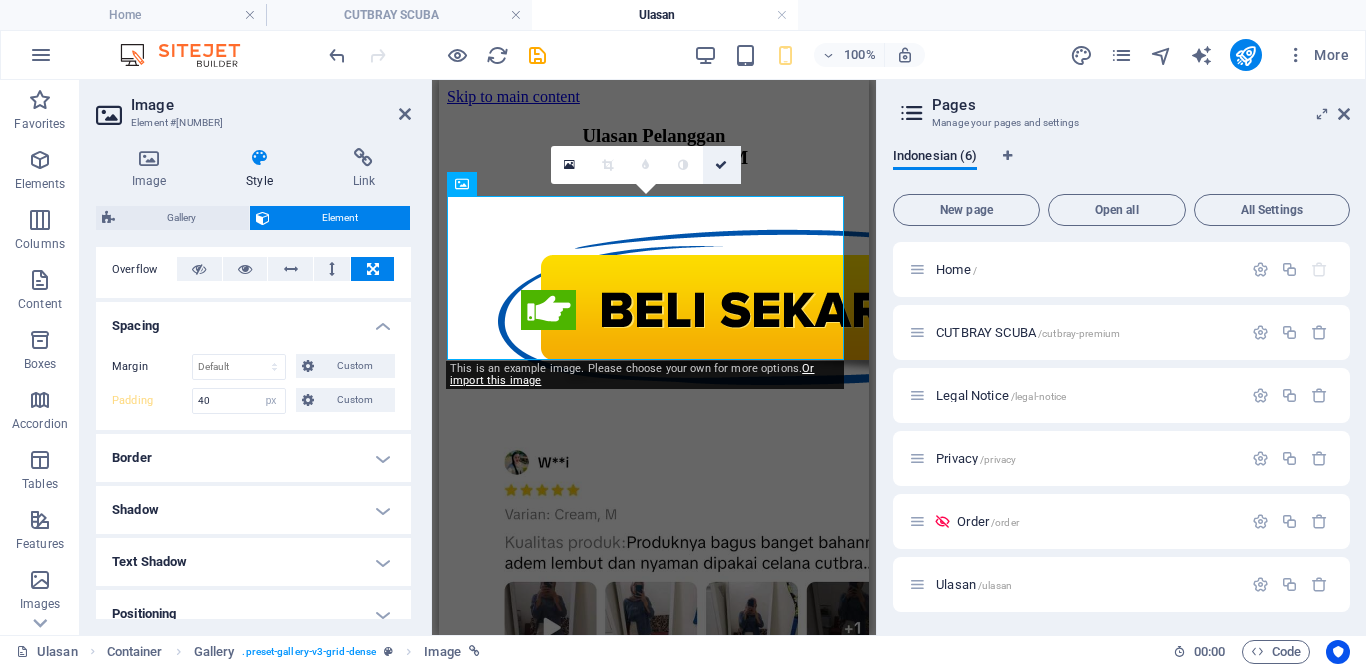 click at bounding box center [721, 165] 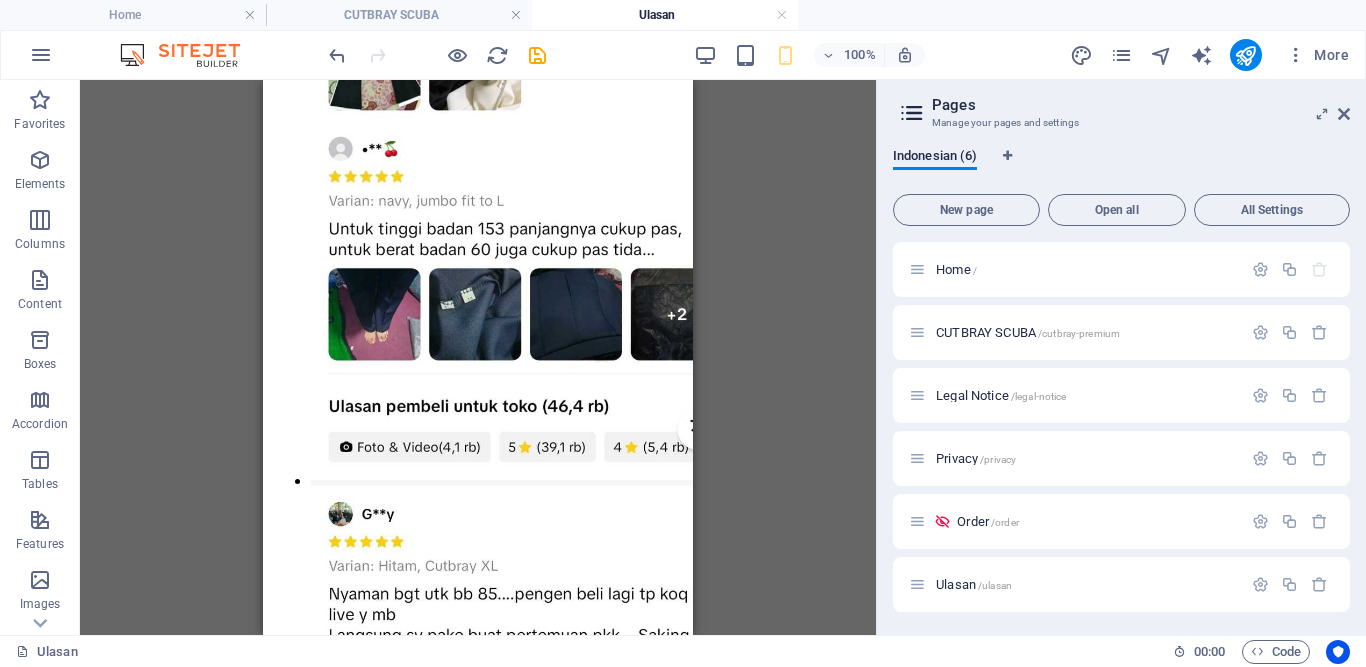scroll, scrollTop: 1189, scrollLeft: 0, axis: vertical 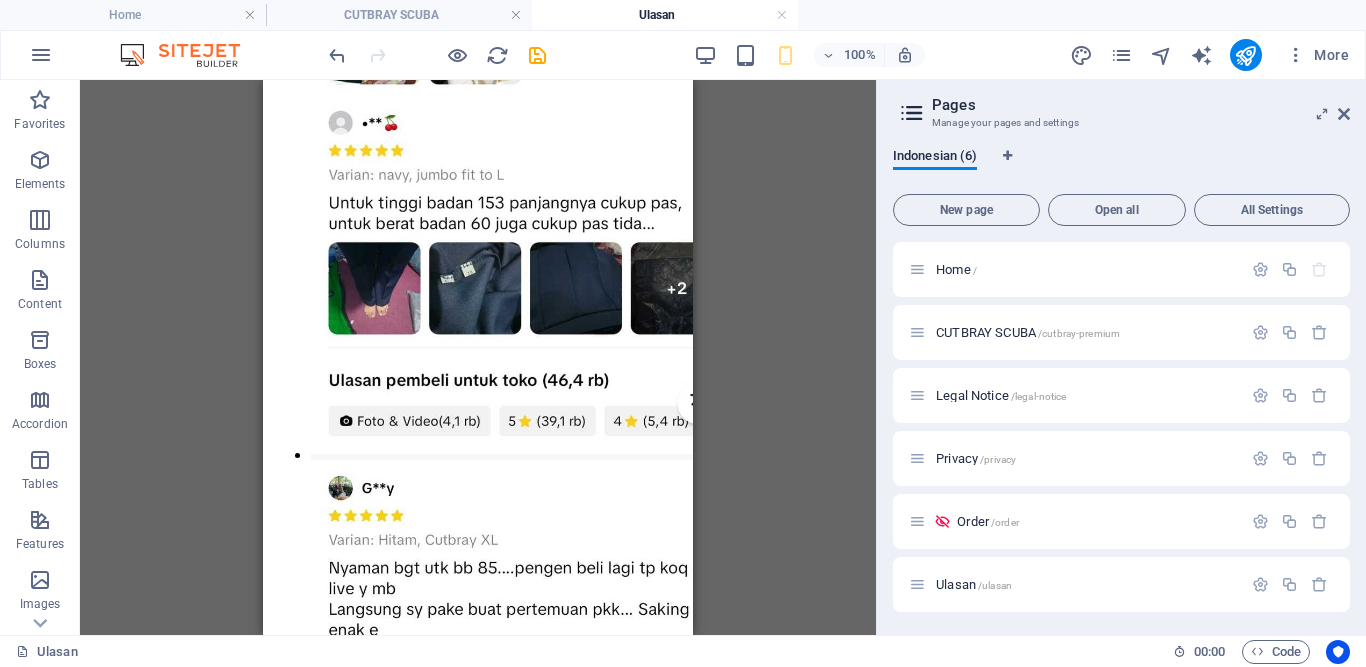 drag, startPoint x: 681, startPoint y: 207, endPoint x: 964, endPoint y: 614, distance: 495.71967 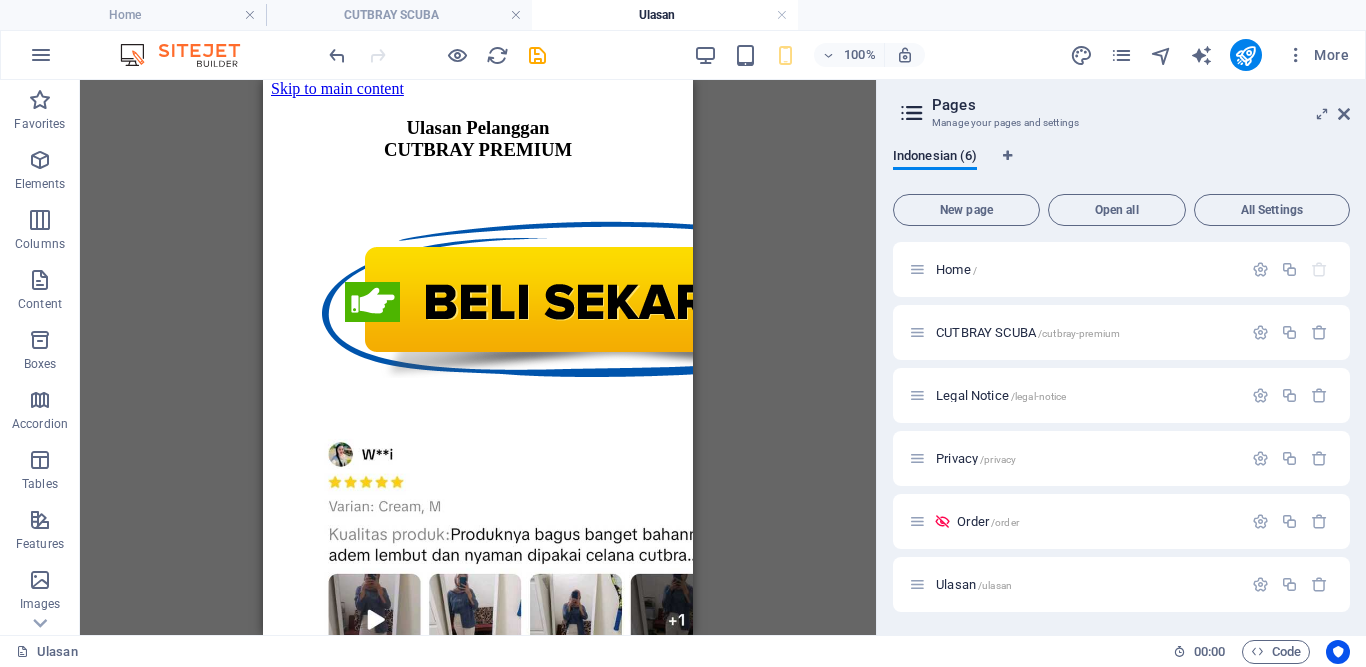 scroll, scrollTop: 0, scrollLeft: 0, axis: both 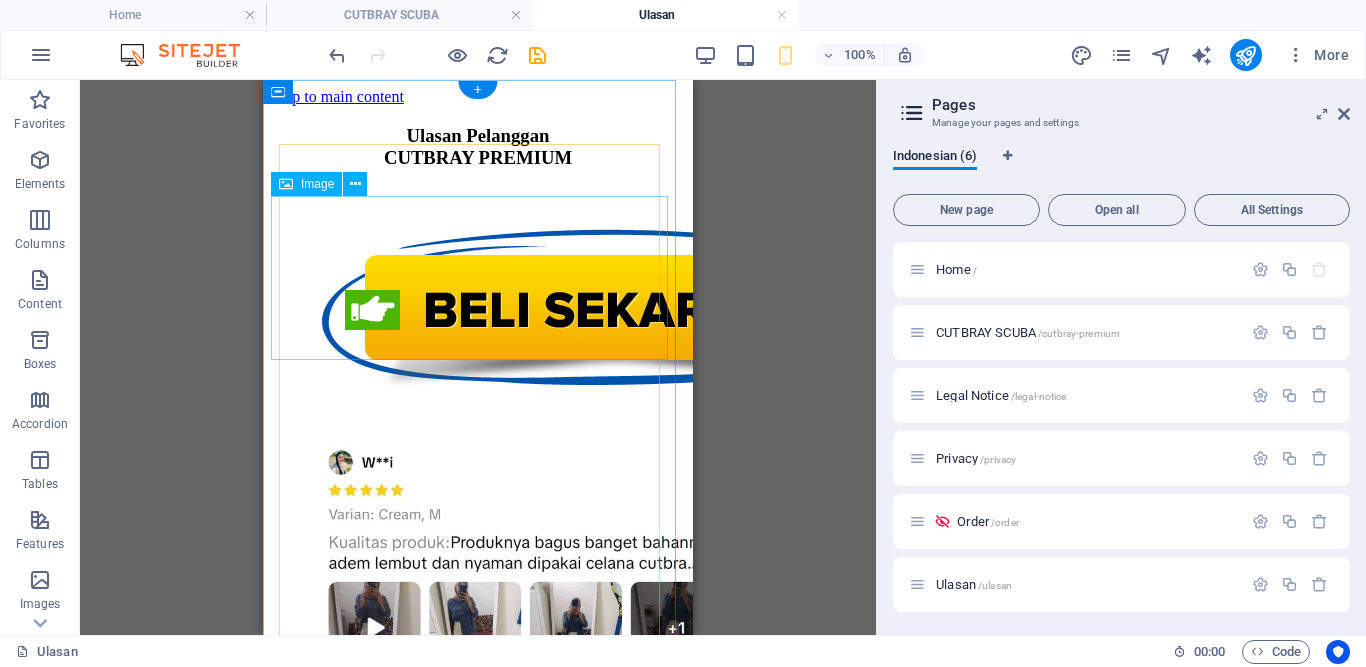click at bounding box center [478, 308] 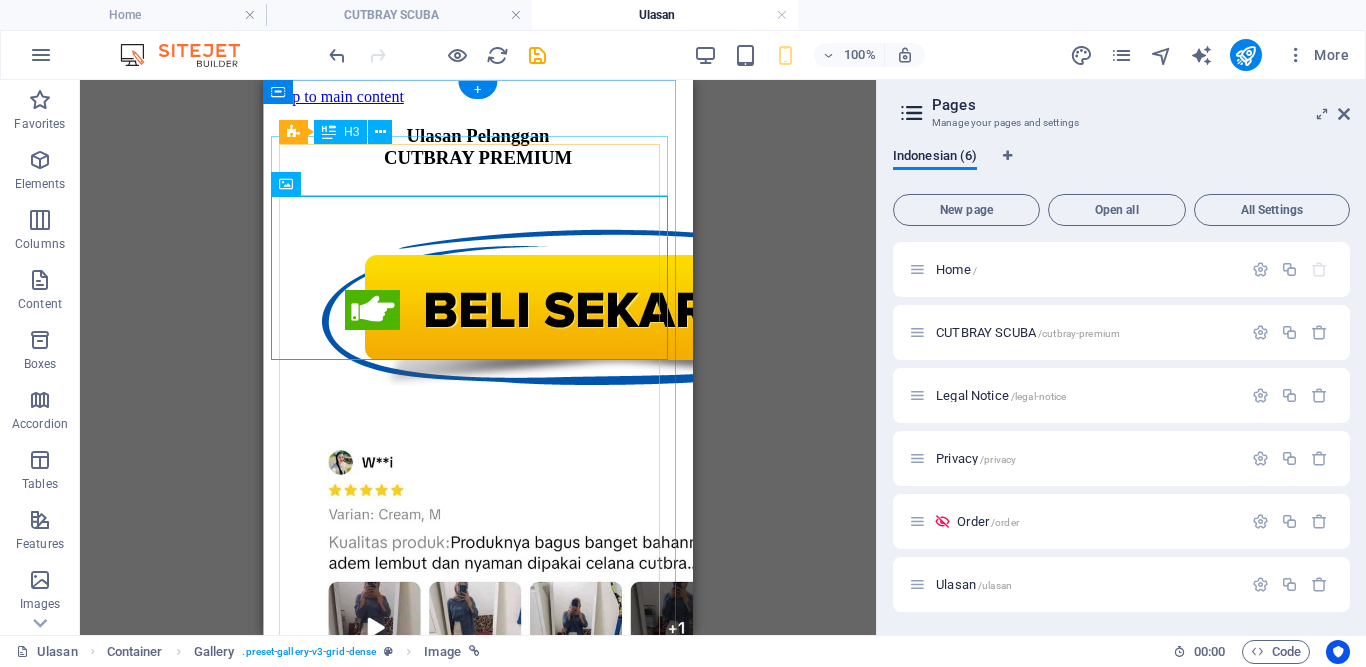 click on "[REVIEW_PHRASE] [PRODUCT]" at bounding box center (478, 147) 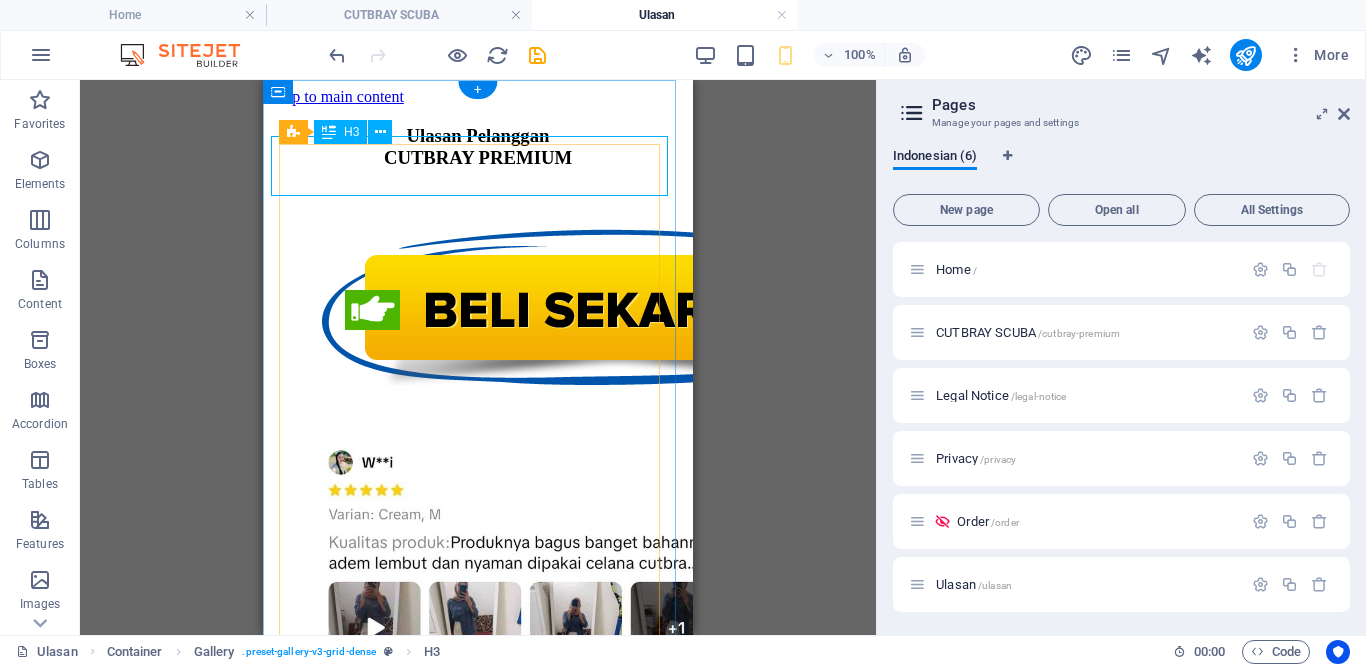 click on "[REVIEW_PHRASE] [PRODUCT]" at bounding box center (478, 147) 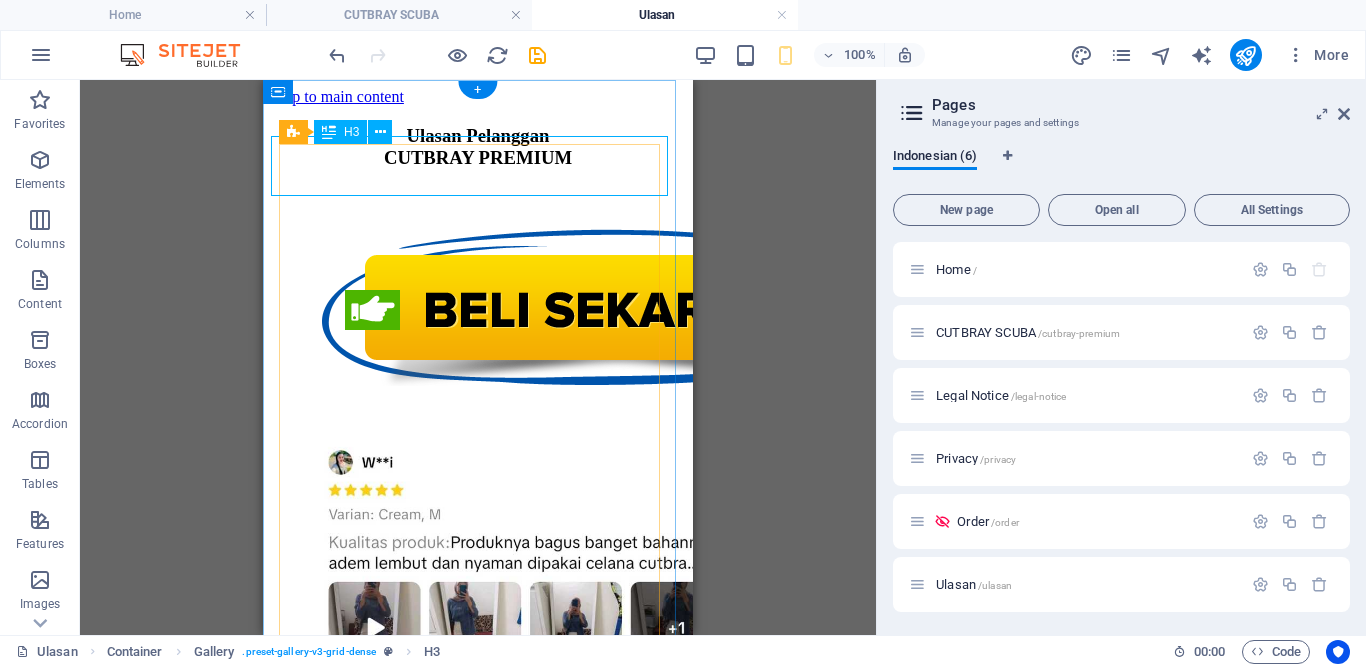 click on "[REVIEW_PHRASE] [PRODUCT]" at bounding box center [478, 147] 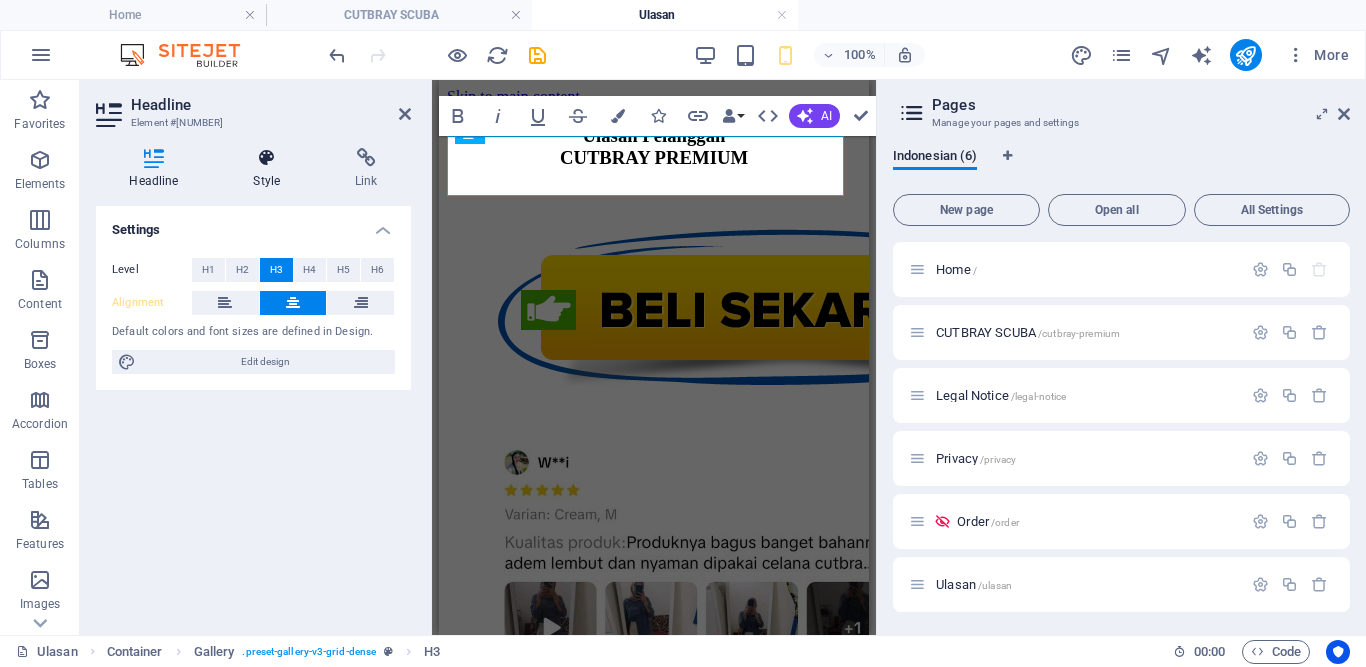 click on "Style" at bounding box center [271, 169] 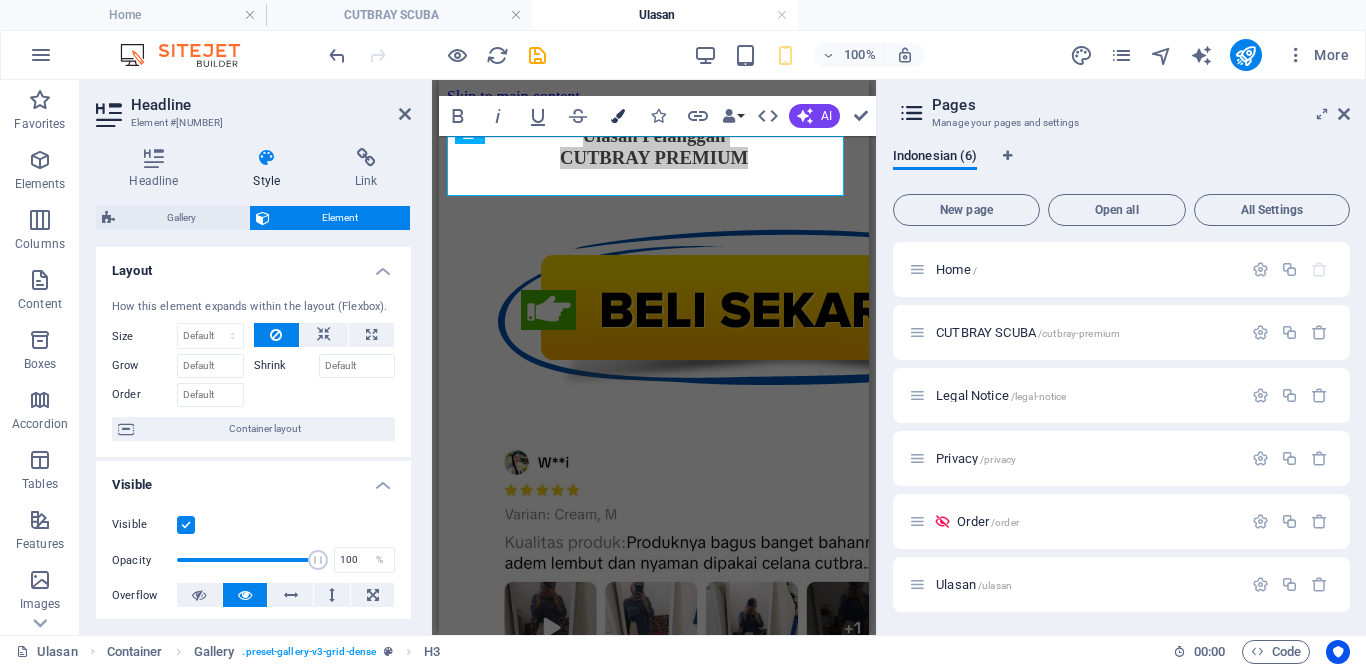 click at bounding box center [618, 116] 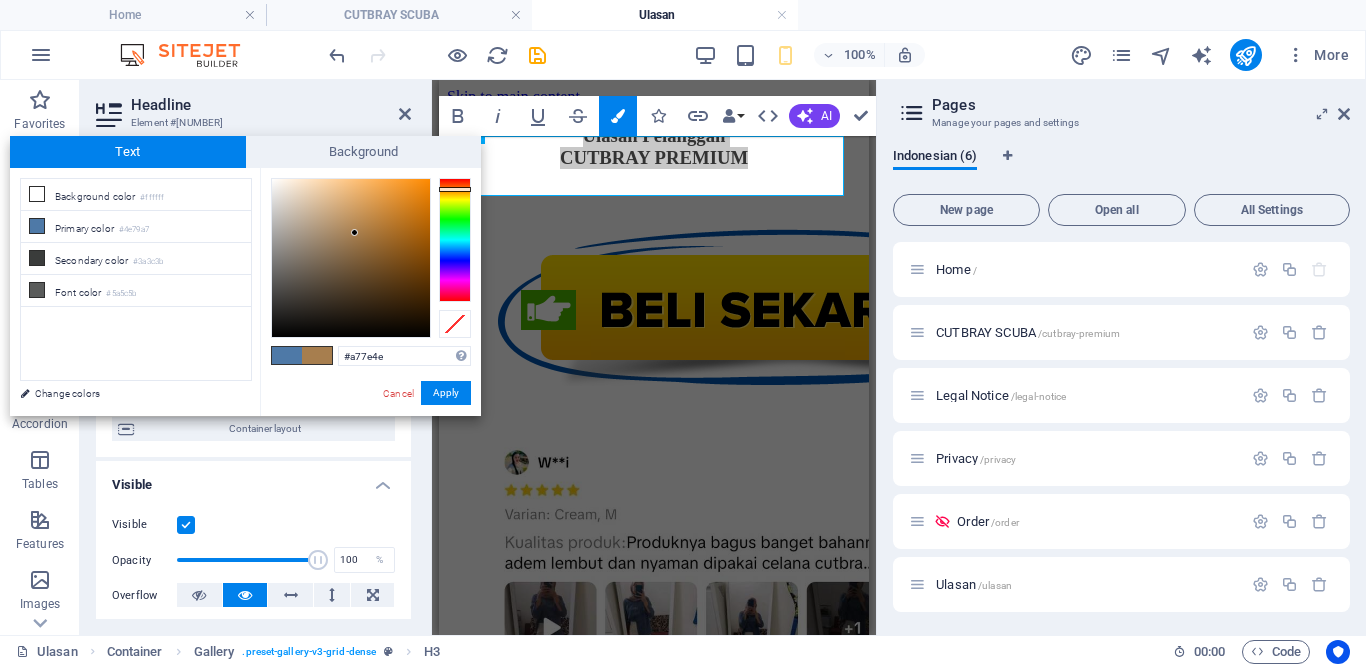 drag, startPoint x: 450, startPoint y: 200, endPoint x: 450, endPoint y: 189, distance: 11 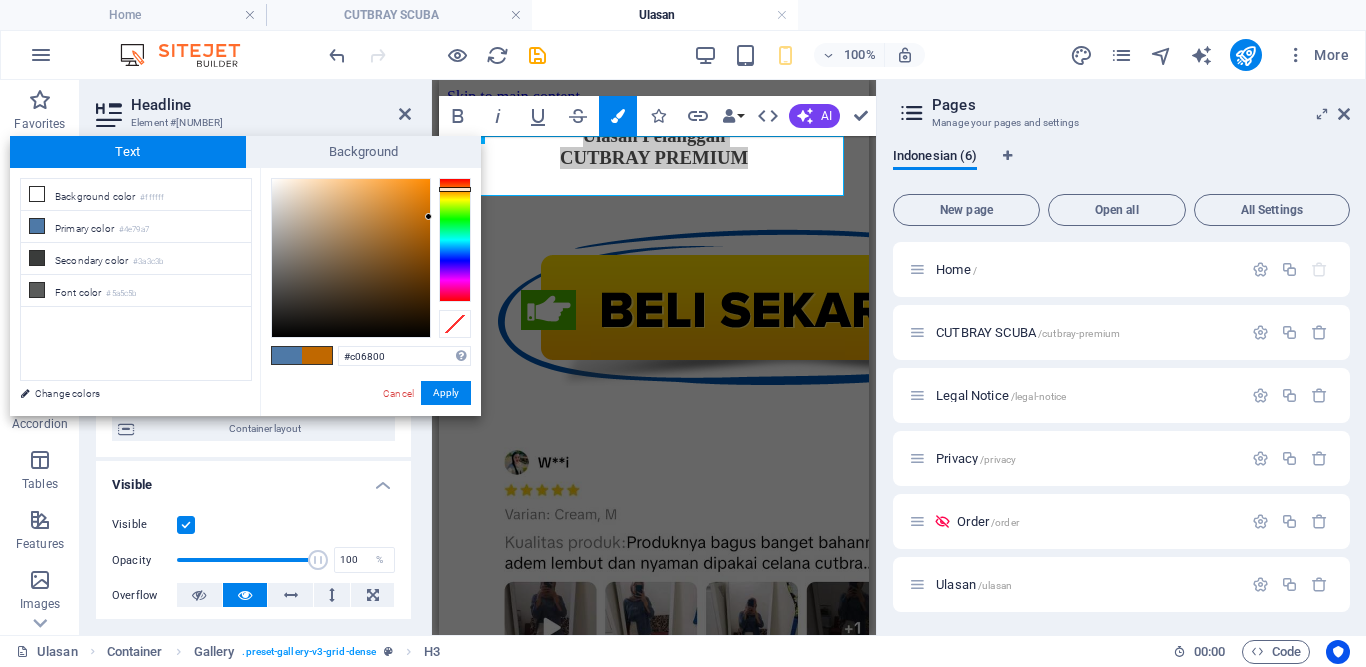 drag, startPoint x: 389, startPoint y: 203, endPoint x: 452, endPoint y: 217, distance: 64.53681 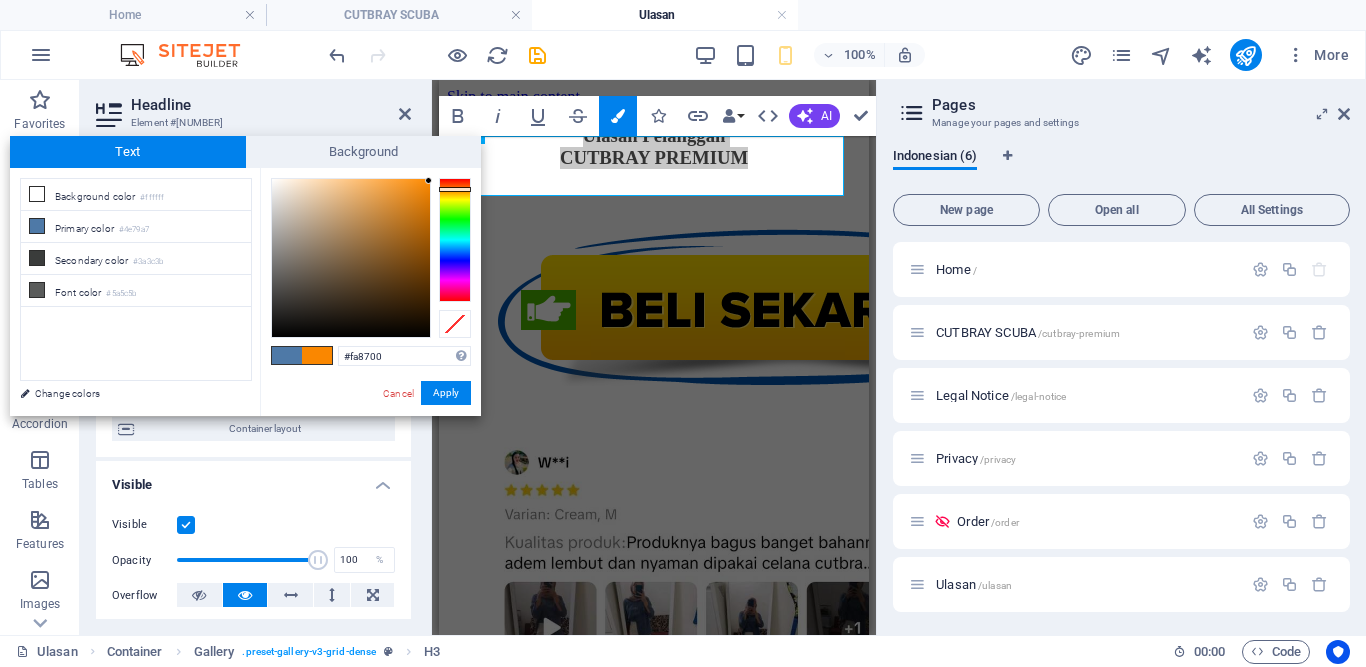 type on "#ff8a00" 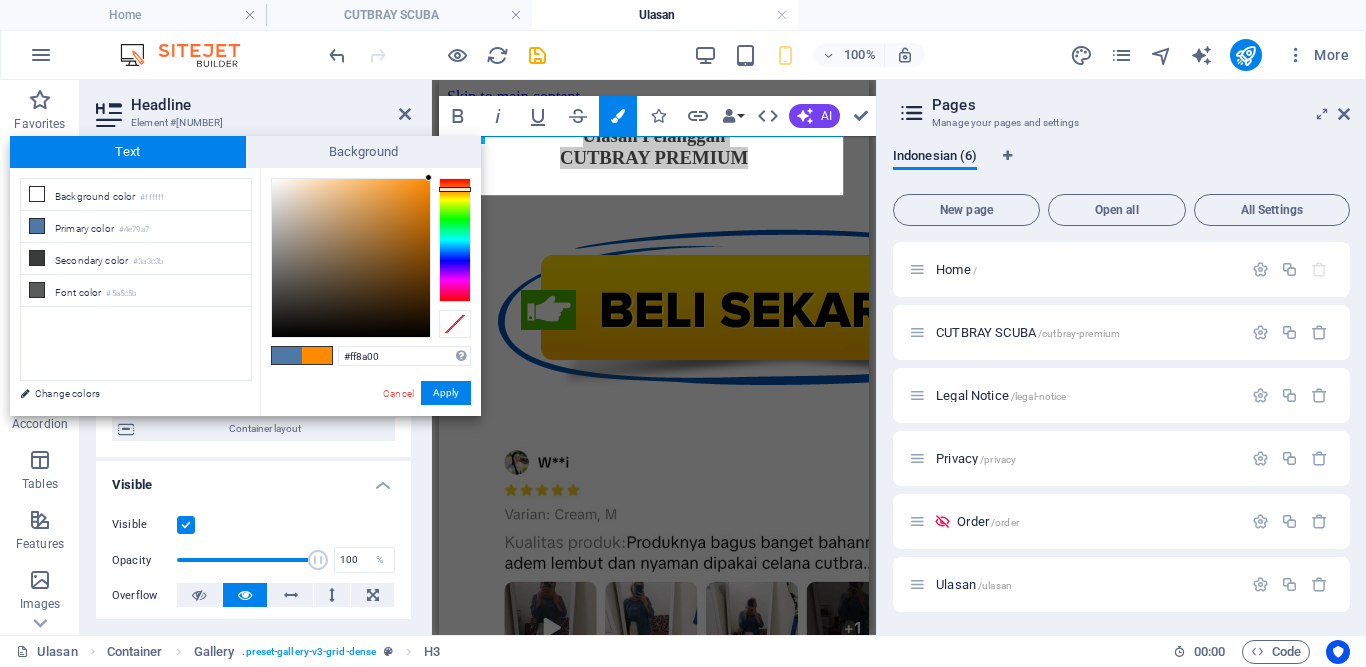 click on "Placeholder Container Reference Gallery Gallery Gallery Gallery Gallery H3 H3 Gallery H3 Image Image Bold Italic Underline Strikethrough Colors Icons Link Data Bindings Company First name Last name Street ZIP code City Email Phone Mobile Fax Custom field 1 Custom field 2 Custom field 3 Custom field 4 Custom field 5 Custom field 6 HTML AI Improve Make shorter Make longer Fix spelling & grammar Translate to Indonesian Generate text Confirm (Ctrl+⏎)" at bounding box center (654, 357) 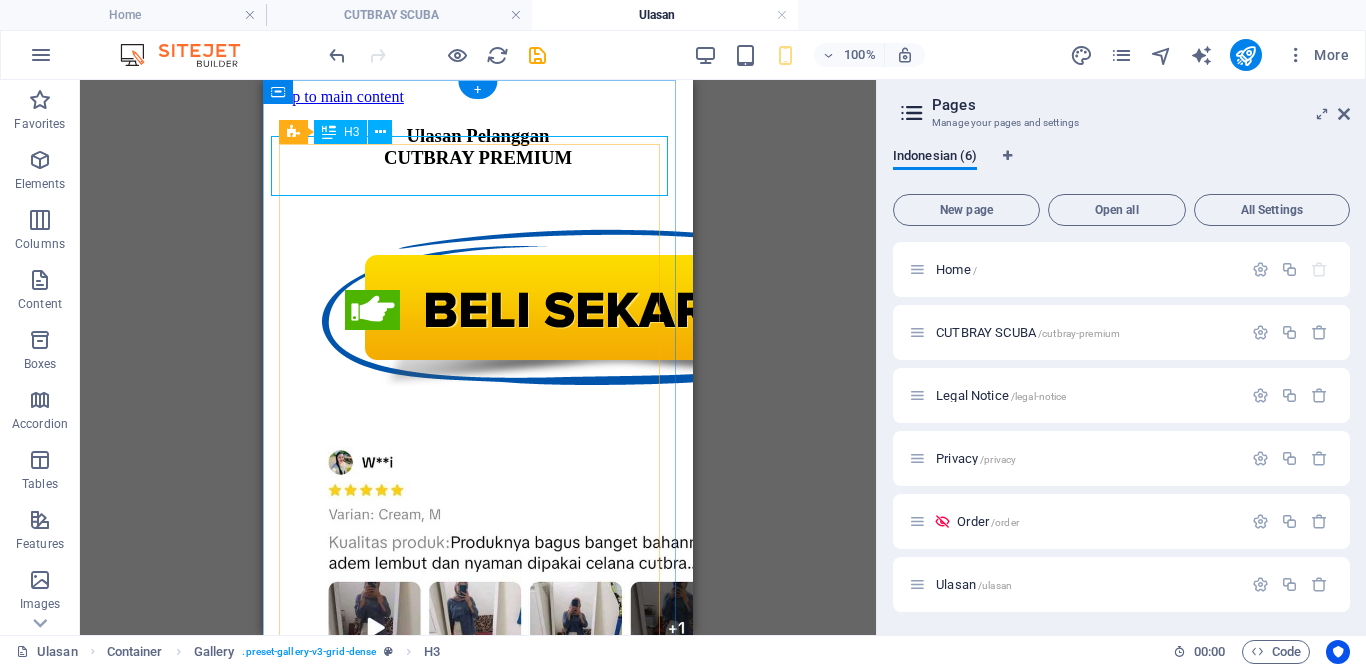 click on "Ulasan Pelanggan CUTBRAY PREMIUM" at bounding box center [478, 147] 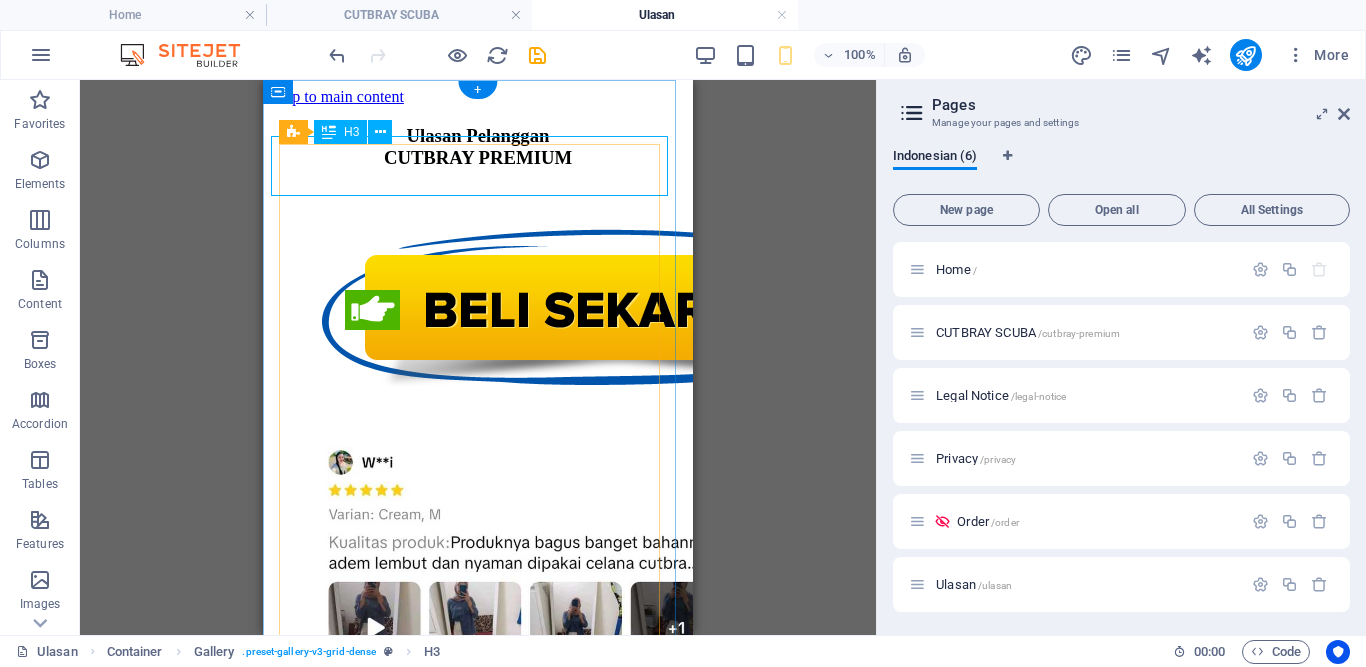 click on "Ulasan Pelanggan CUTBRAY PREMIUM" at bounding box center [478, 147] 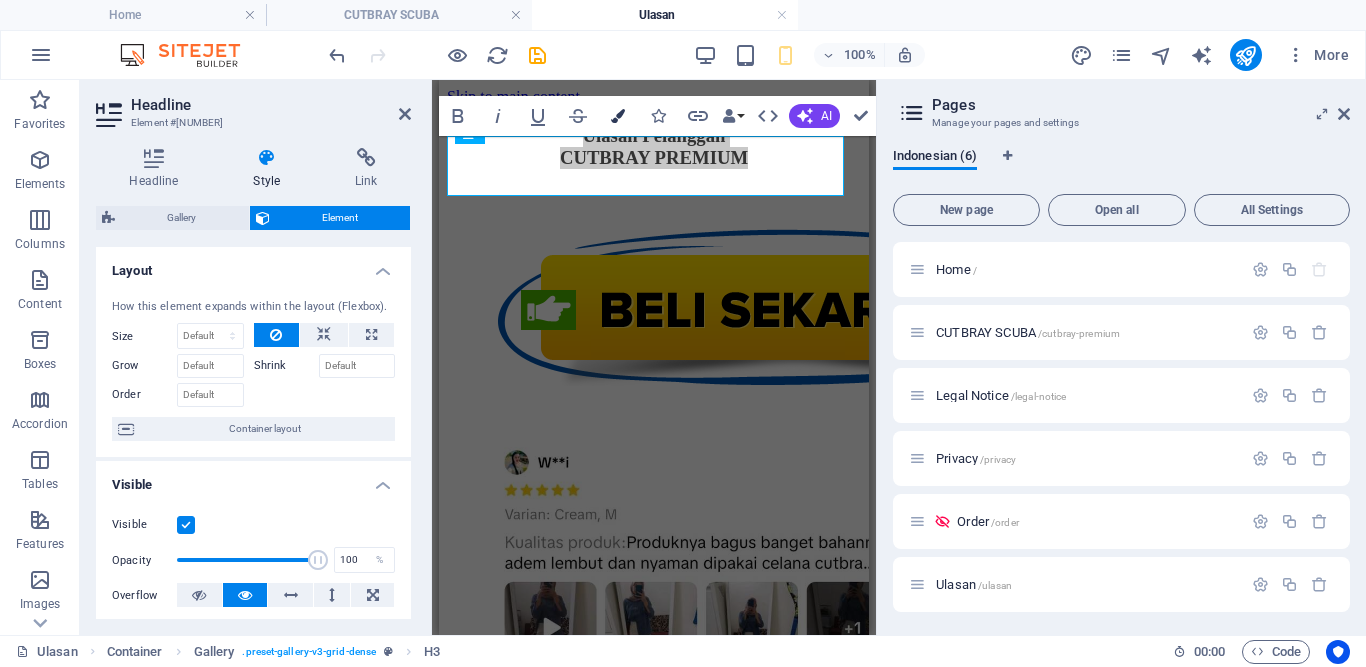 click at bounding box center [618, 116] 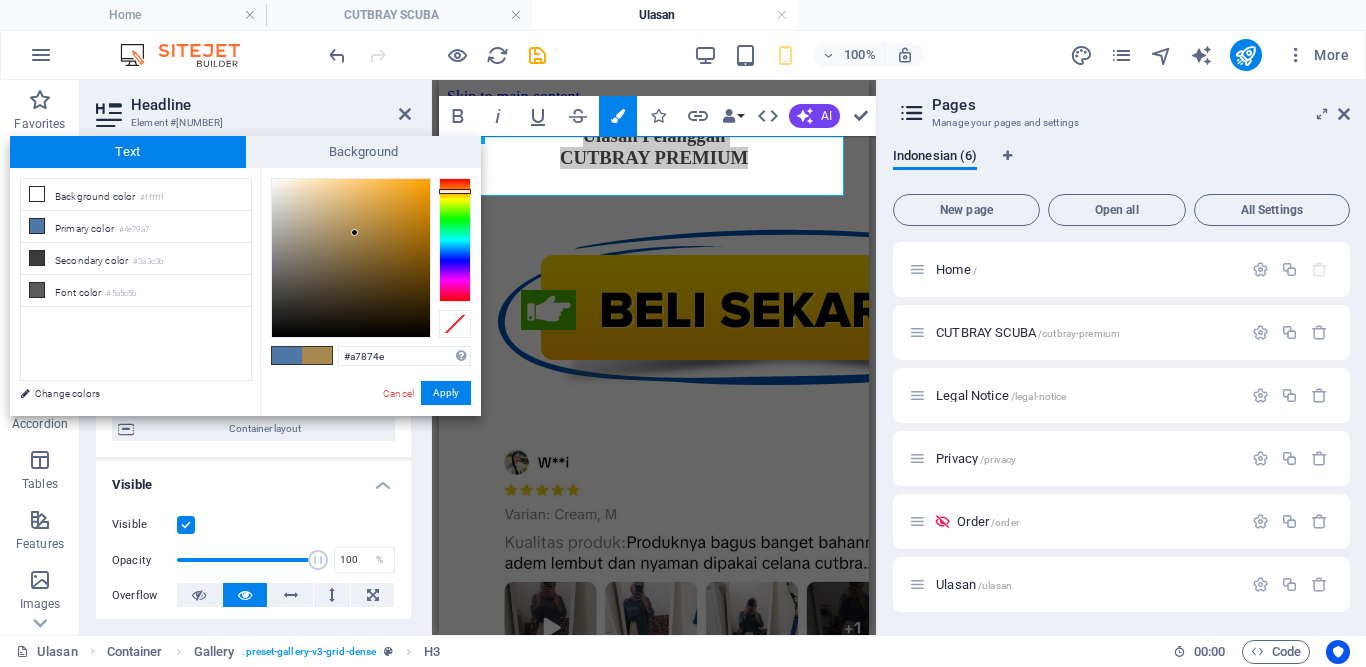 click at bounding box center (455, 240) 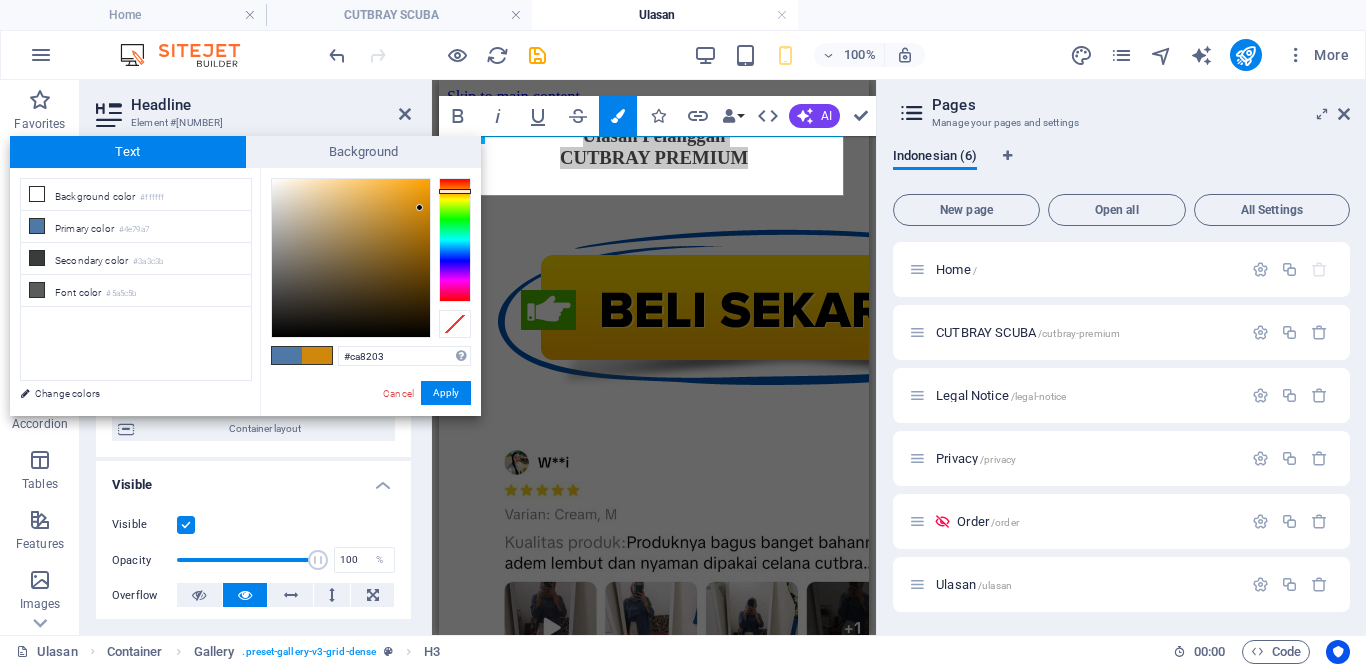 type on "#c88000" 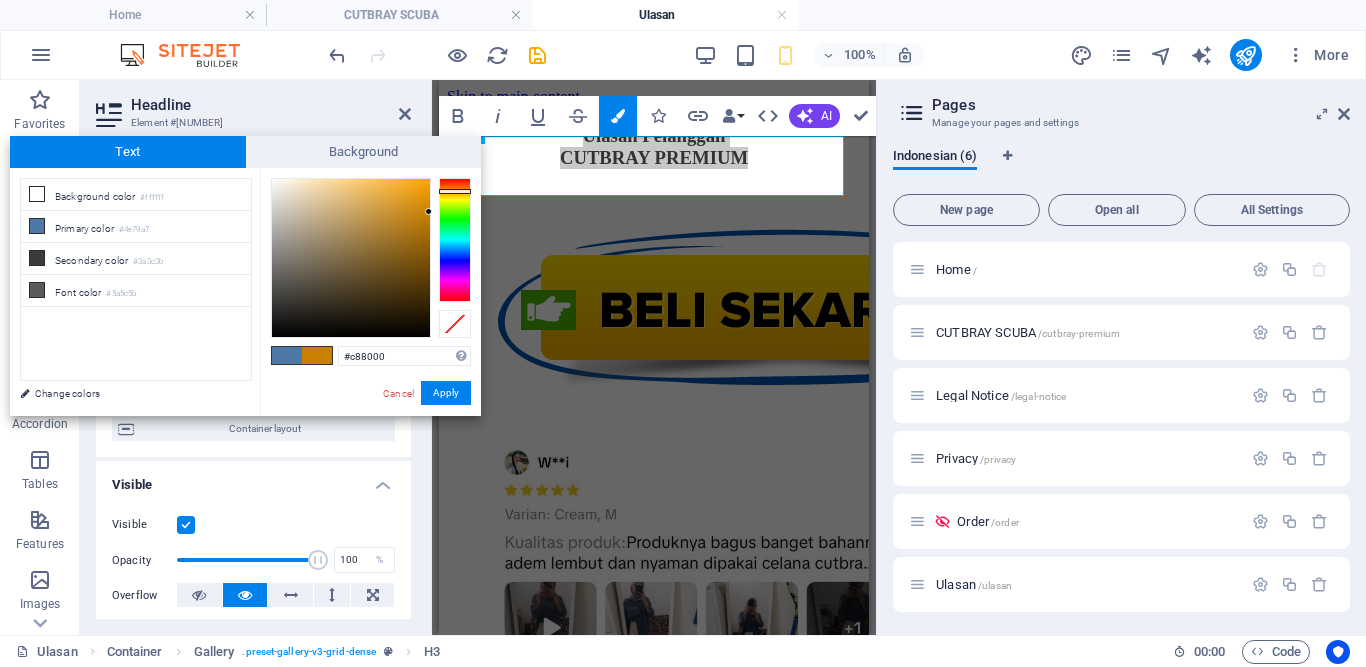 drag, startPoint x: 406, startPoint y: 207, endPoint x: 431, endPoint y: 212, distance: 25.495098 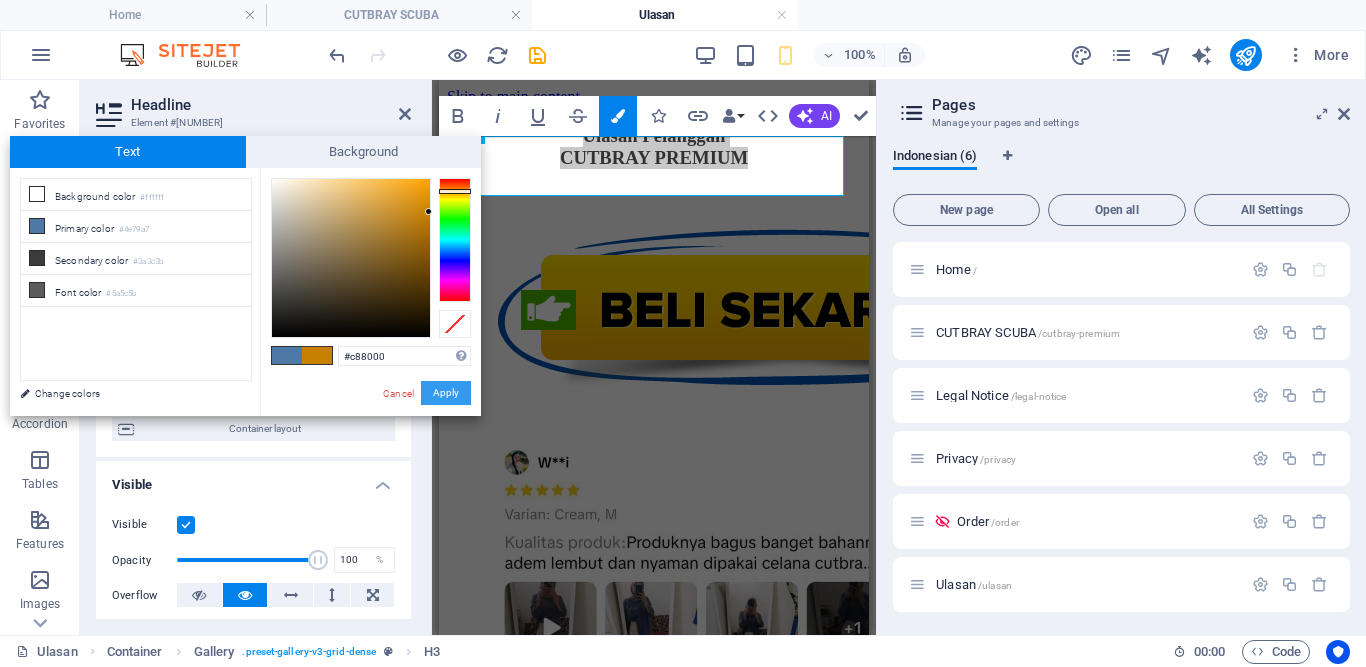 click on "Apply" at bounding box center (446, 393) 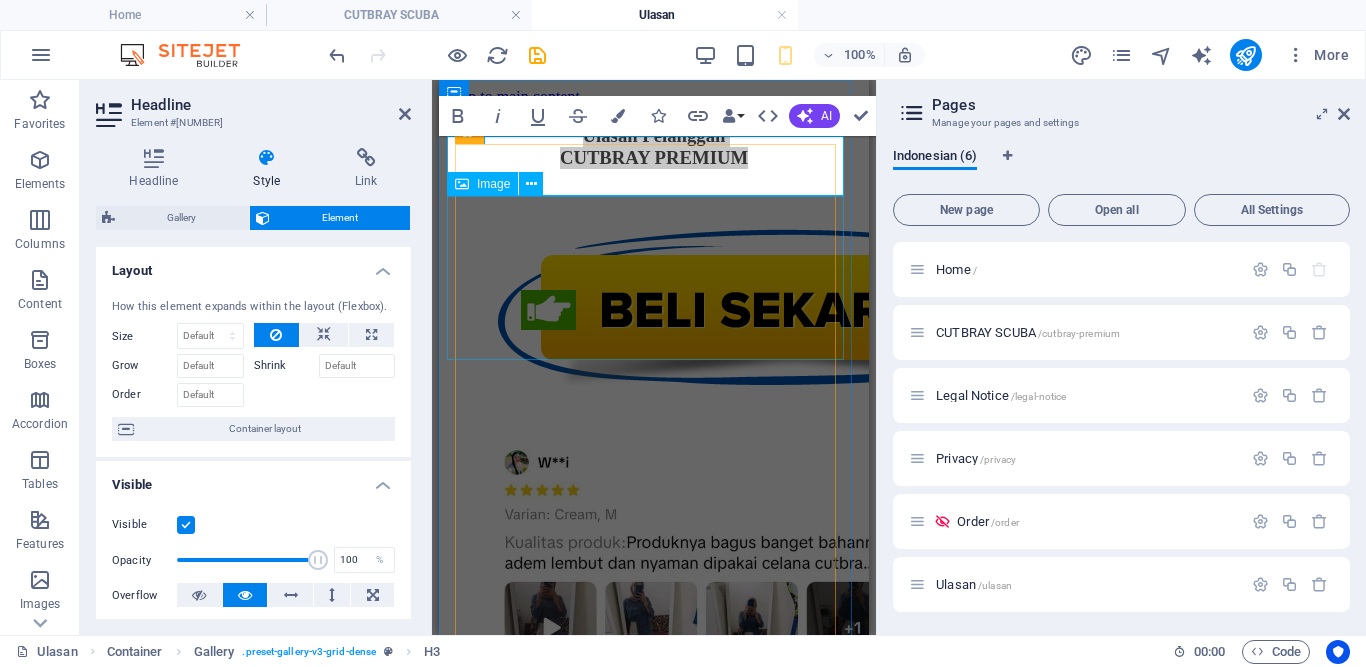 click at bounding box center (654, 308) 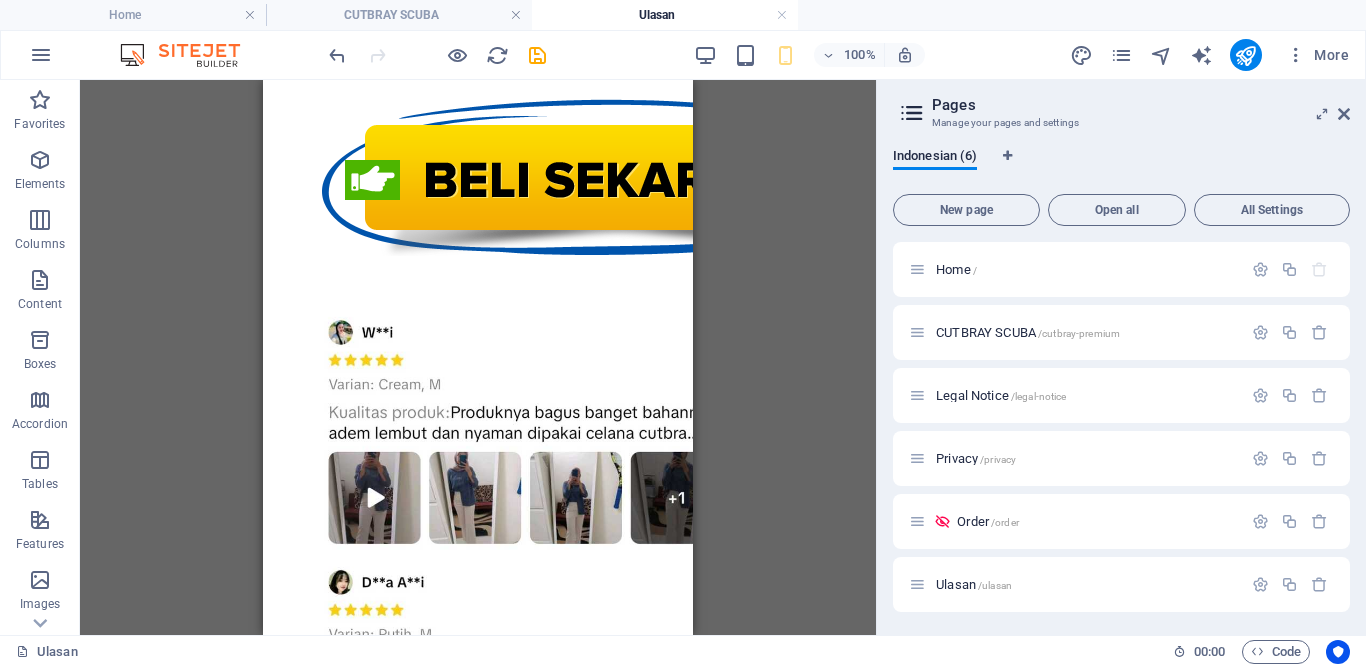 scroll, scrollTop: 0, scrollLeft: 0, axis: both 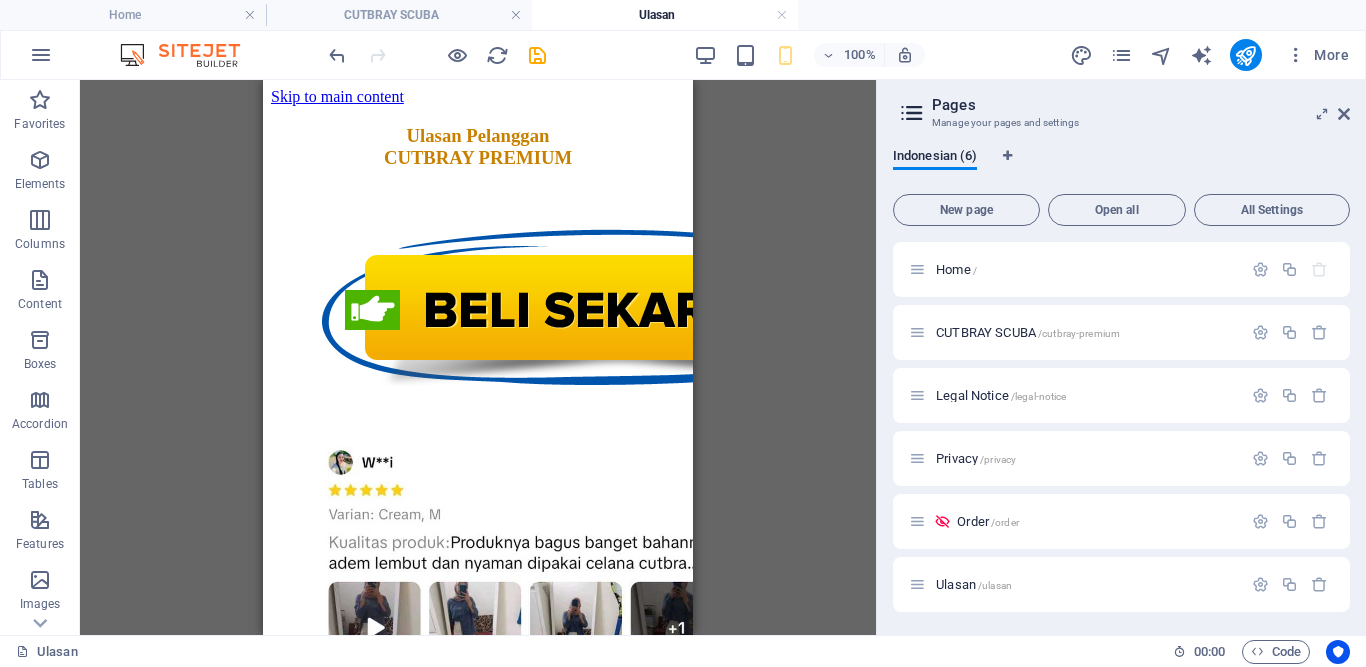 drag, startPoint x: 692, startPoint y: 191, endPoint x: 988, endPoint y: 236, distance: 299.40106 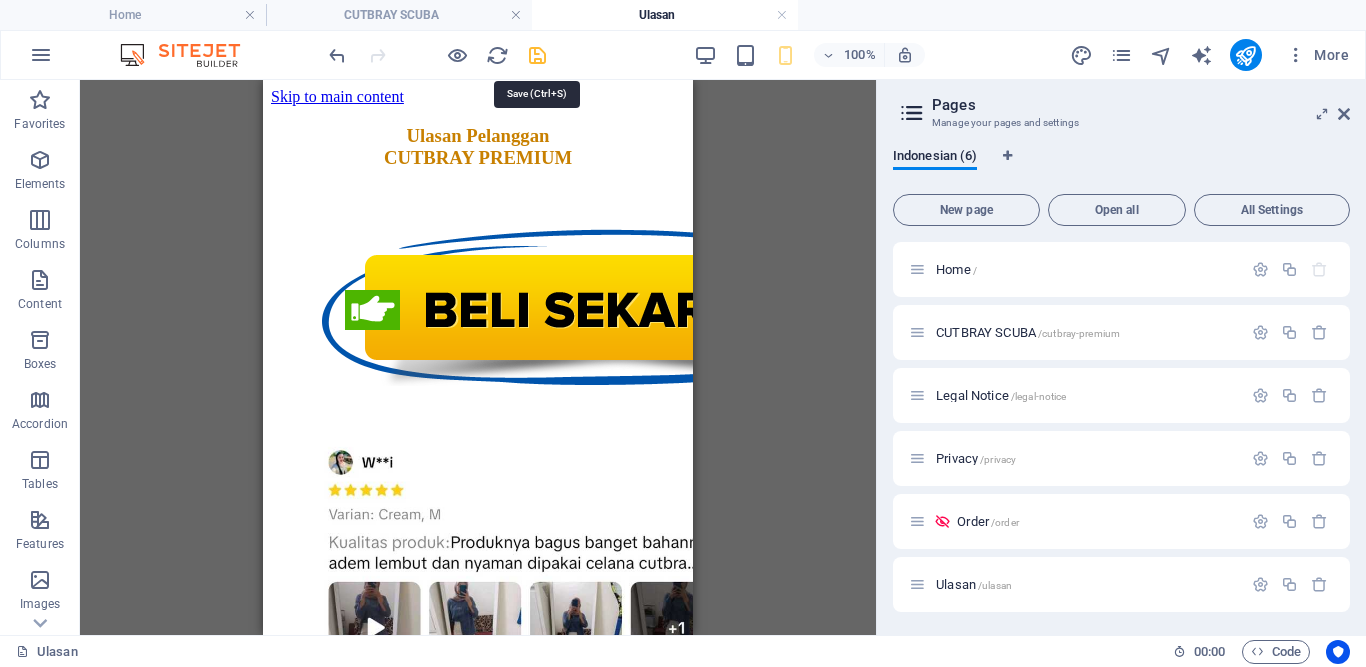 click at bounding box center [537, 55] 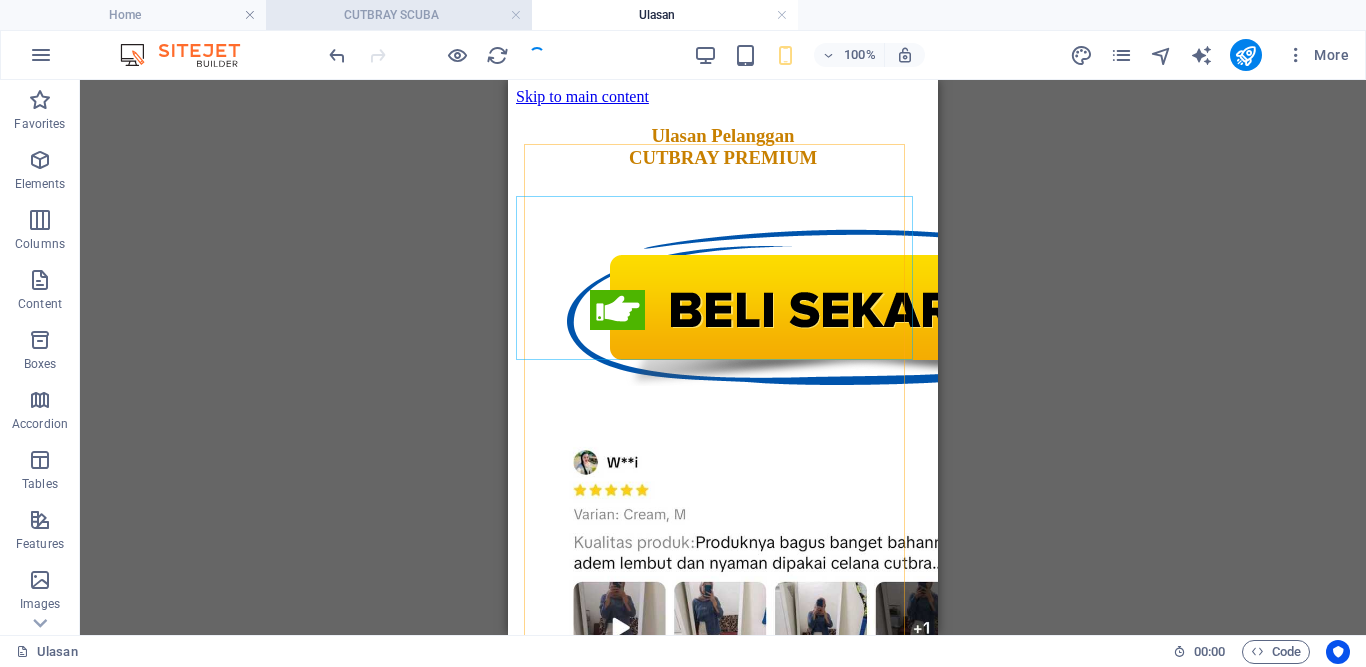 click on "CUTBRAY SCUBA" at bounding box center [399, 15] 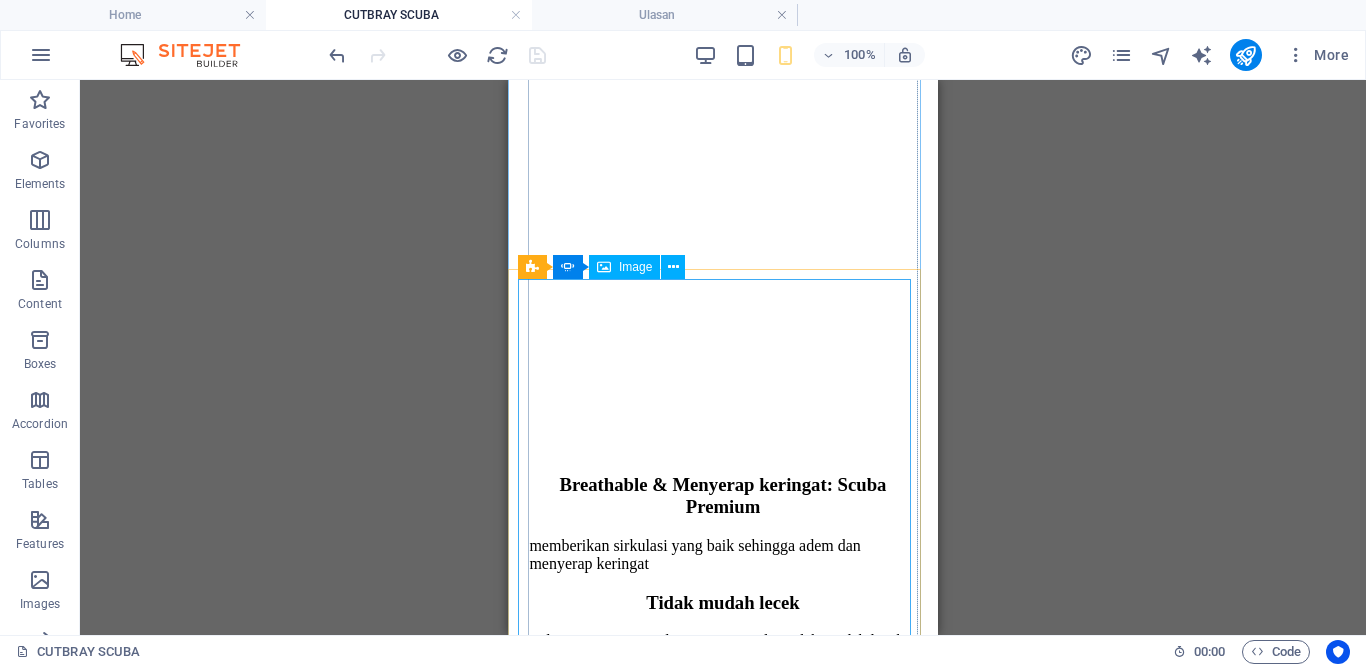 scroll, scrollTop: 3400, scrollLeft: 0, axis: vertical 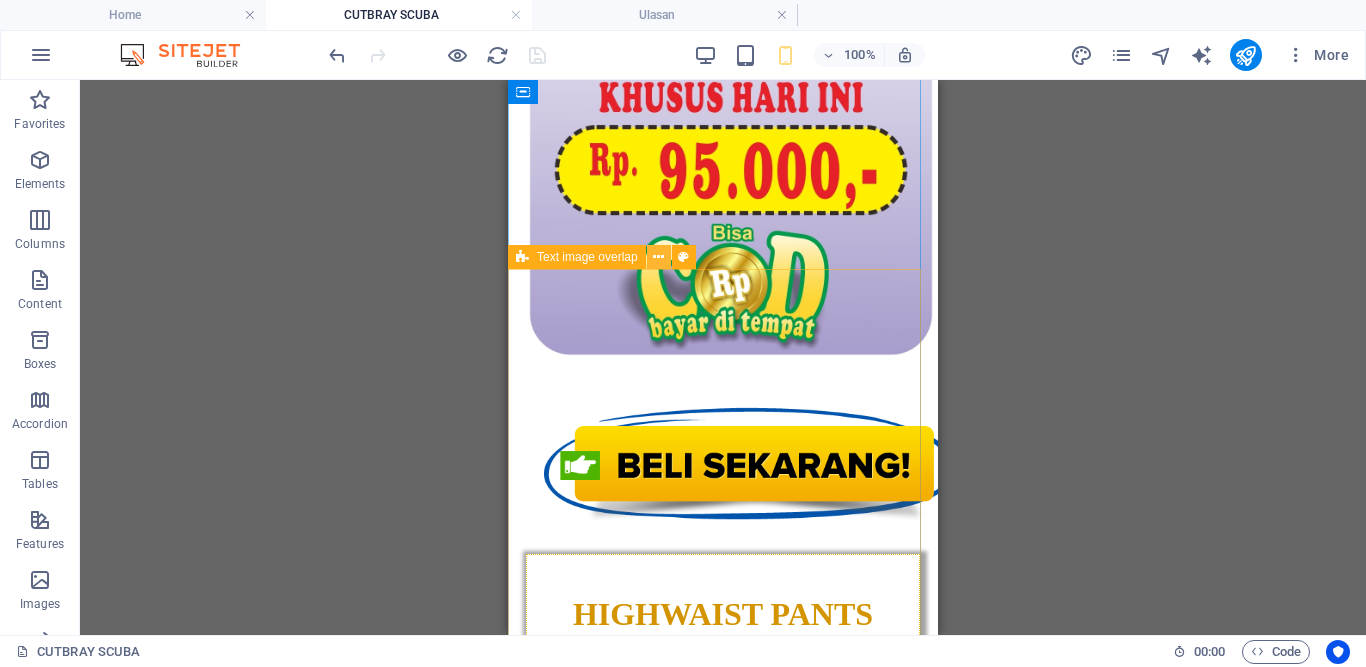 click at bounding box center (658, 257) 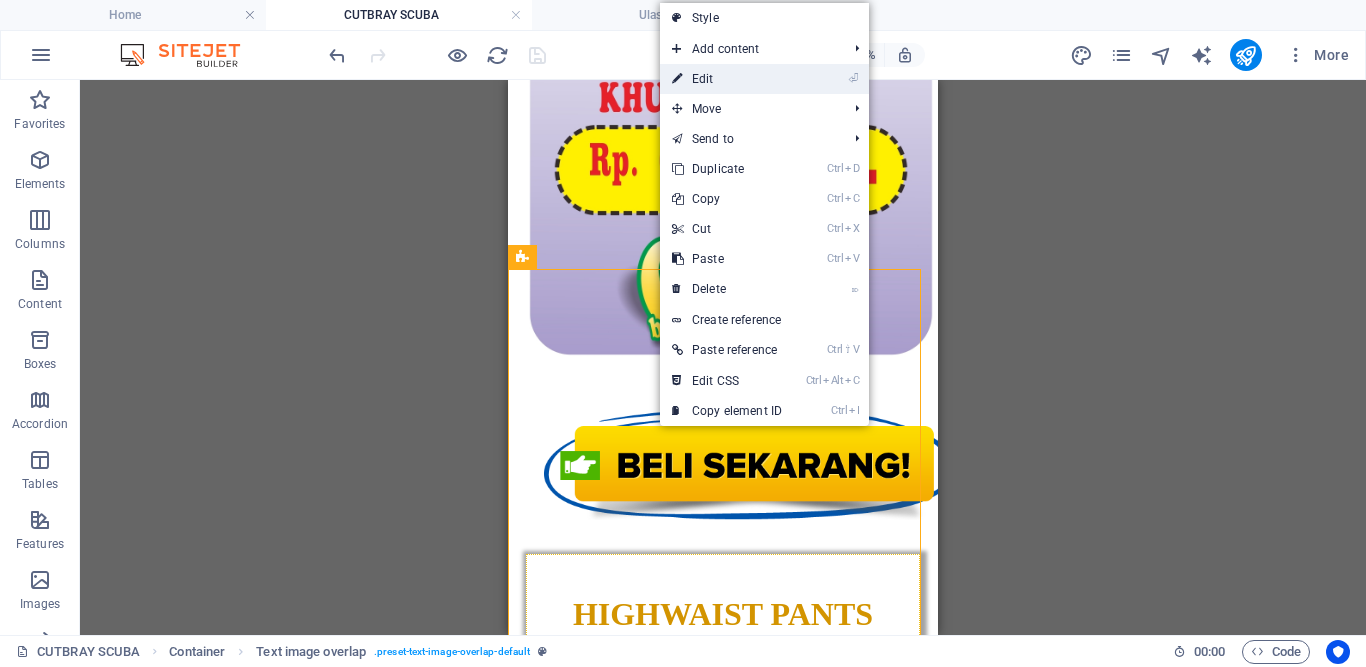 click on "⏎  Edit" at bounding box center [727, 79] 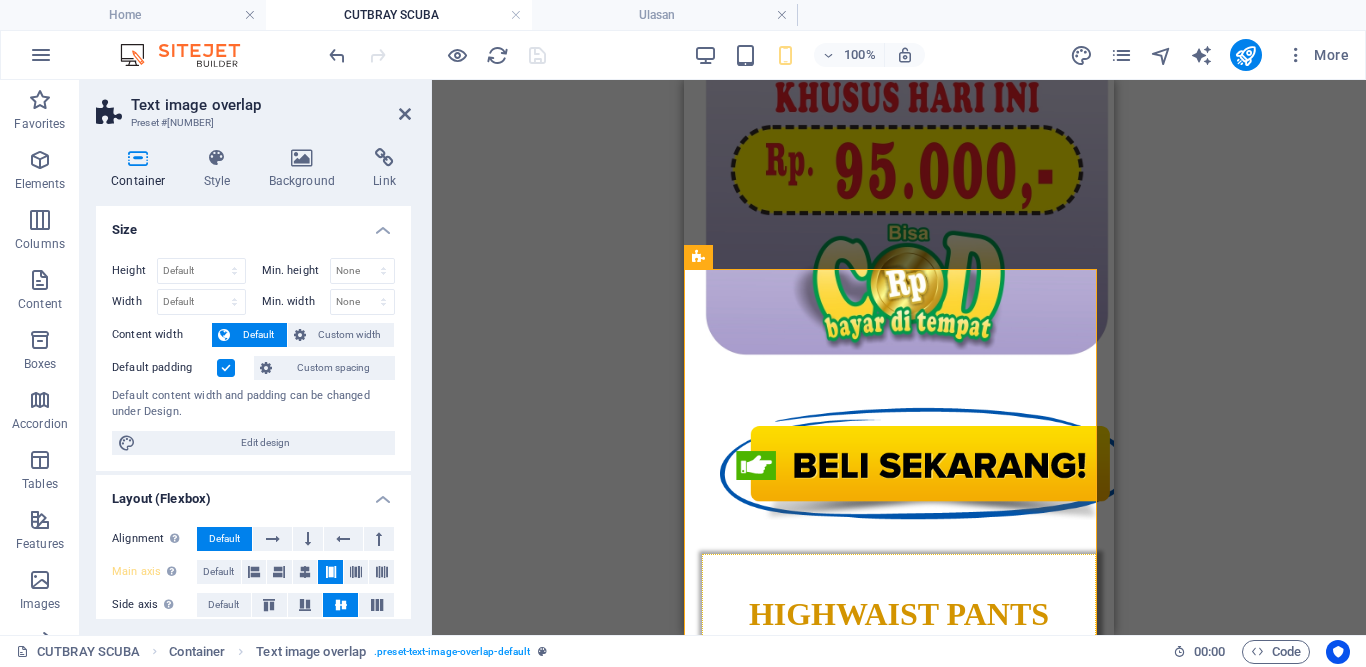 click at bounding box center [384, 158] 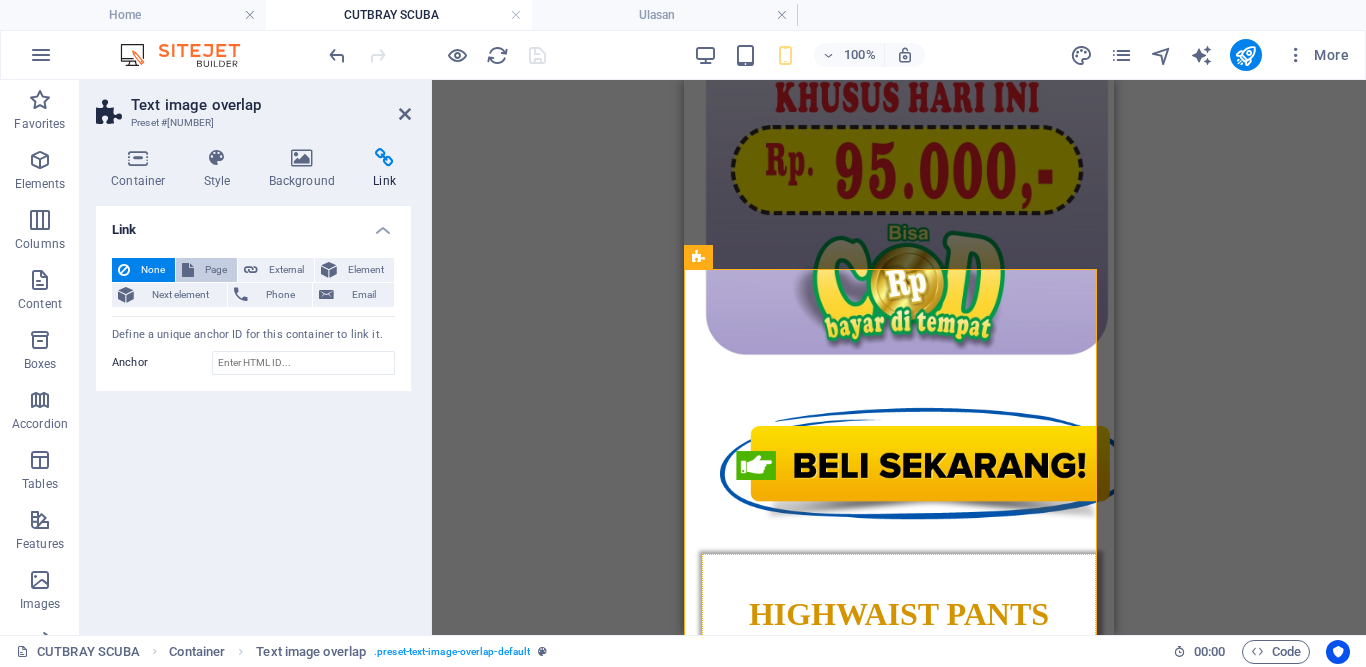 click on "Page" at bounding box center [215, 270] 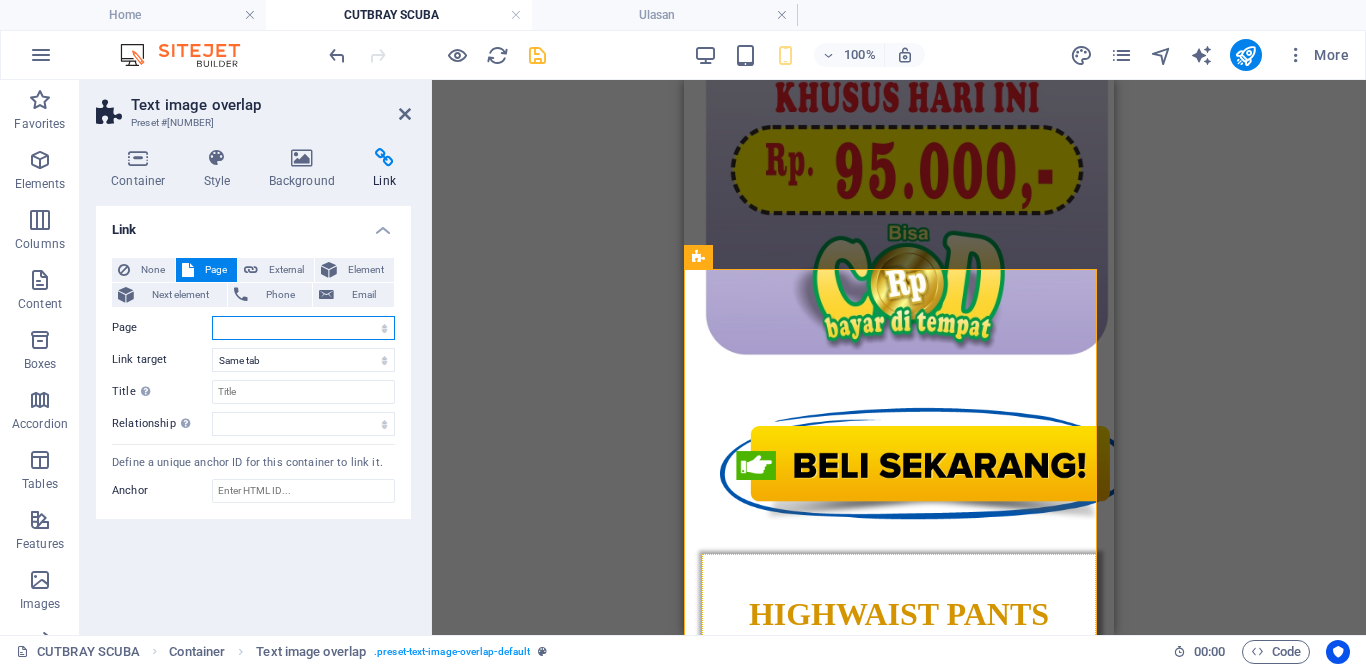 click on "Home CUTBRAY SCUBA Legal Notice Privacy Order Ulasan" at bounding box center (303, 328) 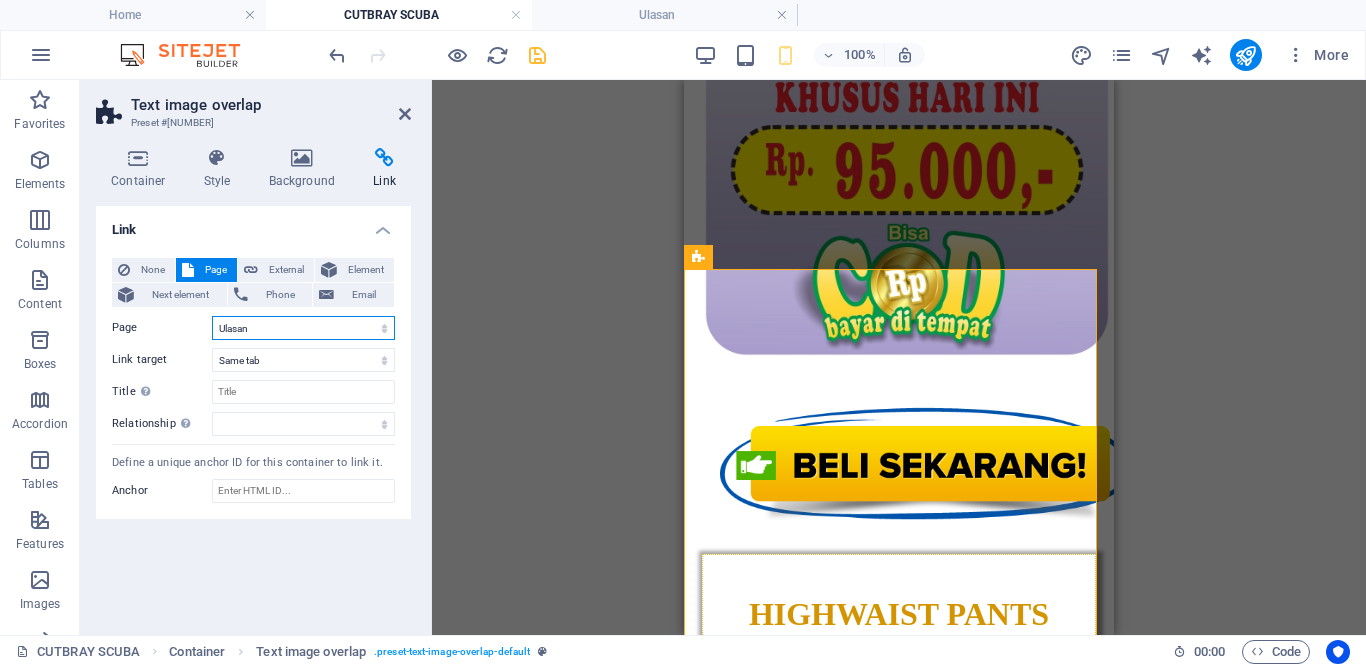 click on "Home CUTBRAY SCUBA Legal Notice Privacy Order Ulasan" at bounding box center (303, 328) 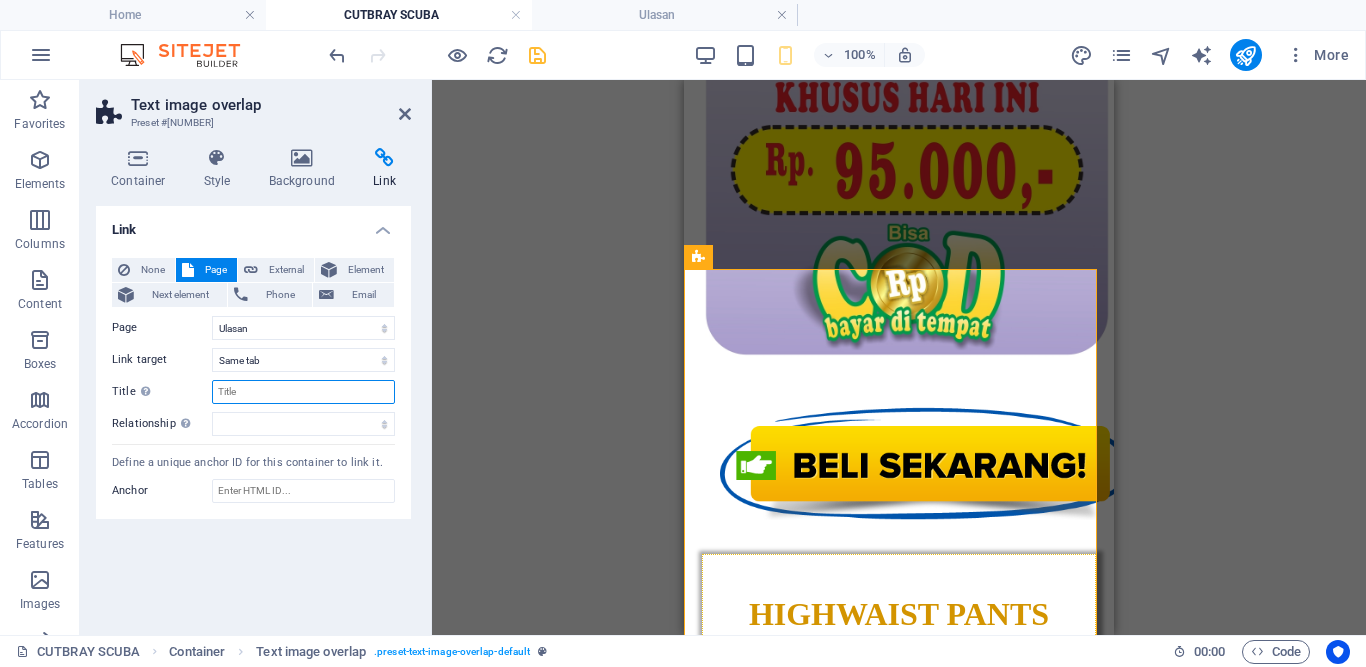 click on "Title Additional link description, should not be the same as the link text. The title is most often shown as a tooltip text when the mouse moves over the element. Leave empty if uncertain." at bounding box center [303, 392] 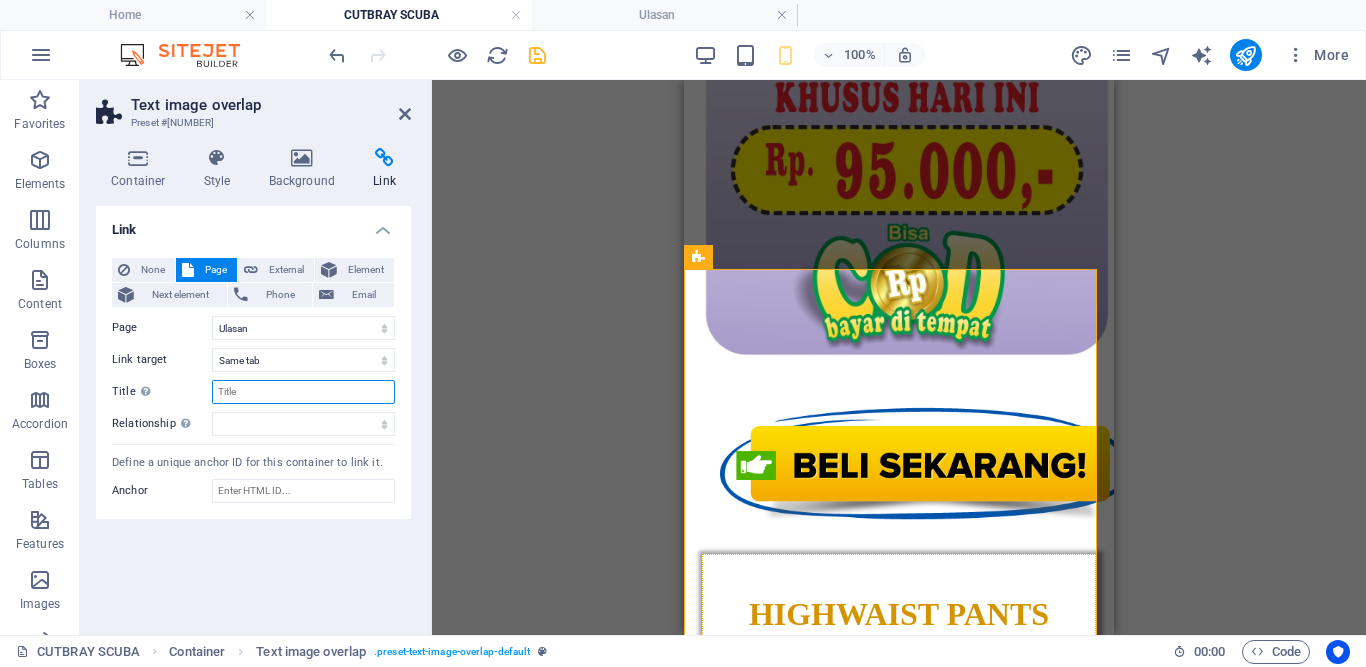 type on "U" 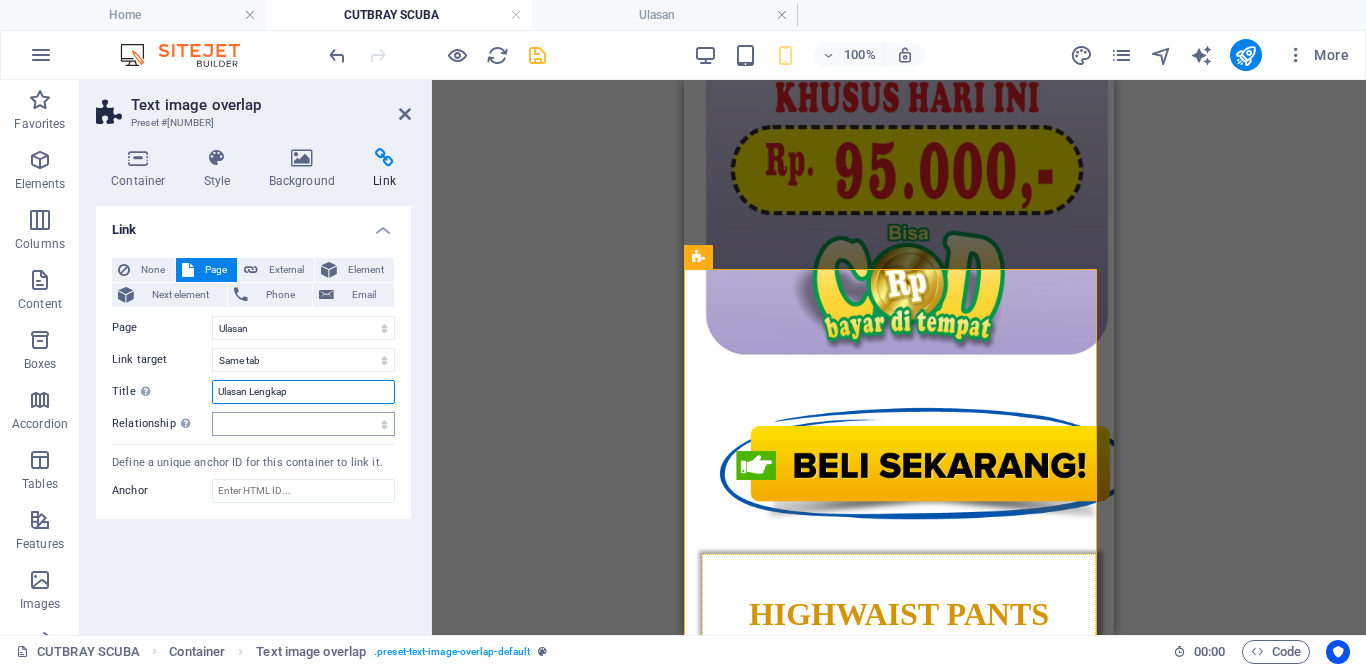 type on "Ulasan Lengkap" 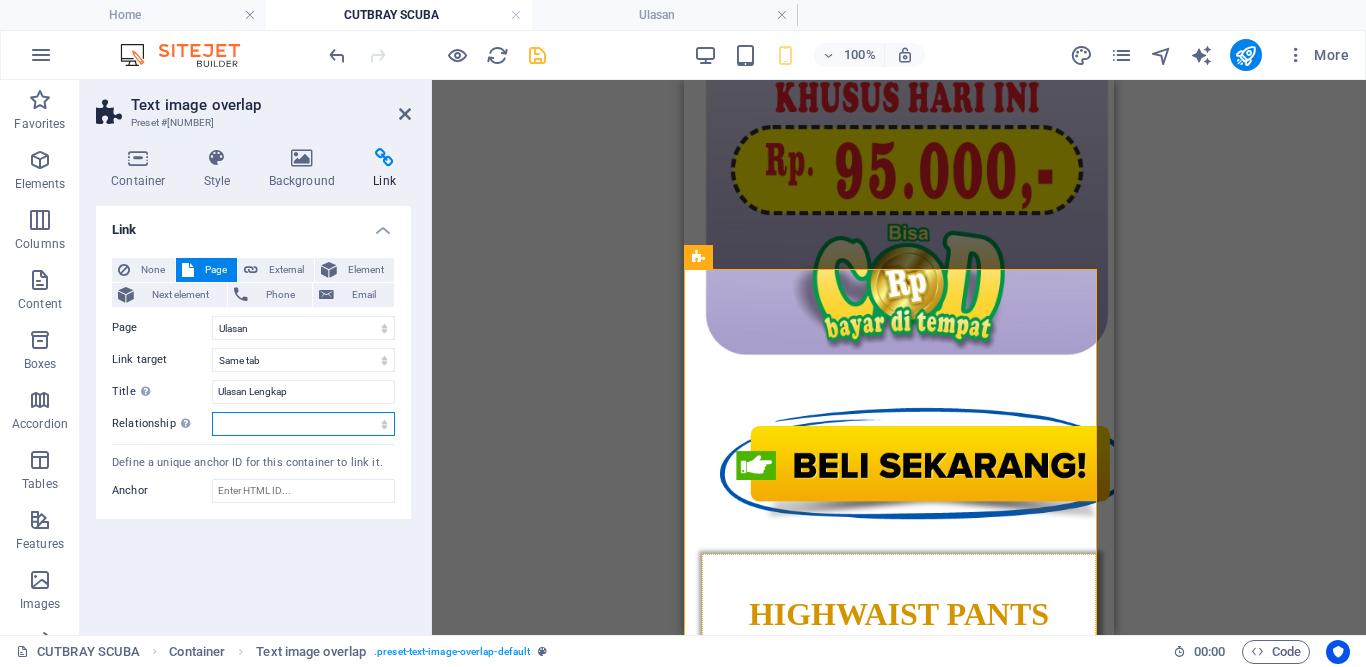click on "alternate author bookmark external help license next nofollow noreferrer noopener prev search tag" at bounding box center [303, 424] 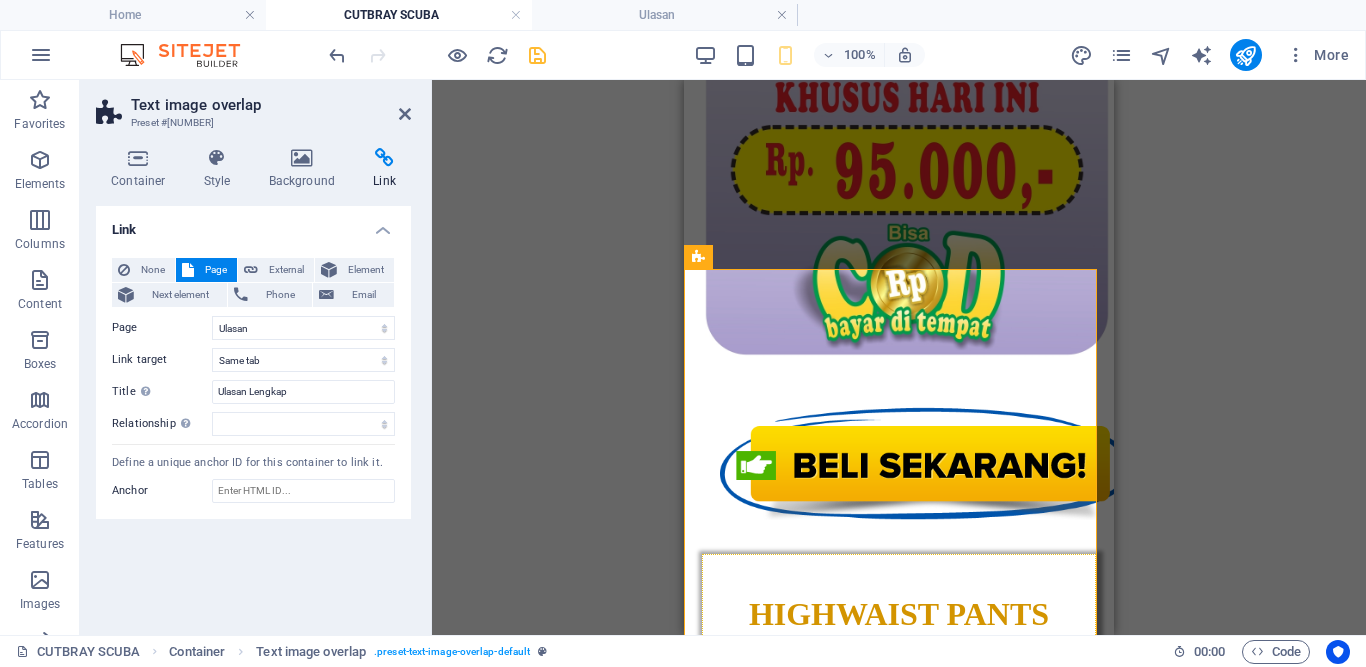 click on "Link None Page External Element Next element Phone Email Page Home CUTBRAY SCUBA Legal Notice Privacy Order Ulasan Element URL Phone Email Link target New tab Same tab Overlay Title Additional link description, should not be the same as the link text. The title is most often shown as a tooltip text when the mouse moves over the element. Leave empty if uncertain. Ulasan Lengkap Relationship Sets the relationship of this link to the link target . For example, the value "nofollow" instructs search engines not to follow the link. Can be left empty. alternate author bookmark external help license next nofollow noreferrer noopener prev search tag Define a unique anchor ID for this container to link it. Anchor" at bounding box center (253, 412) 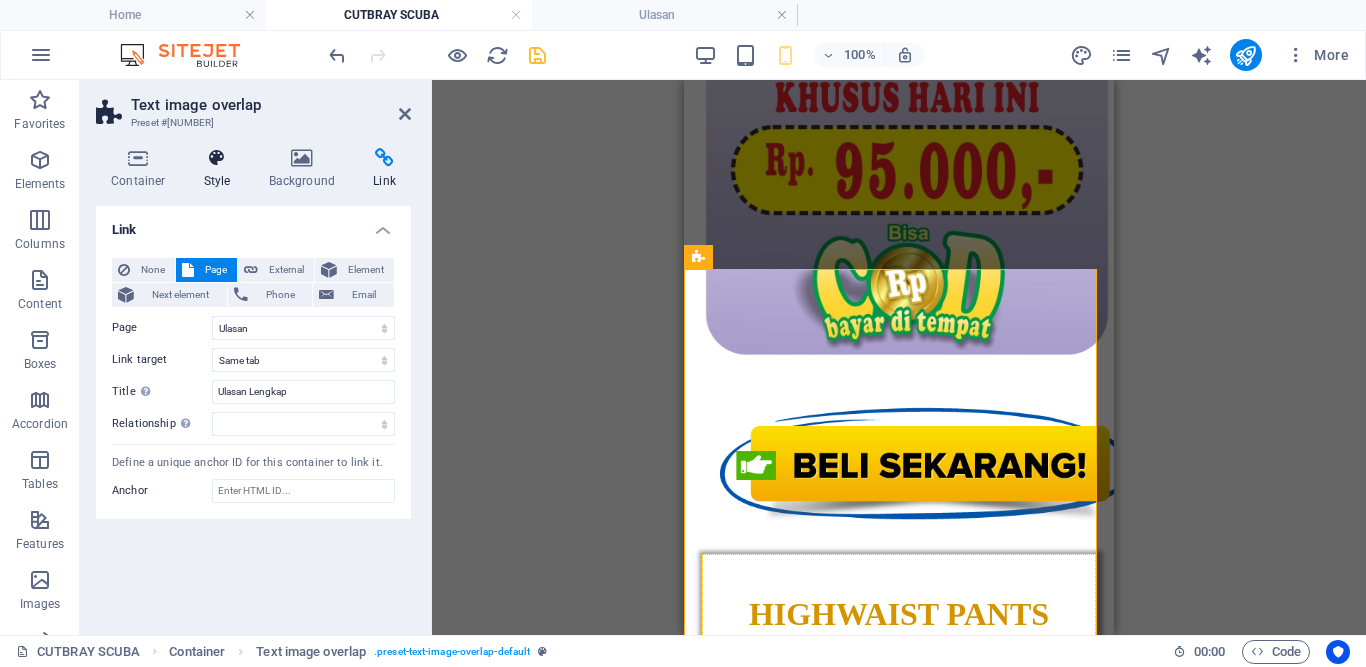 click on "Style" at bounding box center (221, 169) 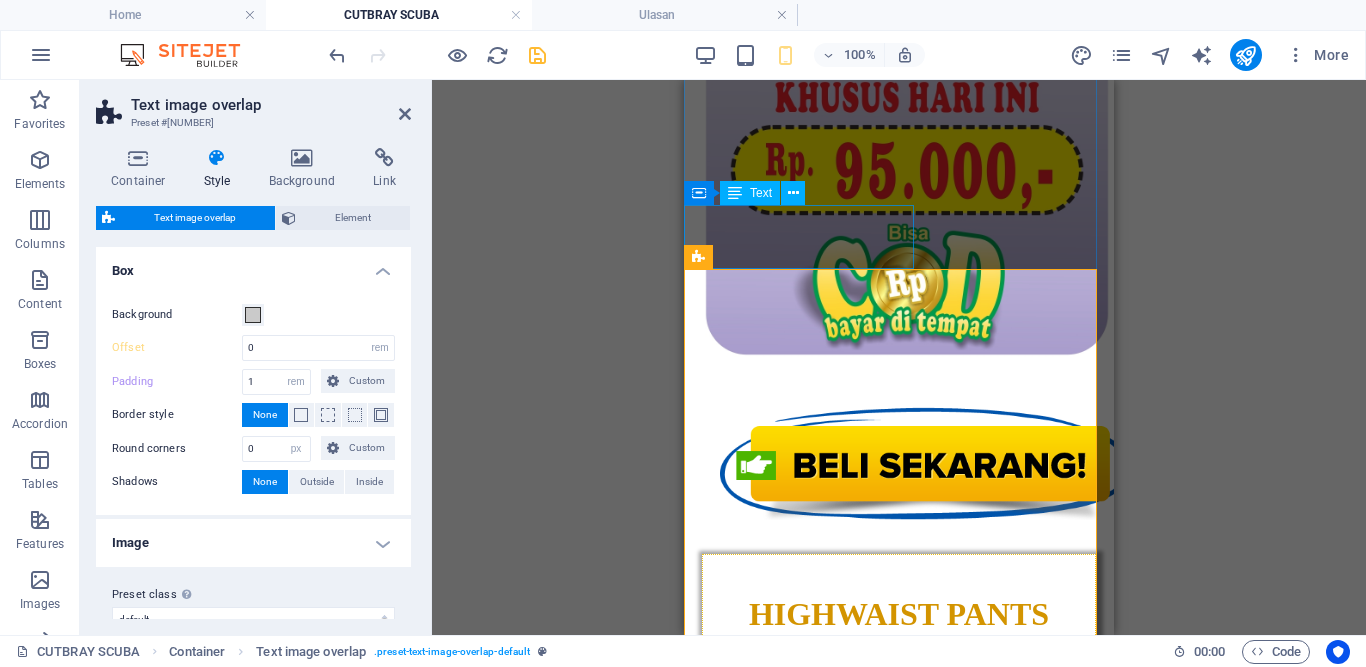 click on "Ulasan Pelanggan Kami  :" at bounding box center (899, 4790) 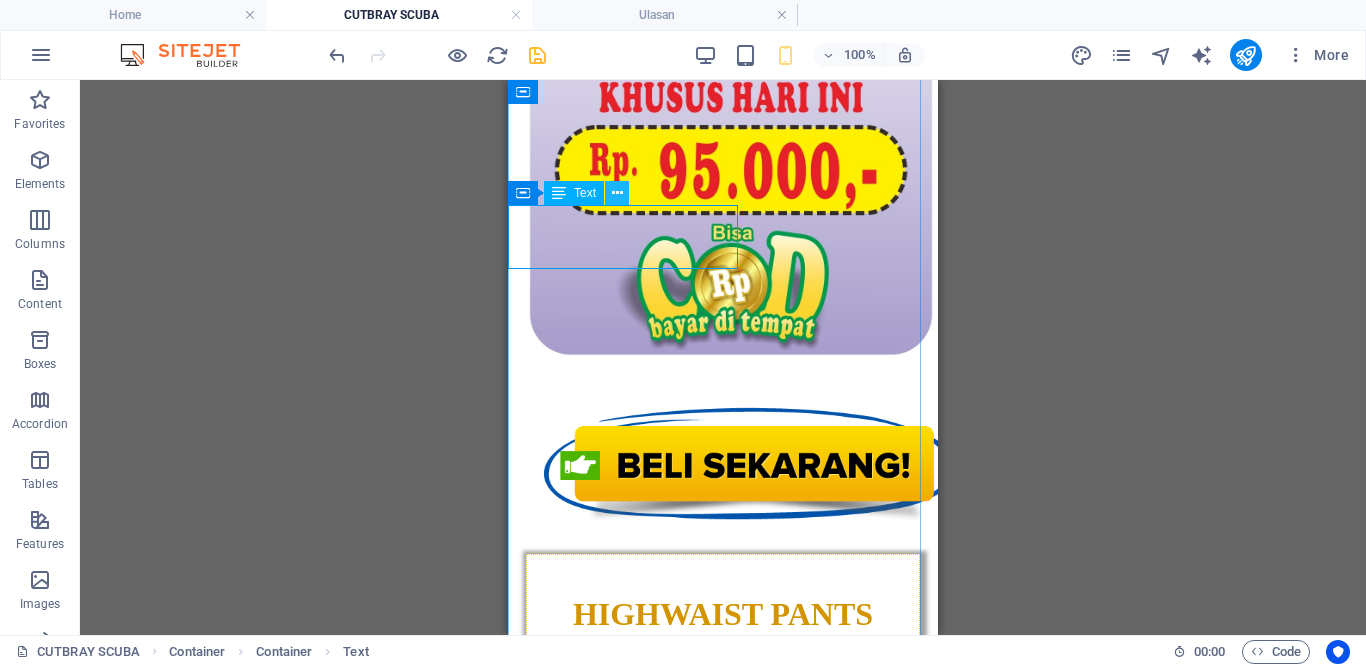 click at bounding box center (617, 193) 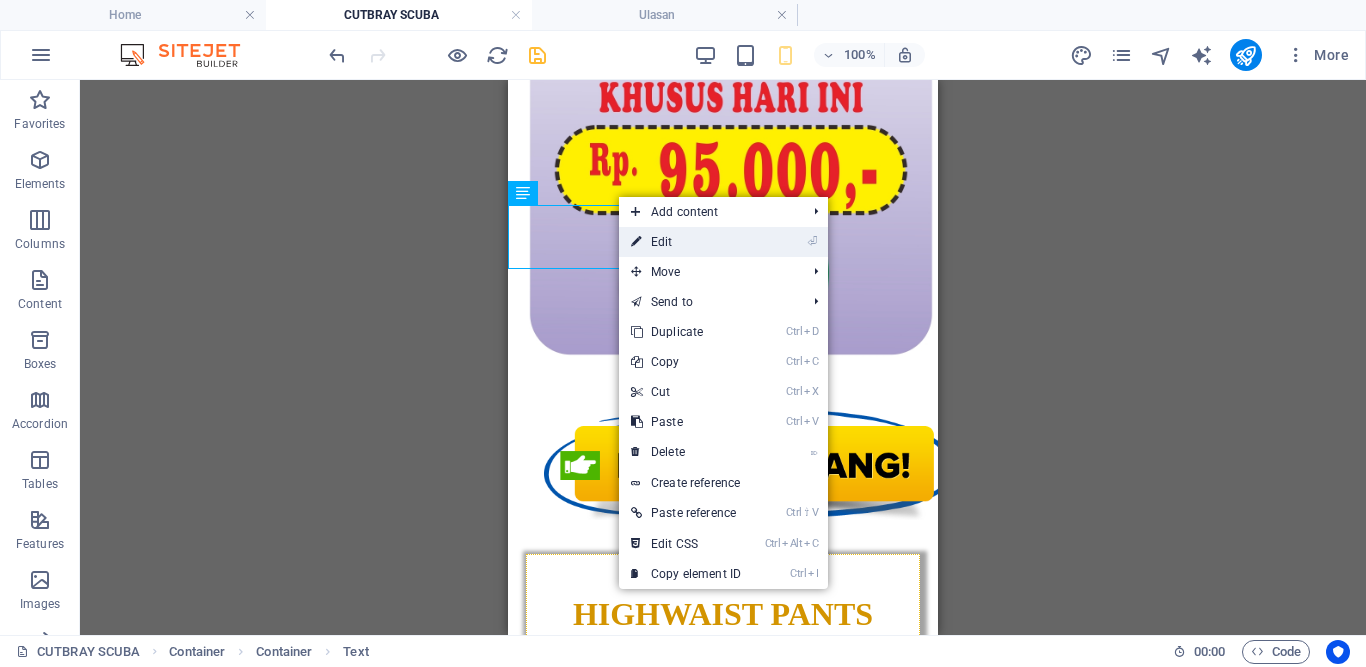 click on "⏎  Edit" at bounding box center [686, 242] 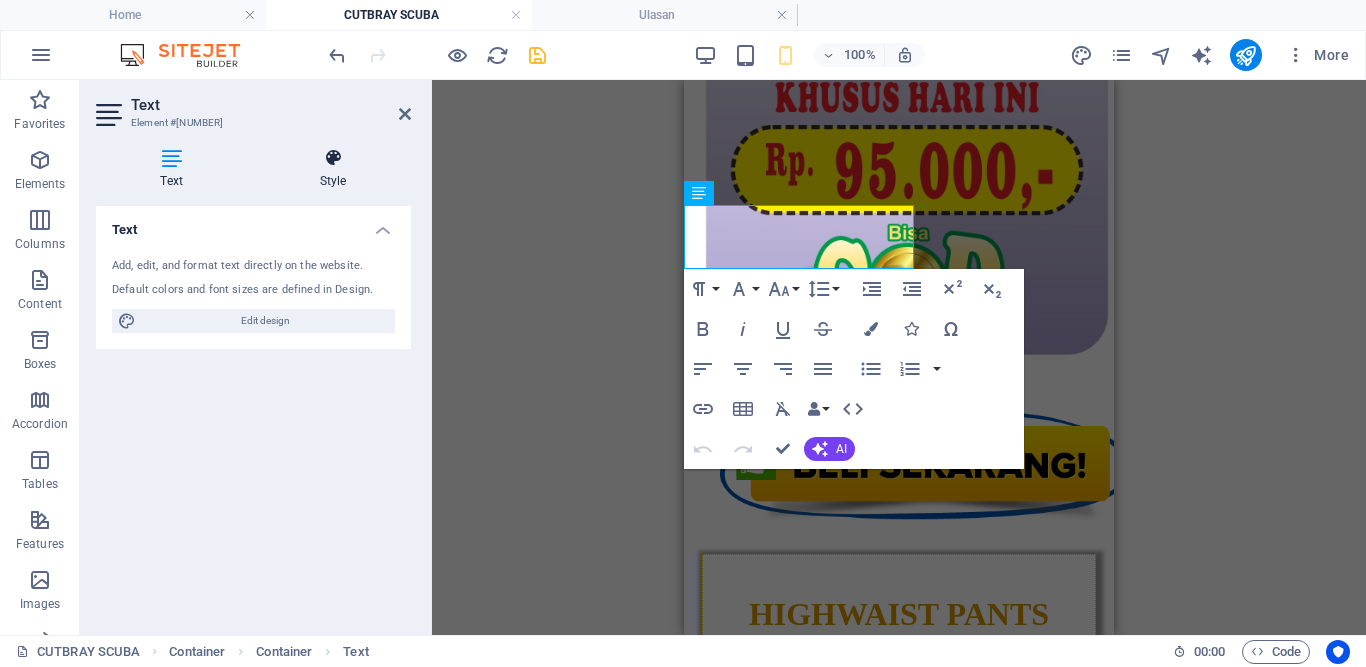 click at bounding box center [333, 158] 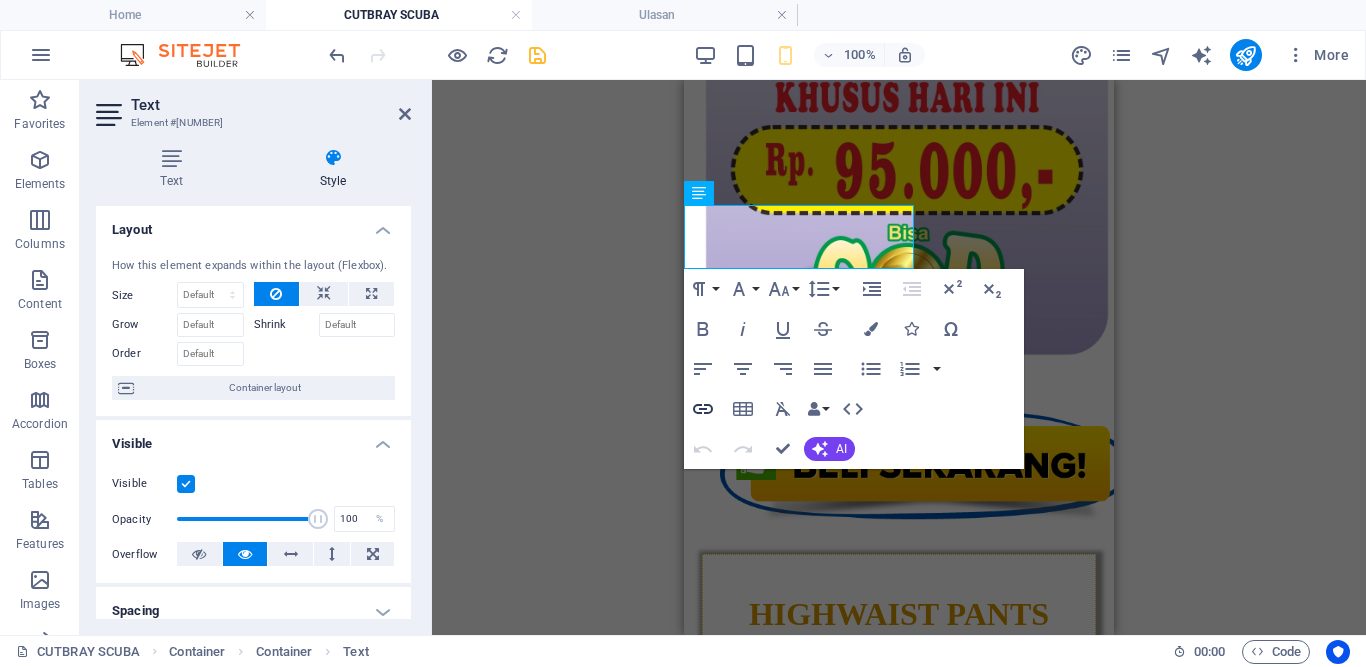 click 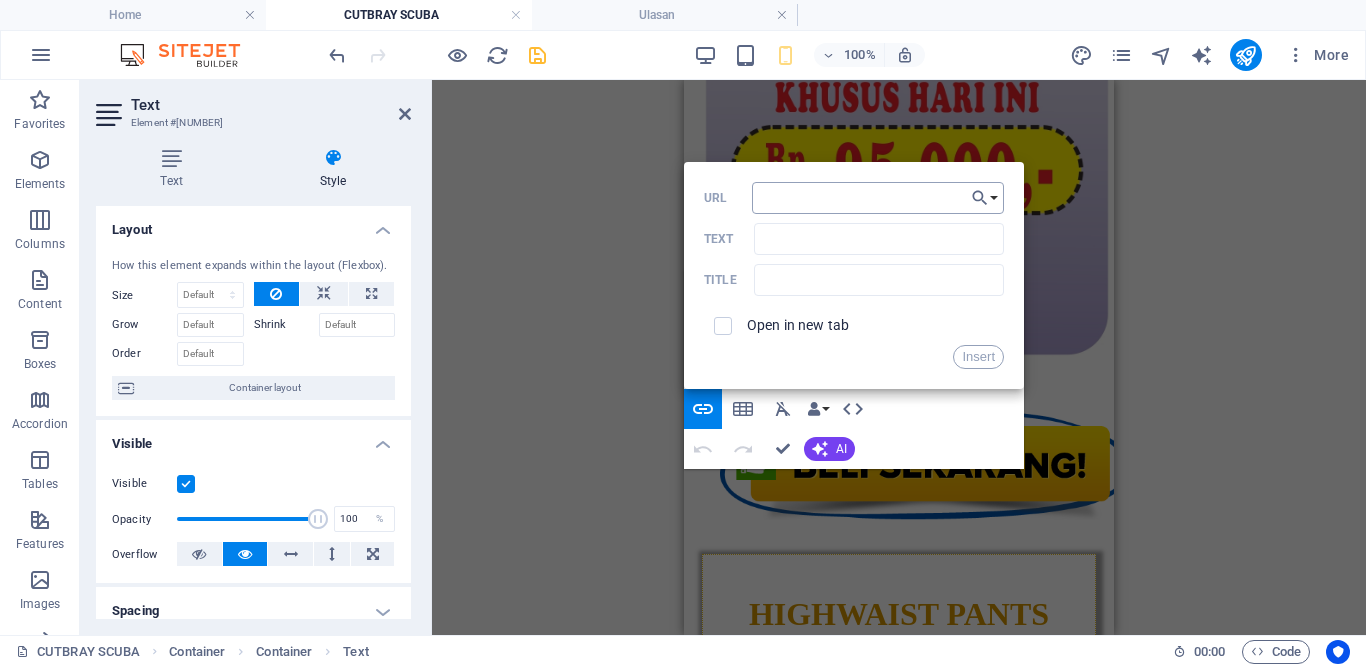 click on "URL" at bounding box center (878, 198) 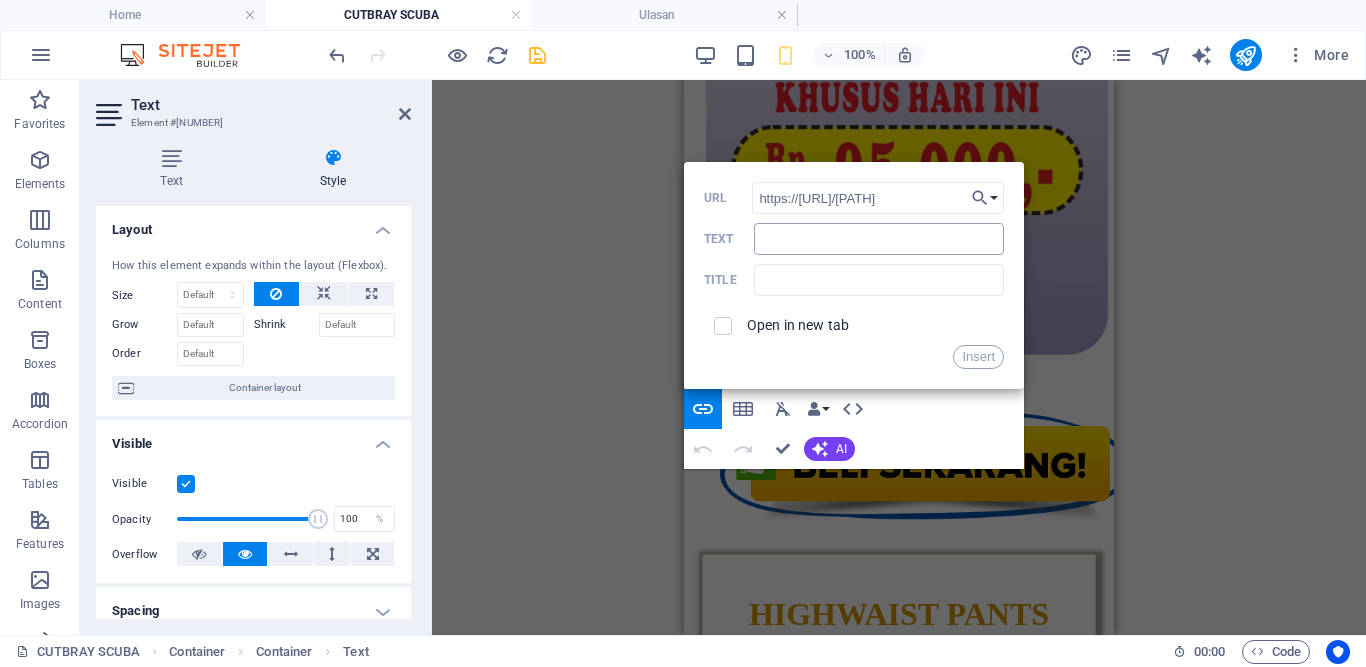 type on "https://[URL]/[PATH]" 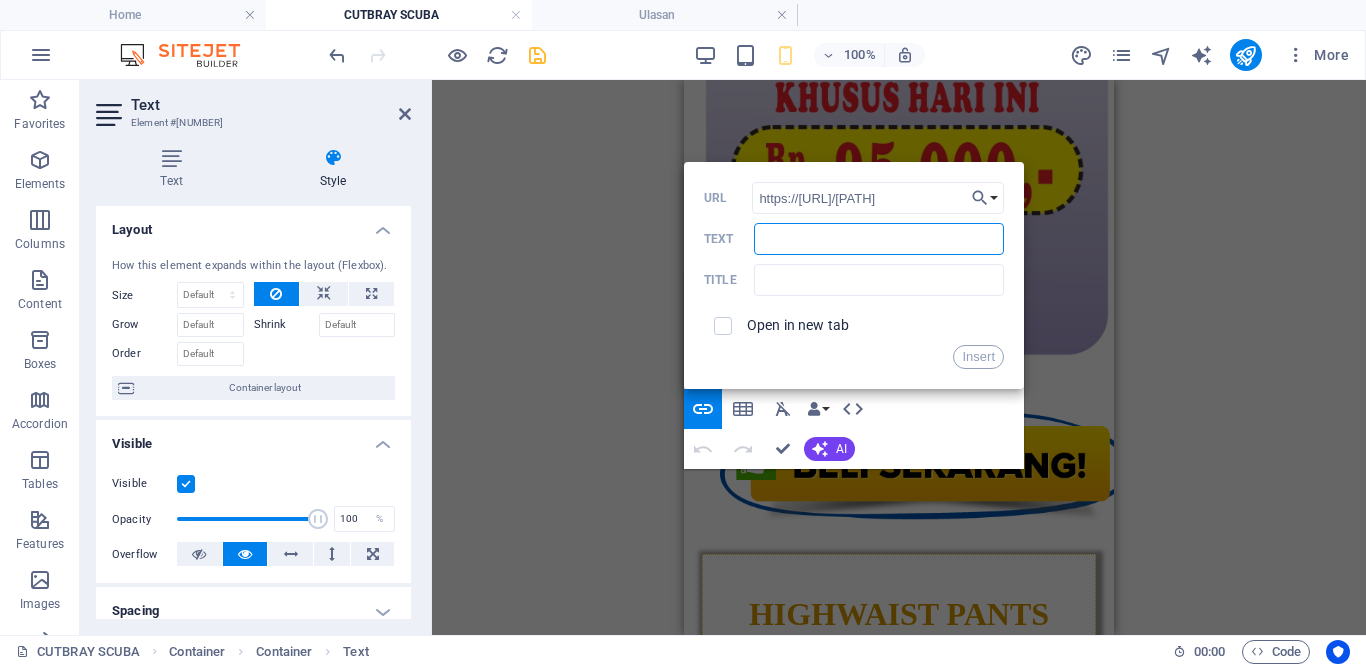 click on "Text" at bounding box center (879, 239) 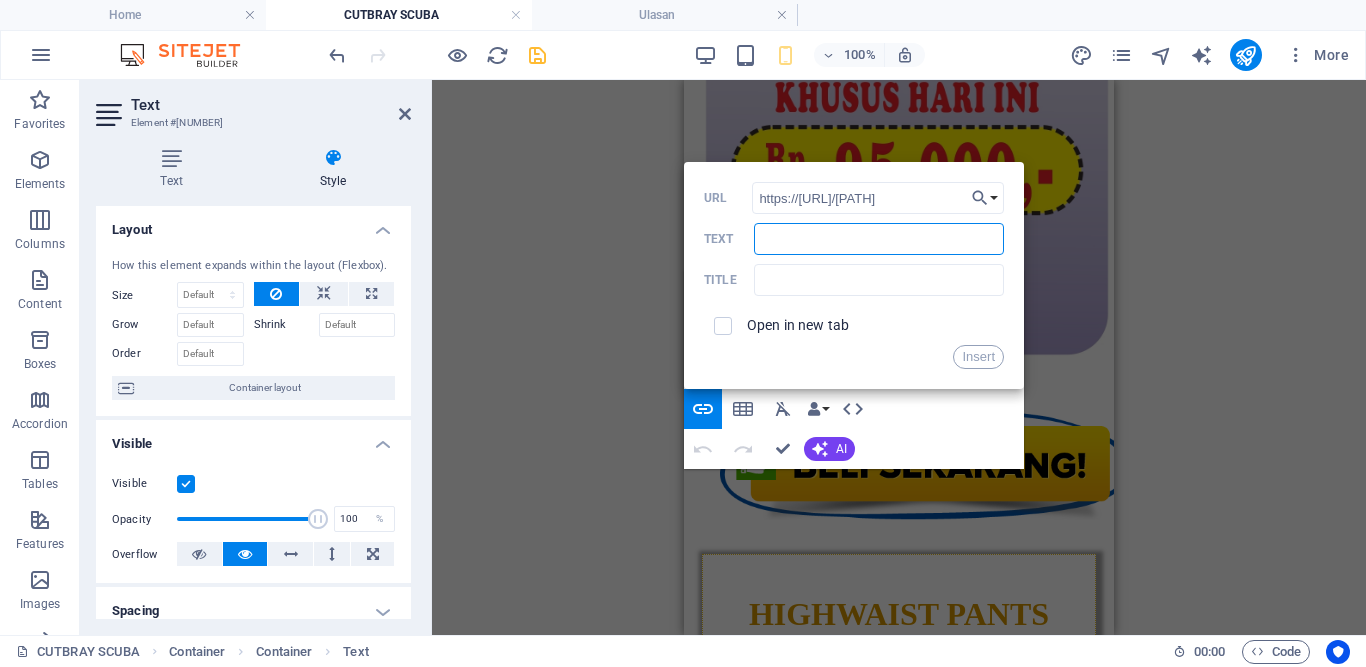 type on "U" 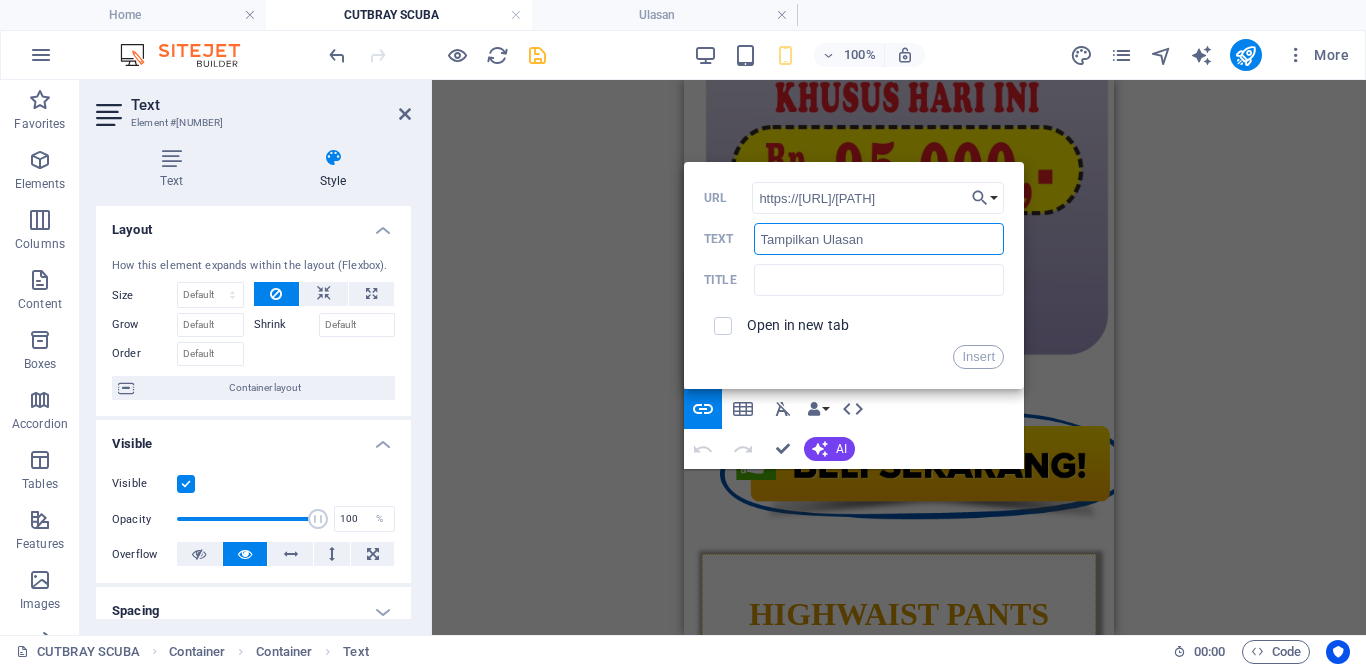 click on "Tampilkan Ulasan" at bounding box center (879, 239) 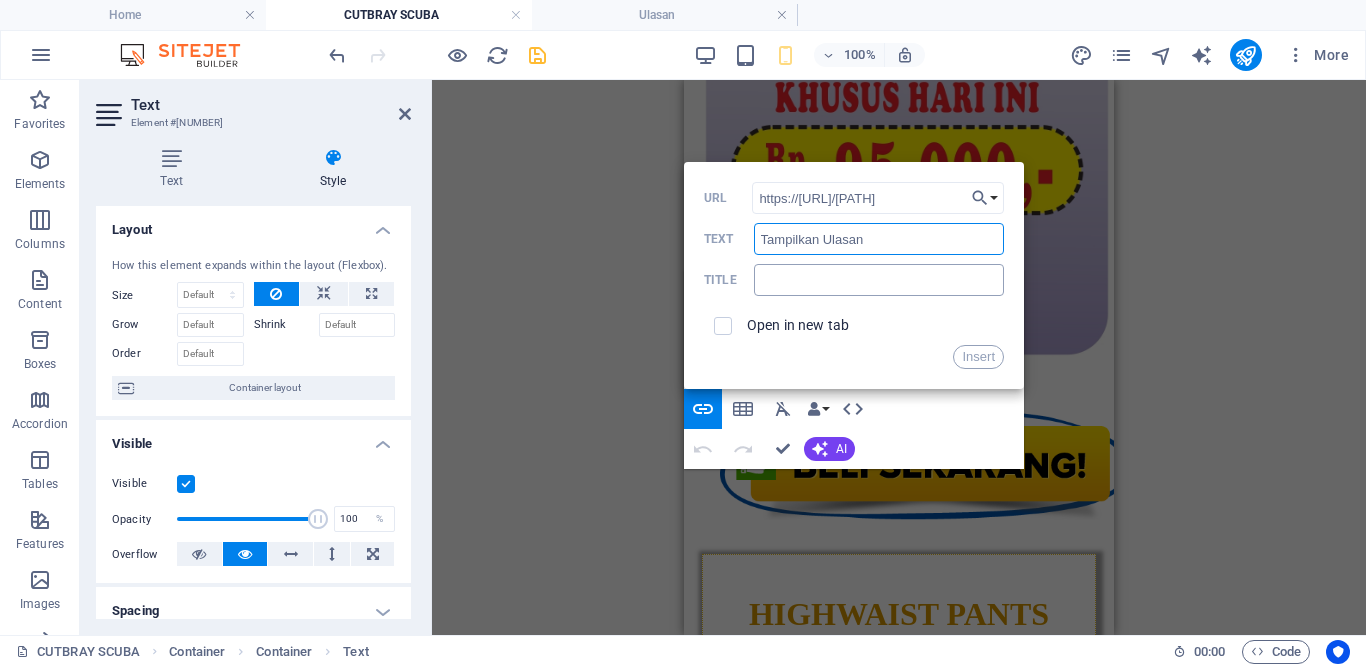 type on "Tampilkan Ulasan" 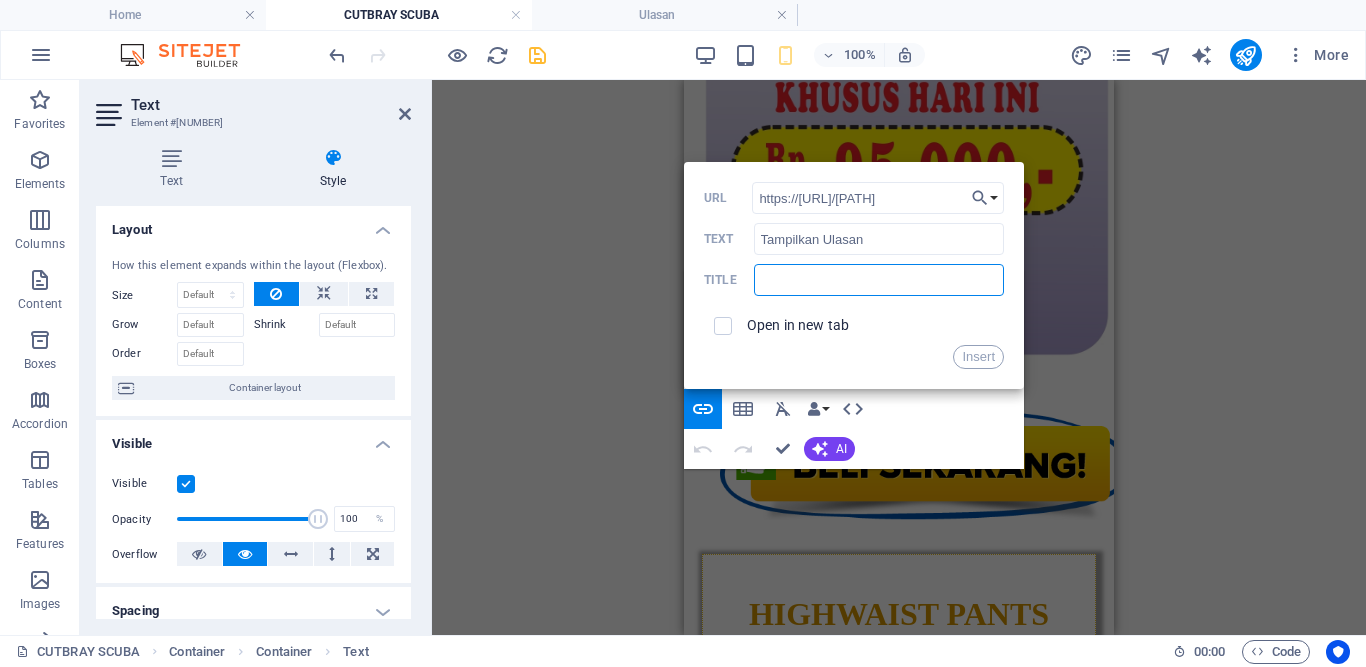 click at bounding box center [879, 280] 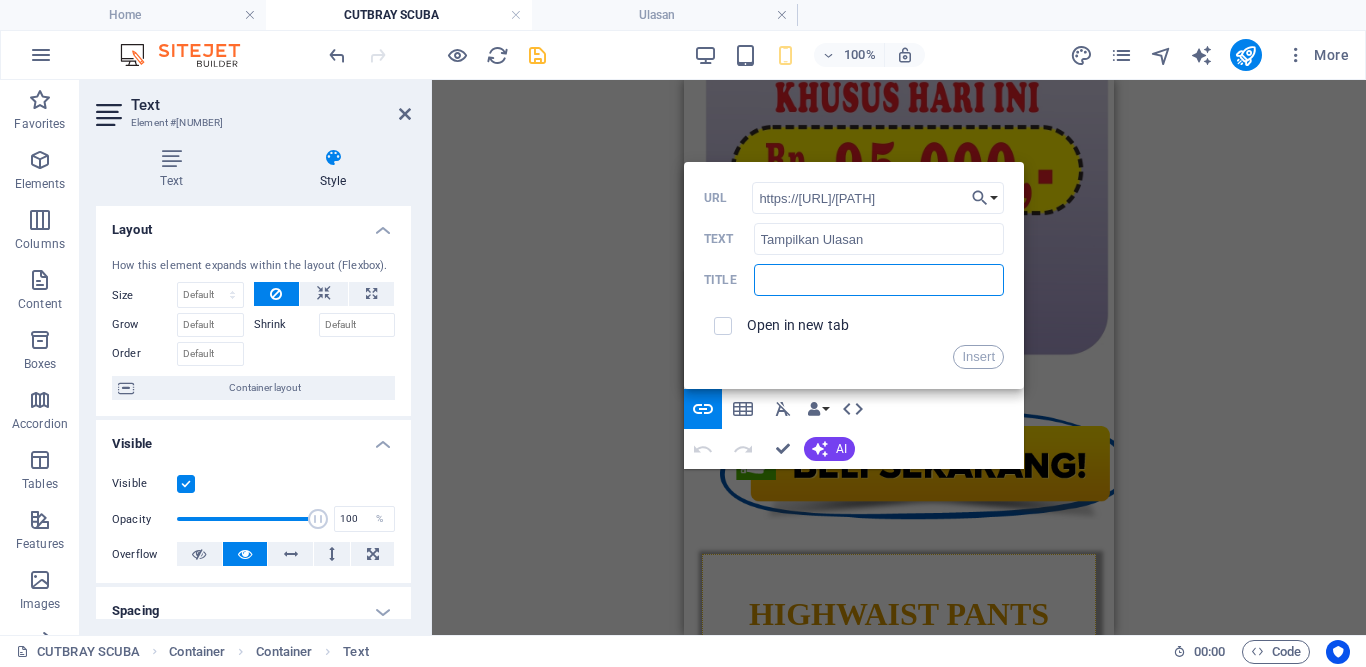 type on "U" 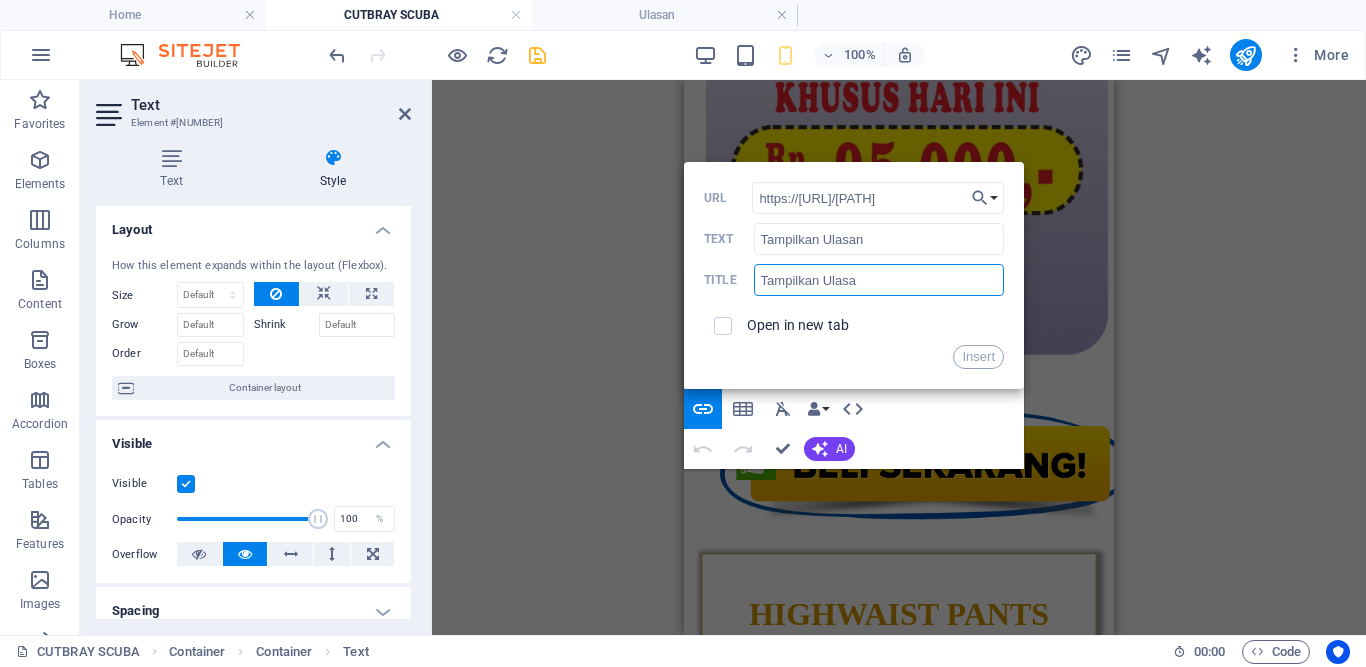 type on "Tampilkan Ulasan" 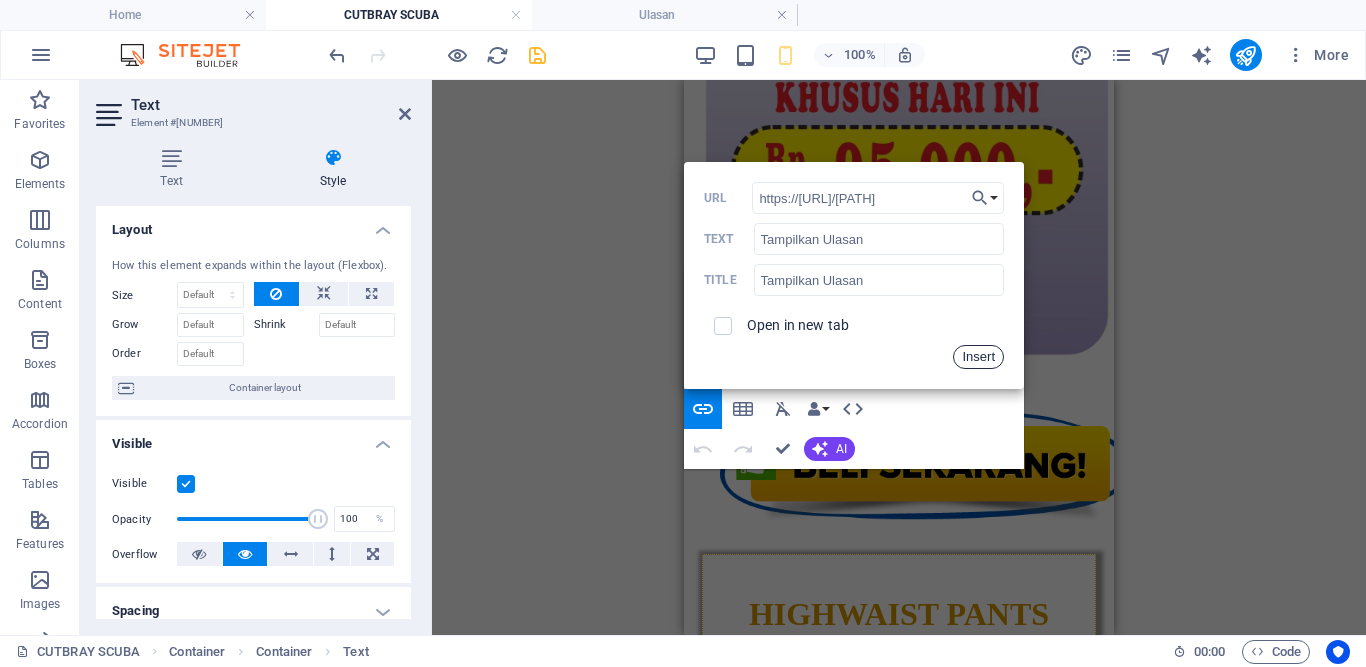 click on "Insert" at bounding box center [978, 357] 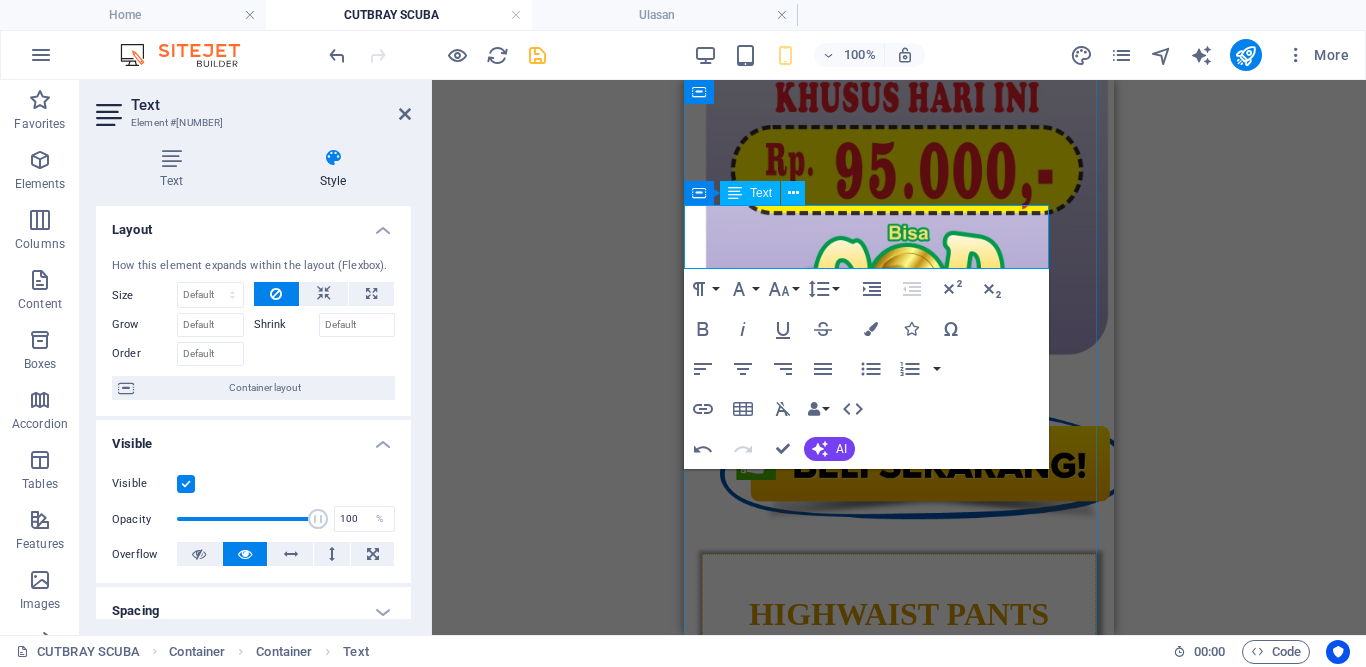 click on "Tampilkan Ulasan ​Ulasan Pelanggan Kami  :" at bounding box center (899, 4790) 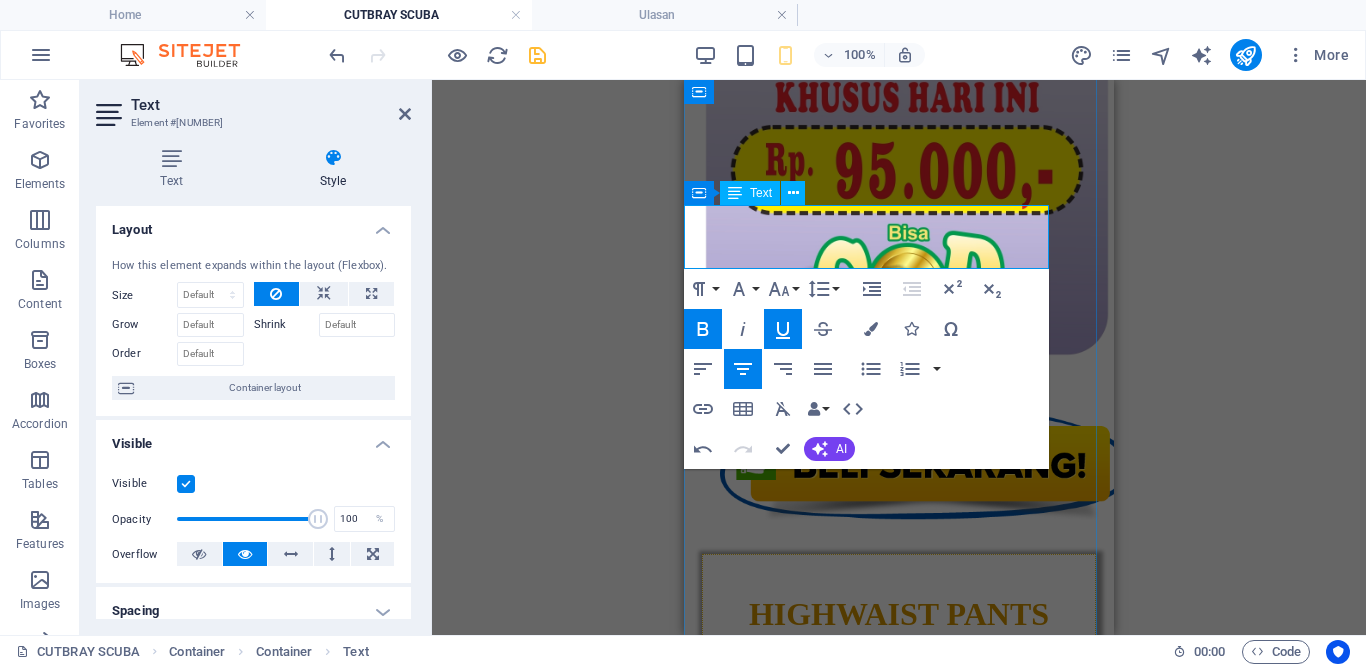 click on "Tampilkan Ulasan ​[REVIEW_PHRASE]" at bounding box center [896, 4789] 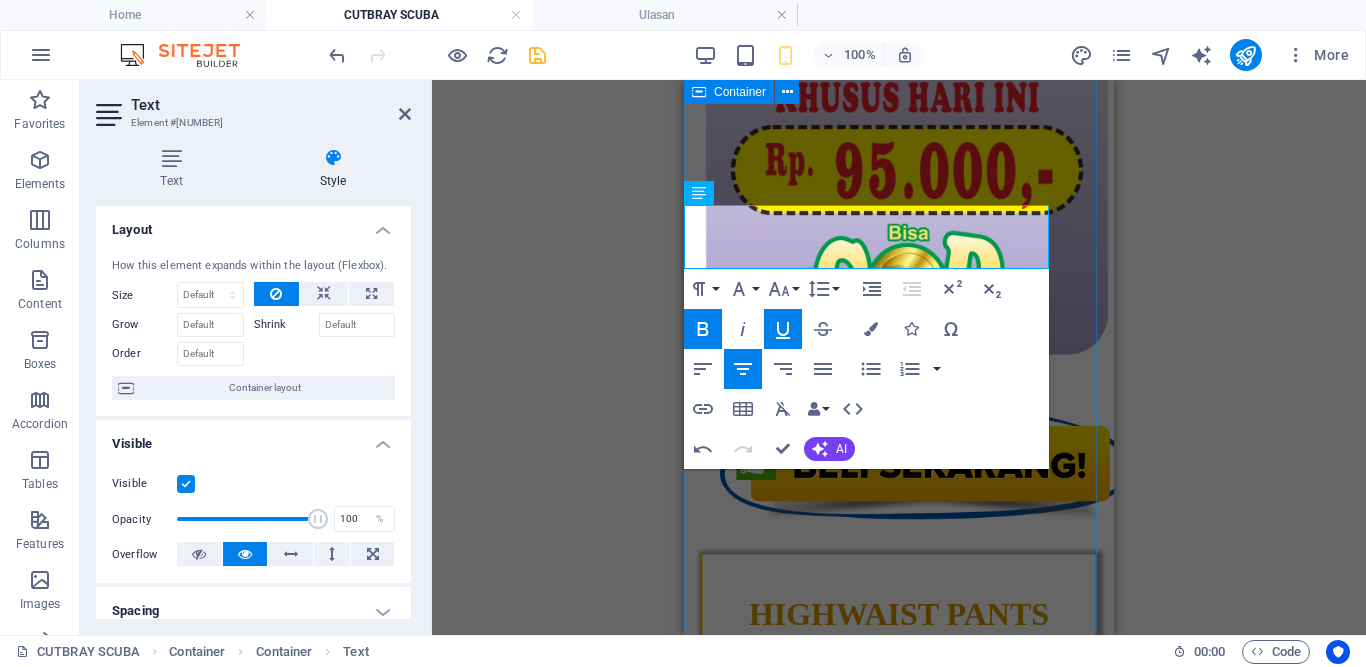 drag, startPoint x: 841, startPoint y: 241, endPoint x: 1060, endPoint y: 222, distance: 219.82266 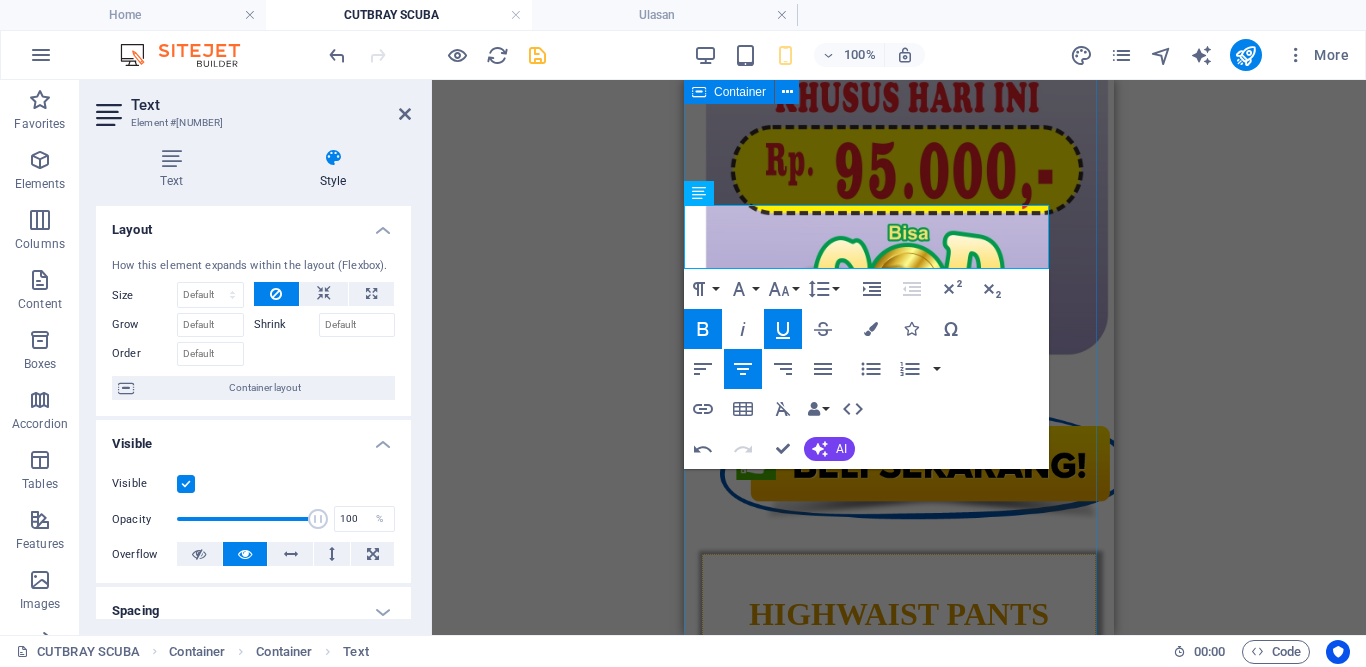 click on "HIGHWAIST PANTS CUTBRAY SCUBA IMPORT PREMIUM Pilihan Warna : Putih Hitam Coffe Maroon Grey Cream Tampilkan Ulasan ​Ulasan Pelanggan Kami  :" at bounding box center (899, 4164) 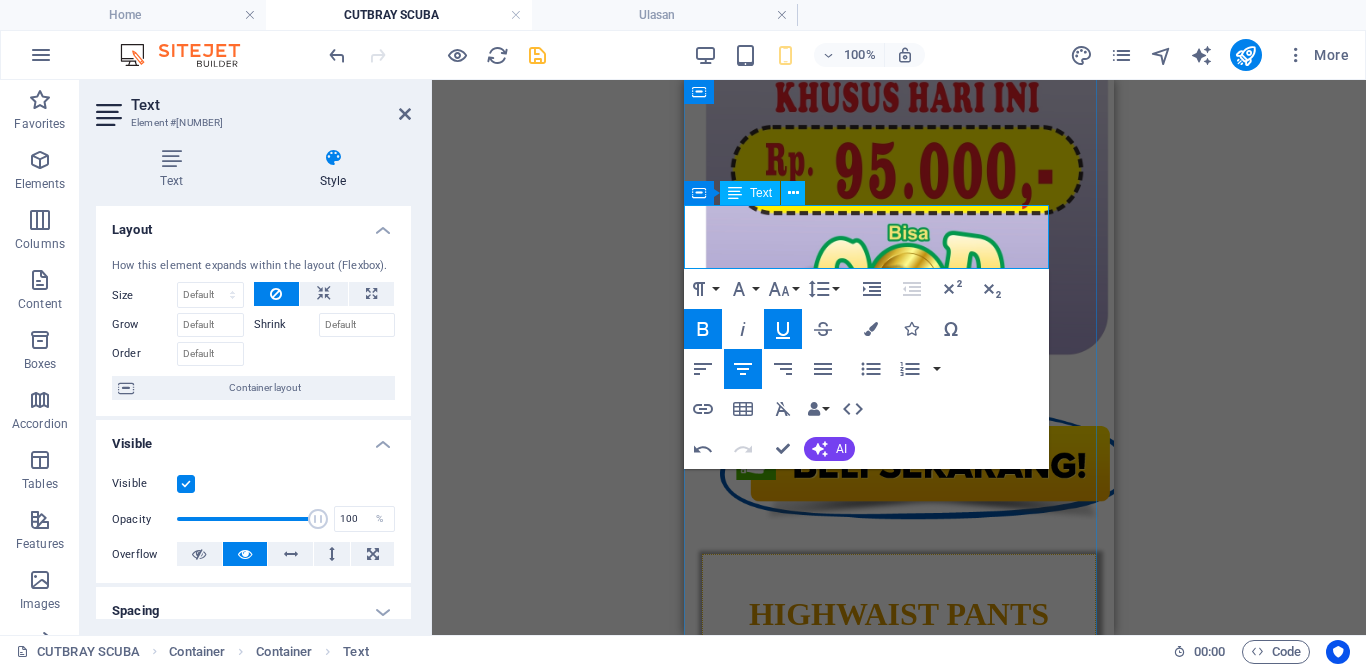 click on "Tampilkan Ulasan ​[REVIEW_PHRASE]" at bounding box center [896, 4789] 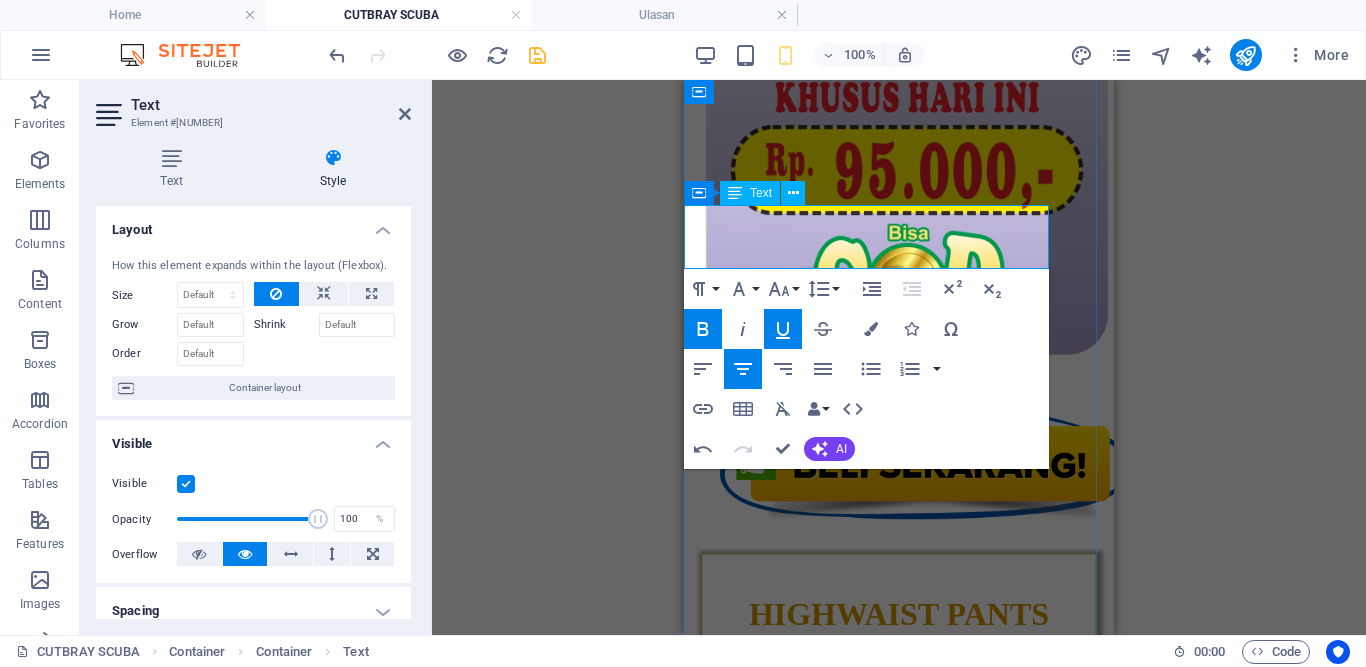 click on "Tampilkan Ulasan ​[REVIEW_PHRASE]" at bounding box center (896, 4789) 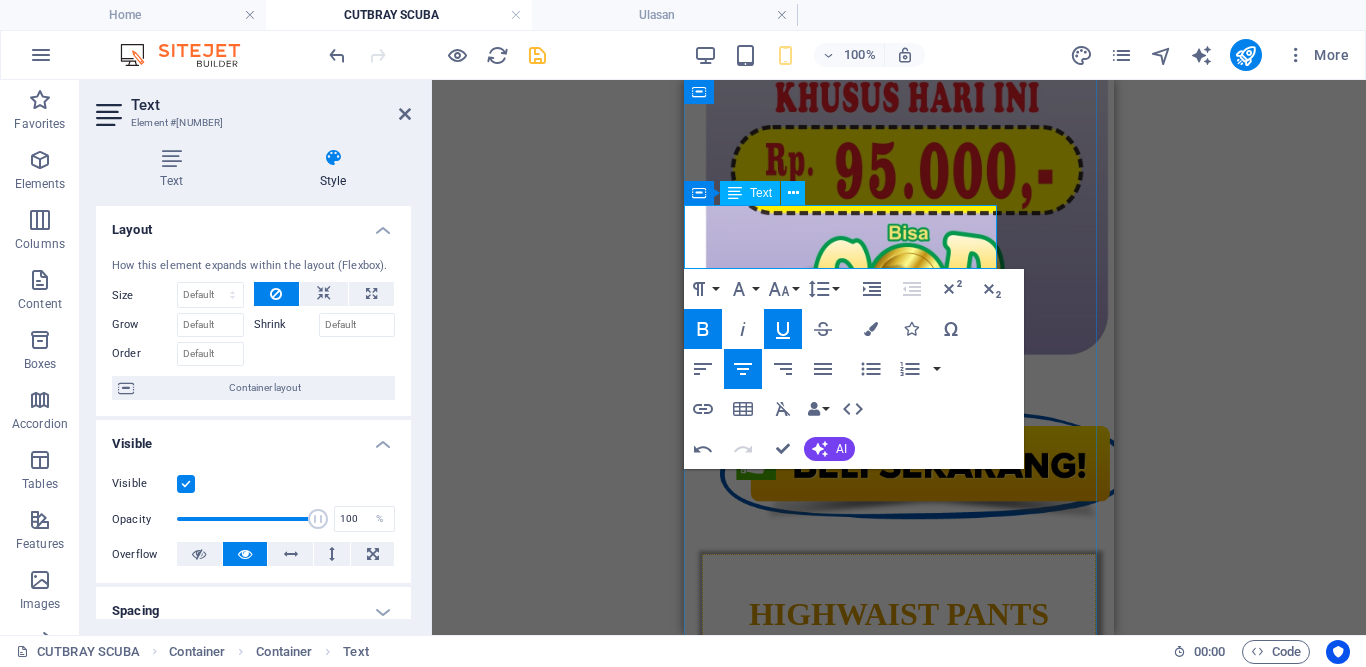 click on "Tampilkan Ulasan  Pelanggan Kami  :" at bounding box center [899, 4790] 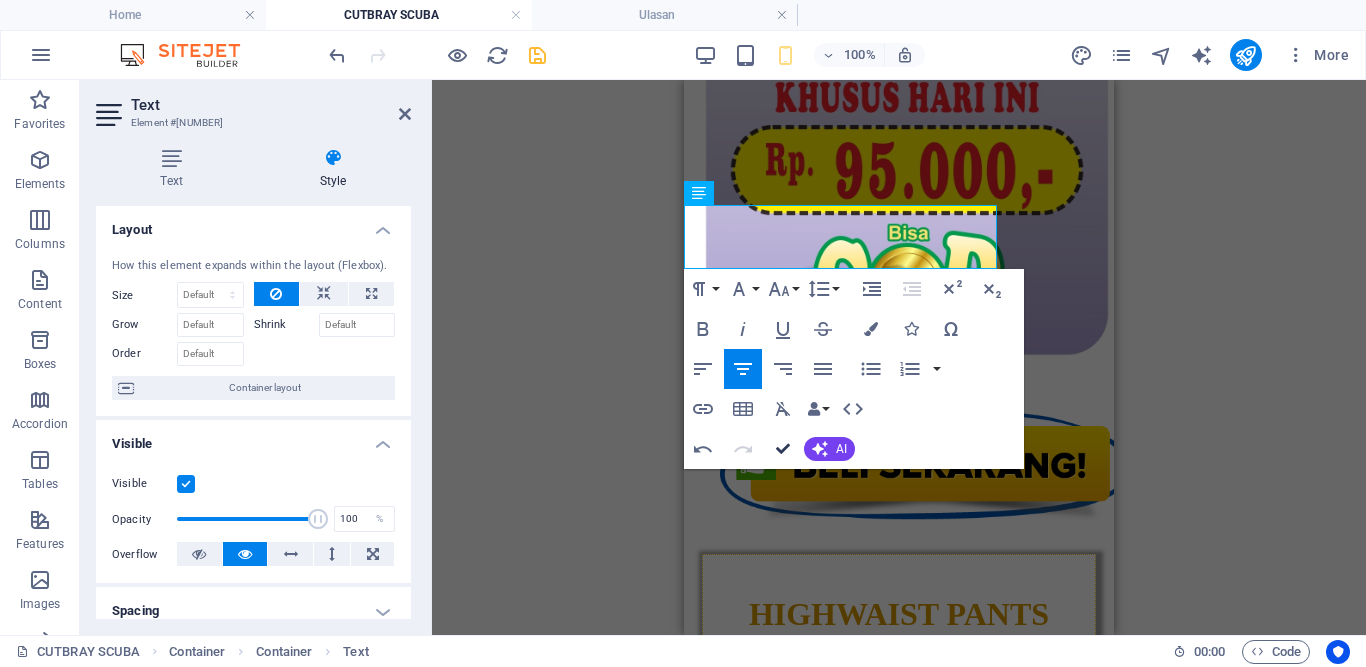 drag, startPoint x: 790, startPoint y: 448, endPoint x: 290, endPoint y: 368, distance: 506.35956 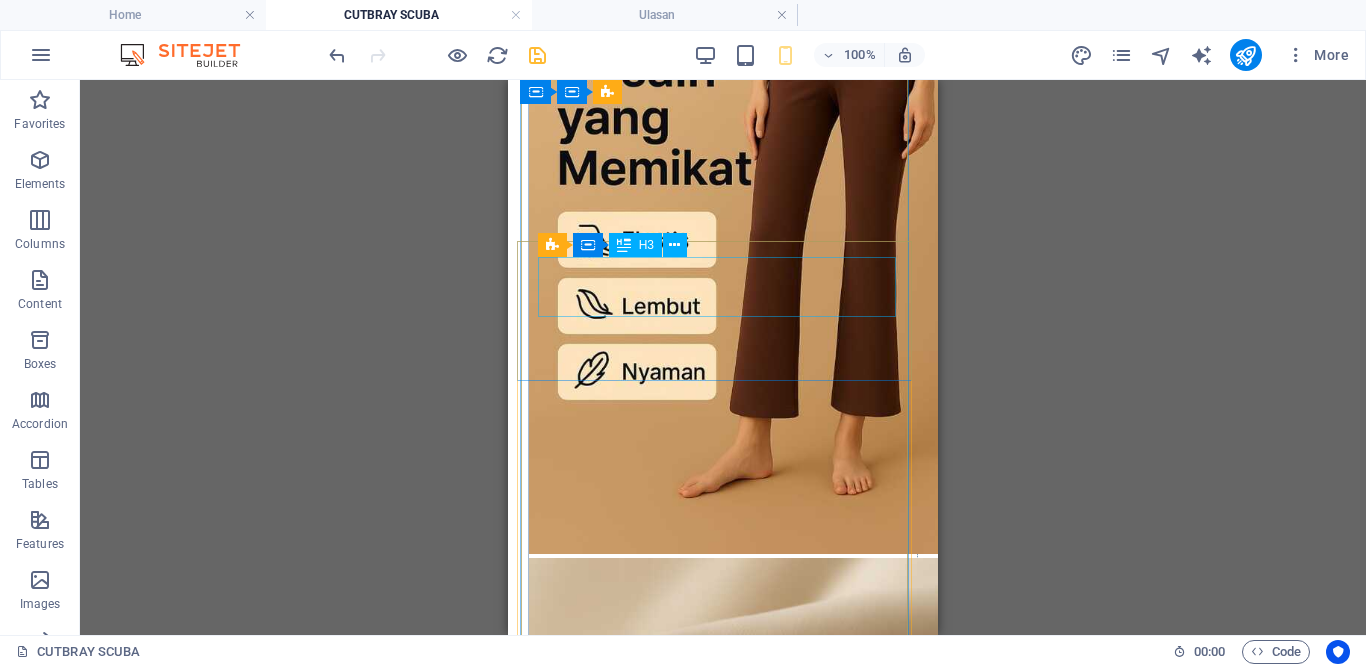 scroll, scrollTop: 971, scrollLeft: 0, axis: vertical 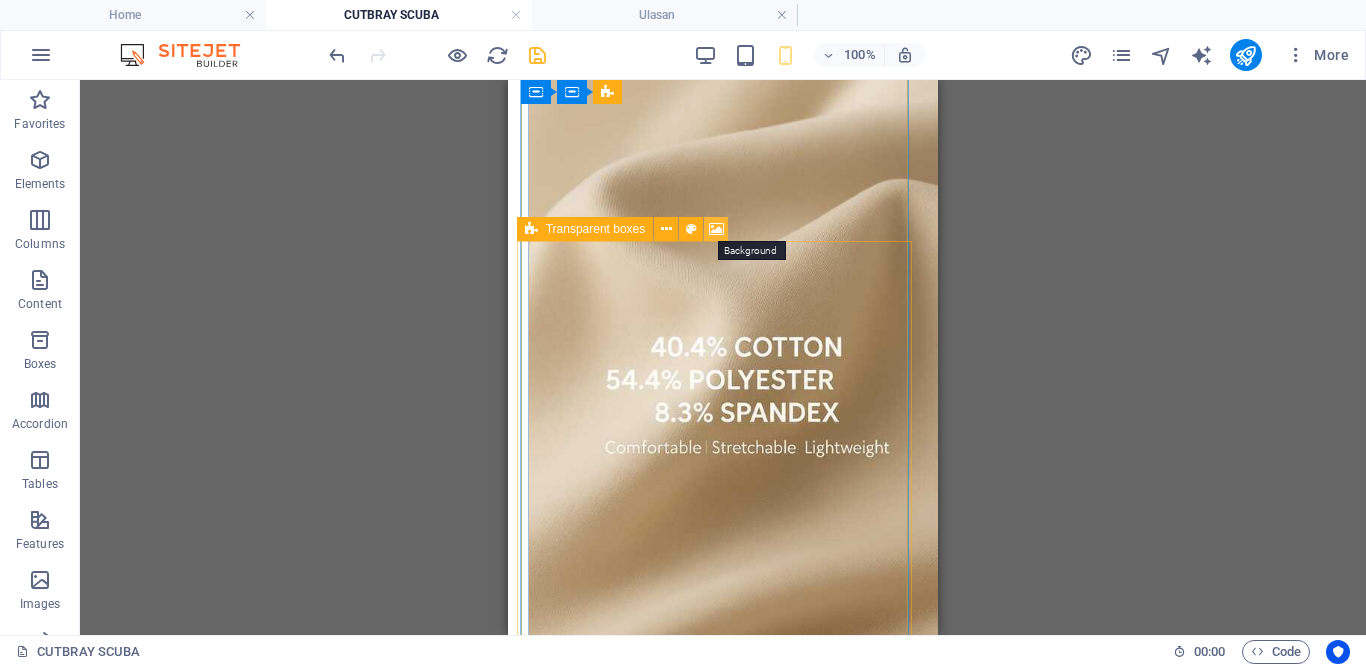 click at bounding box center (716, 229) 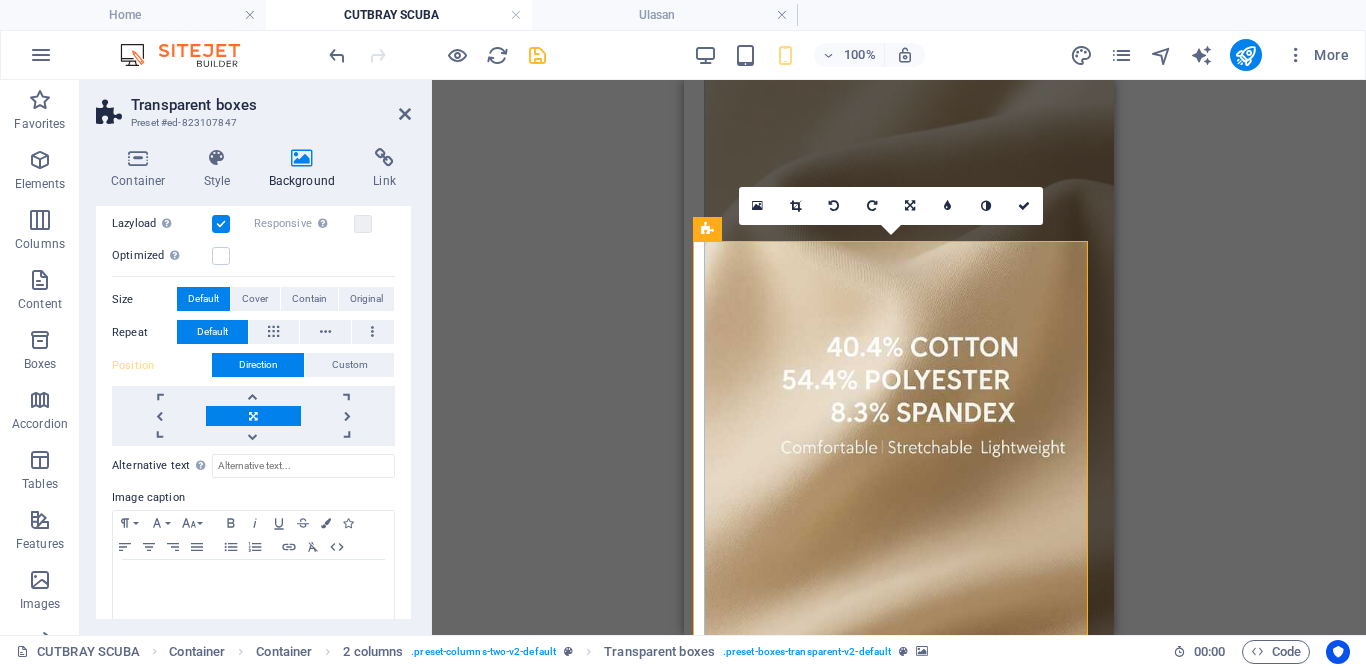 scroll, scrollTop: 611, scrollLeft: 0, axis: vertical 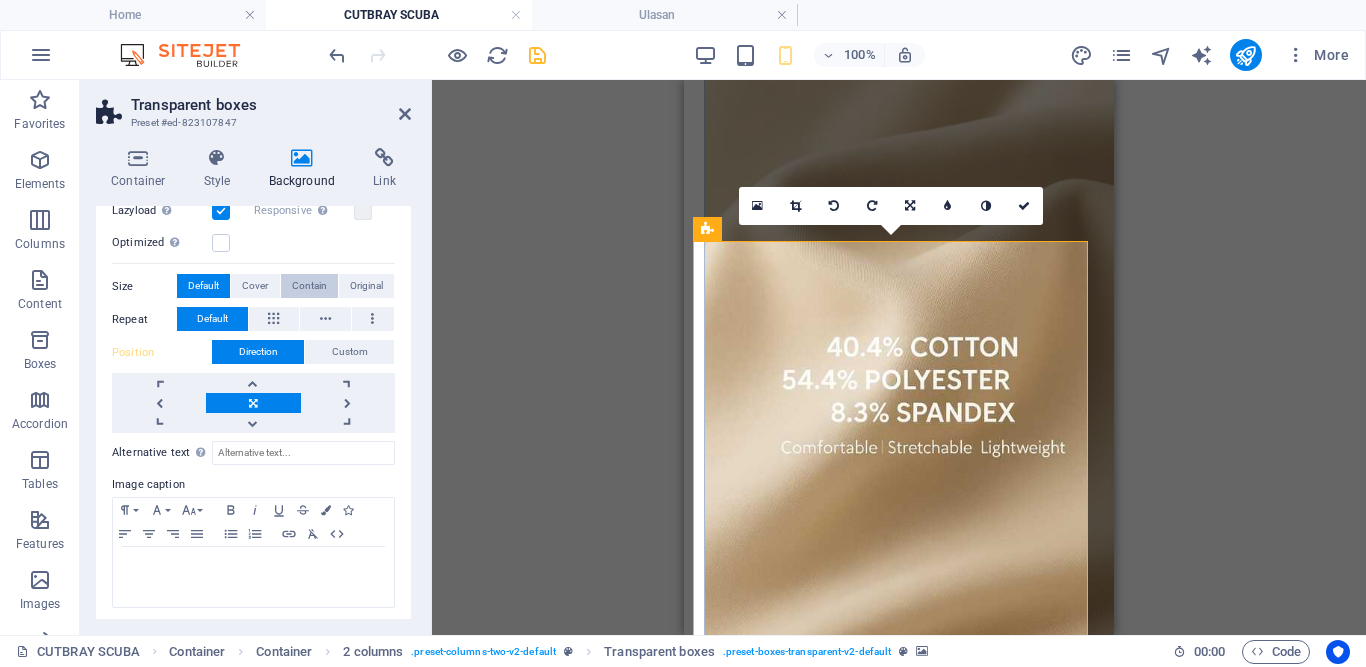 click on "Contain" at bounding box center (309, 286) 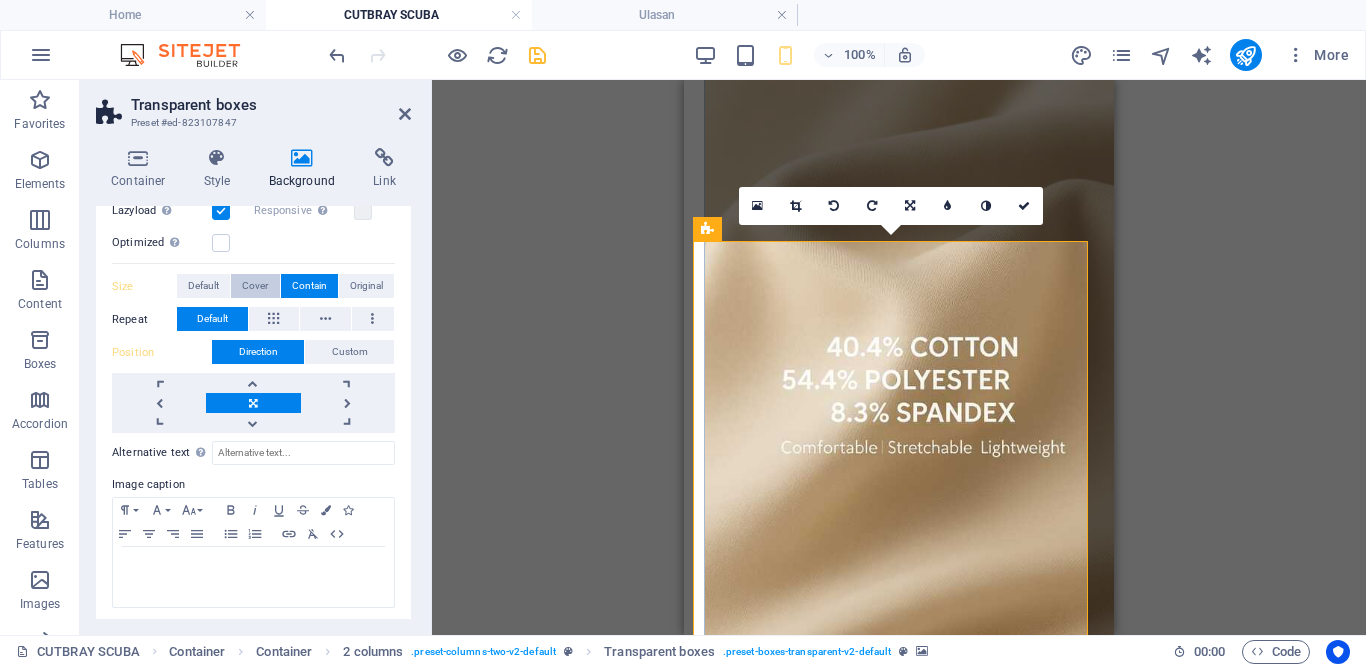 click on "Cover" at bounding box center [255, 286] 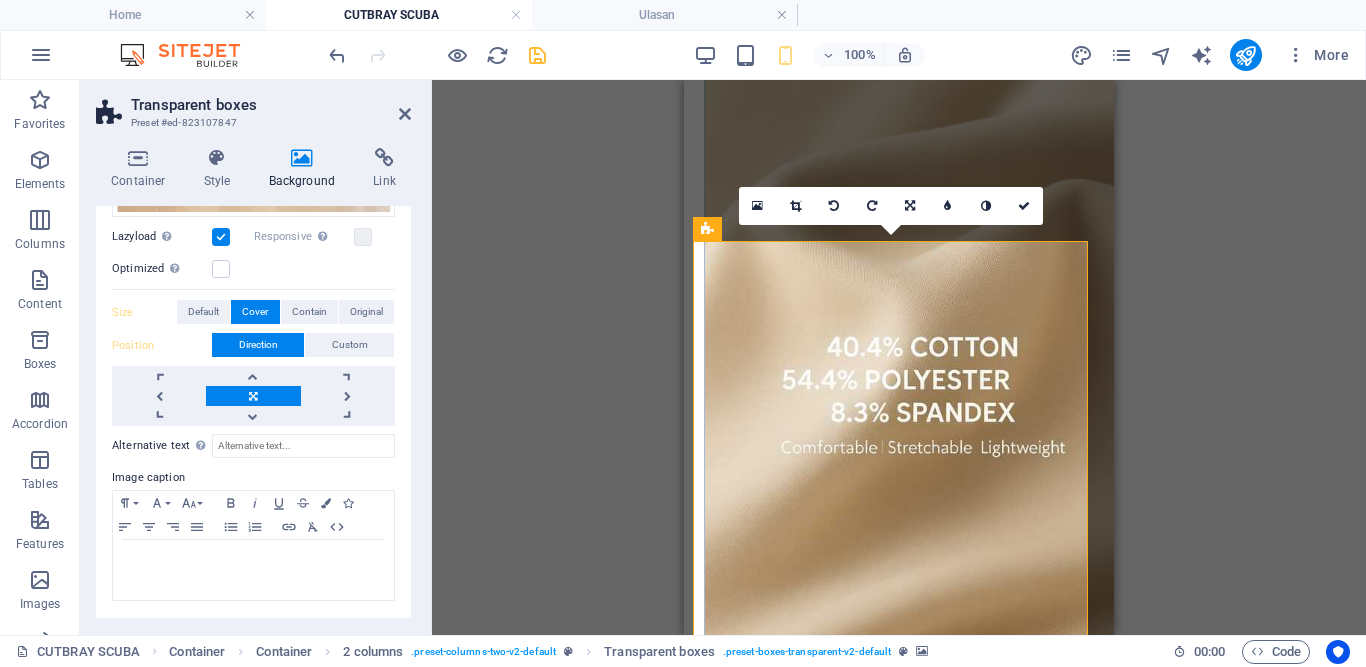 scroll, scrollTop: 579, scrollLeft: 0, axis: vertical 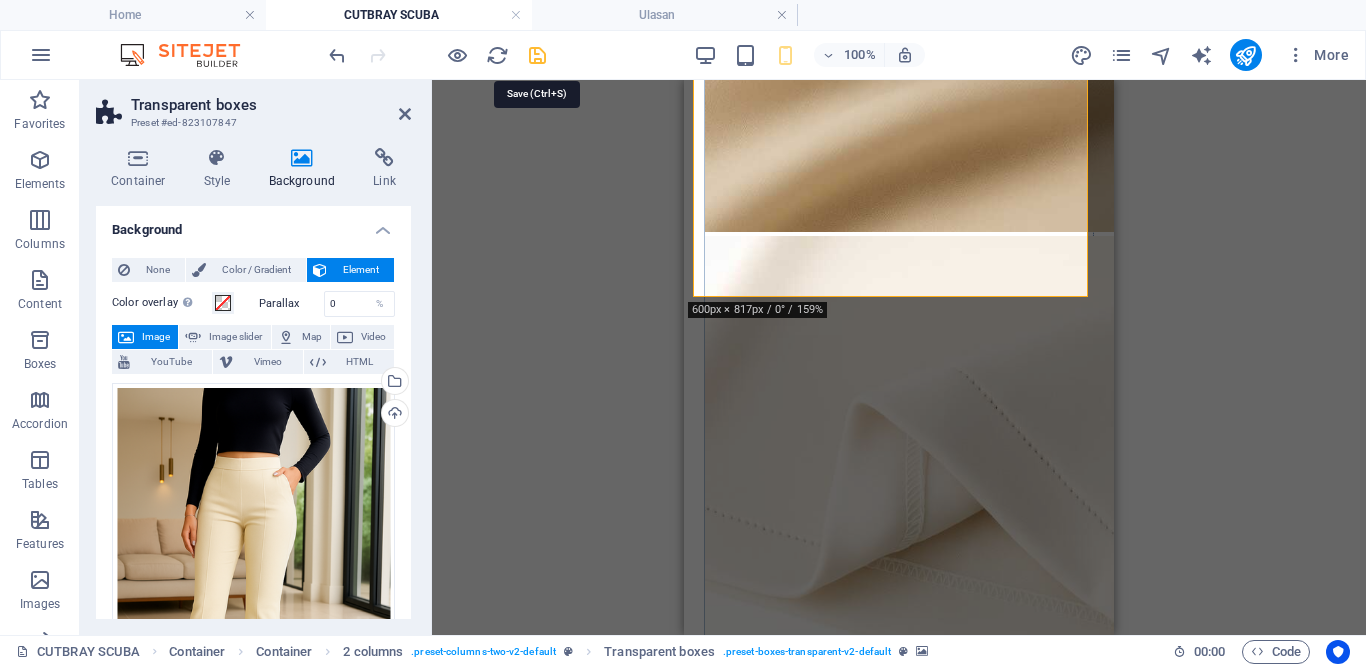 click at bounding box center (537, 55) 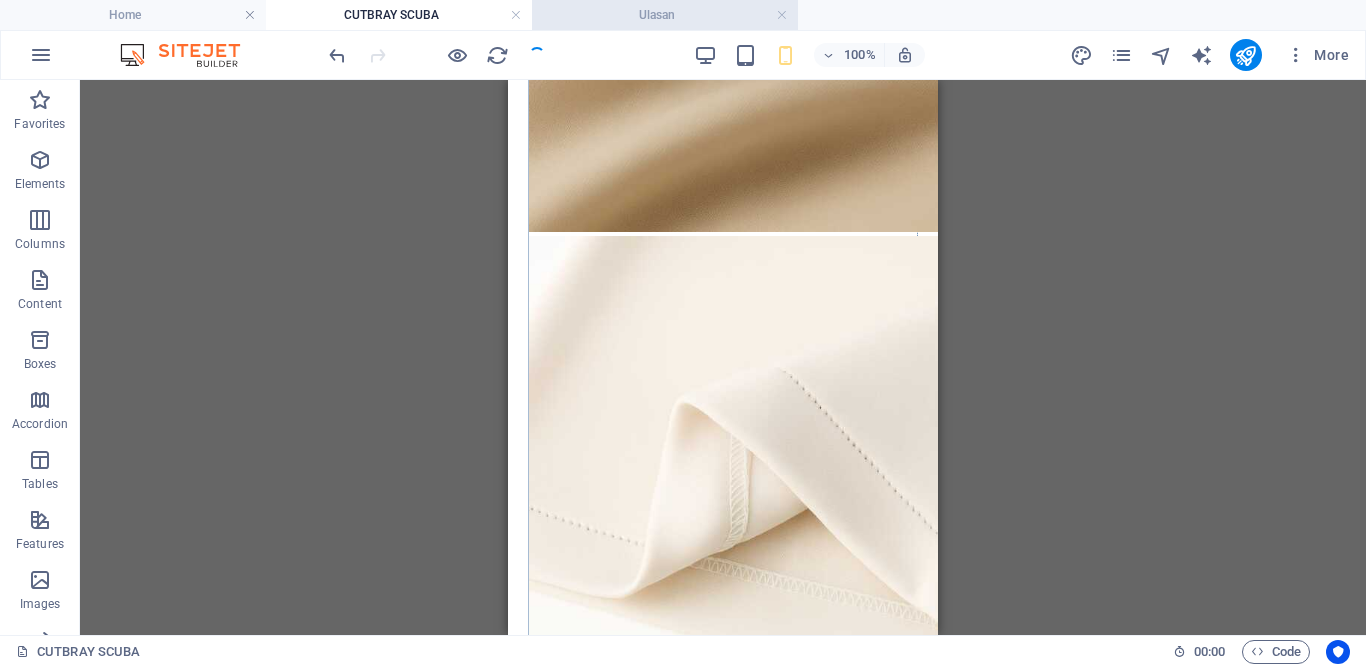 click on "Ulasan" at bounding box center (665, 15) 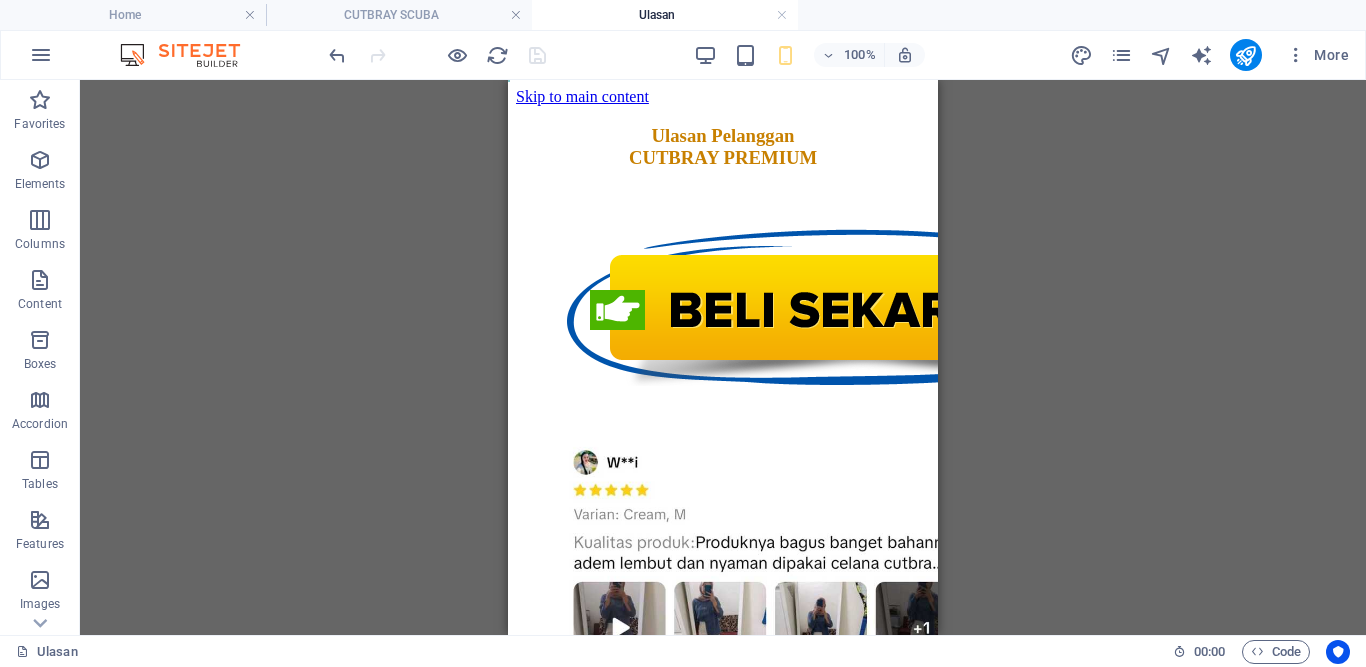 scroll, scrollTop: 0, scrollLeft: 0, axis: both 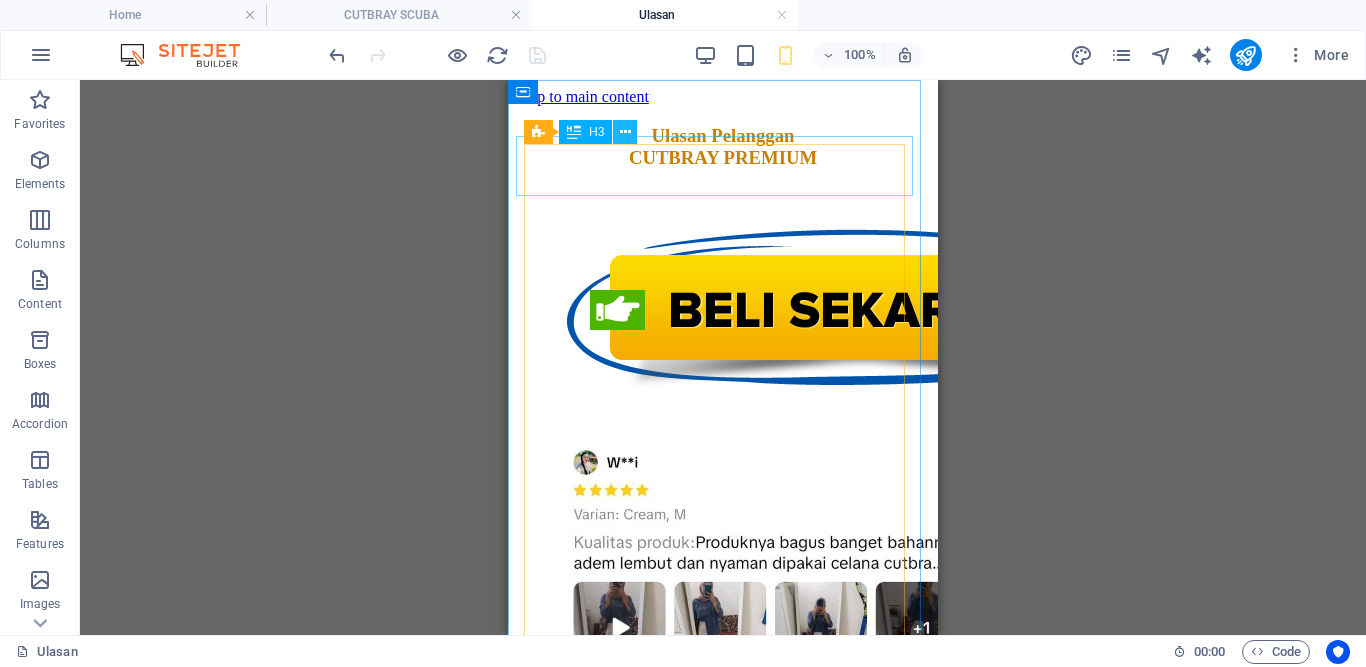 click at bounding box center (625, 132) 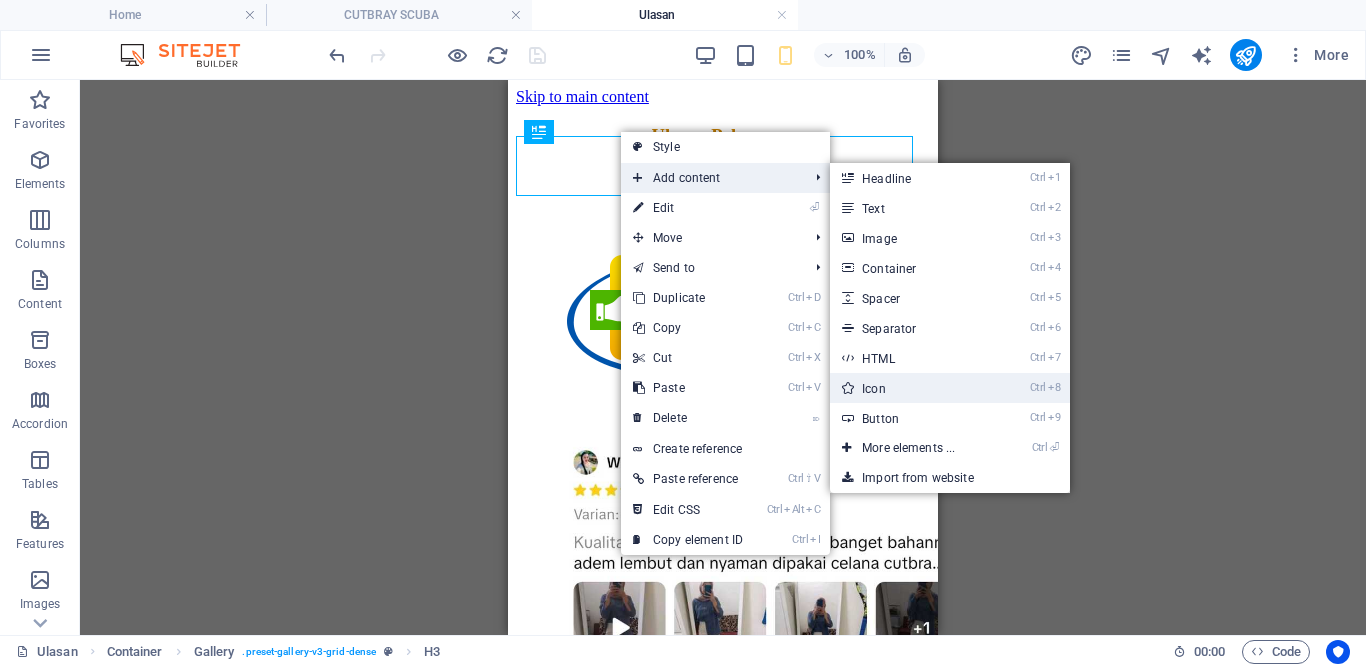 drag, startPoint x: 900, startPoint y: 391, endPoint x: 270, endPoint y: 289, distance: 638.20374 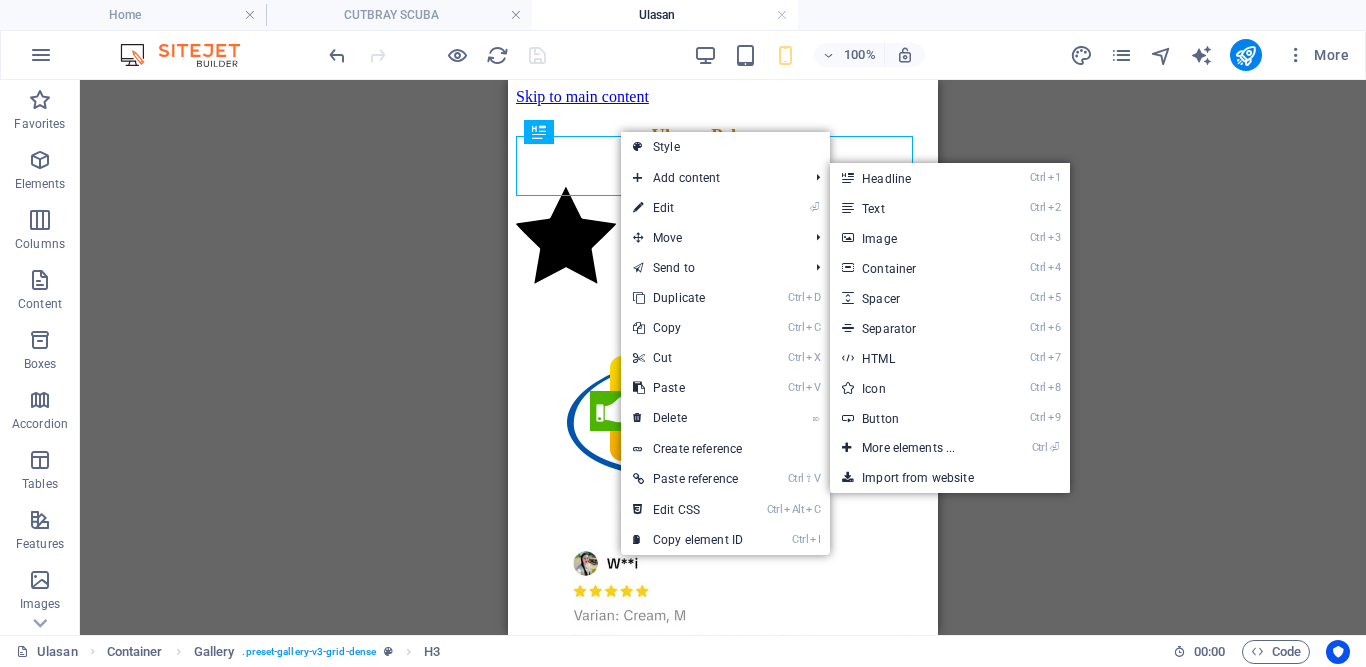 select on "xMidYMid" 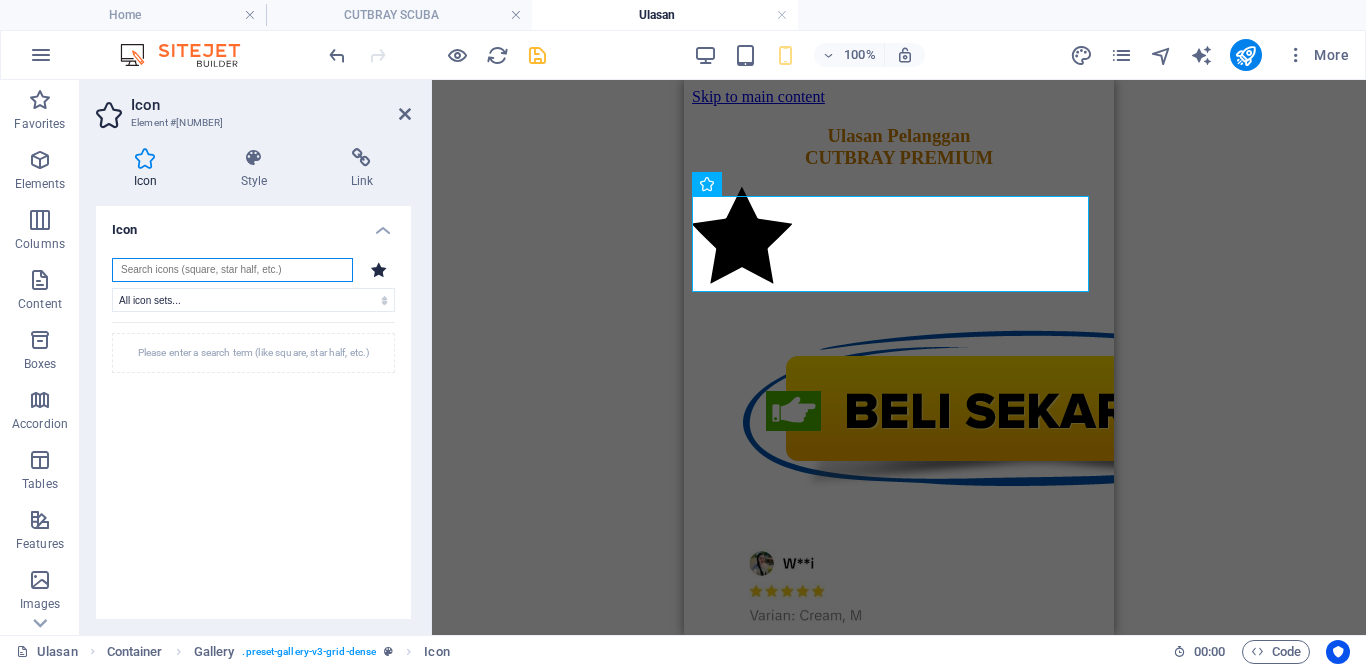click at bounding box center [232, 270] 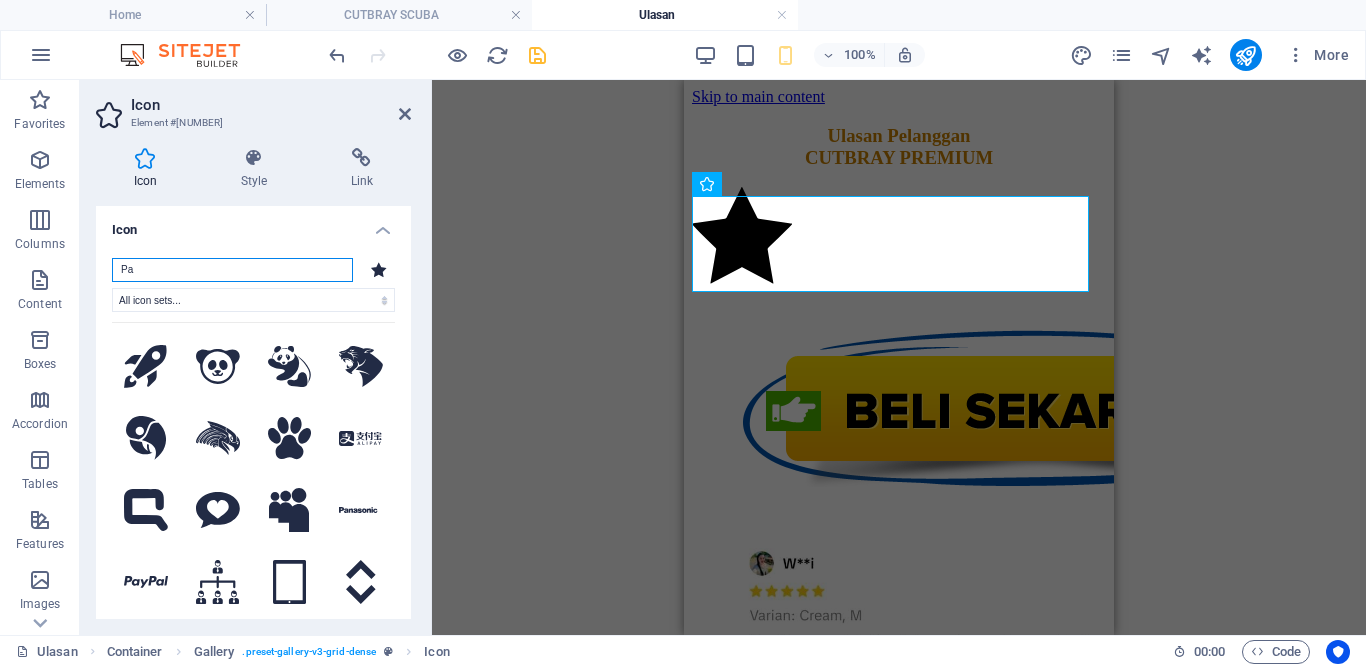 type on "P" 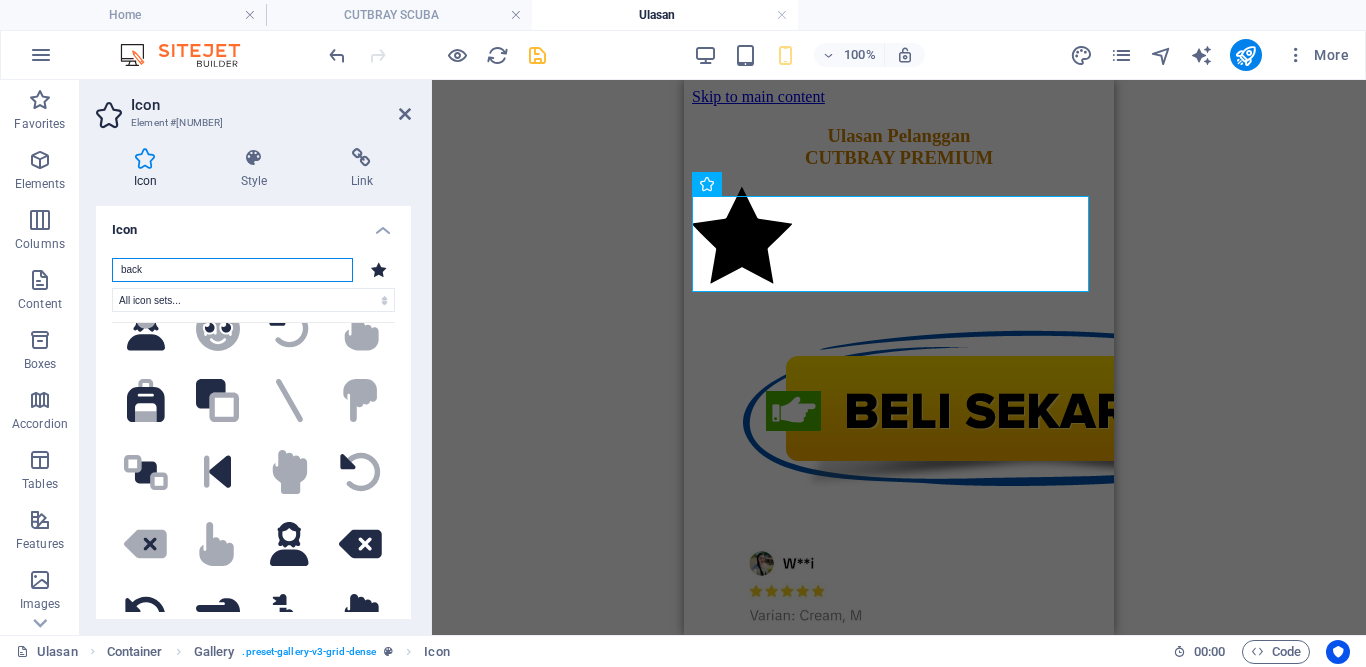 scroll, scrollTop: 0, scrollLeft: 0, axis: both 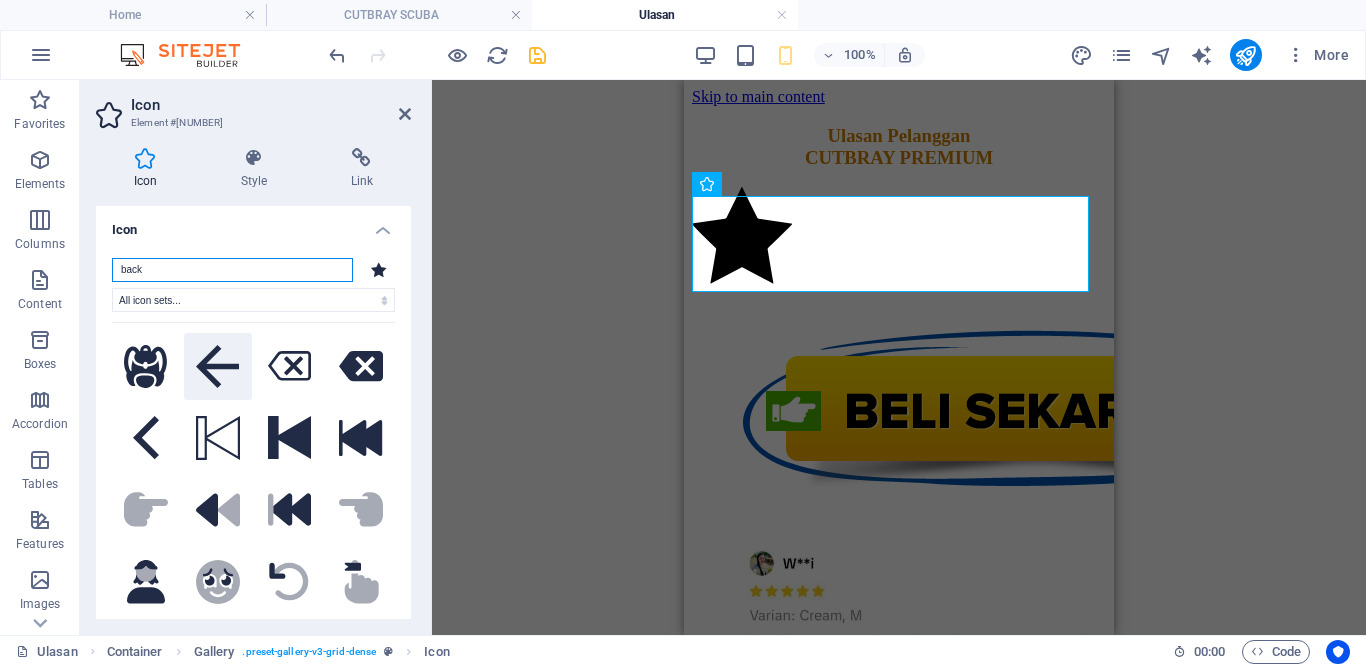 type on "back" 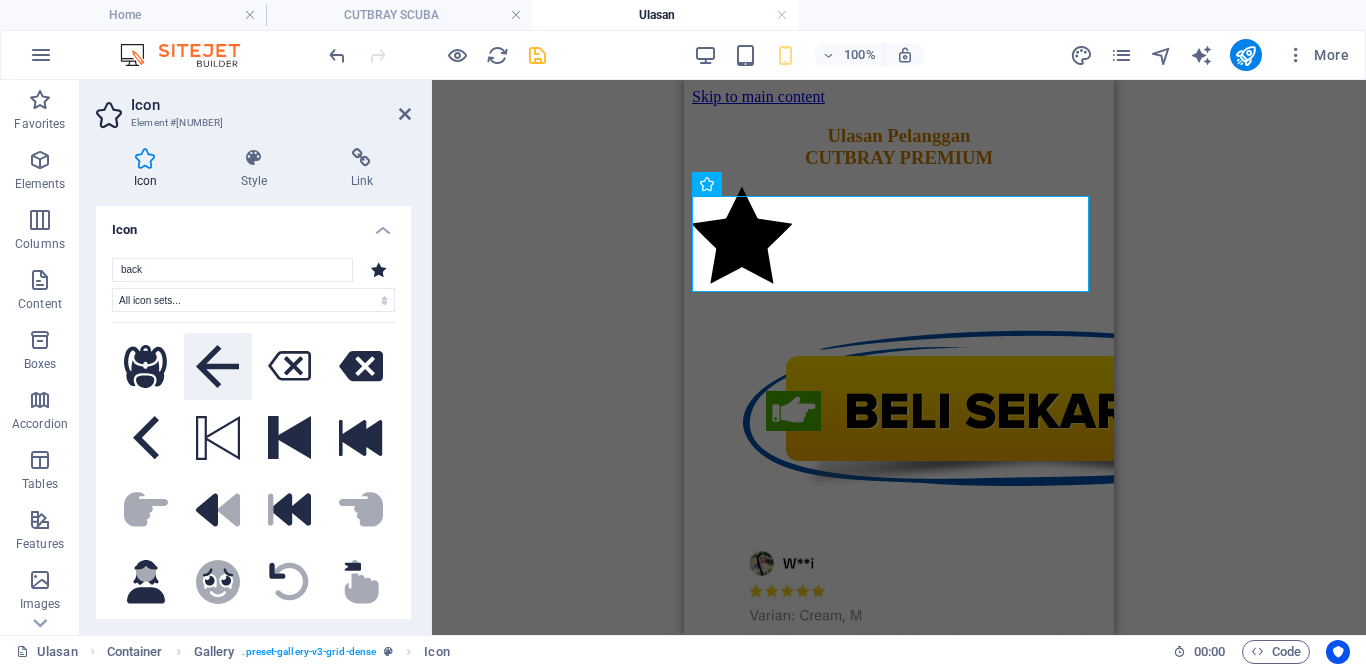click 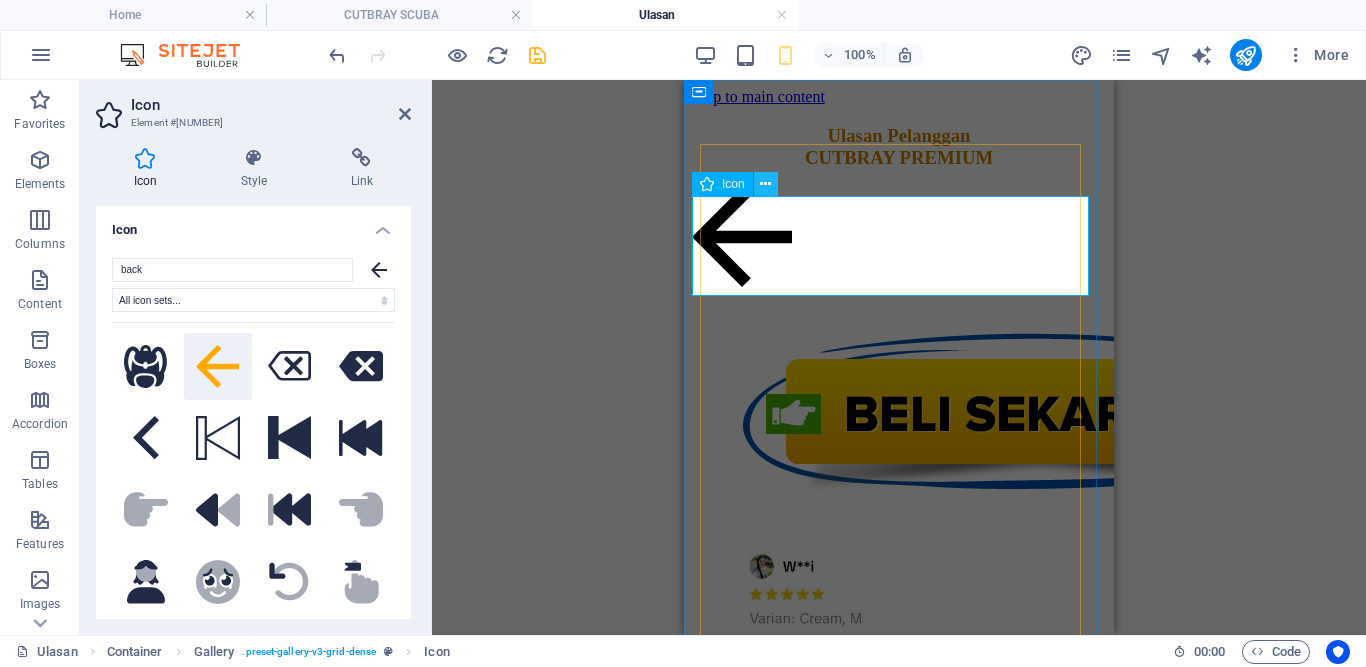 click at bounding box center [765, 184] 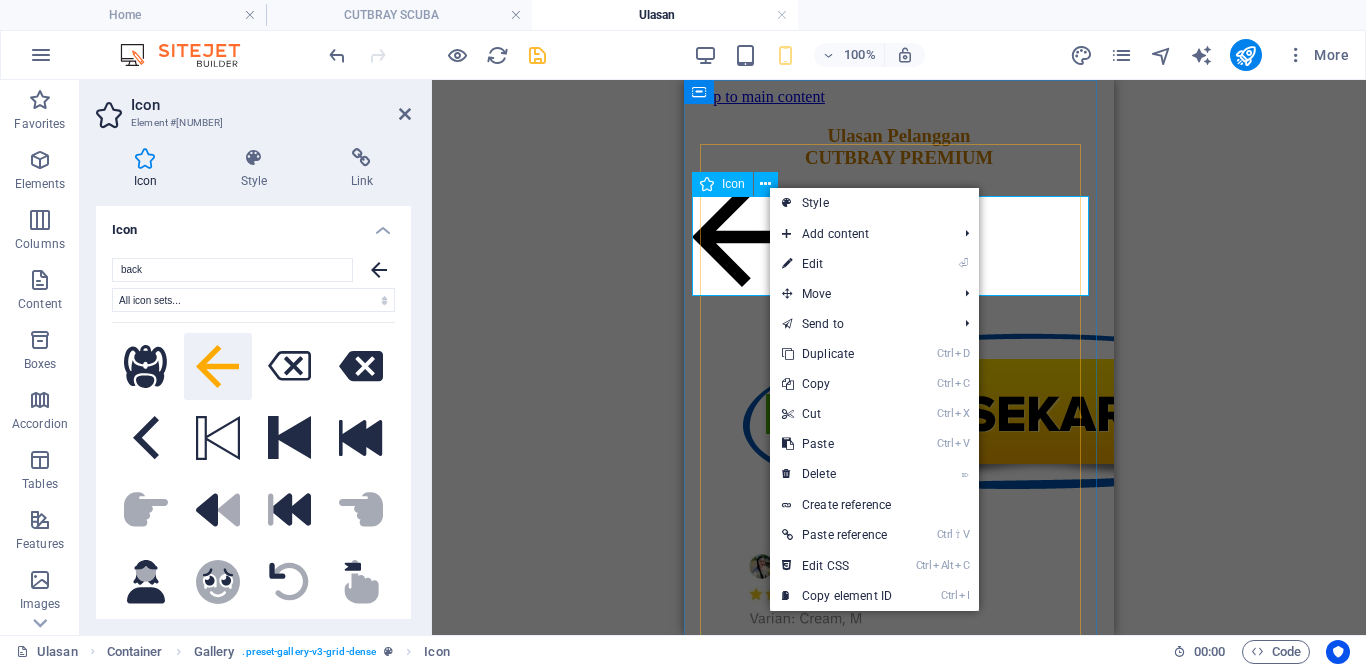 click at bounding box center (899, 239) 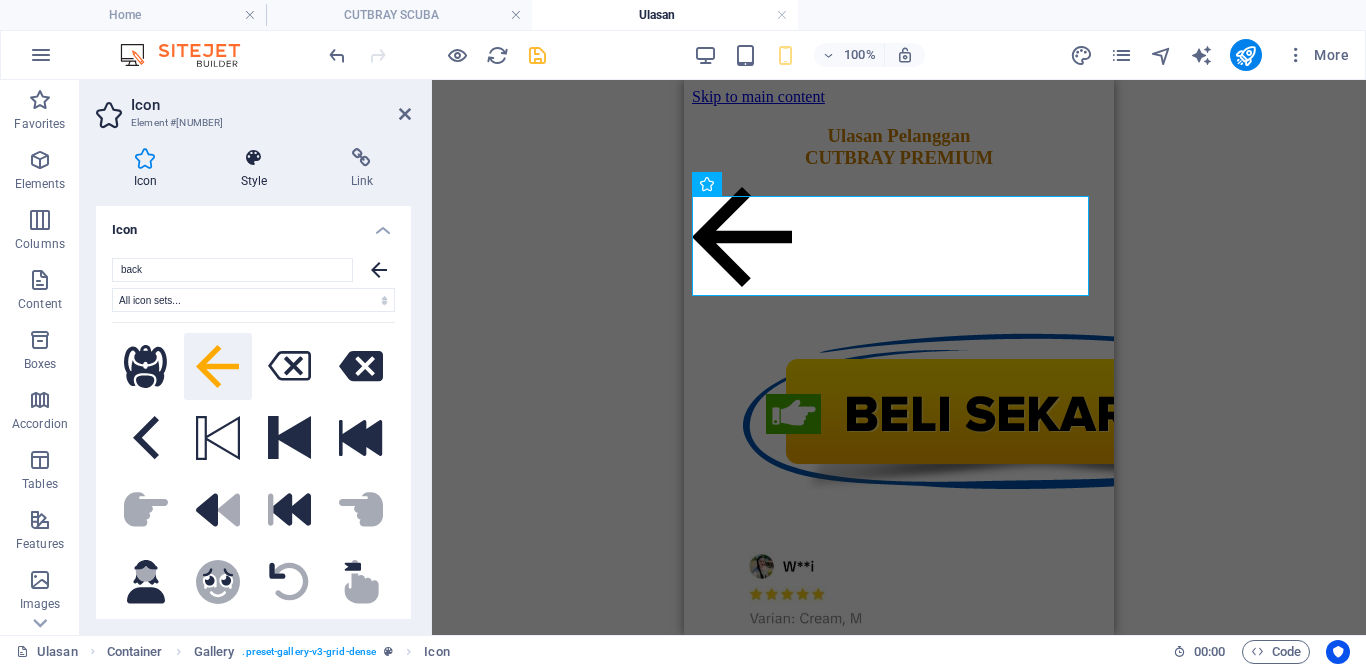 click at bounding box center (254, 158) 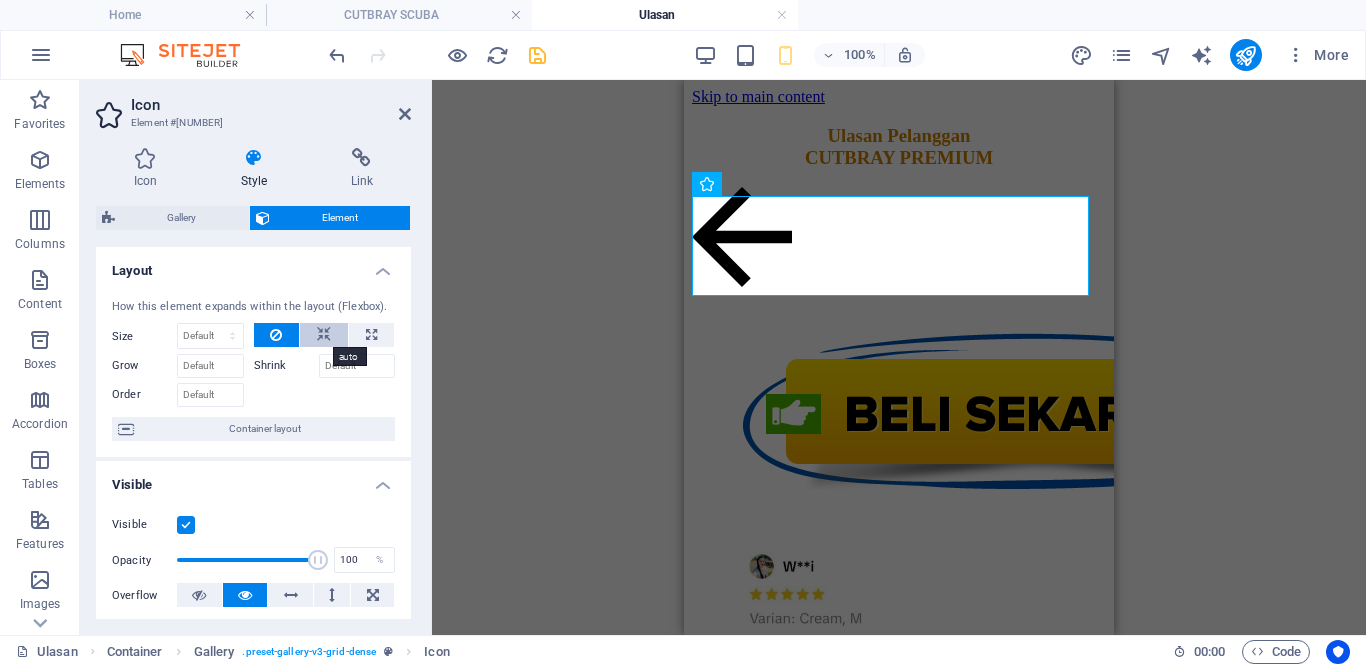 click at bounding box center [324, 335] 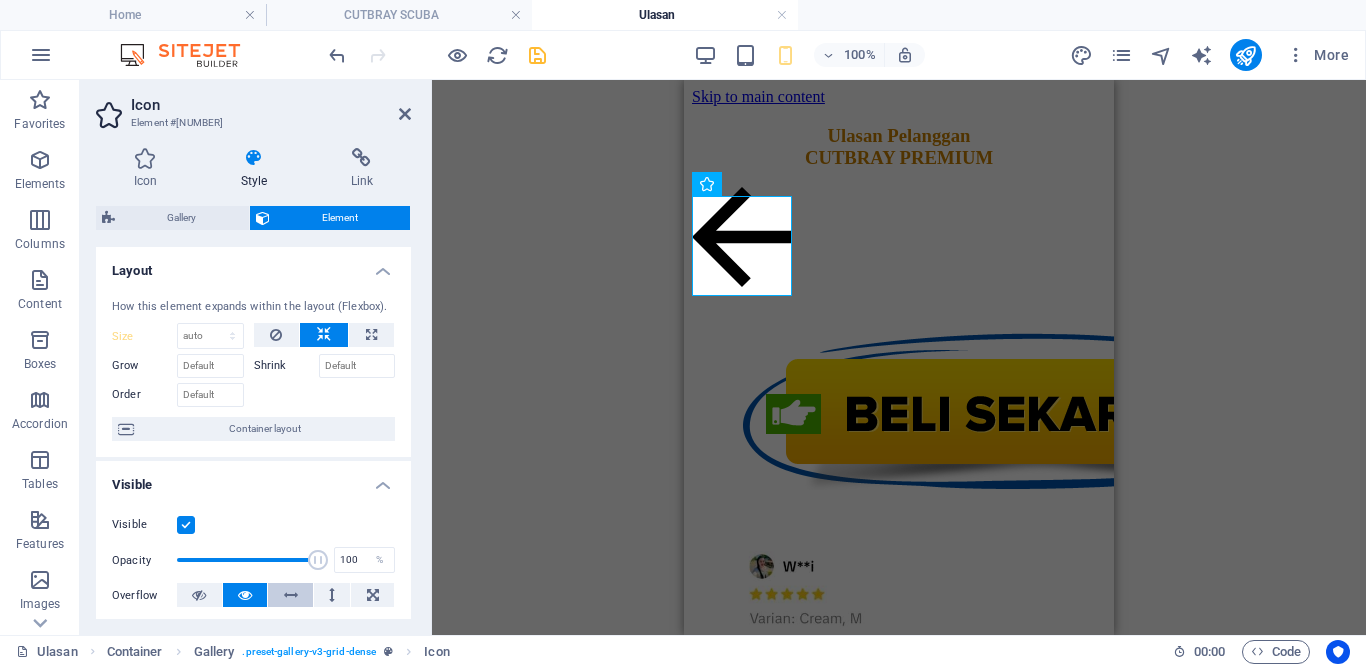 click at bounding box center (290, 595) 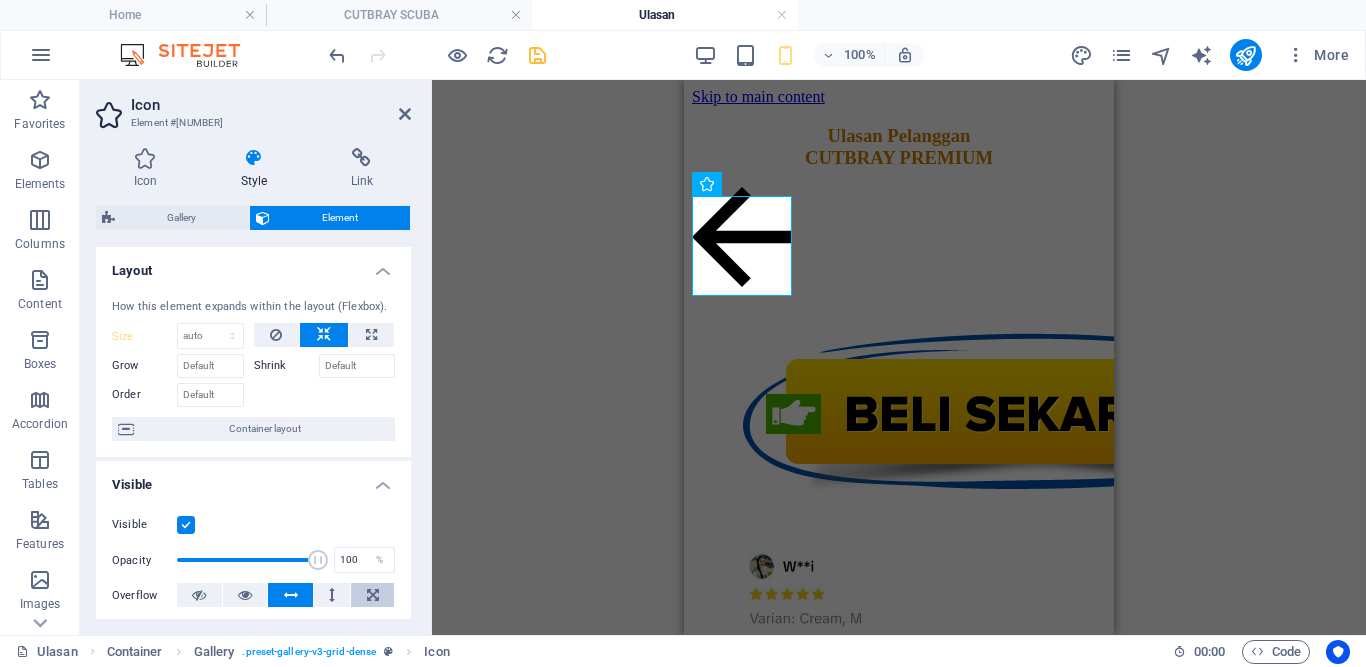 click at bounding box center (373, 595) 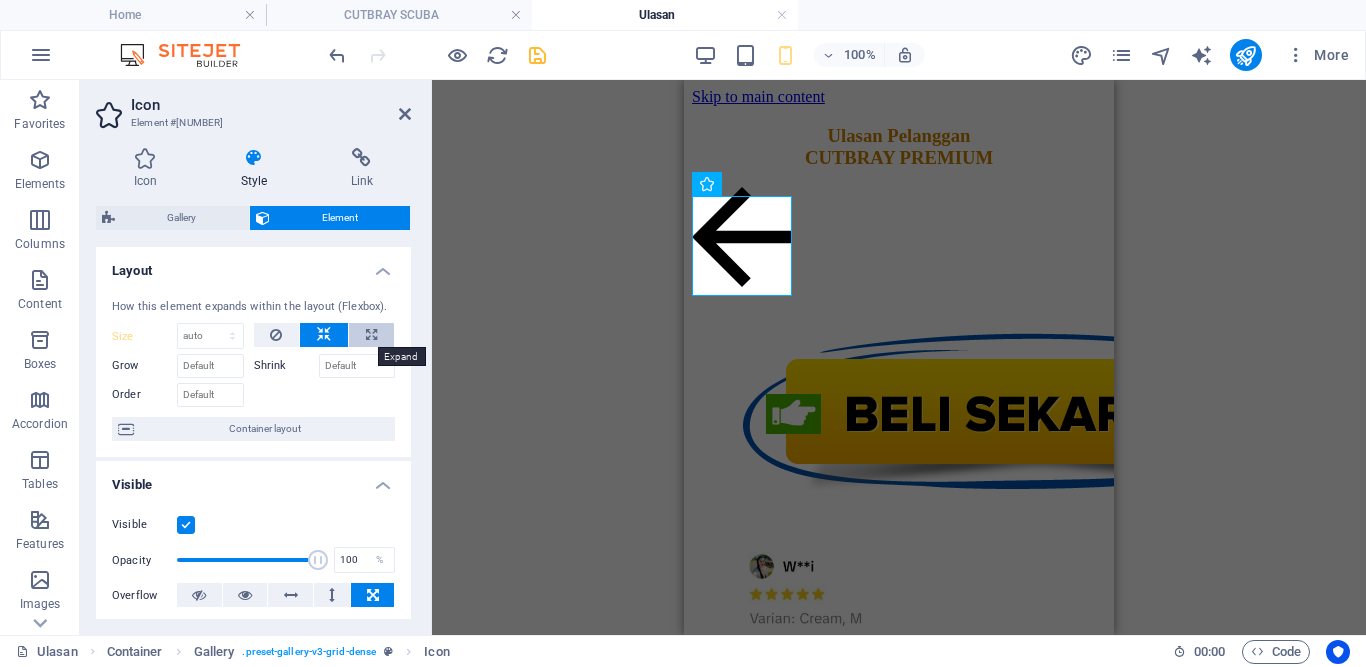 click at bounding box center [371, 335] 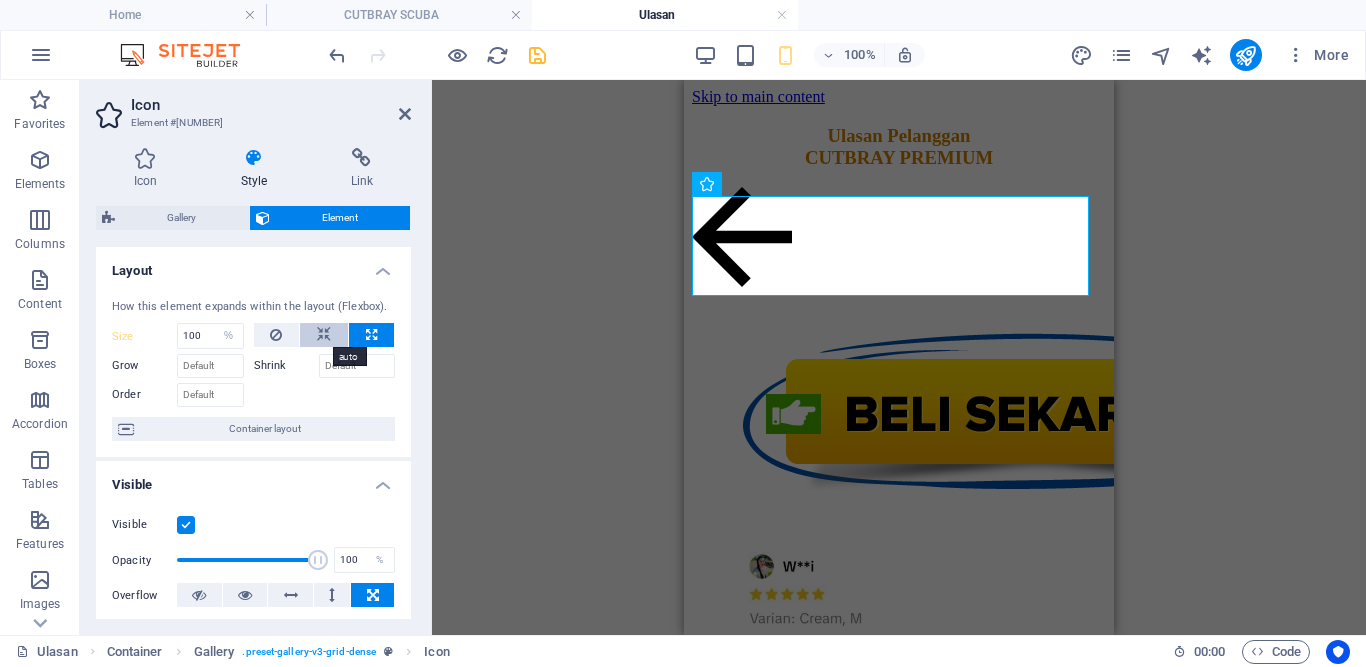 click at bounding box center (324, 335) 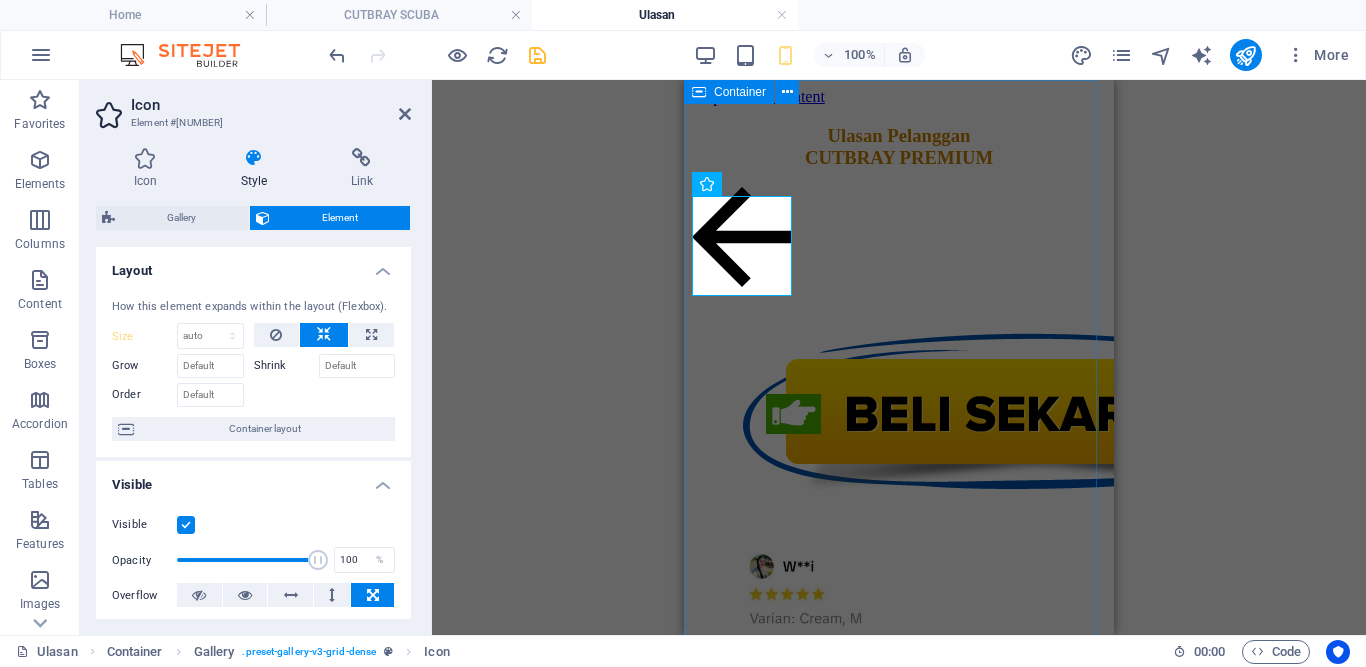 drag, startPoint x: 1450, startPoint y: 264, endPoint x: 763, endPoint y: 134, distance: 699.19165 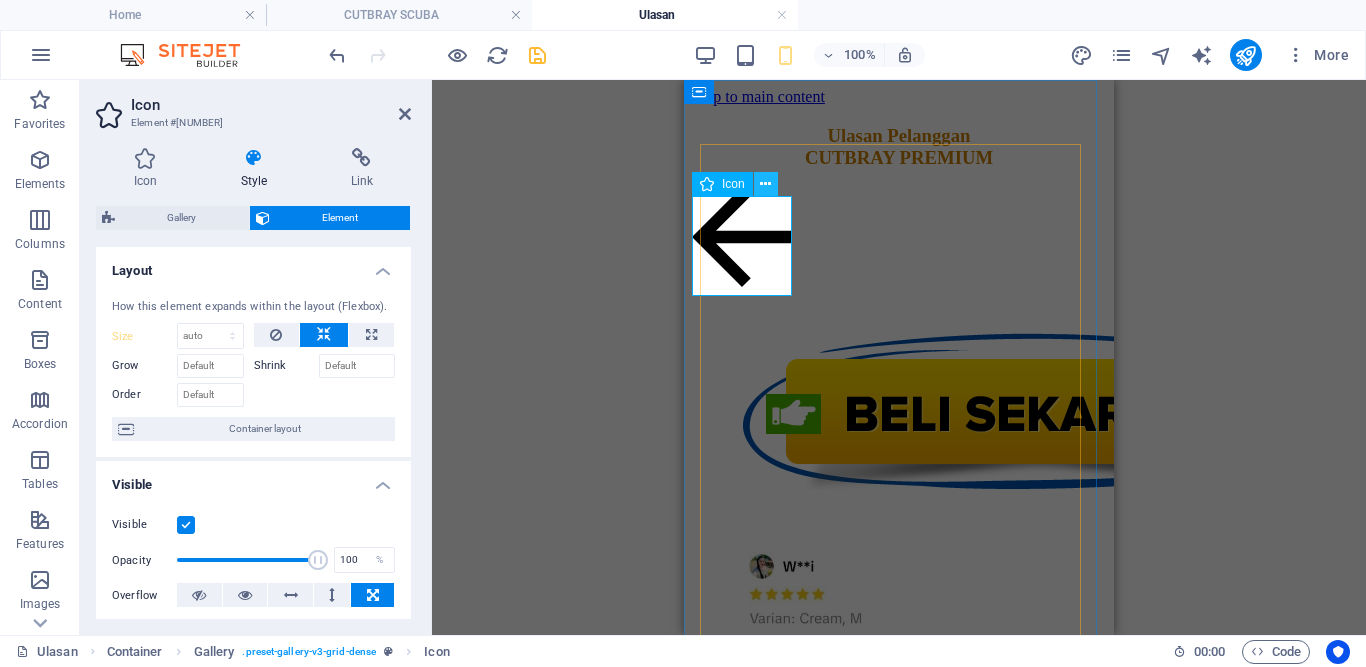 click at bounding box center [765, 184] 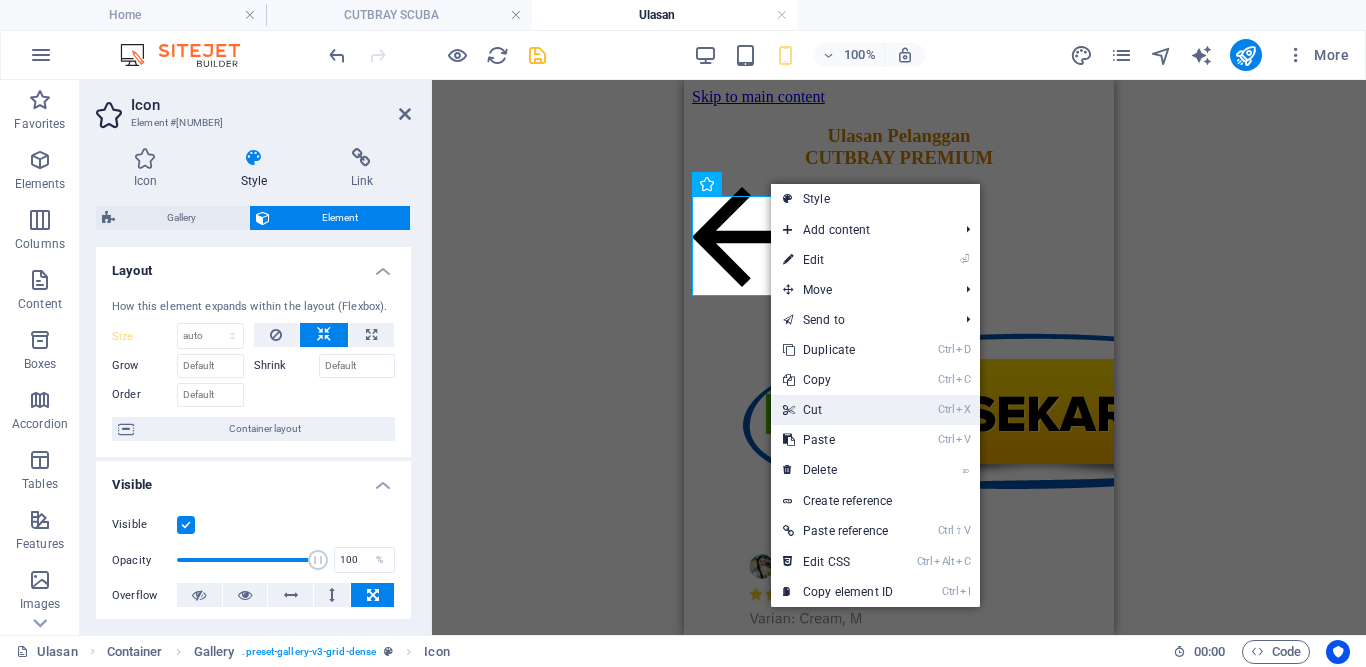 click on "Ctrl X  Cut" at bounding box center (838, 410) 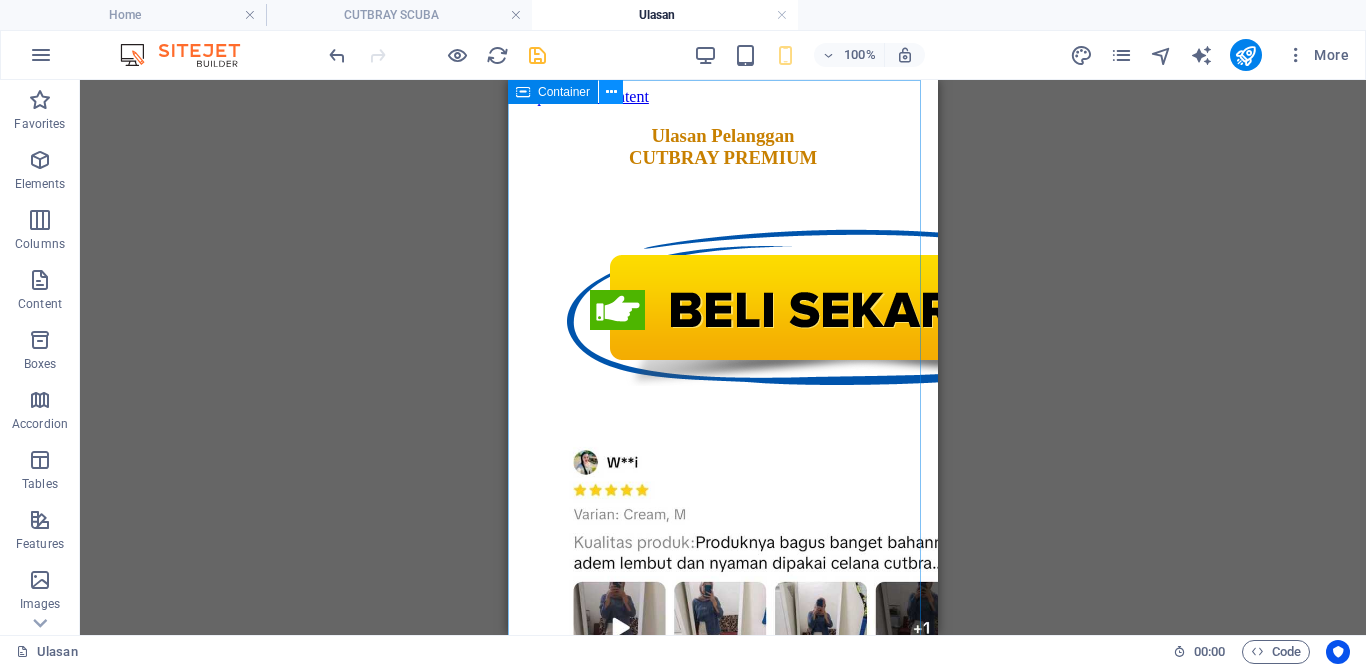 click at bounding box center [611, 92] 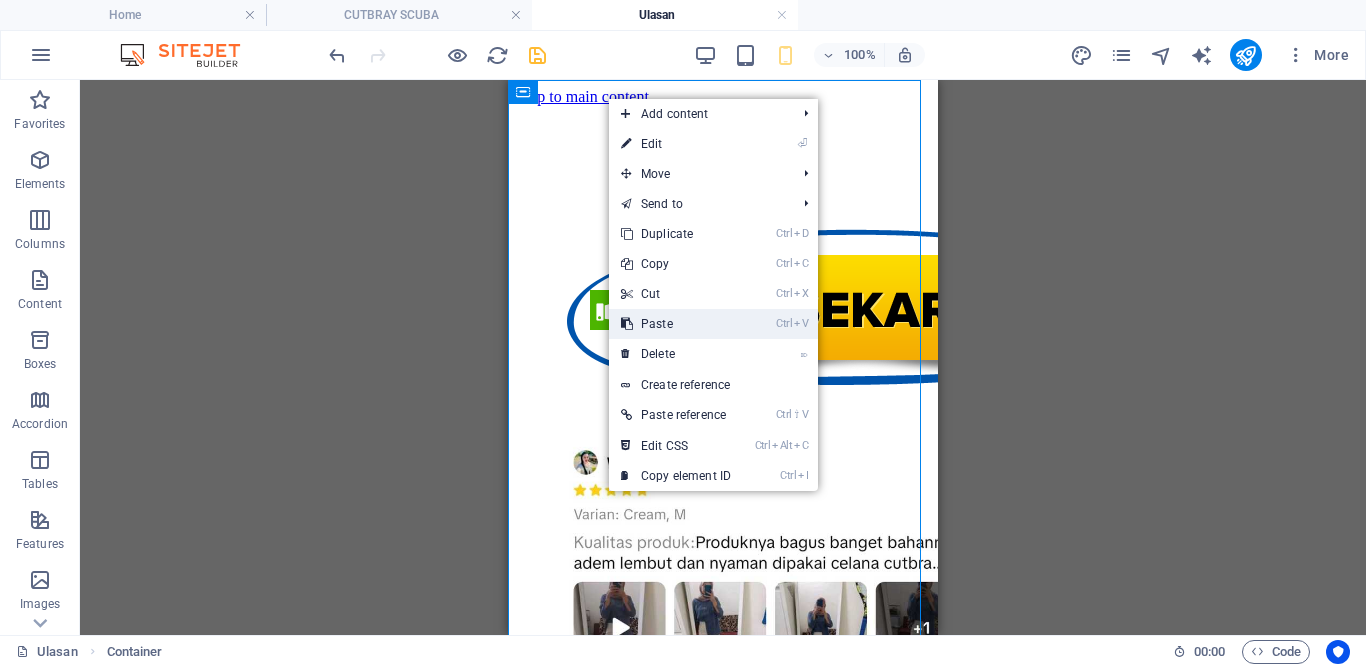 drag, startPoint x: 673, startPoint y: 334, endPoint x: 254, endPoint y: 261, distance: 425.31165 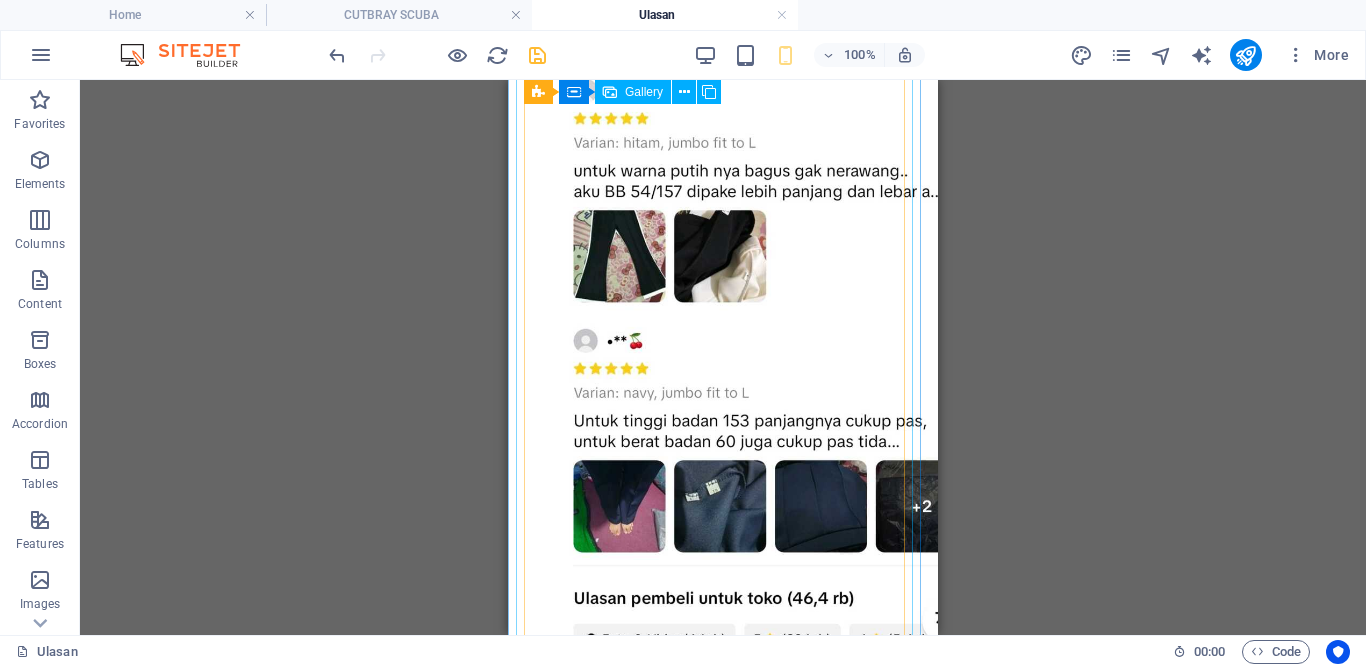 scroll, scrollTop: 1430, scrollLeft: 0, axis: vertical 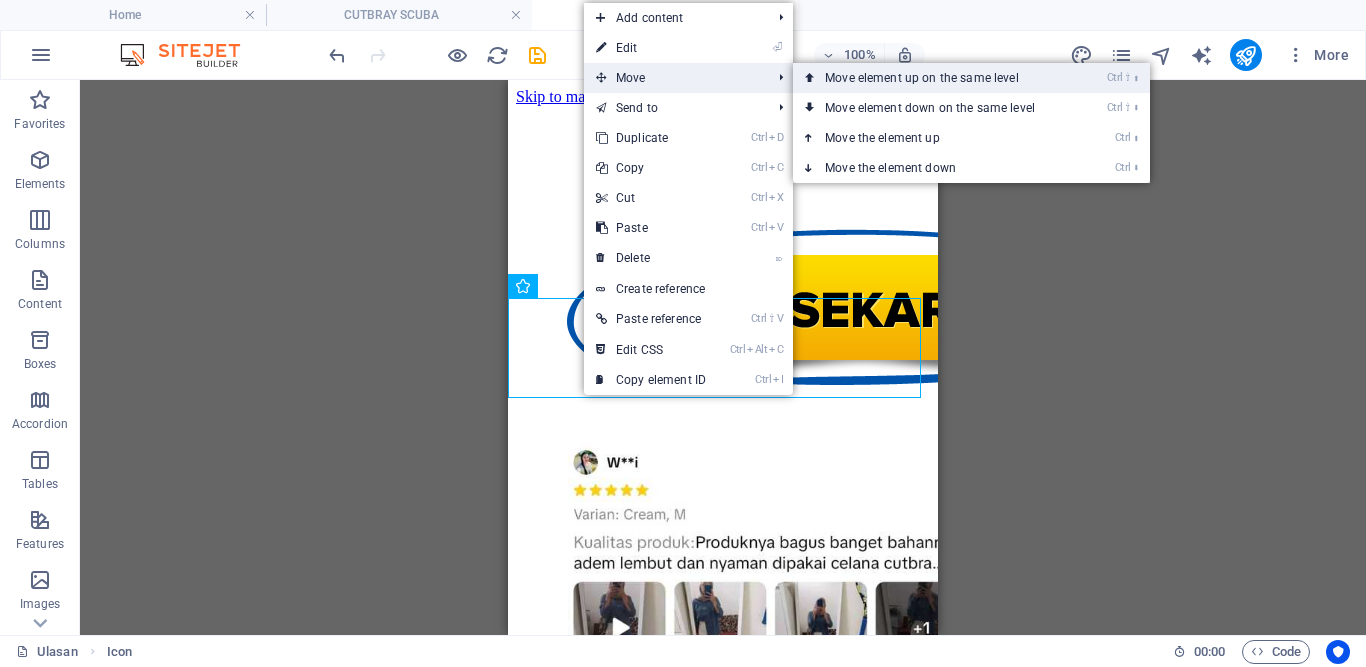 click on "Ctrl ⇧ ⬆  Move element up on the same level" at bounding box center (934, 78) 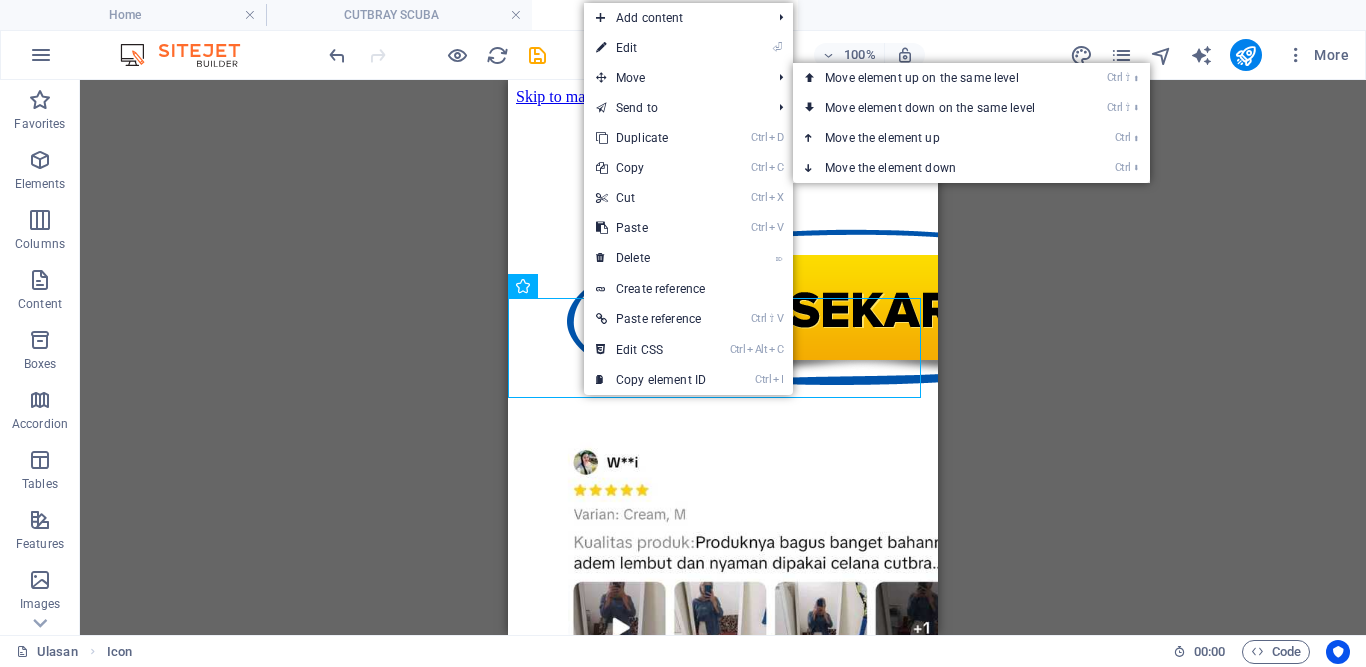 scroll, scrollTop: 0, scrollLeft: 0, axis: both 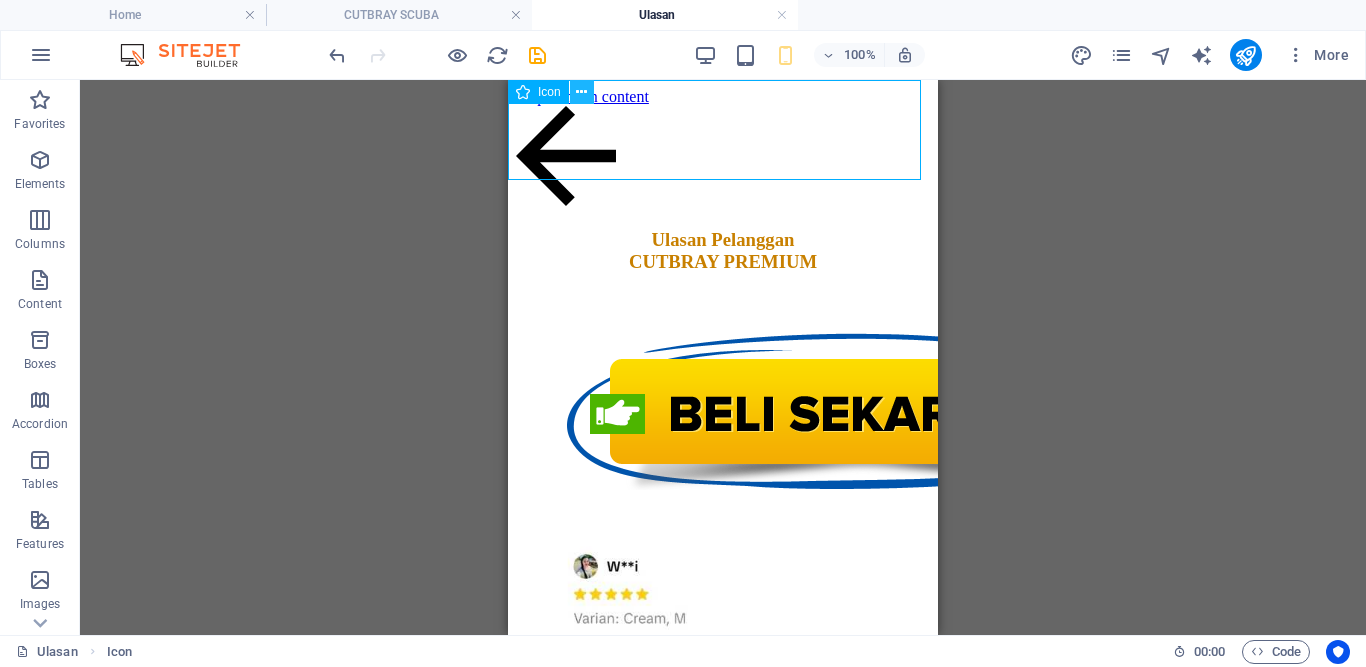 click at bounding box center [581, 92] 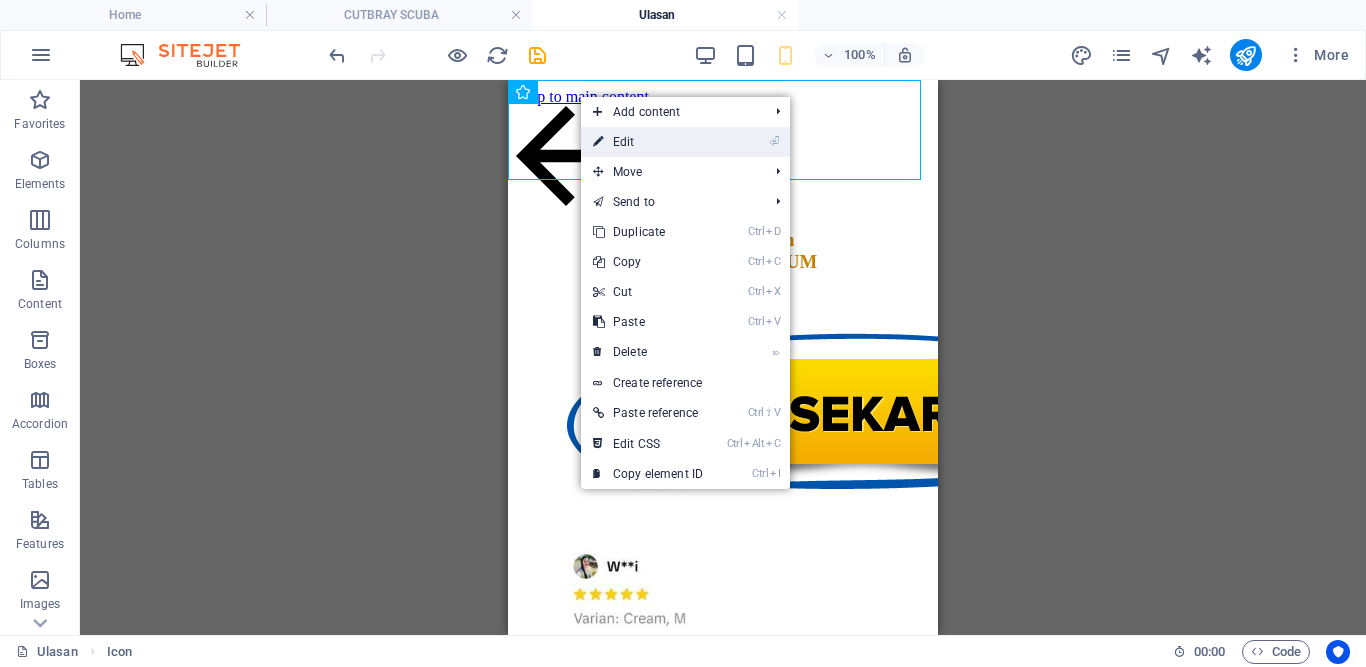 click on "⏎  Edit" at bounding box center [648, 142] 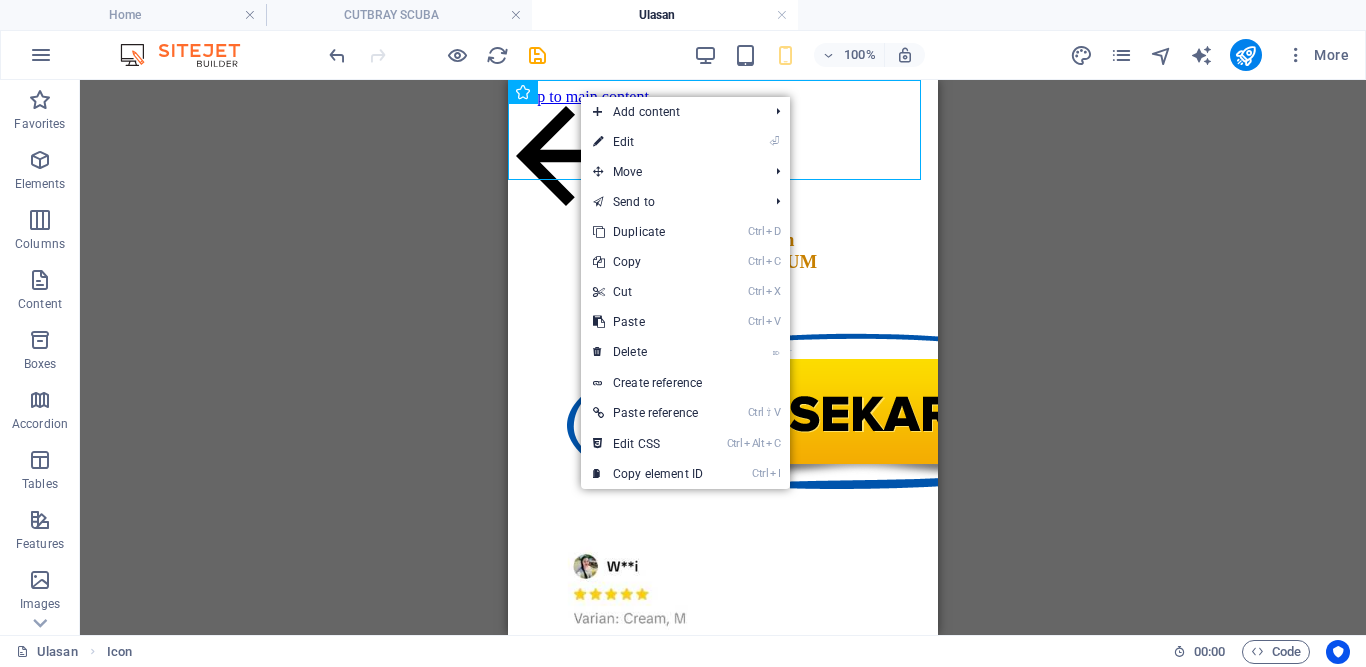 select on "xMidYMid" 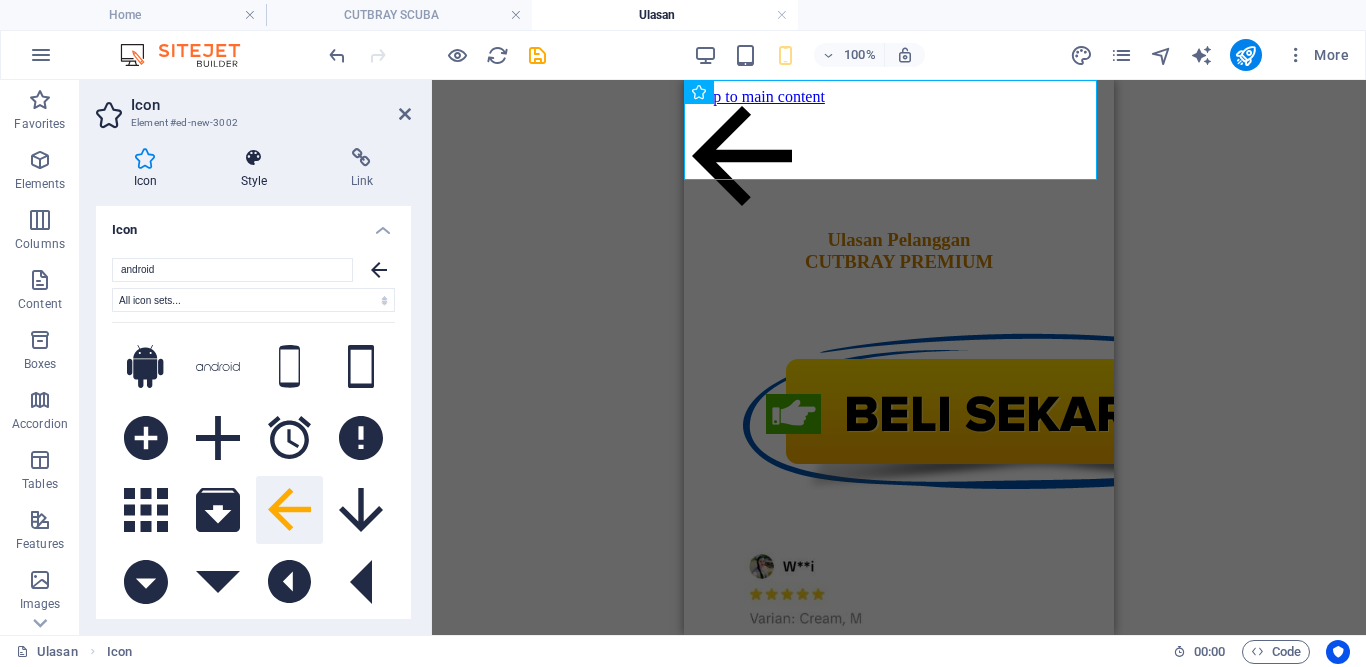 click on "Style" at bounding box center (258, 169) 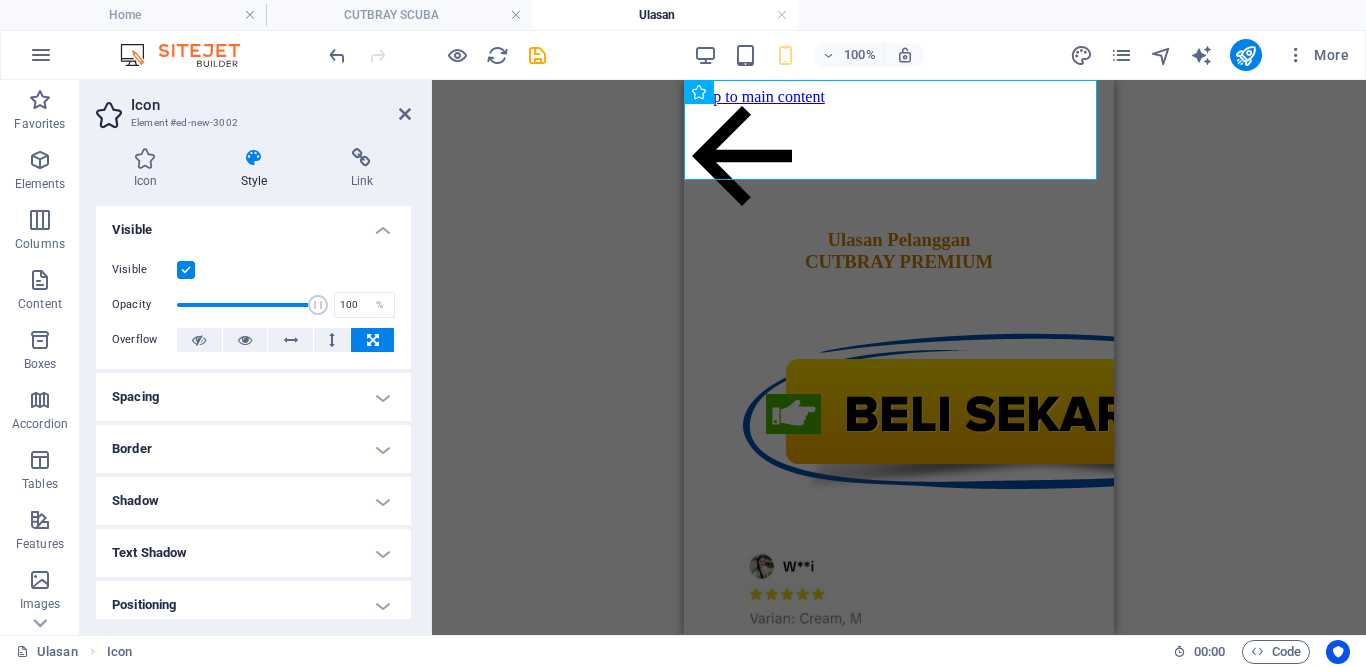 click on "Spacing" at bounding box center (253, 397) 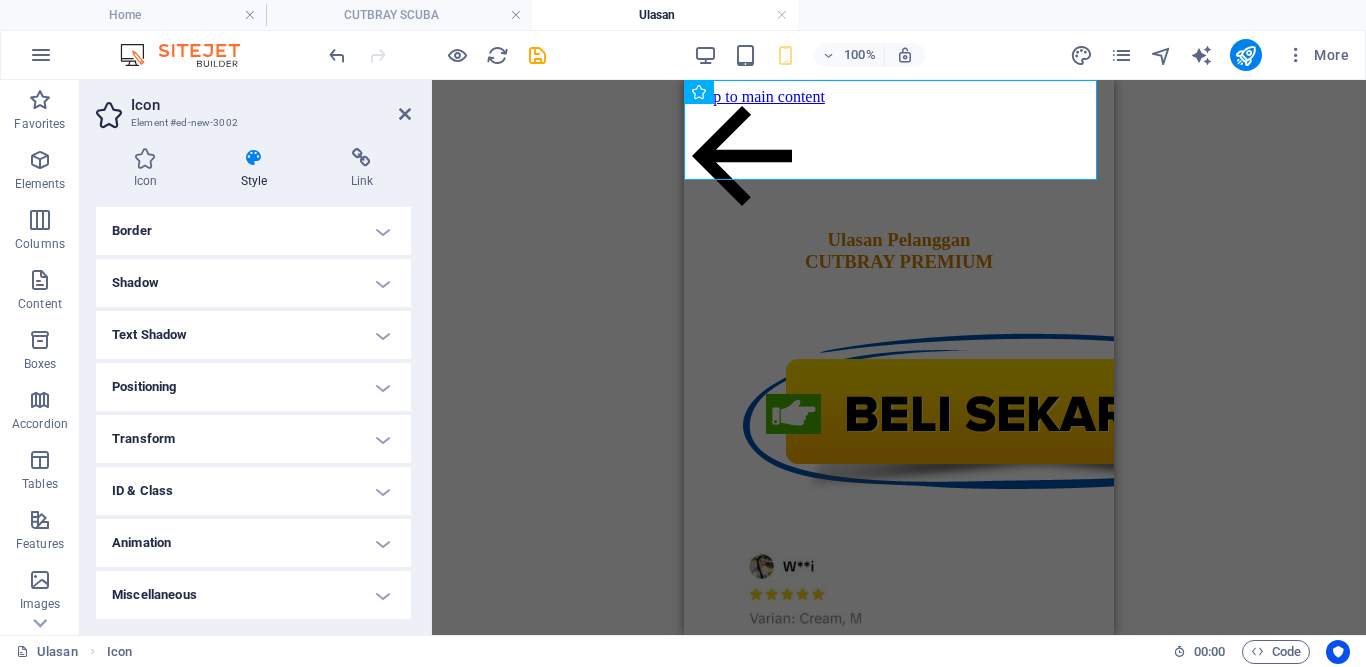 scroll, scrollTop: 0, scrollLeft: 0, axis: both 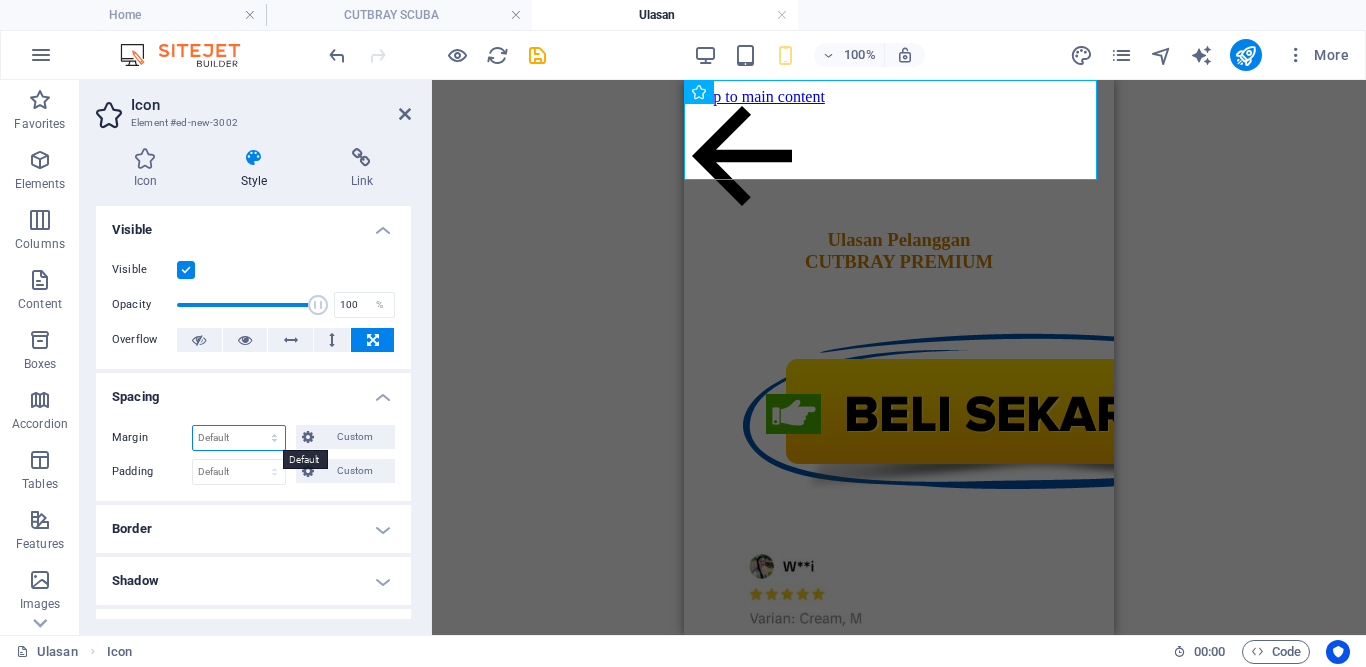 click on "Default auto px % rem vw vh Custom" at bounding box center (239, 438) 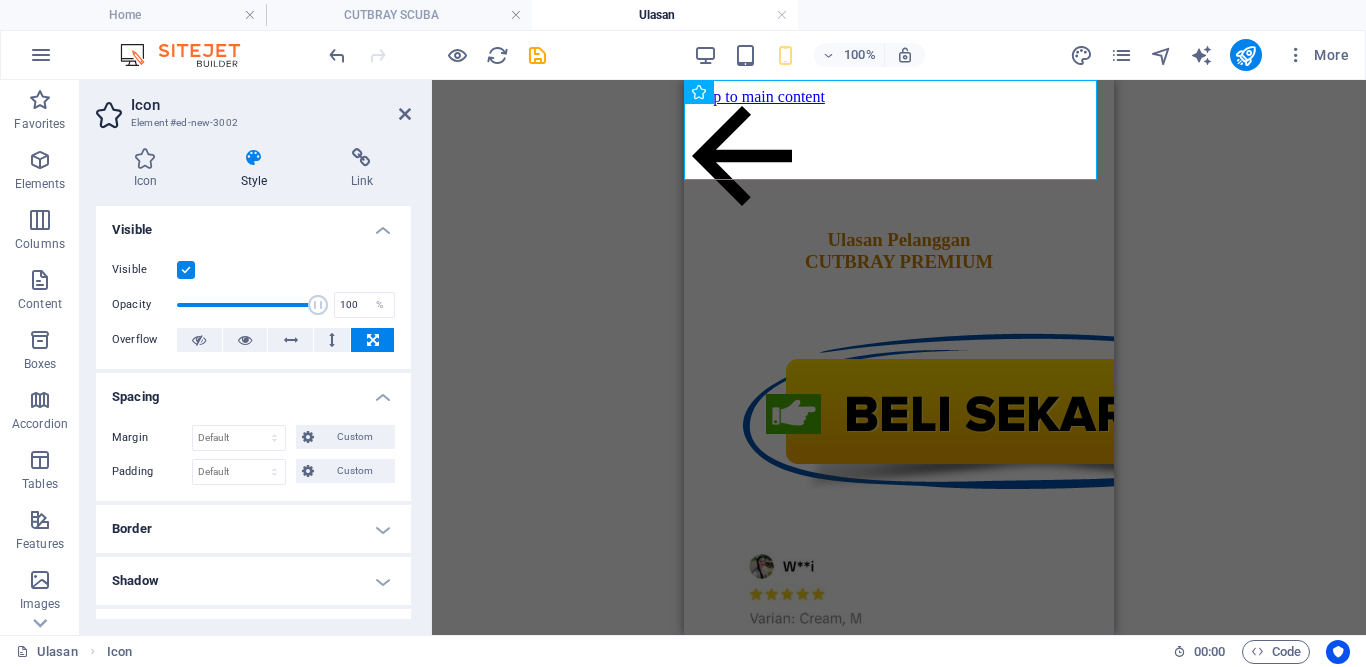 click on "Spacing" at bounding box center [253, 391] 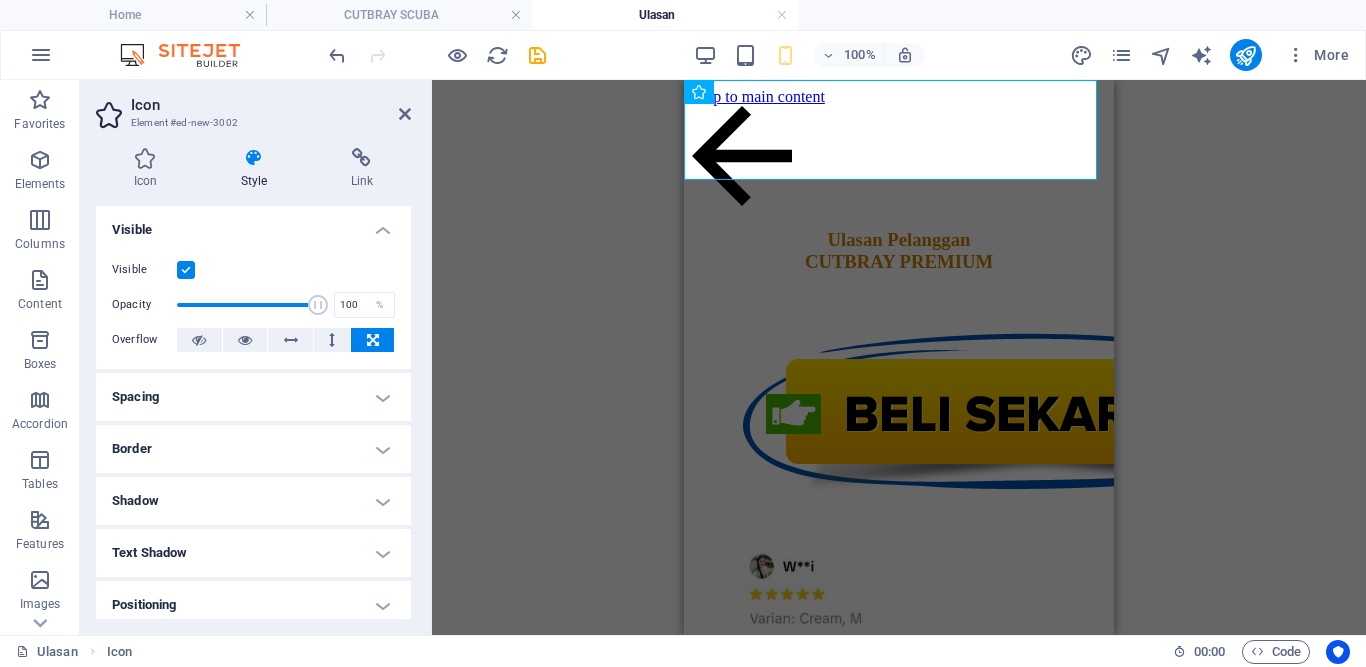 click on "Spacing" at bounding box center [253, 397] 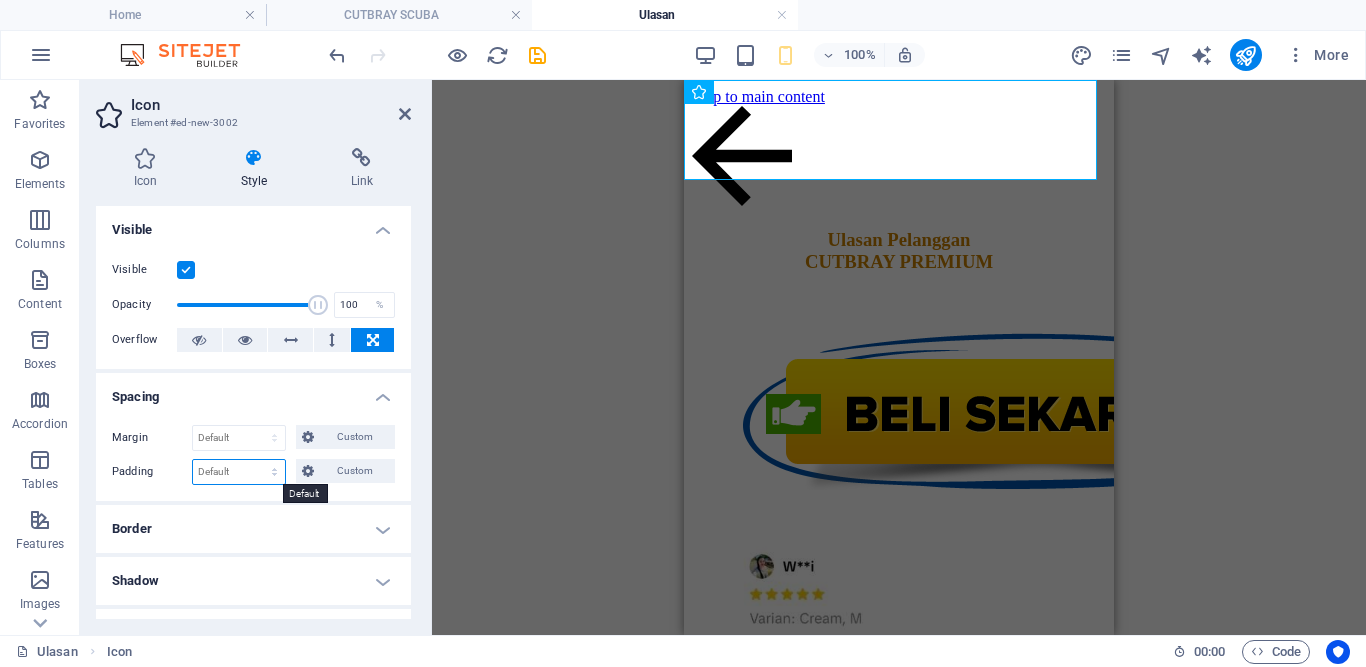 click on "Default px rem % vh vw Custom" at bounding box center [239, 472] 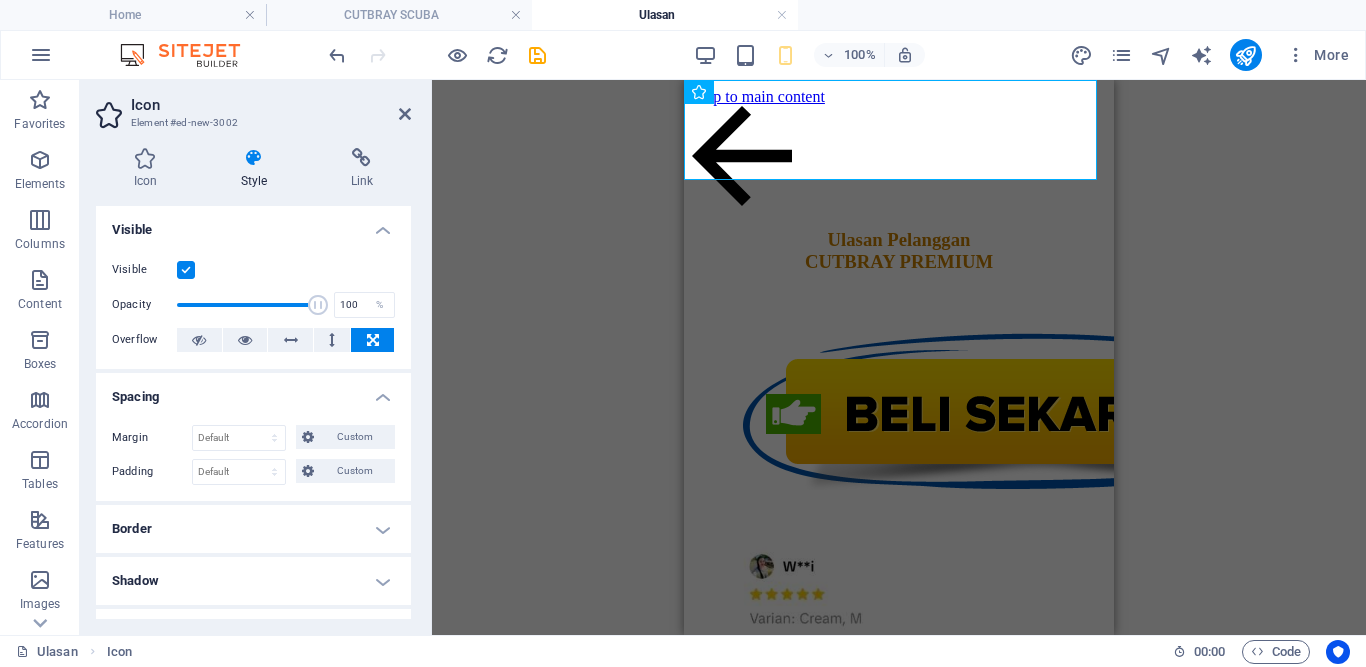 click on "Spacing" at bounding box center (253, 391) 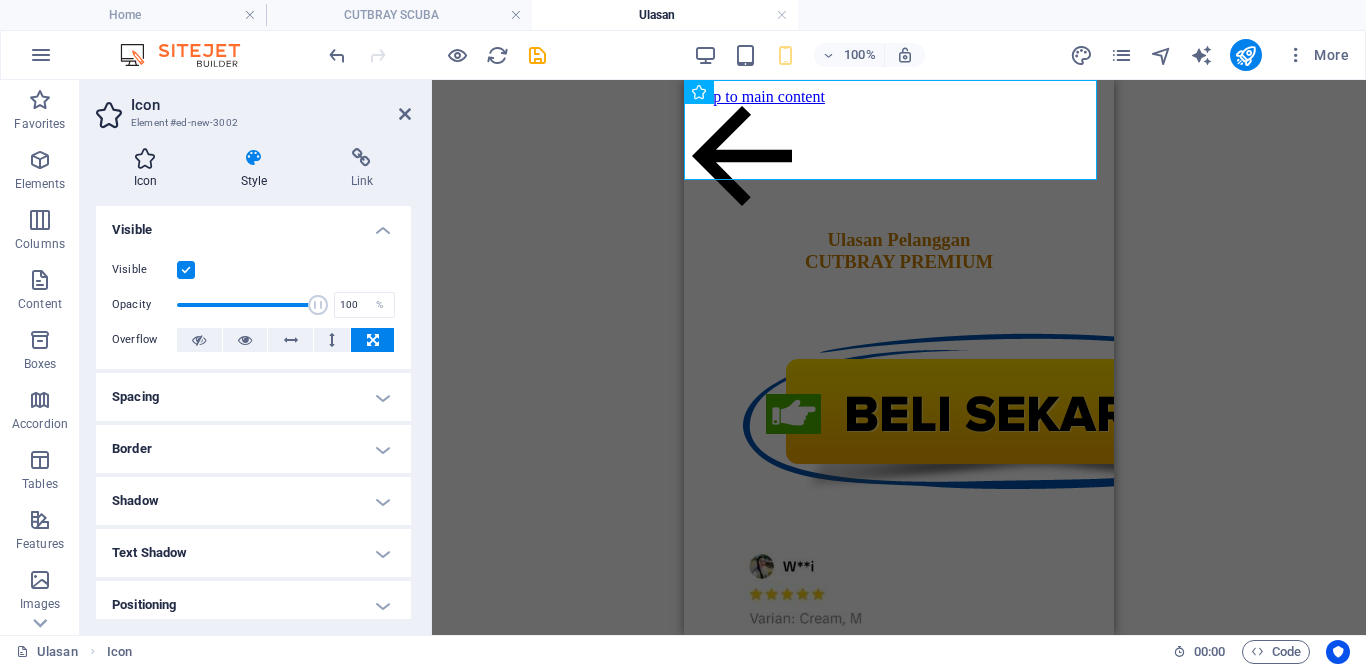 click on "Icon" at bounding box center [149, 169] 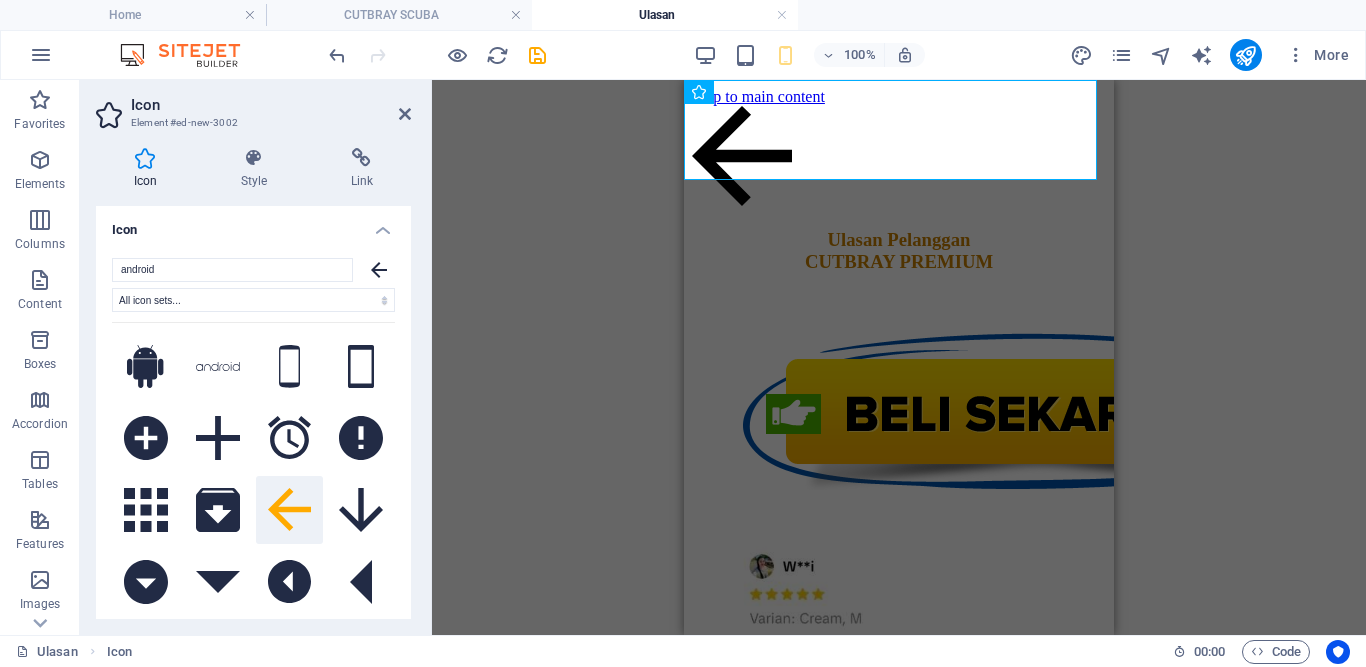 click on "Icon" at bounding box center [149, 169] 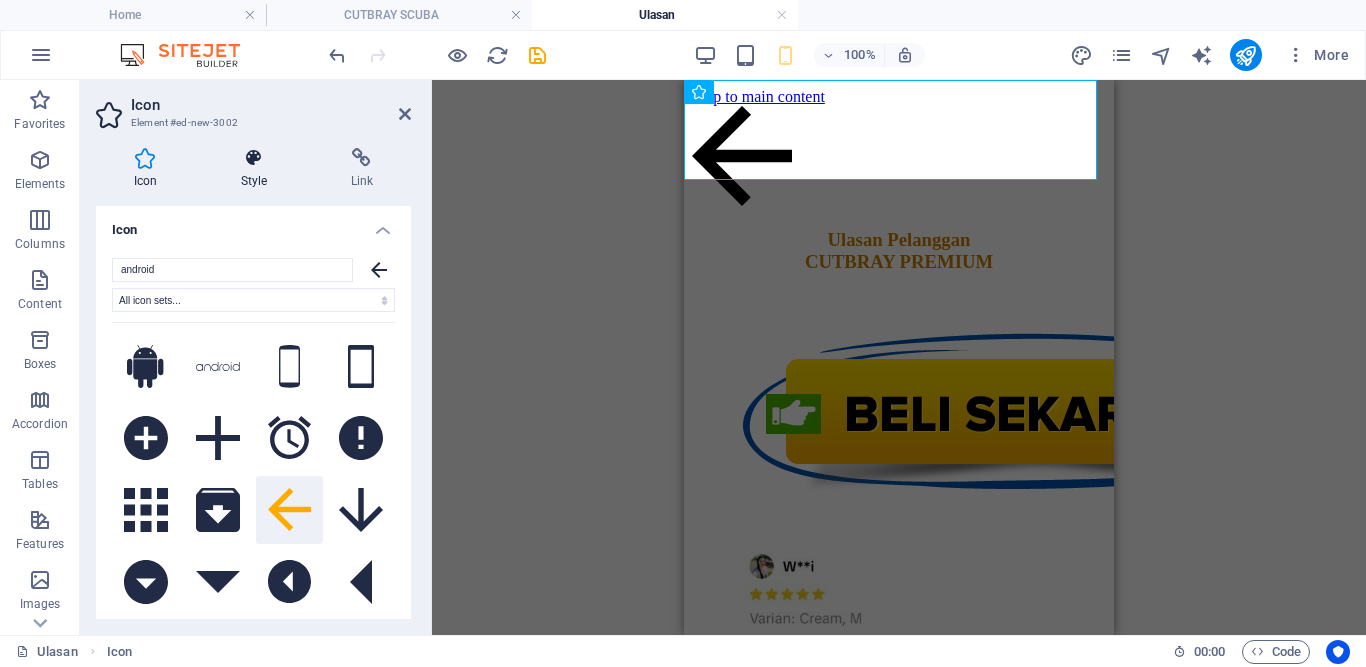 click on "Style" at bounding box center (258, 169) 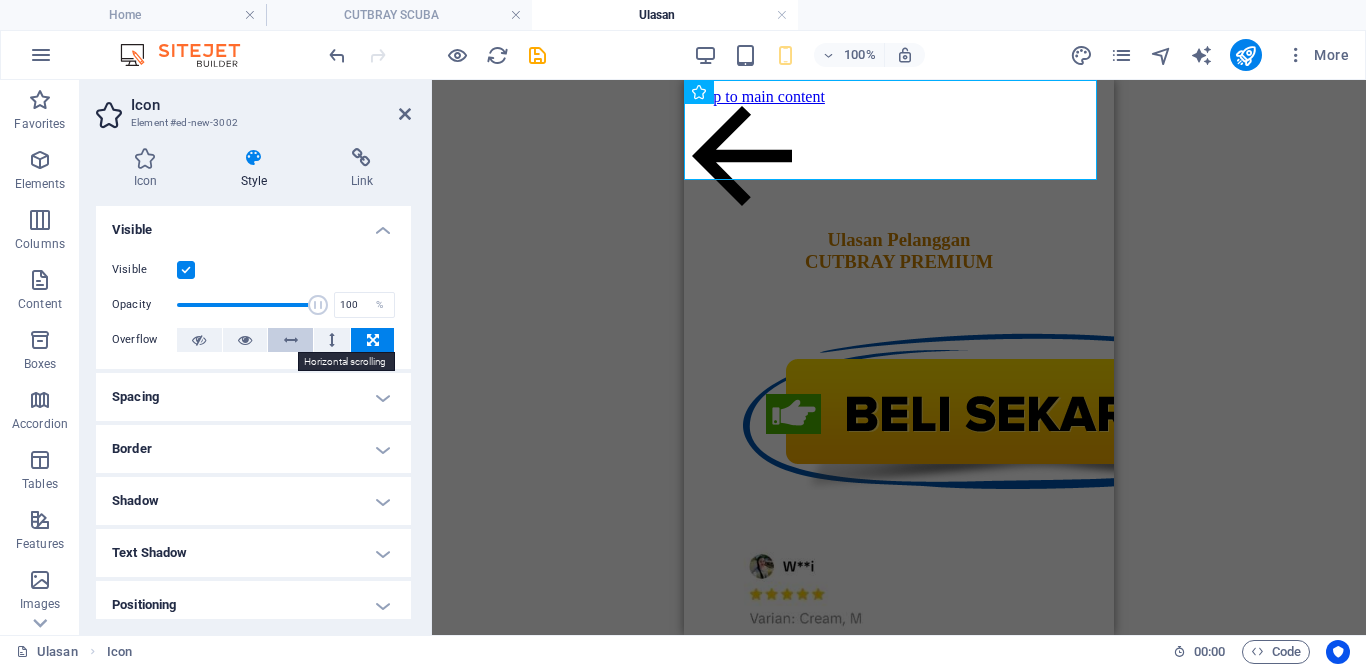 click at bounding box center (290, 340) 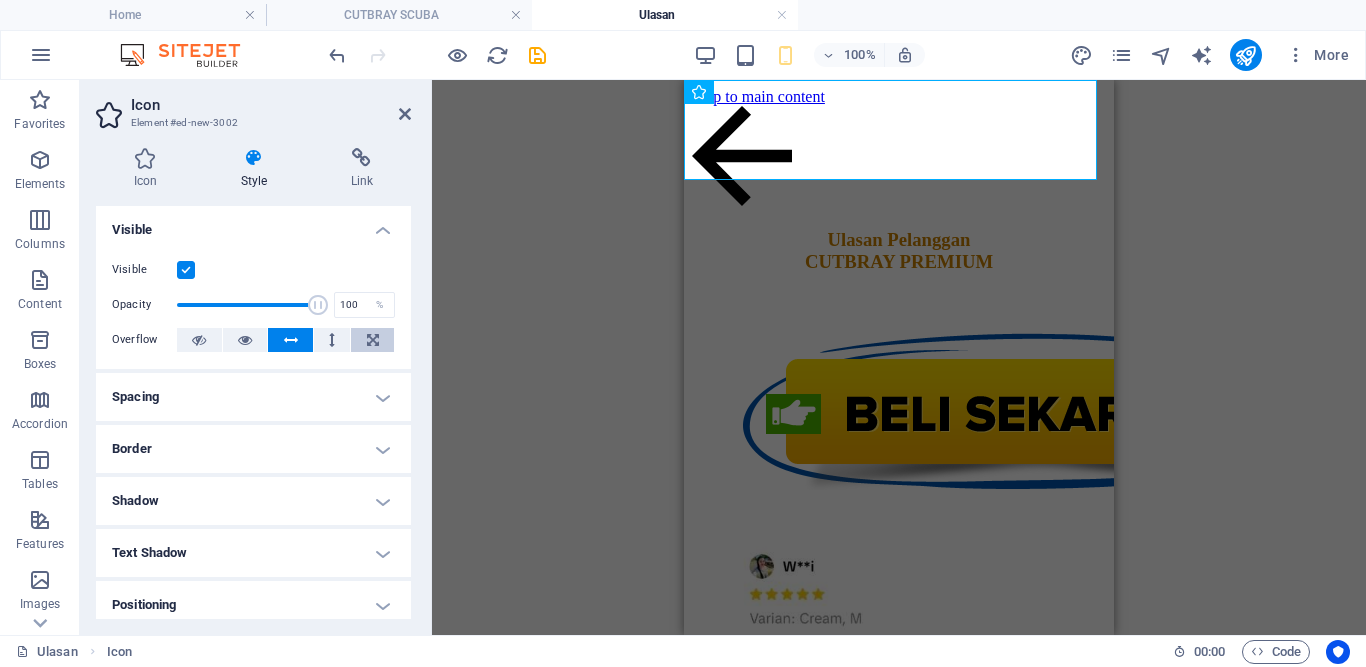 click at bounding box center [373, 340] 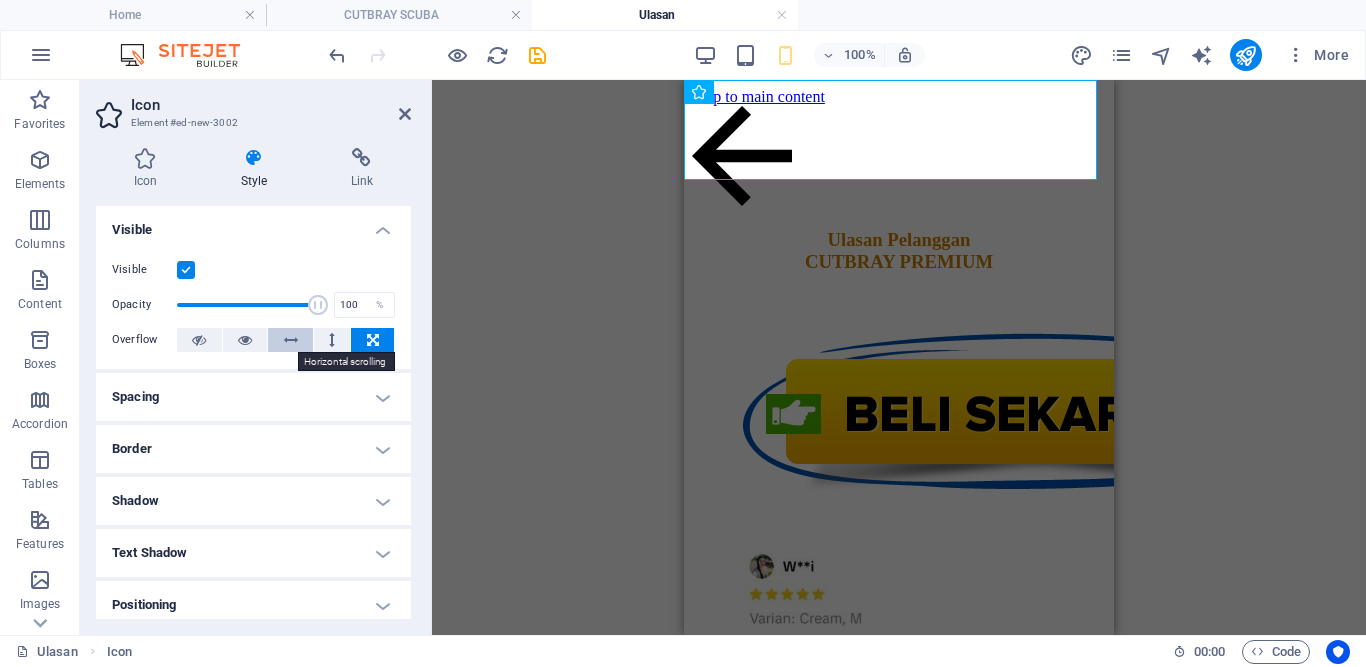 click at bounding box center [291, 340] 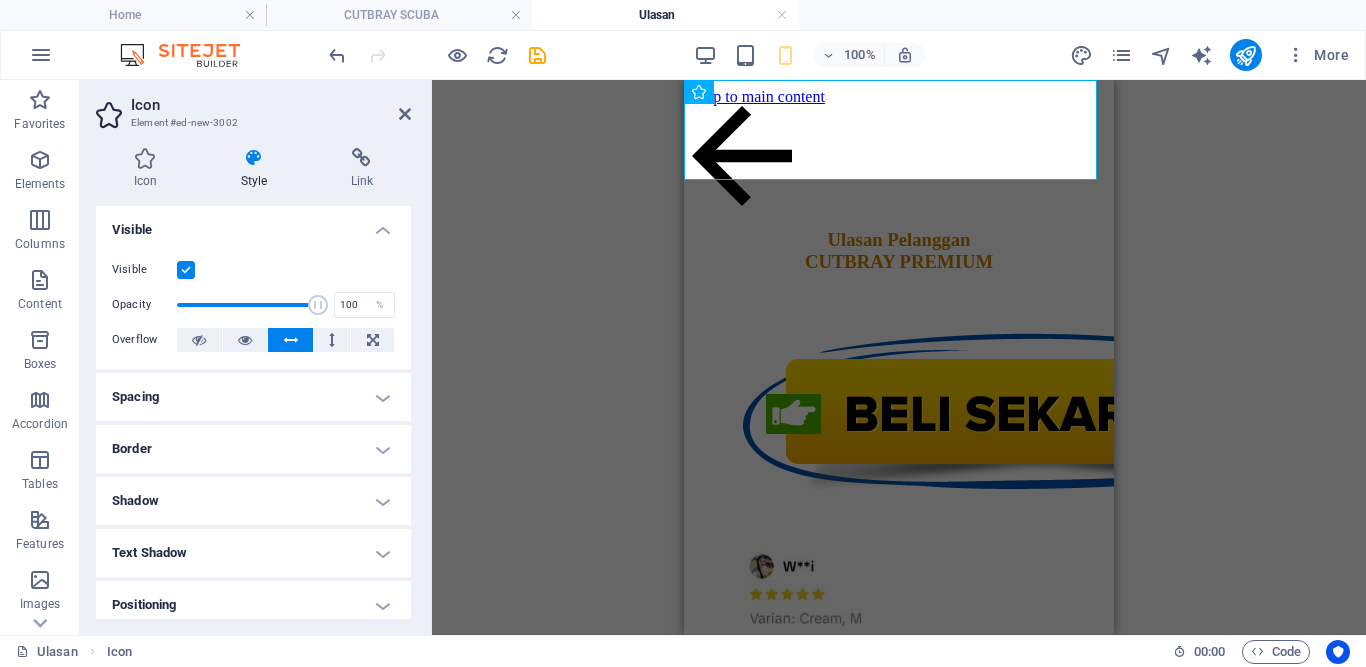 click on "Spacing" at bounding box center [253, 397] 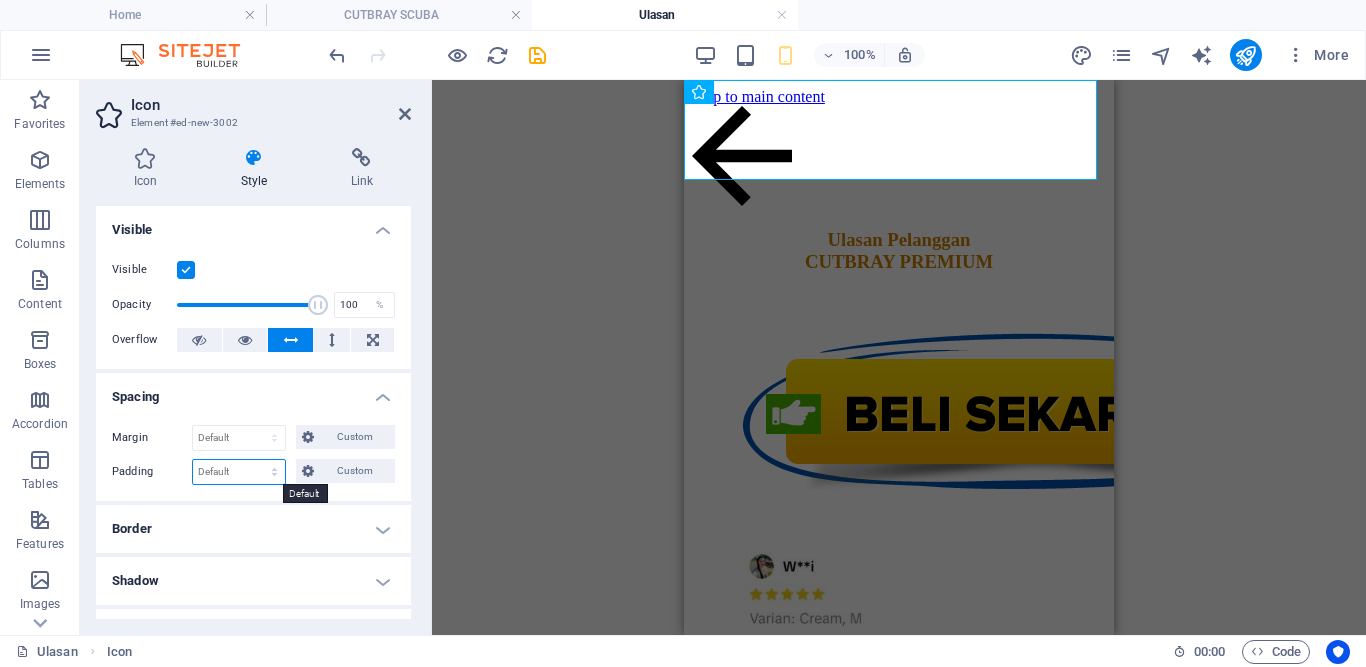 click on "Default px rem % vh vw Custom" at bounding box center (239, 472) 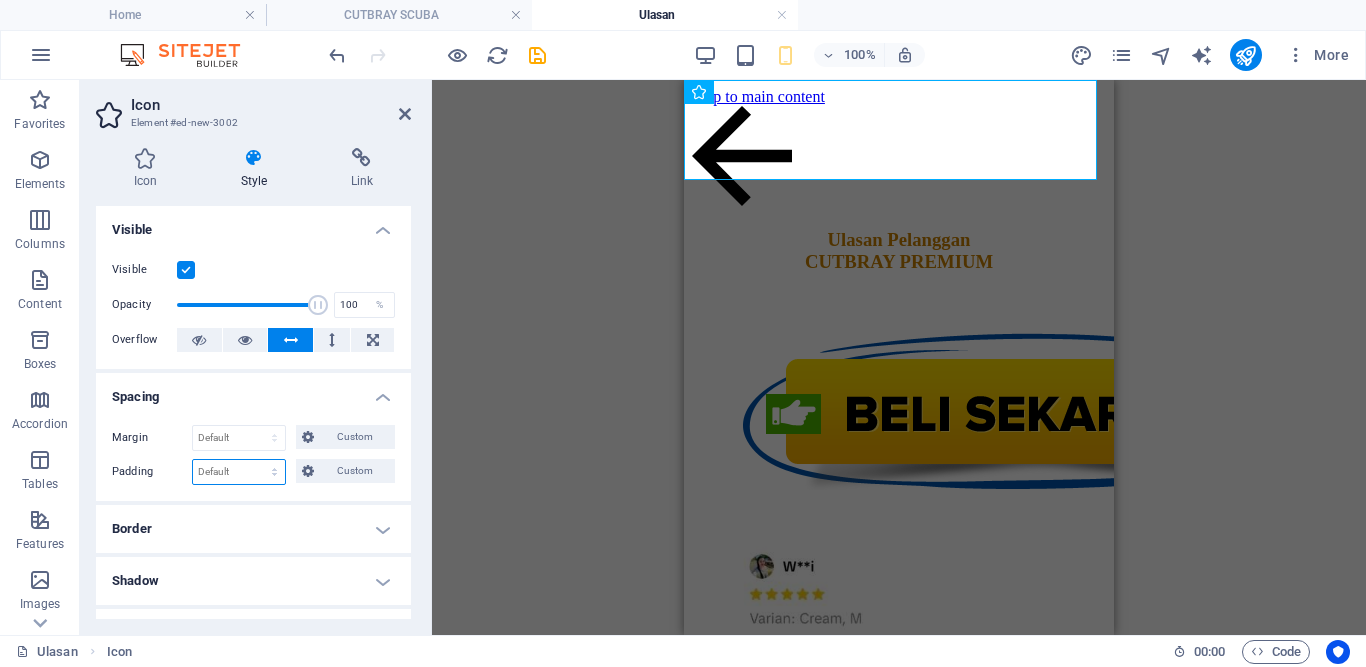 select on "px" 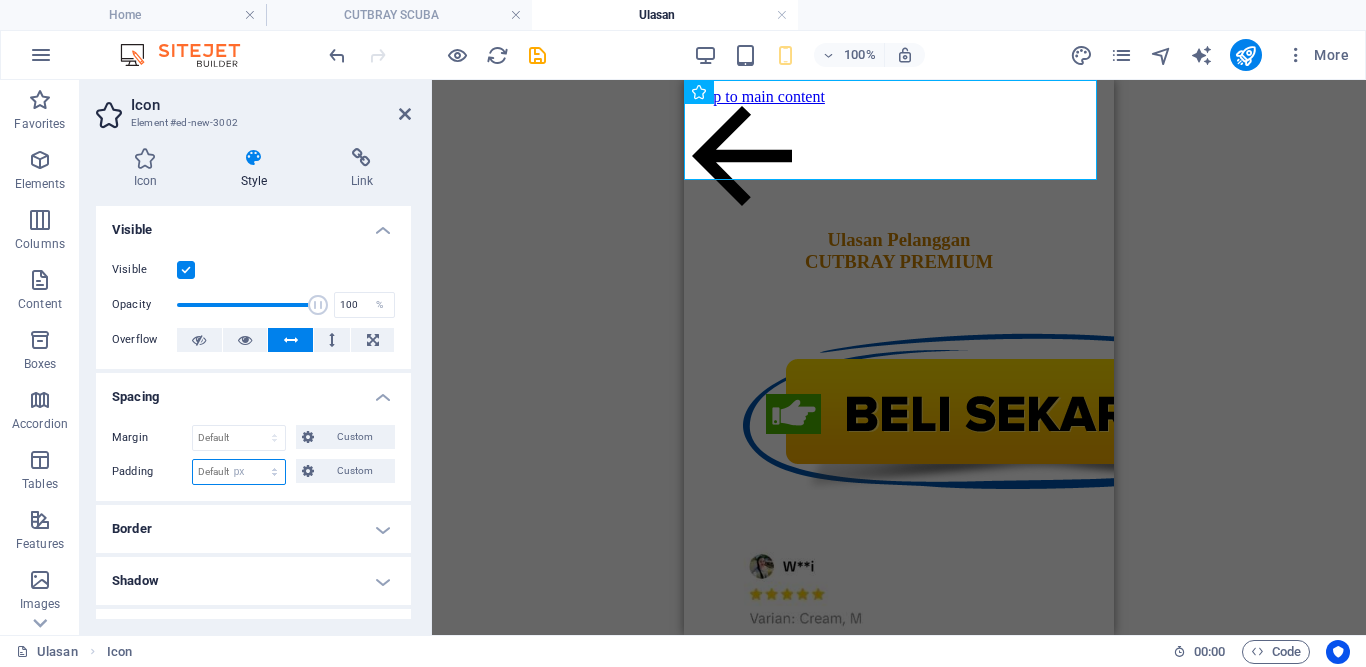 click on "Default px rem % vh vw Custom" at bounding box center (239, 472) 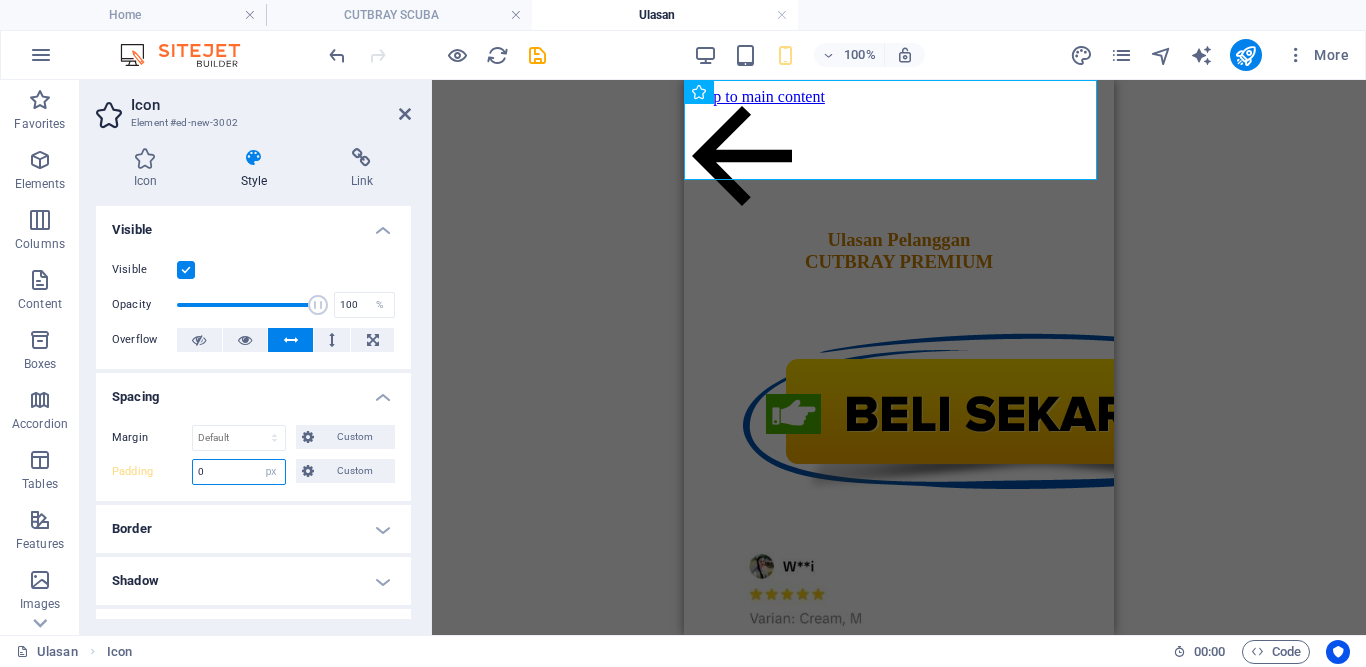 scroll, scrollTop: 298, scrollLeft: 0, axis: vertical 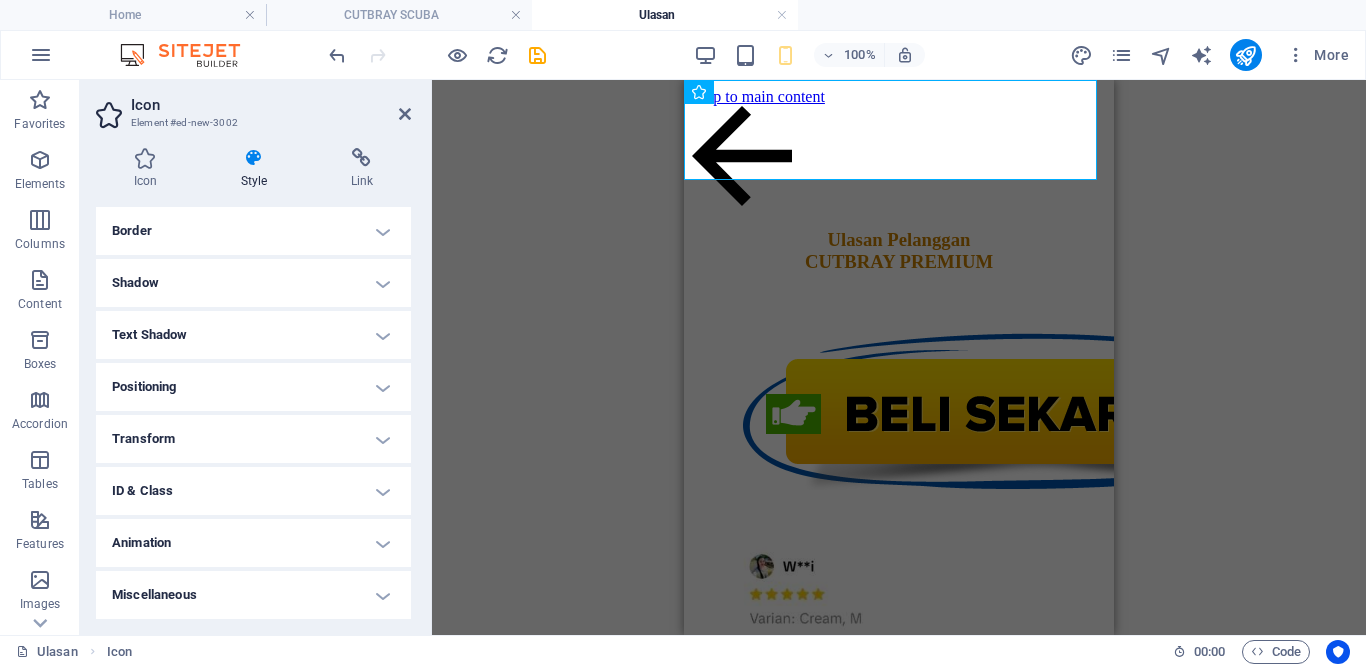 click on "Animation" at bounding box center [253, 543] 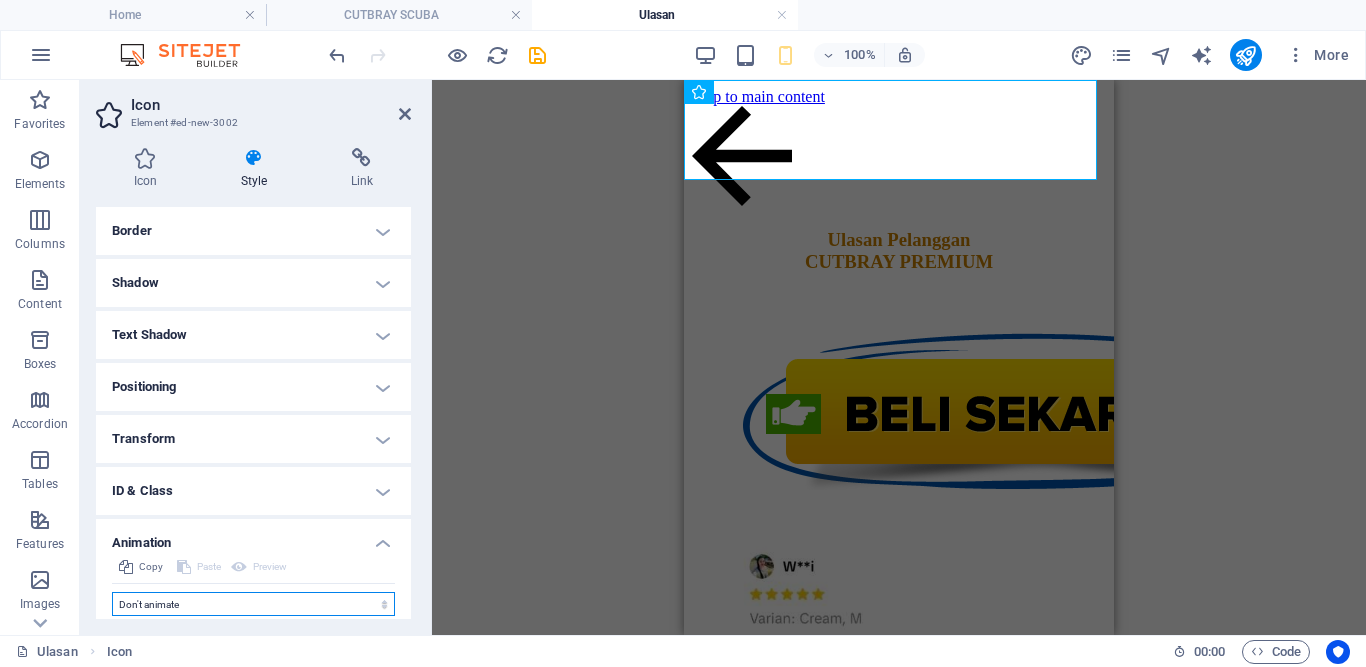 click on "Don't animate Show / Hide Slide up/down Zoom in/out Slide left to right Slide right to left Slide top to bottom Slide bottom to top Pulse Blink Open as overlay" at bounding box center [253, 604] 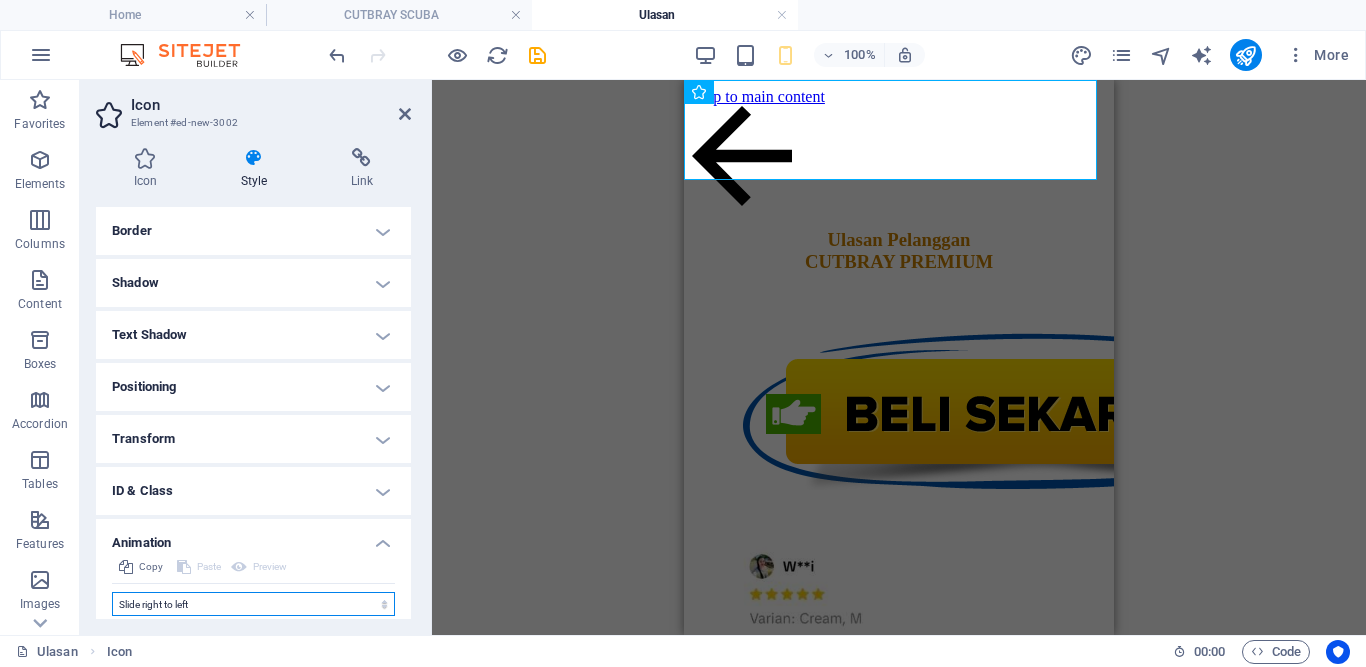 click on "Don't animate Show / Hide Slide up/down Zoom in/out Slide left to right Slide right to left Slide top to bottom Slide bottom to top Pulse Blink Open as overlay" at bounding box center [253, 604] 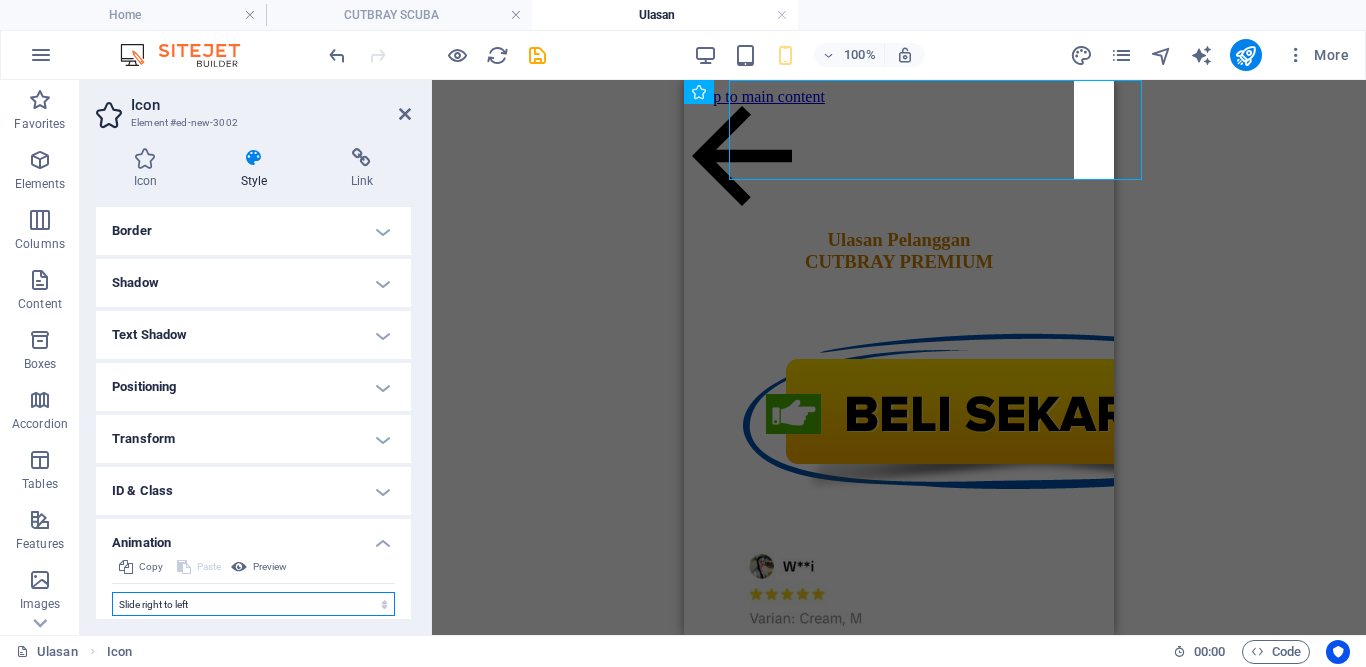 scroll, scrollTop: 0, scrollLeft: 0, axis: both 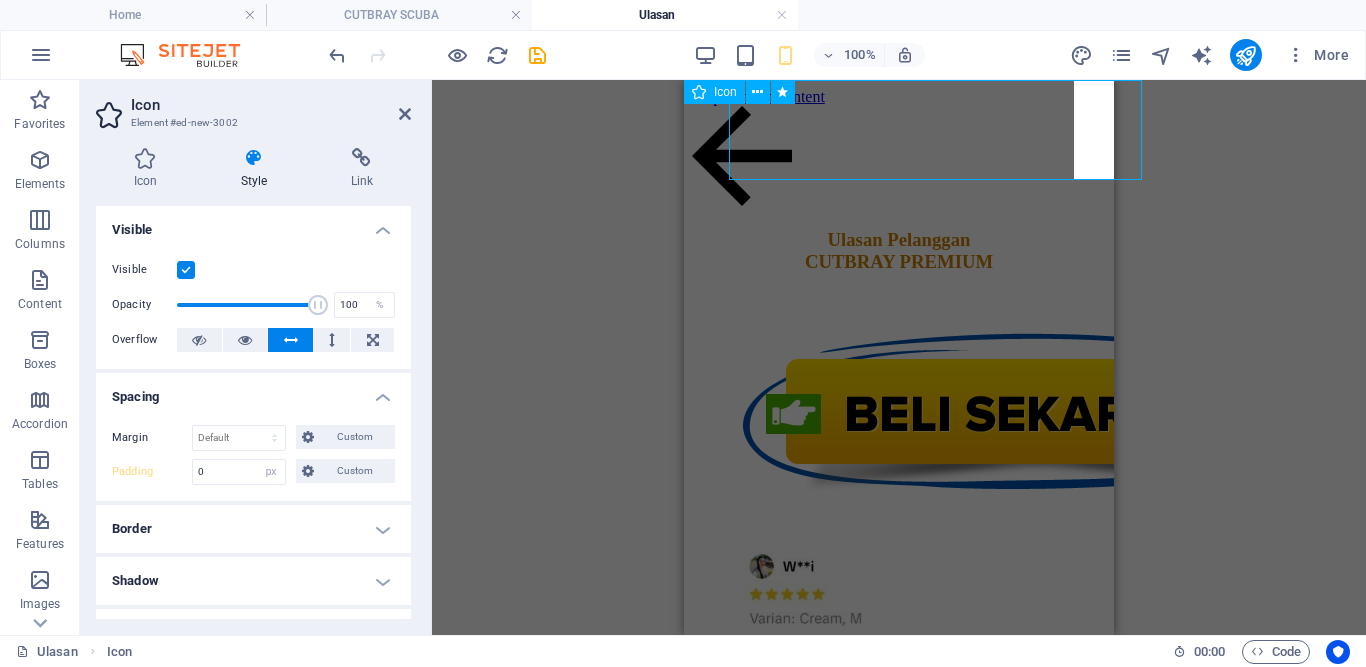 click at bounding box center (899, 158) 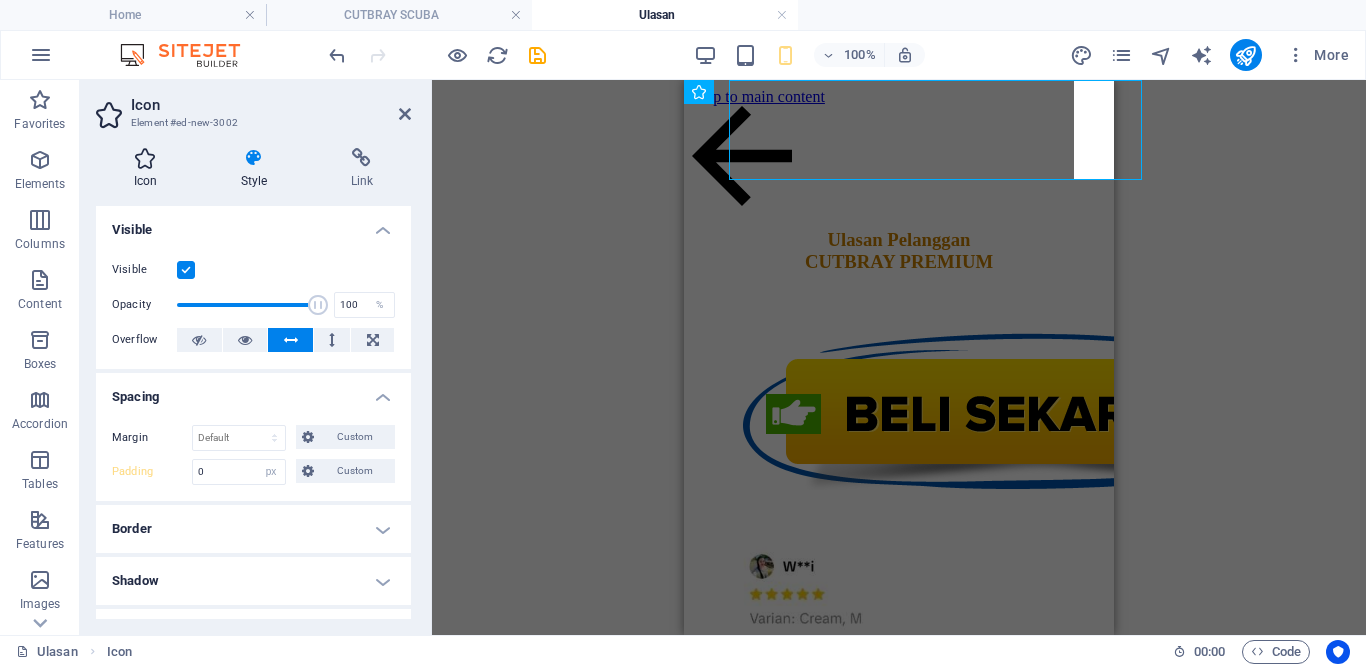 click on "Icon" at bounding box center (149, 169) 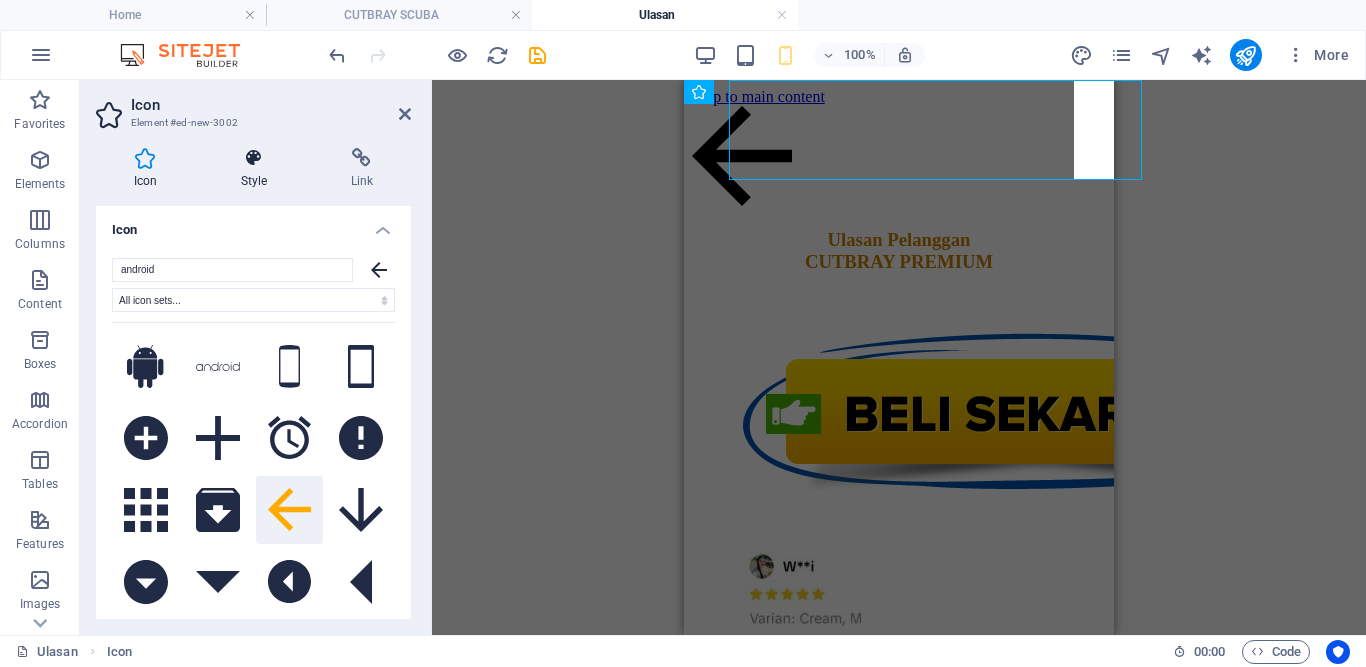 click on "Style" at bounding box center (258, 169) 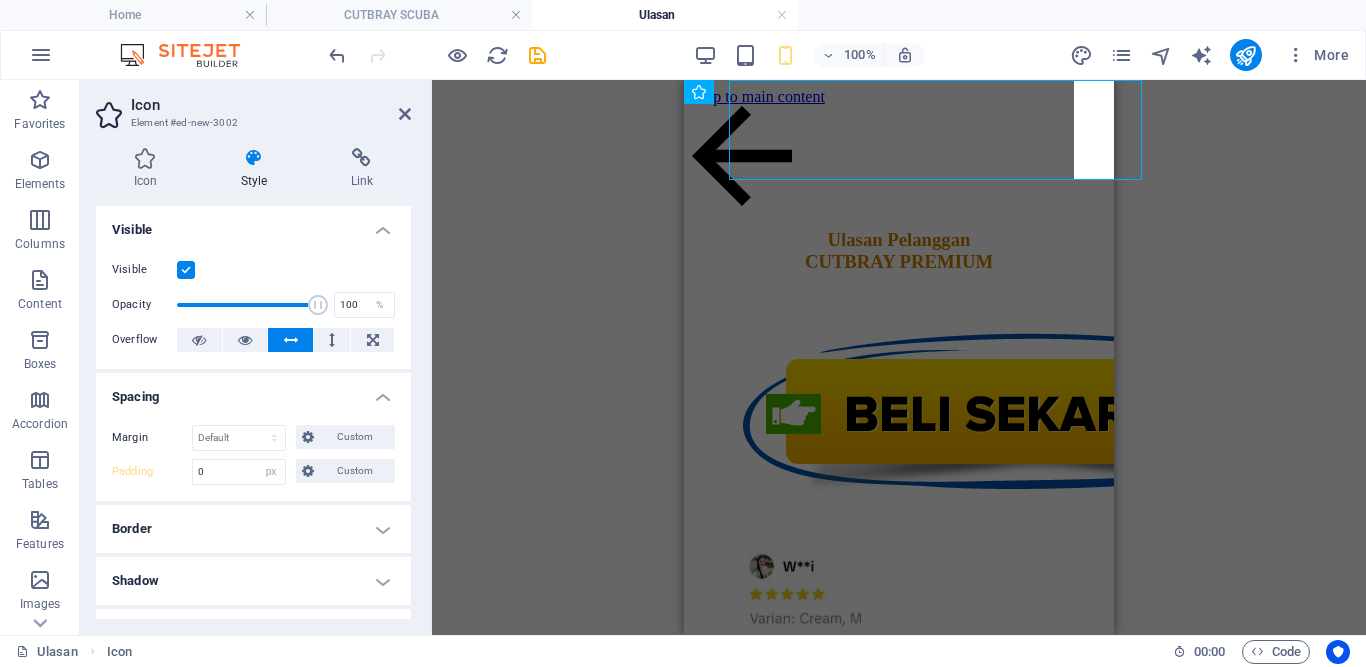 click on "Visible" at bounding box center [253, 224] 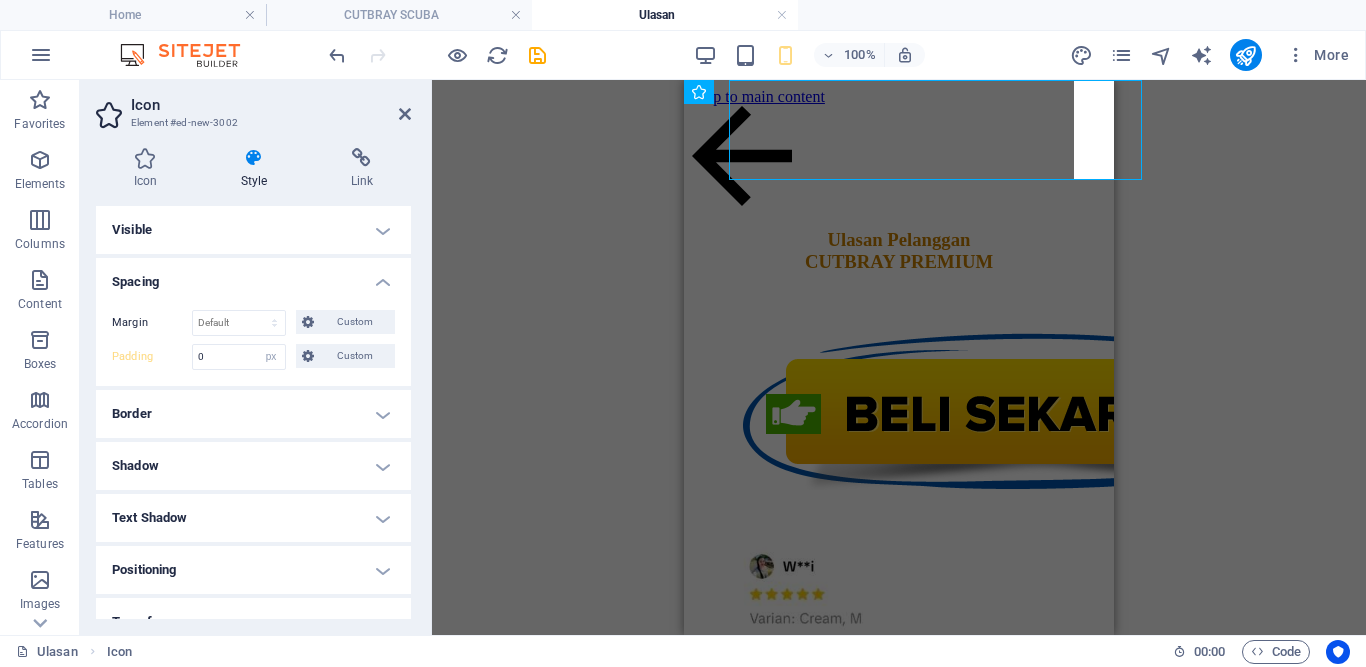 click on "Spacing" at bounding box center [253, 276] 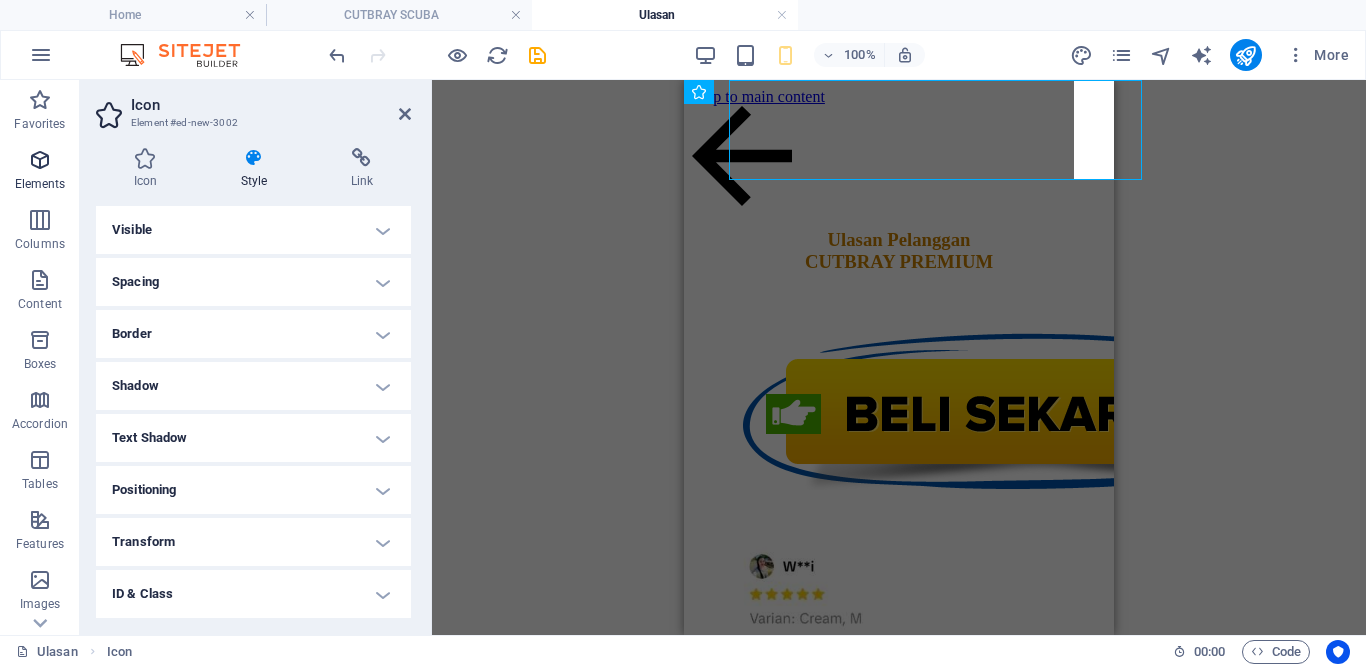 click at bounding box center (40, 160) 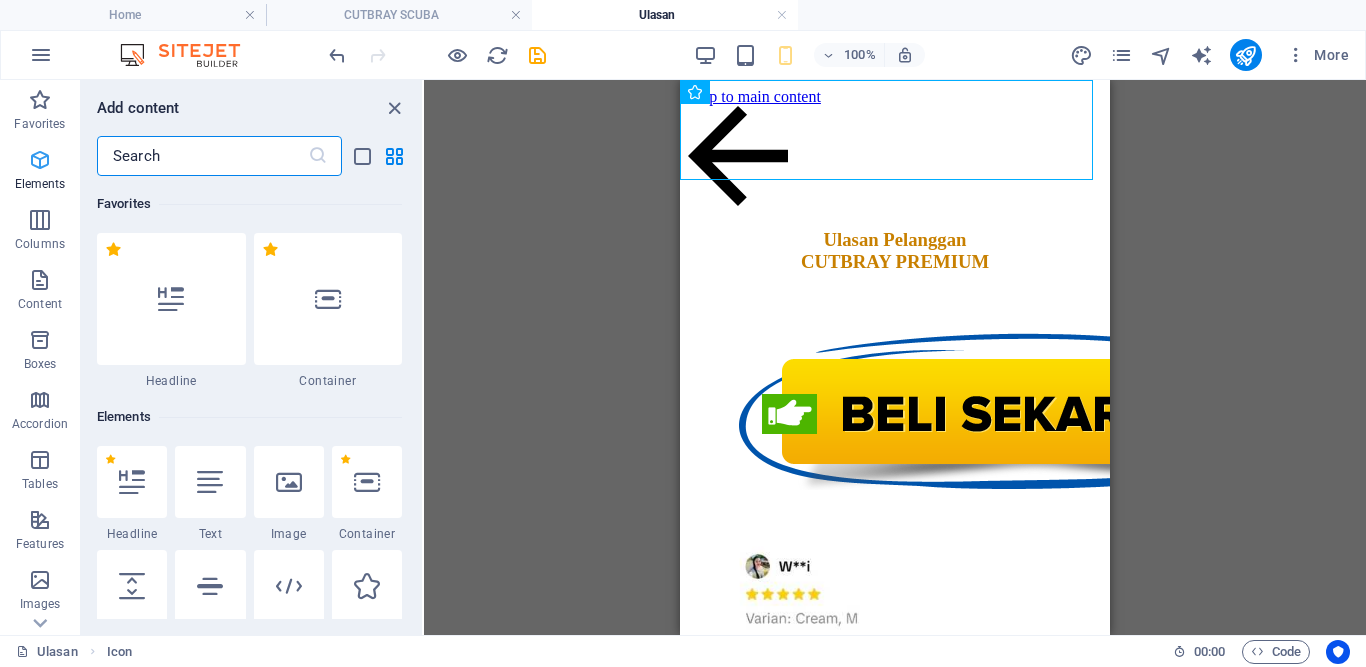scroll, scrollTop: 213, scrollLeft: 0, axis: vertical 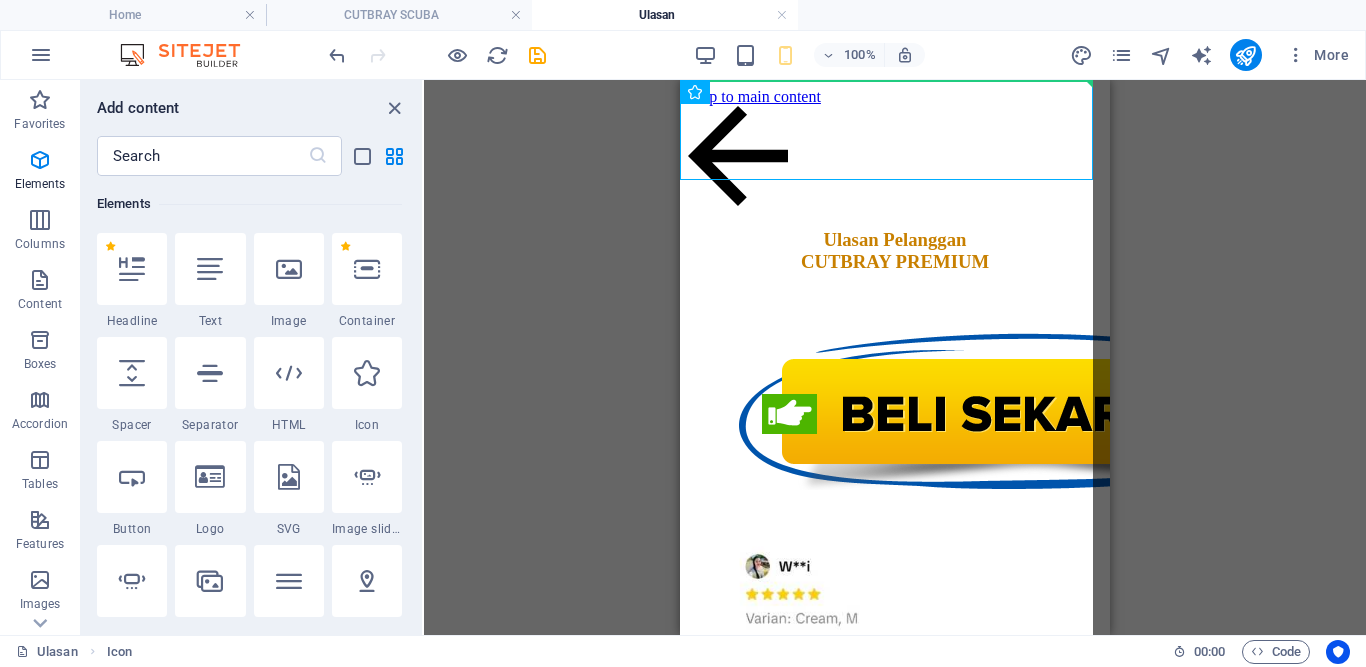click at bounding box center [895, 158] 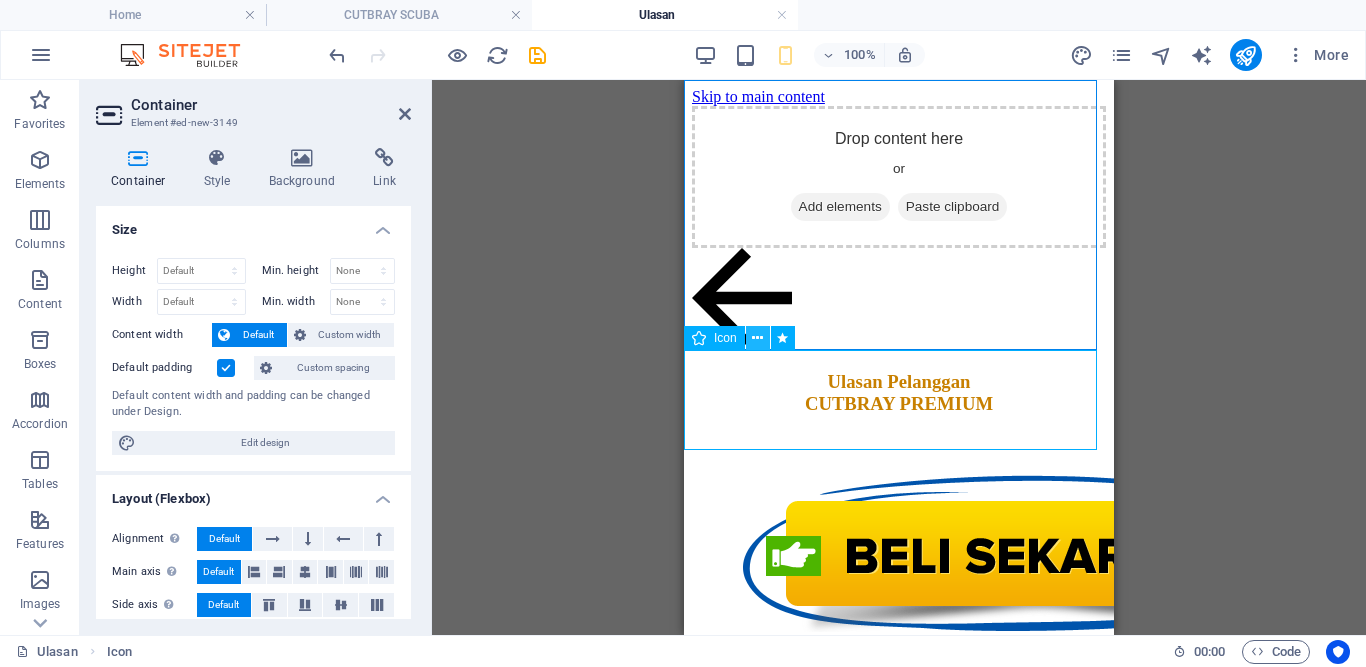 click at bounding box center [757, 338] 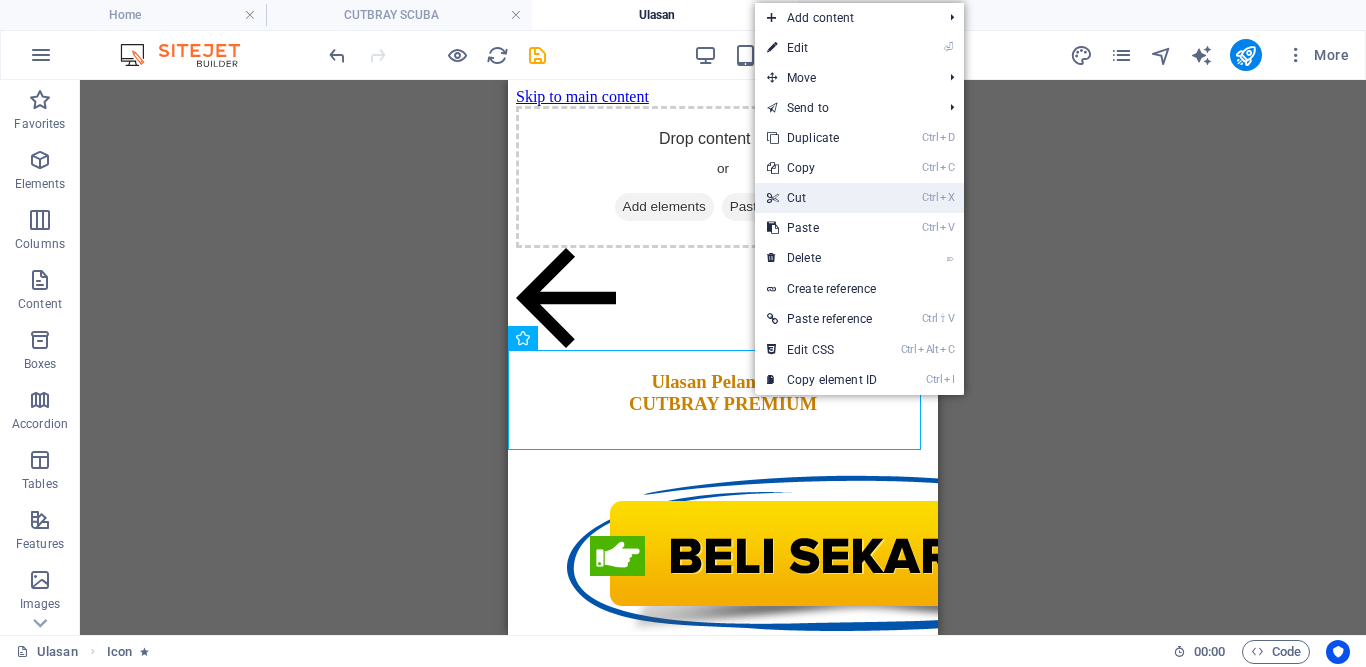 click on "Ctrl X  Cut" at bounding box center [822, 198] 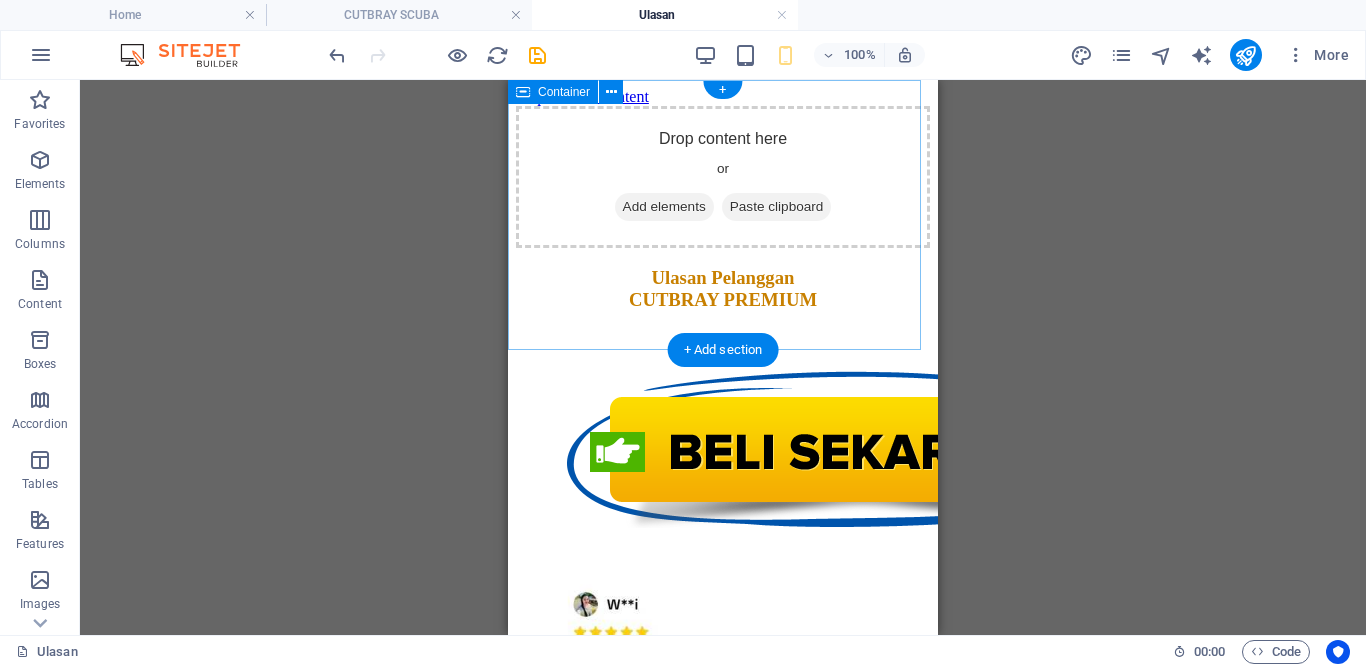 click on "Paste clipboard" at bounding box center [777, 207] 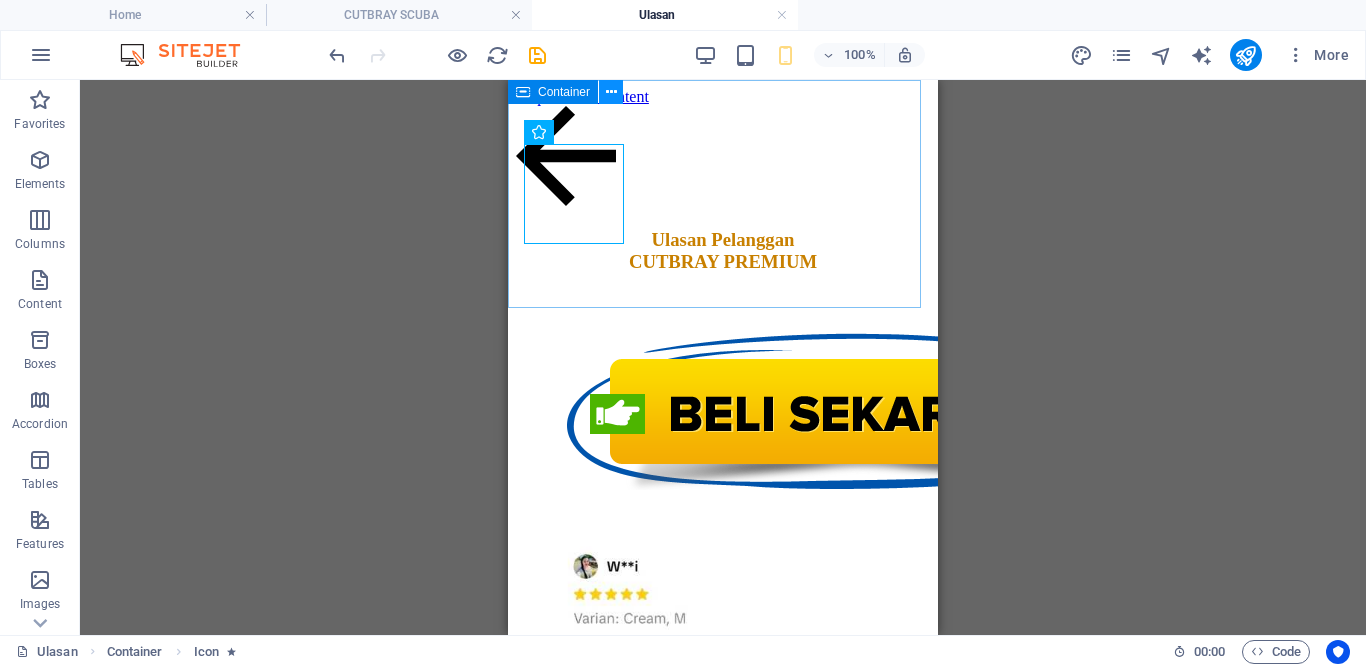 click at bounding box center [611, 92] 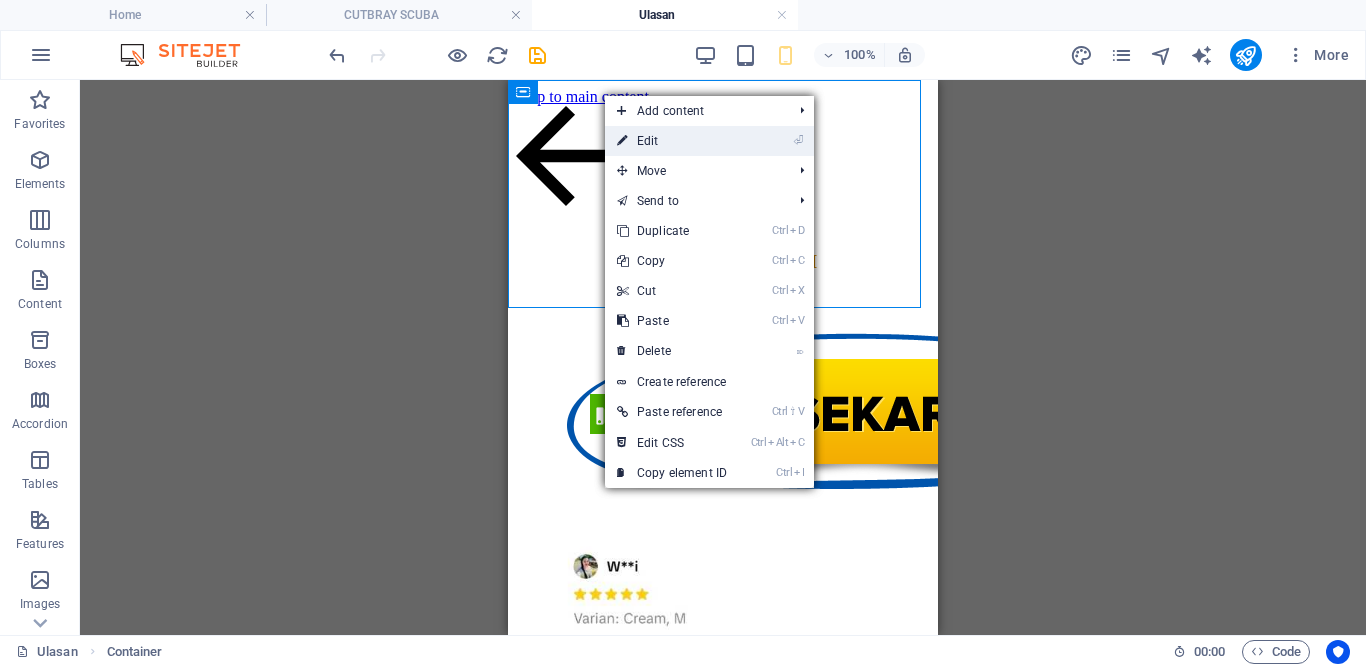 click on "⏎  Edit" at bounding box center (672, 141) 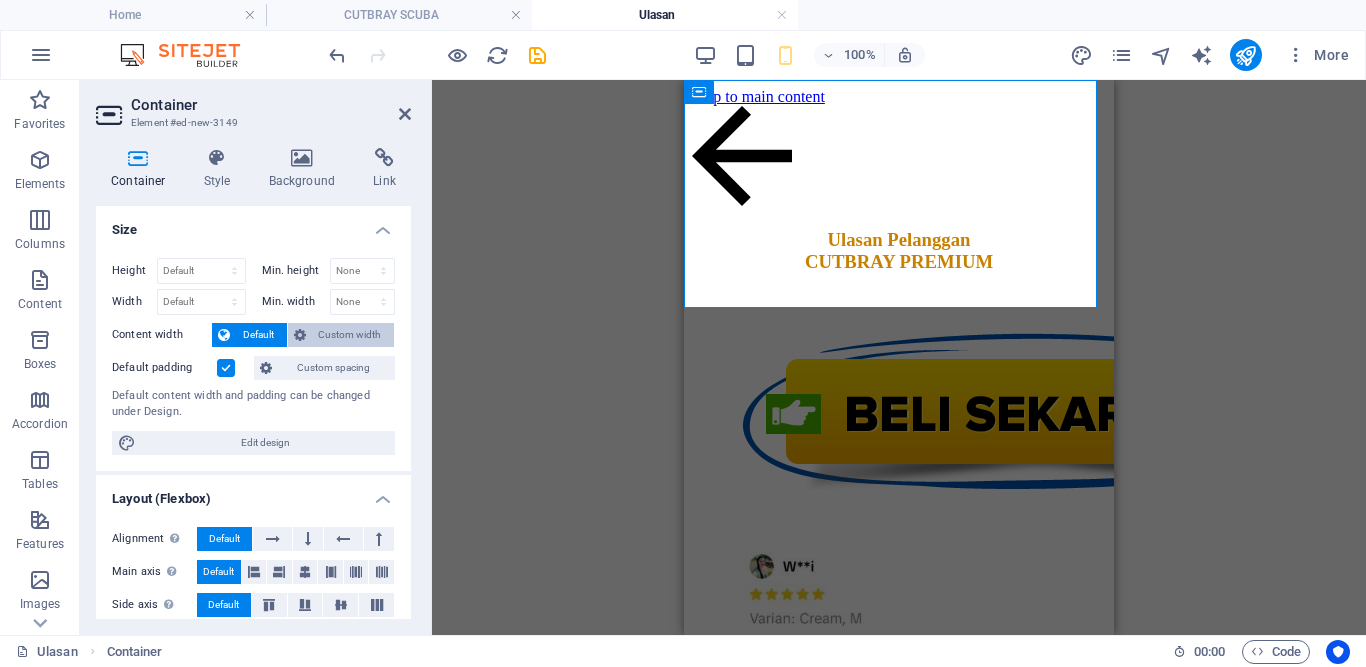 click on "Custom width" at bounding box center [350, 335] 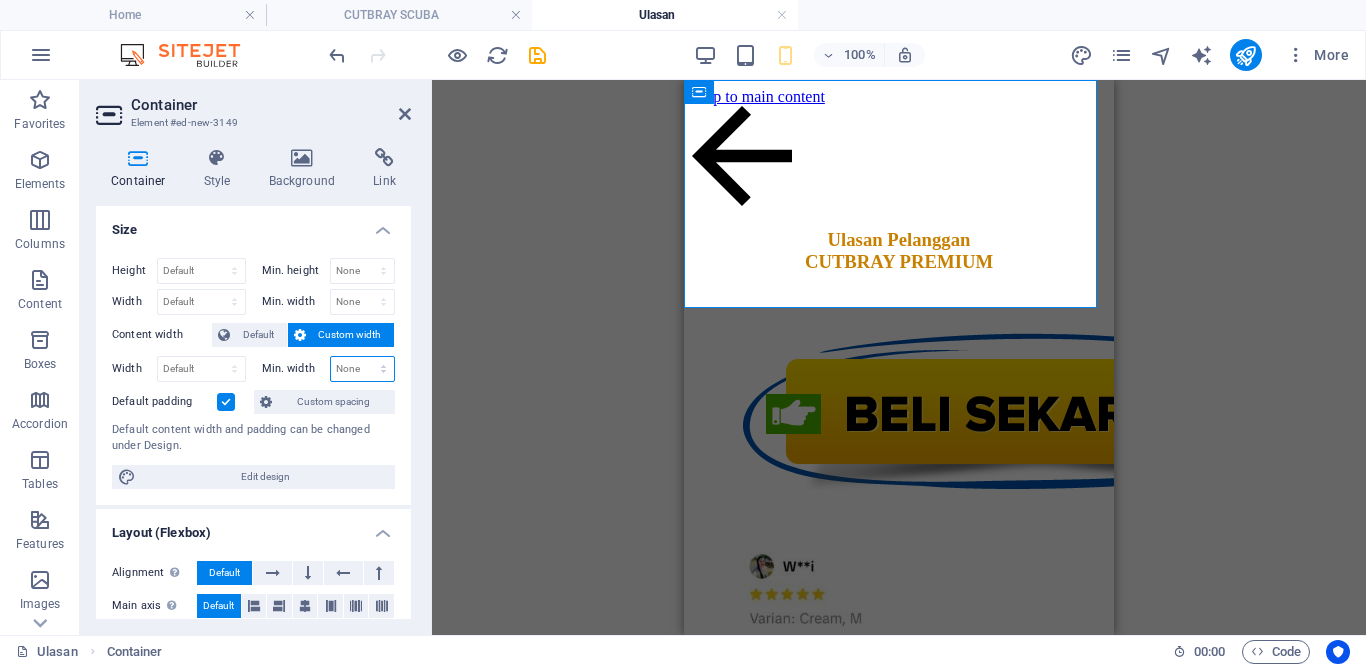 drag, startPoint x: 349, startPoint y: 365, endPoint x: 358, endPoint y: 370, distance: 10.29563 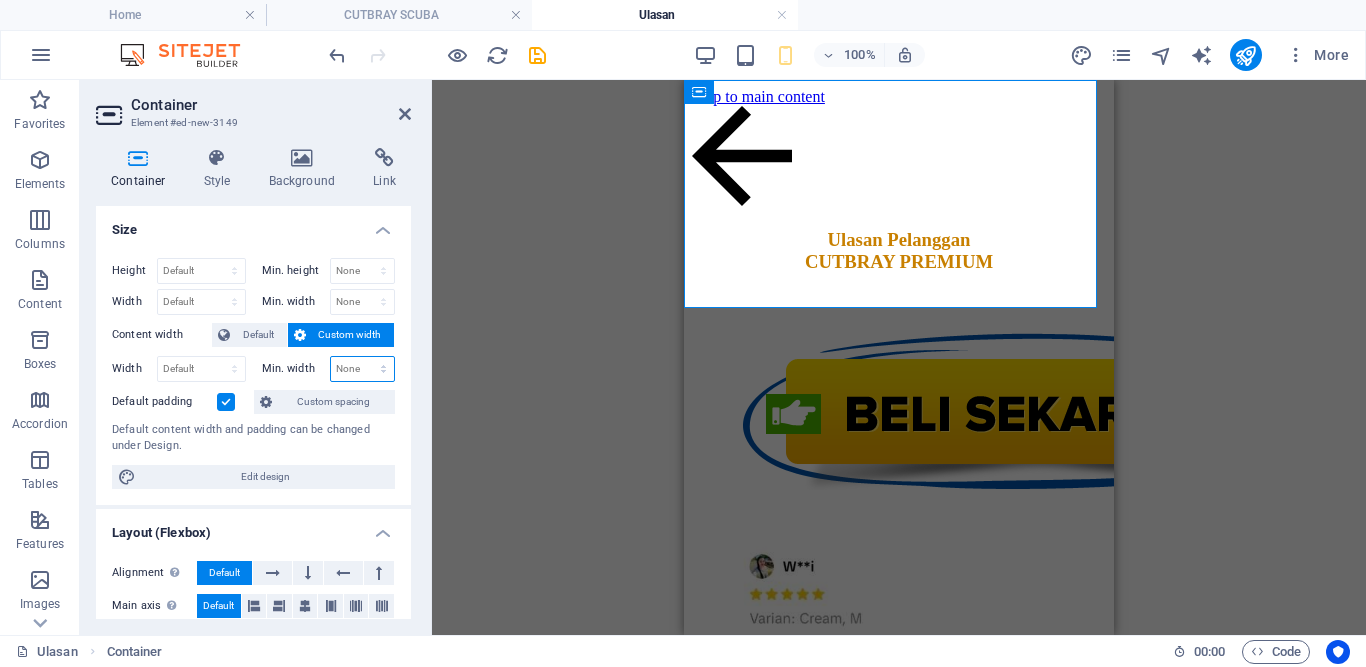 click on "None px rem % vh vw" at bounding box center (363, 369) 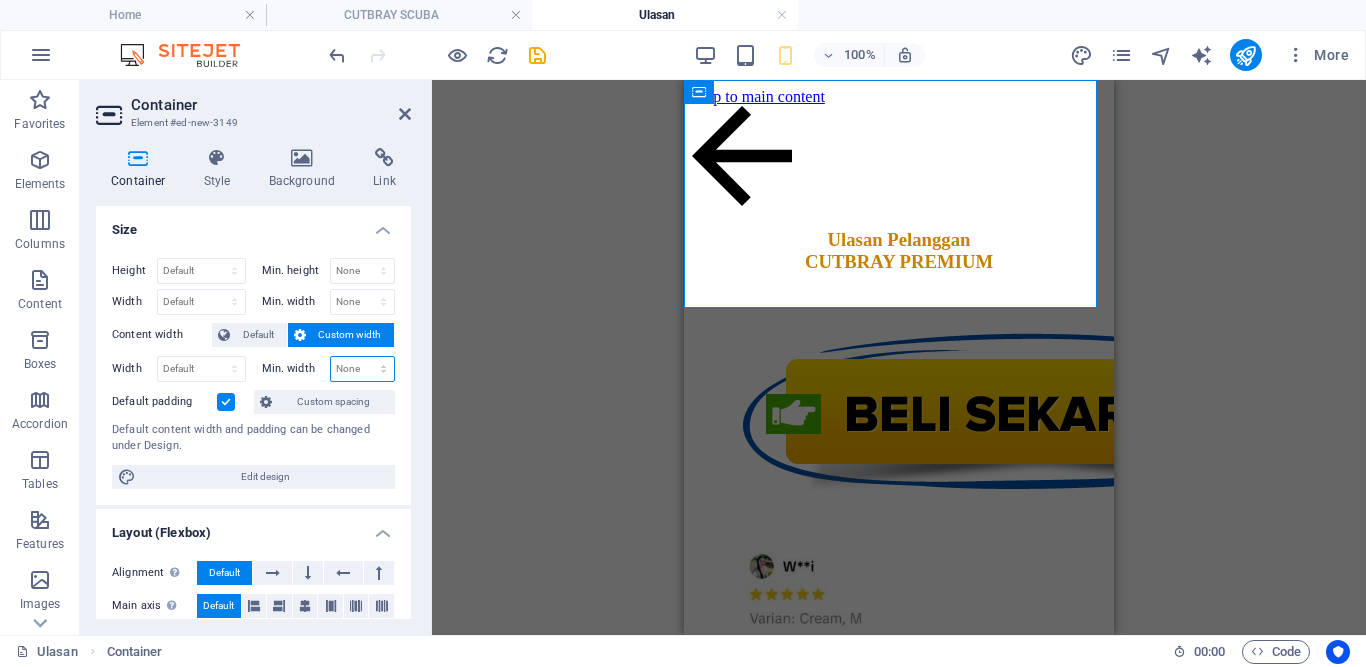 select on "px" 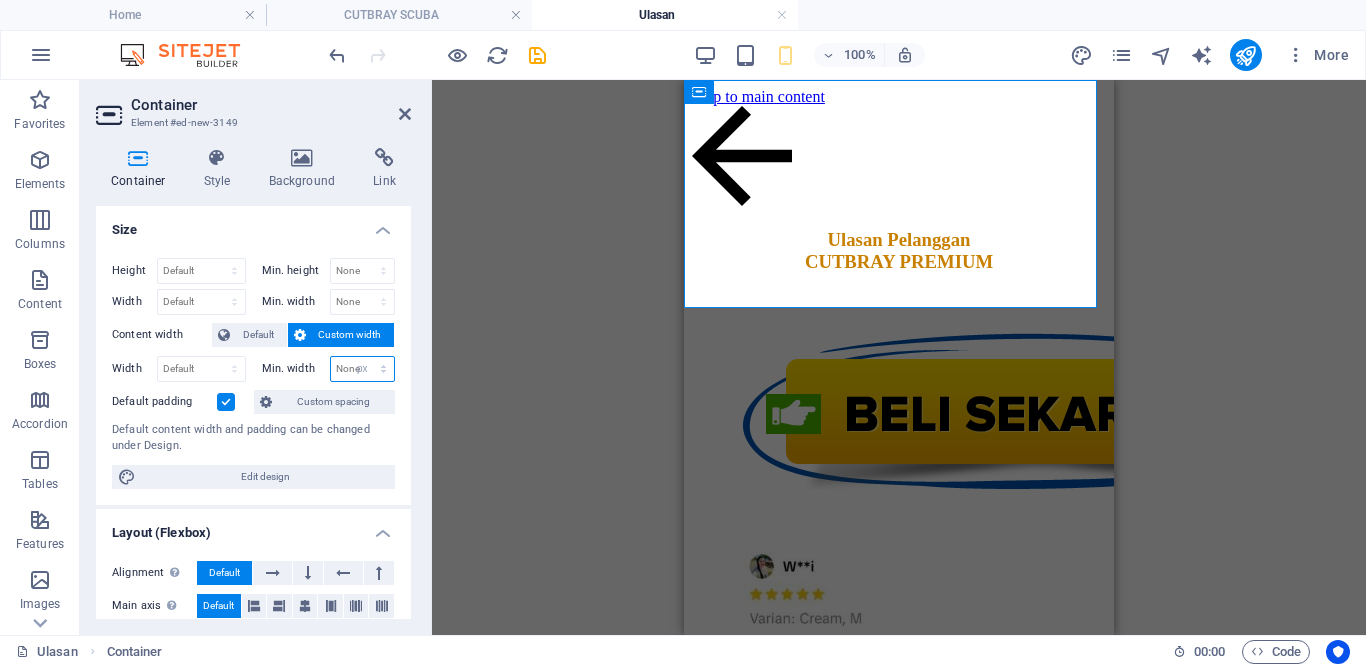 click on "None px rem % vh vw" at bounding box center (363, 369) 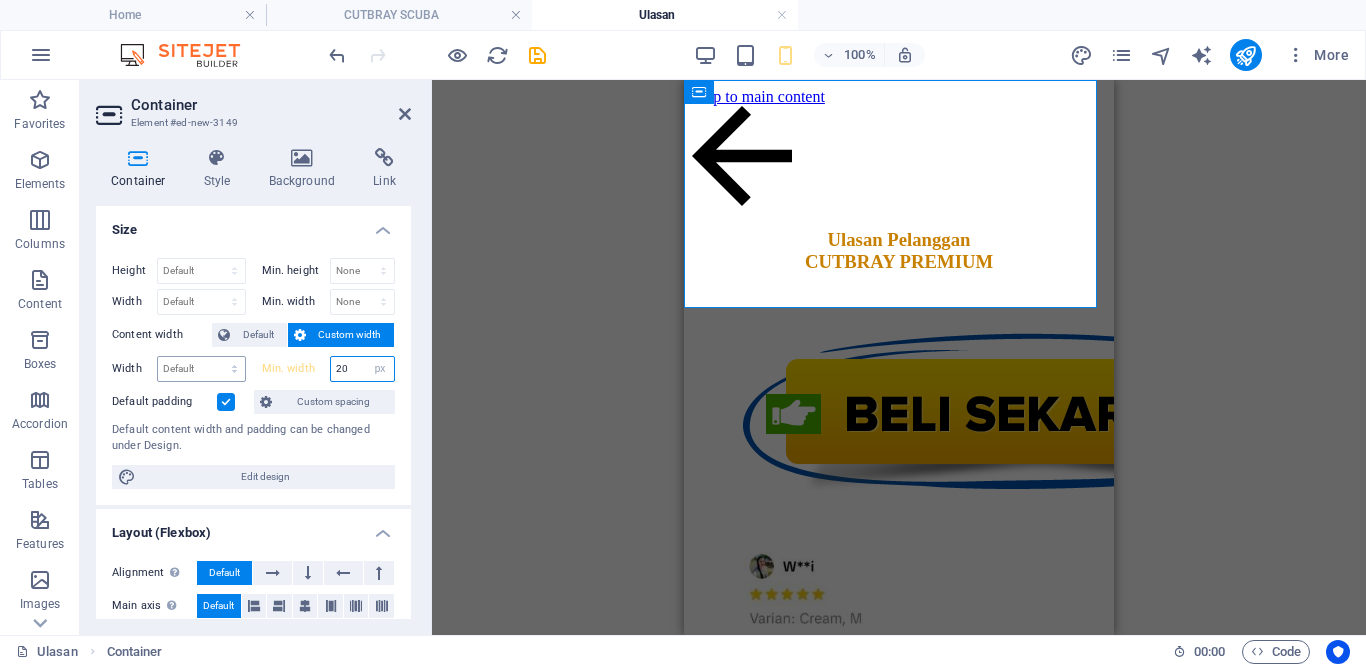 type on "20" 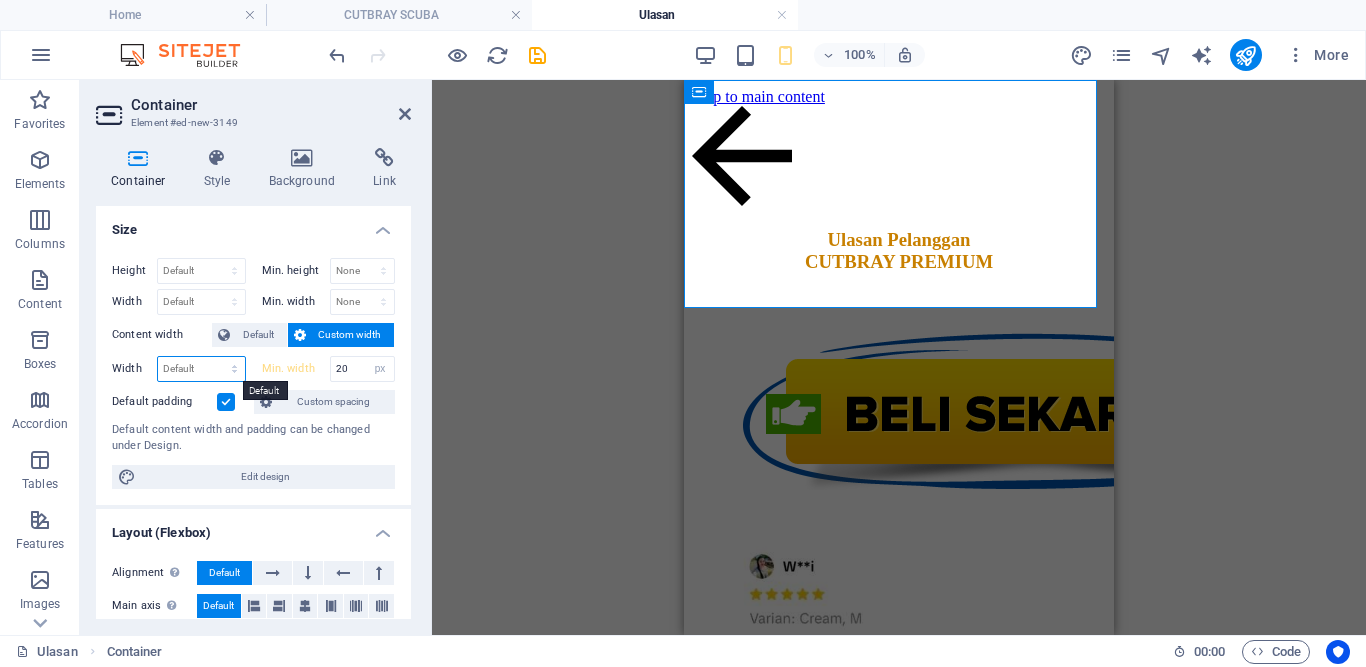 click on "Default px rem % em vh vw" at bounding box center [201, 369] 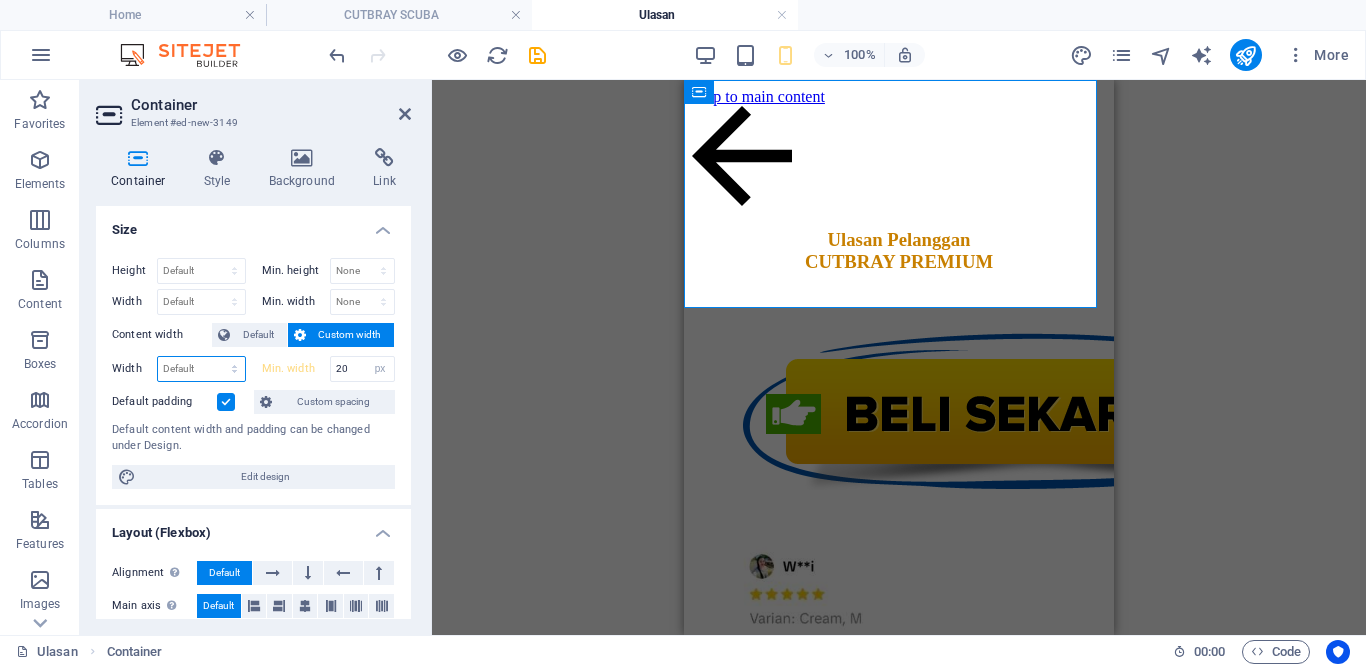 select on "px" 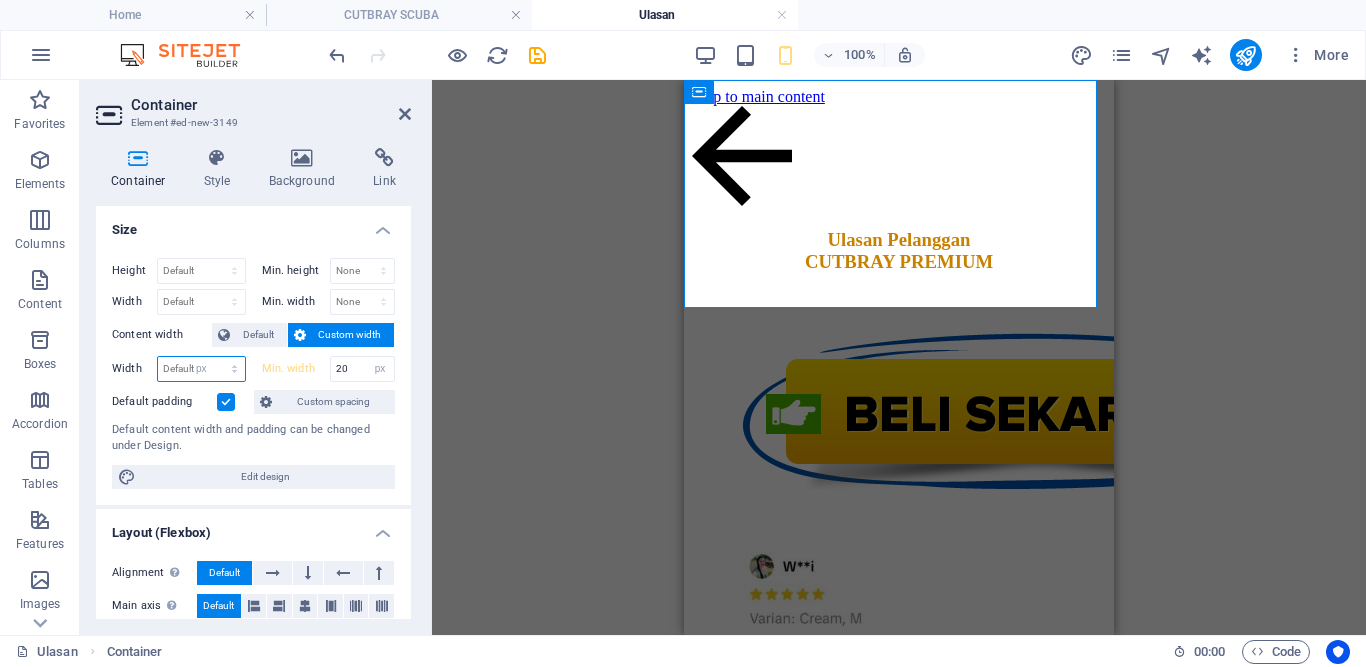 click on "Default px rem % em vh vw" at bounding box center (201, 369) 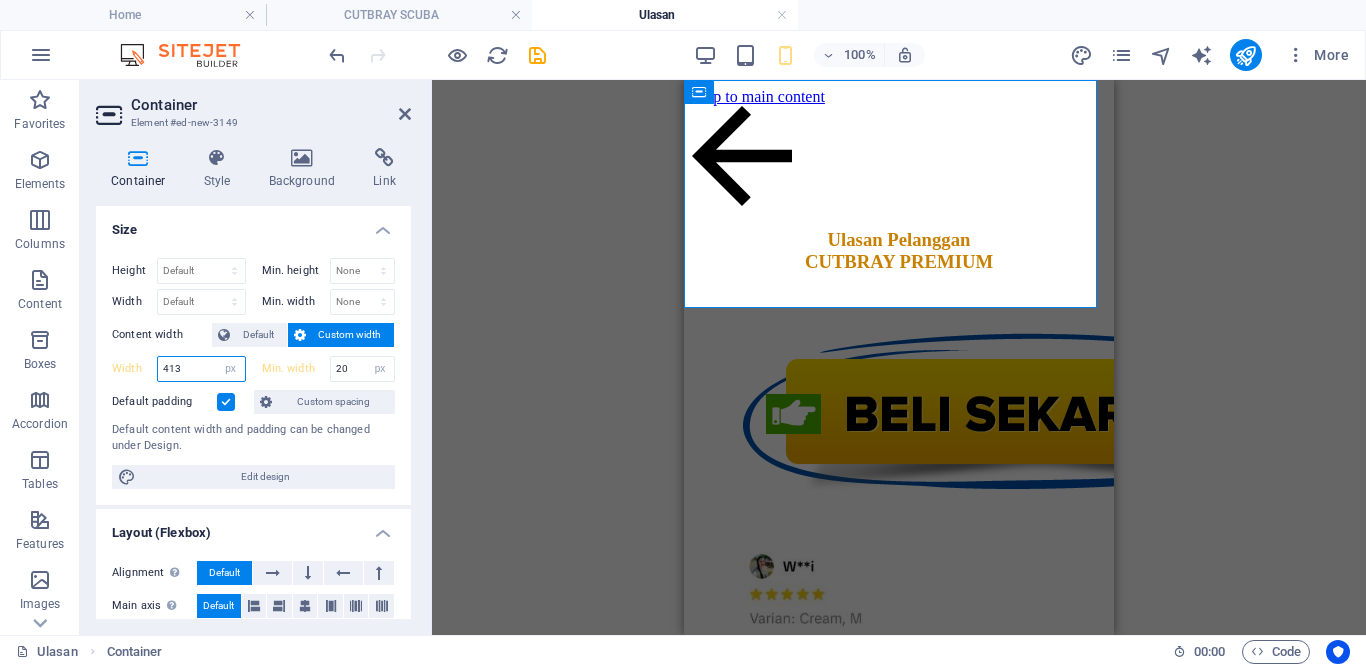 type on "413" 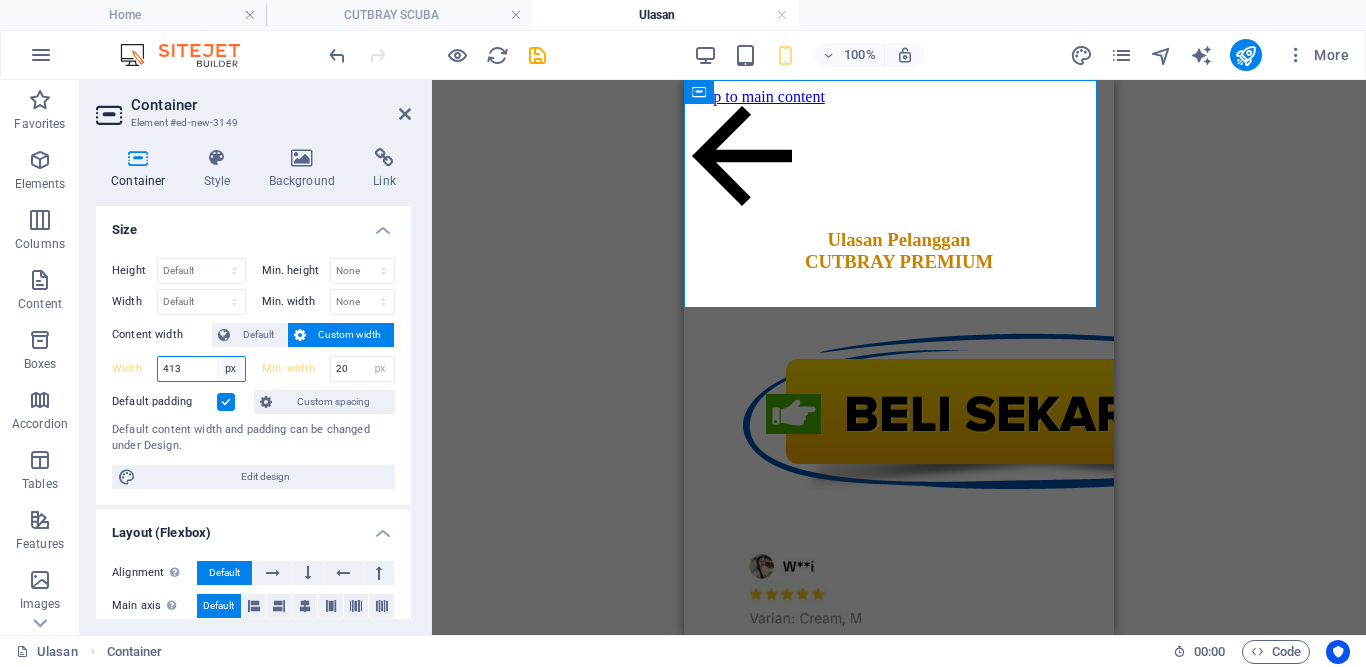 click on "Default px rem % em vh vw" at bounding box center [231, 369] 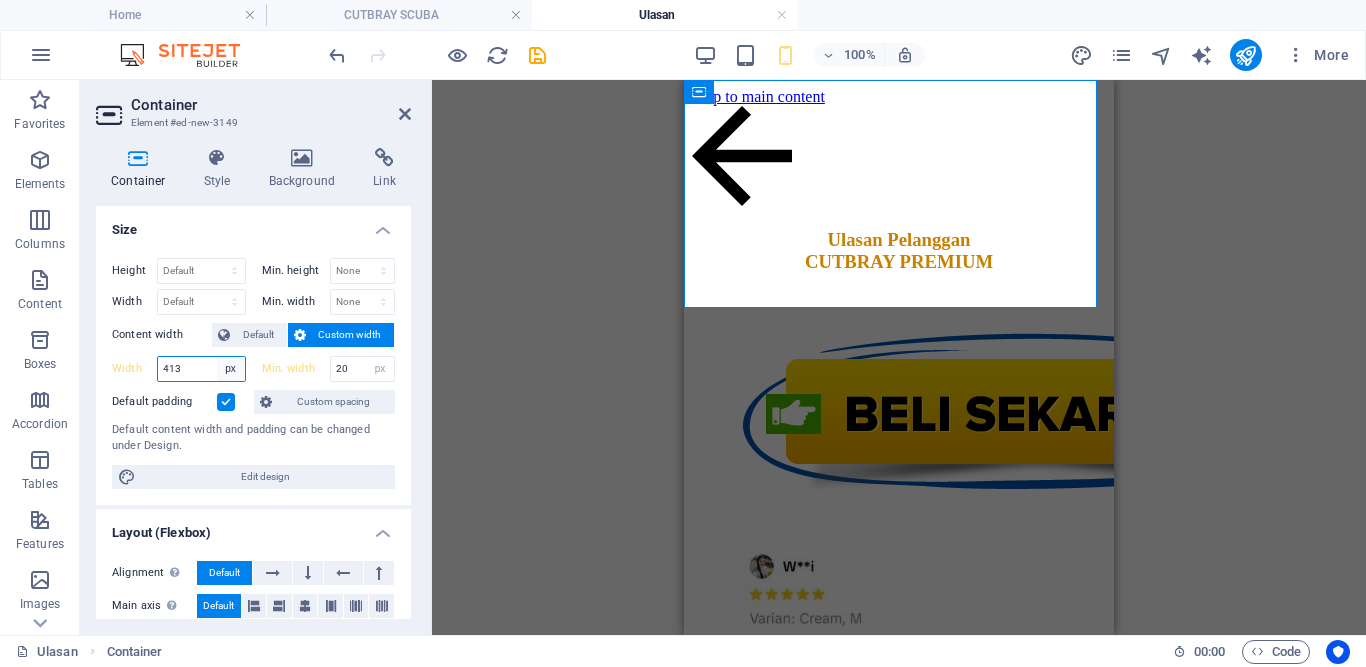 select on "vh" 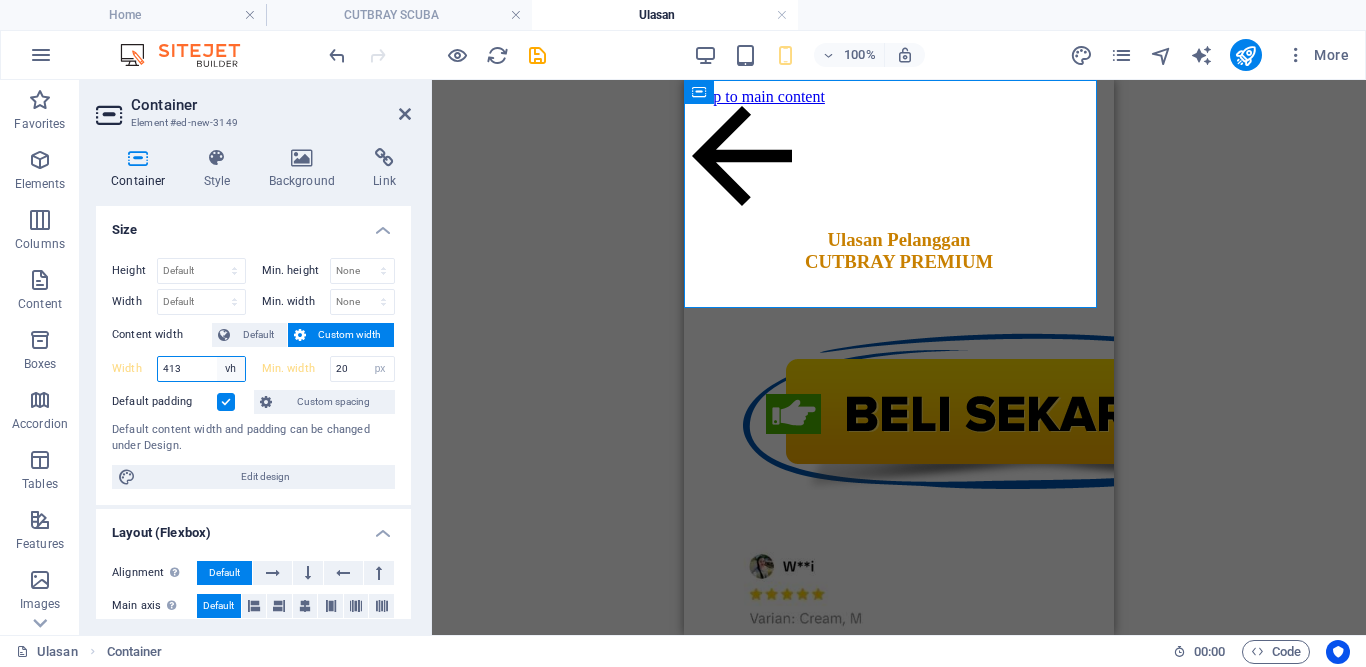 click on "Default px rem % em vh vw" at bounding box center [231, 369] 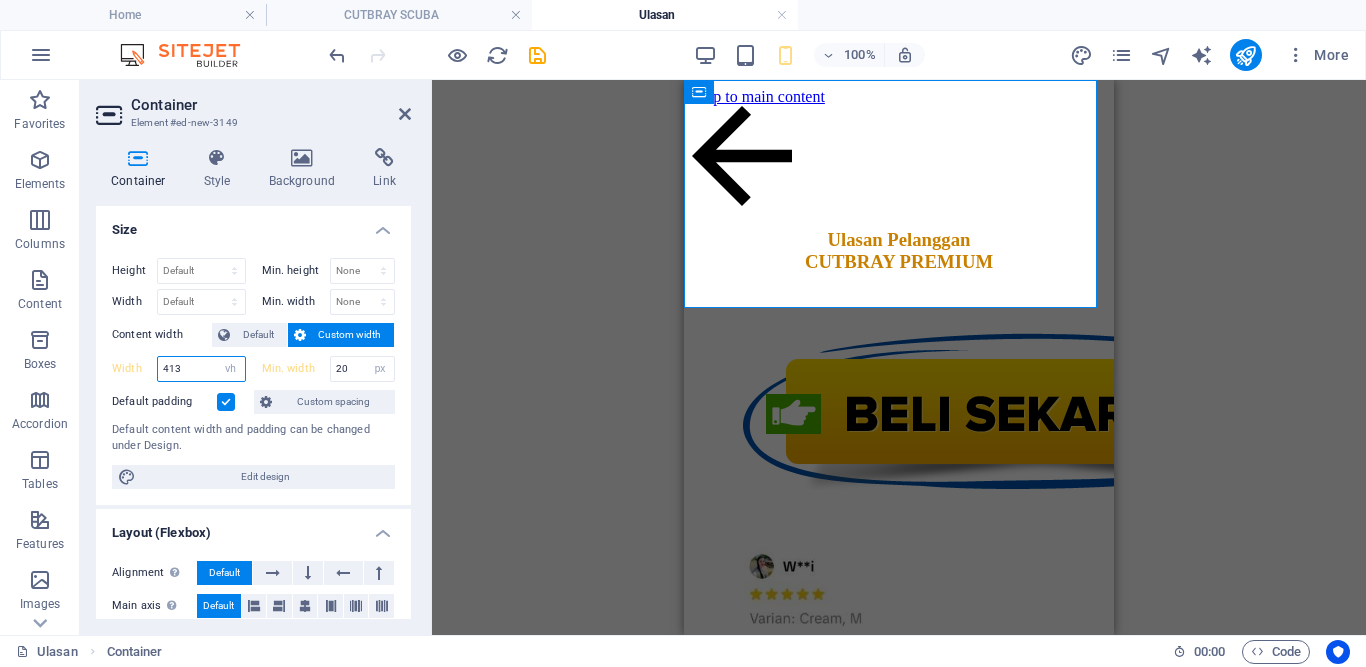 type on "74.4" 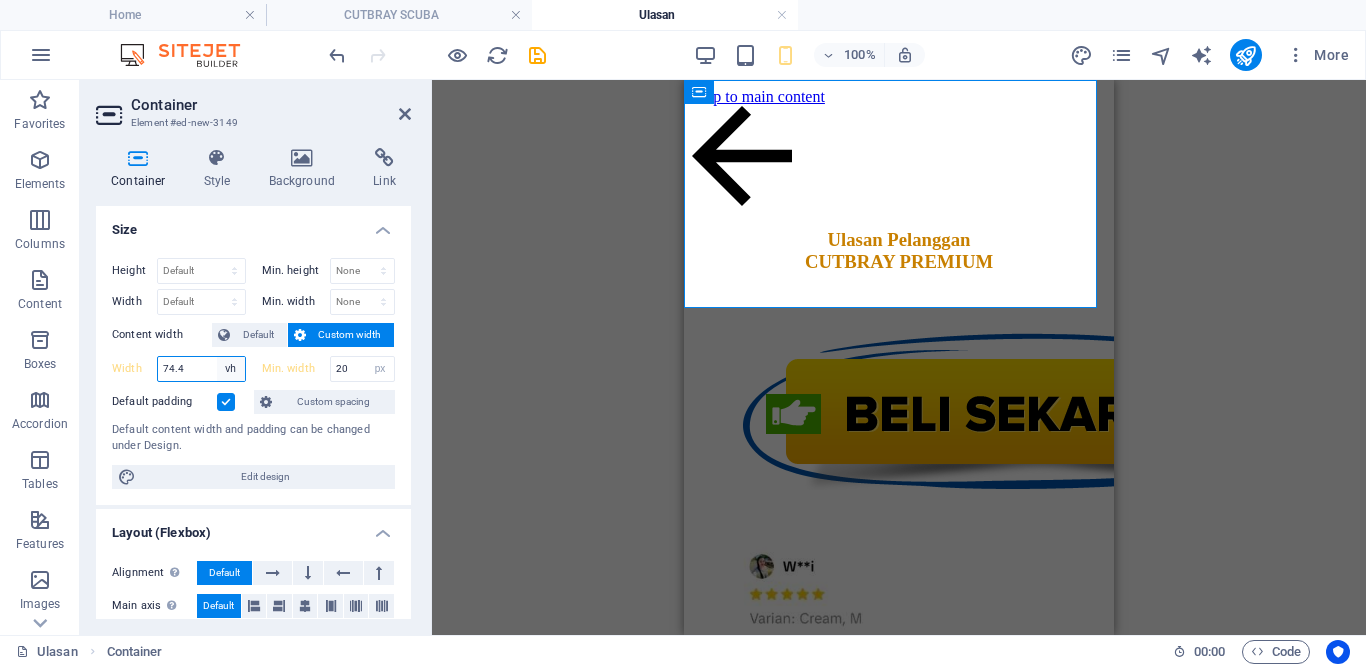 click on "Default px rem % em vh vw" at bounding box center [231, 369] 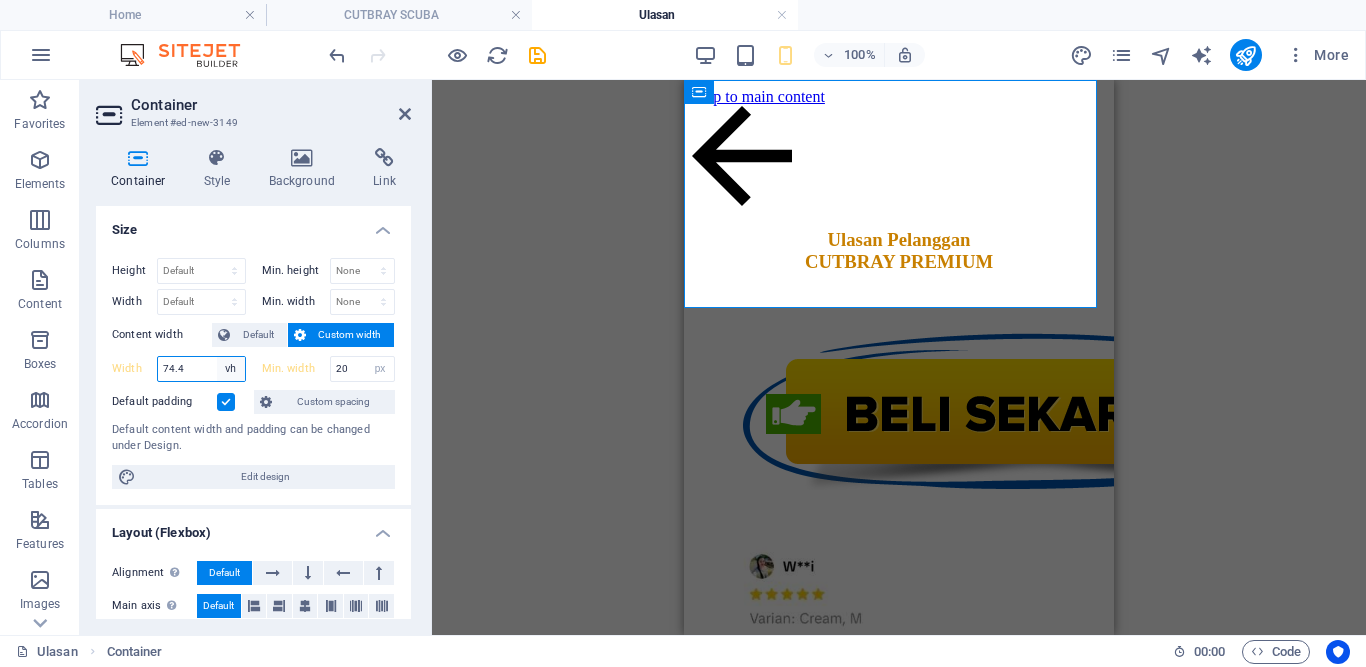 select on "vw" 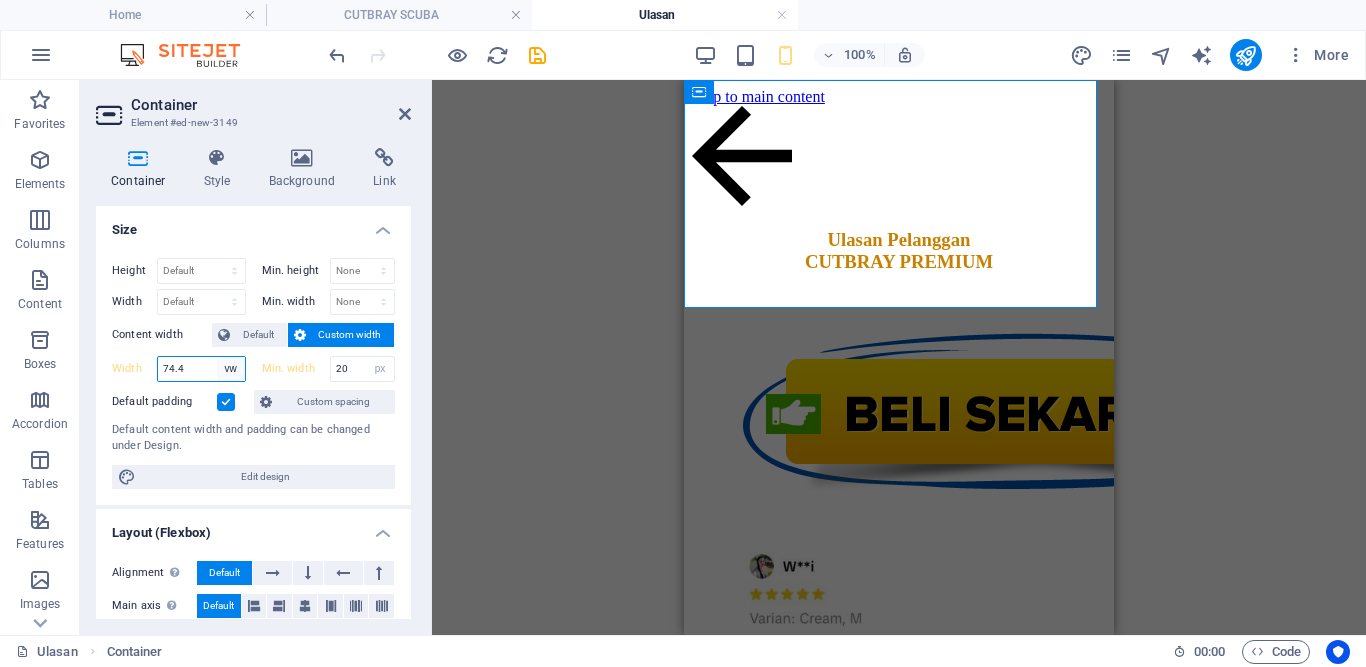 click on "Default px rem % em vh vw" at bounding box center [231, 369] 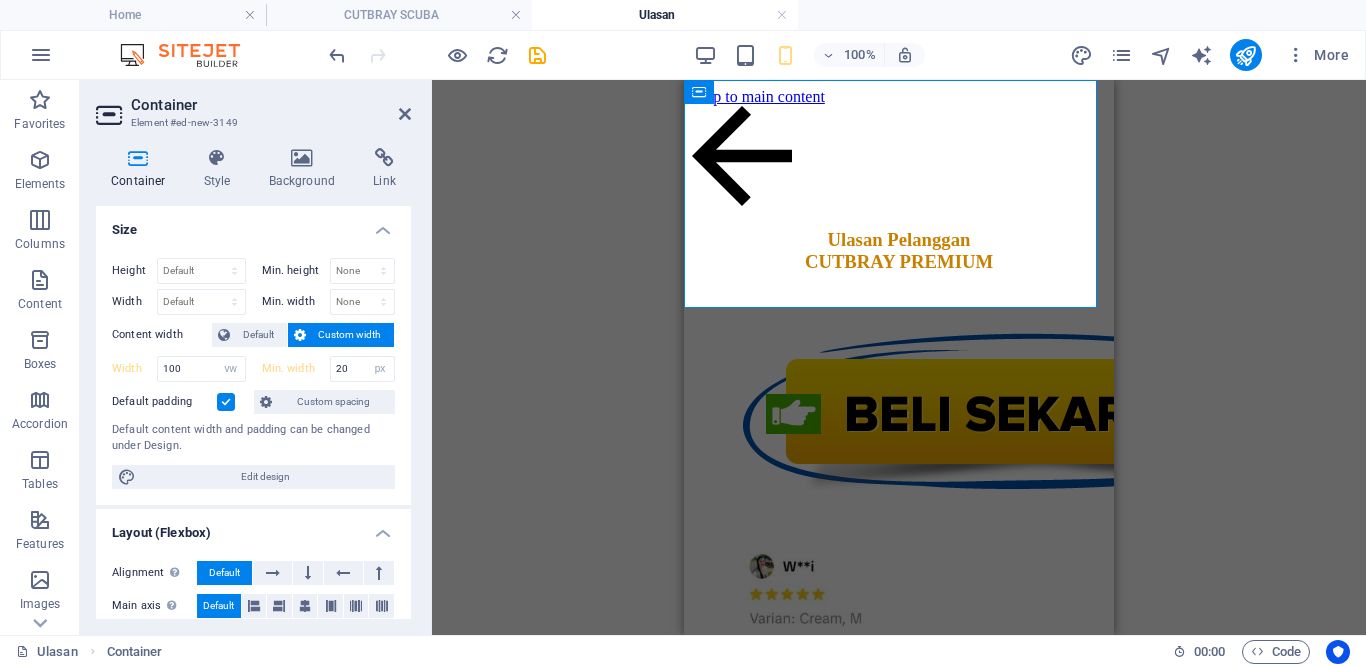 click on "Height Default px rem % vh vw Min. height None px rem % vh vw Width Default px rem % em vh vw Min. width None px rem % vh vw Content width Default Custom width Width 100 Default px rem % em vh vw Min. width 20 None px rem % vh vw Default padding Custom spacing Default content width and padding can be changed under Design. Edit design" at bounding box center (253, 373) 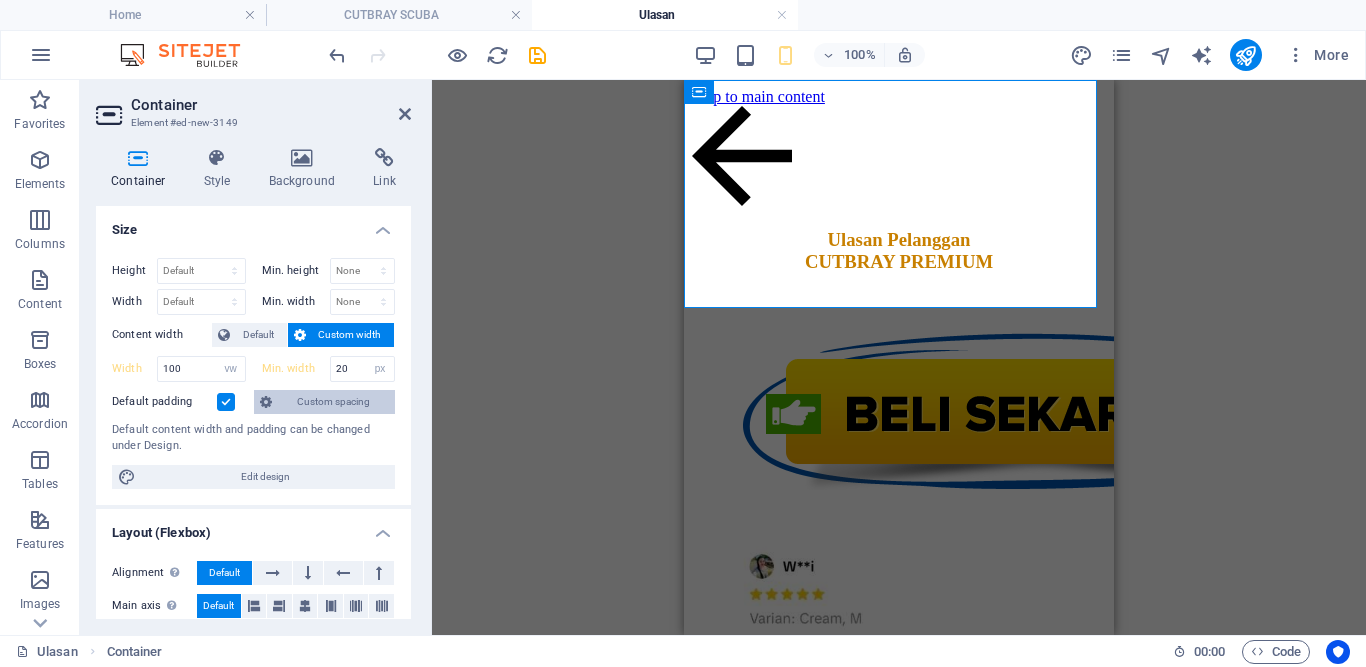 click on "Custom spacing" at bounding box center (333, 402) 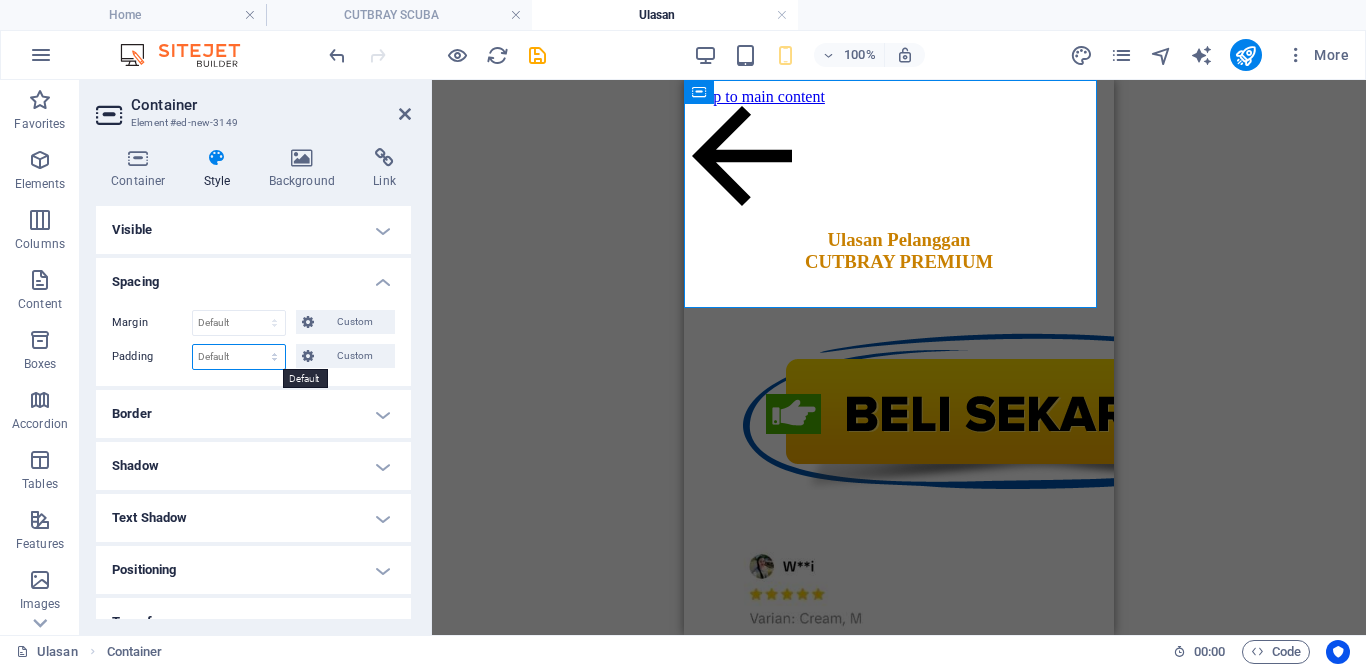 click on "Default px rem % vh vw Custom" at bounding box center [239, 357] 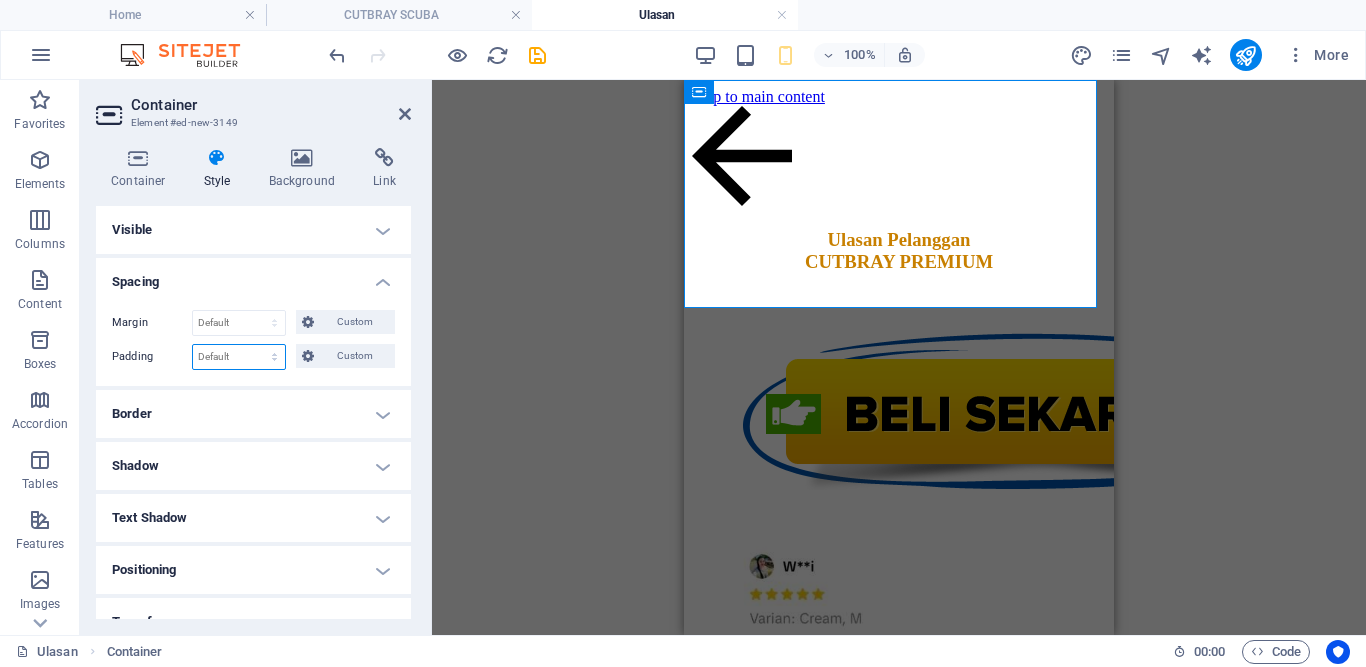 select on "px" 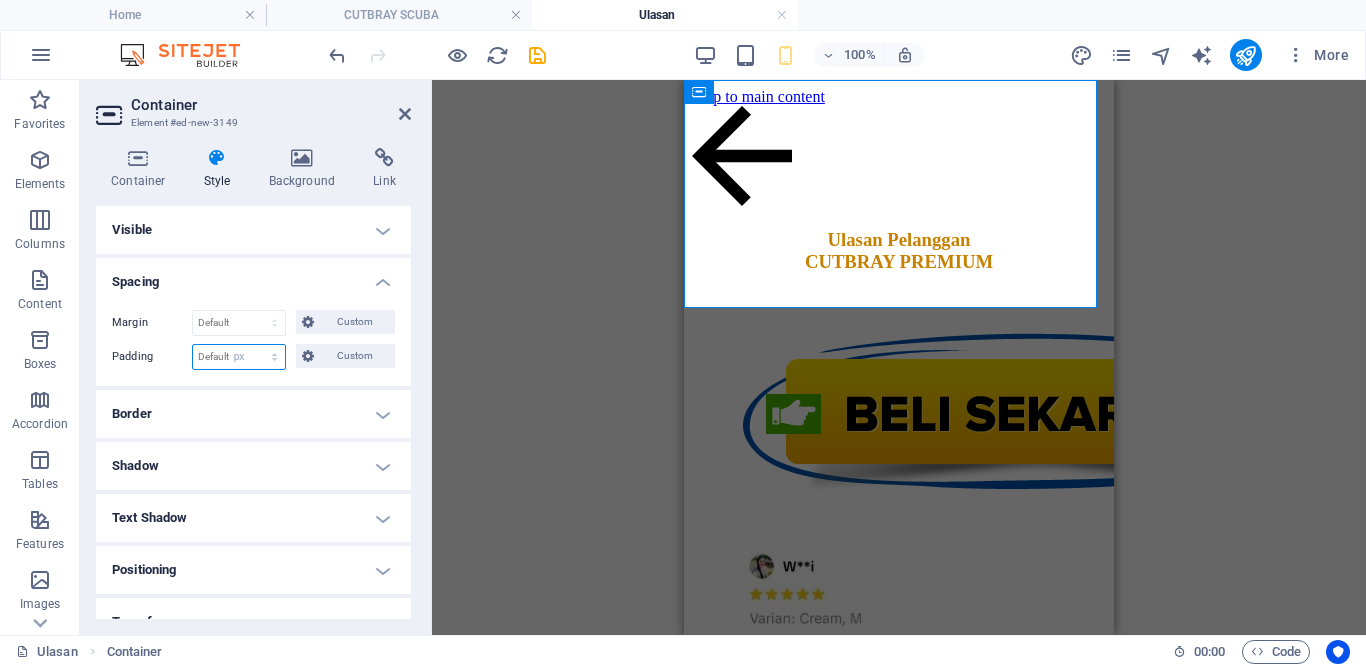 click on "Default px rem % vh vw Custom" at bounding box center (239, 357) 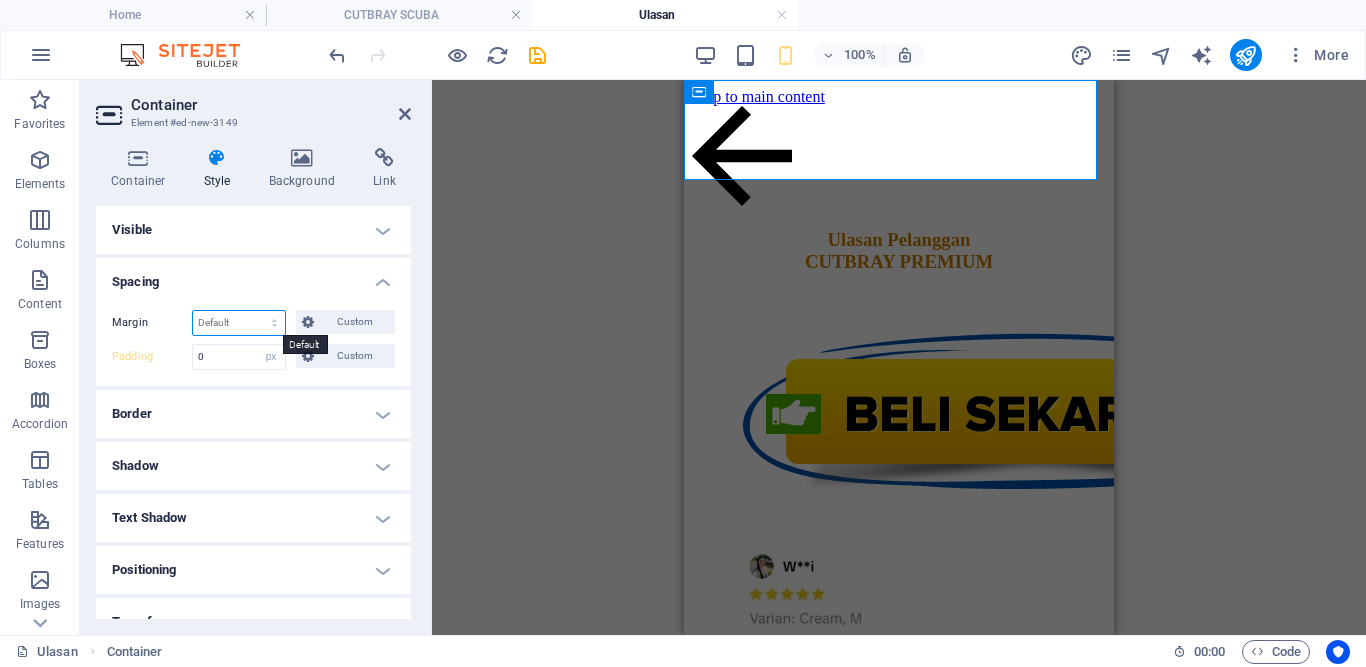 click on "Default auto px % rem vw vh Custom" at bounding box center [239, 323] 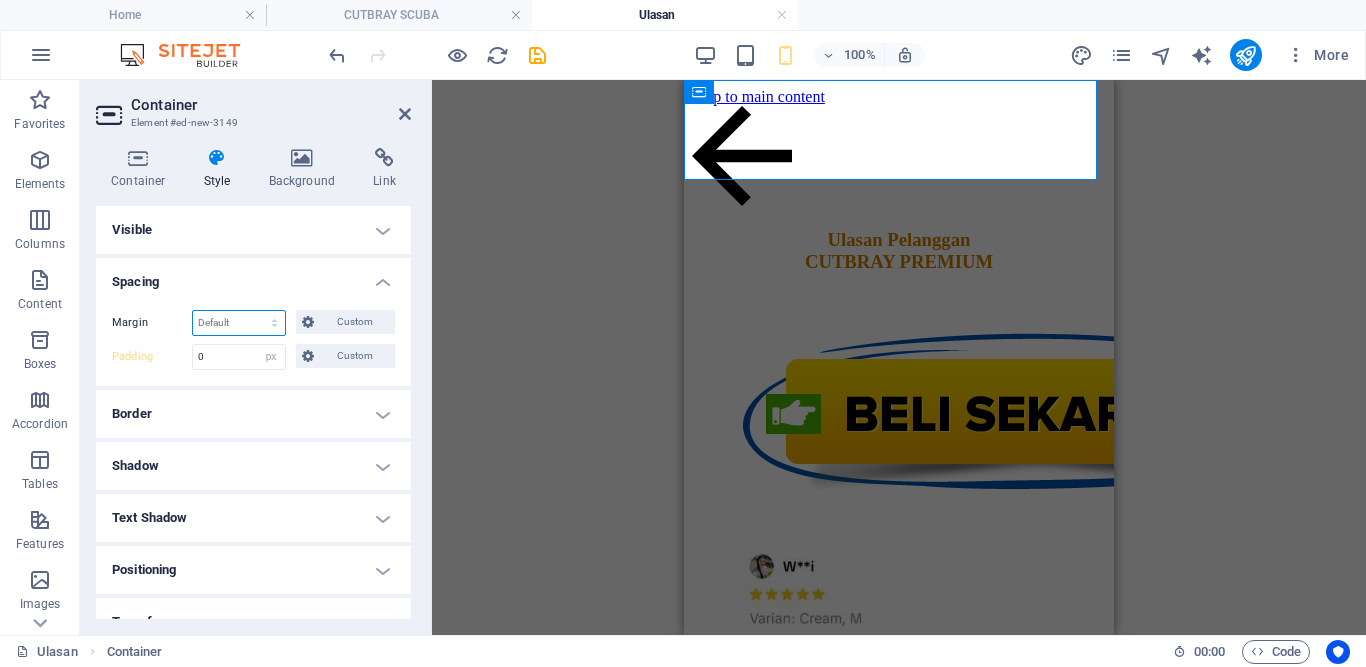select on "px" 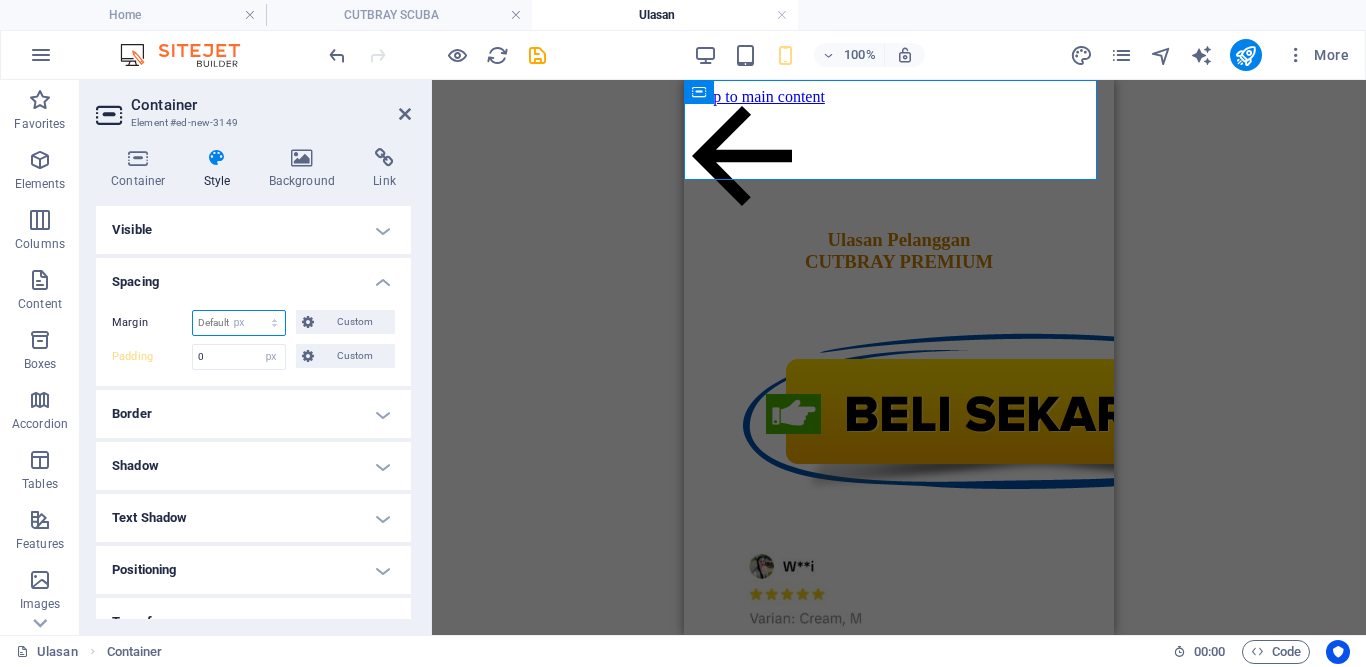 click on "Default auto px % rem vw vh Custom" at bounding box center [239, 323] 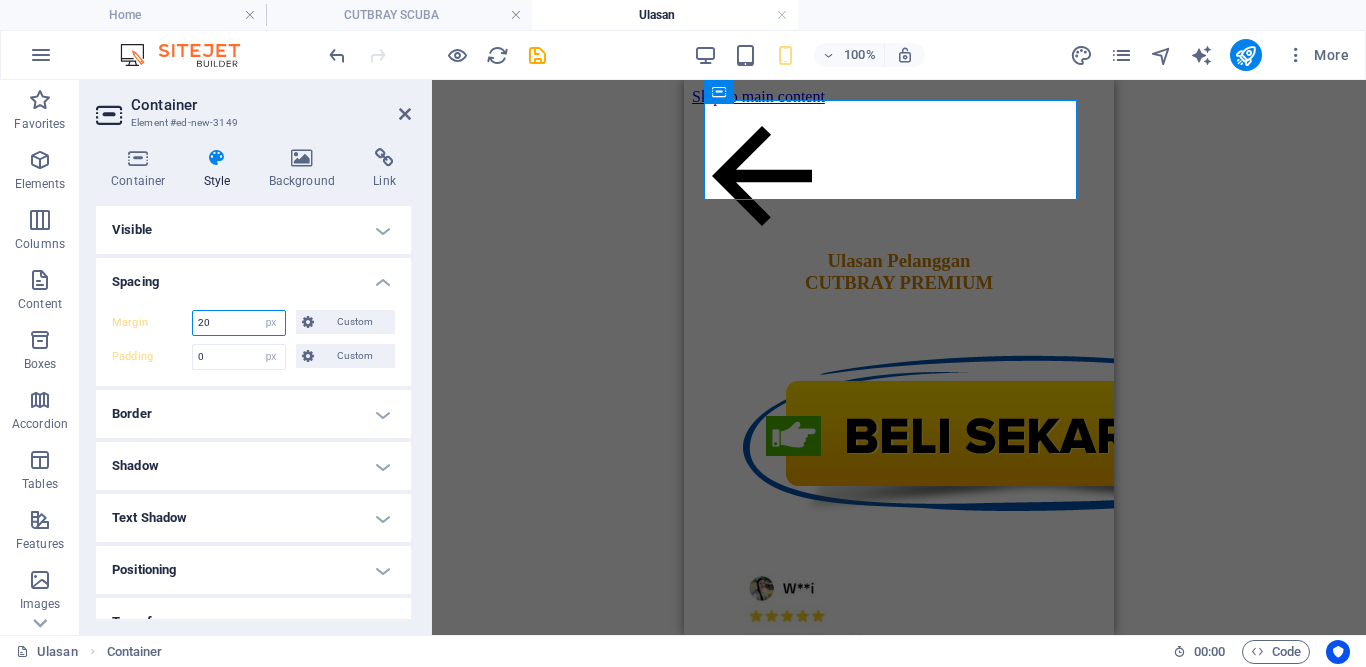 drag, startPoint x: 227, startPoint y: 324, endPoint x: 205, endPoint y: 319, distance: 22.561028 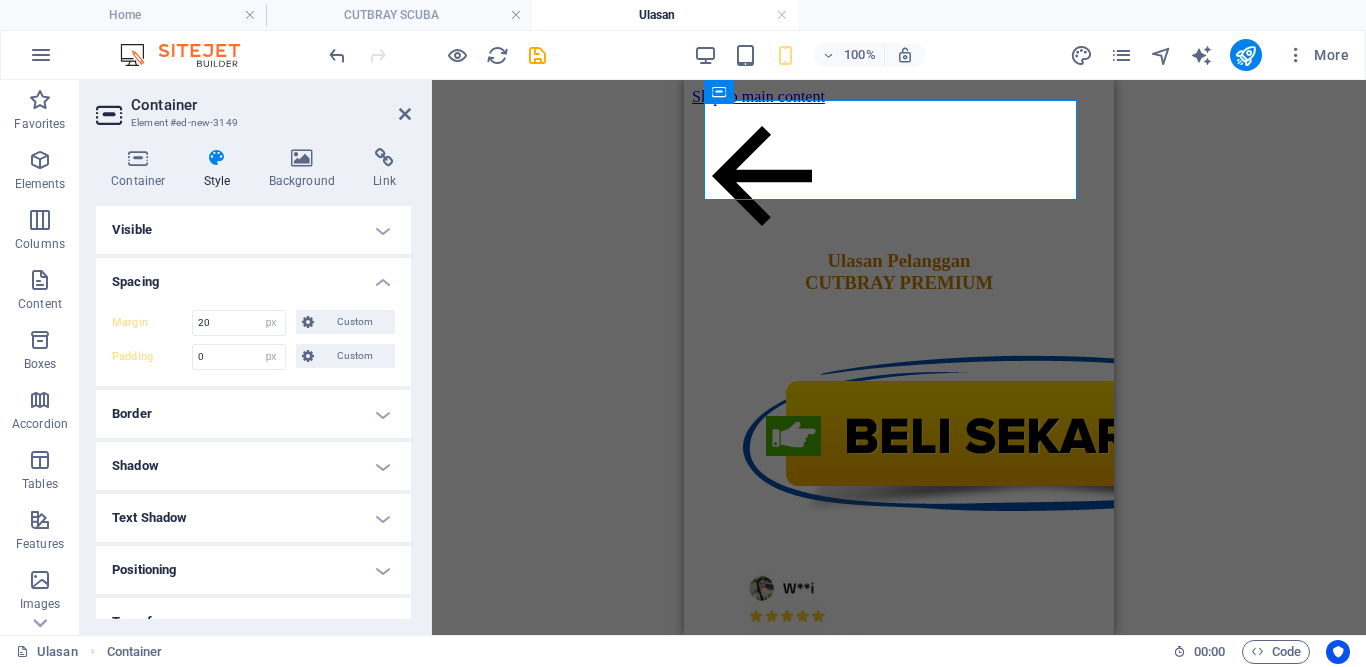 click on "Border" at bounding box center [253, 414] 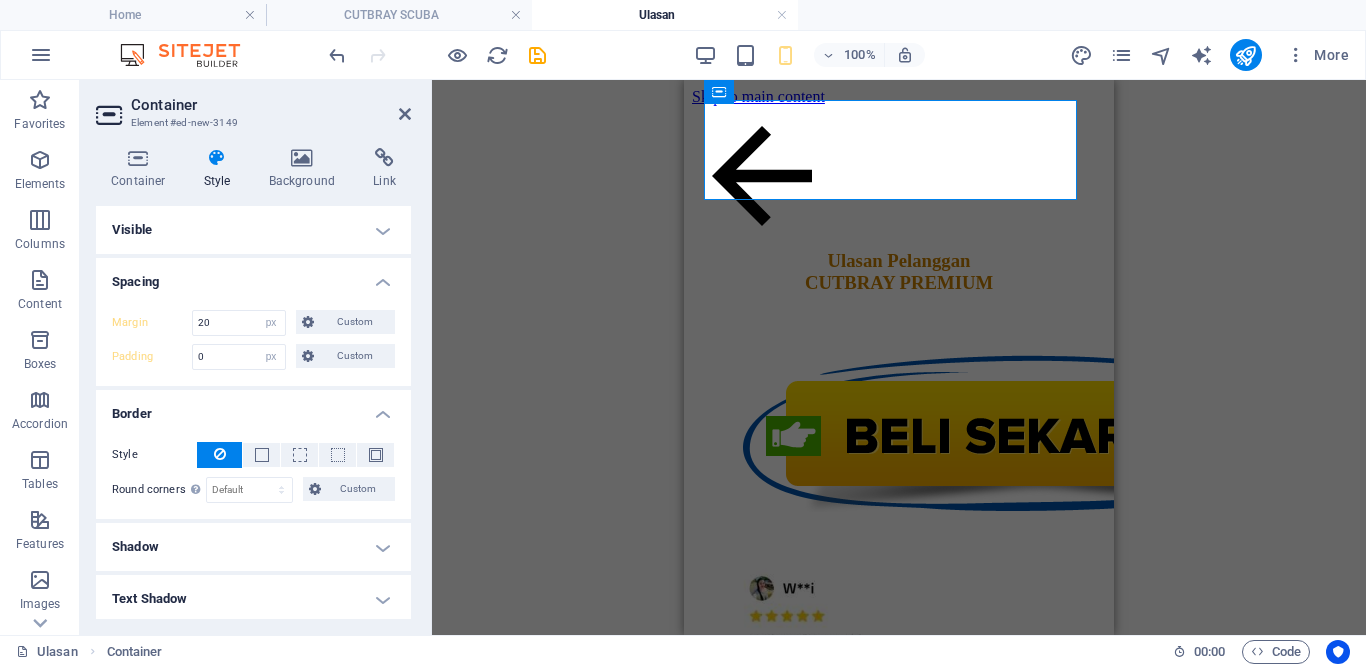 click on "Border" at bounding box center [253, 408] 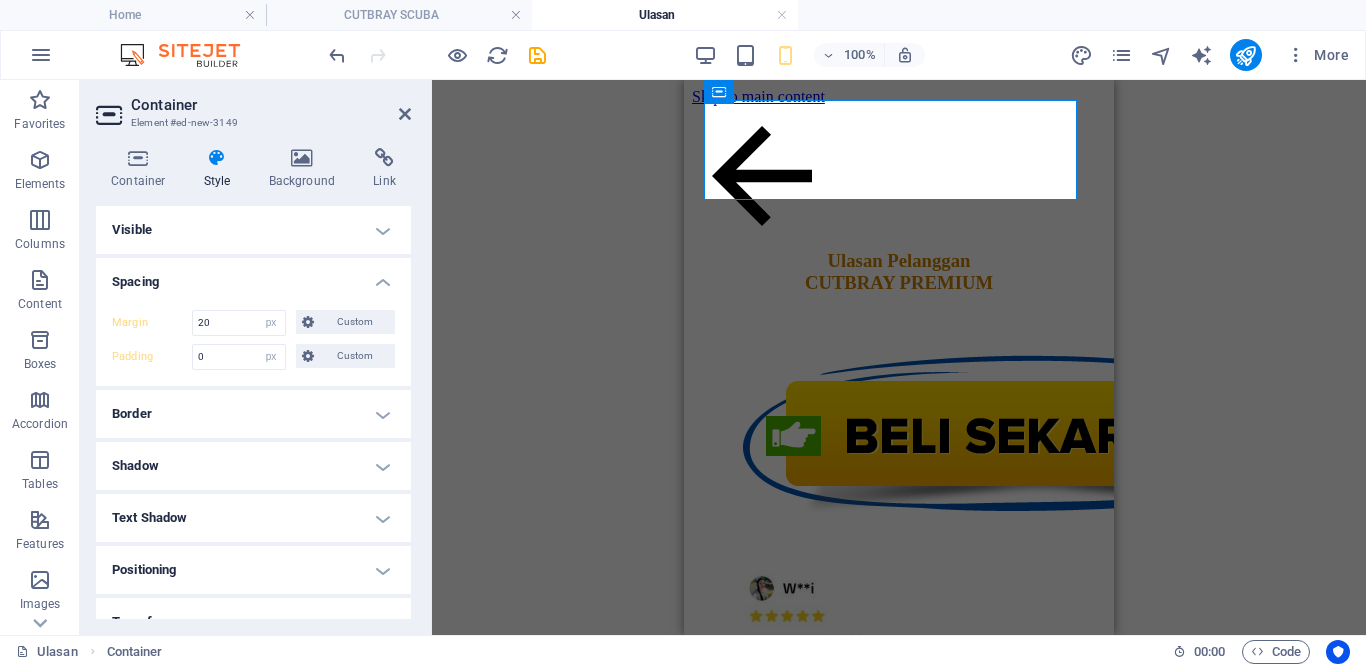 click on "Text Shadow" at bounding box center (253, 518) 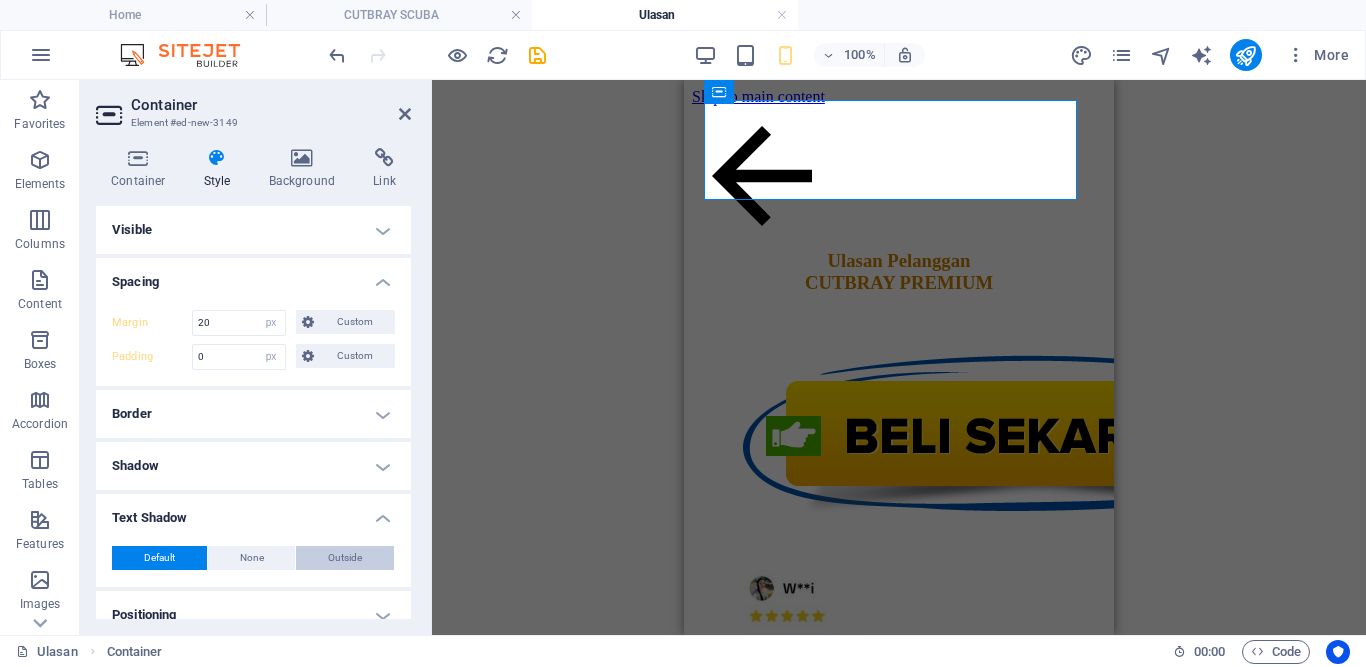 click on "Outside" at bounding box center [345, 558] 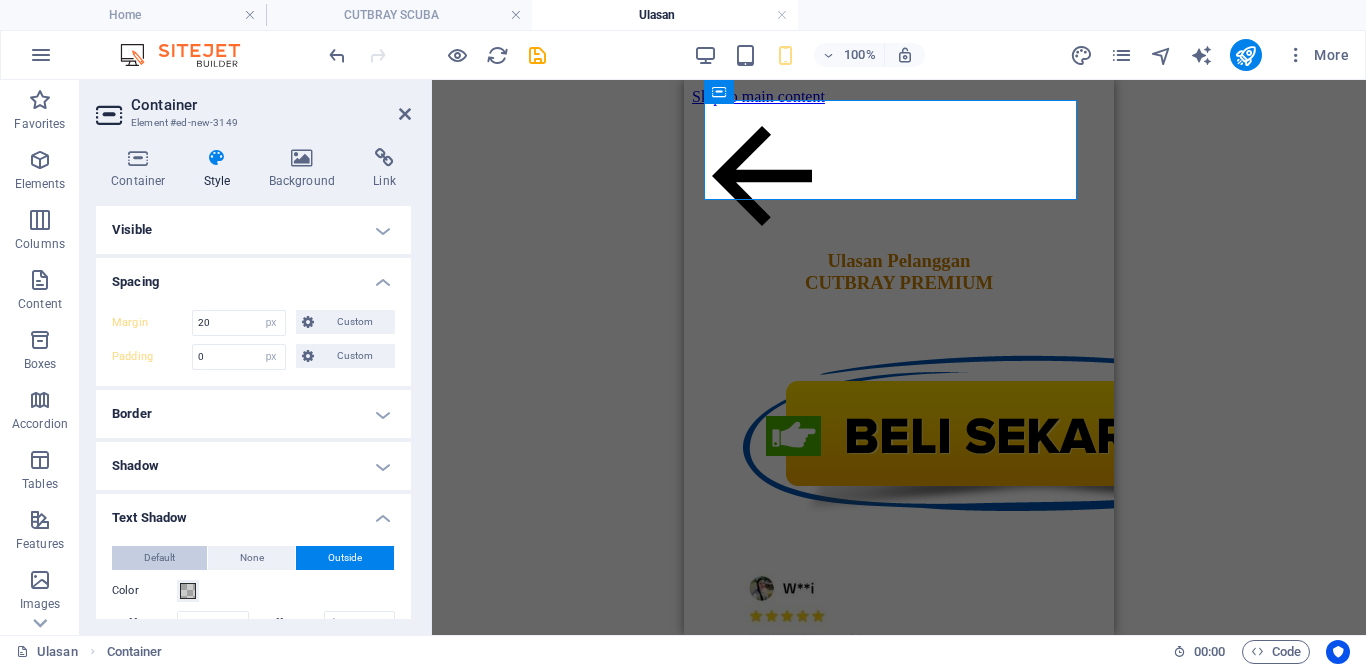 click on "Default" at bounding box center (159, 558) 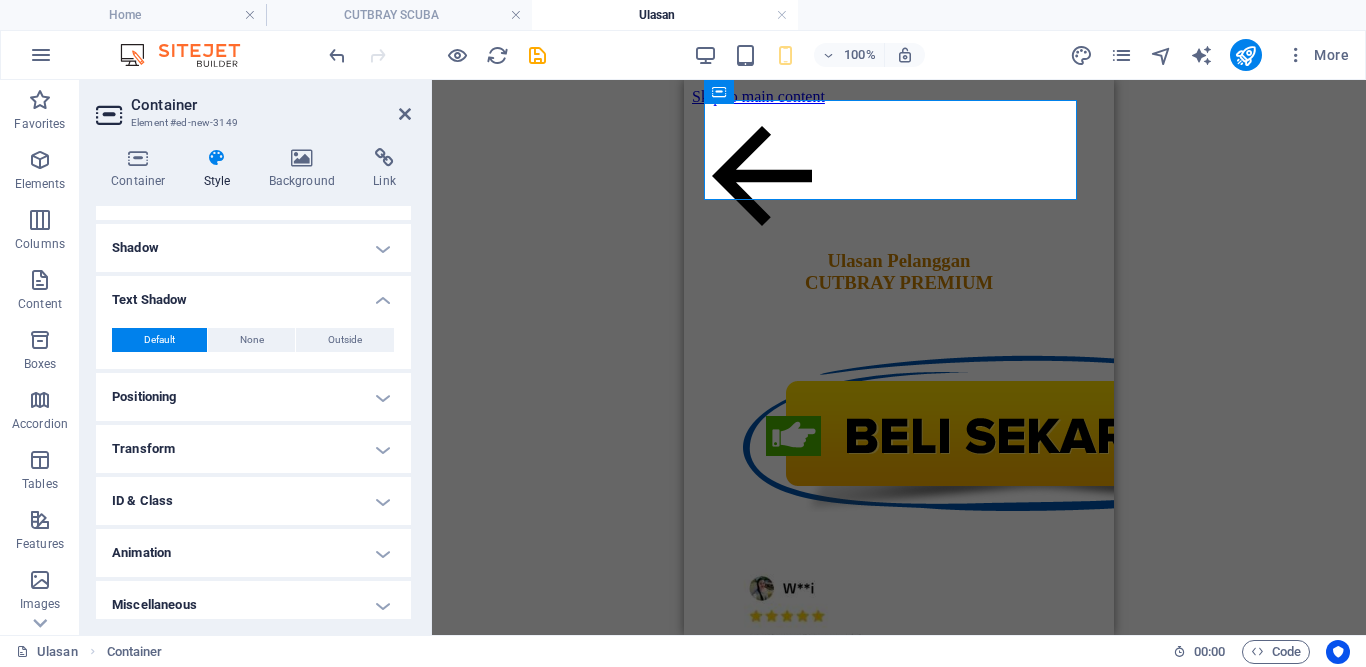 scroll, scrollTop: 228, scrollLeft: 0, axis: vertical 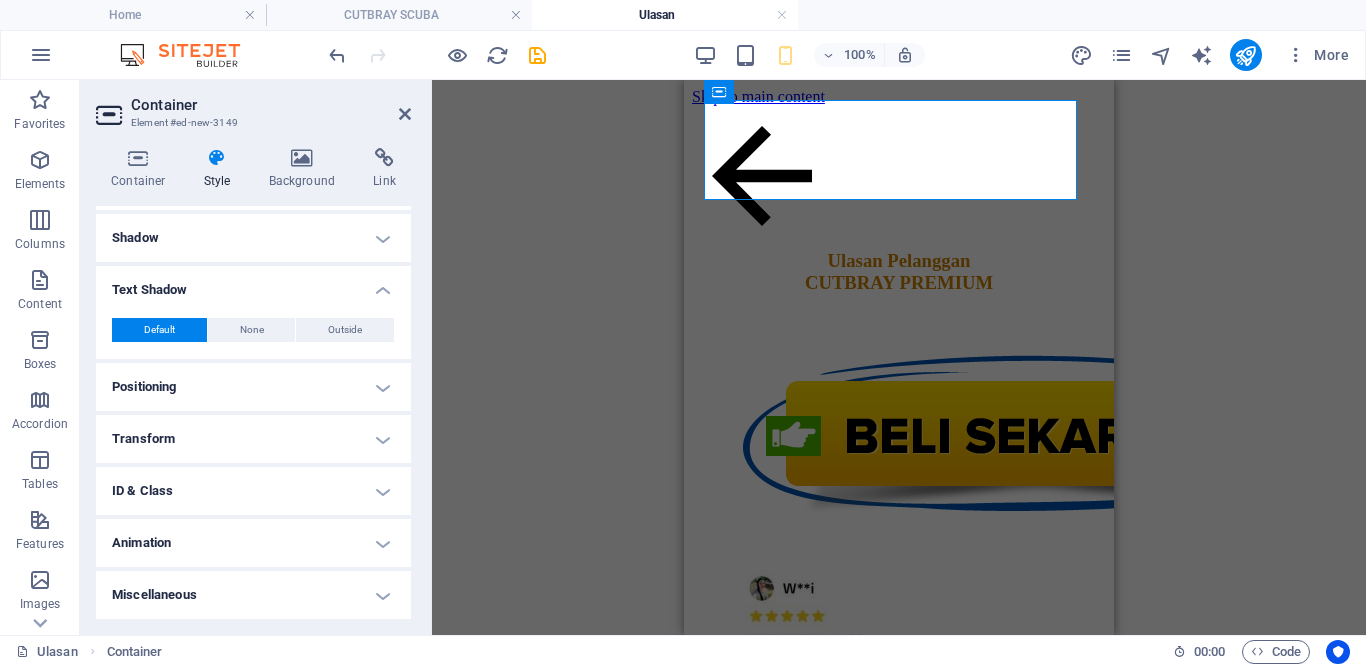click on "Positioning" at bounding box center (253, 387) 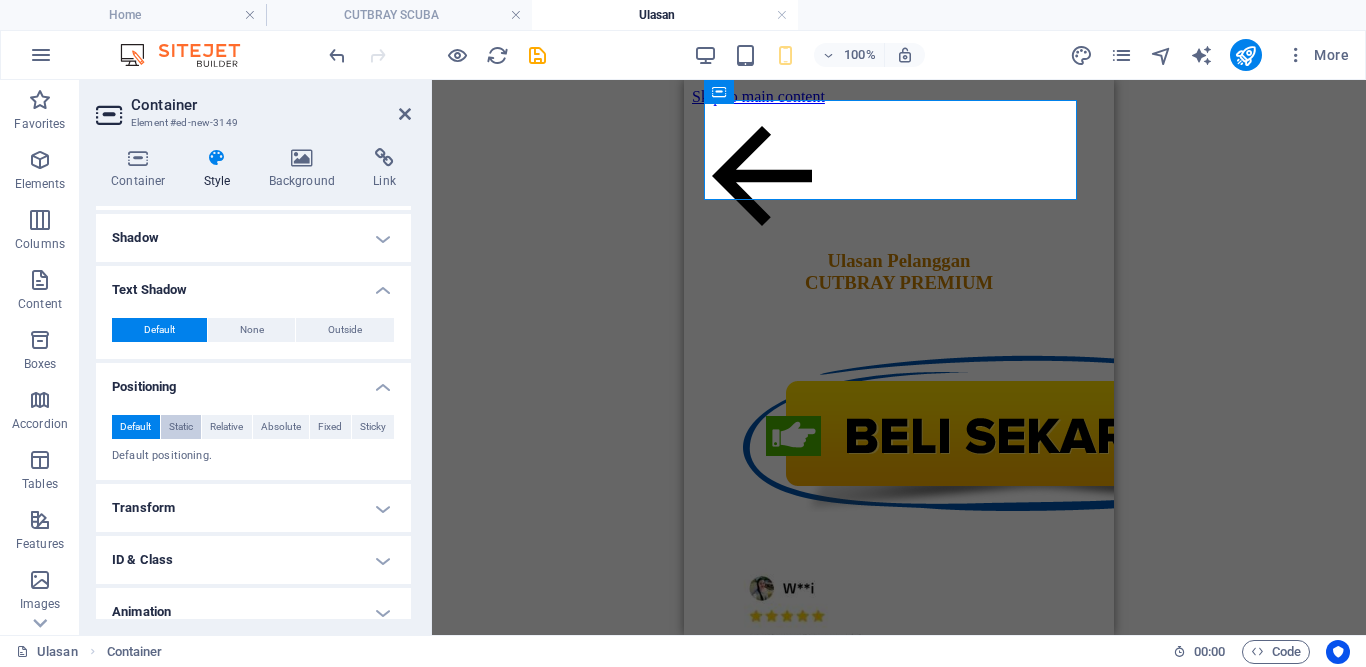 click on "Static" at bounding box center (181, 427) 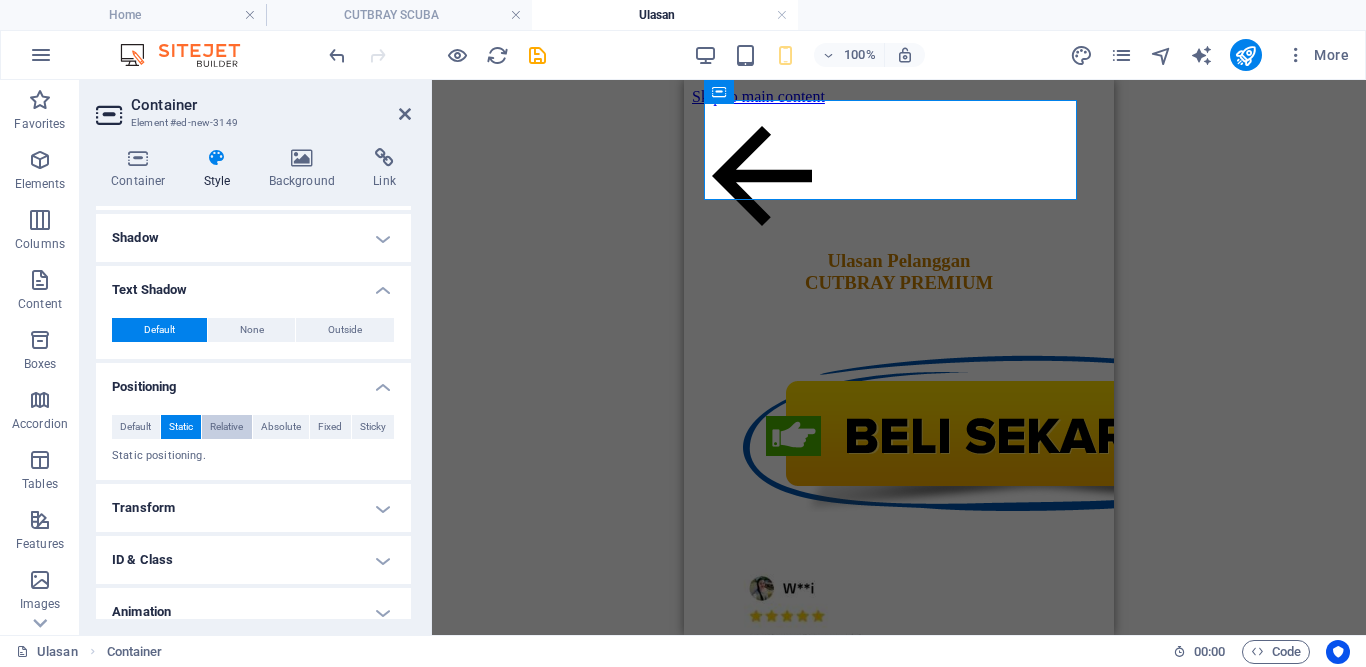 click on "Relative" at bounding box center [226, 427] 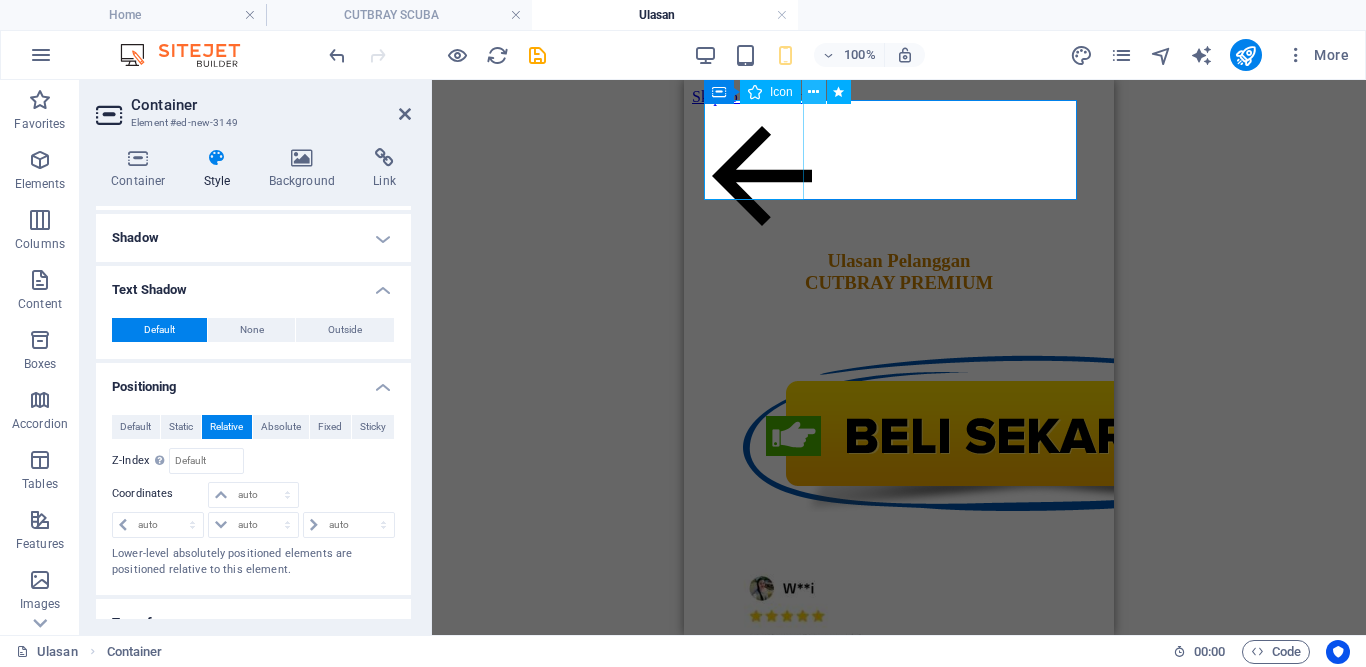 click at bounding box center (813, 92) 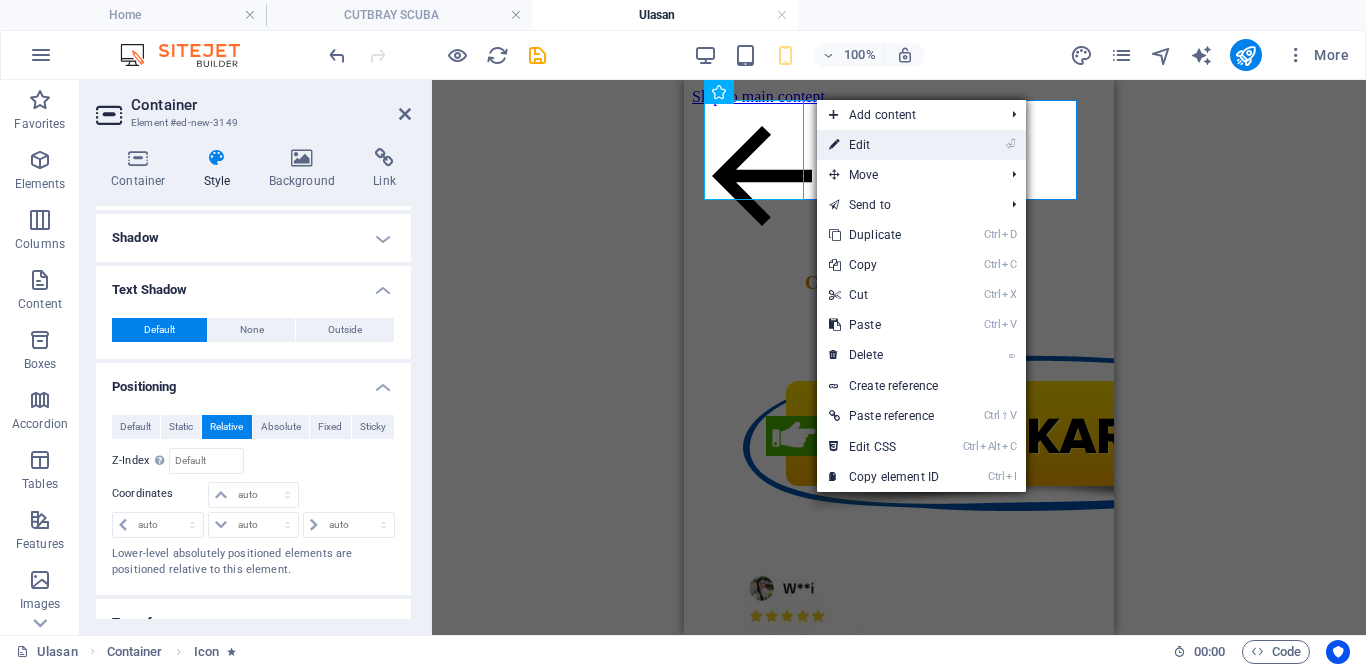 click on "⏎  Edit" at bounding box center (884, 145) 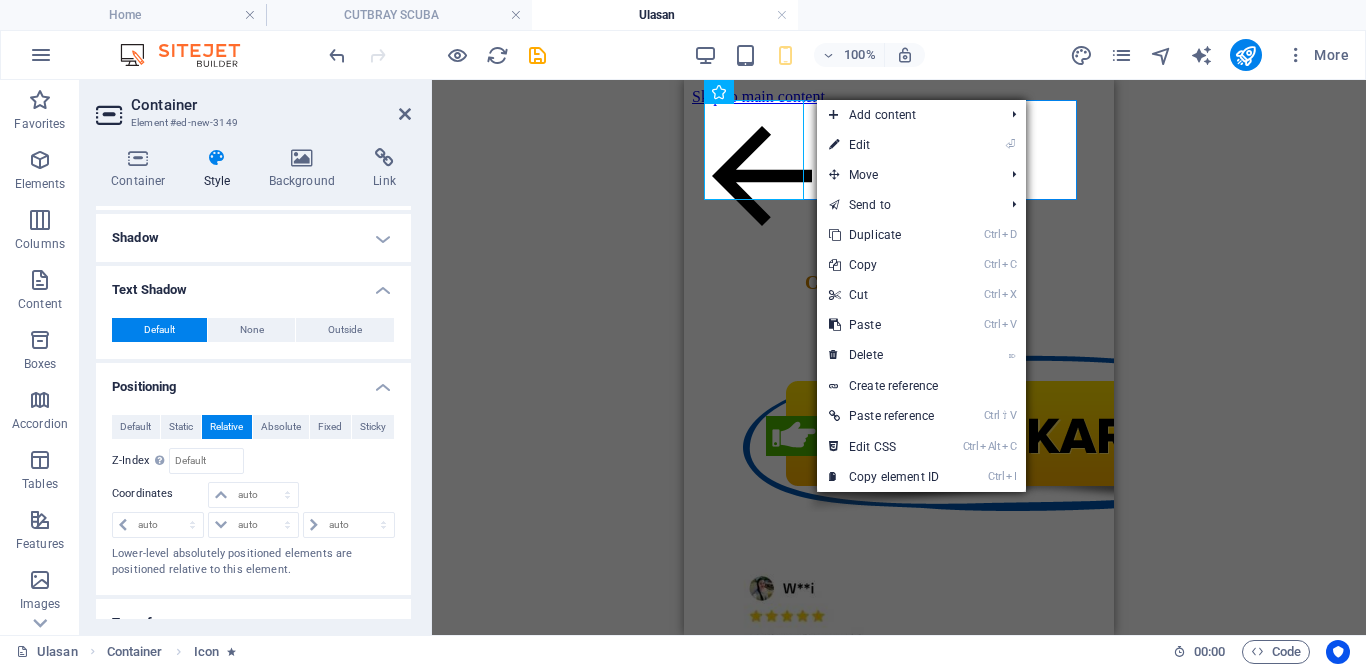select on "xMidYMid" 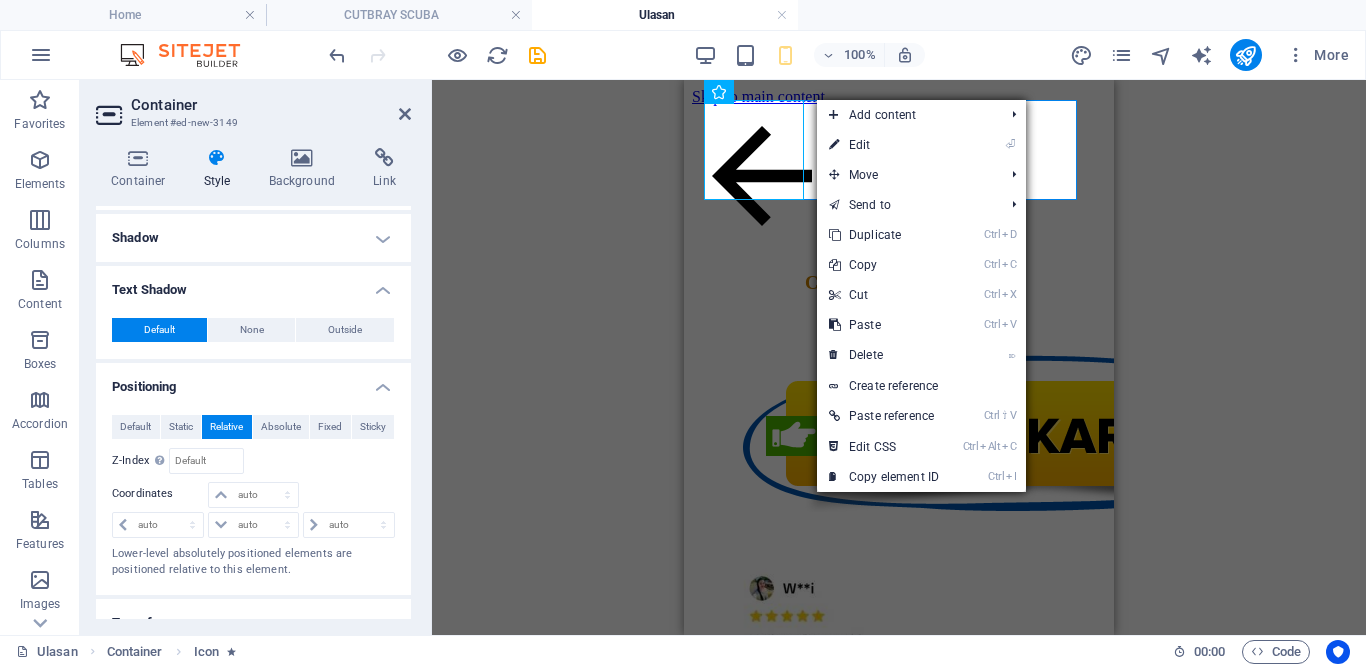 select on "px" 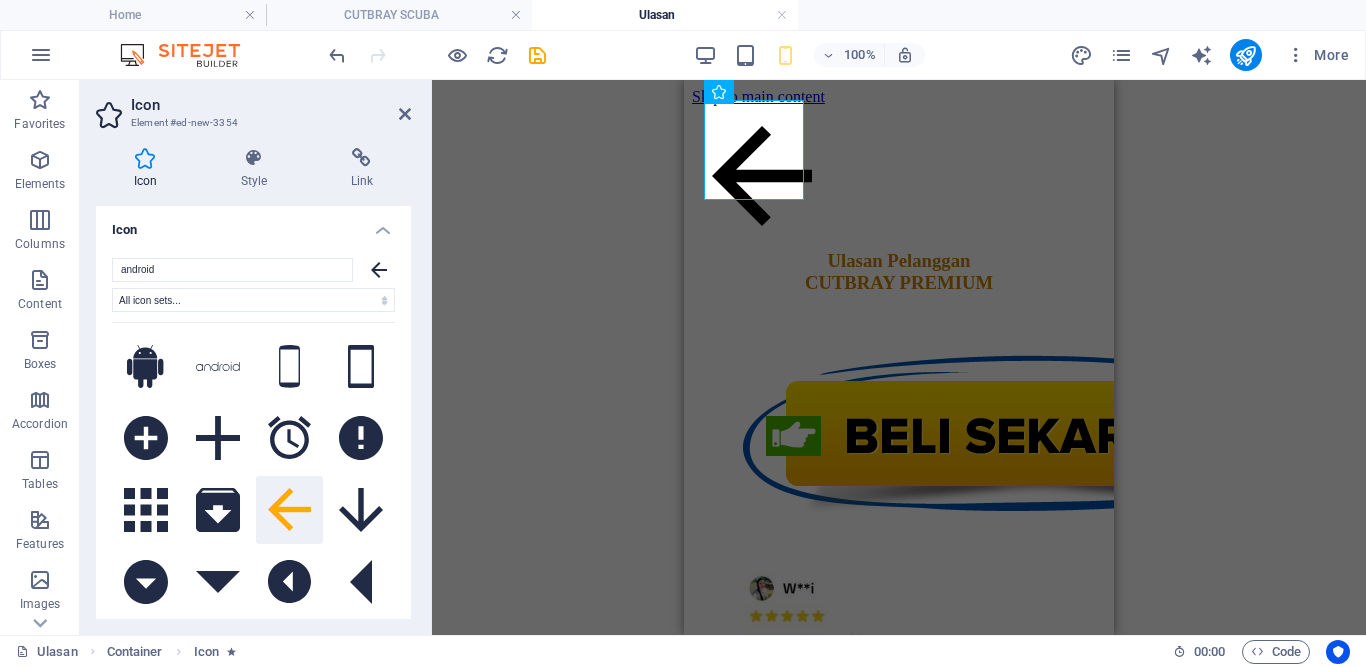 click on "Icon" at bounding box center [149, 169] 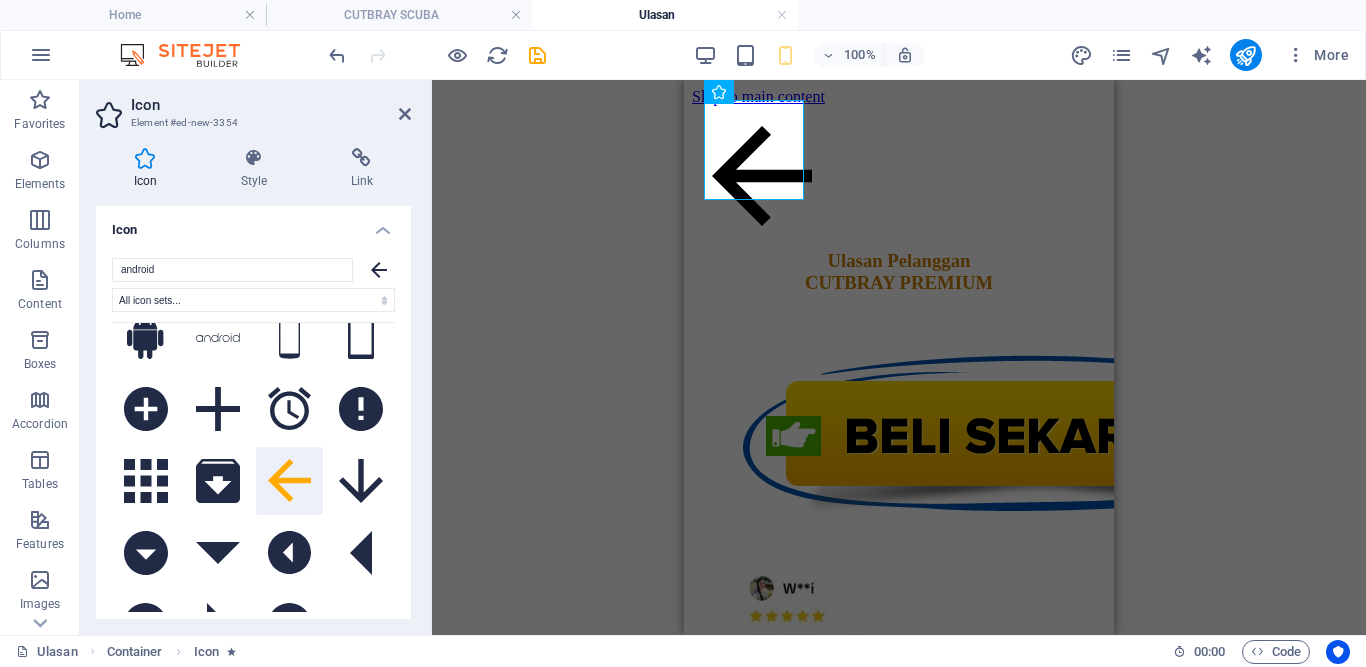 scroll, scrollTop: 0, scrollLeft: 0, axis: both 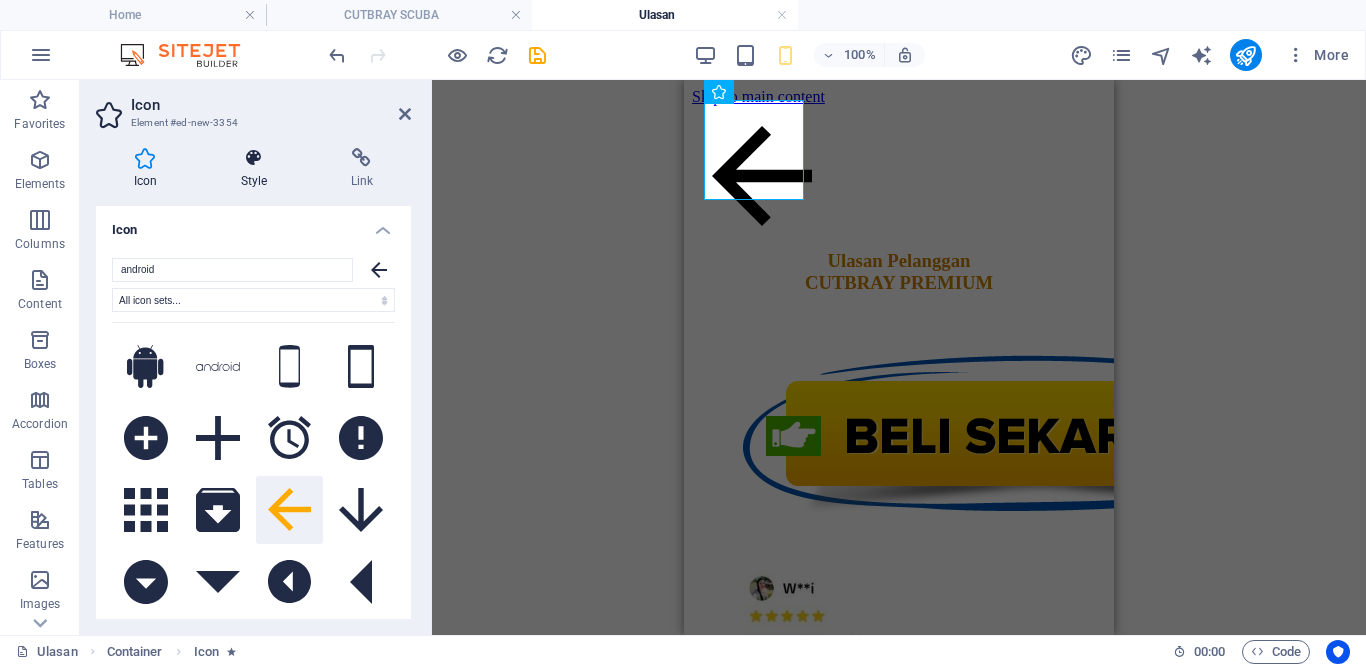 click on "Style" at bounding box center (258, 169) 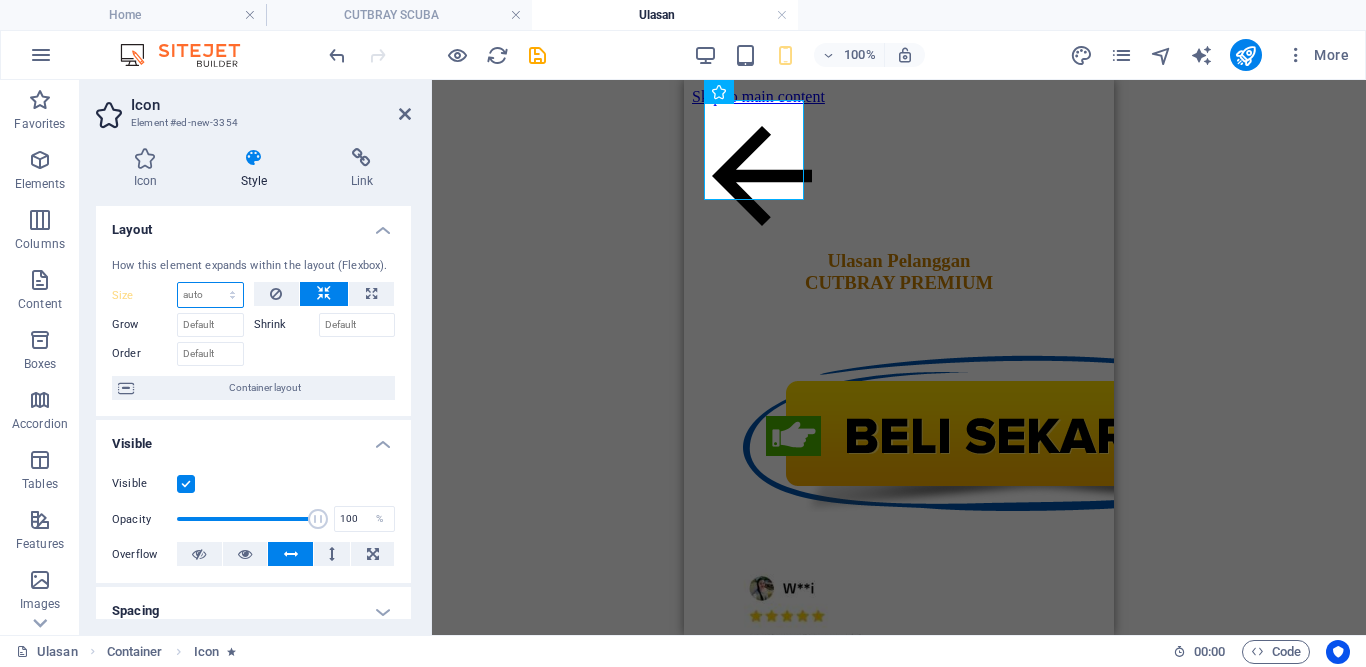 click on "Default auto px % 1/1 1/2 1/3 1/4 1/5 1/6 1/7 1/8 1/9 1/10" at bounding box center [210, 295] 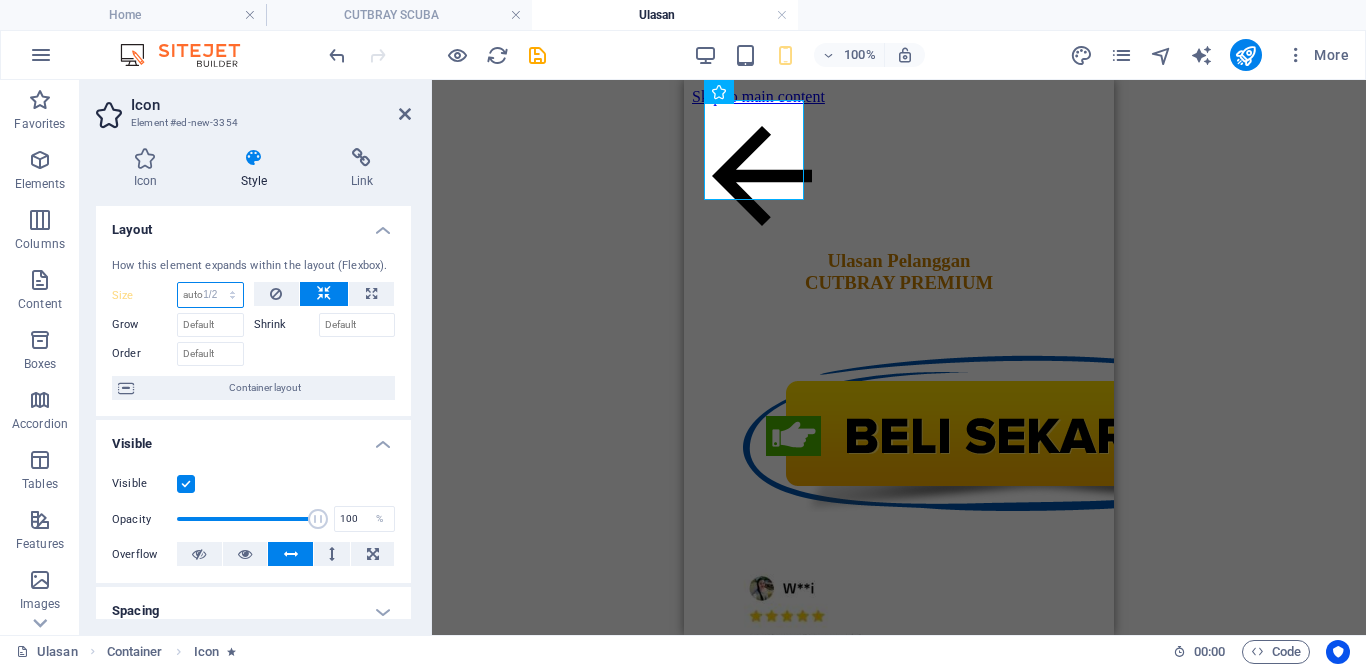 click on "Default auto px % 1/1 1/2 1/3 1/4 1/5 1/6 1/7 1/8 1/9 1/10" at bounding box center [210, 295] 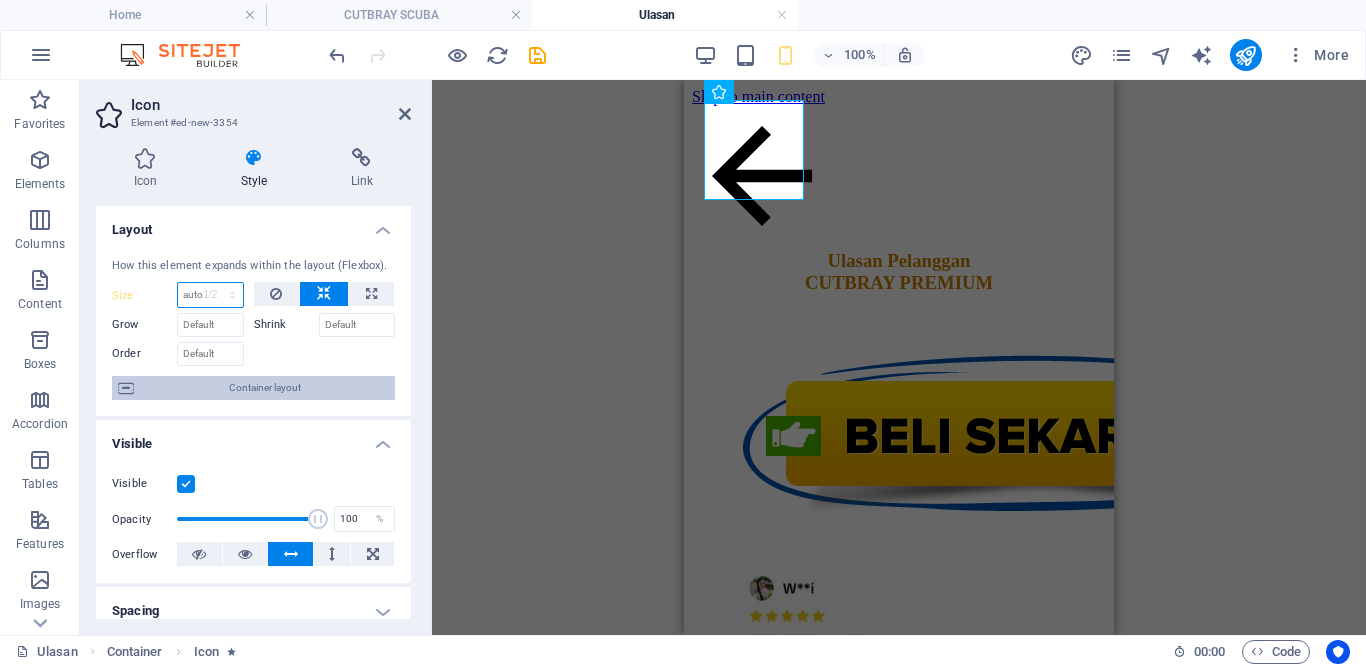 type on "50" 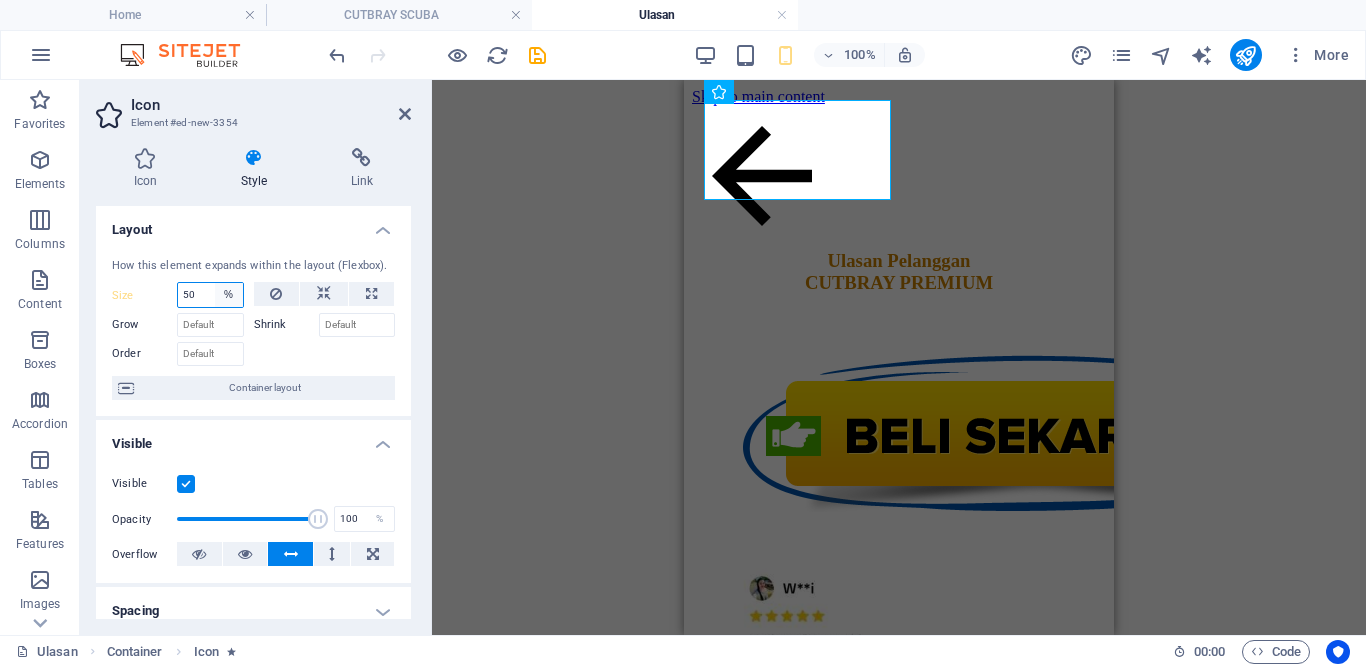 click on "Default auto px % 1/1 1/2 1/3 1/4 1/5 1/6 1/7 1/8 1/9 1/10" at bounding box center (229, 295) 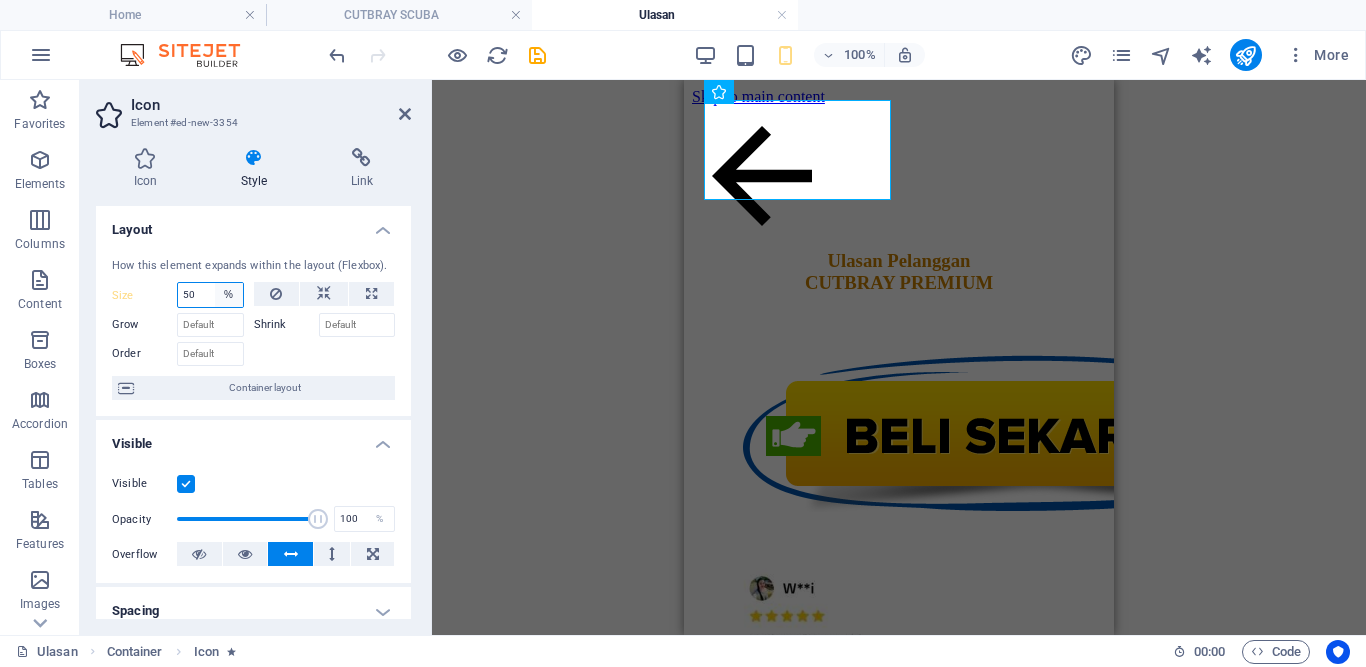 select on "px" 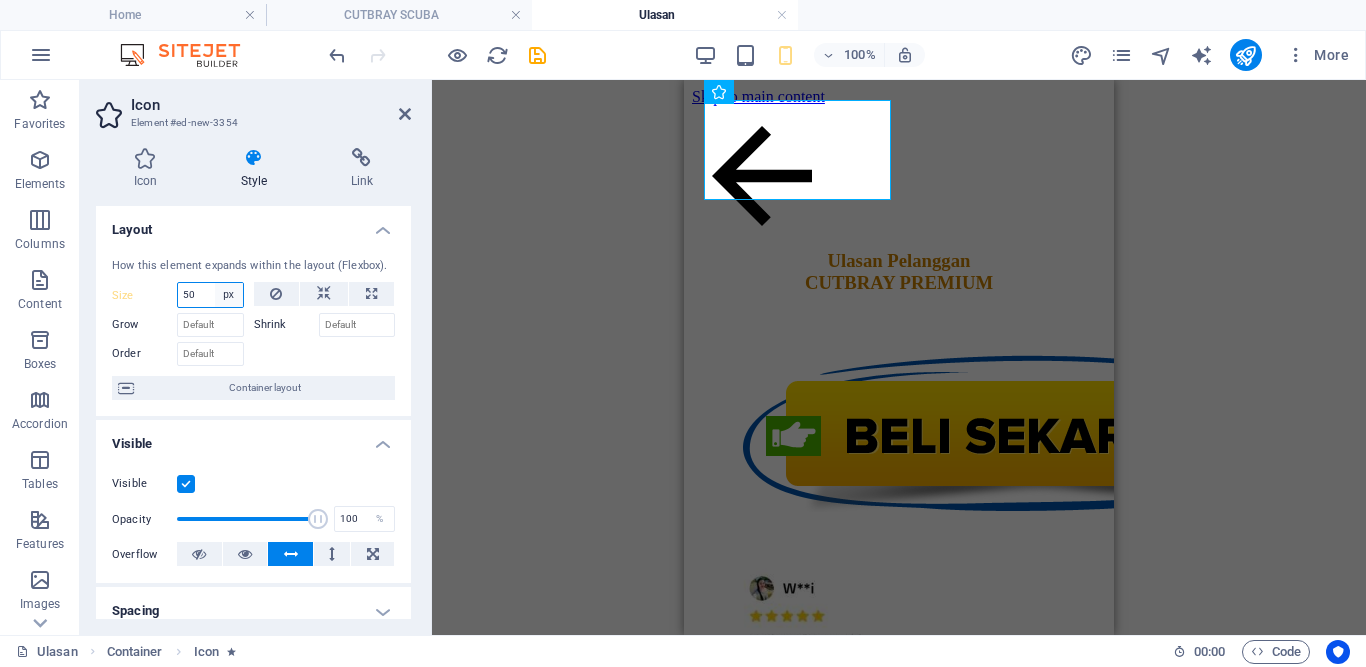 click on "Default auto px % 1/1 1/2 1/3 1/4 1/5 1/6 1/7 1/8 1/9 1/10" at bounding box center (229, 295) 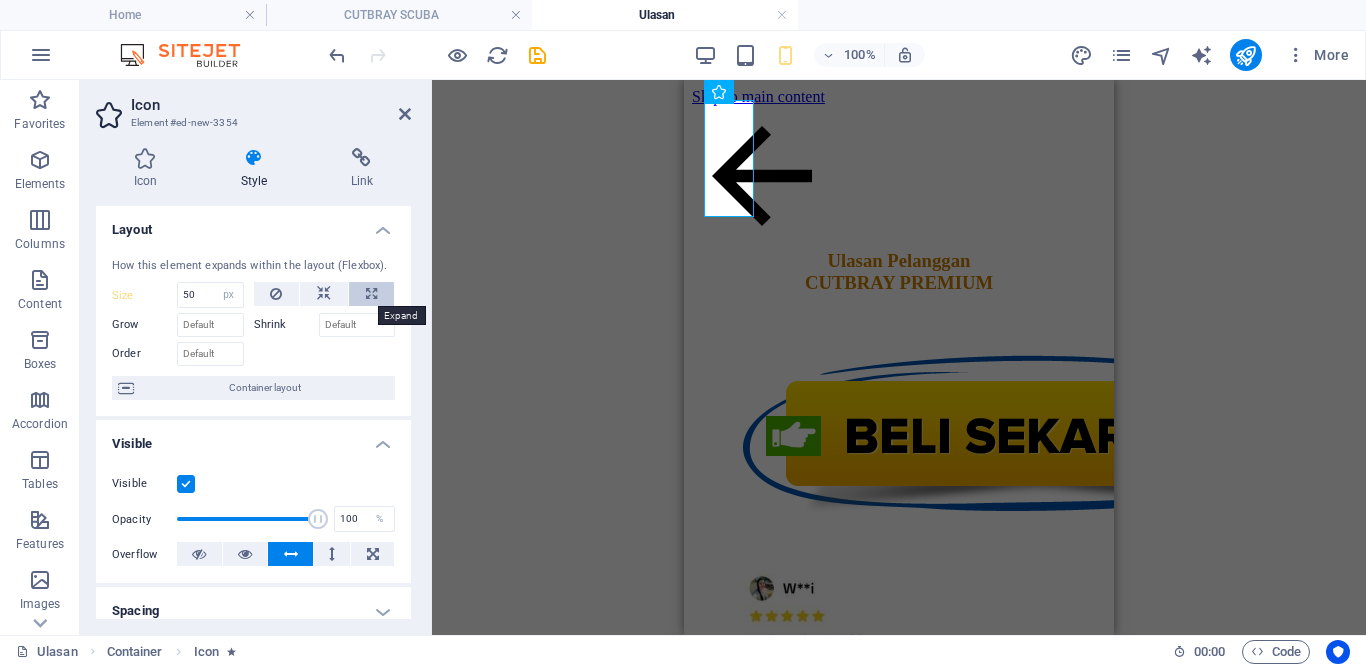 click at bounding box center [371, 294] 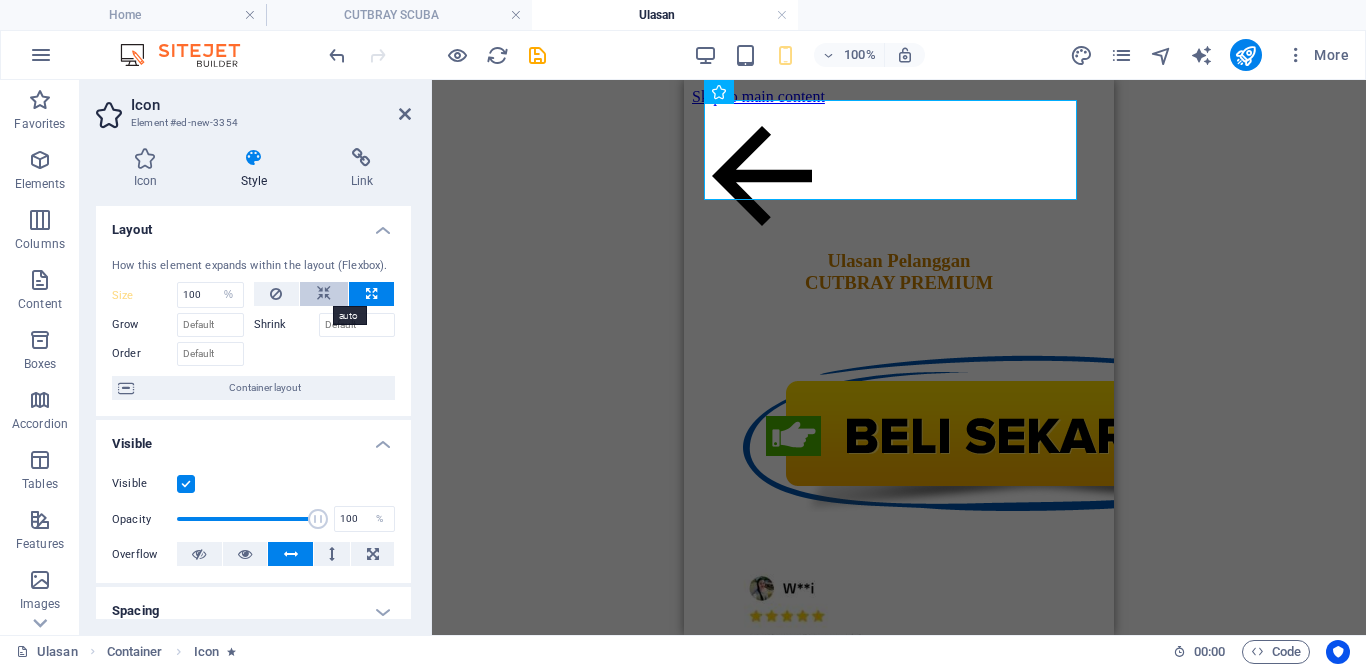 click at bounding box center (324, 294) 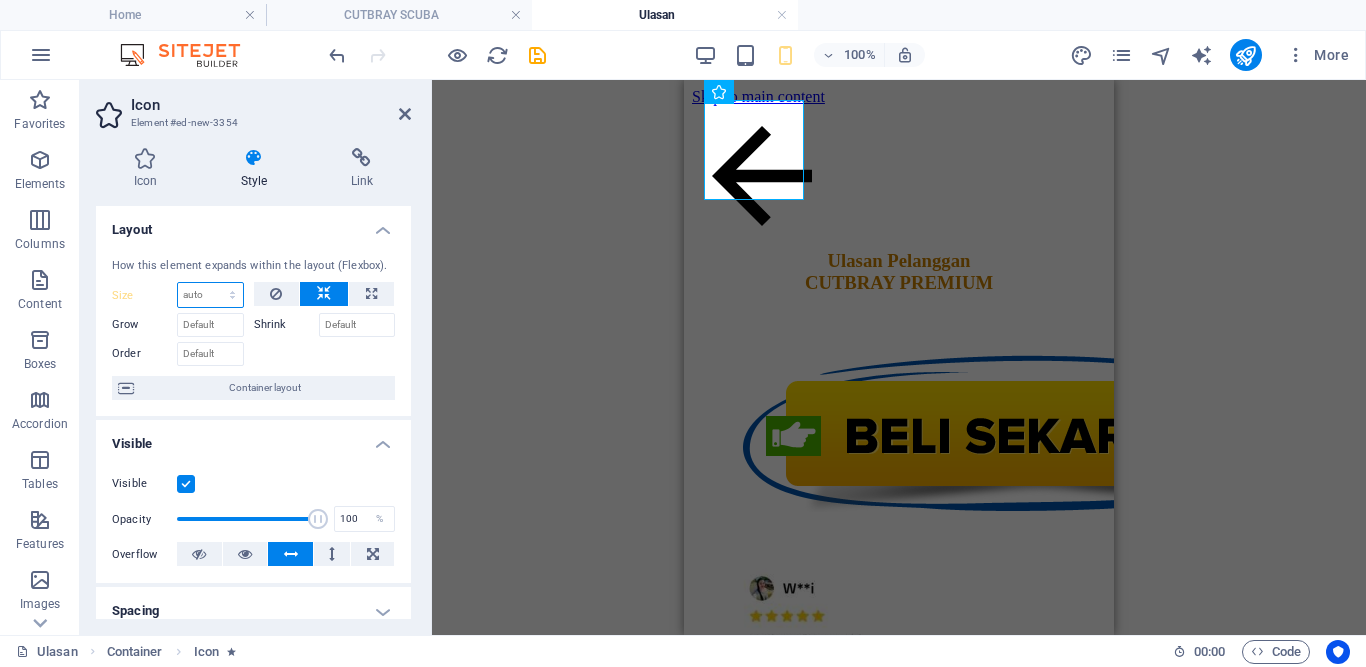 click on "Default auto px % 1/1 1/2 1/3 1/4 1/5 1/6 1/7 1/8 1/9 1/10" at bounding box center (210, 295) 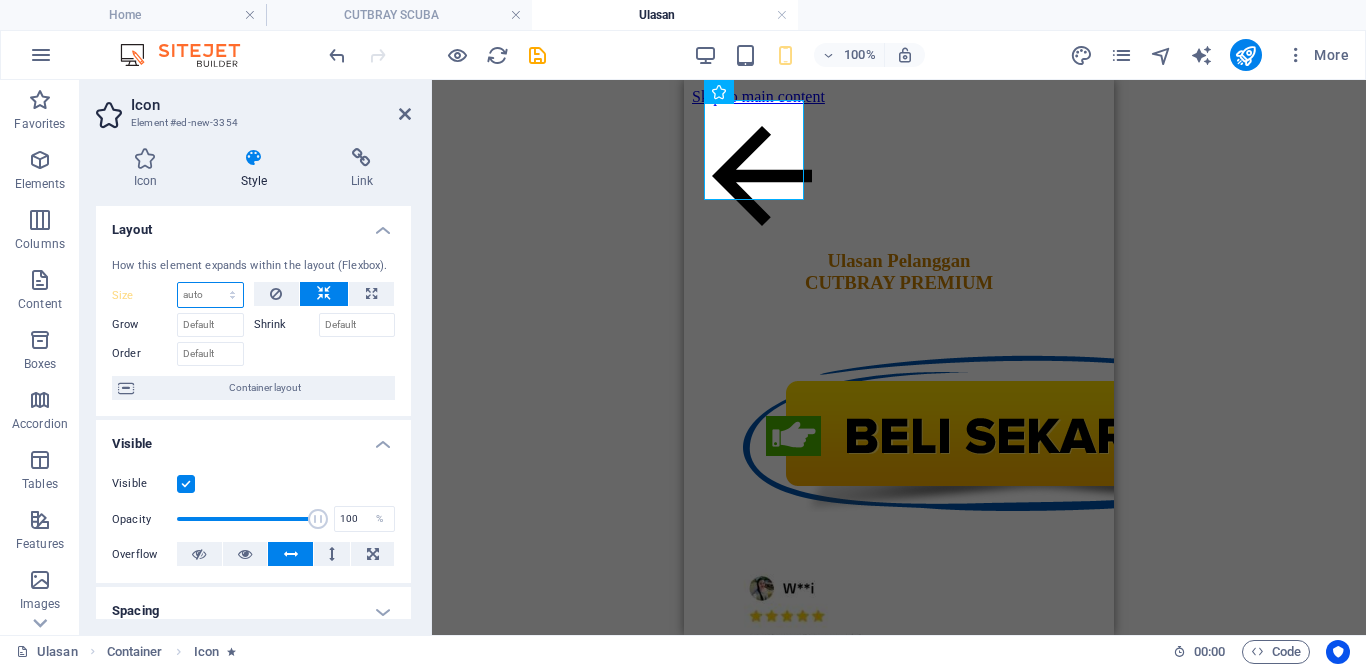 select on "px" 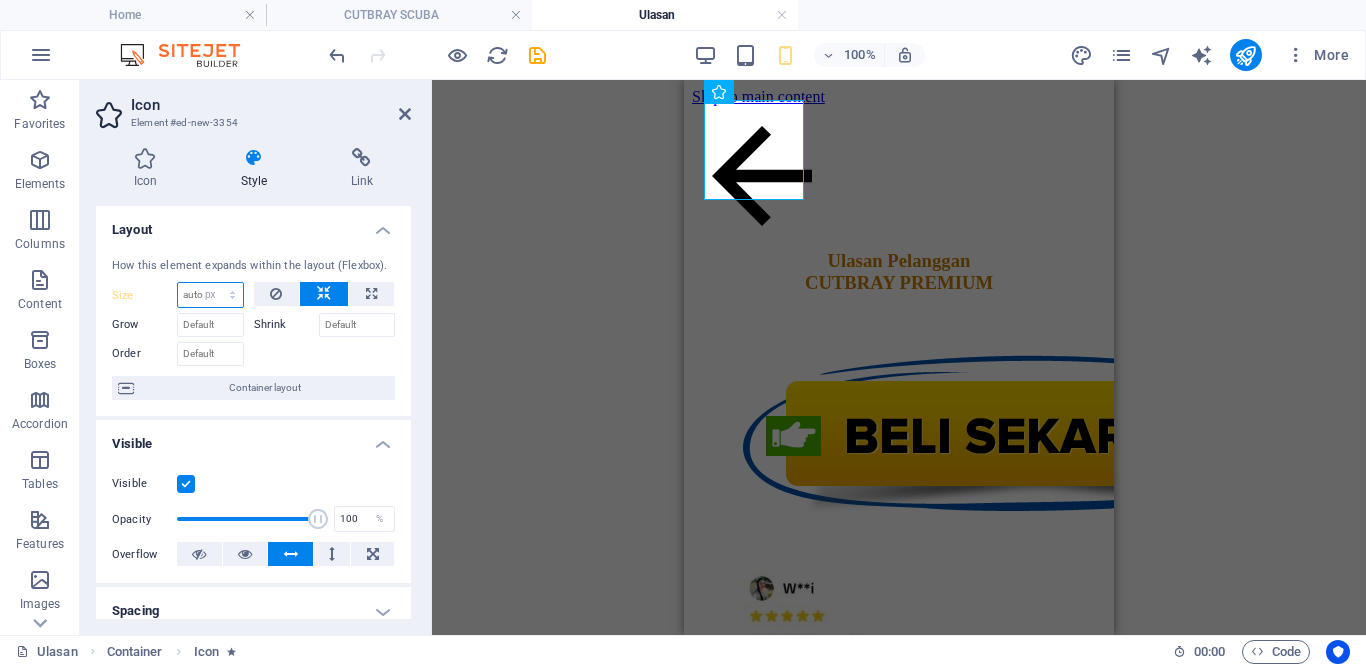 click on "Default auto px % 1/1 1/2 1/3 1/4 1/5 1/6 1/7 1/8 1/9 1/10" at bounding box center [210, 295] 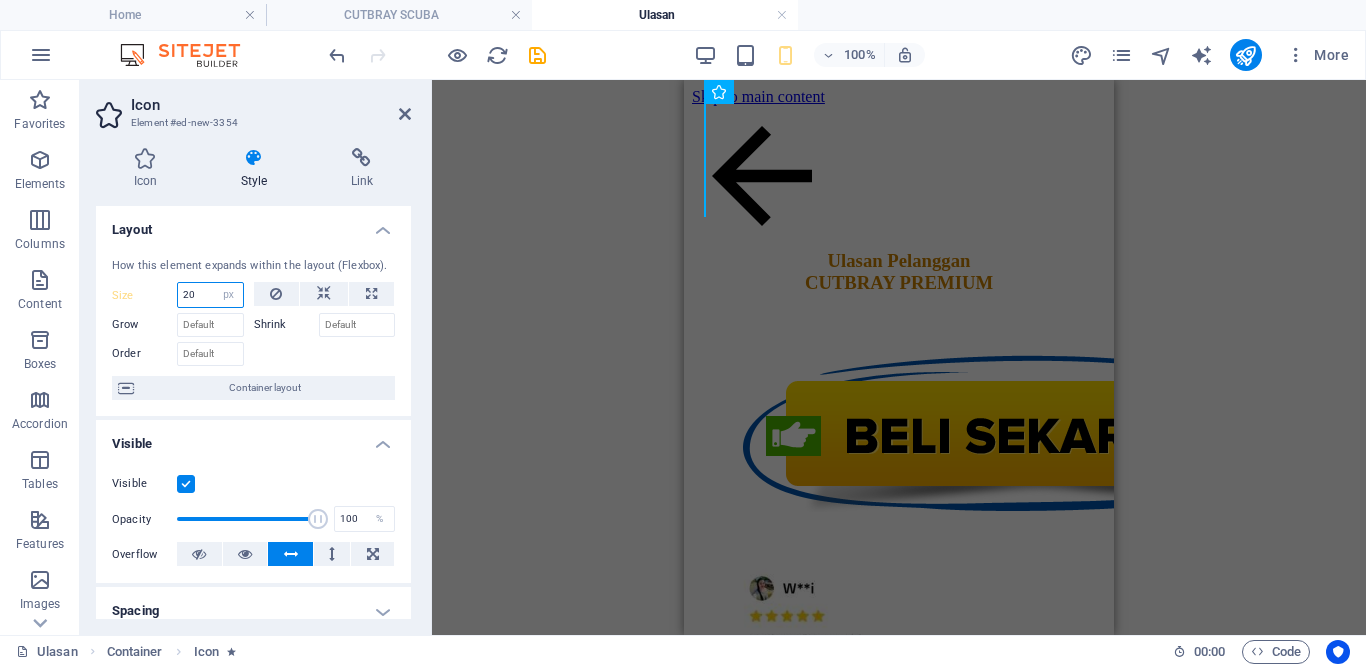 type on "20" 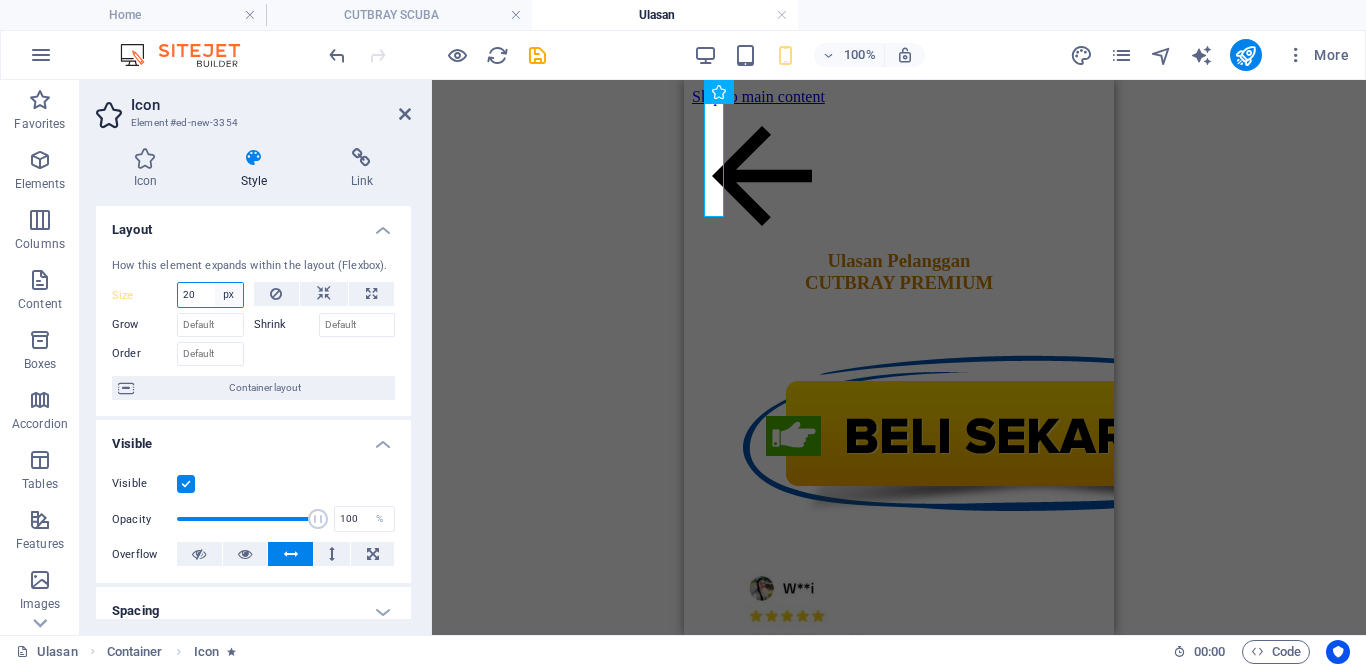 click on "Default auto px % 1/1 1/2 1/3 1/4 1/5 1/6 1/7 1/8 1/9 1/10" at bounding box center (229, 295) 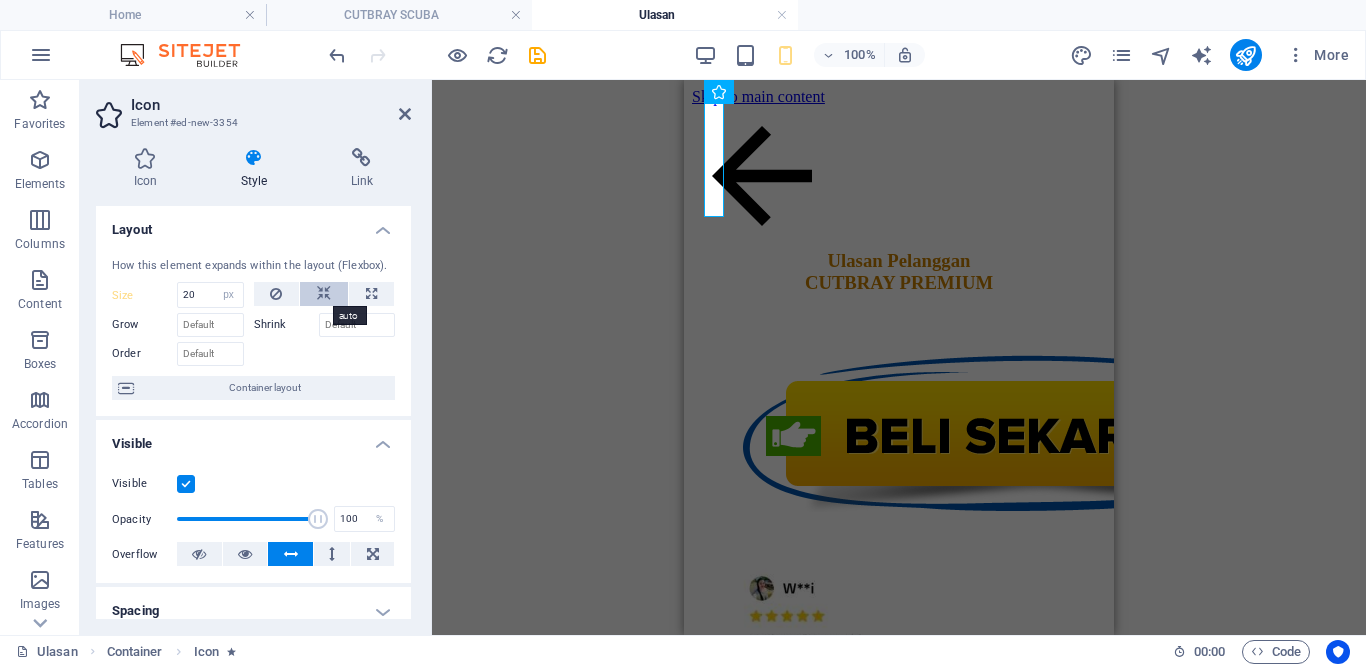 click at bounding box center [324, 294] 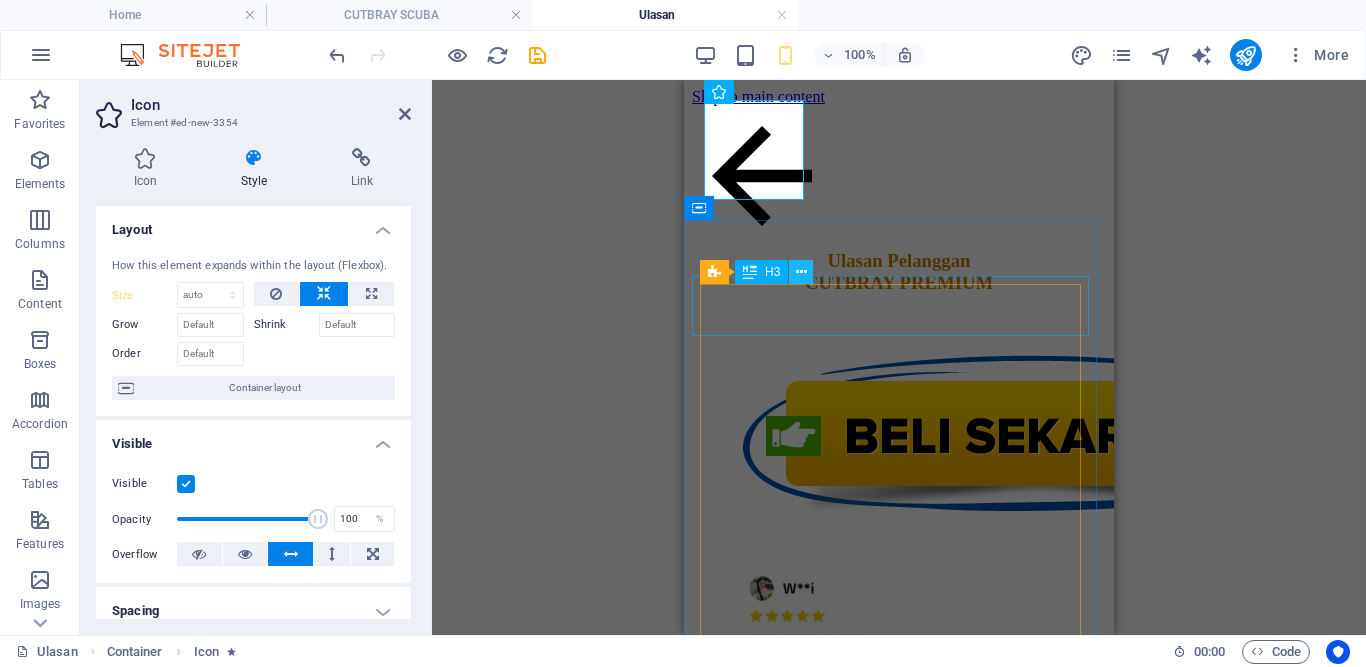 click at bounding box center [801, 272] 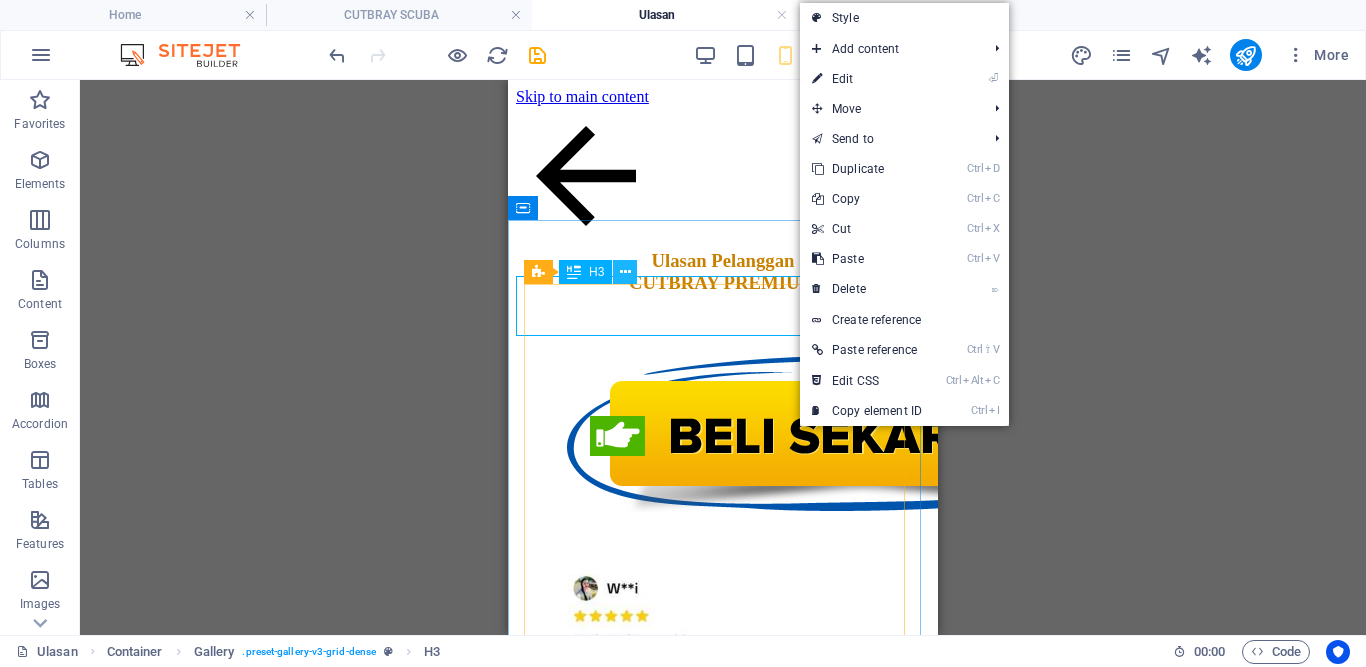 click at bounding box center (625, 272) 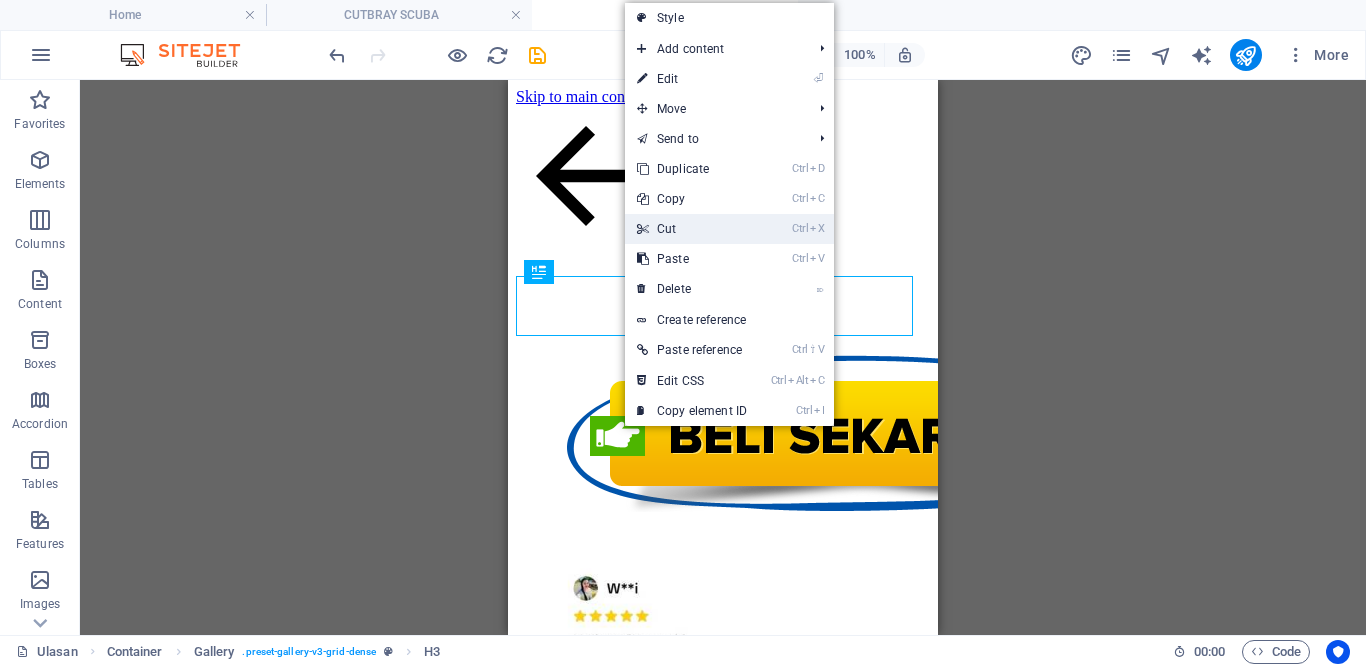 click on "Ctrl X  Cut" at bounding box center (692, 229) 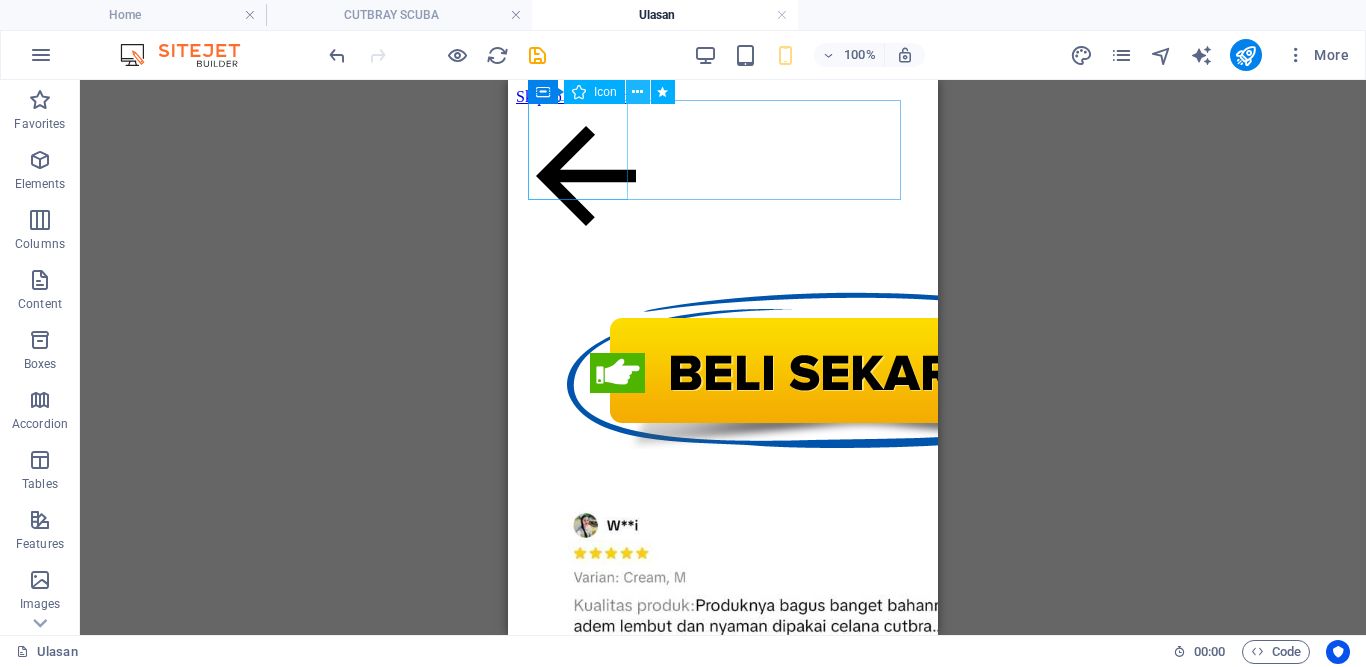 click at bounding box center [637, 92] 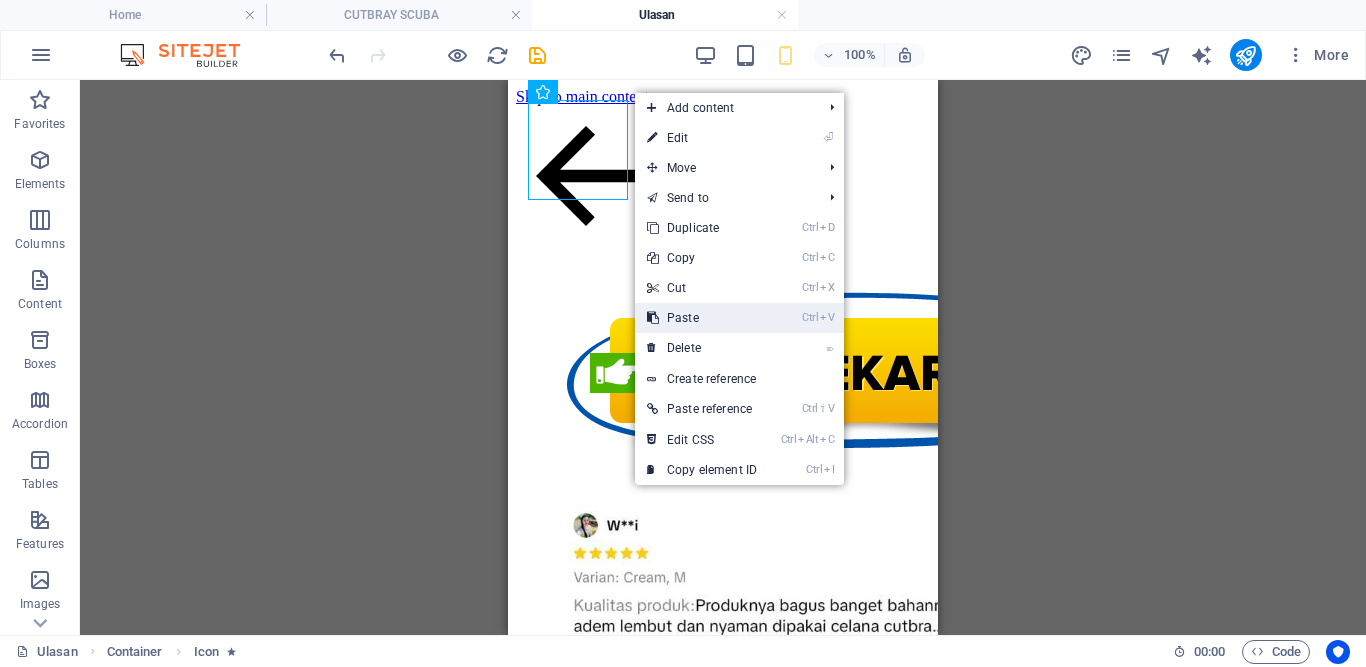 click on "Ctrl V  Paste" at bounding box center [702, 318] 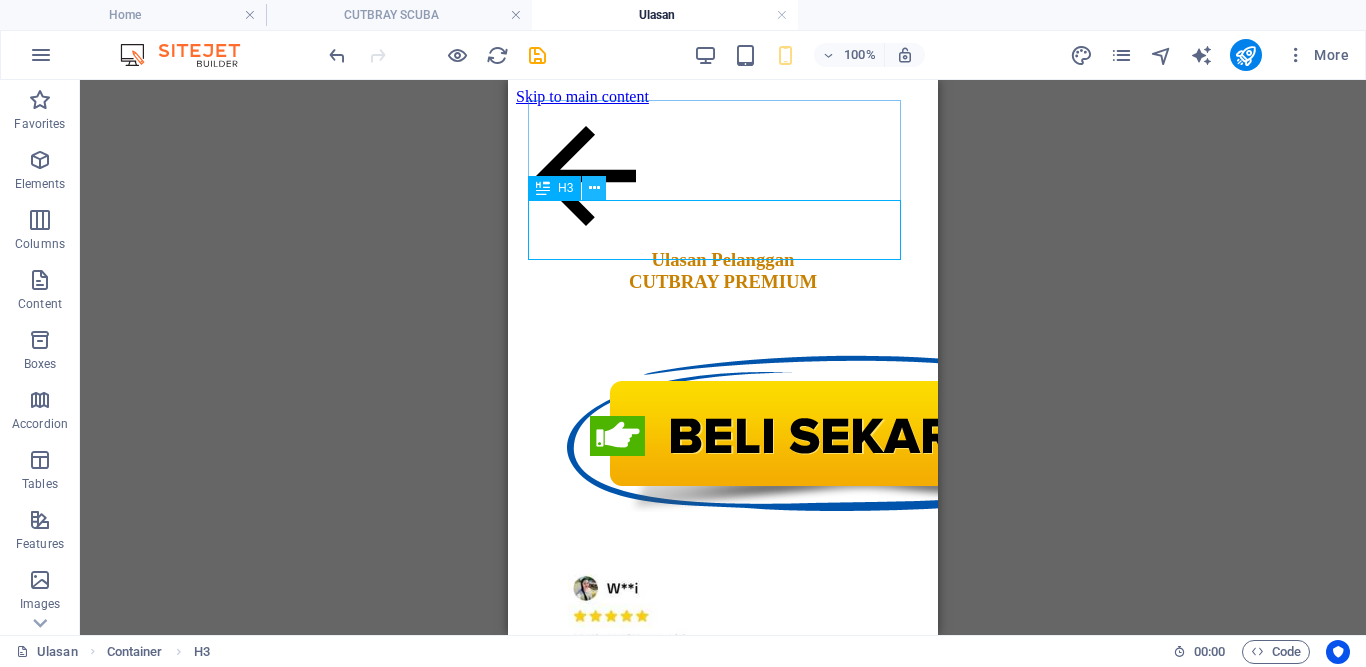 click at bounding box center [594, 188] 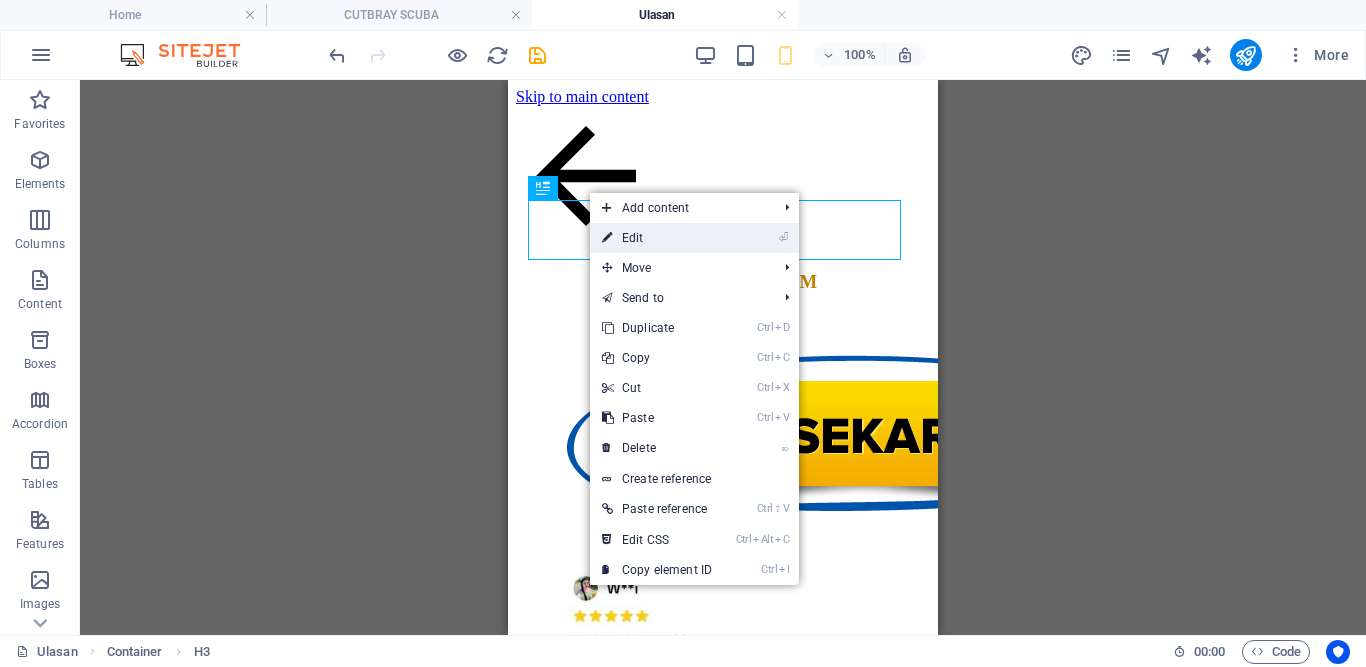 click on "⏎  Edit" at bounding box center [657, 238] 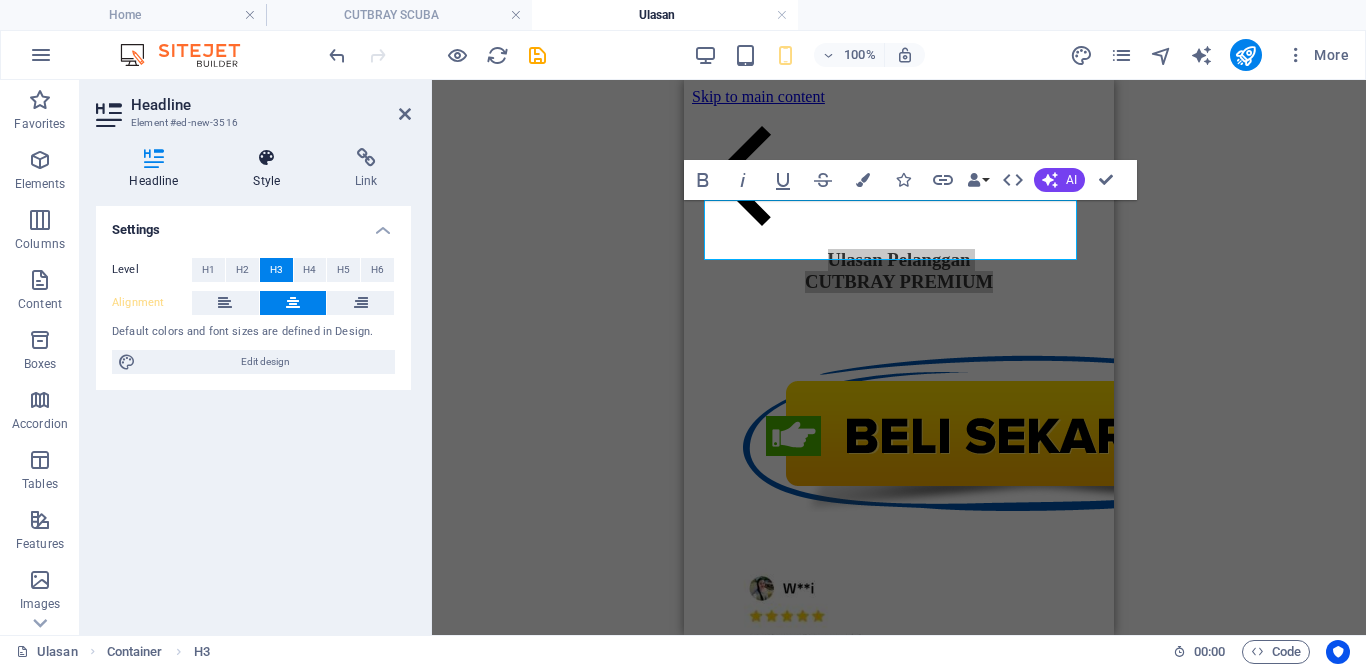 click on "Style" at bounding box center (271, 169) 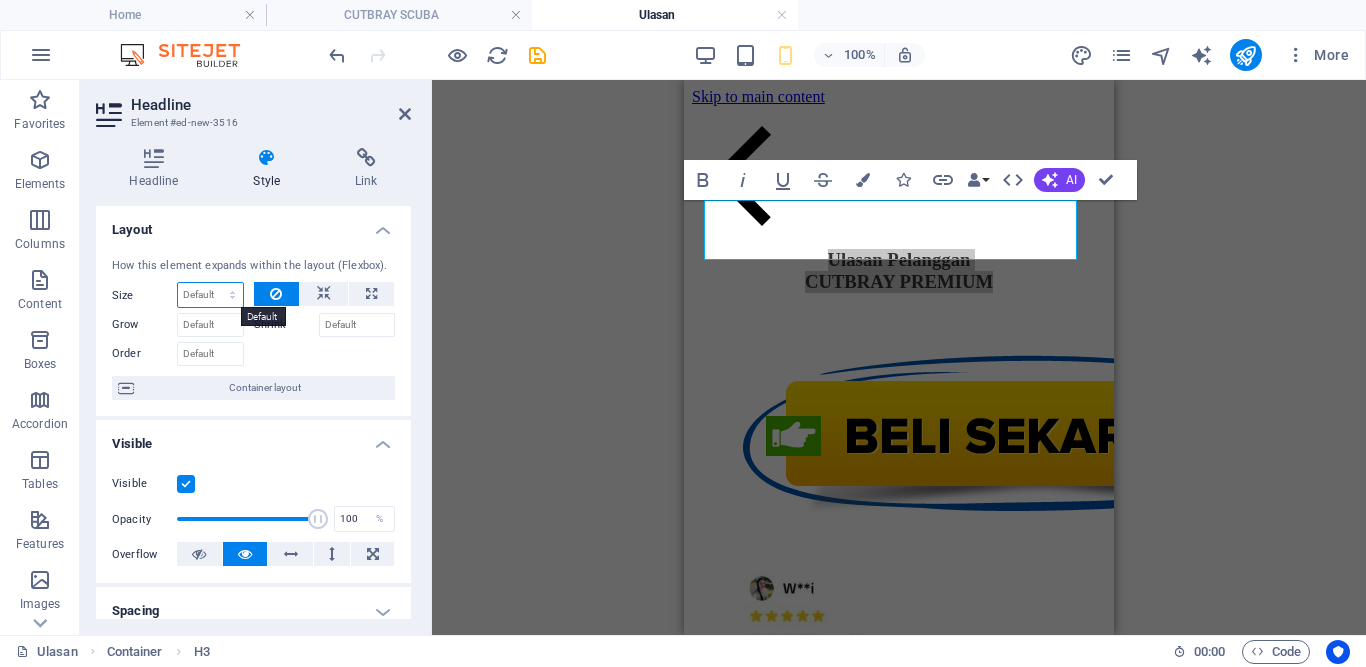 click on "Default auto px % 1/1 1/2 1/3 1/4 1/5 1/6 1/7 1/8 1/9 1/10" at bounding box center [210, 295] 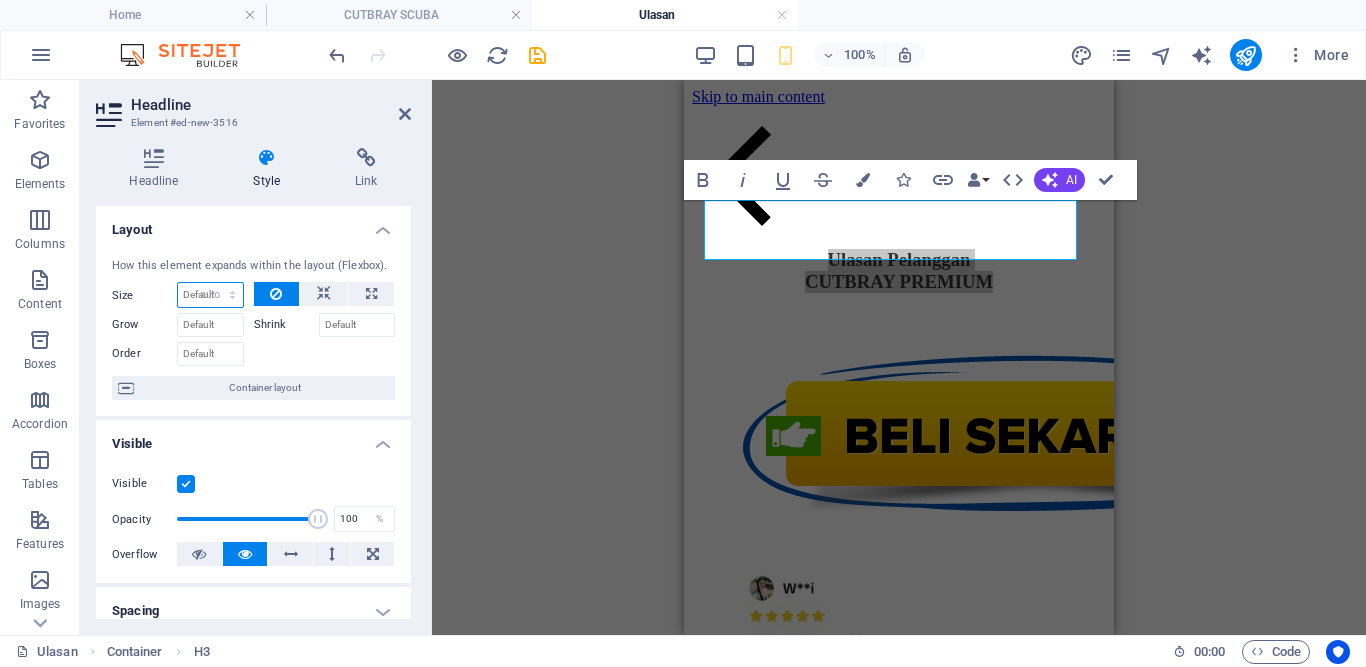 click on "Default auto px % 1/1 1/2 1/3 1/4 1/5 1/6 1/7 1/8 1/9 1/10" at bounding box center [210, 295] 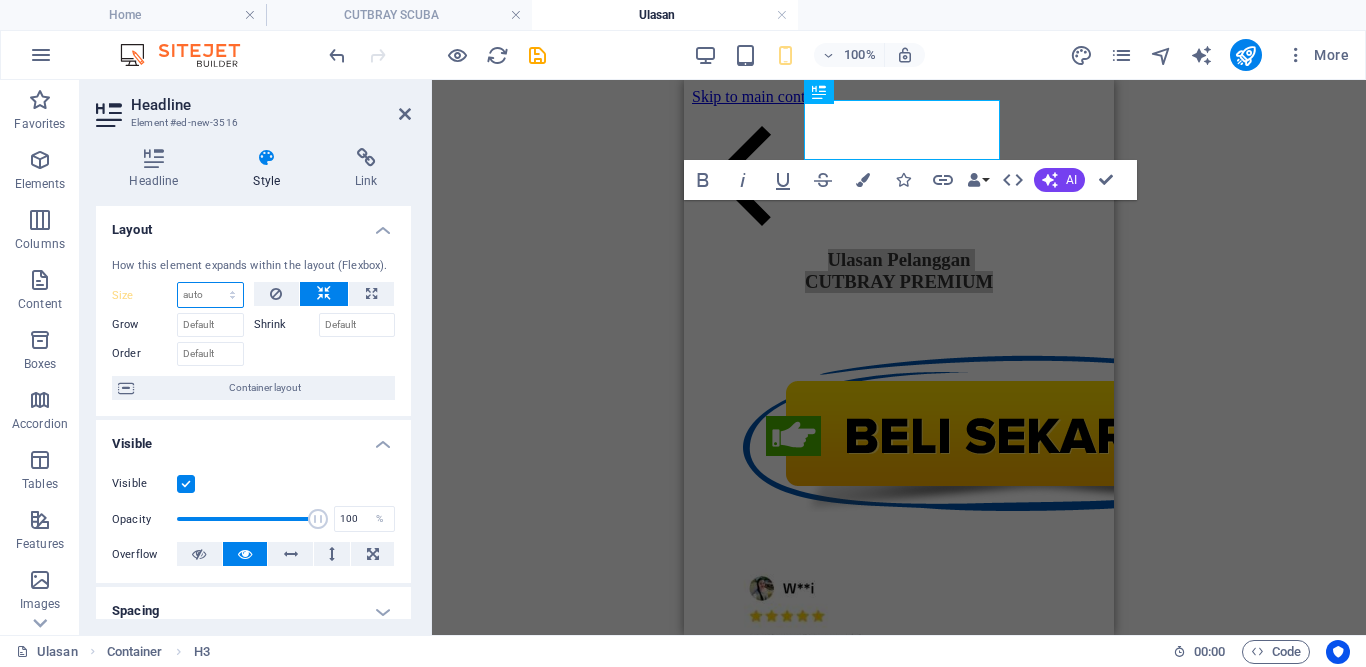 click on "Default auto px % 1/1 1/2 1/3 1/4 1/5 1/6 1/7 1/8 1/9 1/10" at bounding box center (210, 295) 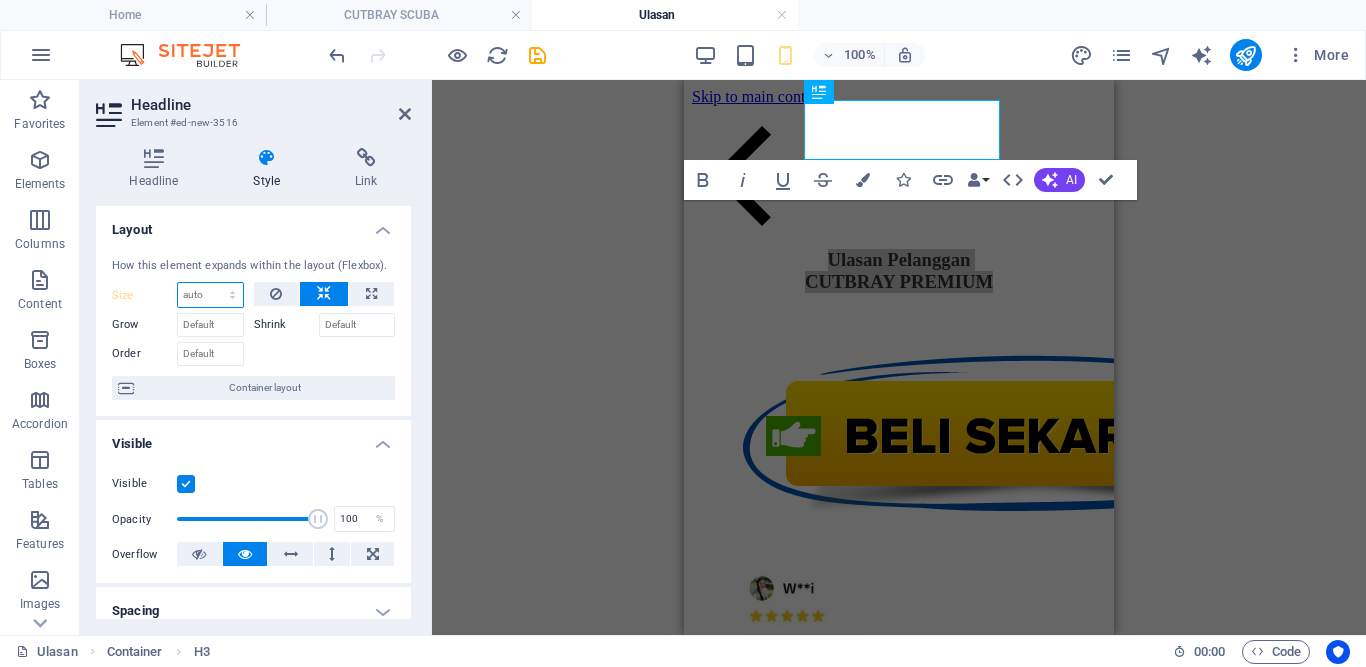 select on "px" 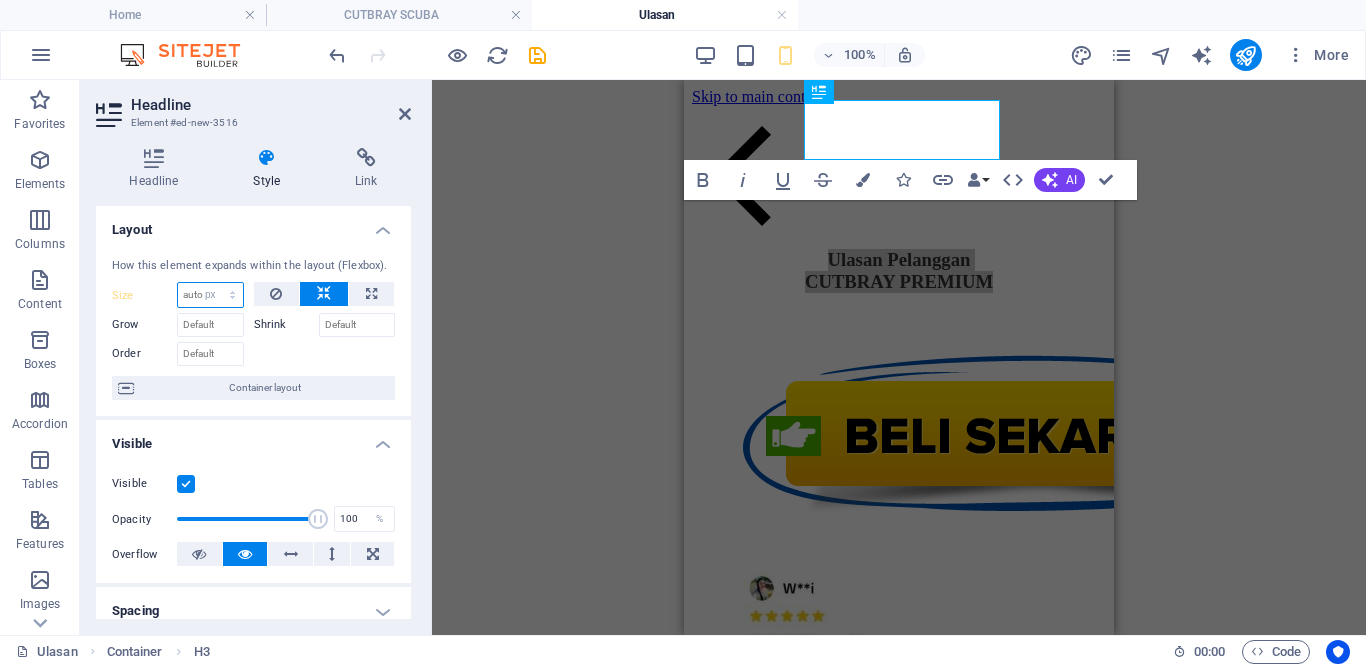 click on "Default auto px % 1/1 1/2 1/3 1/4 1/5 1/6 1/7 1/8 1/9 1/10" at bounding box center [210, 295] 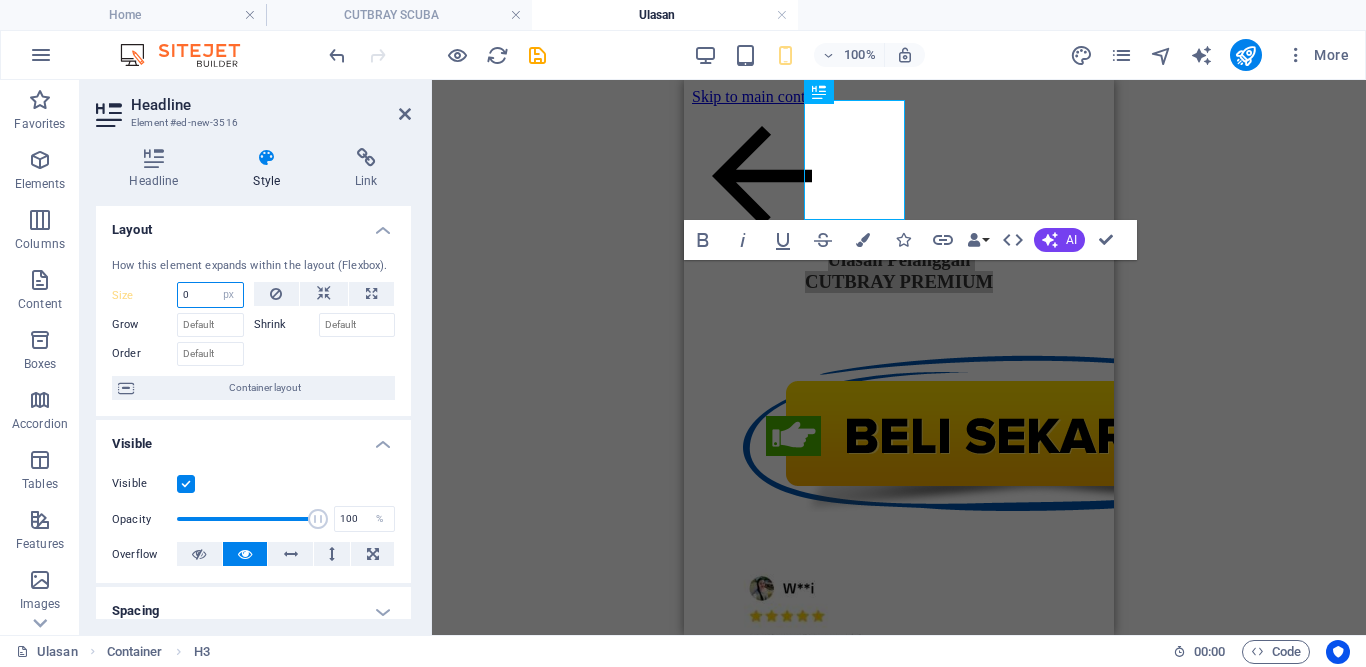 click on "0" at bounding box center (210, 295) 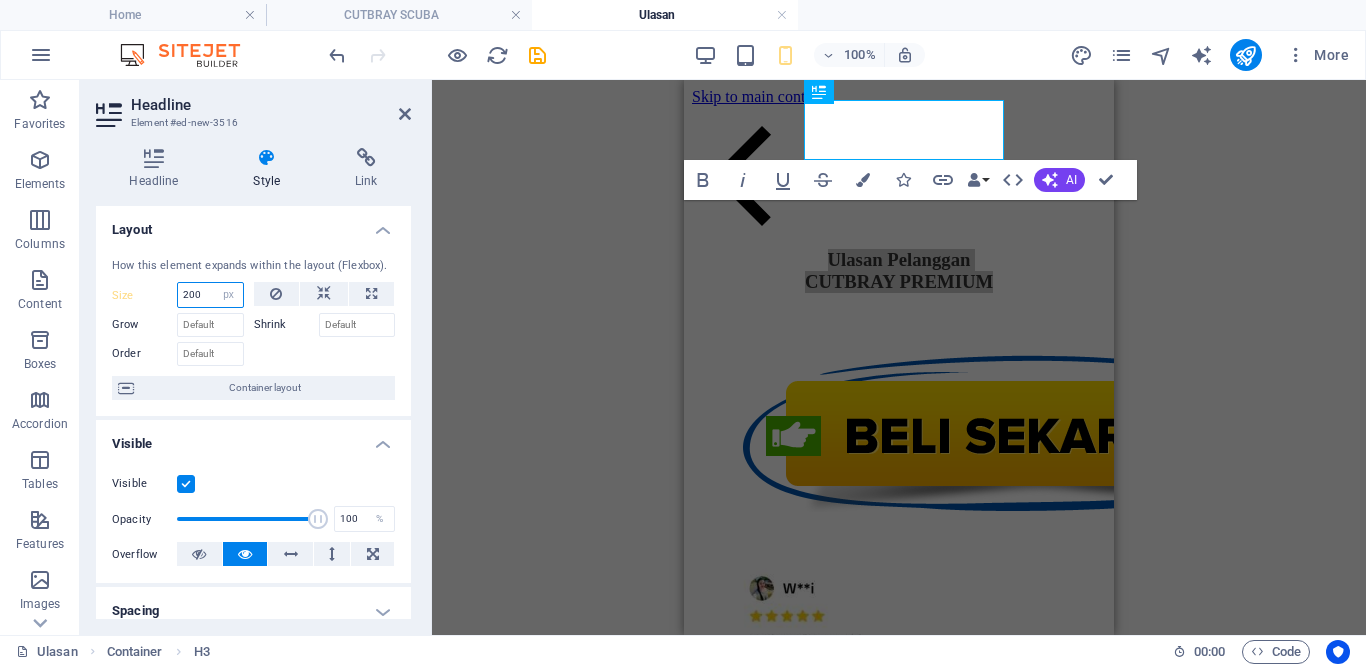type on "200" 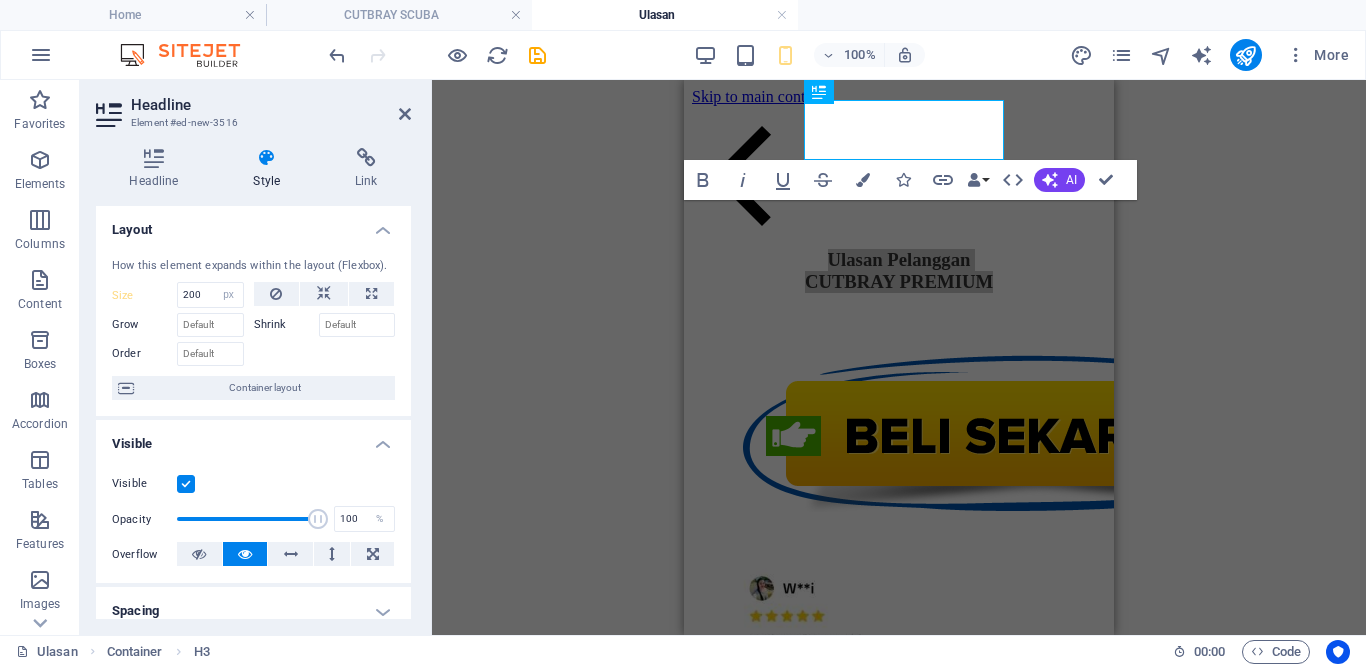 click at bounding box center [325, 351] 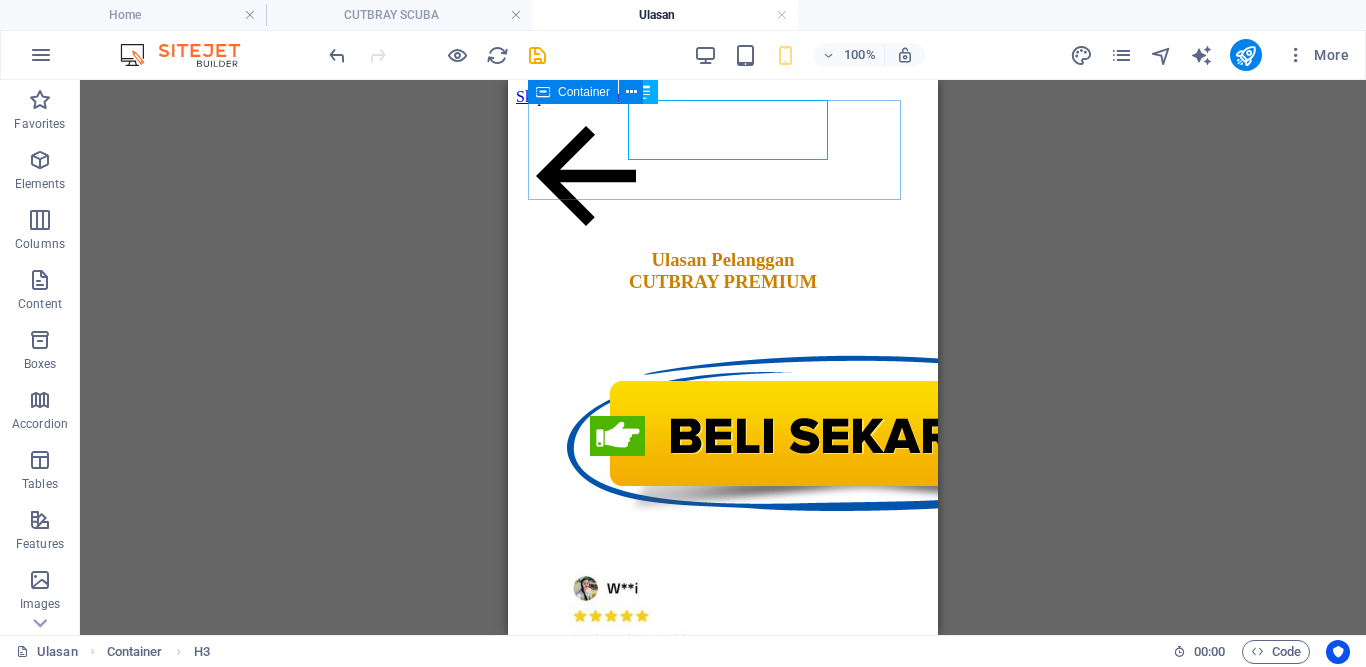 click at bounding box center [543, 92] 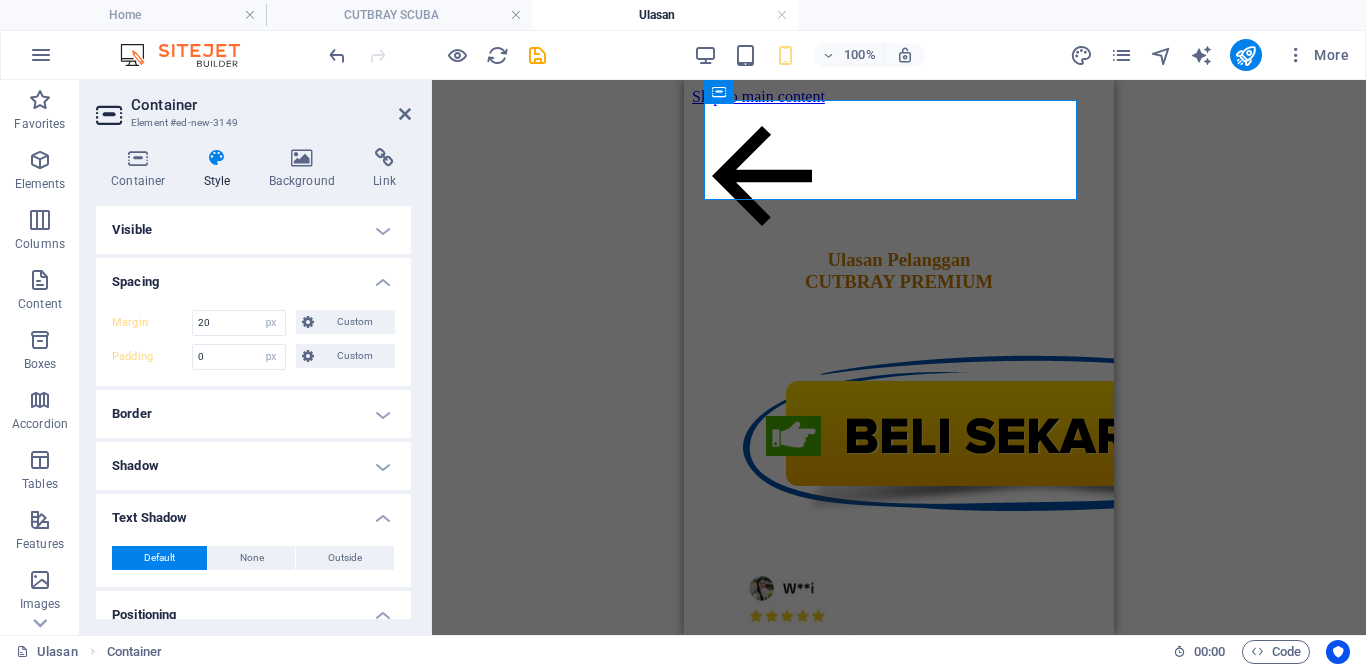 click at bounding box center [217, 158] 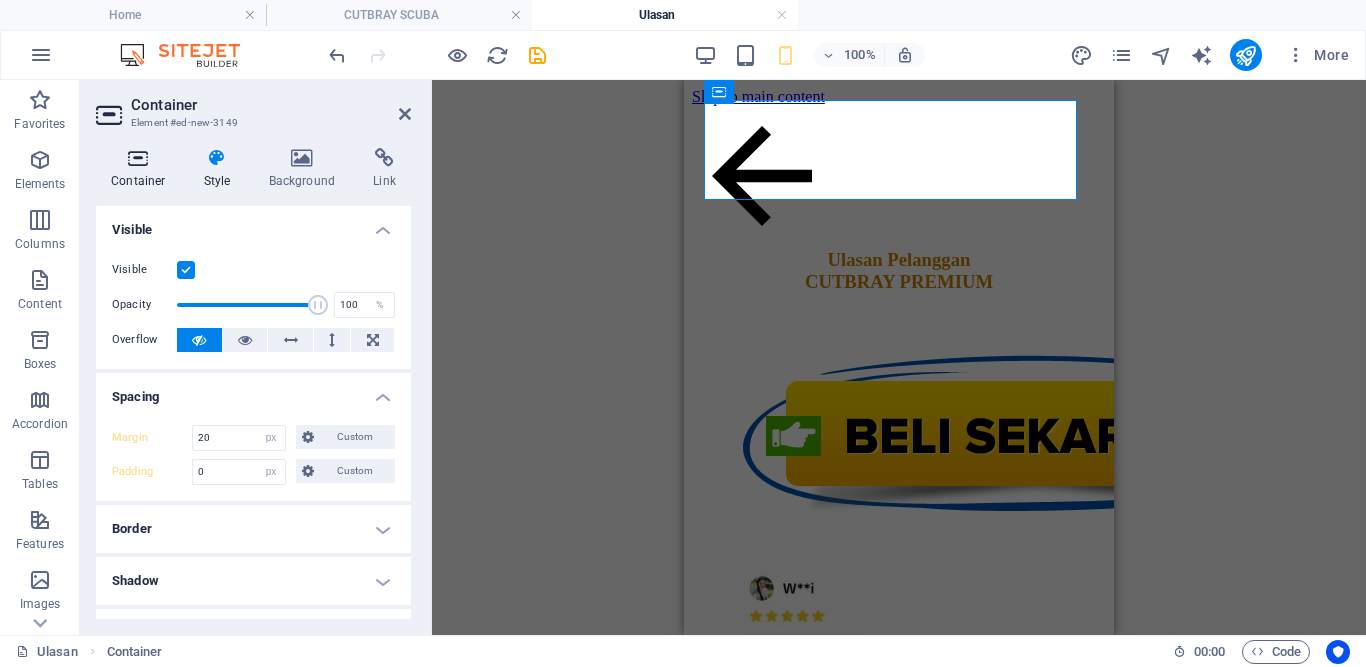 click at bounding box center [138, 158] 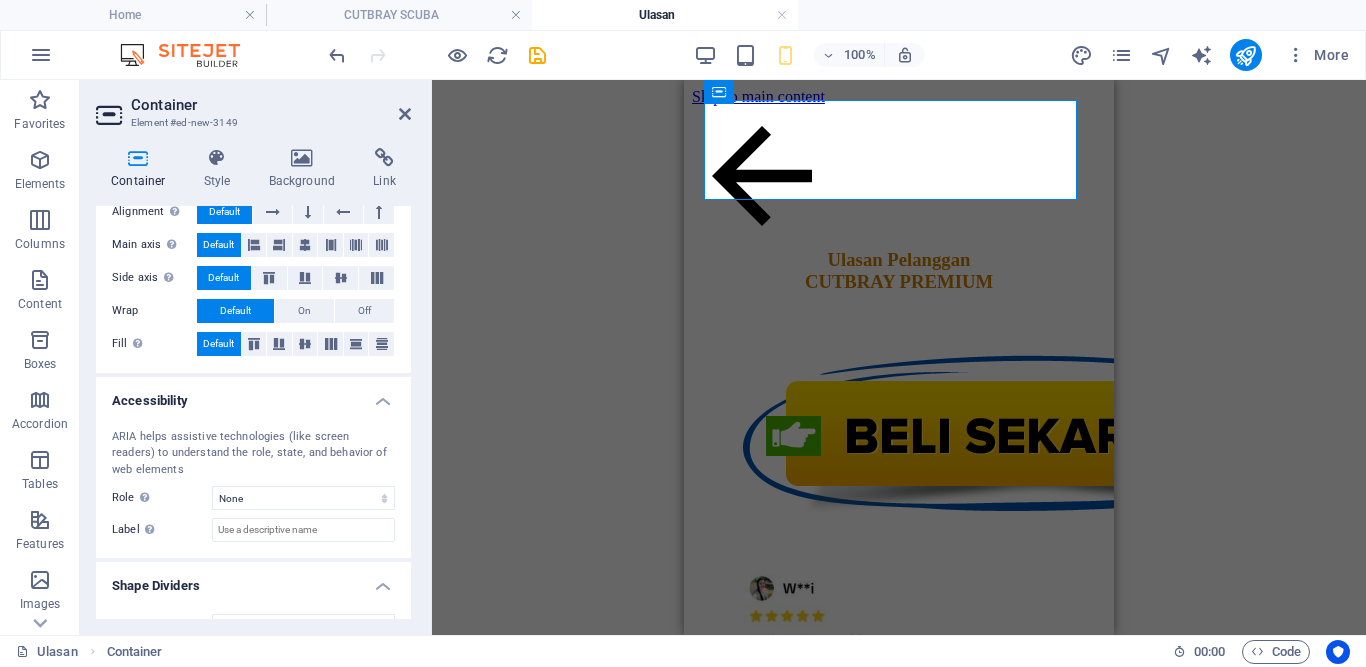 scroll, scrollTop: 0, scrollLeft: 0, axis: both 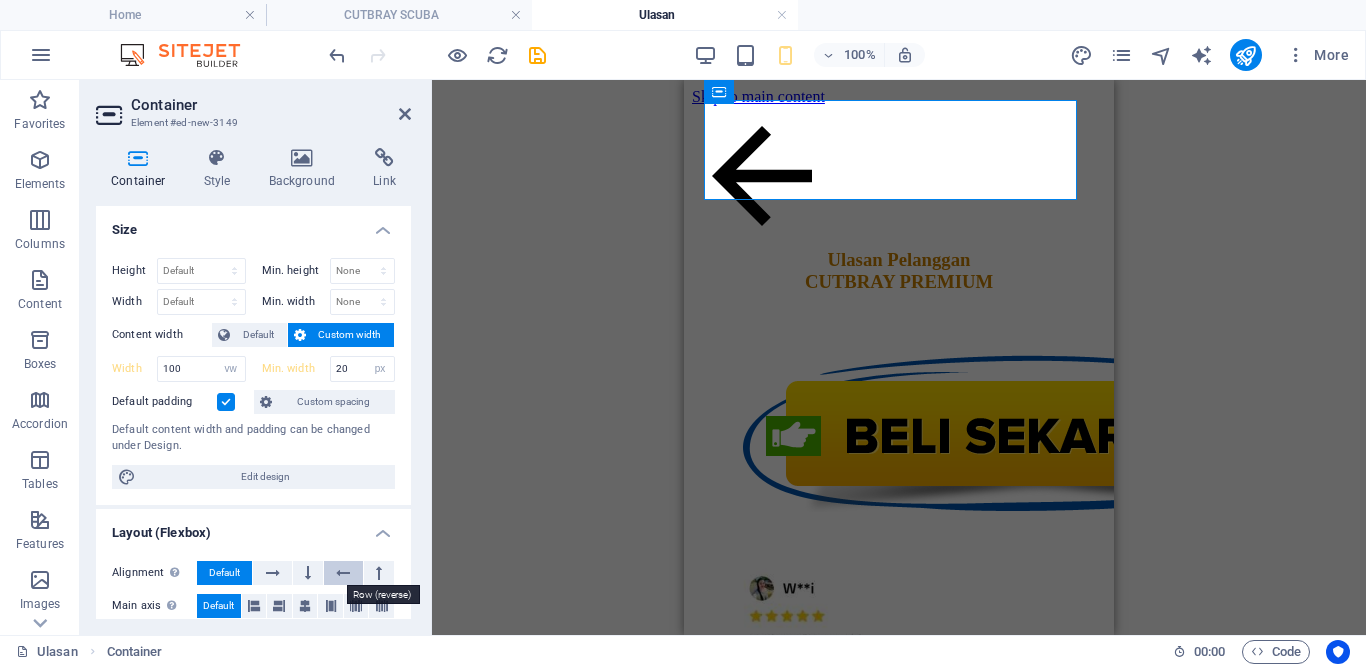 click at bounding box center [343, 573] 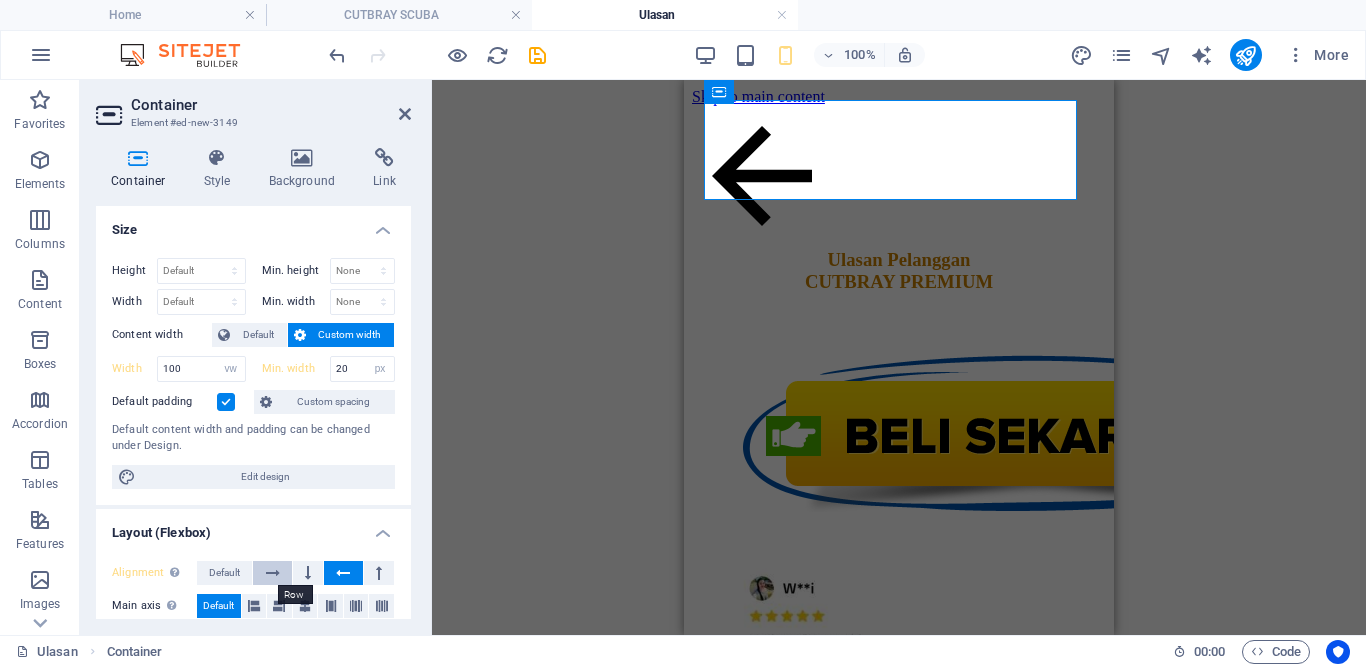 click at bounding box center [272, 573] 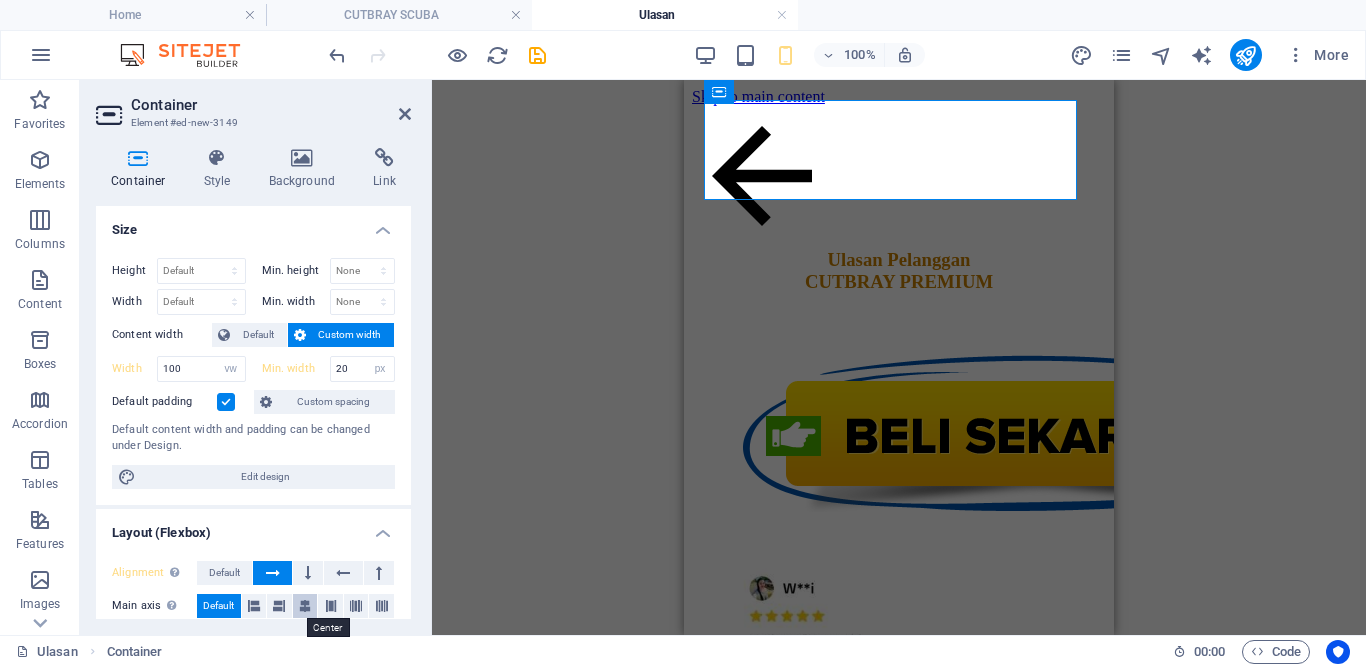 click at bounding box center [305, 606] 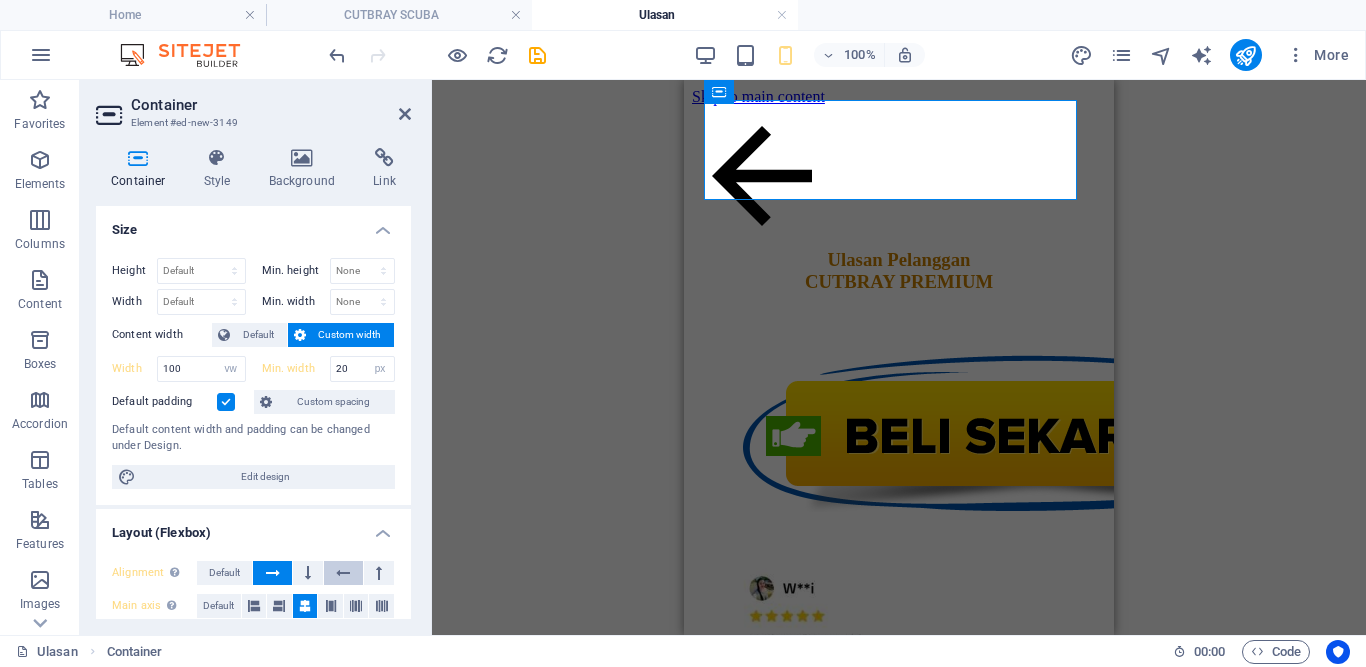click at bounding box center [343, 573] 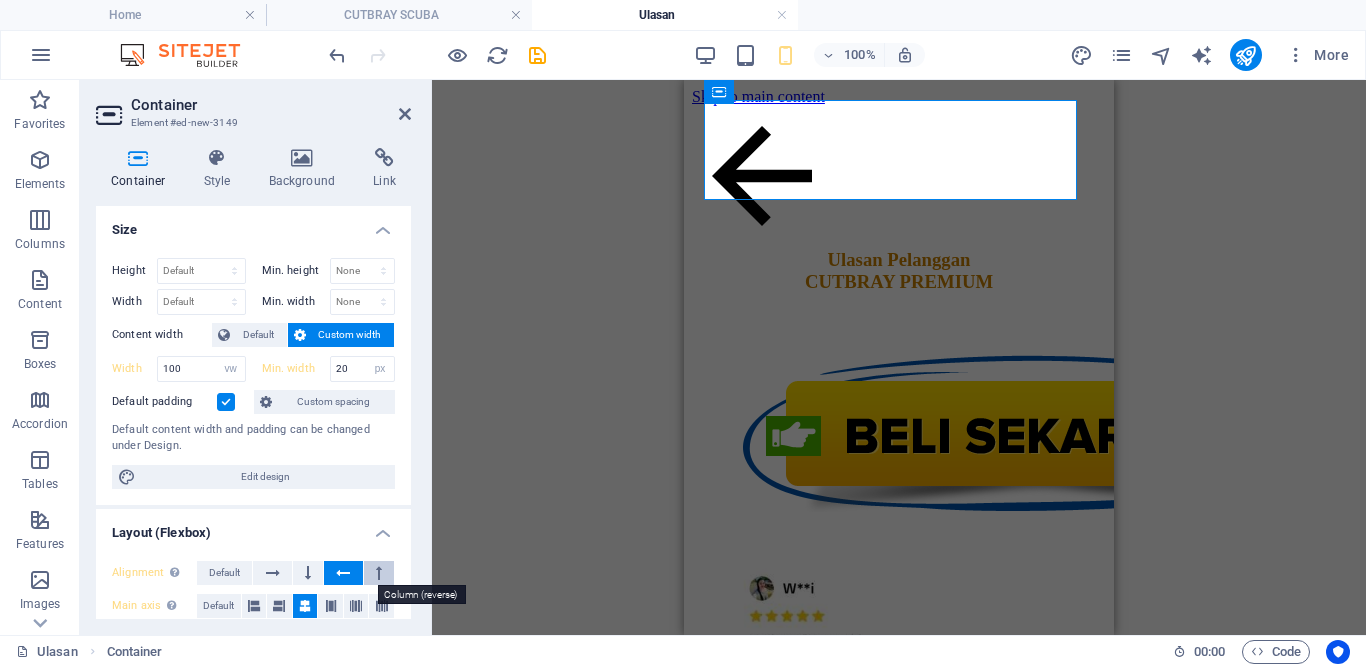 click at bounding box center [379, 573] 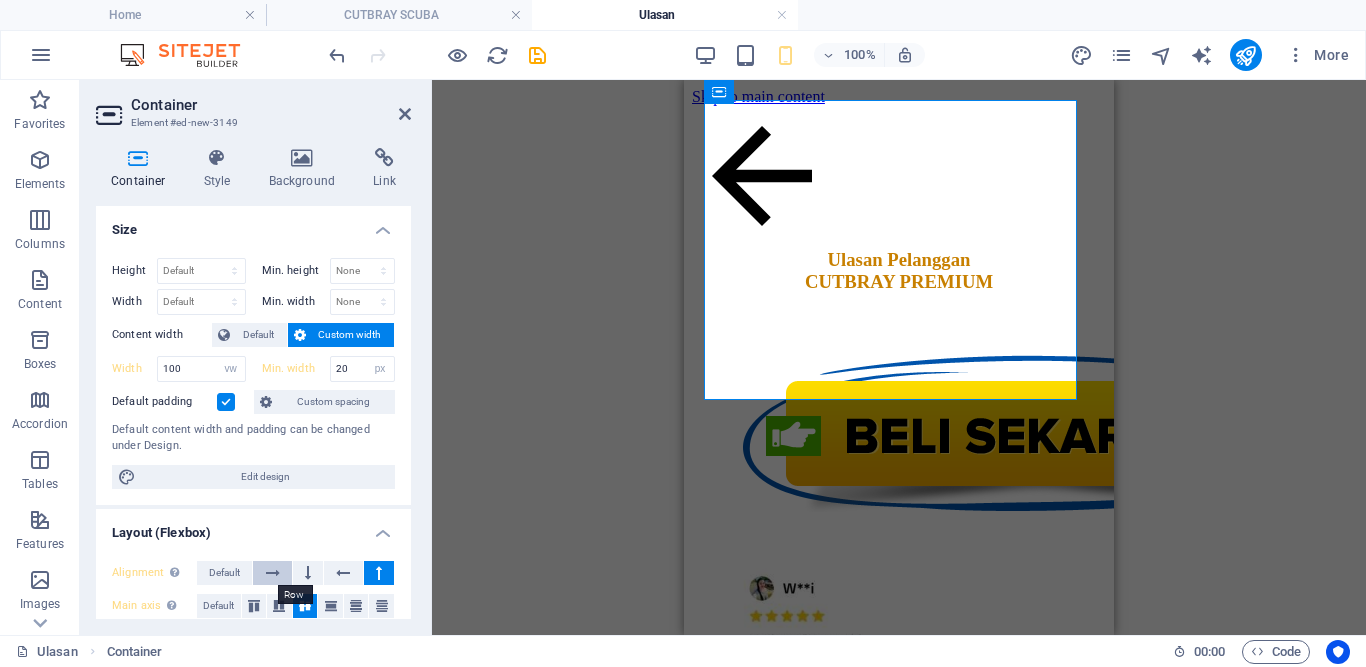 click at bounding box center [272, 573] 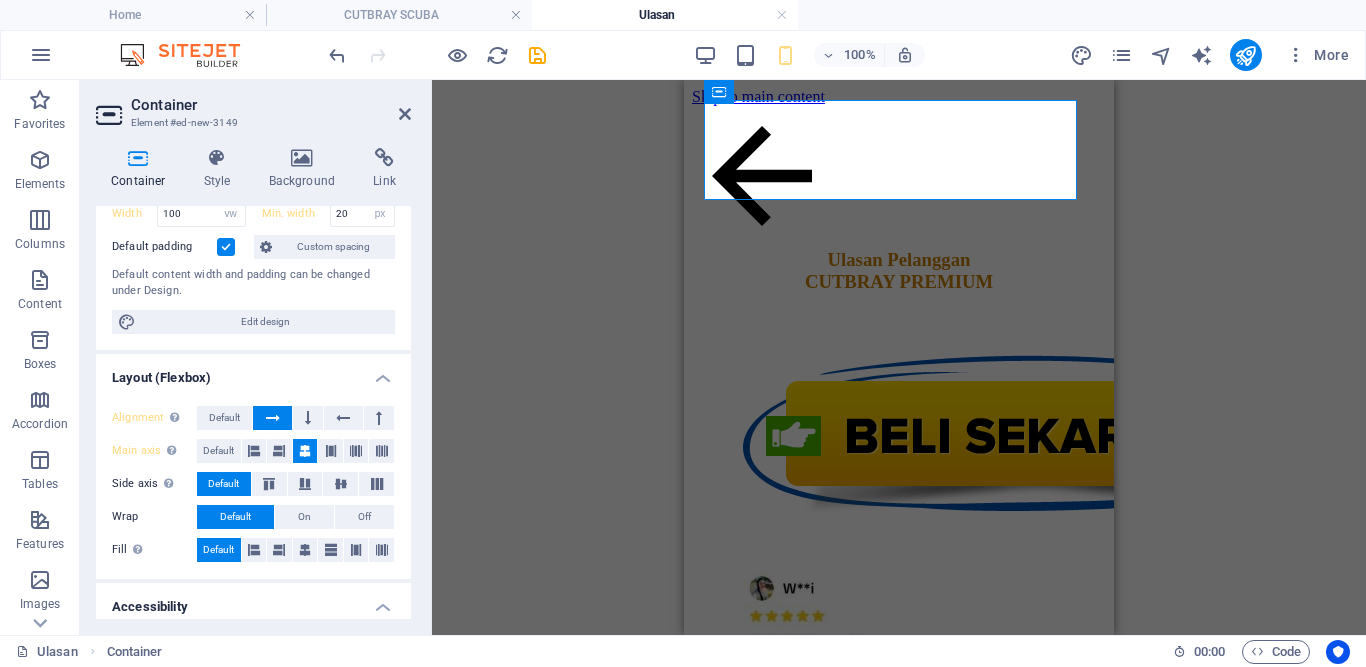 scroll, scrollTop: 202, scrollLeft: 0, axis: vertical 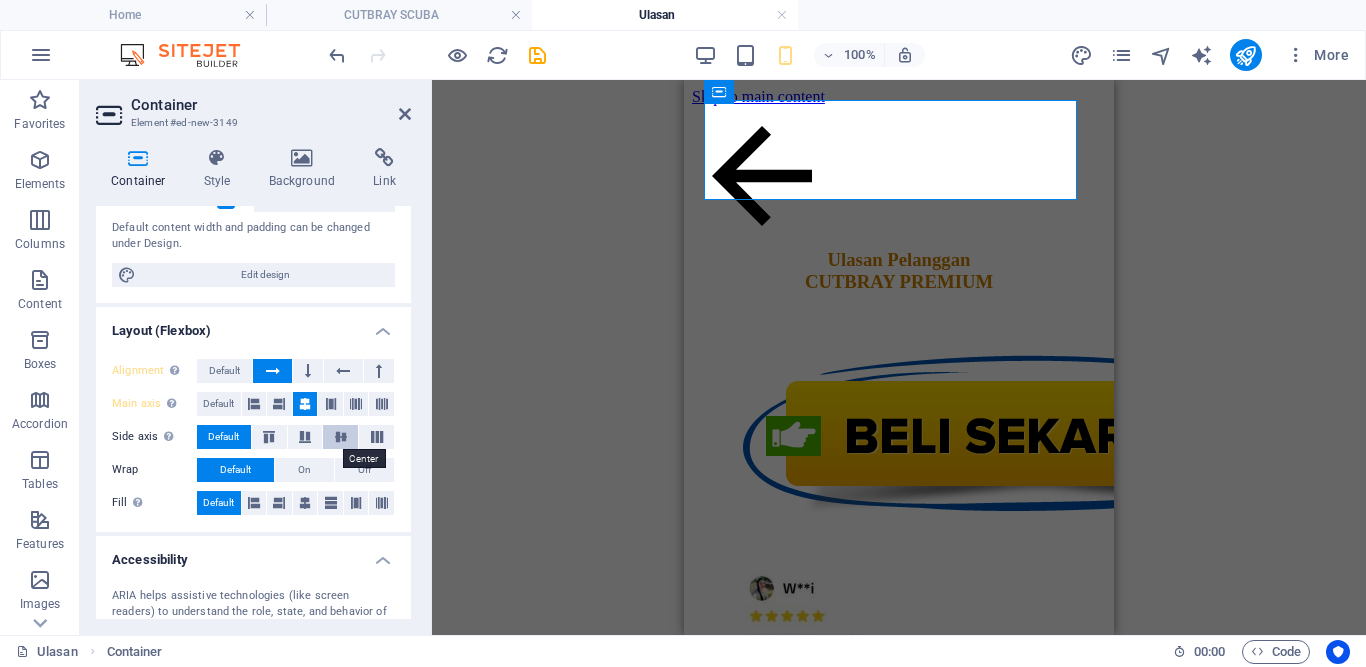 click at bounding box center [341, 437] 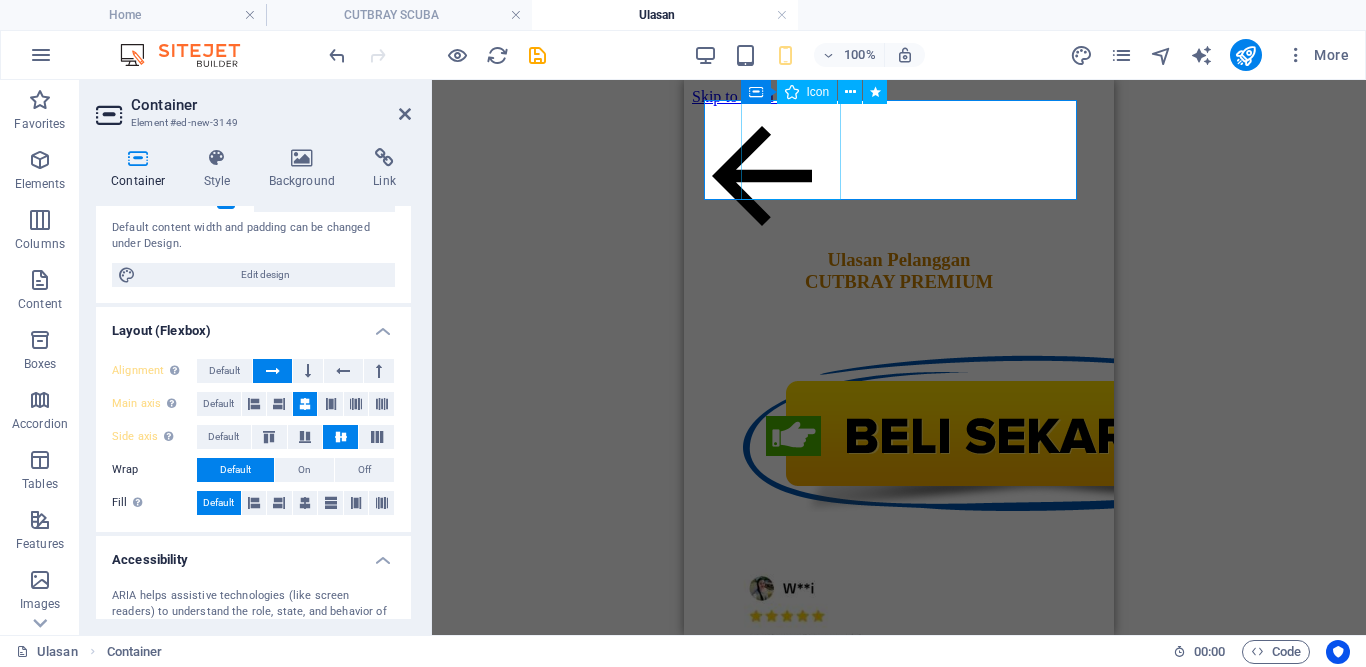 click on "Icon" at bounding box center (818, 92) 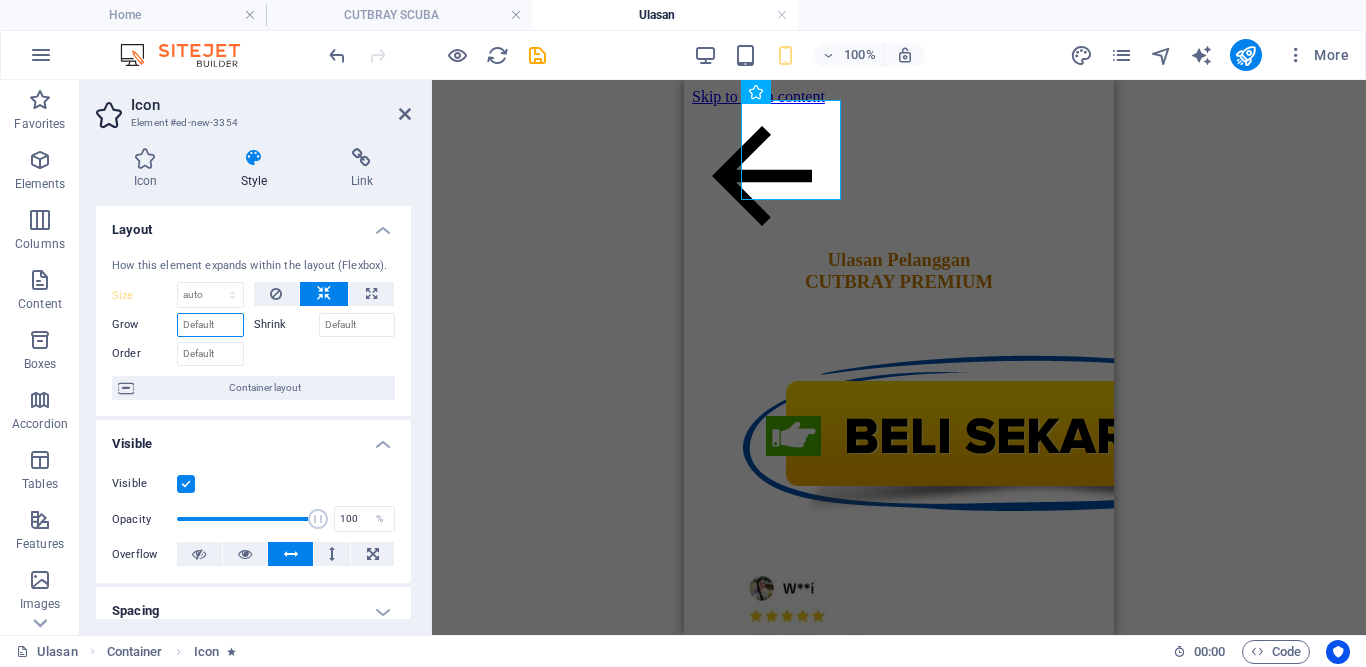 click on "Grow" at bounding box center [210, 325] 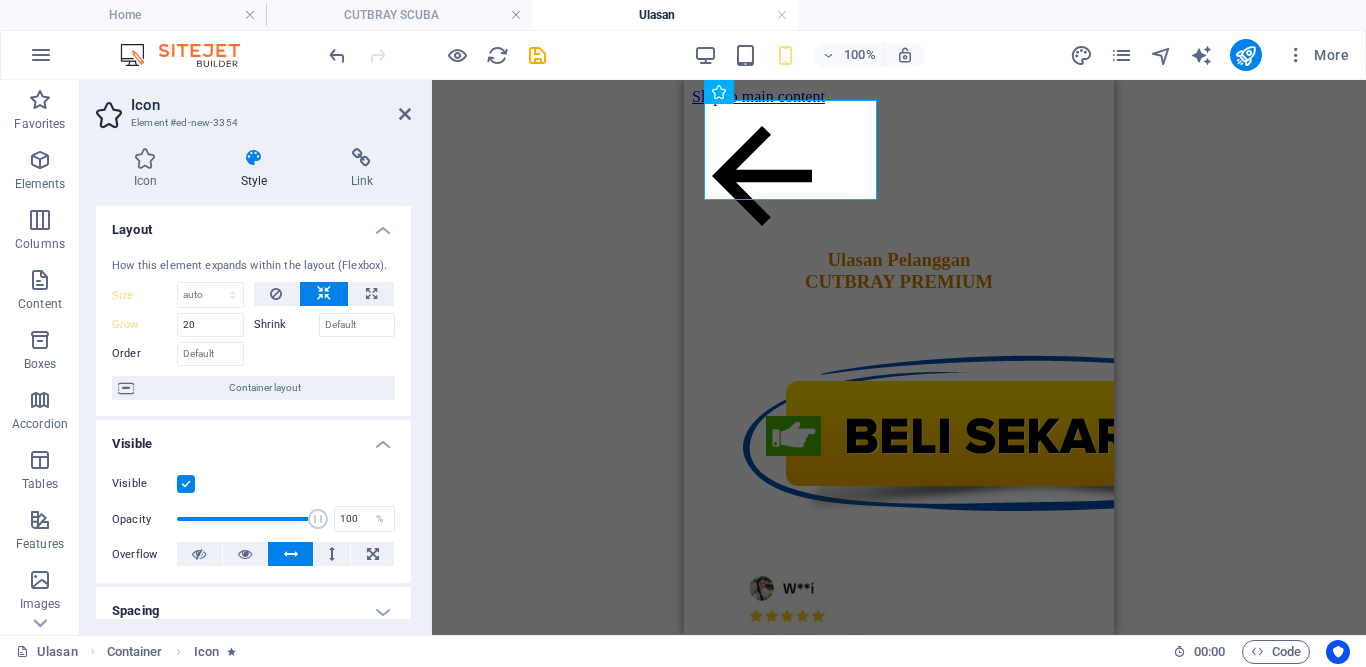 click at bounding box center [325, 351] 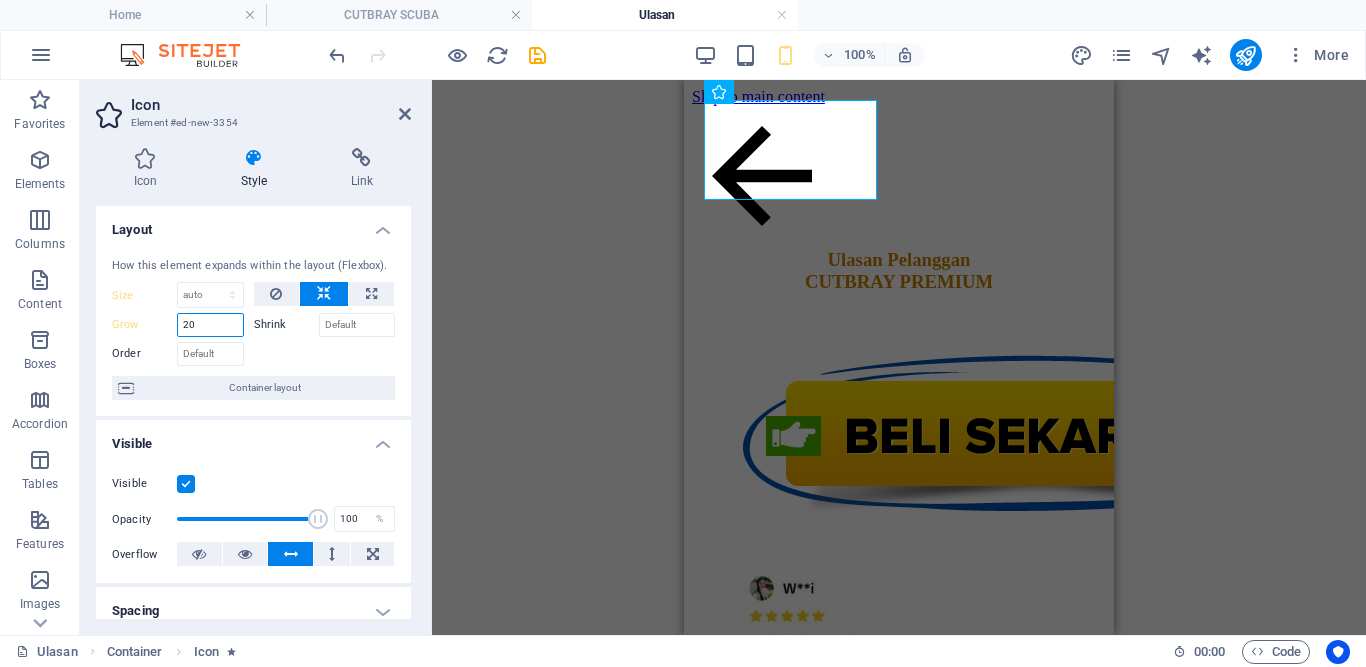 drag, startPoint x: 196, startPoint y: 331, endPoint x: 183, endPoint y: 326, distance: 13.928389 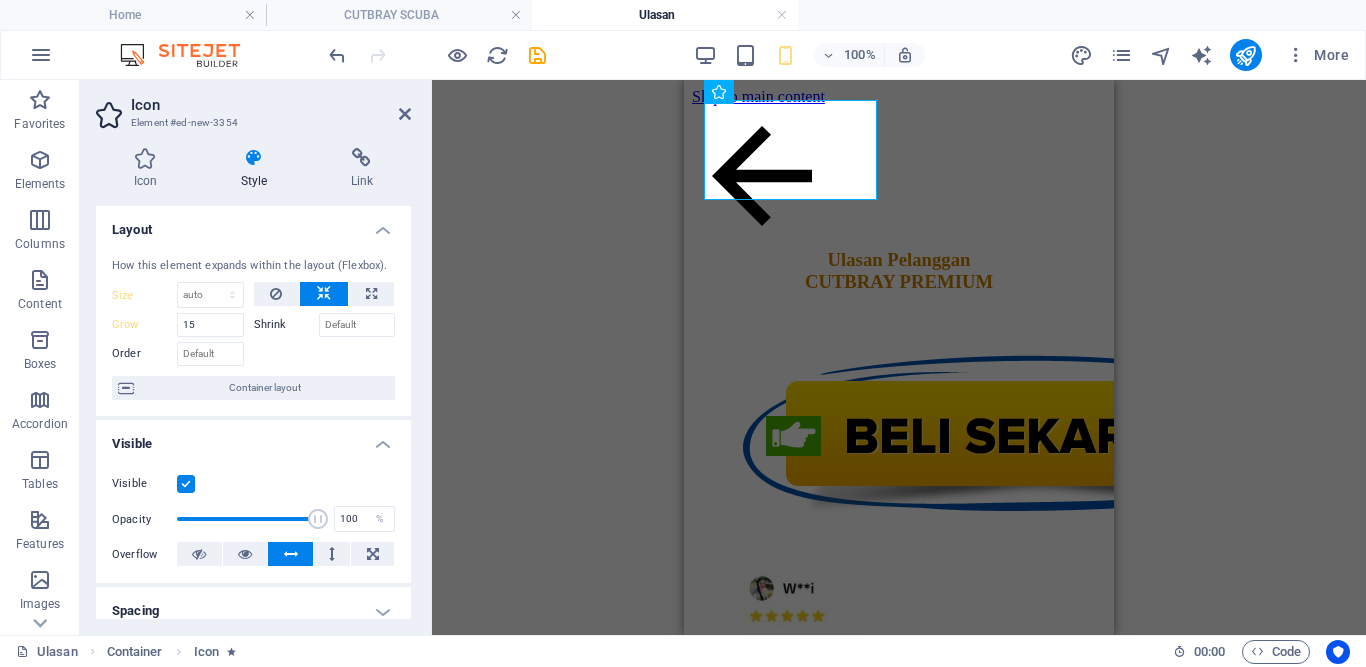 click at bounding box center [325, 351] 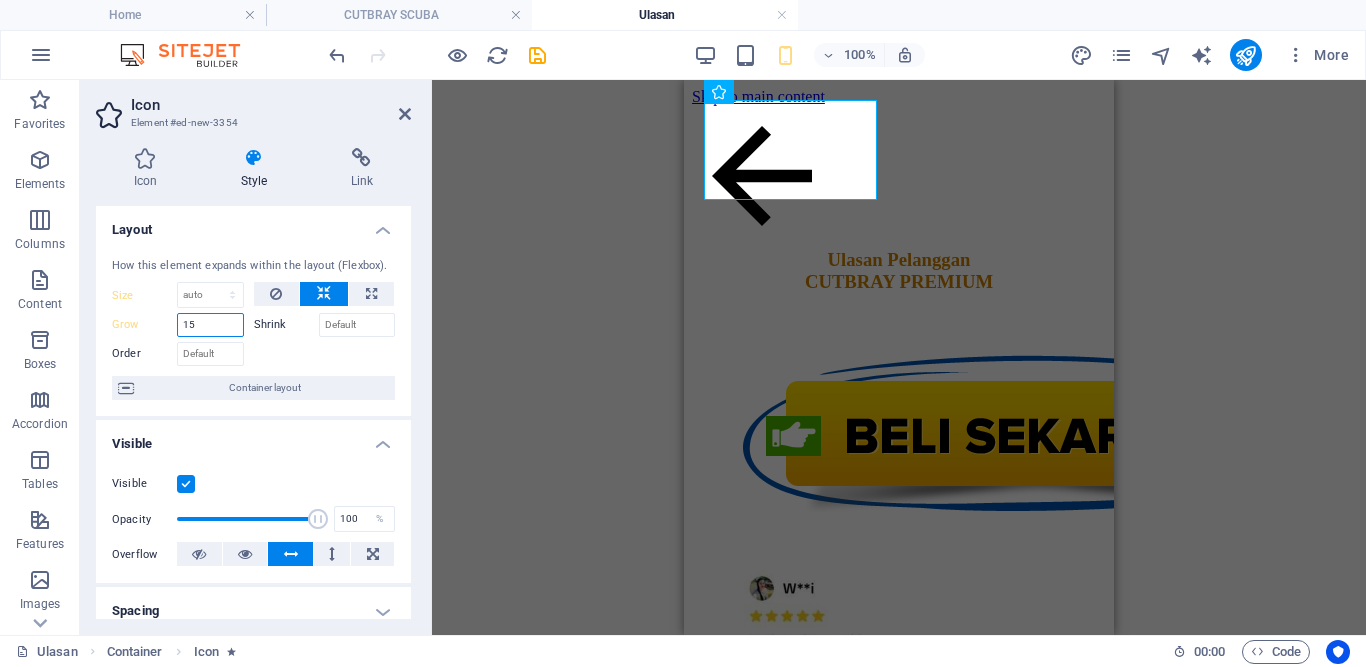 drag, startPoint x: 211, startPoint y: 320, endPoint x: 174, endPoint y: 316, distance: 37.215588 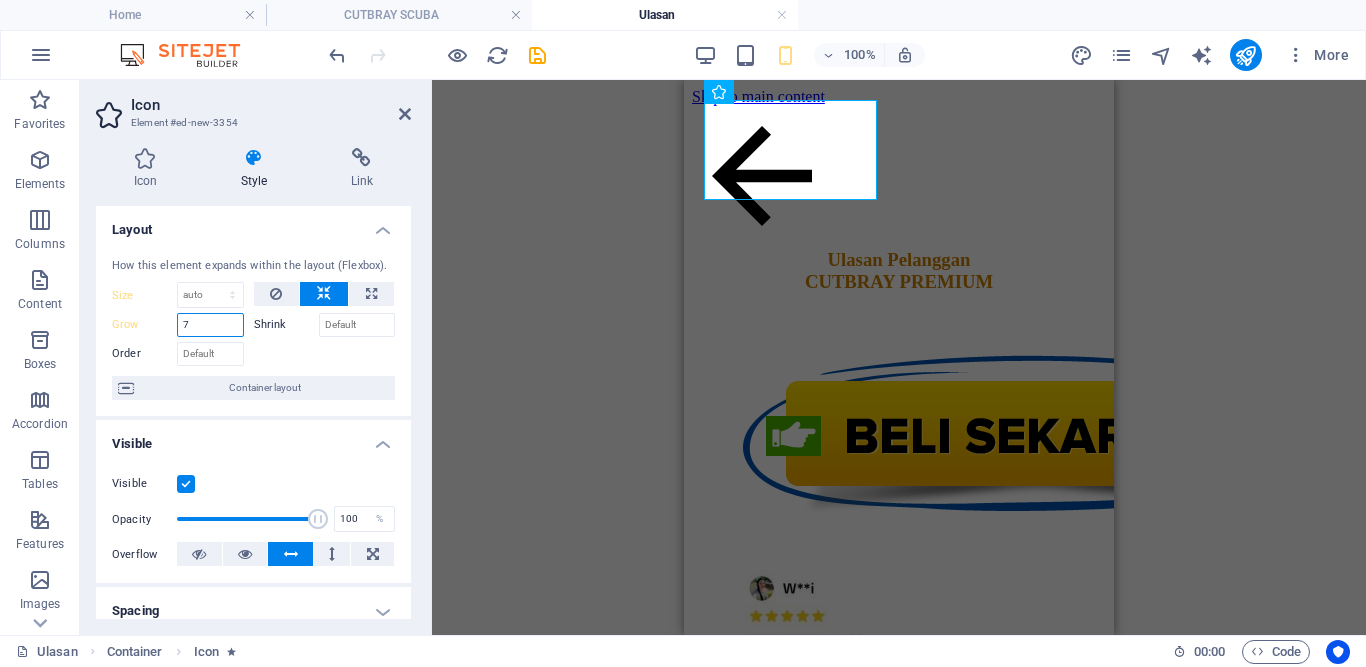 type on "7" 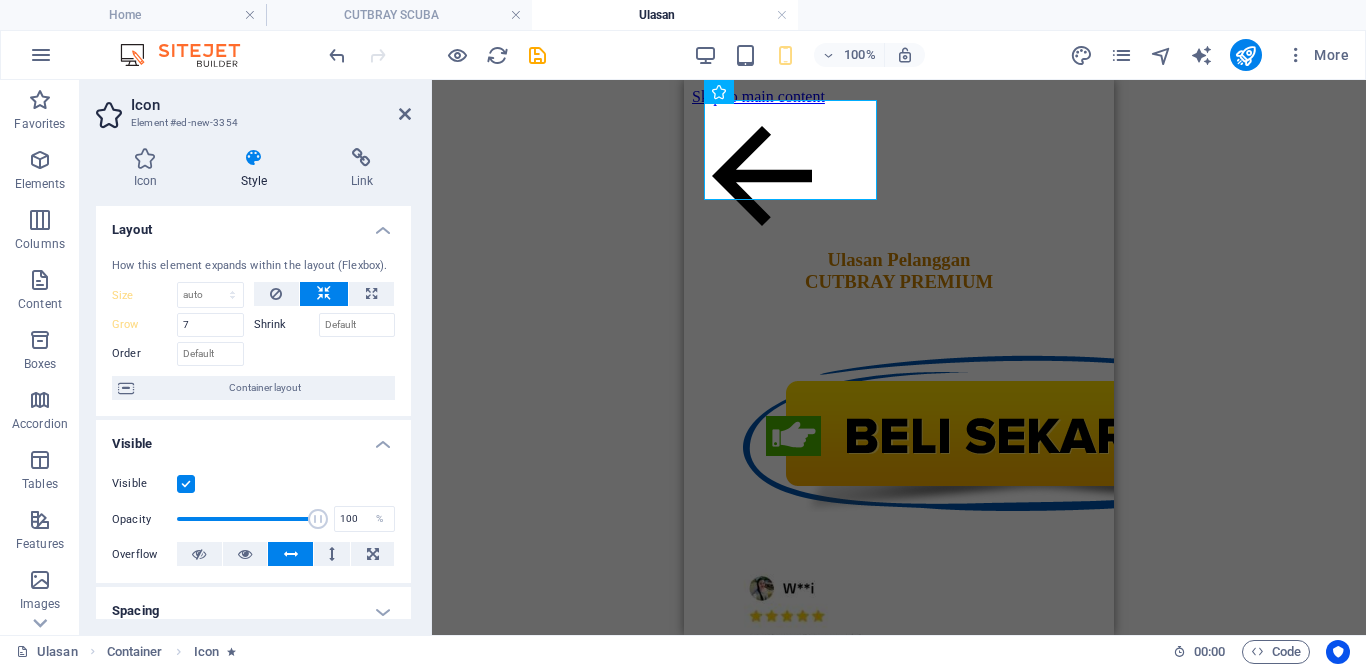 click at bounding box center [325, 351] 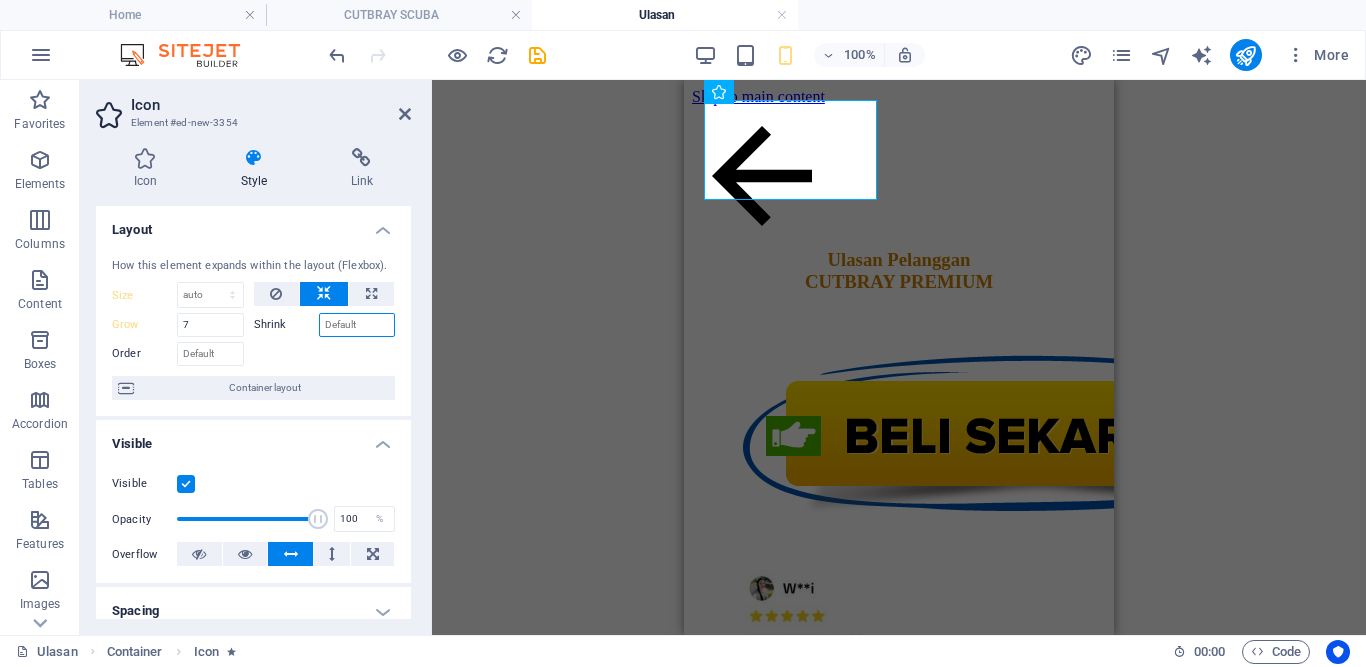 click on "Shrink" at bounding box center [357, 325] 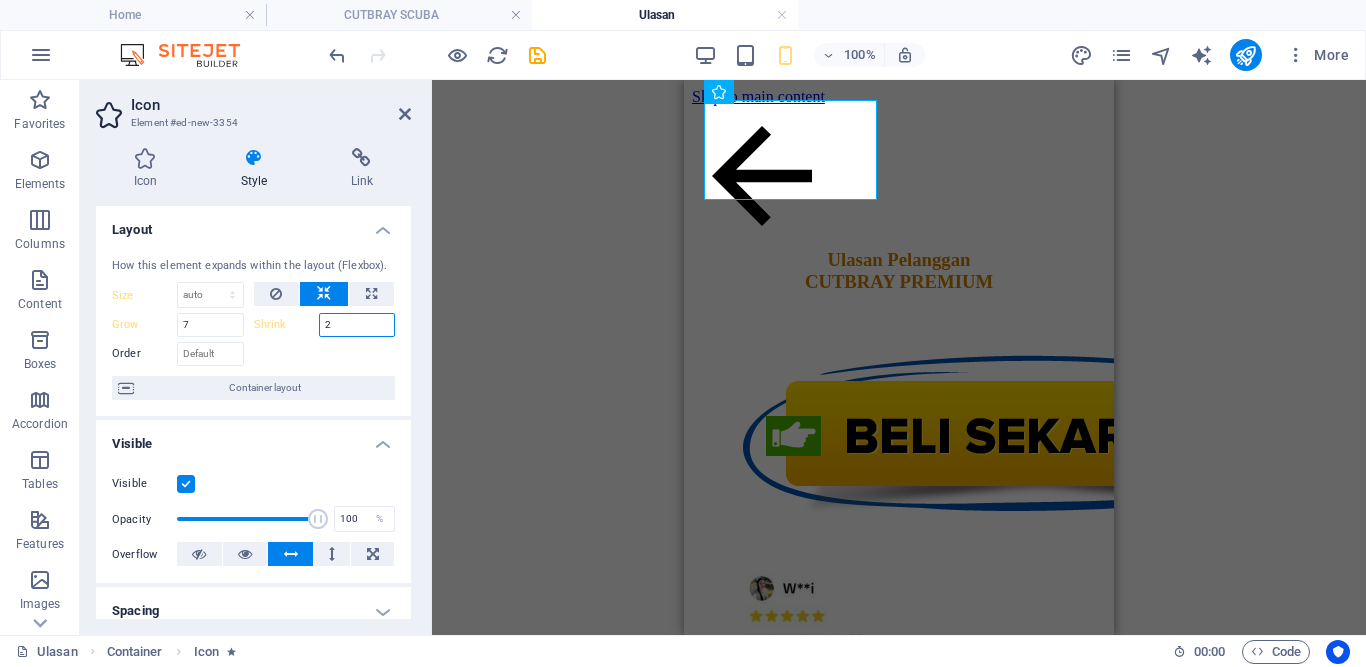 type on "2" 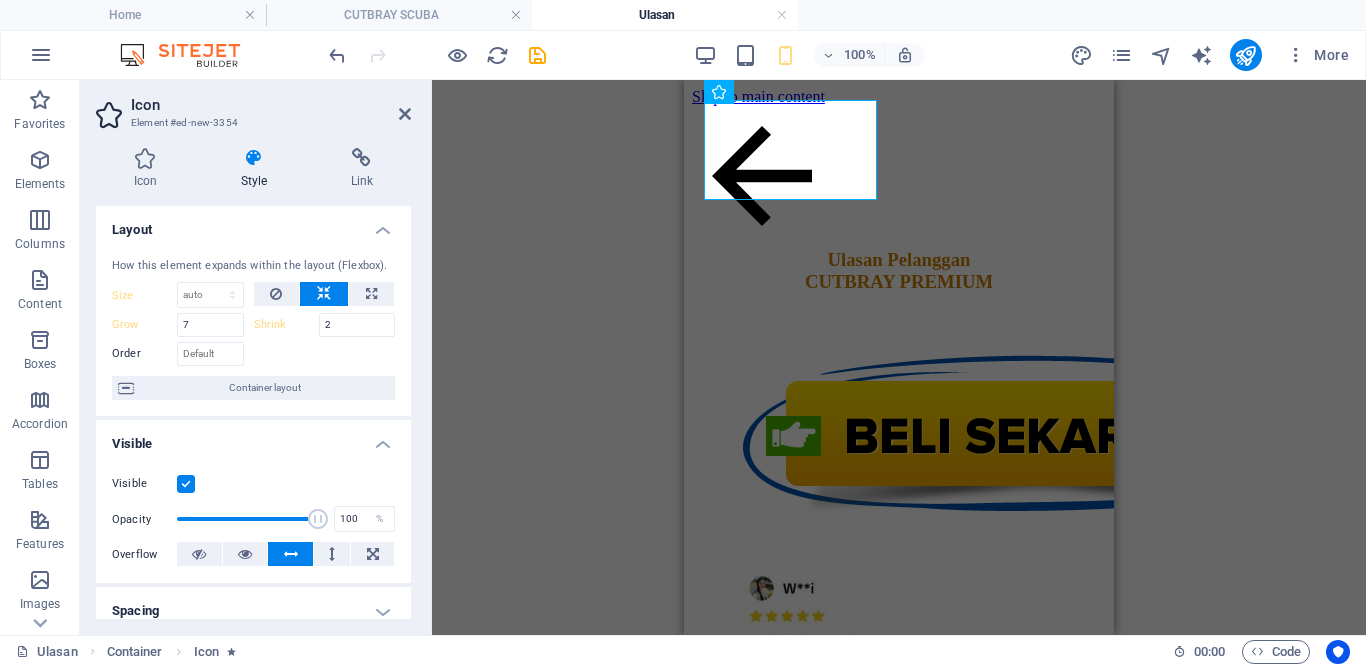 click at bounding box center (325, 351) 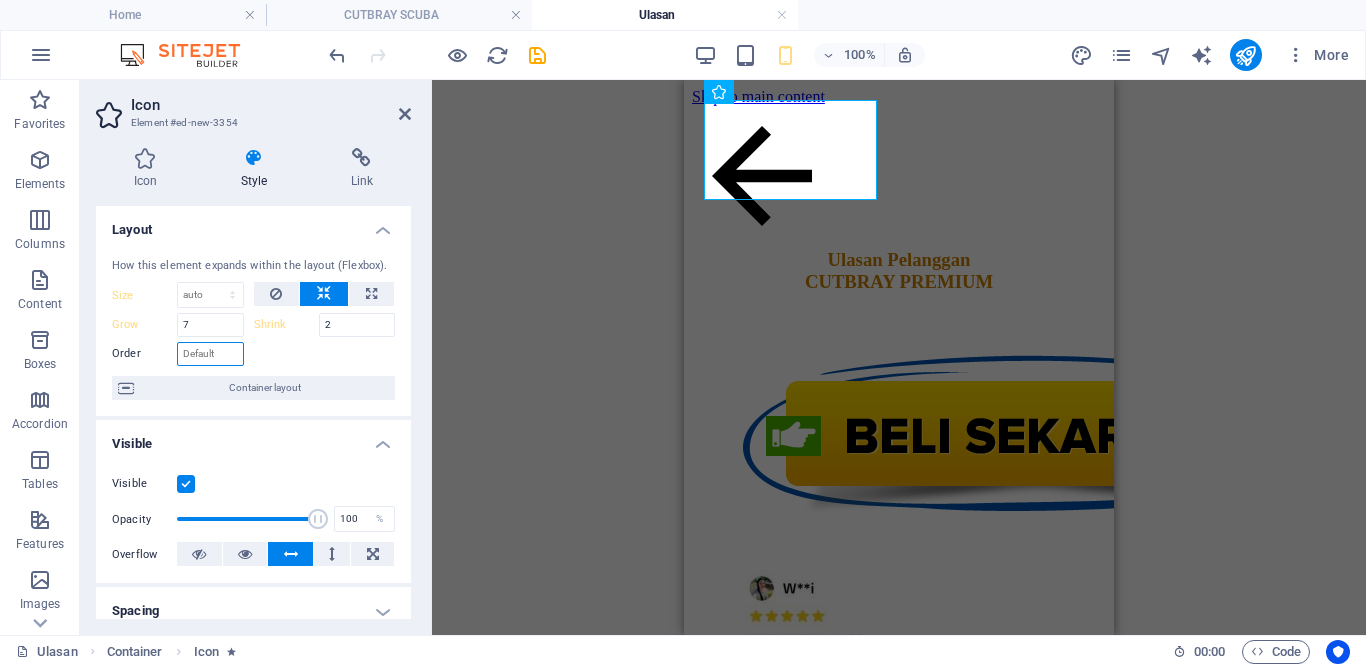 click on "Order" at bounding box center (210, 354) 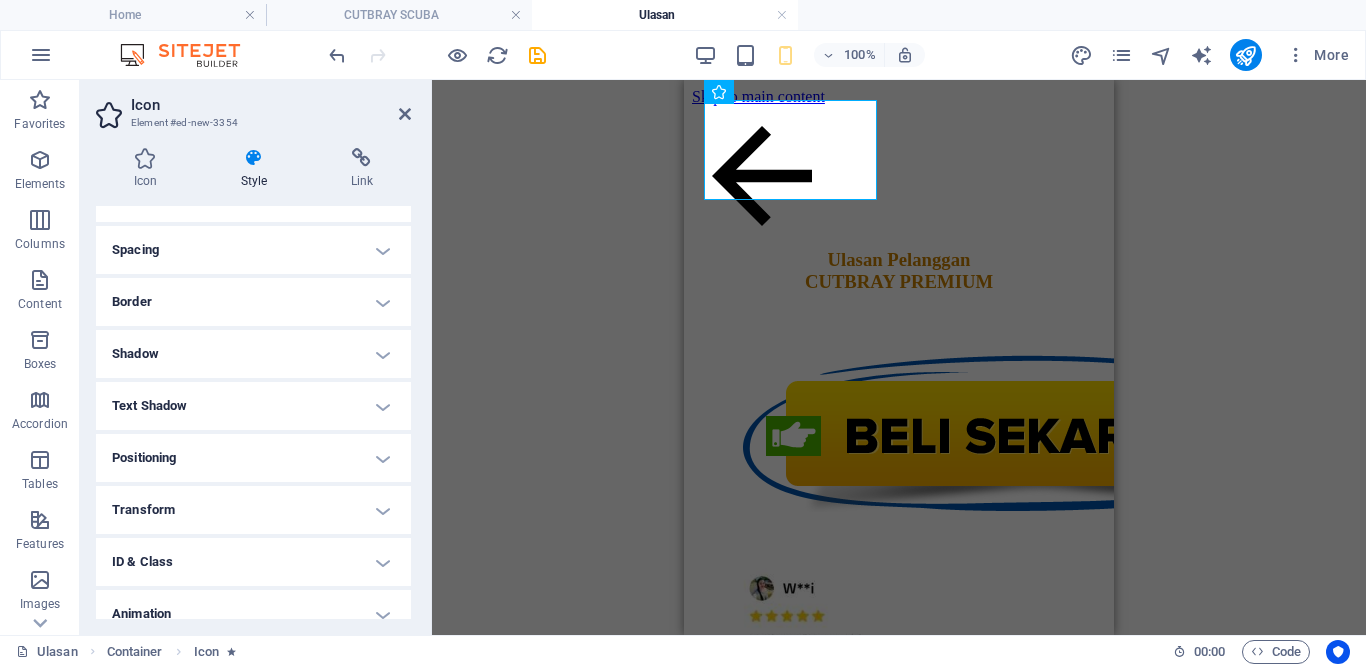 scroll, scrollTop: 0, scrollLeft: 0, axis: both 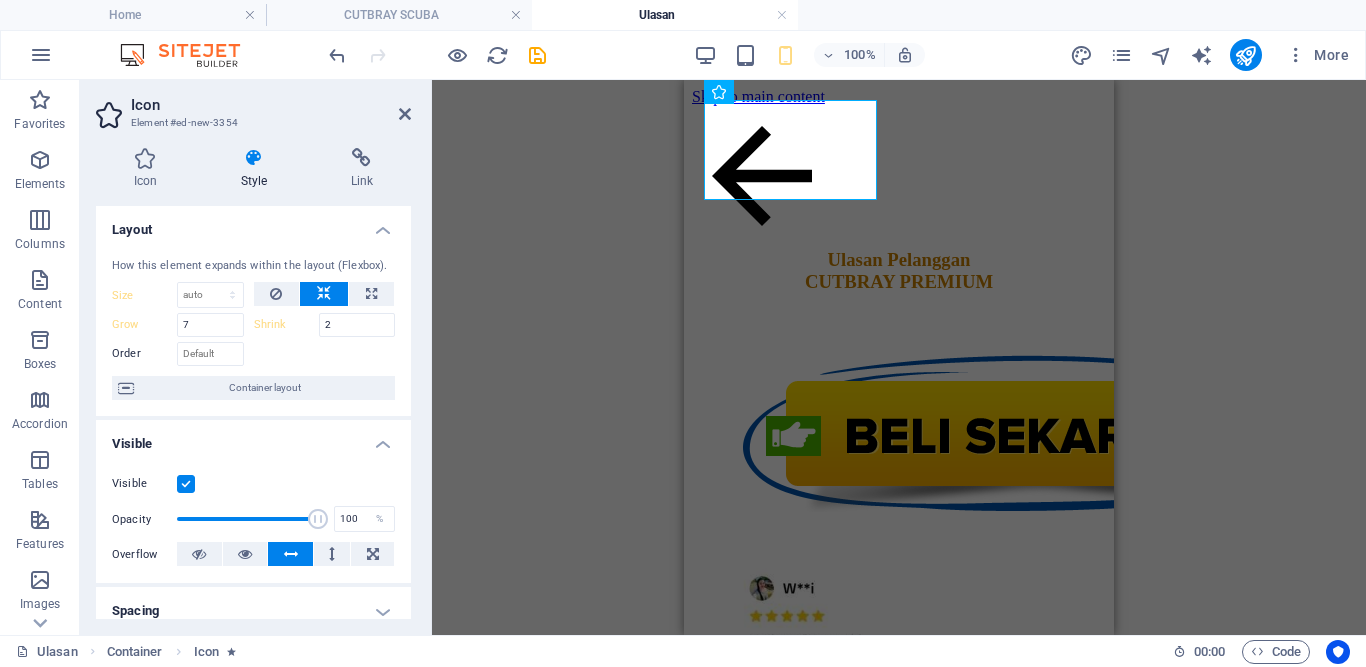 click on "Spacing" at bounding box center (253, 611) 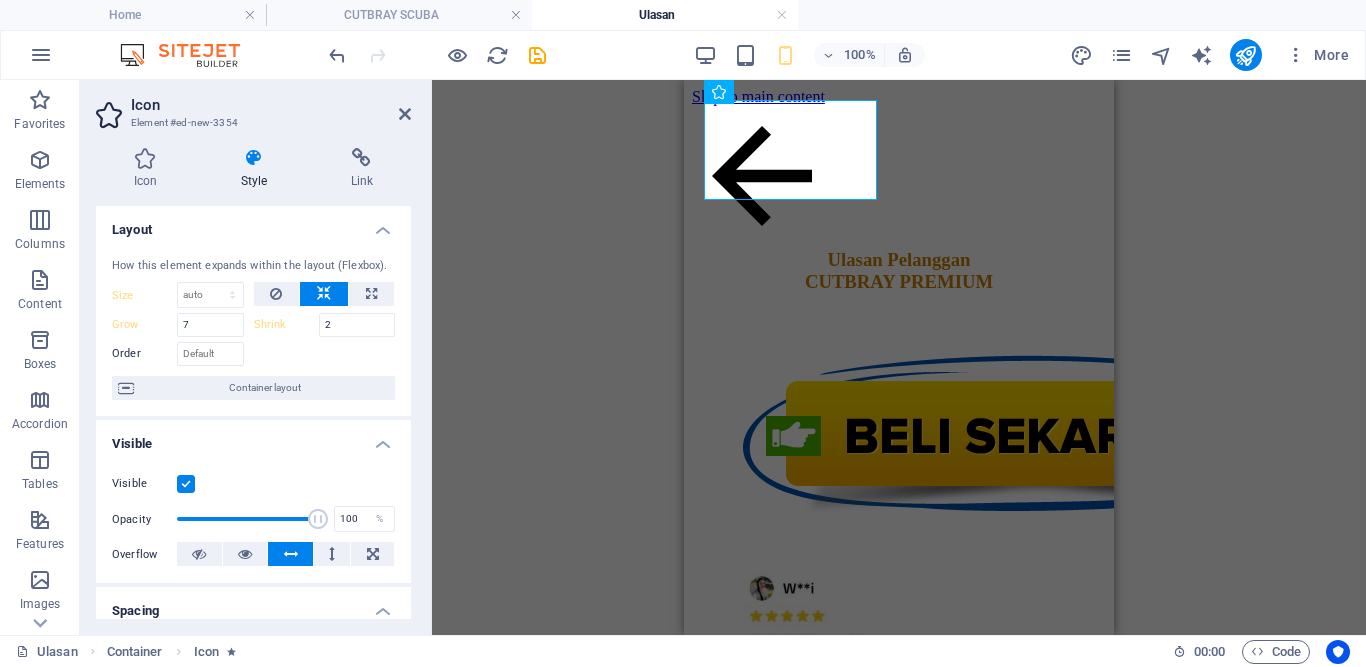 scroll, scrollTop: 361, scrollLeft: 0, axis: vertical 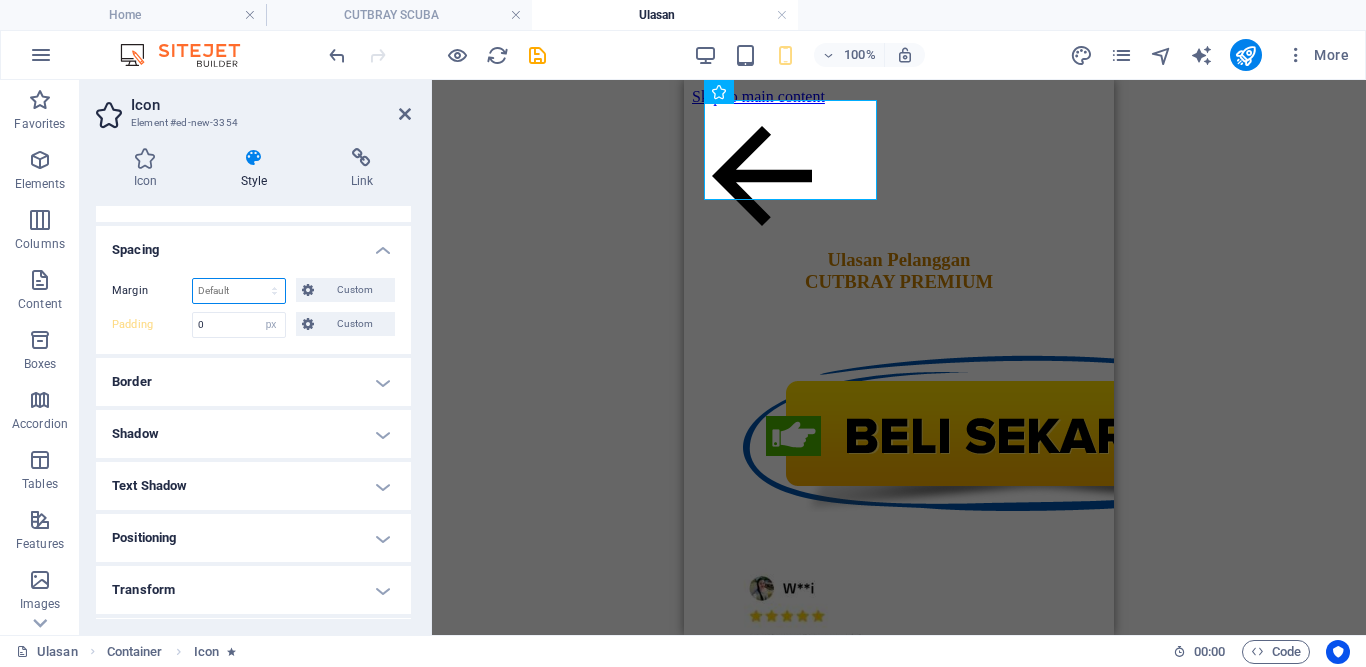 click on "Default auto px % rem vw vh Custom" at bounding box center [239, 291] 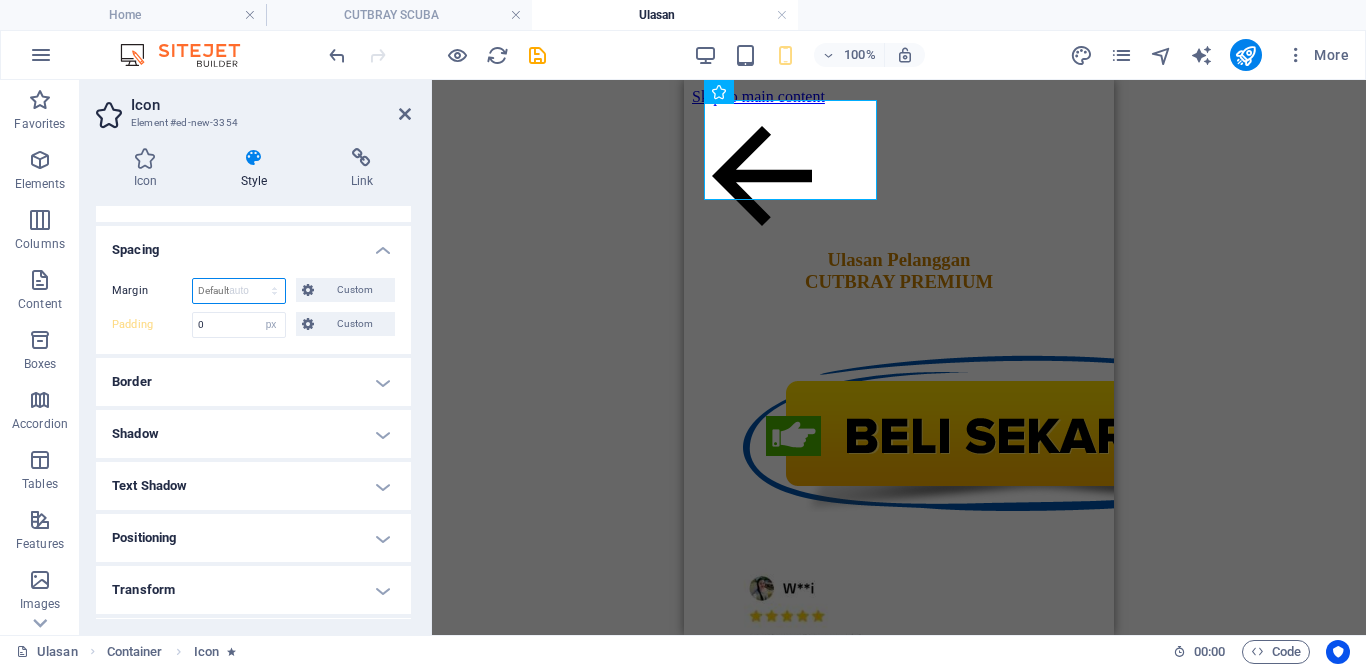 click on "Default auto px % rem vw vh Custom" at bounding box center [239, 291] 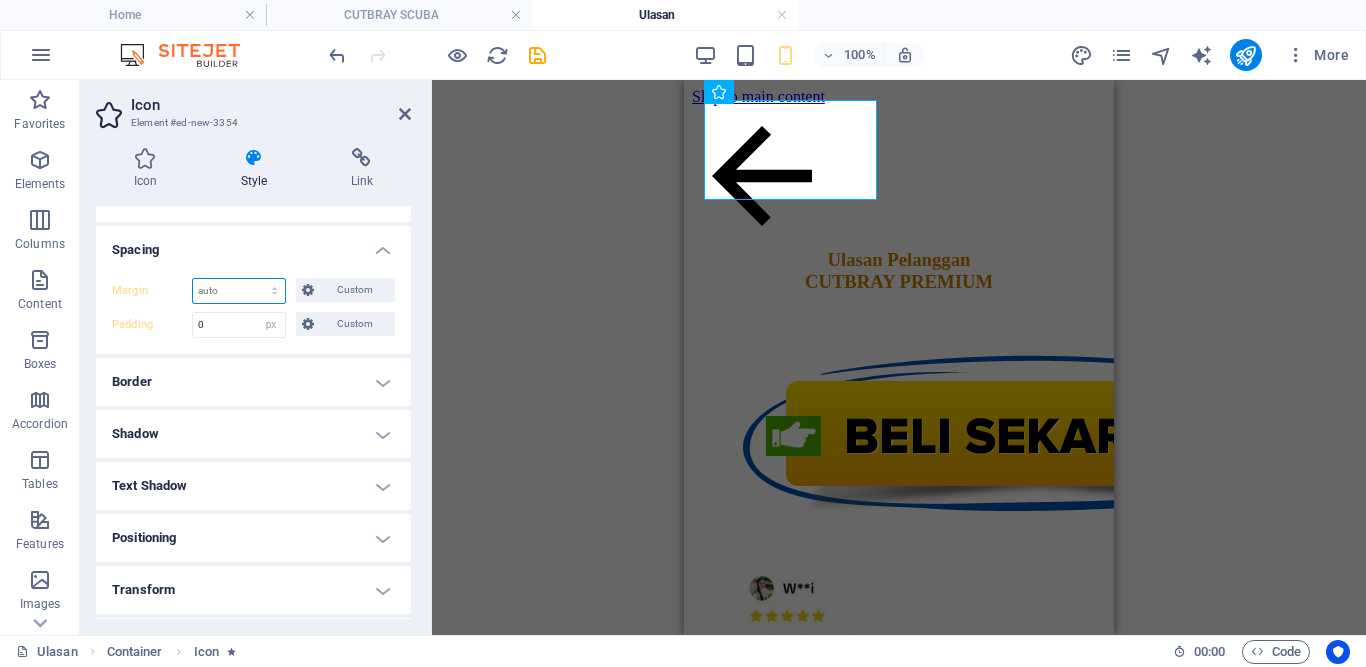 click on "Default auto px % rem vw vh Custom" at bounding box center [239, 291] 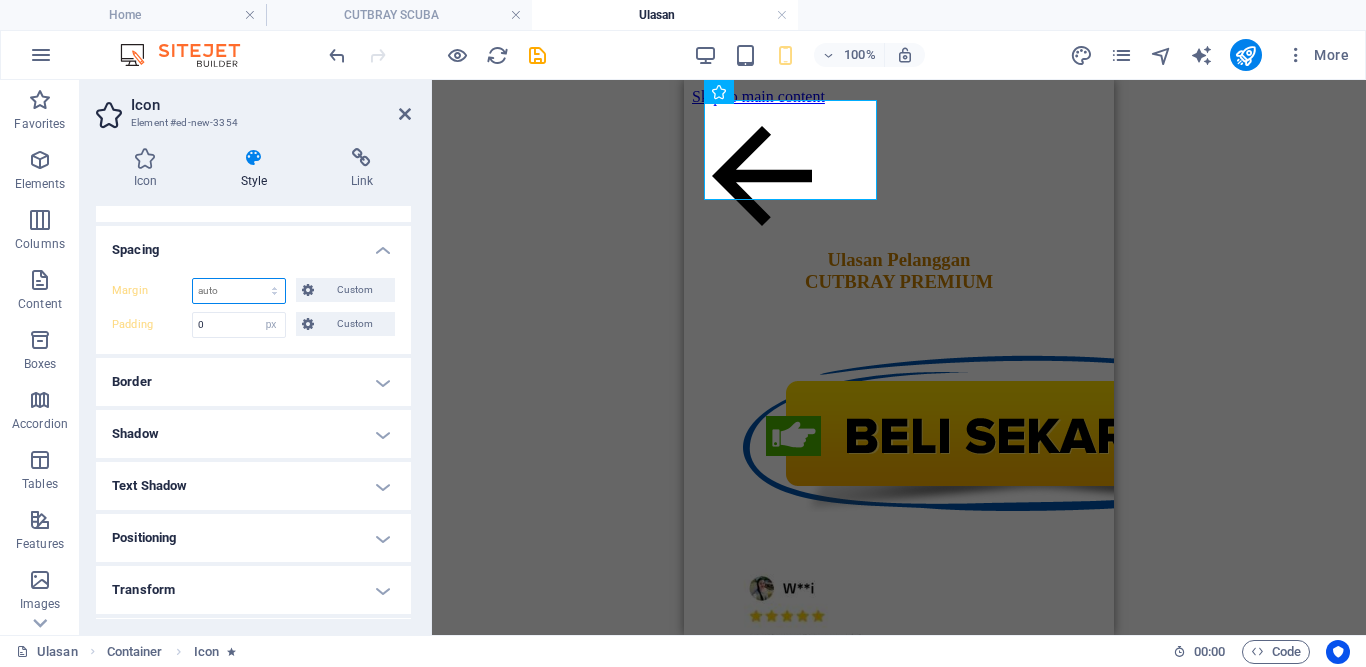select on "px" 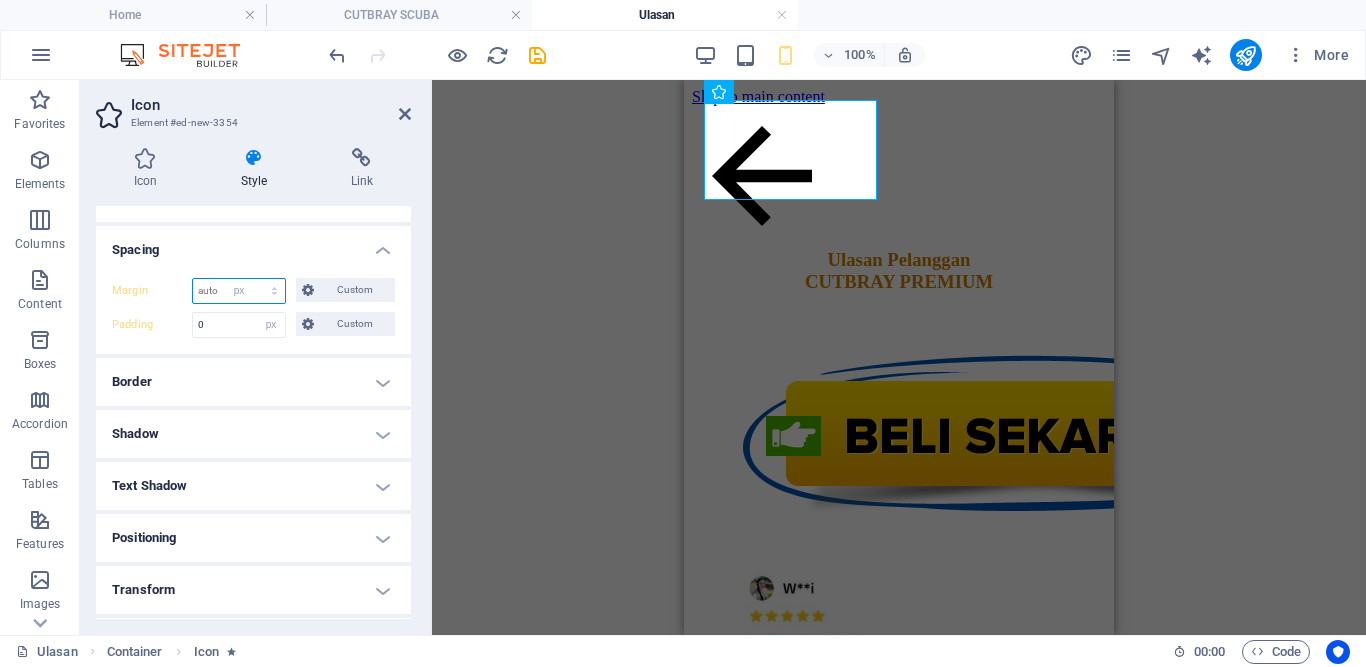 click on "Default auto px % rem vw vh Custom" at bounding box center (239, 291) 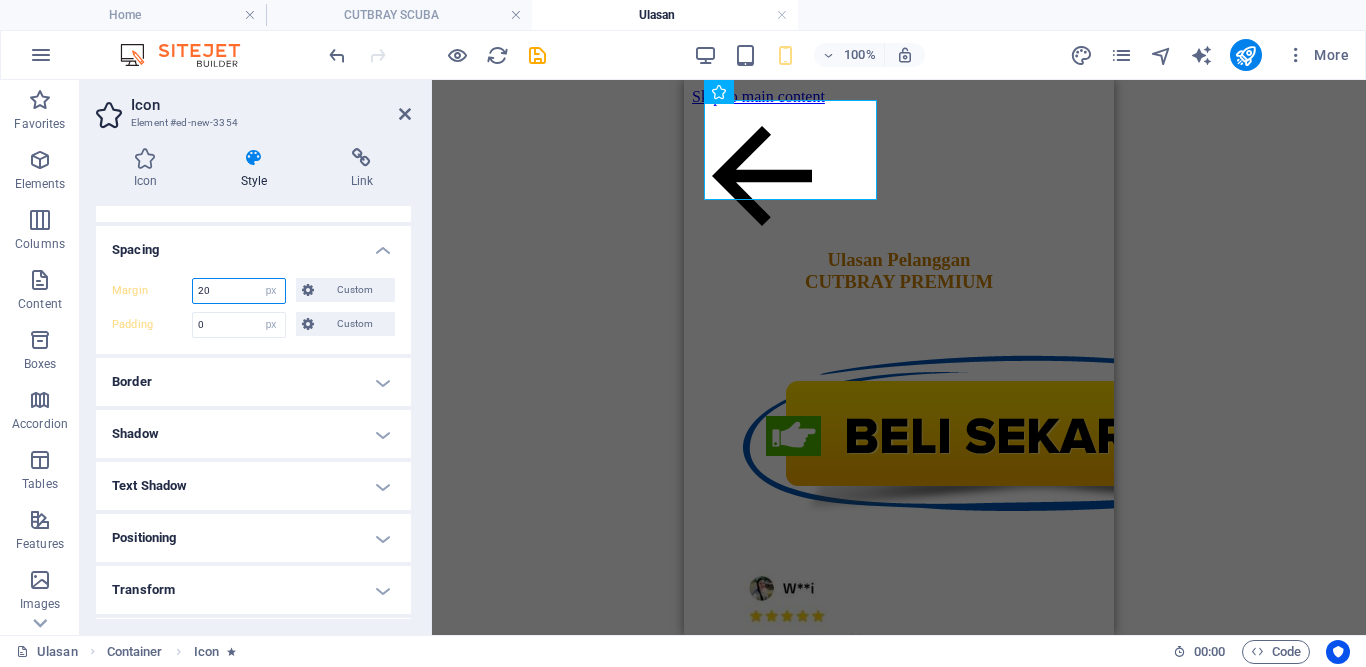 type on "20" 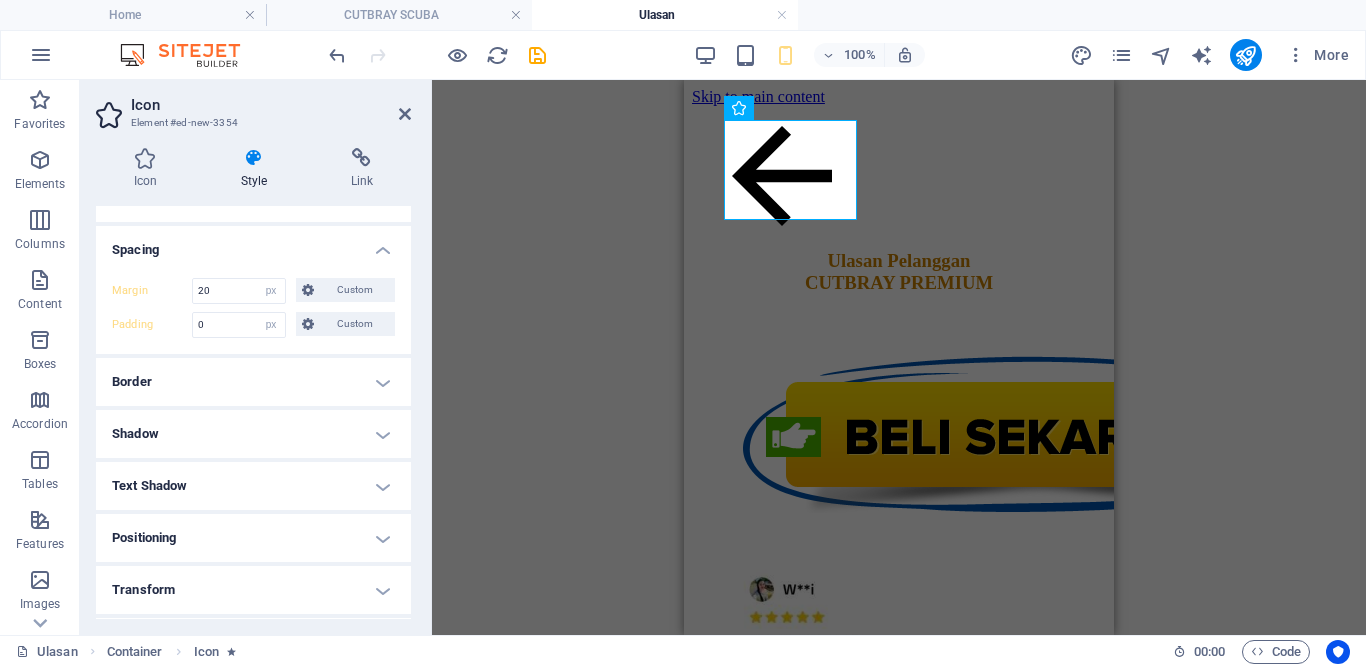 click on "Spacing" at bounding box center [253, 244] 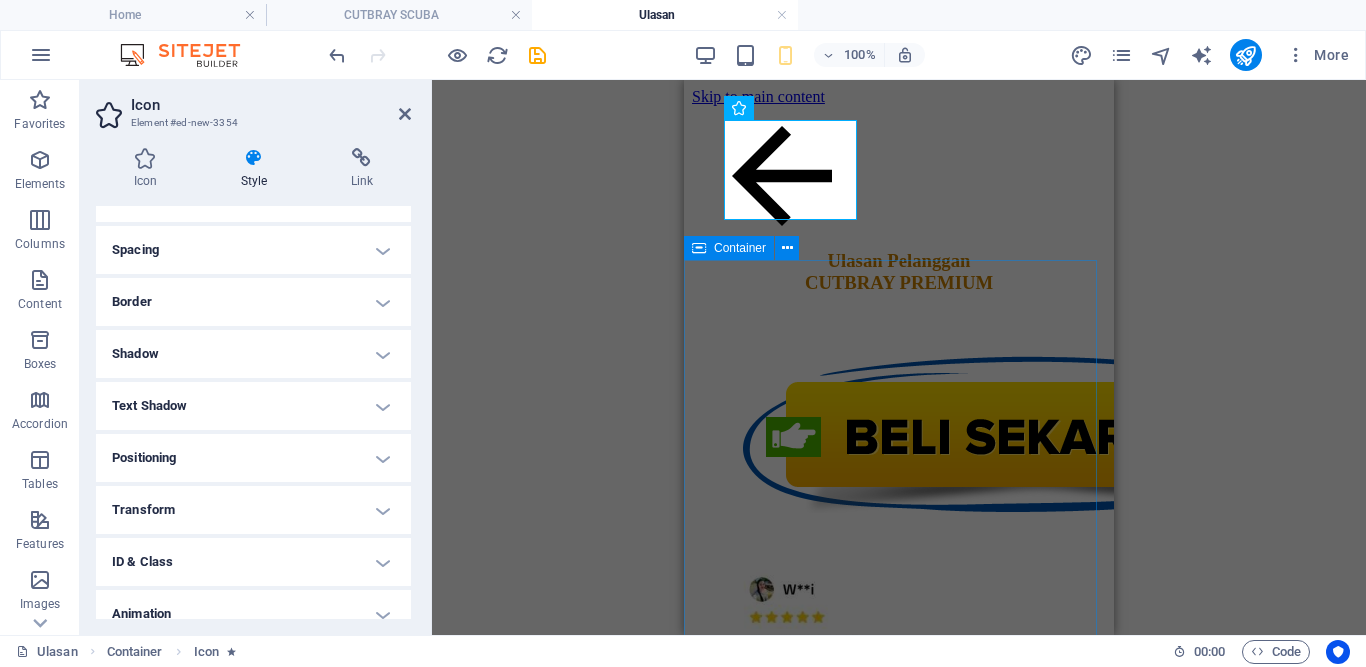 click at bounding box center (899, 2904) 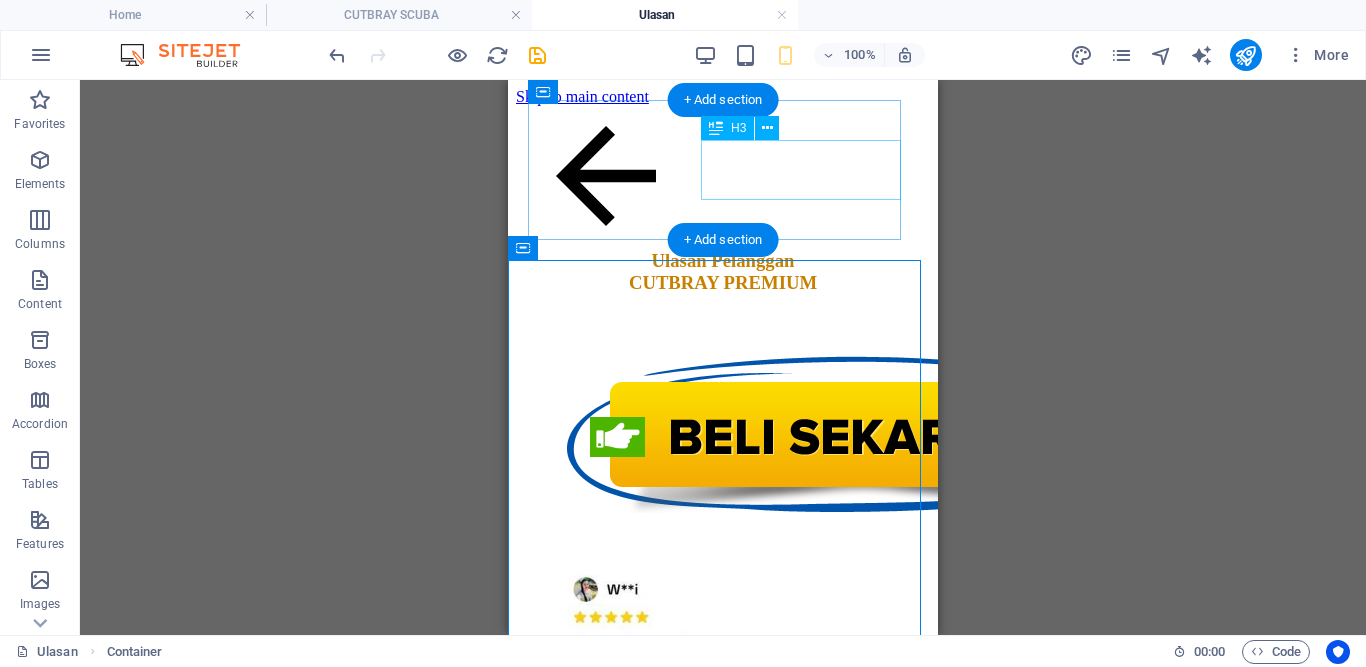 click on "Ulasan Pelanggan CUTBRAY PREMIUM" at bounding box center (723, 272) 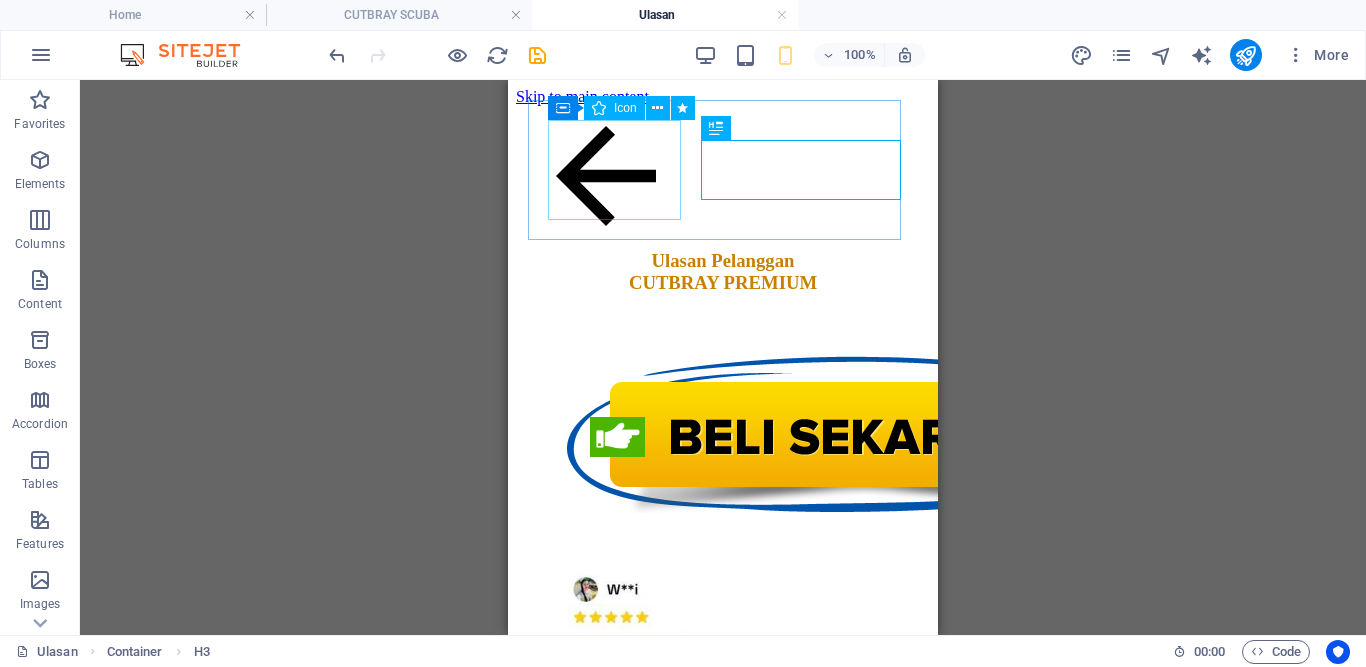 click on "Icon" at bounding box center (625, 108) 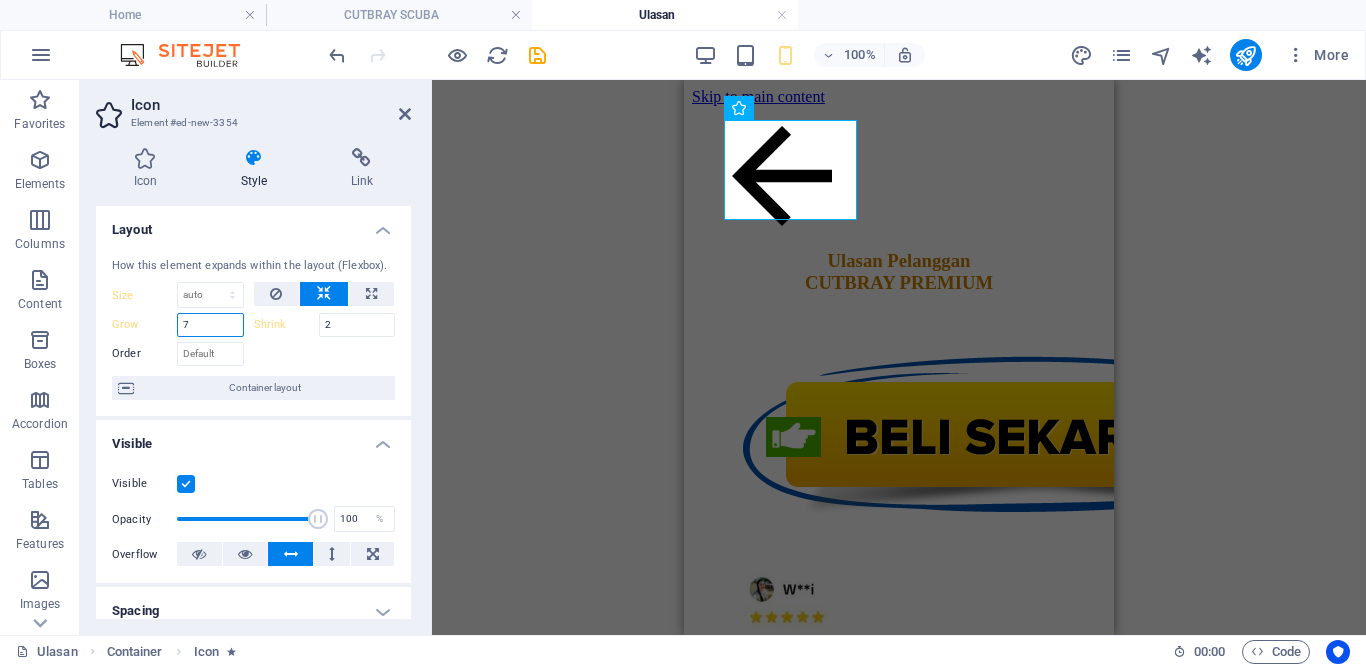 click on "7" at bounding box center [210, 325] 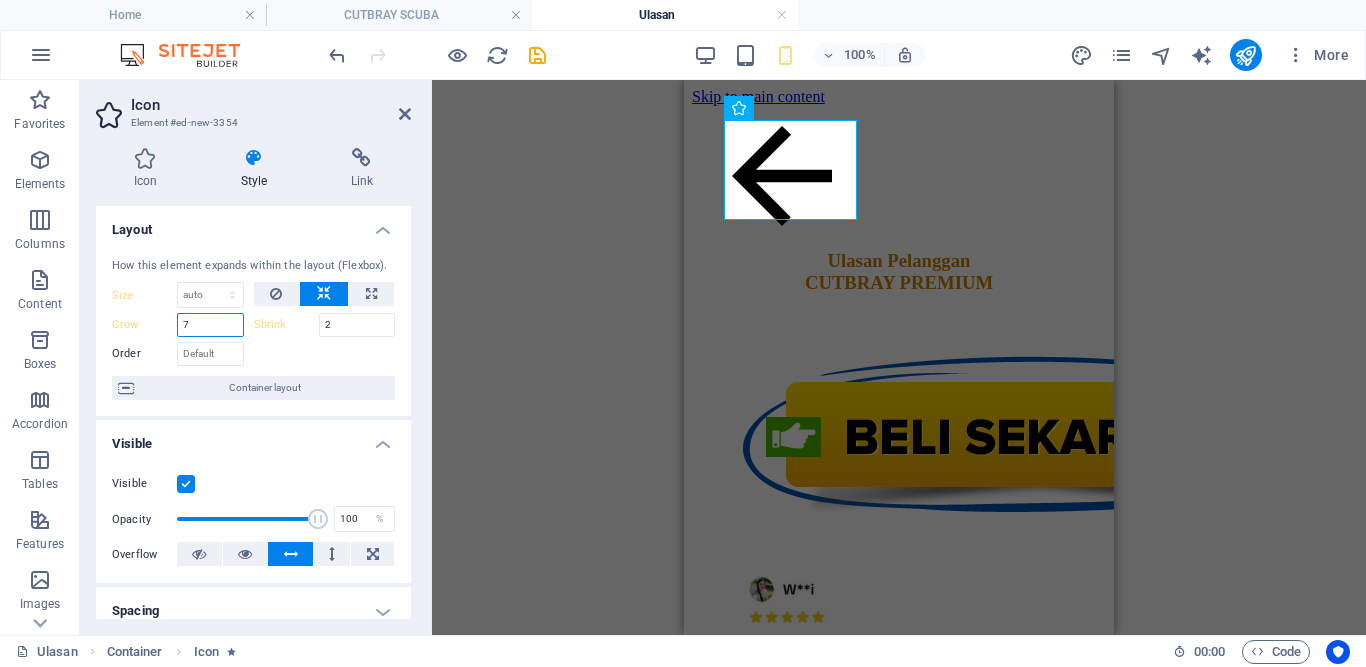 scroll, scrollTop: 361, scrollLeft: 0, axis: vertical 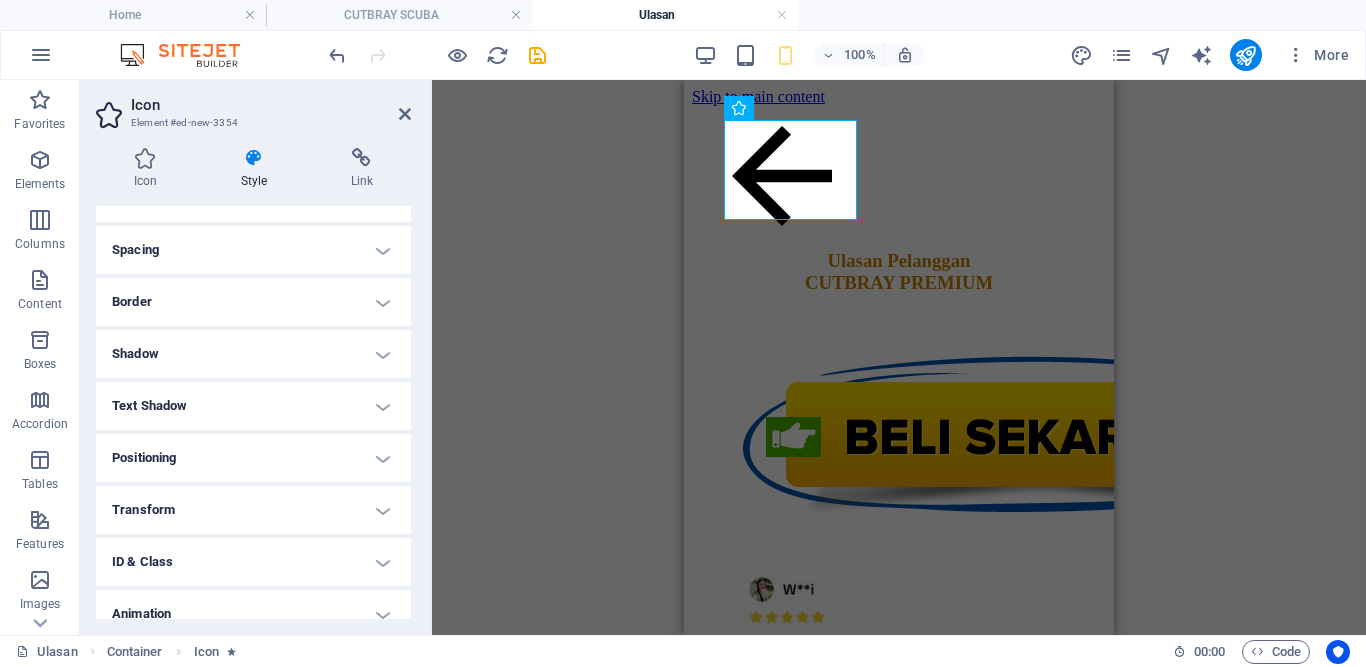 click on "Text Shadow" at bounding box center [253, 406] 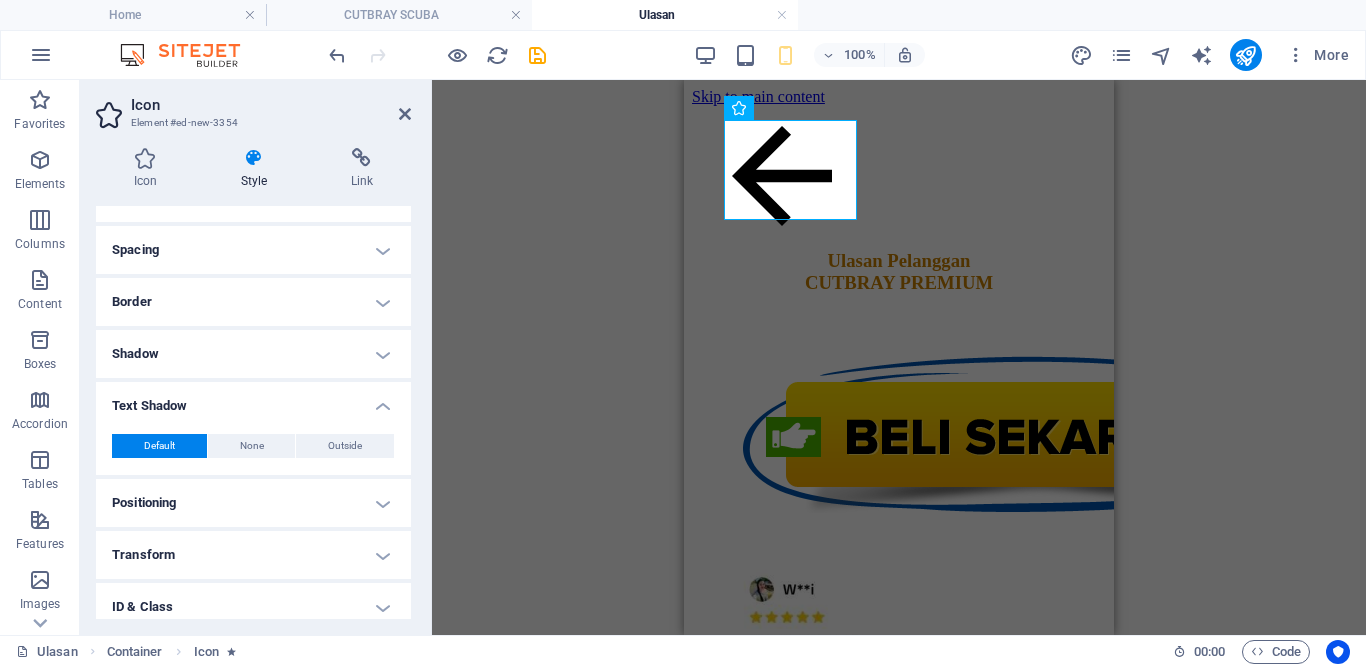 click on "Text Shadow" at bounding box center (253, 400) 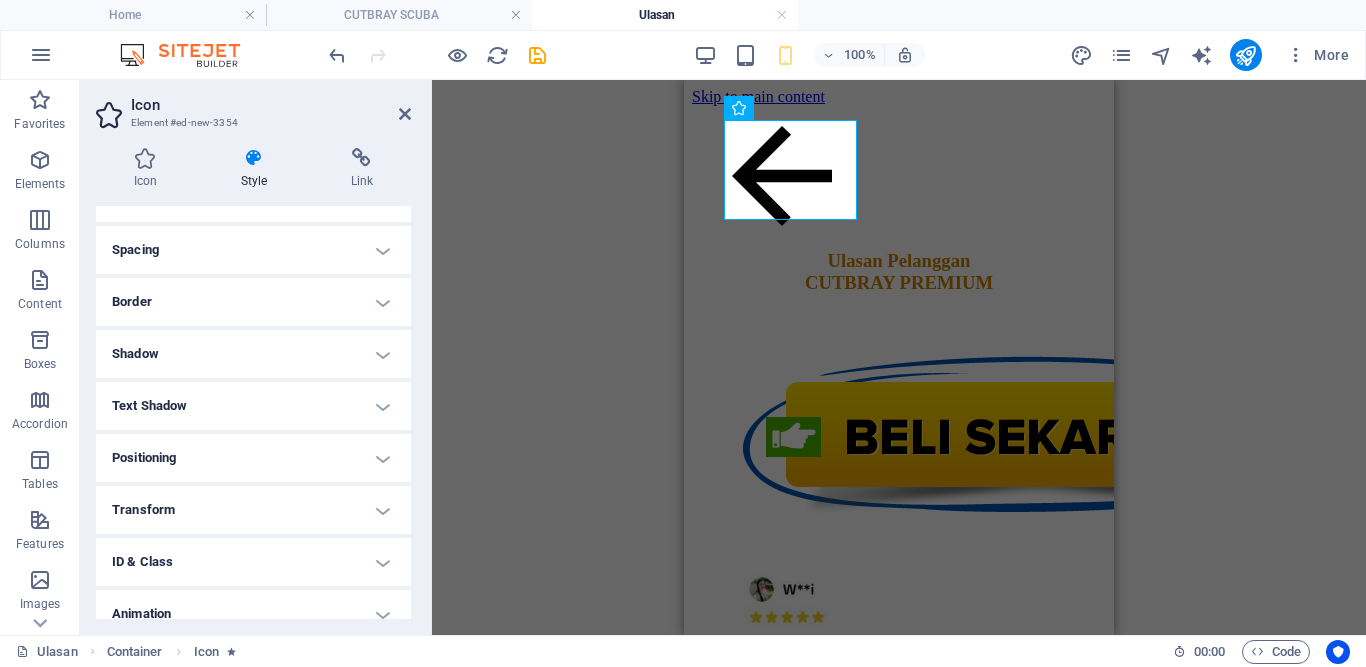 scroll, scrollTop: 0, scrollLeft: 0, axis: both 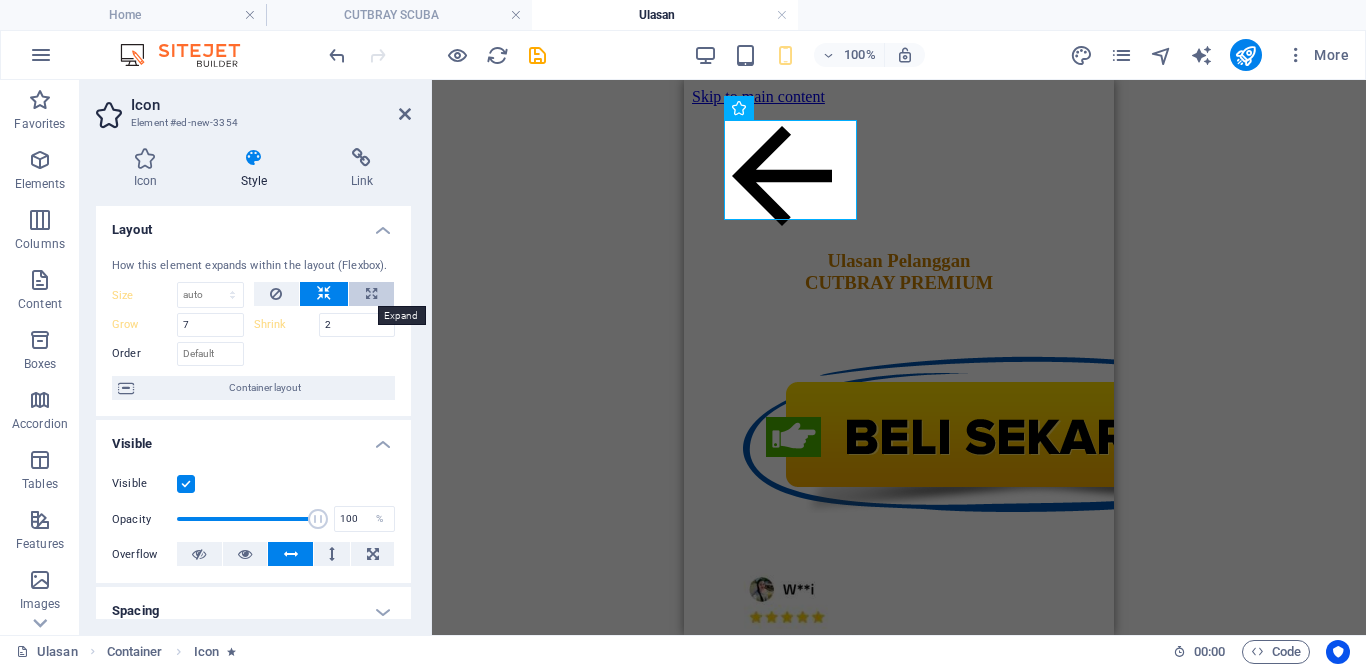 click at bounding box center (371, 294) 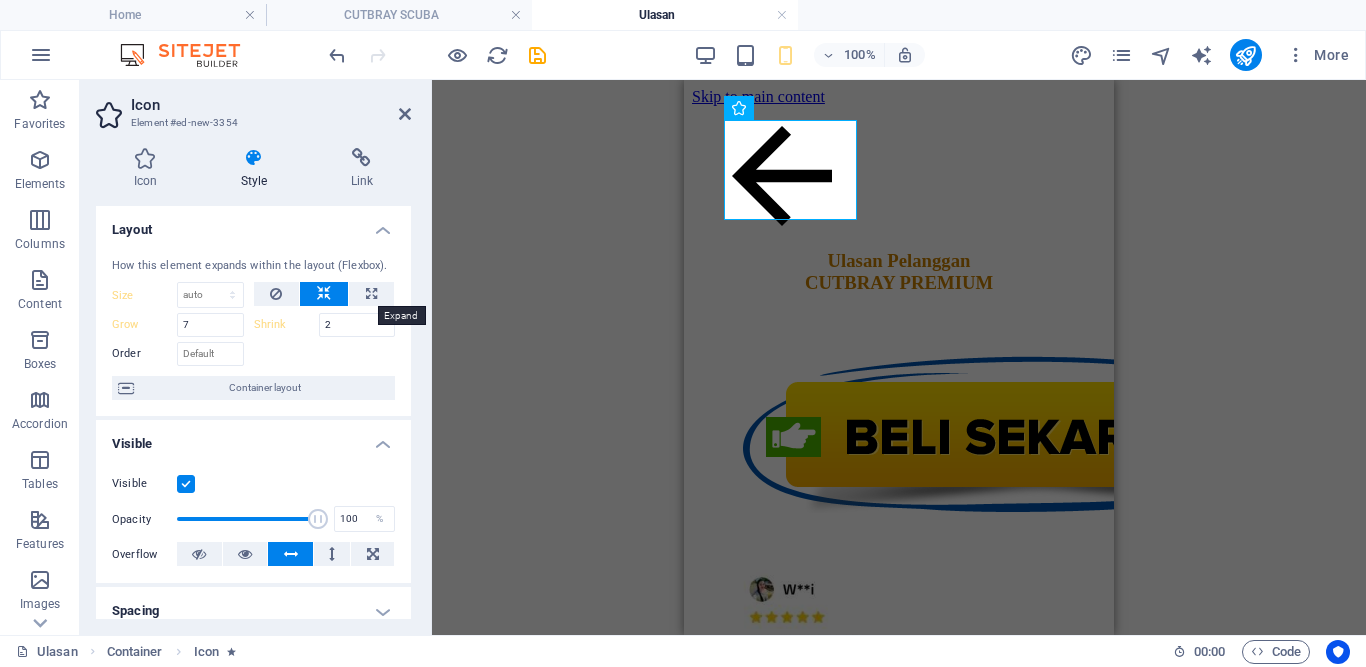type on "100" 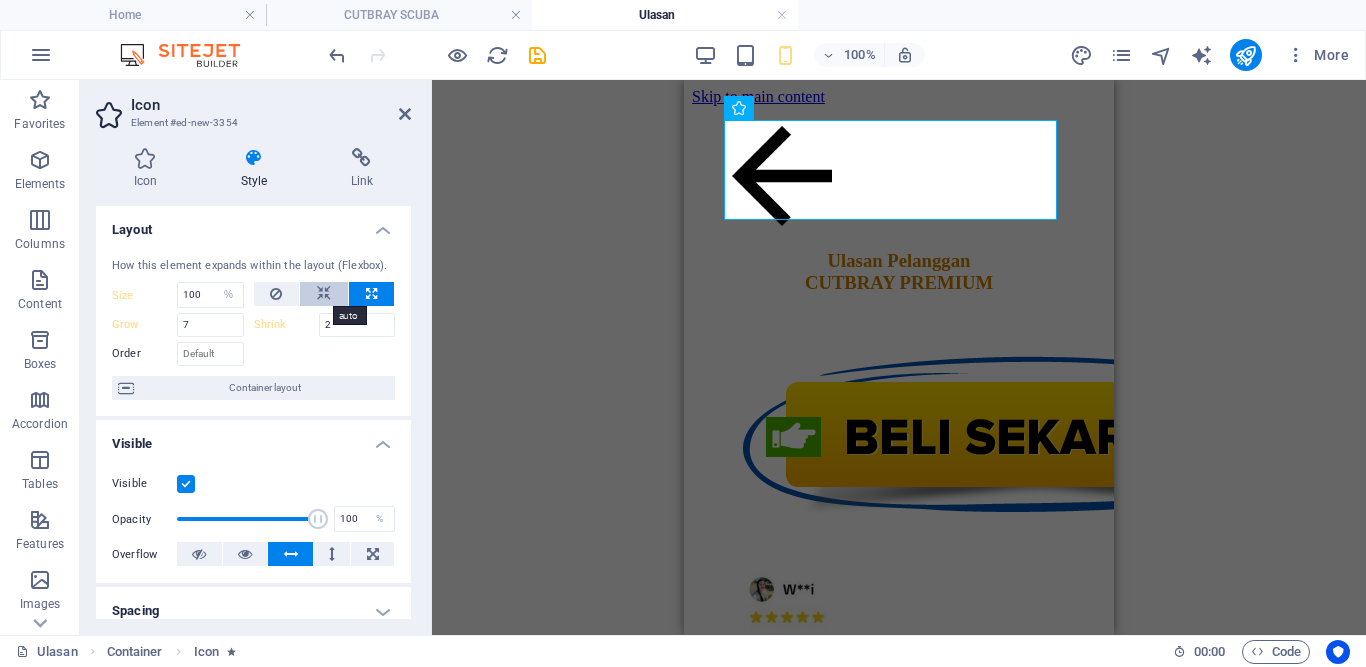 click at bounding box center [324, 294] 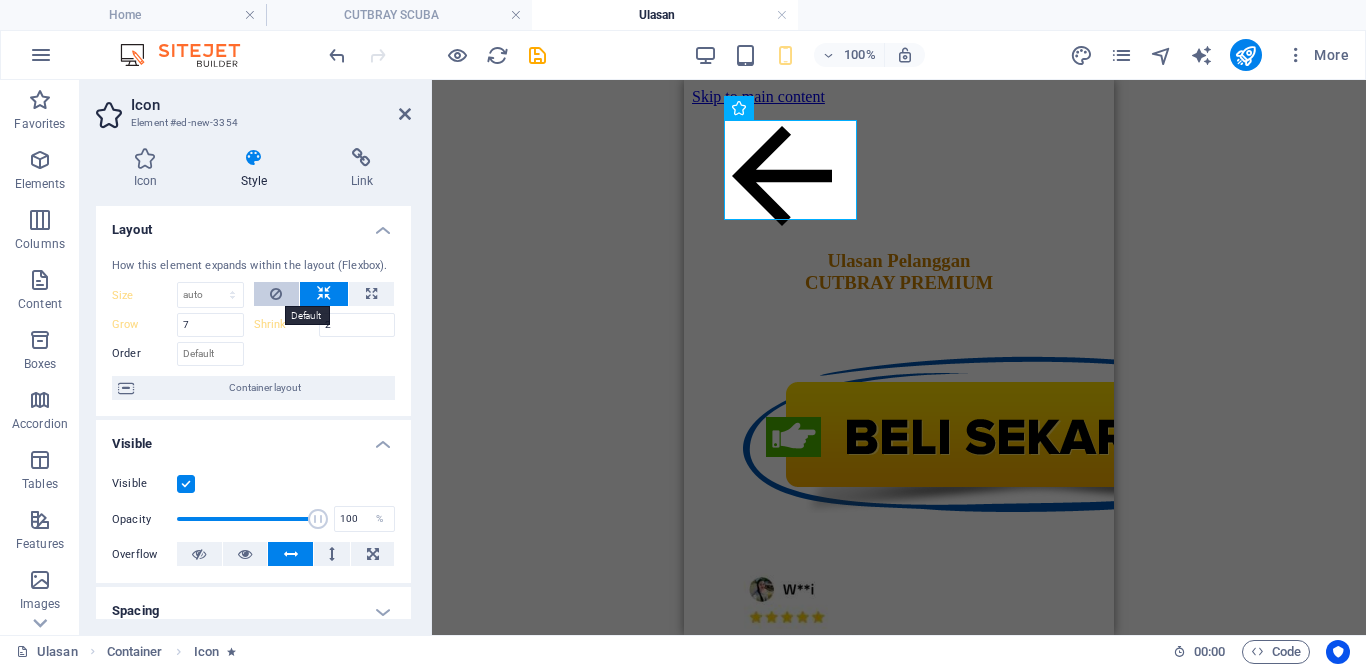 click at bounding box center (277, 294) 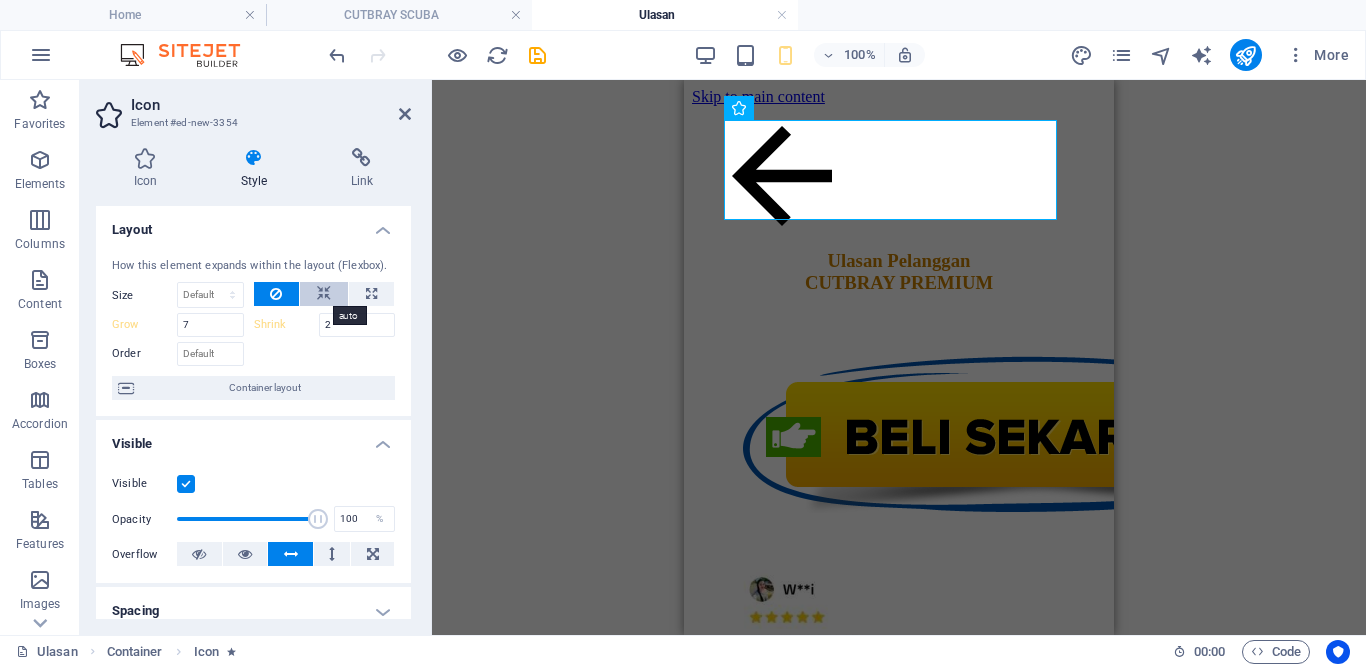 click at bounding box center [324, 294] 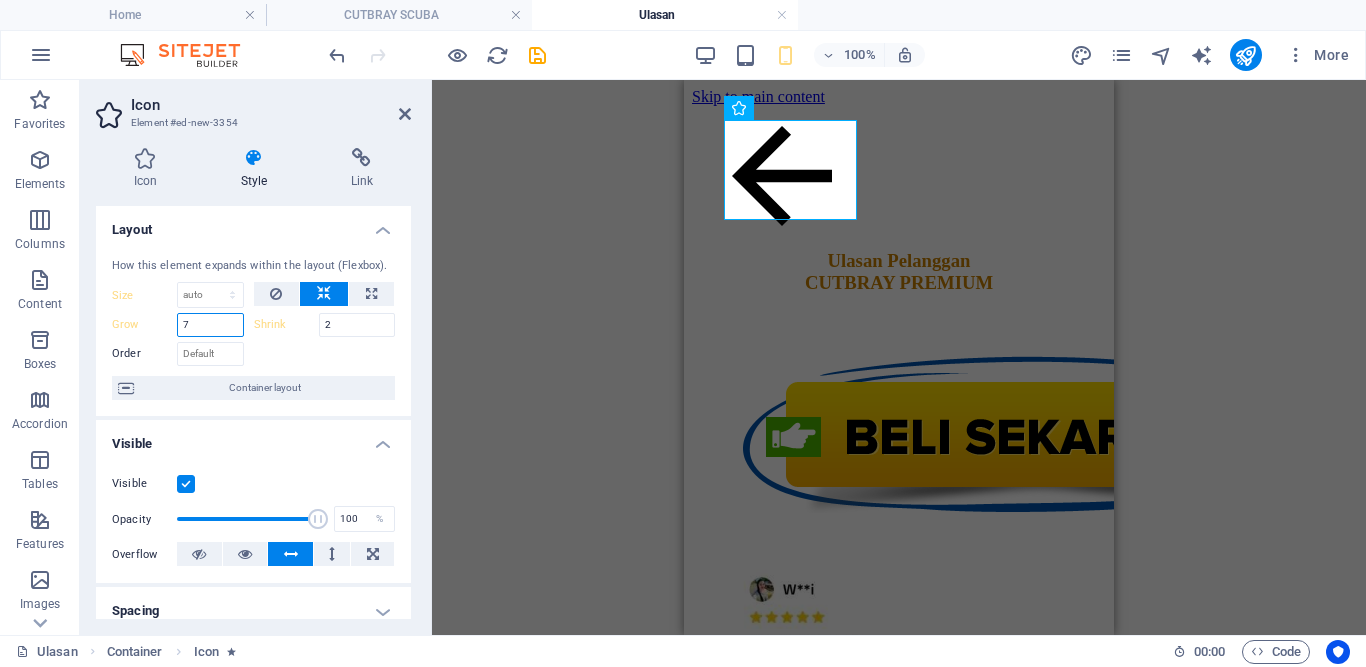 drag, startPoint x: 222, startPoint y: 328, endPoint x: 179, endPoint y: 329, distance: 43.011627 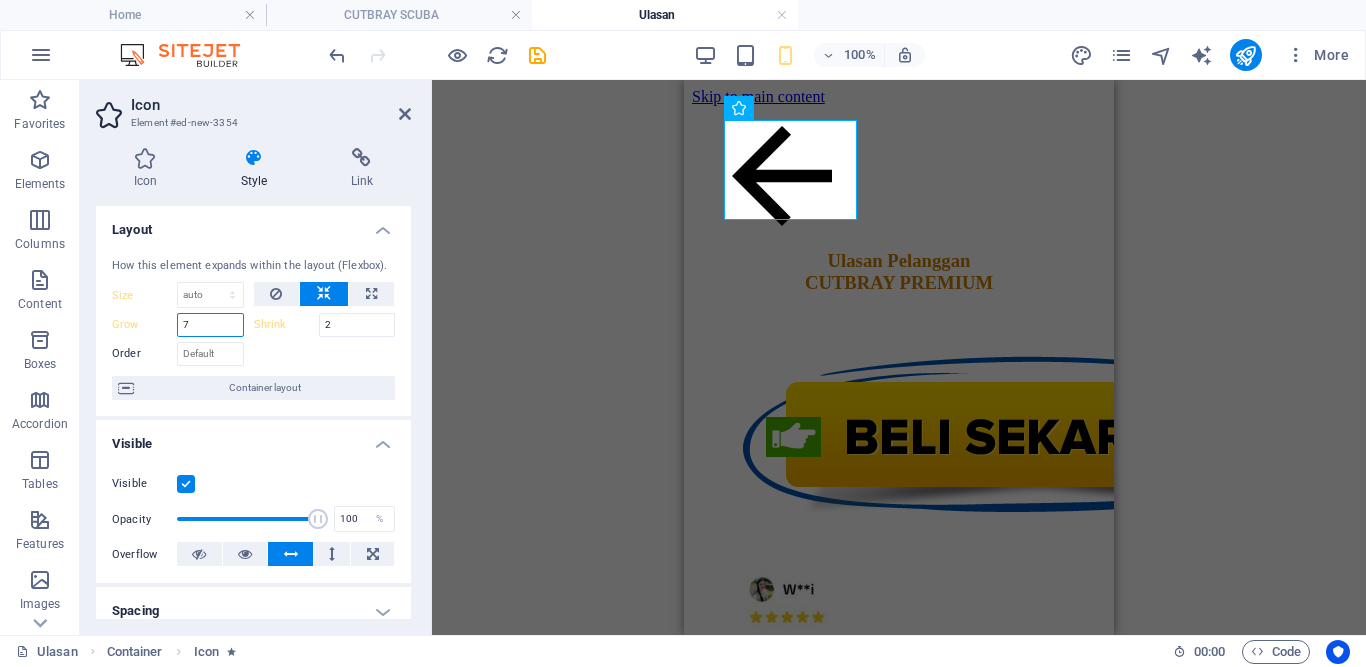 click on "7" at bounding box center [210, 325] 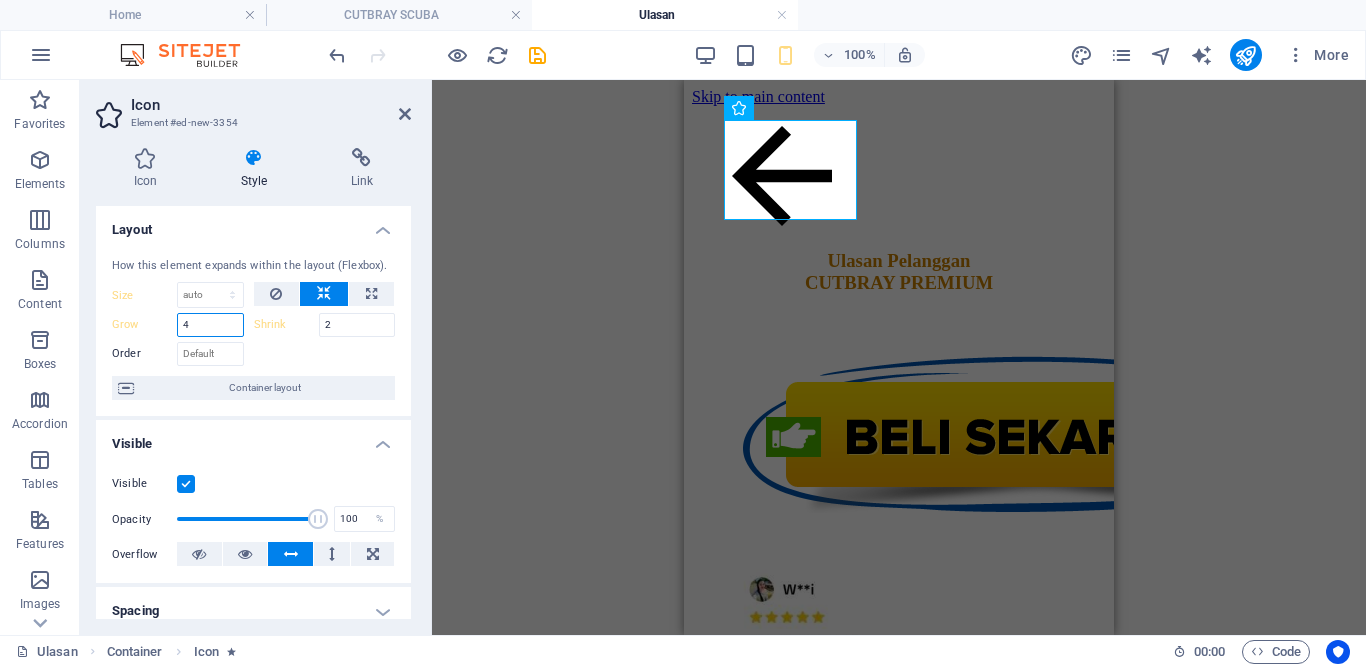 drag, startPoint x: 191, startPoint y: 326, endPoint x: 174, endPoint y: 324, distance: 17.117243 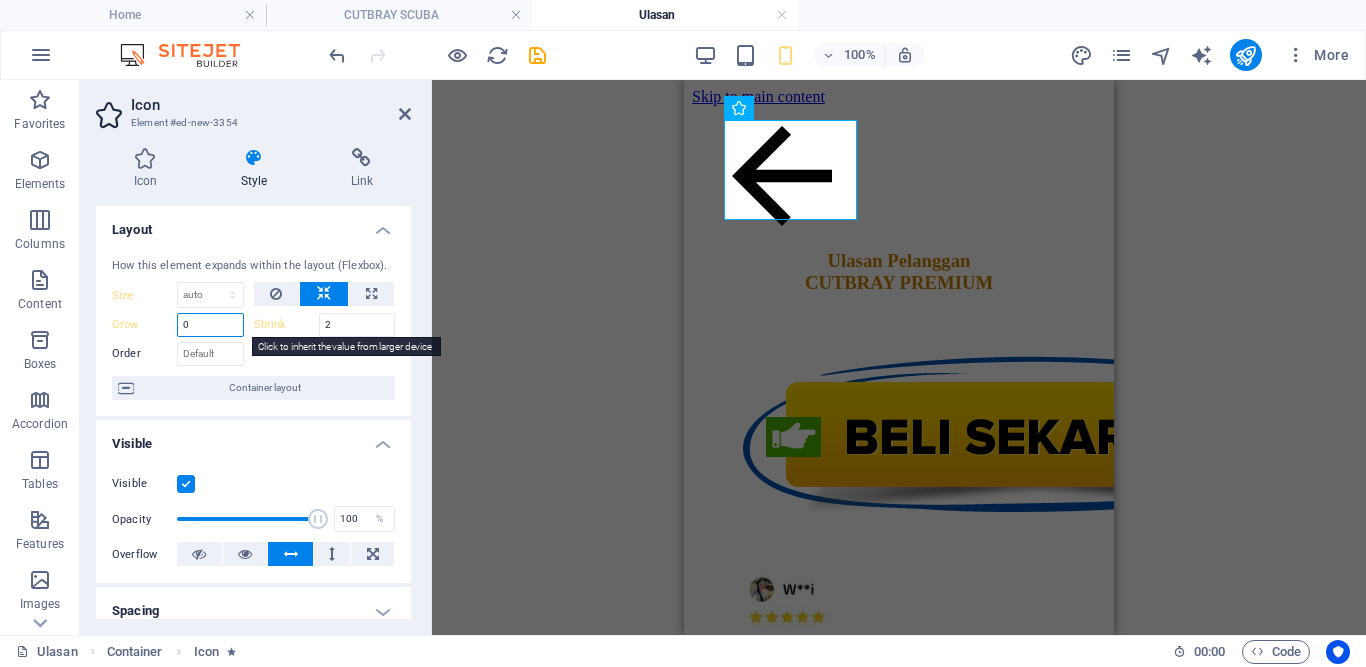 type on "0" 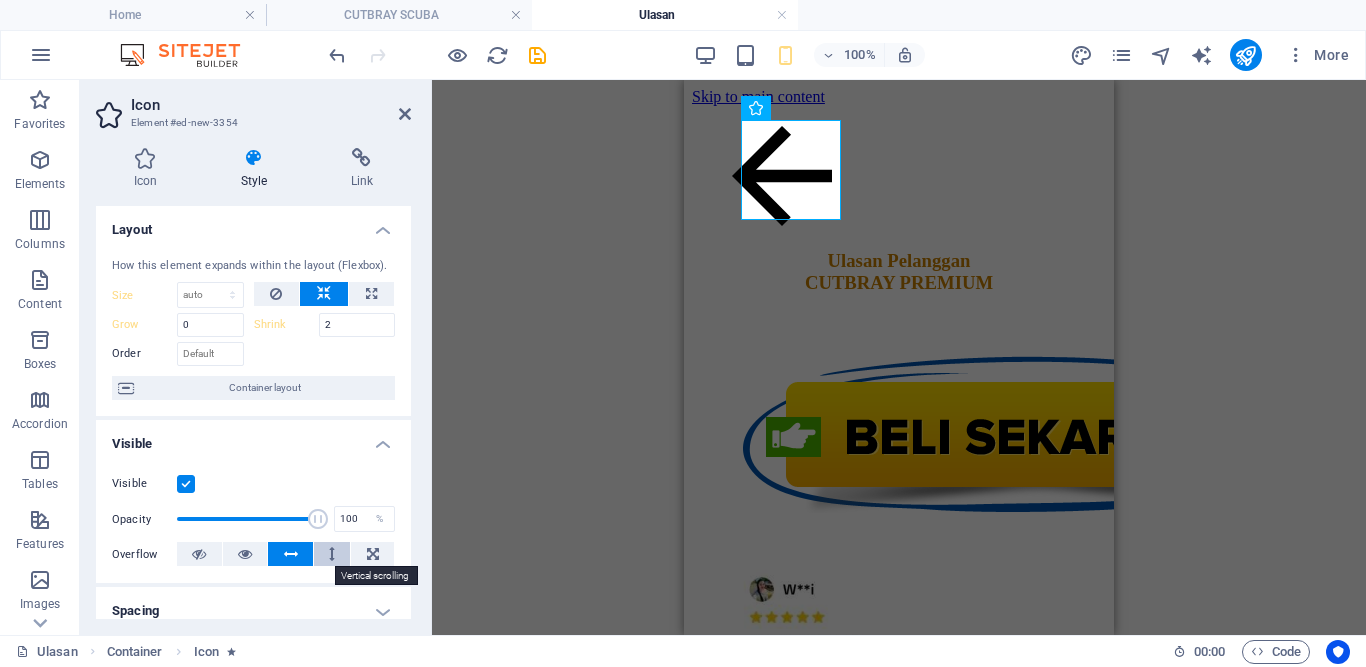 click at bounding box center (332, 554) 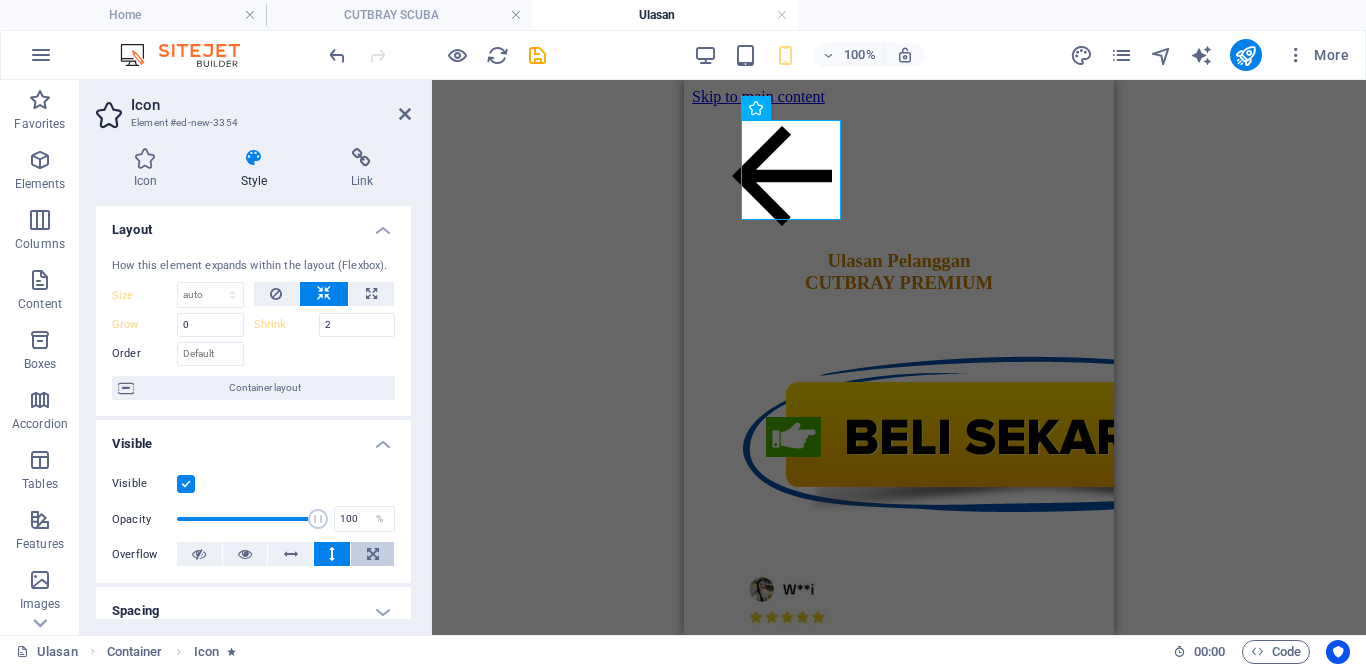 click at bounding box center (372, 554) 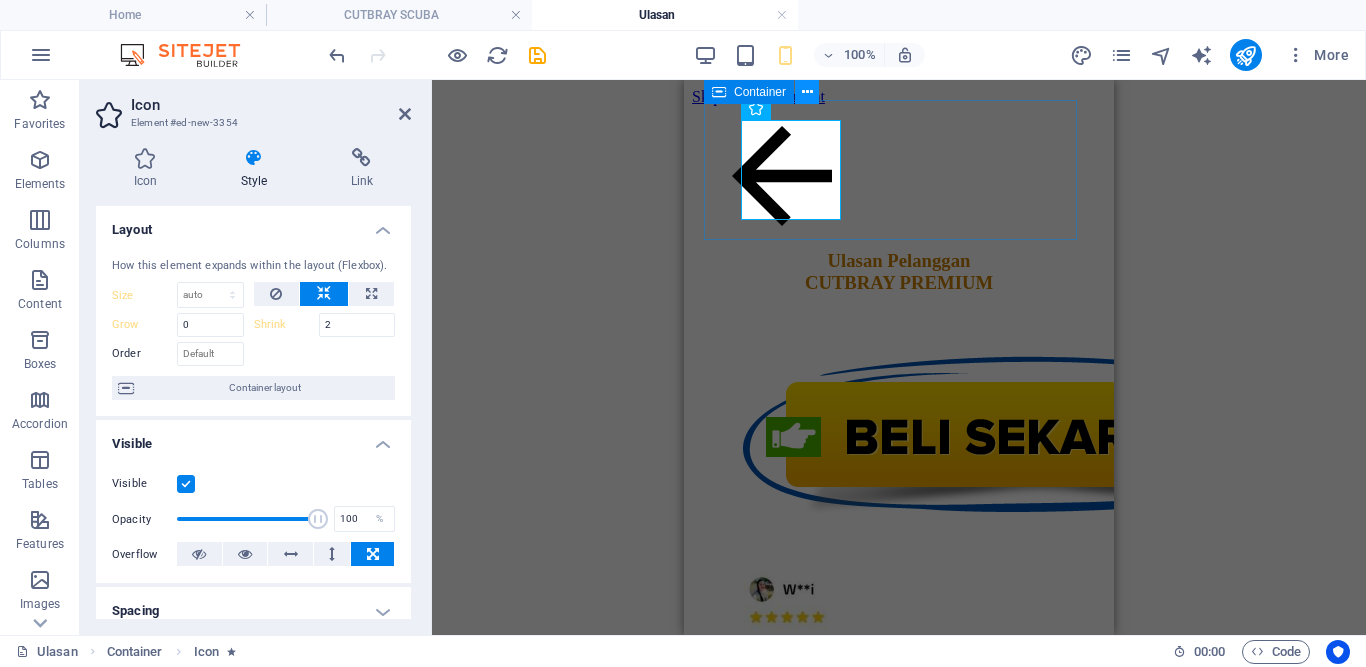 click at bounding box center (807, 92) 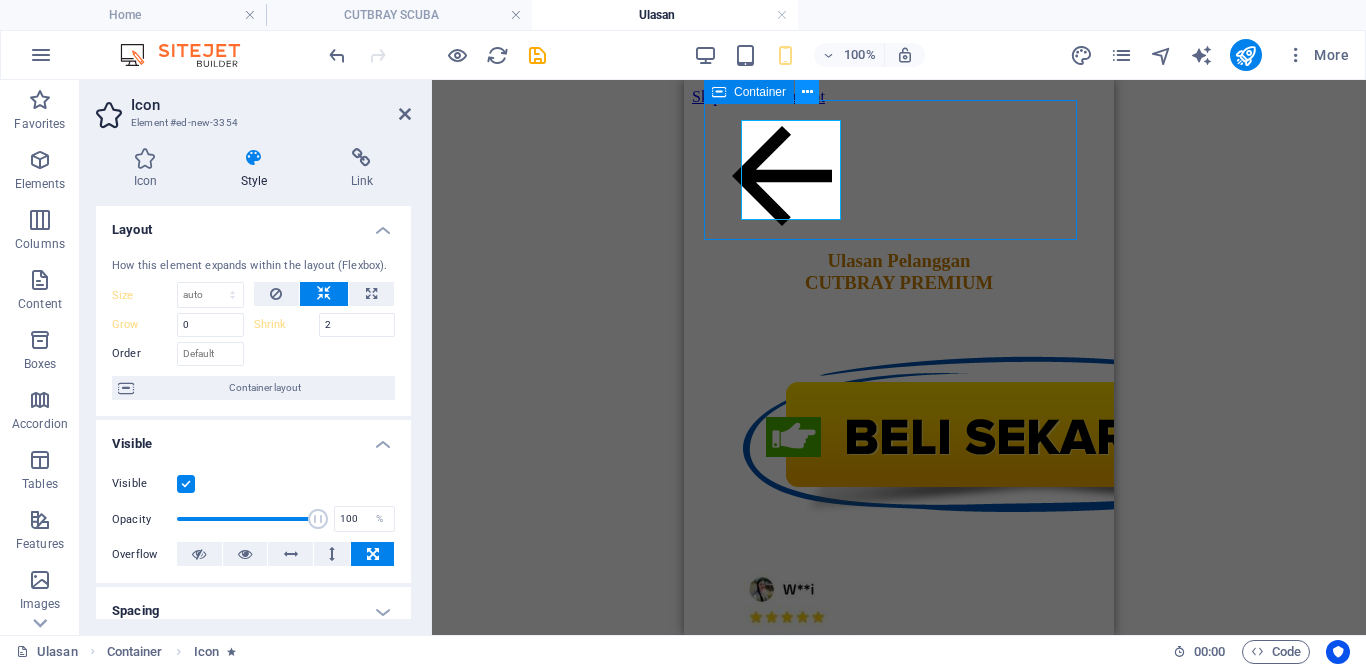 click at bounding box center [807, 92] 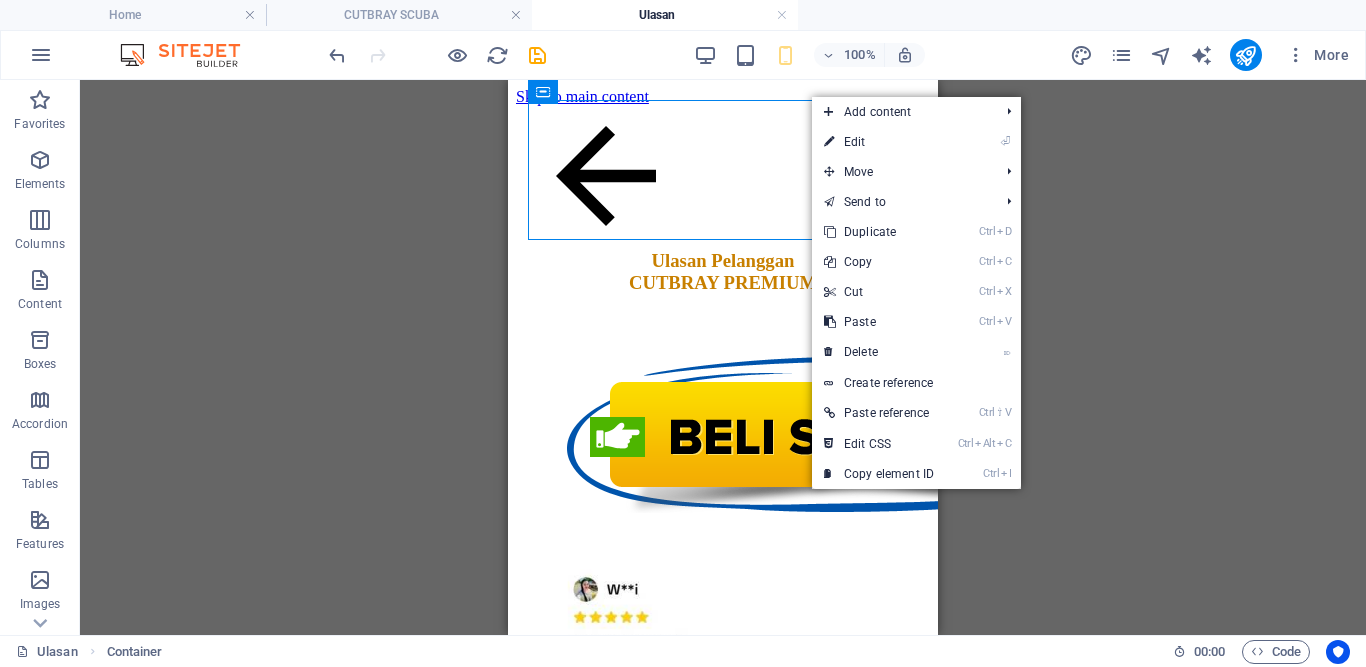 click on "Ulasan Pelanggan CUTBRAY PREMIUM galery@xhamimura.store   |  Legal Notice  |  Privacy Policy  I @Xhamimura-2025" at bounding box center (723, 2945) 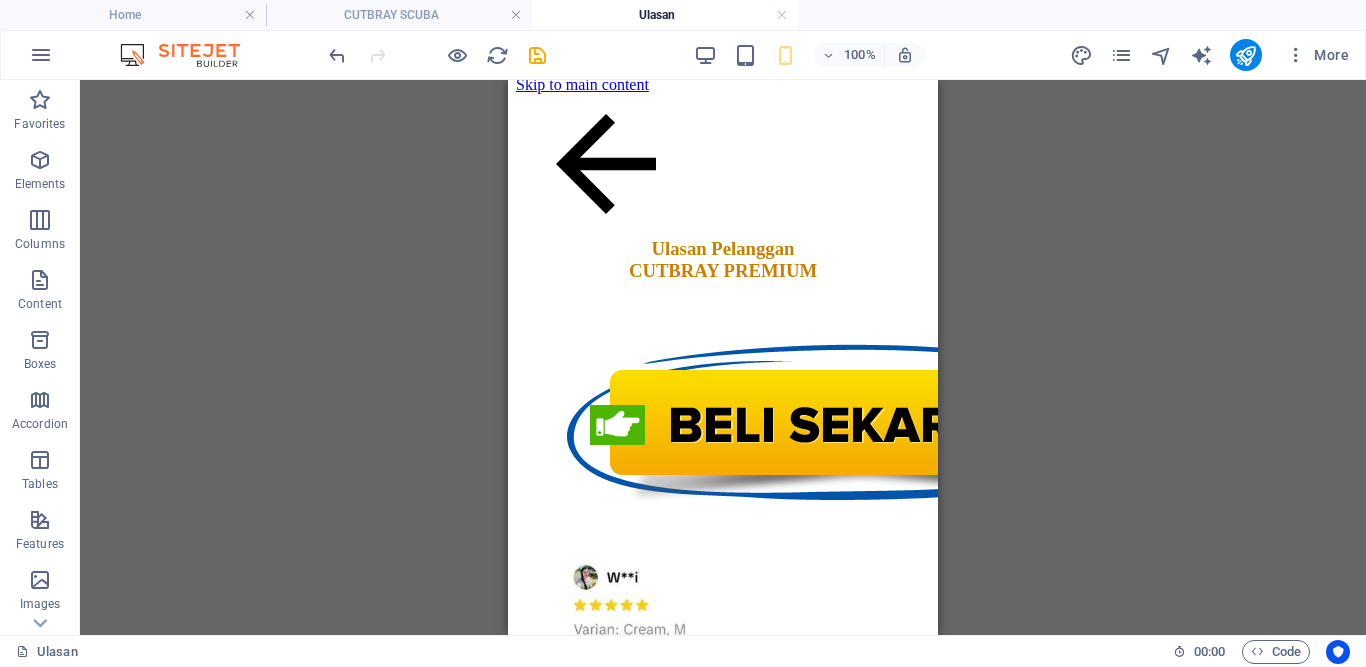 scroll, scrollTop: 0, scrollLeft: 0, axis: both 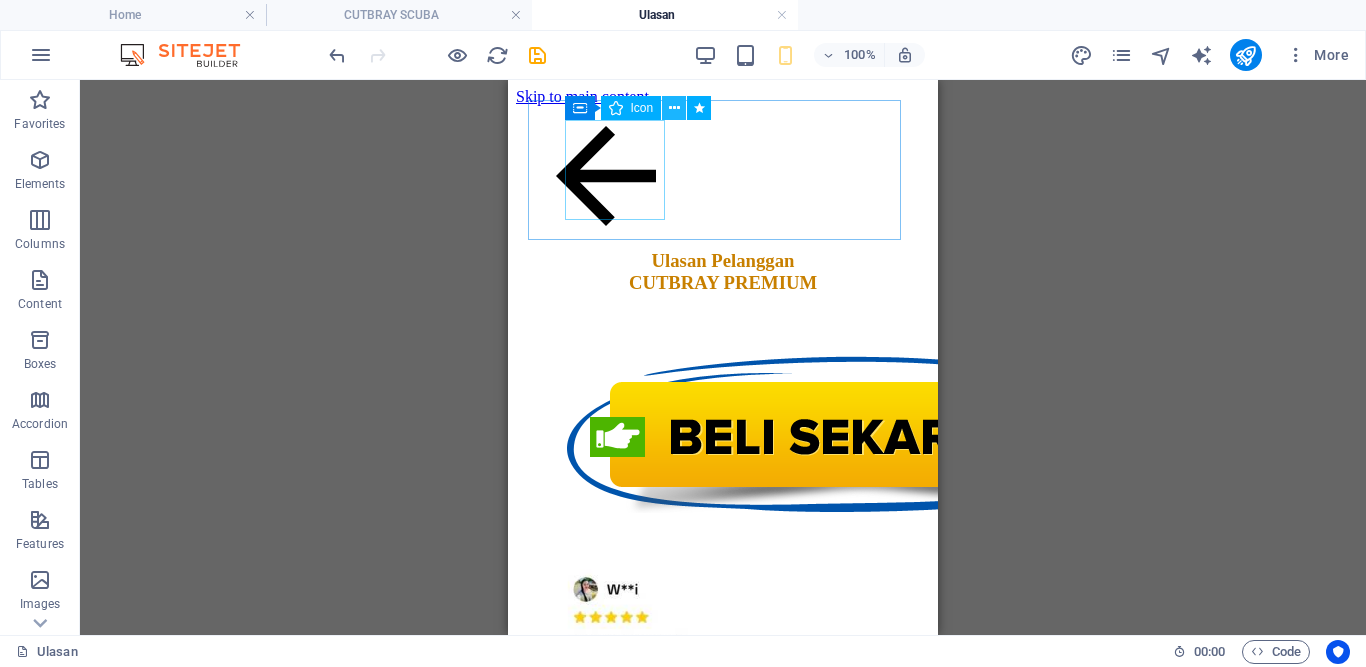click at bounding box center (674, 108) 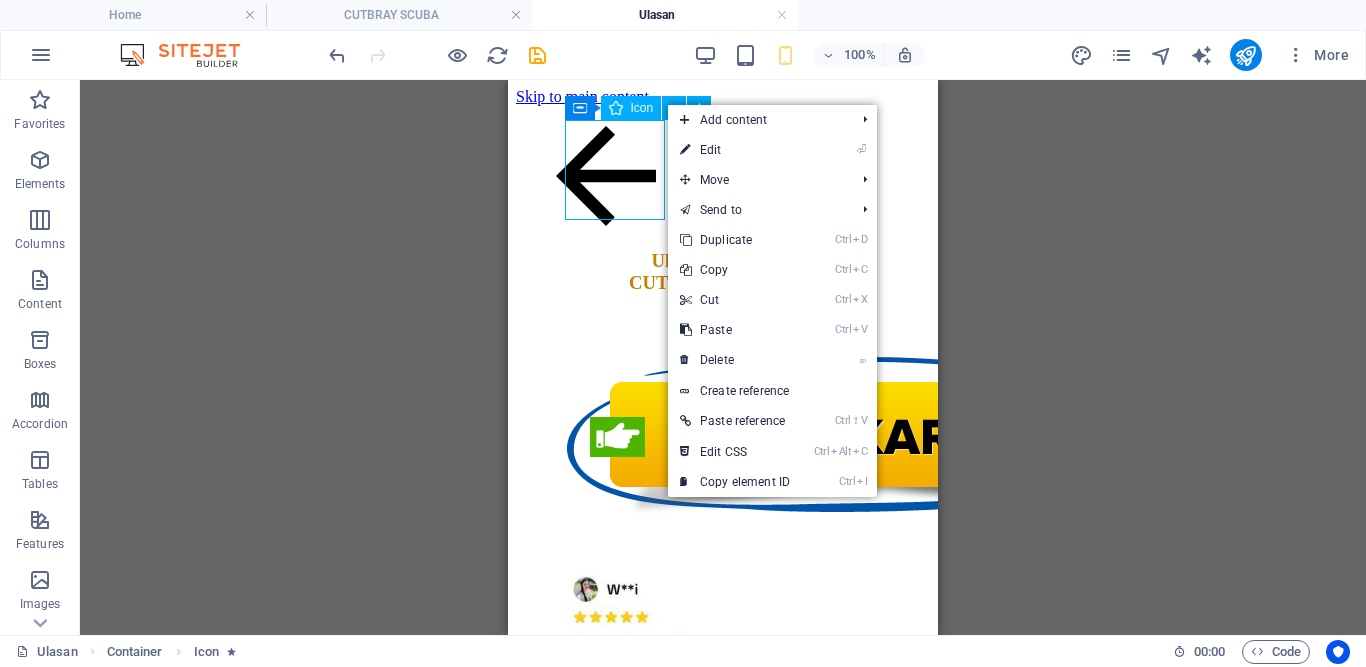 click on "Icon" at bounding box center (642, 108) 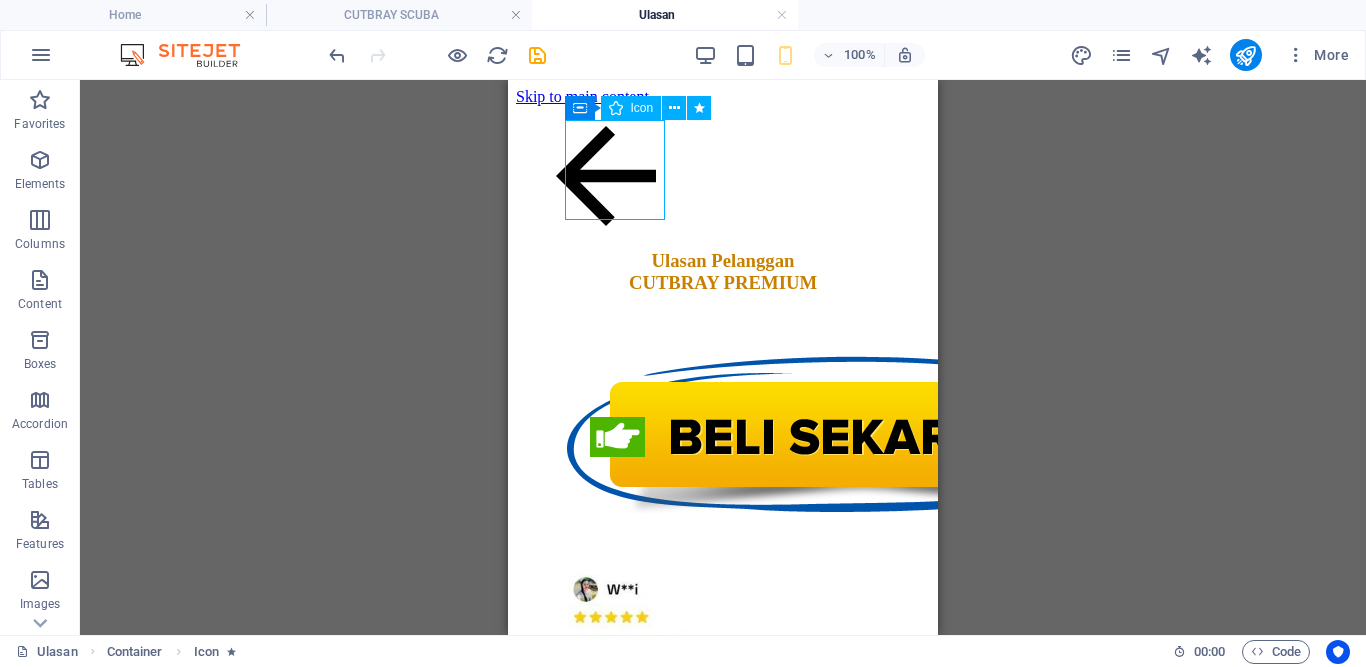 click on "Icon" at bounding box center [642, 108] 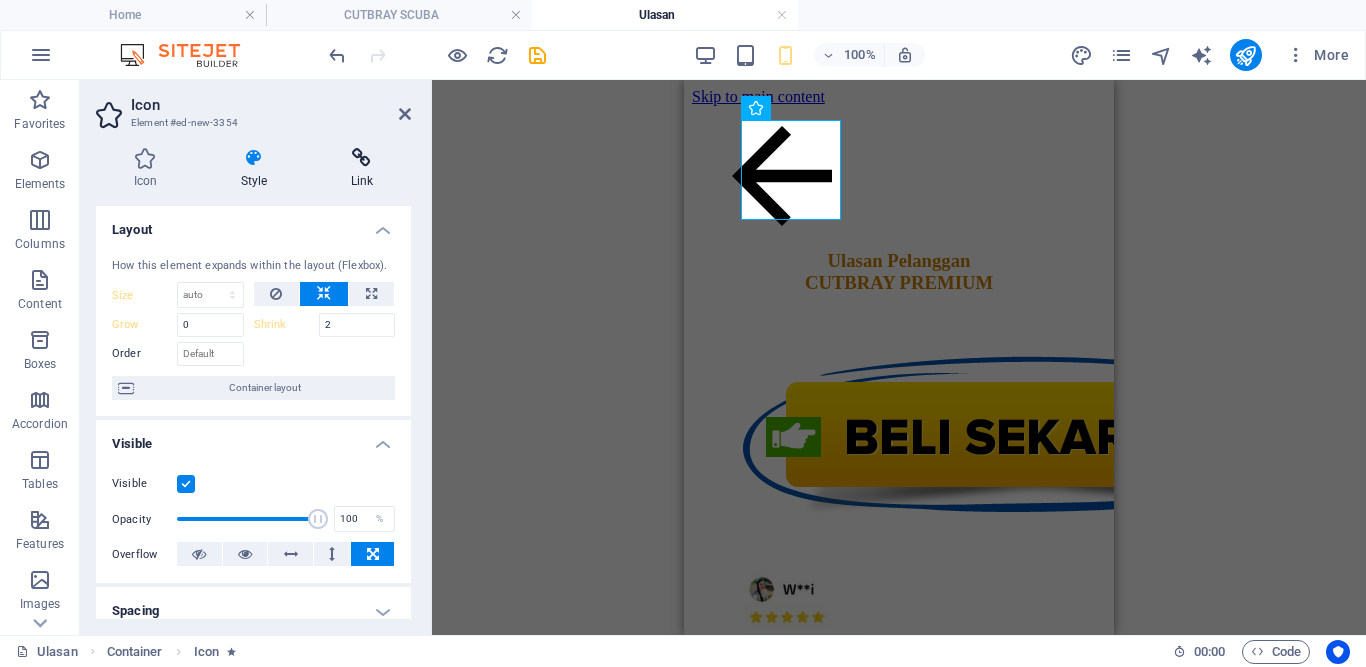 click on "Link" at bounding box center (362, 169) 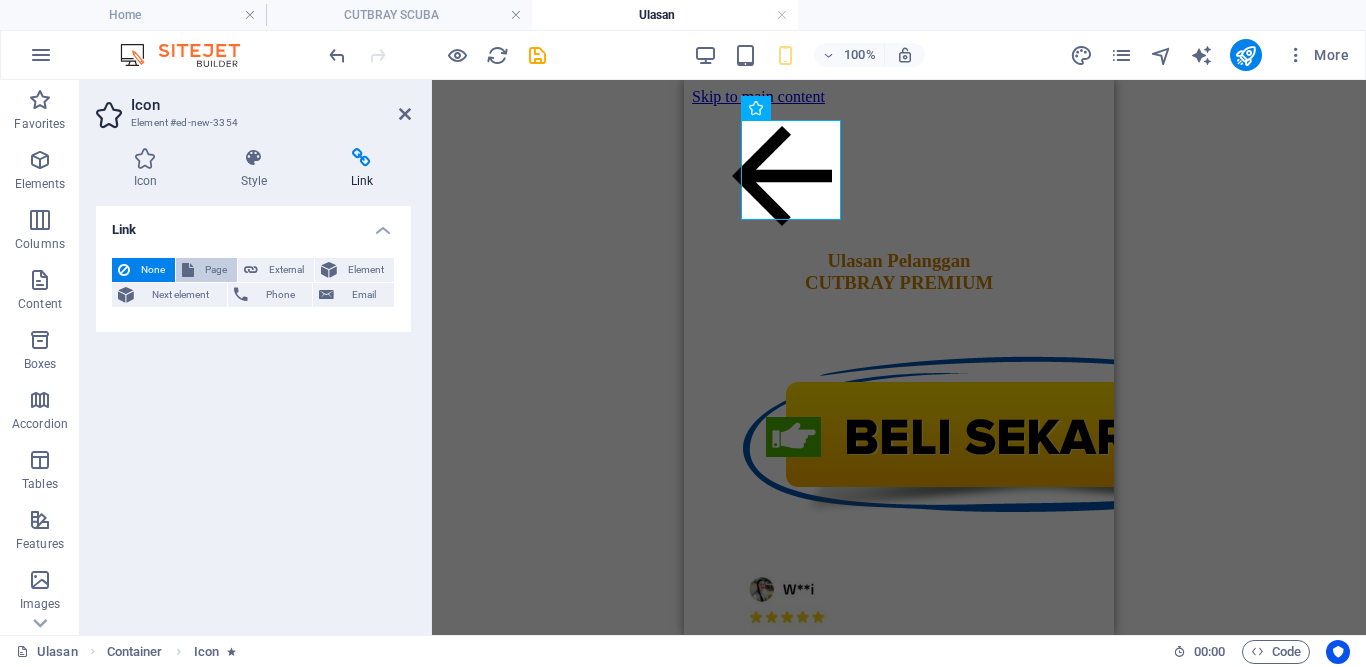 click on "Page" at bounding box center (215, 270) 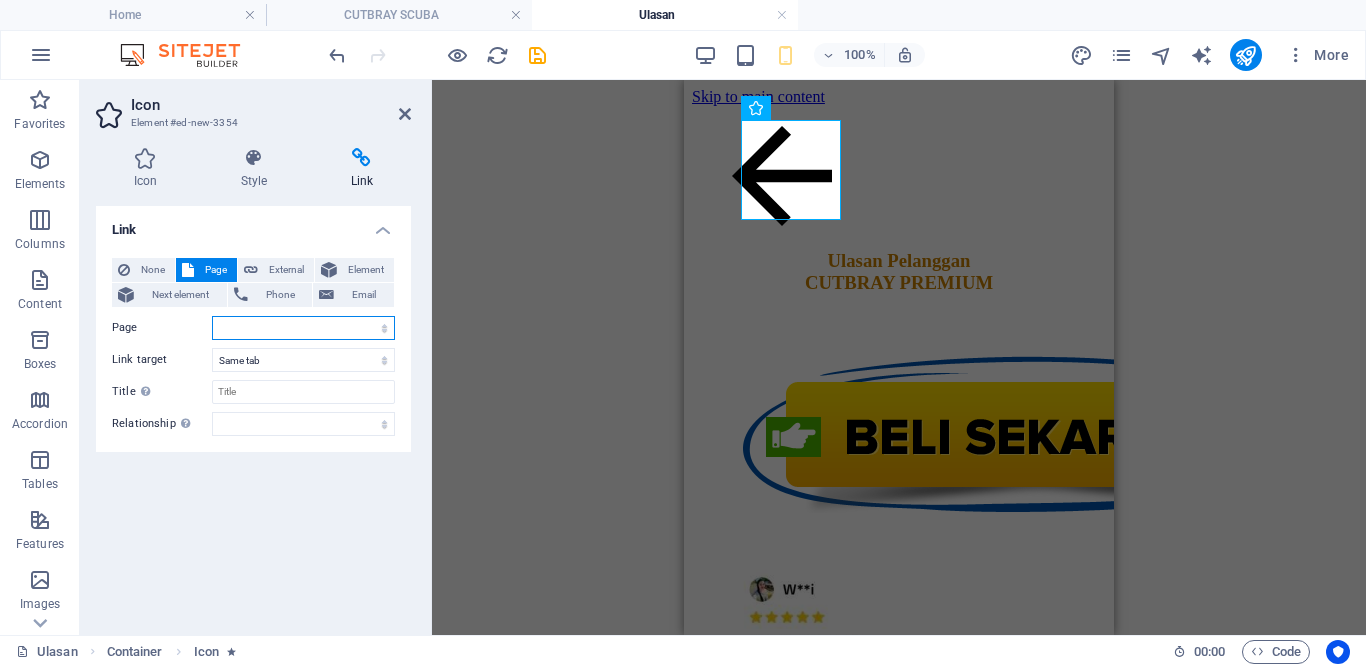click on "Home CUTBRAY SCUBA Legal Notice Privacy Order Ulasan" at bounding box center (303, 328) 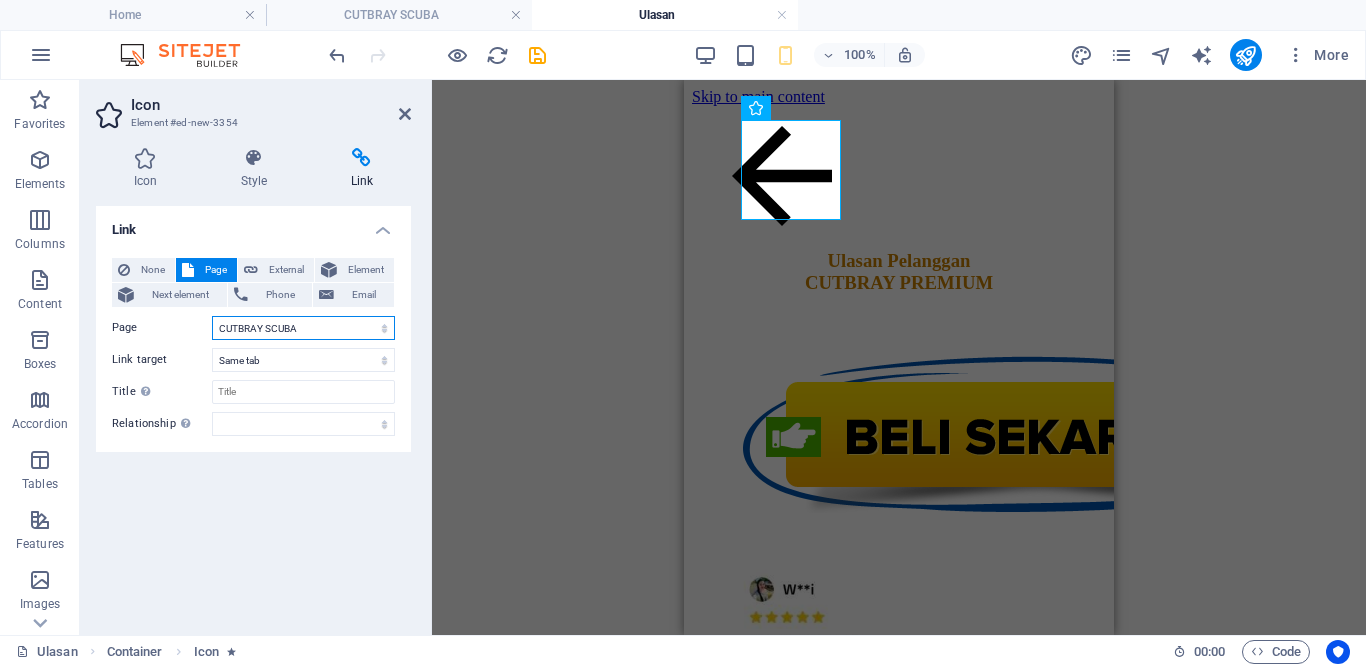 click on "Home CUTBRAY SCUBA Legal Notice Privacy Order Ulasan" at bounding box center (303, 328) 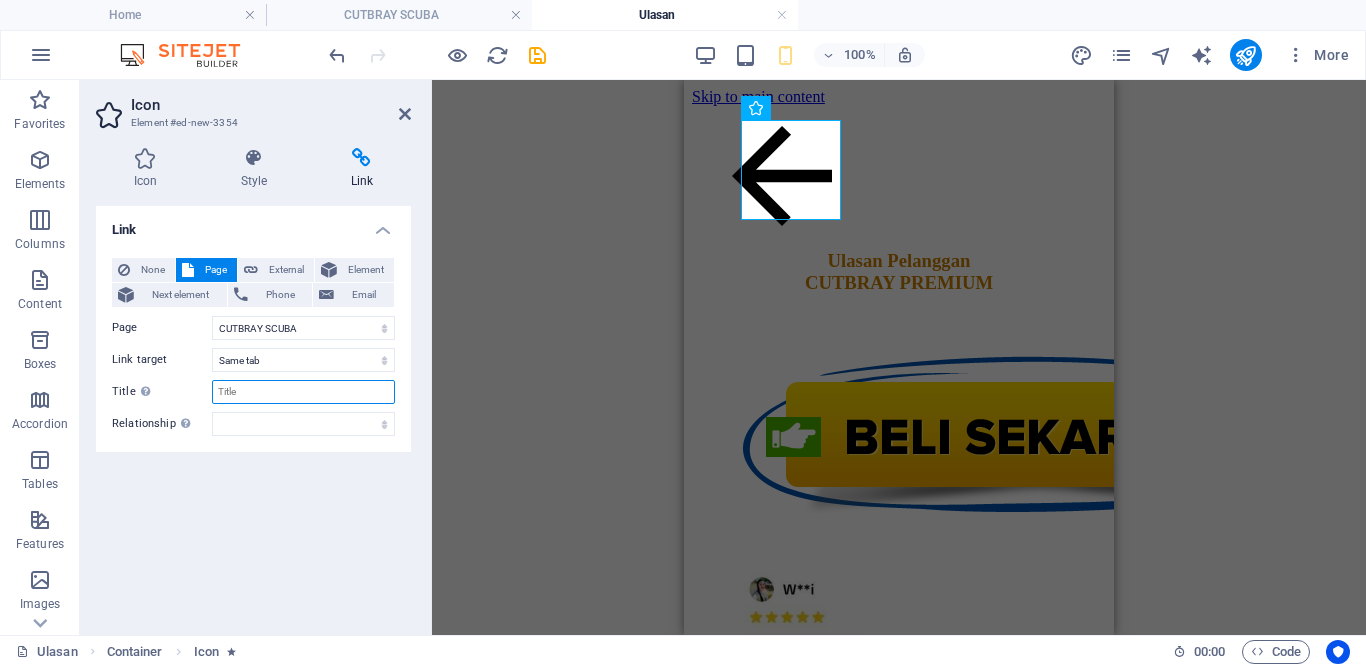 click on "Title Additional link description, should not be the same as the link text. The title is most often shown as a tooltip text when the mouse moves over the element. Leave empty if uncertain." at bounding box center (303, 392) 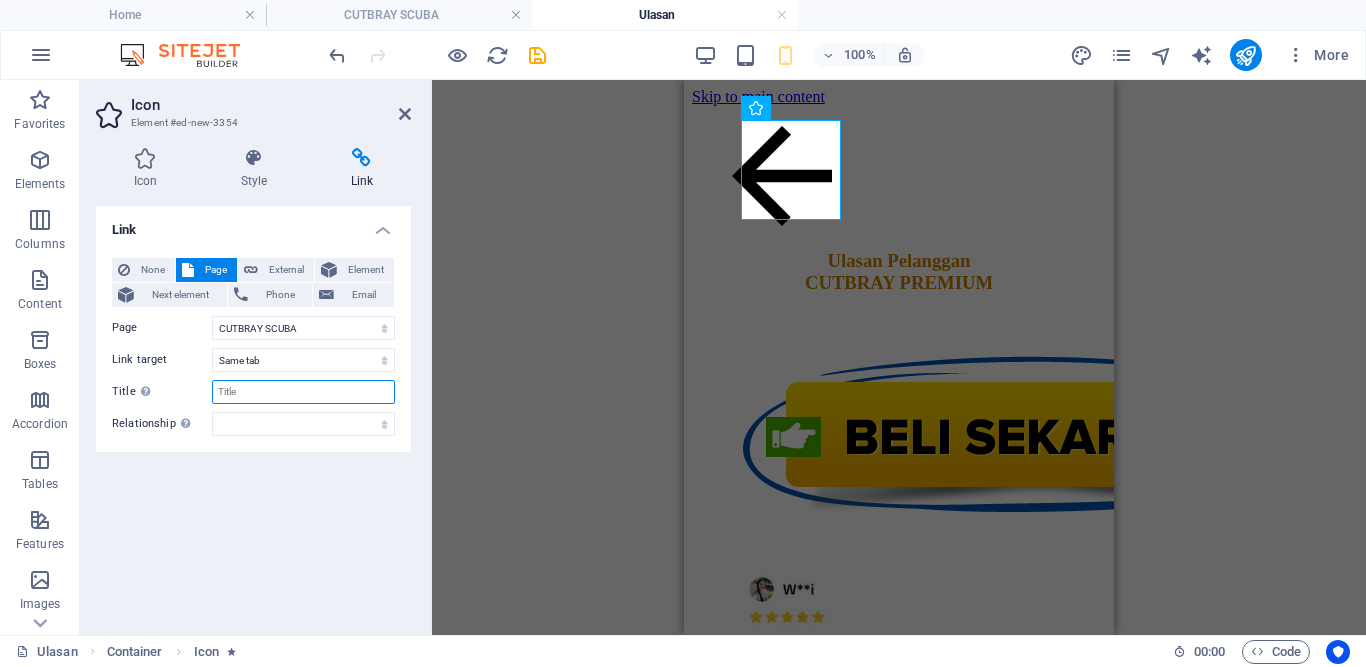 click on "Title Additional link description, should not be the same as the link text. The title is most often shown as a tooltip text when the mouse moves over the element. Leave empty if uncertain." at bounding box center (303, 392) 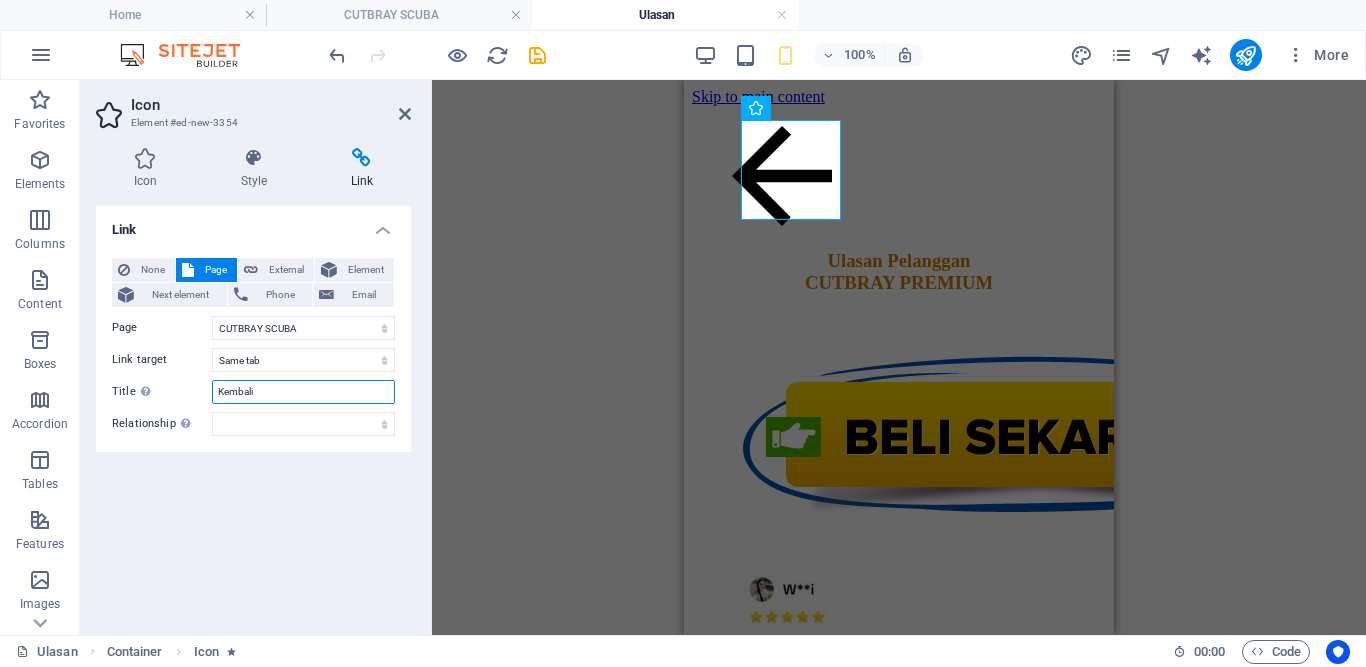 type on "Kembali" 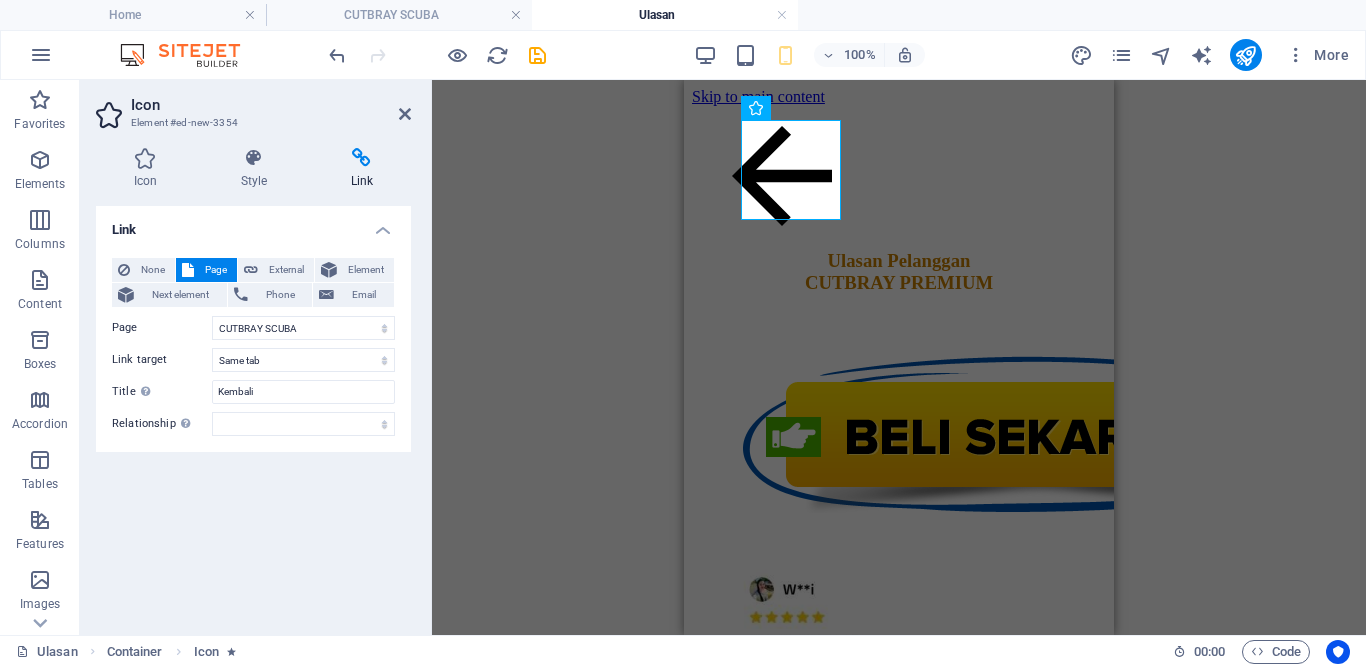 click on "Link None Page External Element Next element Phone Email Page Home CUTBRAY SCUBA Legal Notice Privacy Order Ulasan Element
URL Phone Email Link target New tab Same tab Overlay Title Additional link description, should not be the same as the link text. The title is most often shown as a tooltip text when the mouse moves over the element. Leave empty if uncertain. Kembali Relationship Sets the  relationship of this link to the link target . For example, the value "nofollow" instructs search engines not to follow the link. Can be left empty. alternate author bookmark external help license next nofollow noreferrer noopener prev search tag" at bounding box center (253, 412) 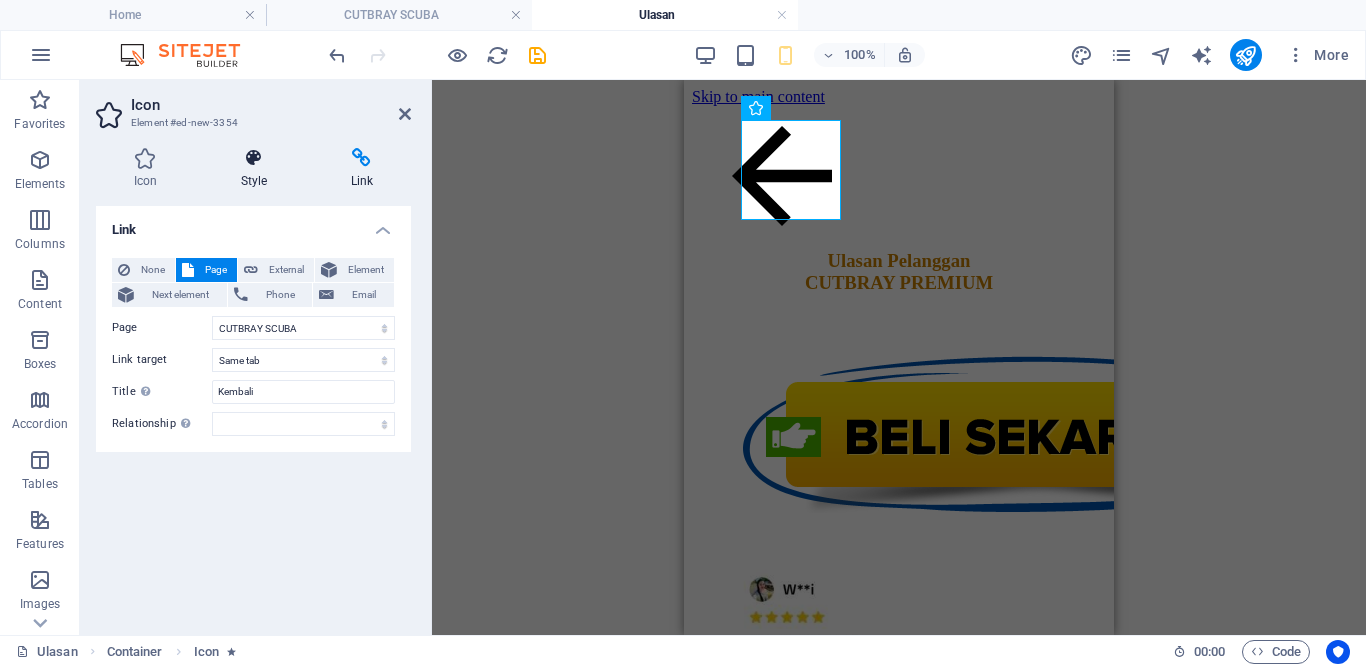 drag, startPoint x: 223, startPoint y: 160, endPoint x: 237, endPoint y: 182, distance: 26.076809 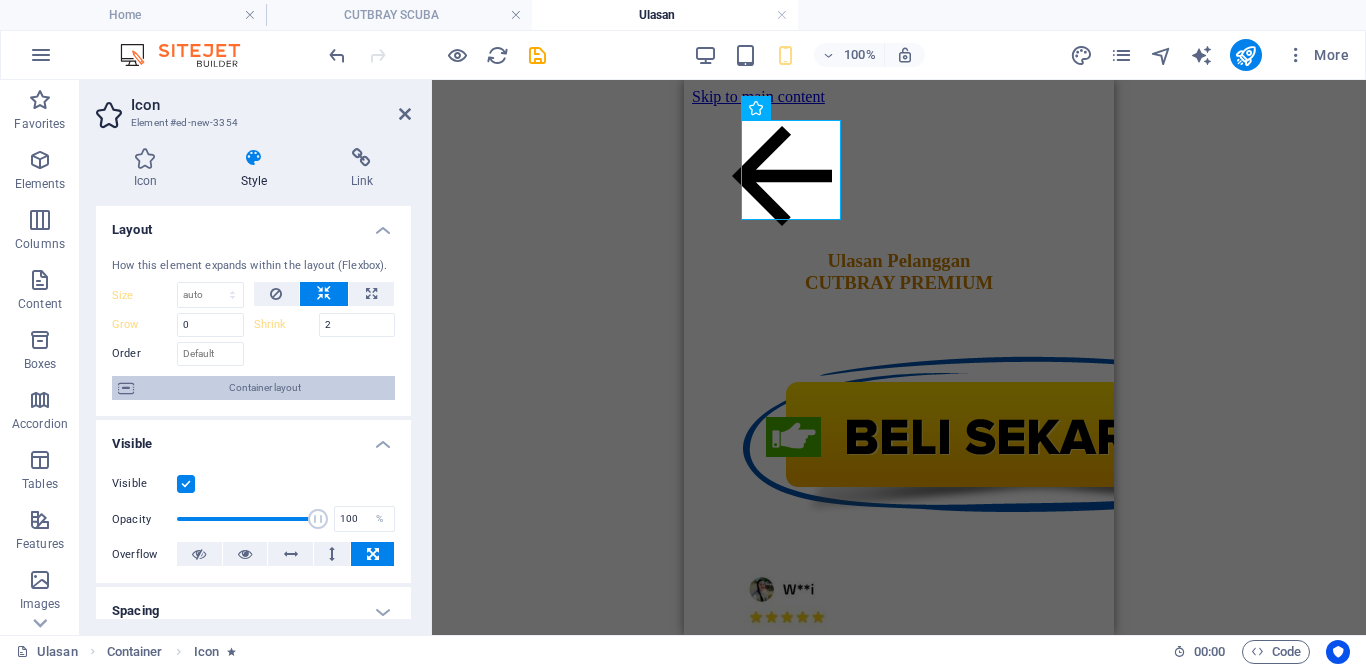 click on "Container layout" at bounding box center (264, 388) 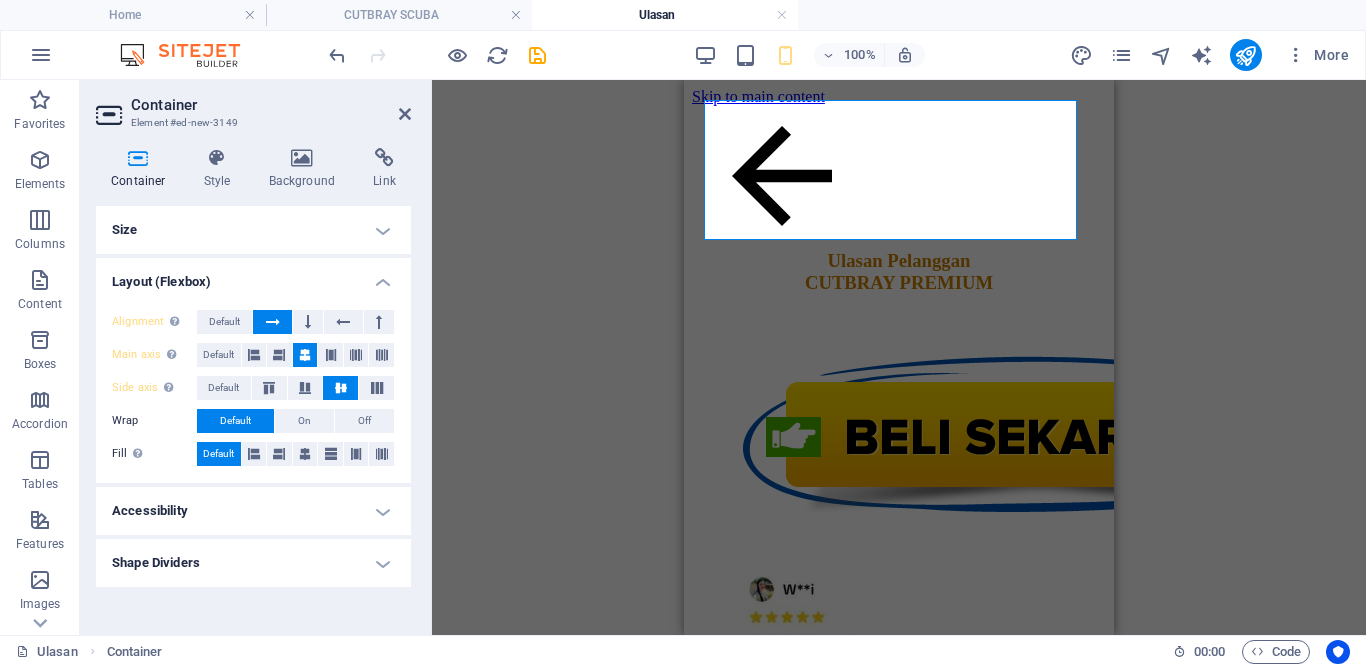 click on "Shape Dividers" at bounding box center (253, 563) 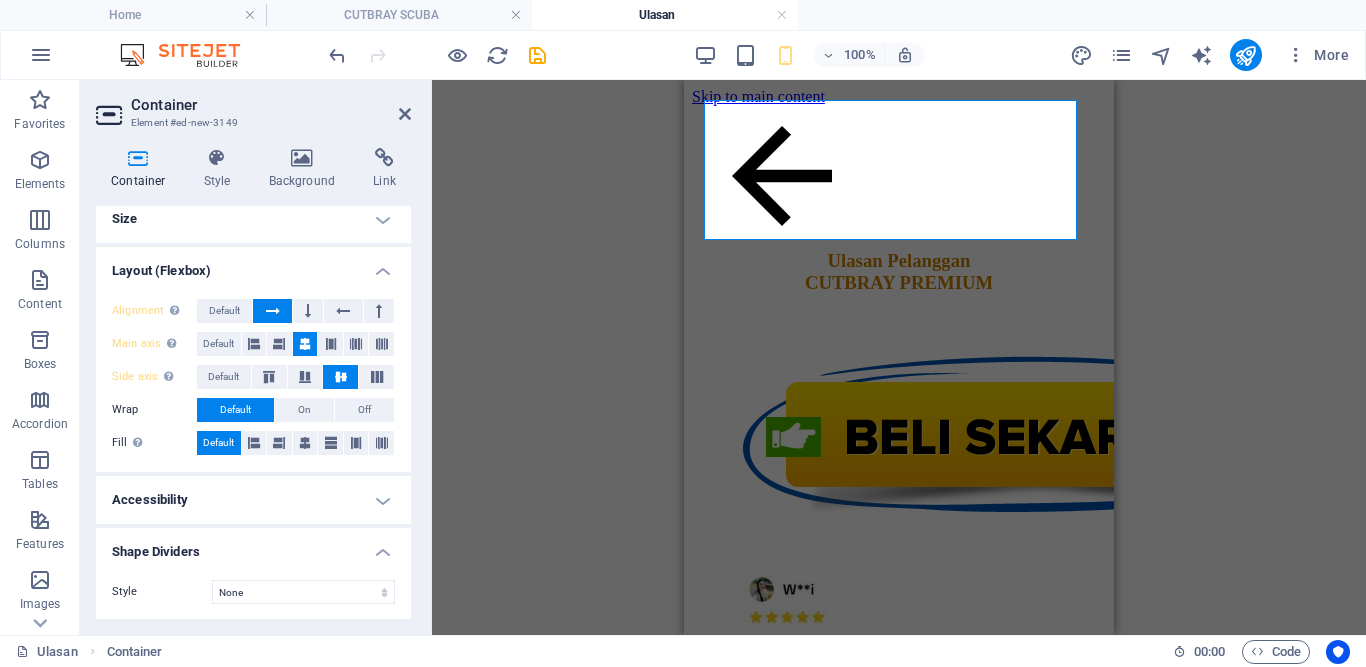 scroll, scrollTop: 12, scrollLeft: 0, axis: vertical 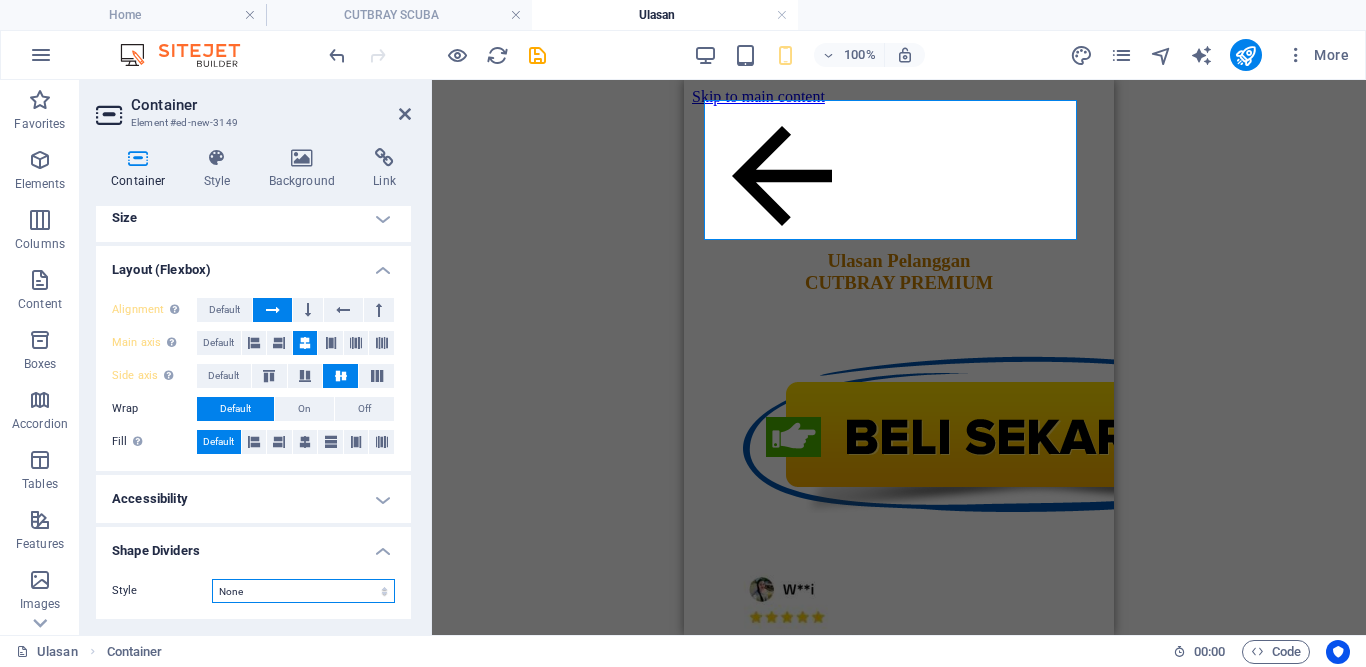 click on "None Triangle Square Diagonal Polygon 1 Polygon 2 Zigzag Multiple Zigzags Waves Multiple Waves Half Circle Circle Circle Shadow Blocks Hexagons Clouds Multiple Clouds Fan Pyramids Book Paint Drip Fire Shredded Paper Arrow" at bounding box center (303, 591) 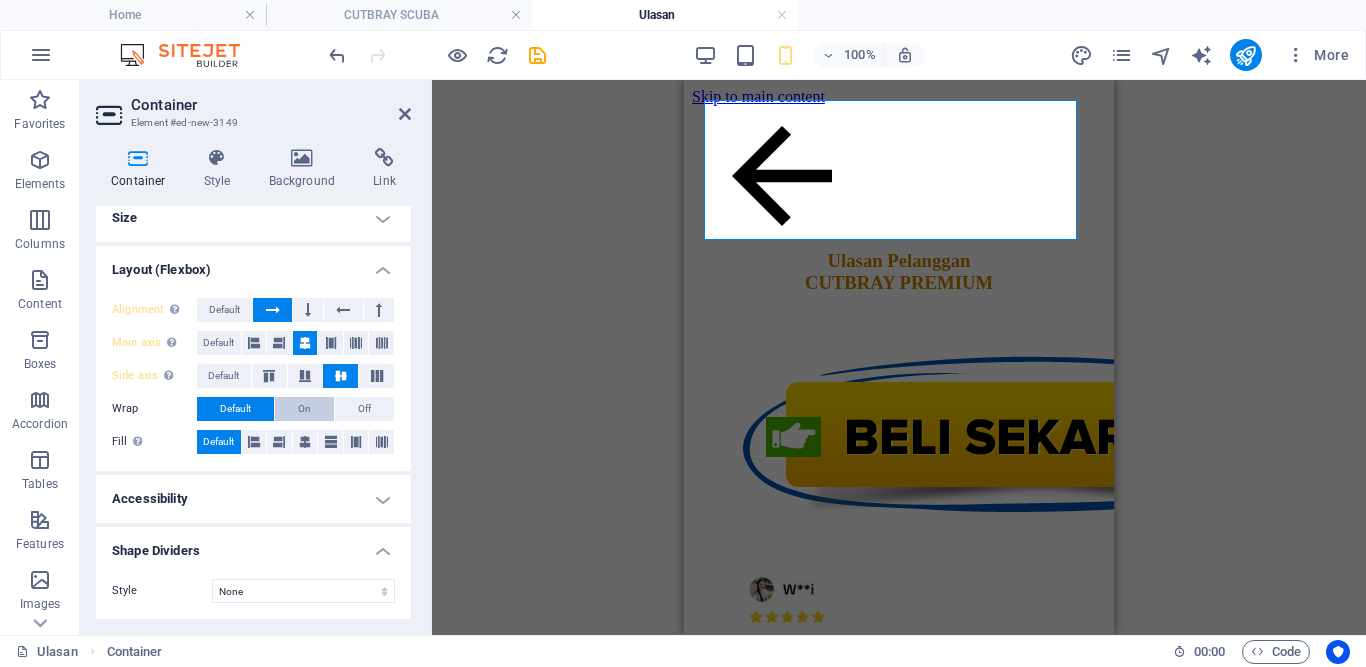 click on "On" at bounding box center (304, 409) 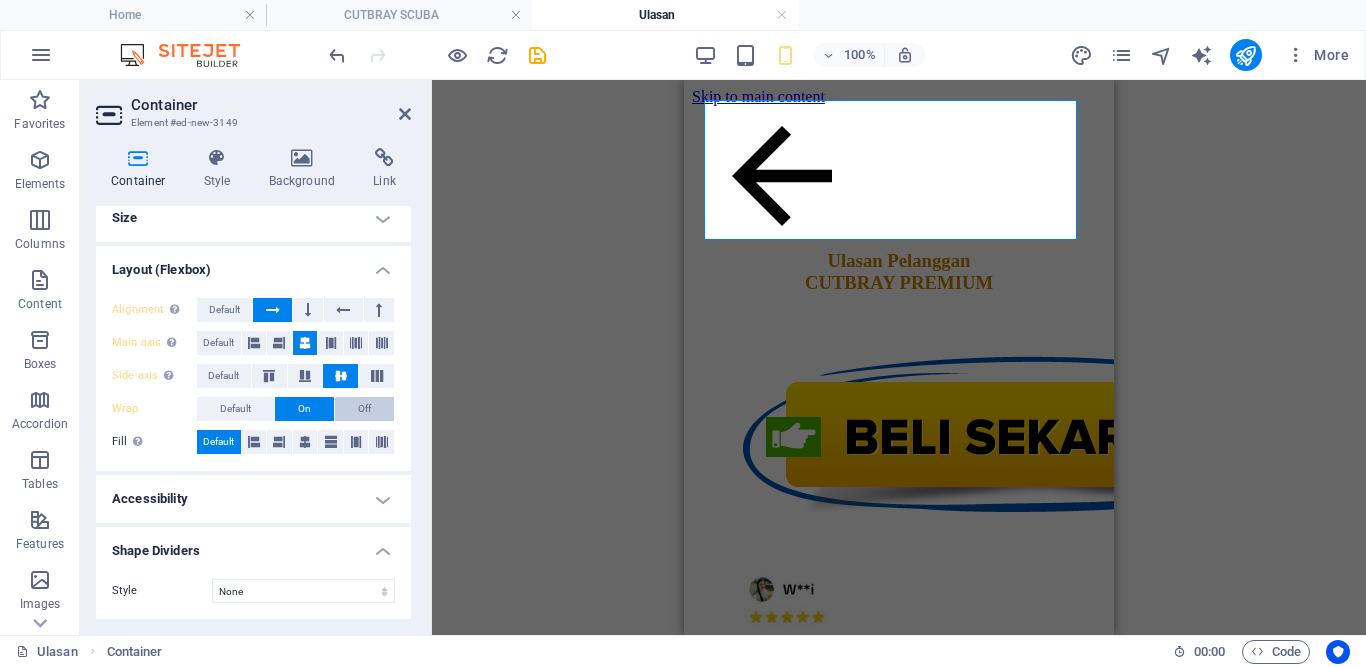 click on "Off" at bounding box center [364, 409] 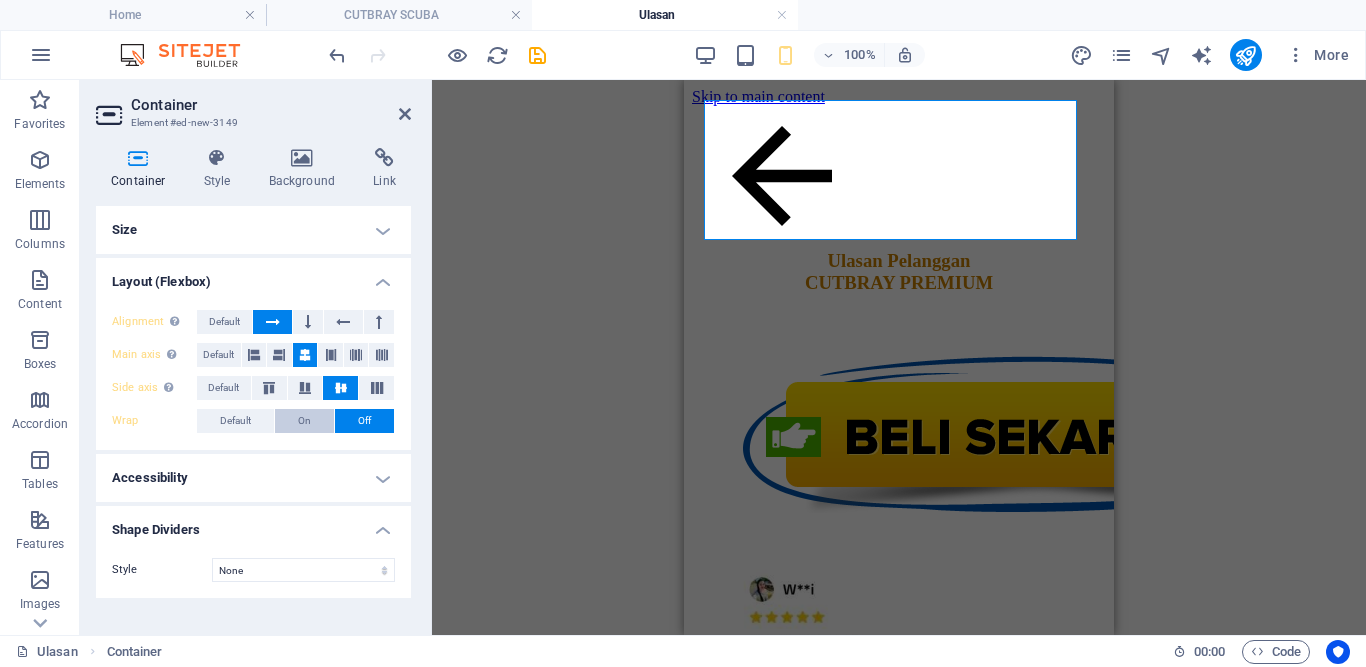 scroll, scrollTop: 0, scrollLeft: 0, axis: both 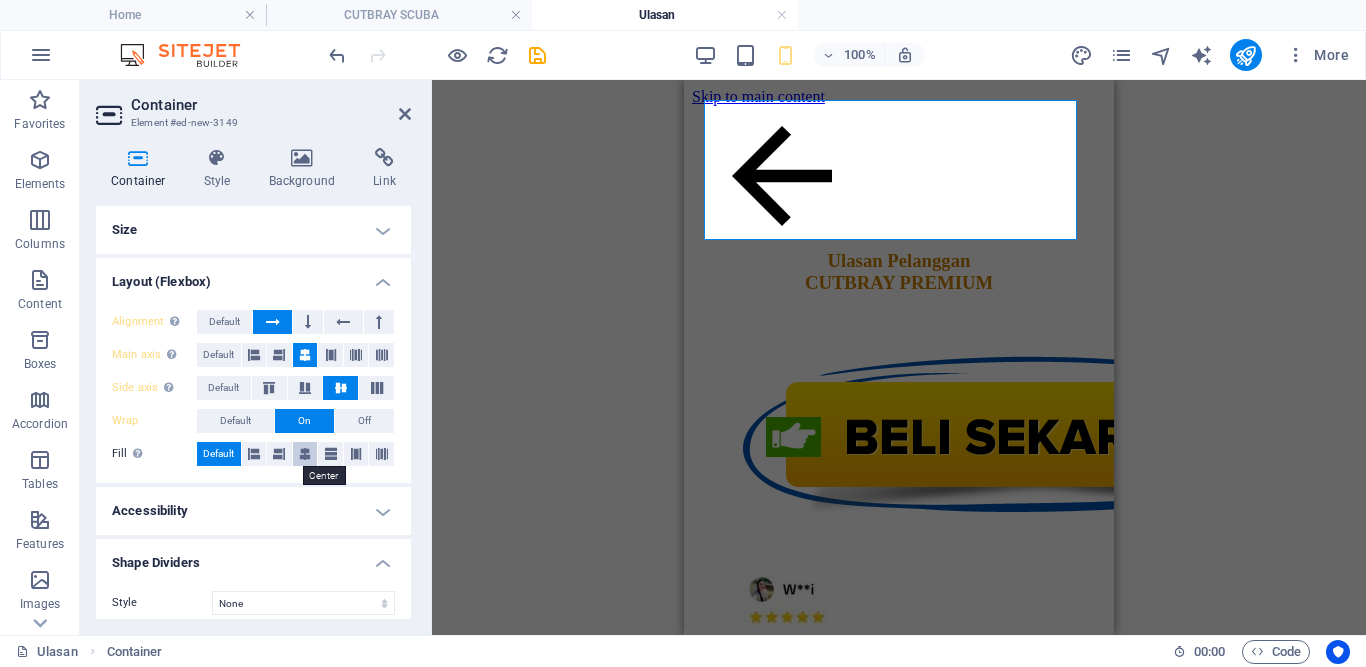 click at bounding box center (305, 454) 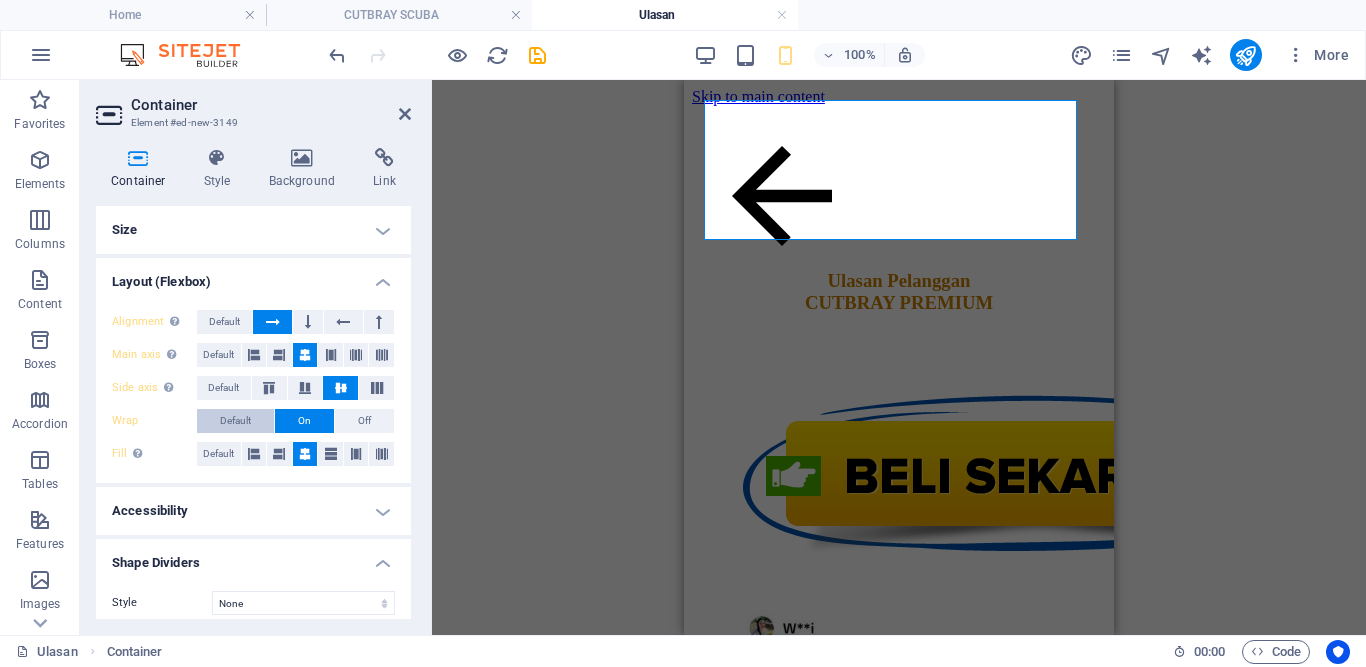 click on "Default" at bounding box center (235, 421) 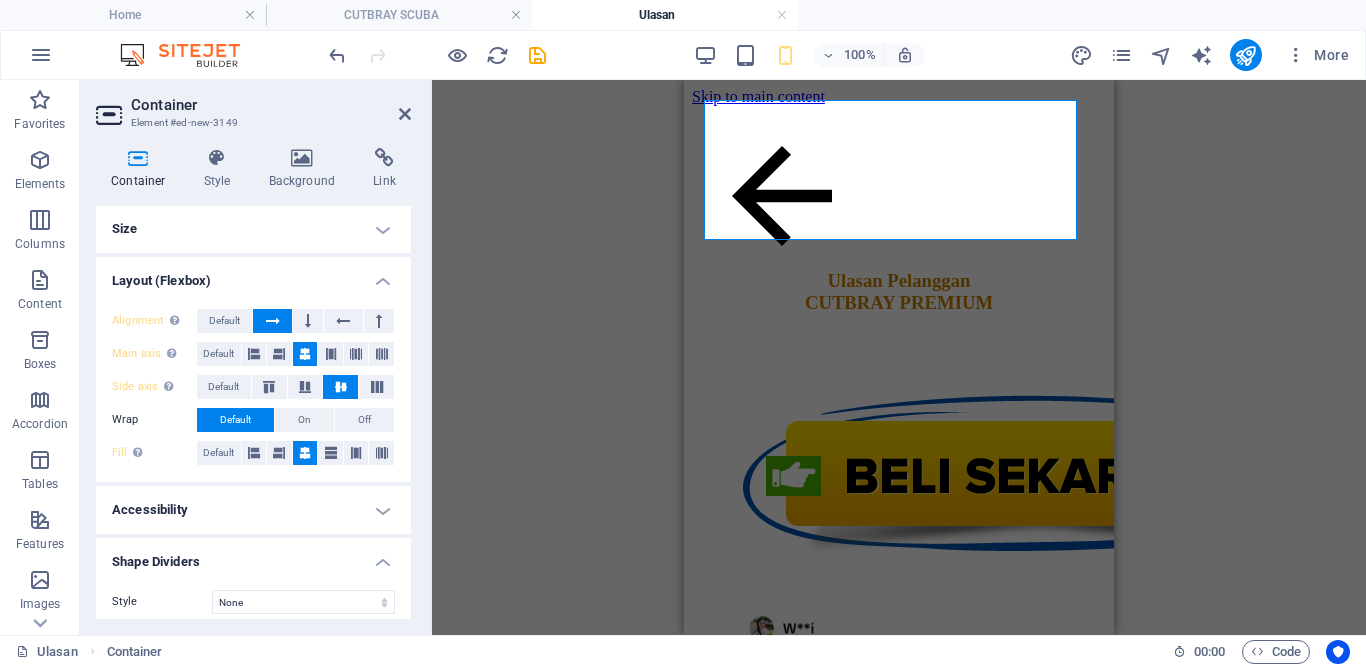 scroll, scrollTop: 0, scrollLeft: 0, axis: both 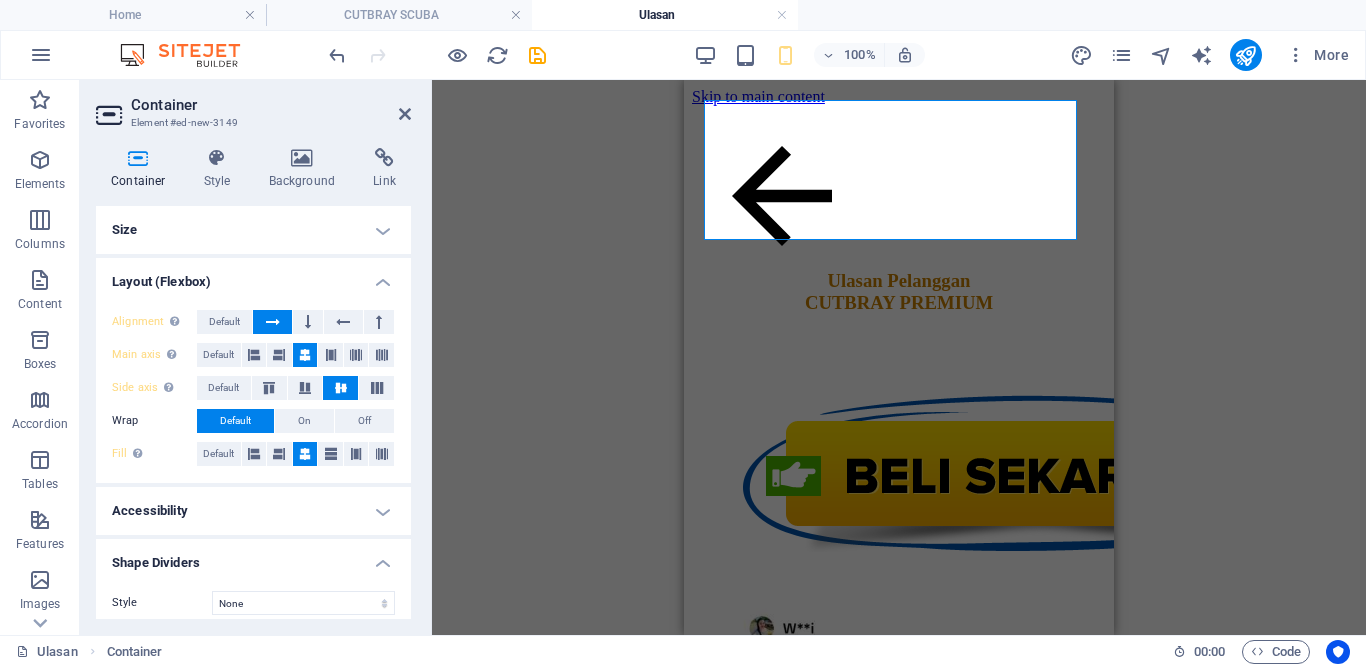 click on "Size" at bounding box center [253, 230] 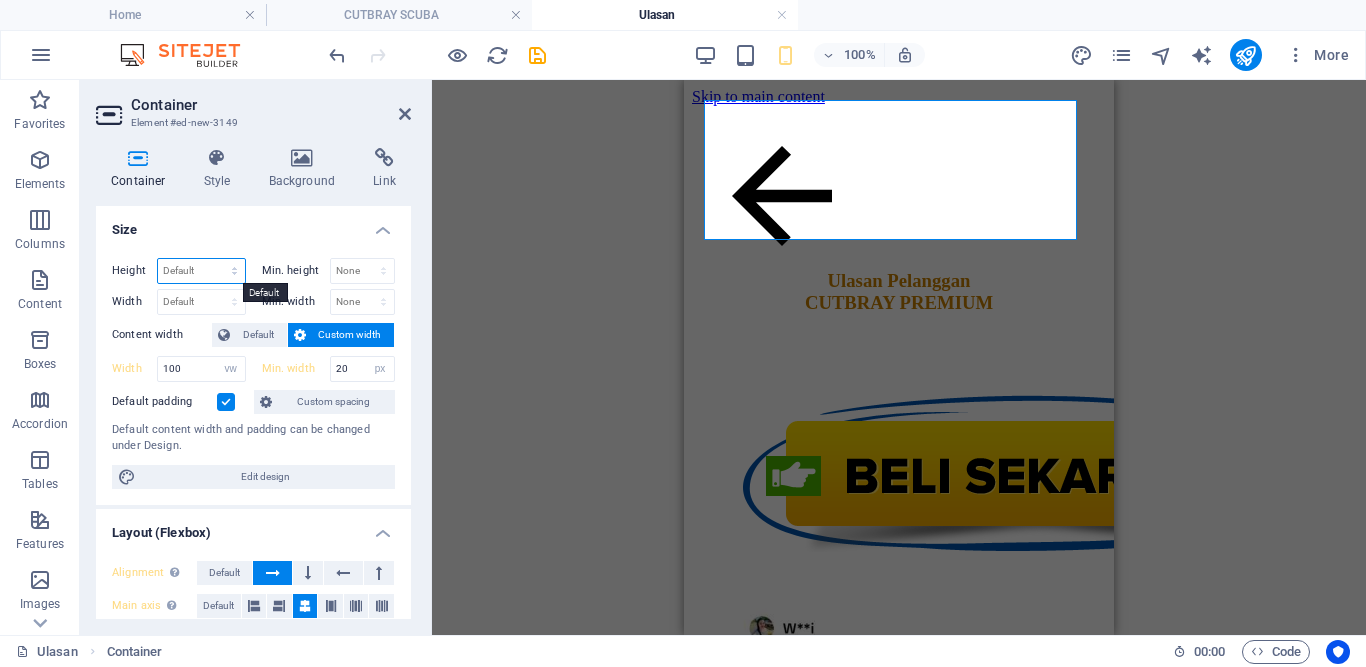 click on "Default px rem % vh vw" at bounding box center [201, 271] 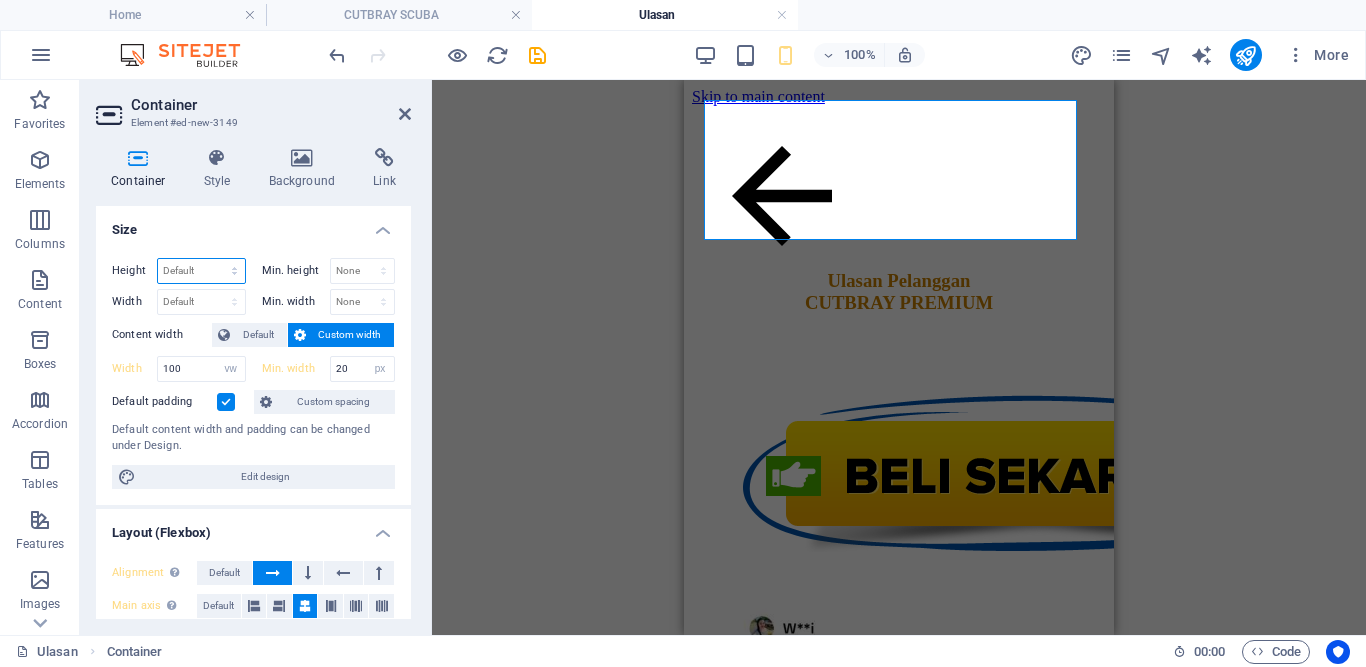 select on "px" 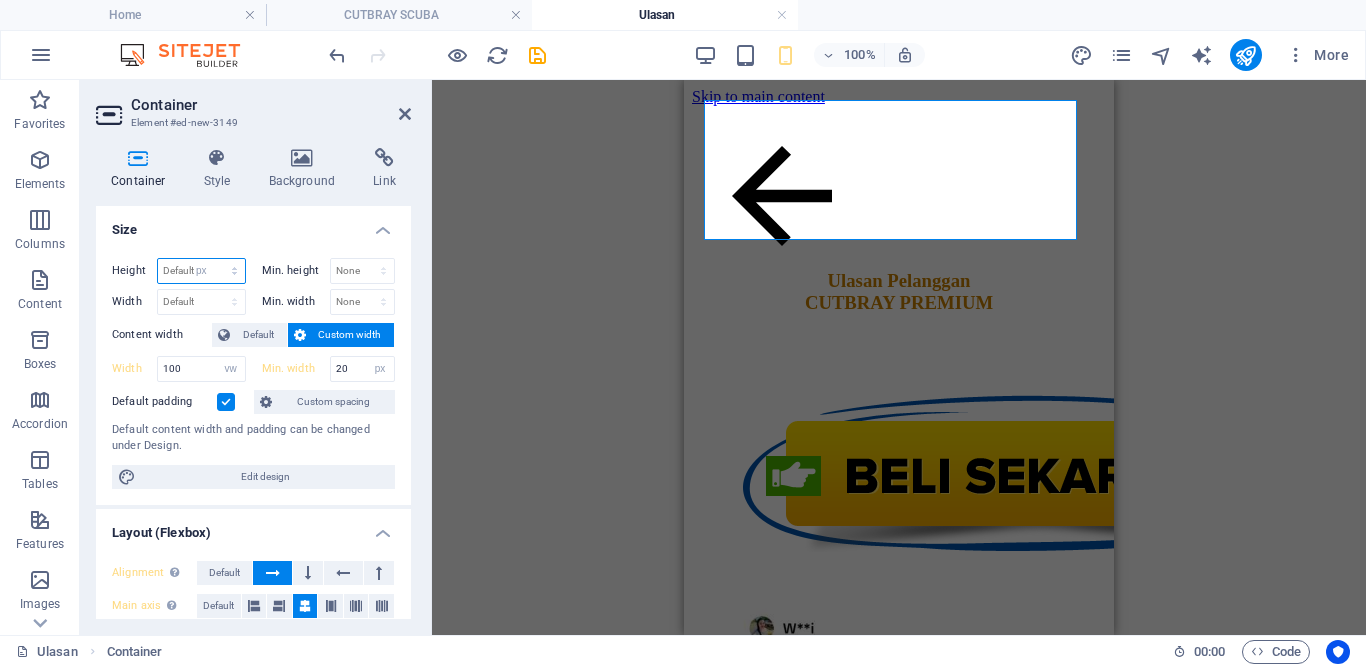 click on "Default px rem % vh vw" at bounding box center [201, 271] 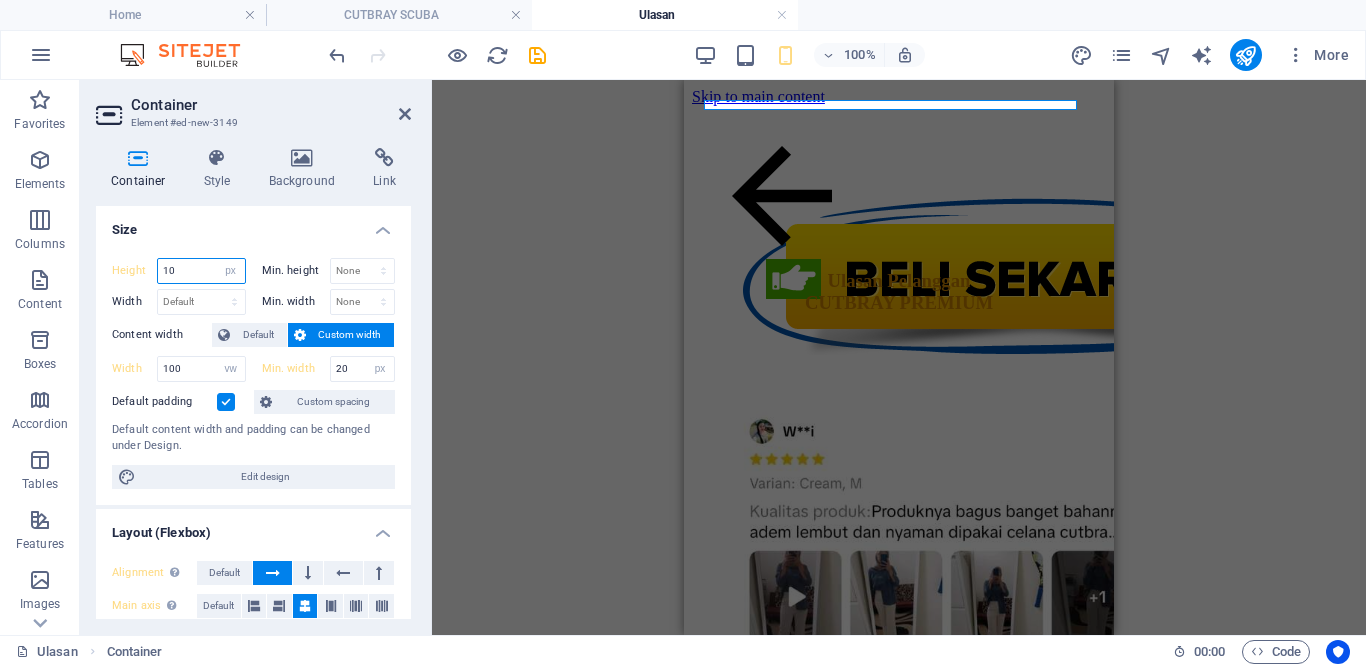 drag, startPoint x: 196, startPoint y: 276, endPoint x: 164, endPoint y: 276, distance: 32 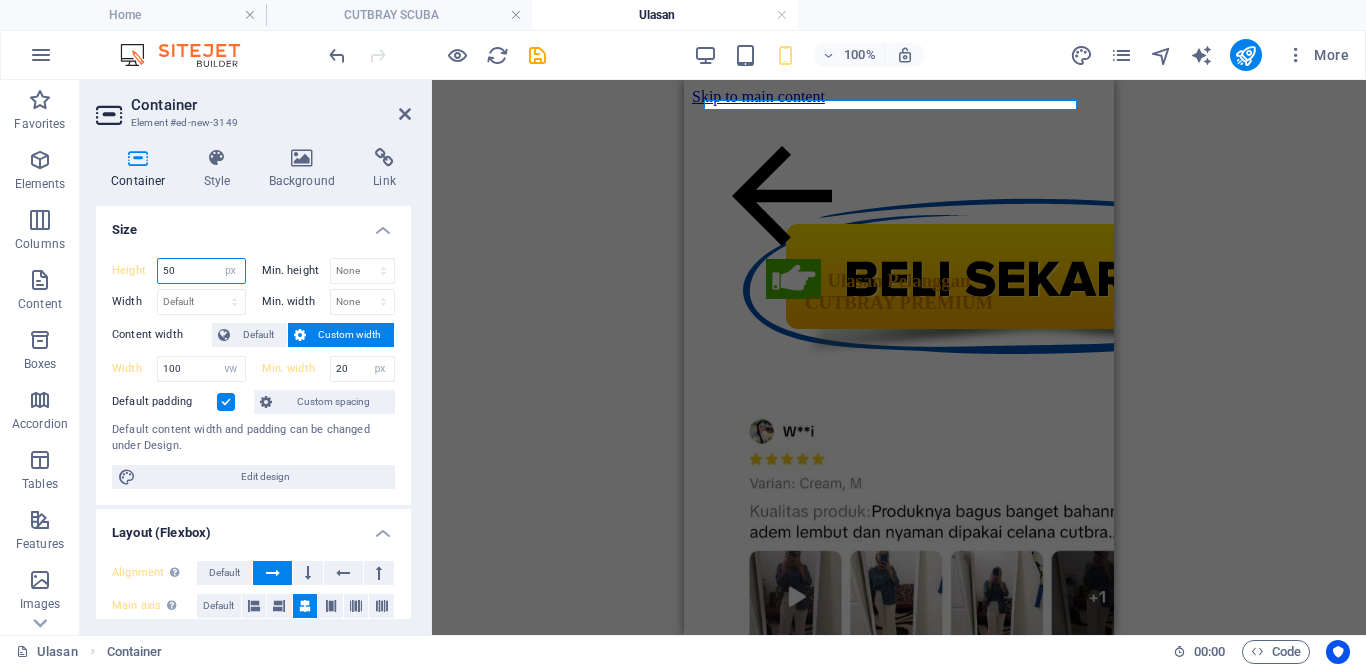 type on "50" 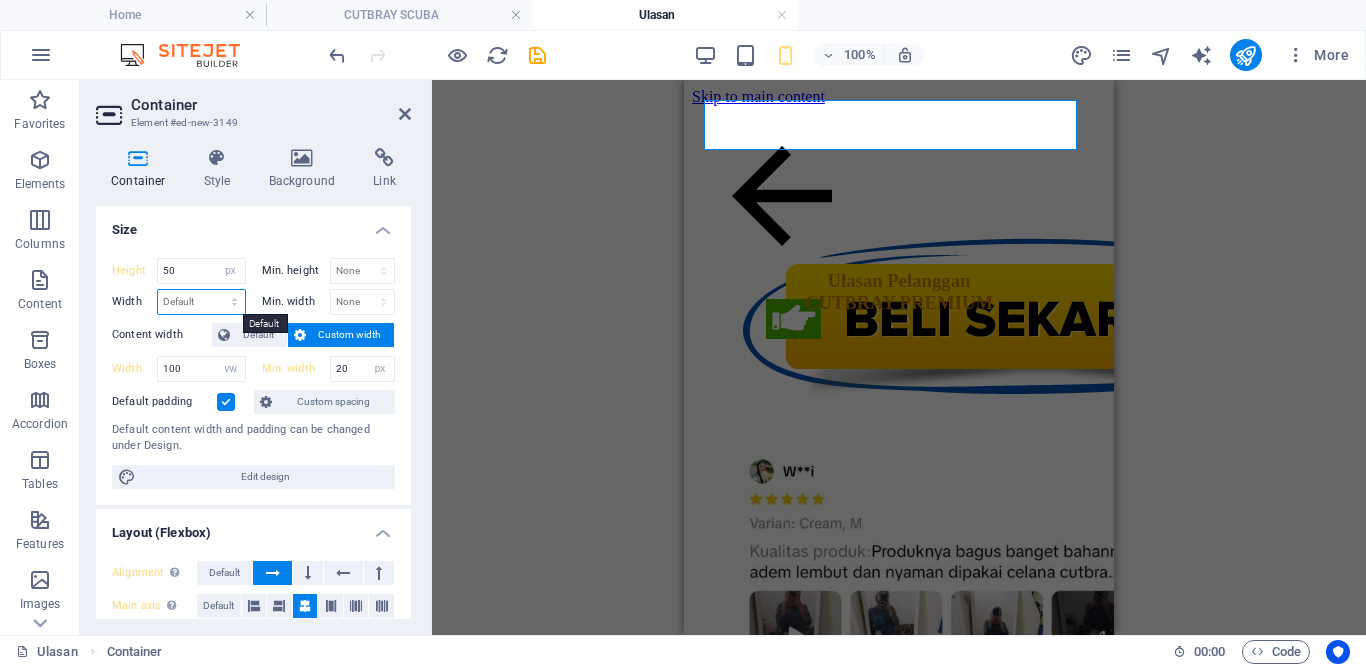 click on "Default px rem % em vh vw" at bounding box center [201, 302] 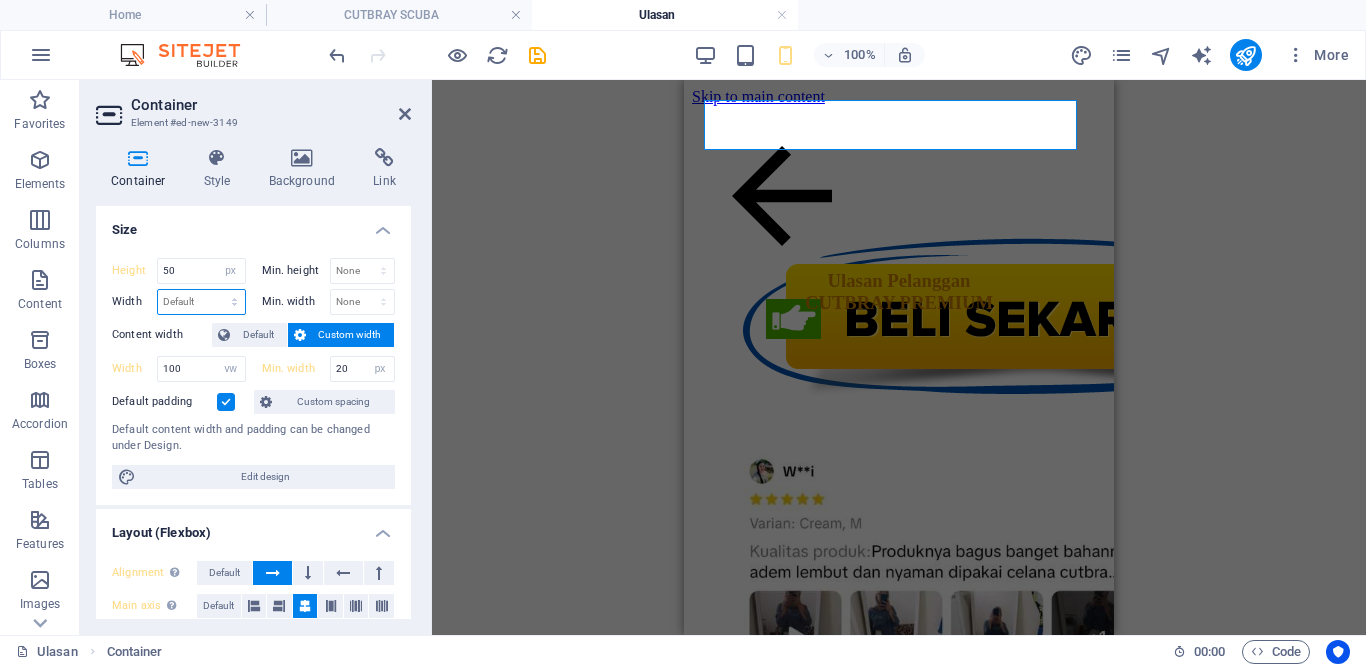 select on "vw" 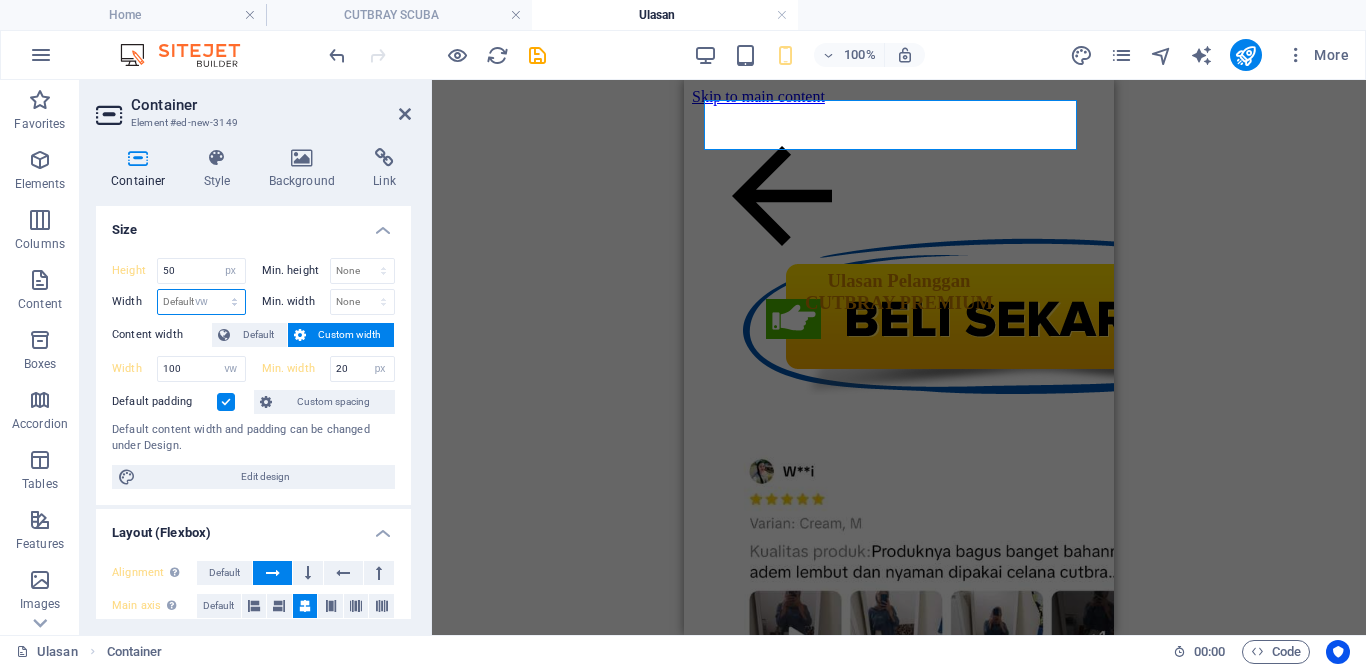 click on "Default px rem % em vh vw" at bounding box center (201, 302) 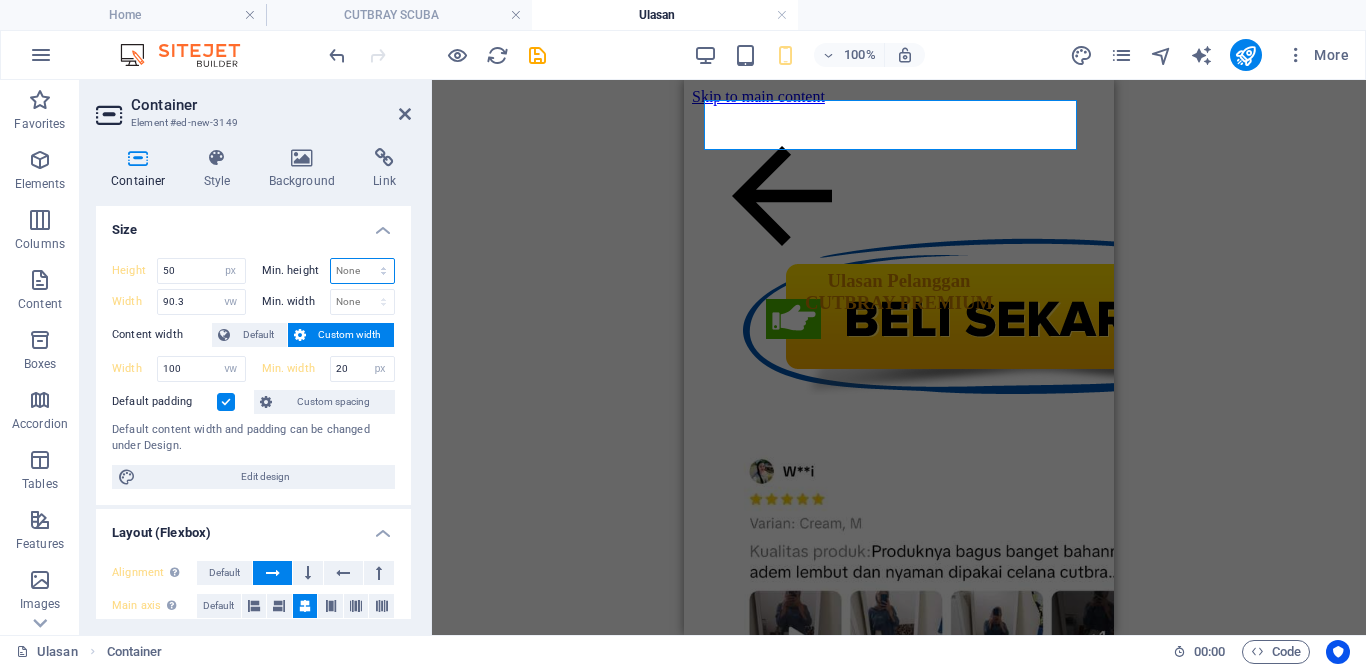 click on "None px rem % vh vw" at bounding box center [363, 271] 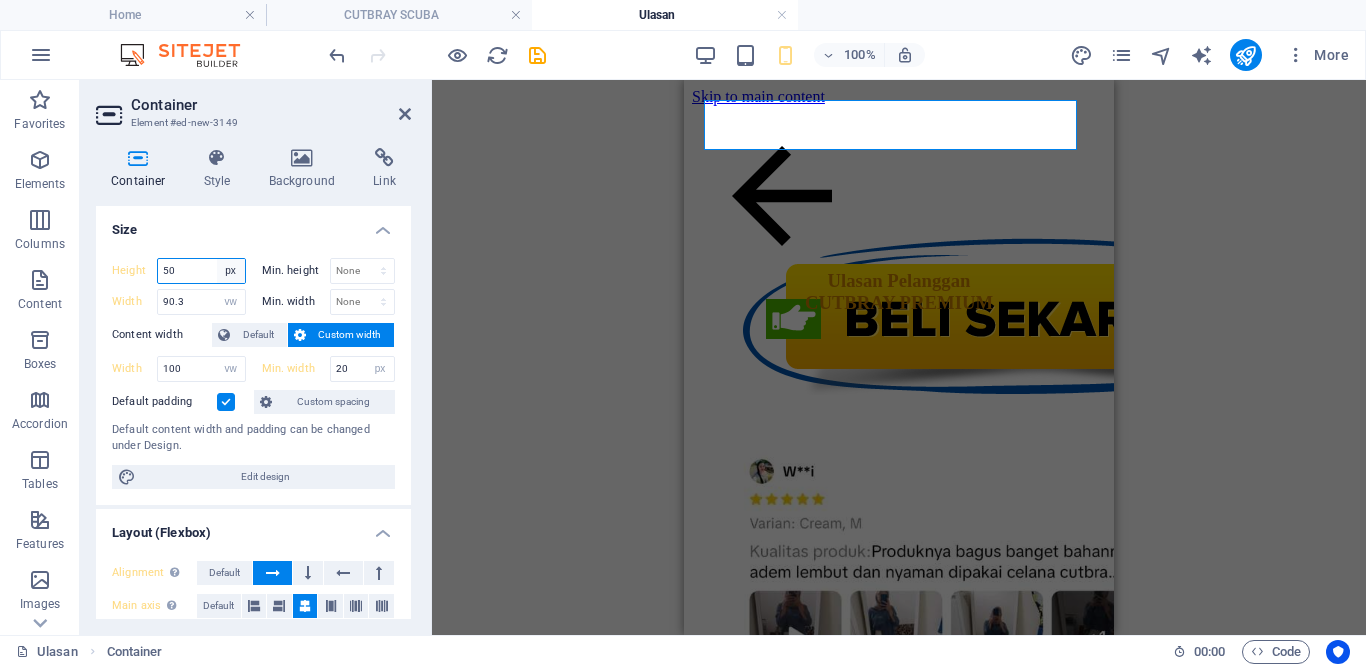 click on "Default px rem % vh vw" at bounding box center (231, 271) 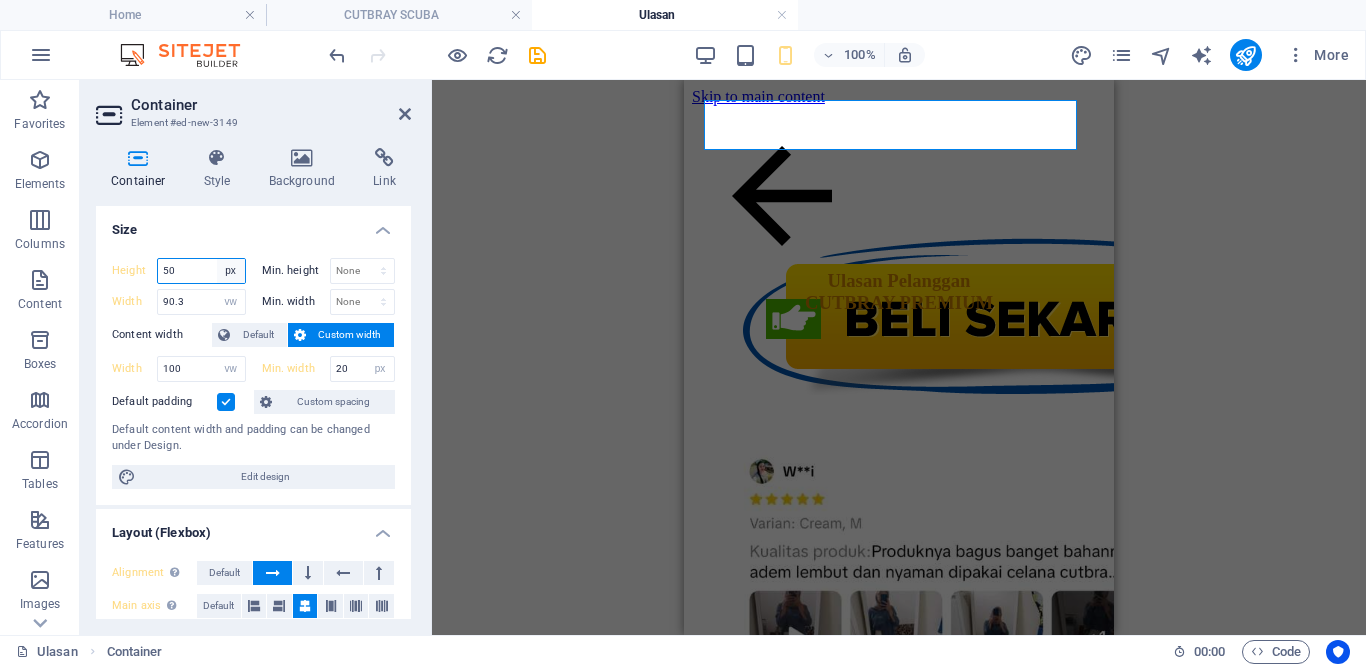 select on "%" 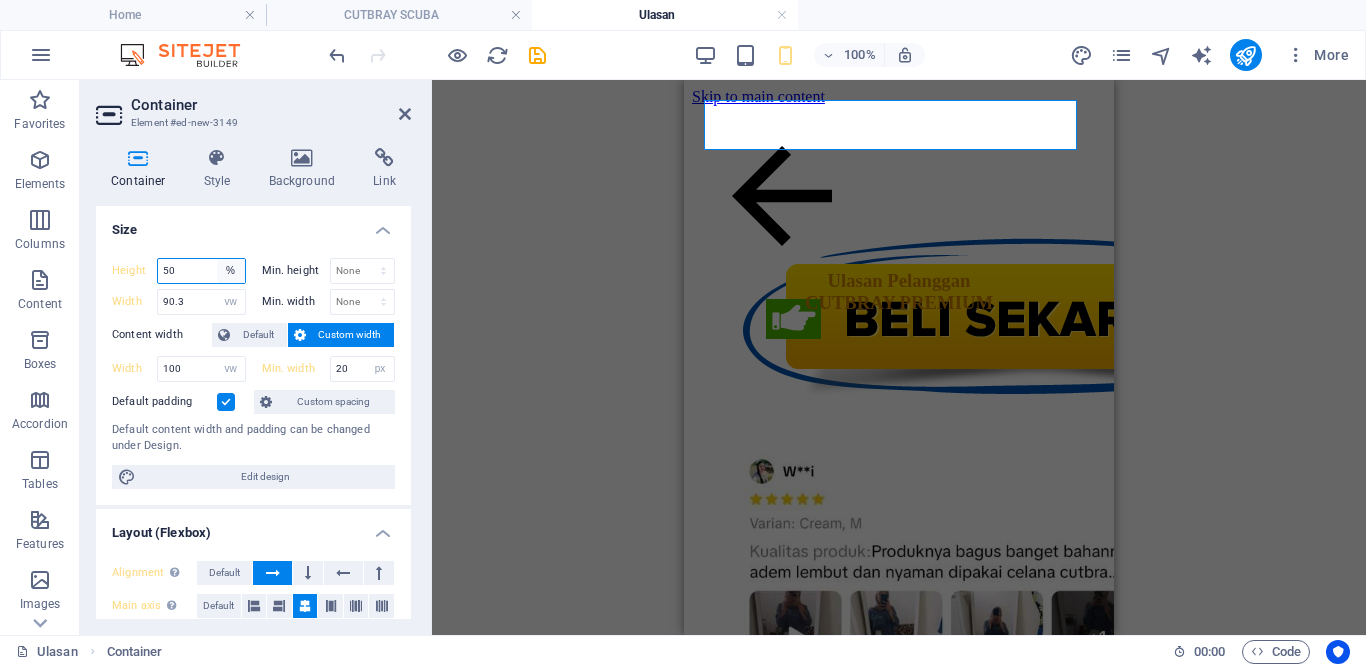 click on "Default px rem % vh vw" at bounding box center (231, 271) 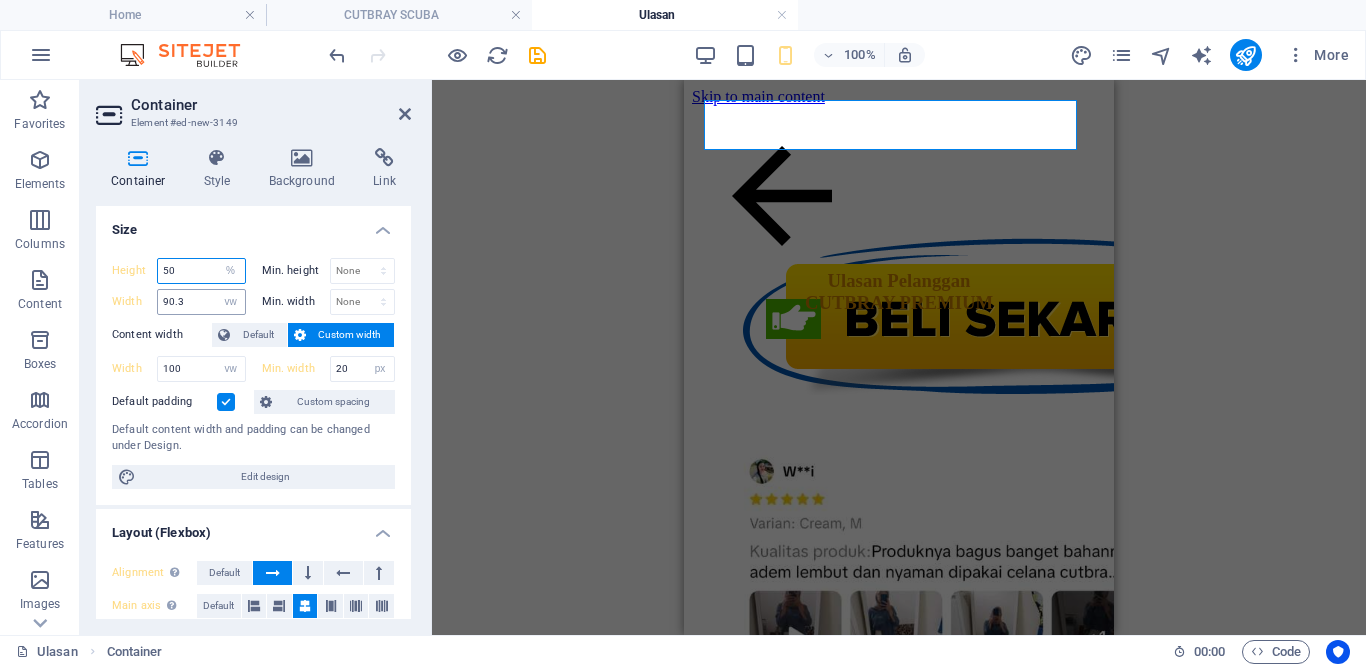 type on "280" 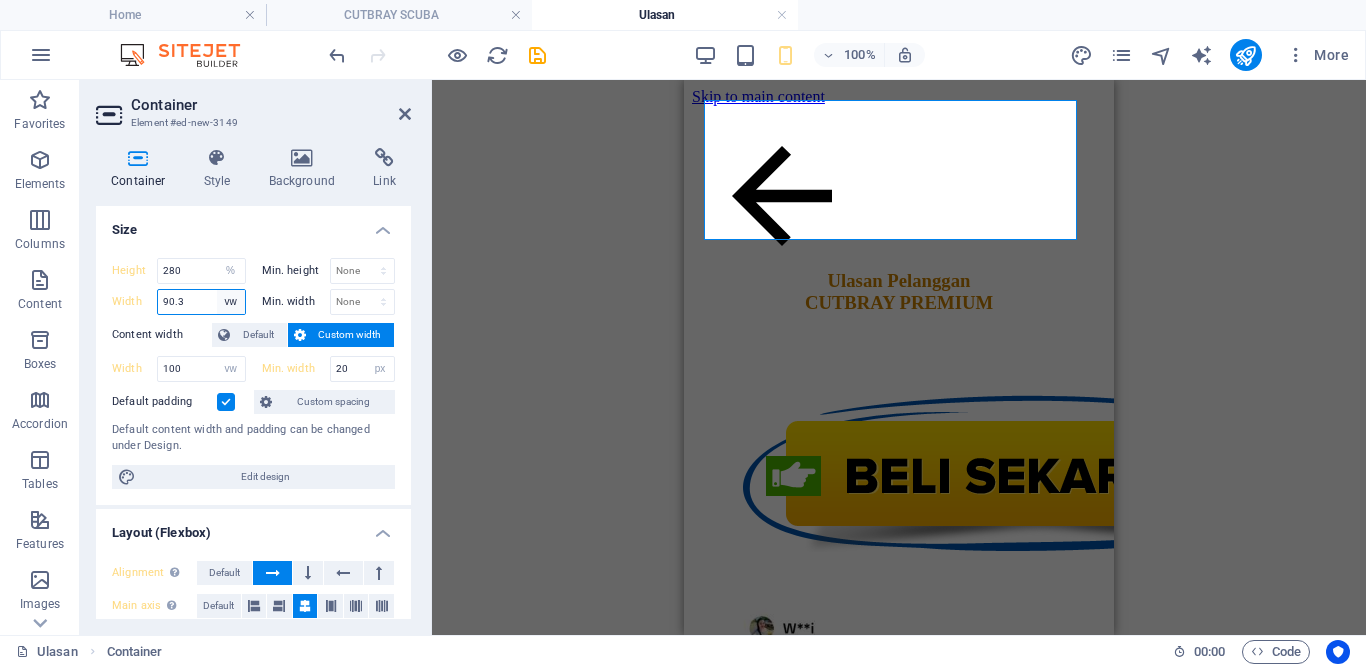 click on "Default px rem % em vh vw" at bounding box center [231, 302] 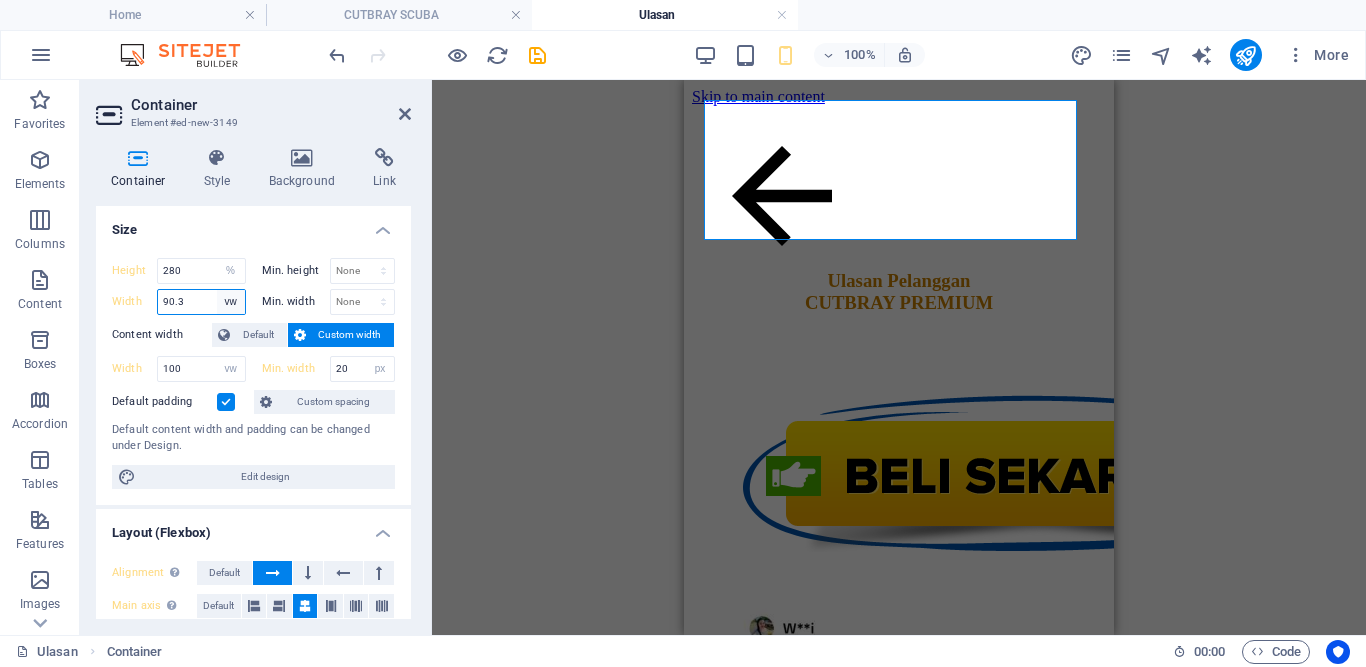 select on "%" 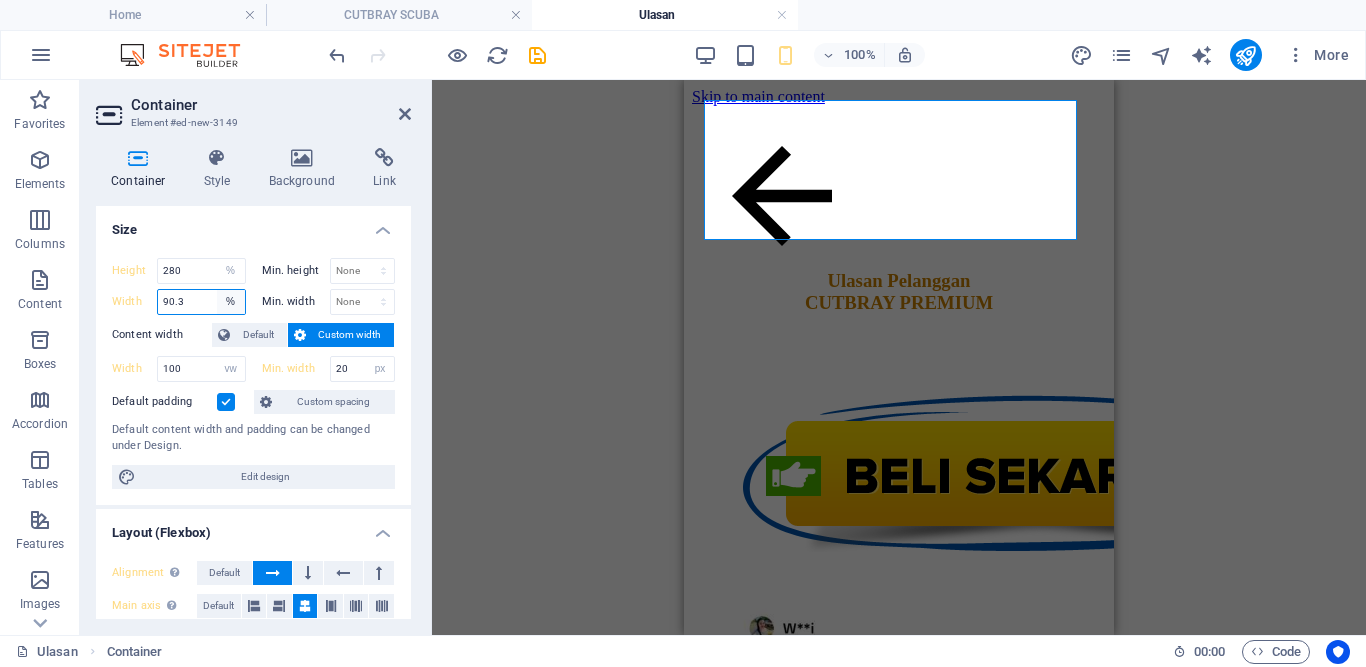 click on "Default px rem % em vh vw" at bounding box center (231, 302) 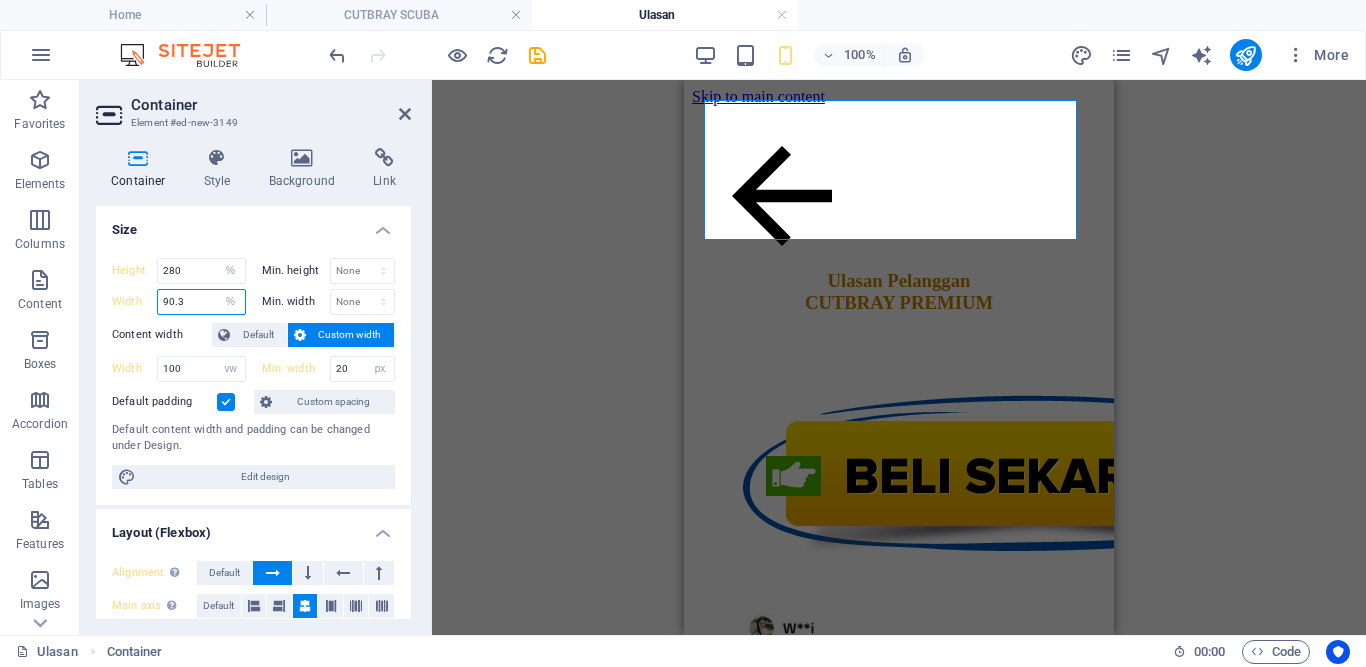 type on "90.31" 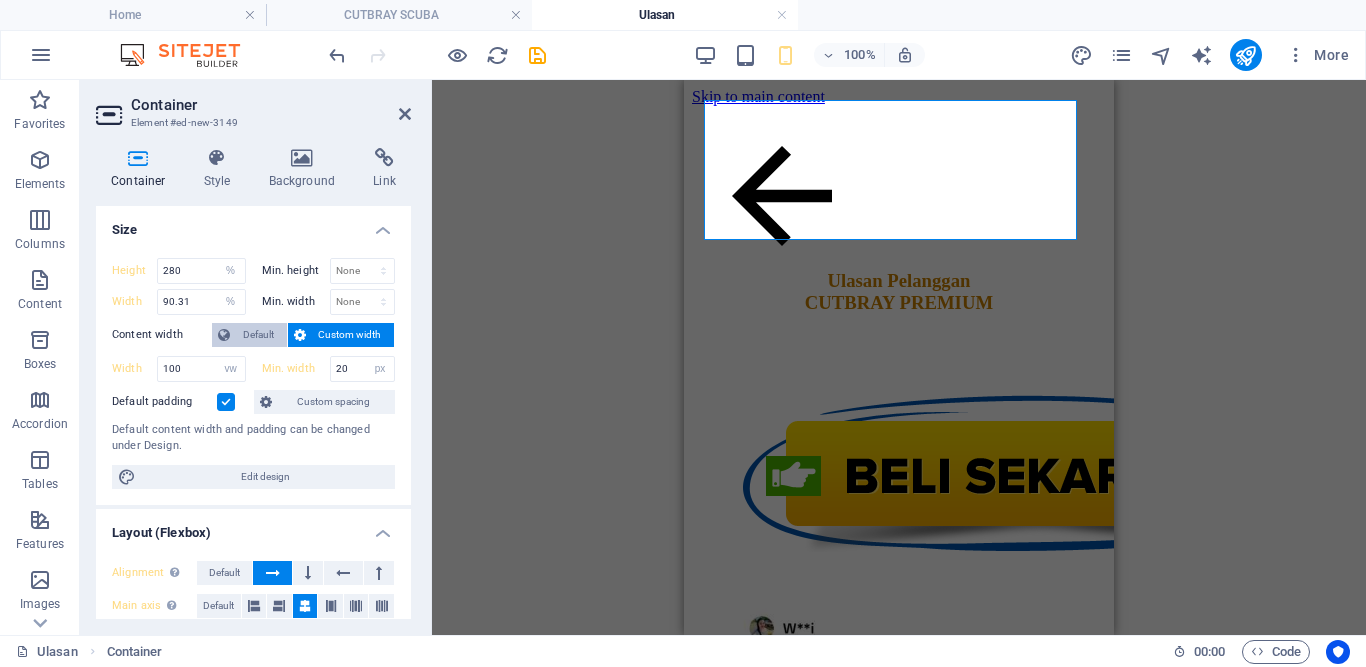 click at bounding box center (224, 335) 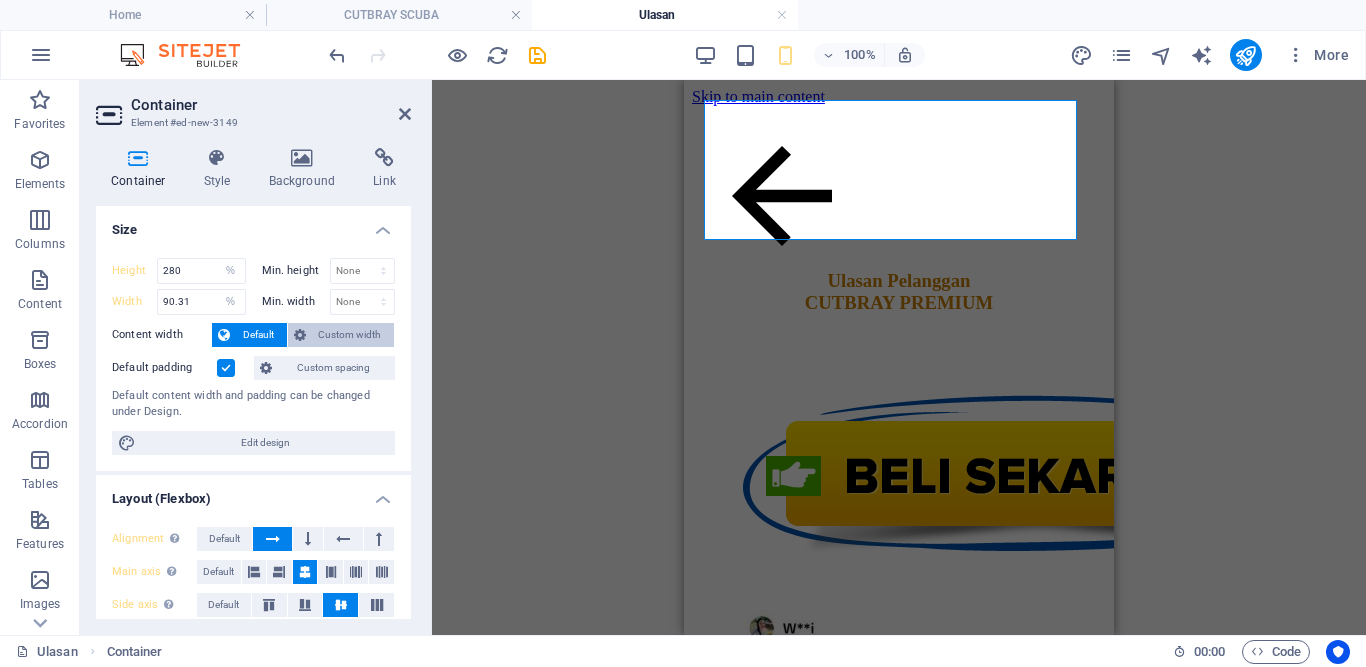 click on "Custom width" at bounding box center [350, 335] 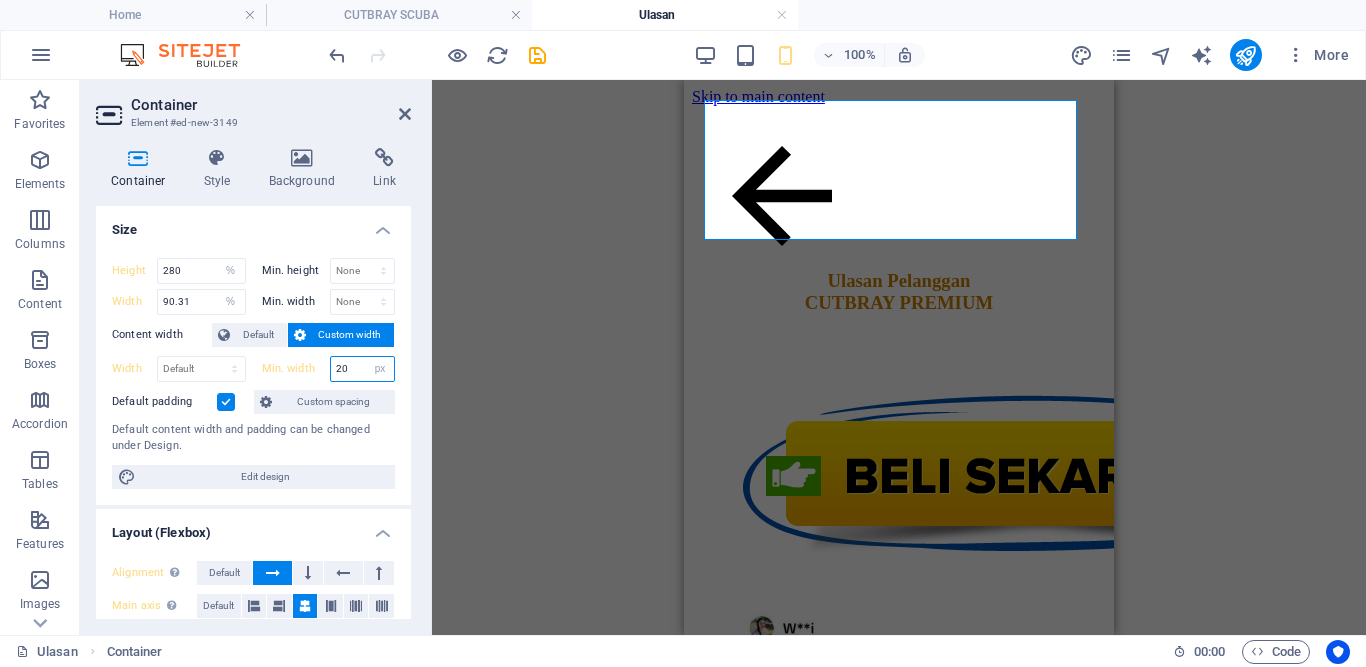 drag, startPoint x: 358, startPoint y: 368, endPoint x: 325, endPoint y: 365, distance: 33.13608 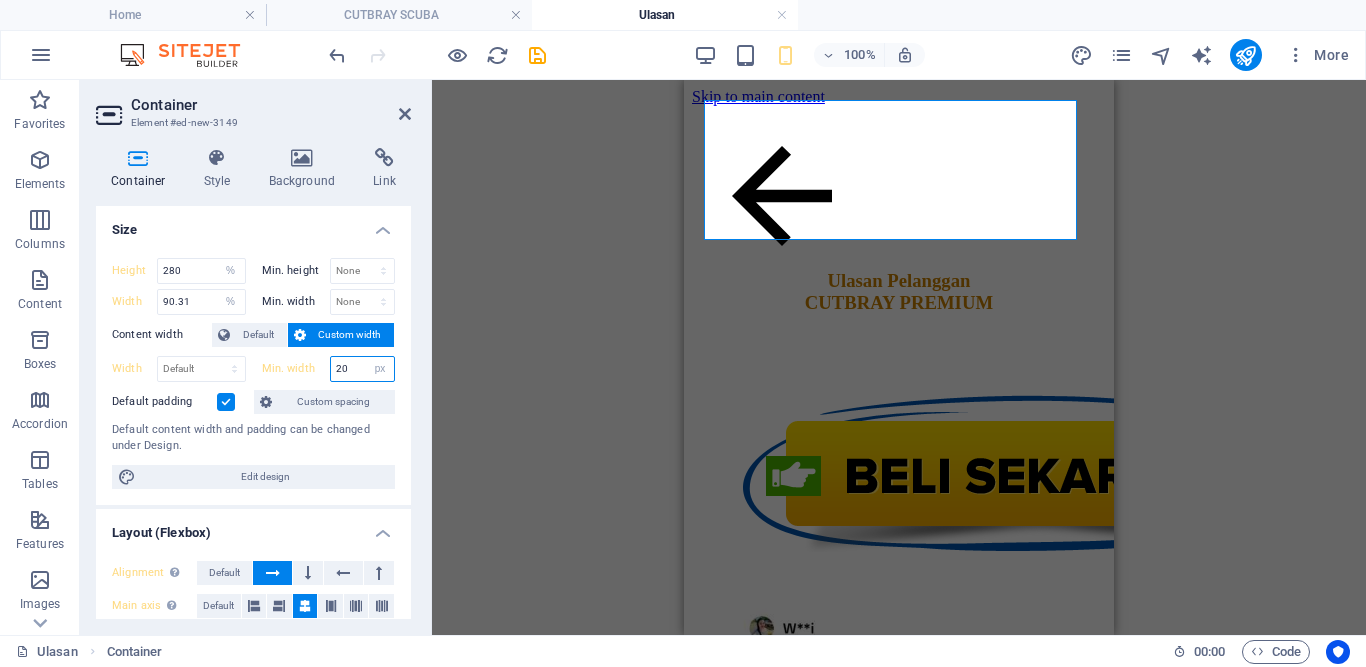 click on "Min. width 20 None px rem % vh vw" at bounding box center [329, 369] 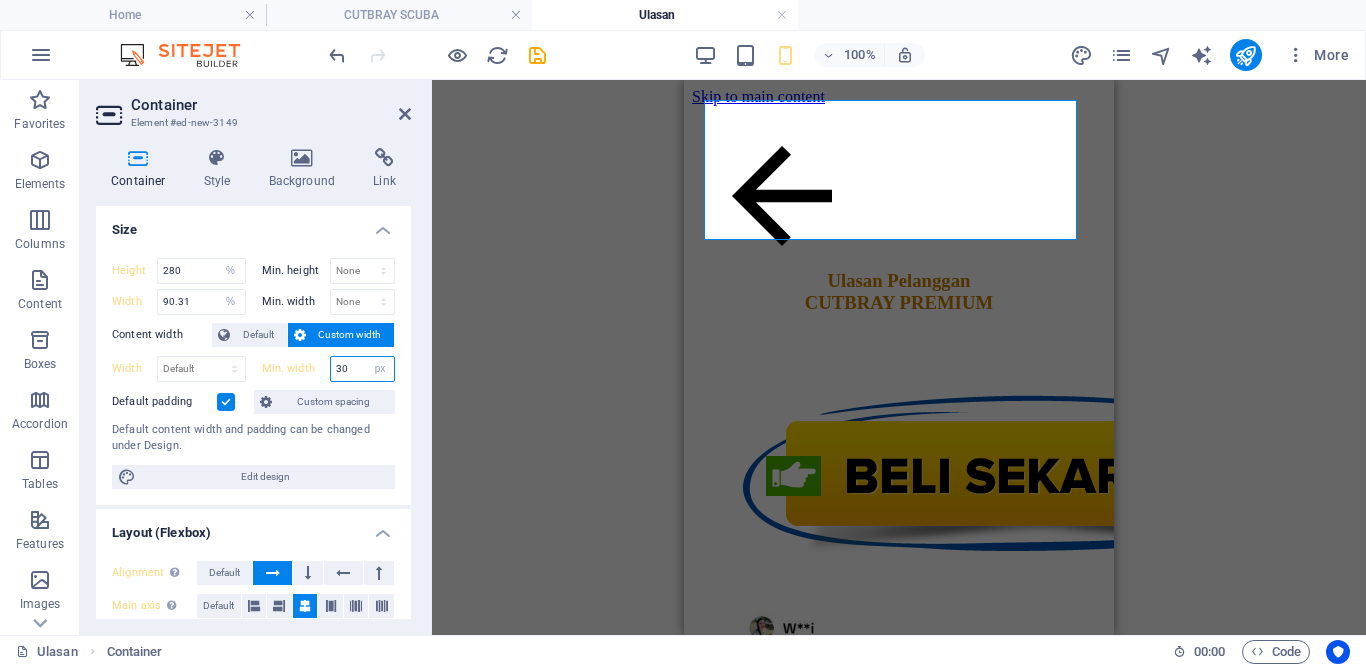 type on "30" 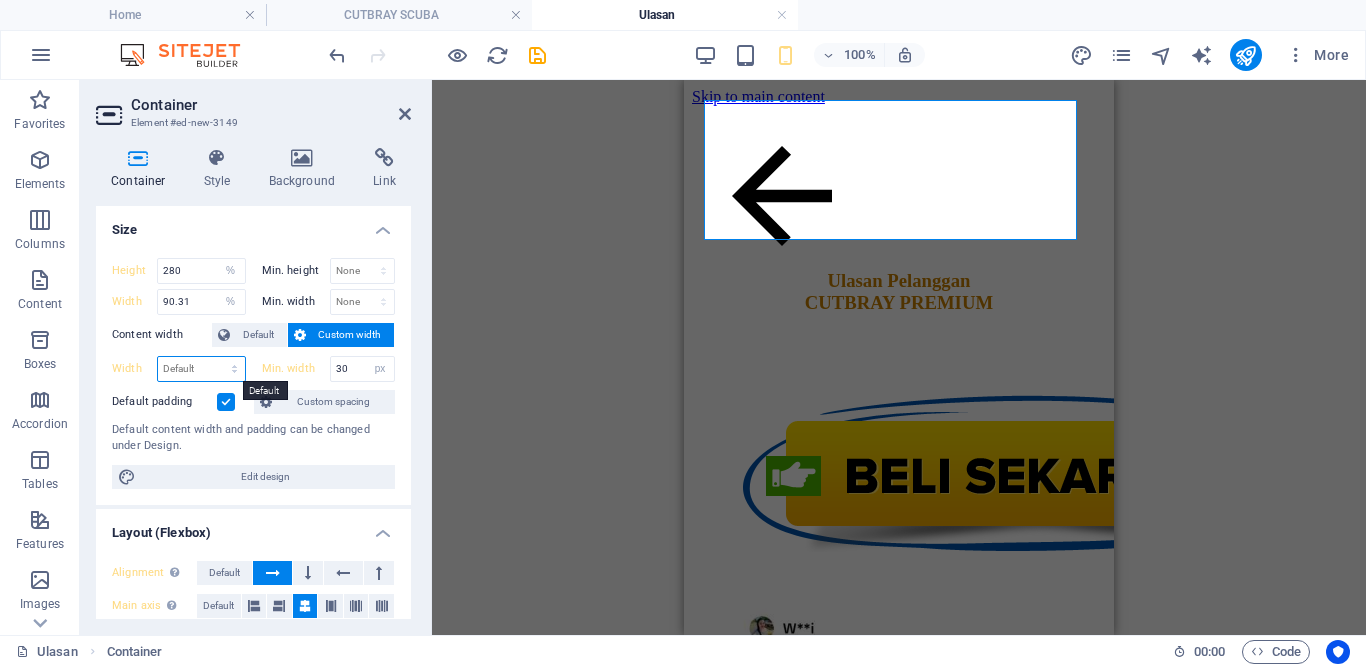 click on "Default px rem % em vh vw" at bounding box center (201, 369) 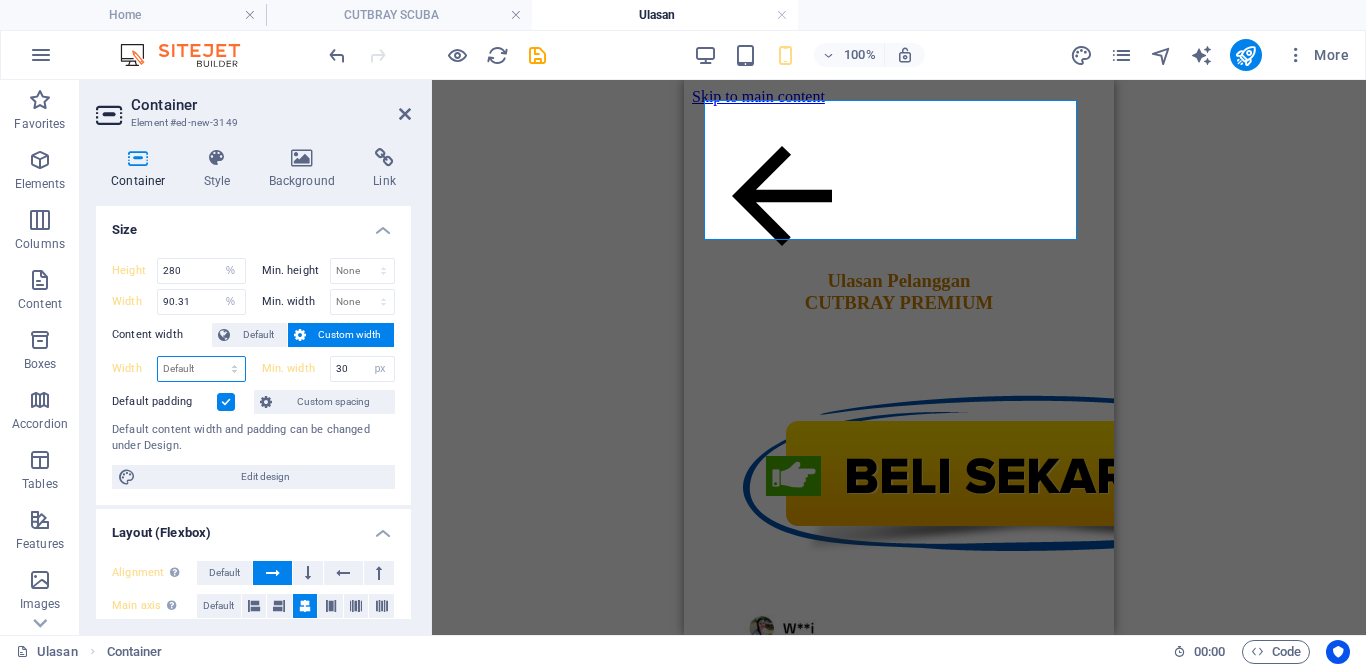 select on "px" 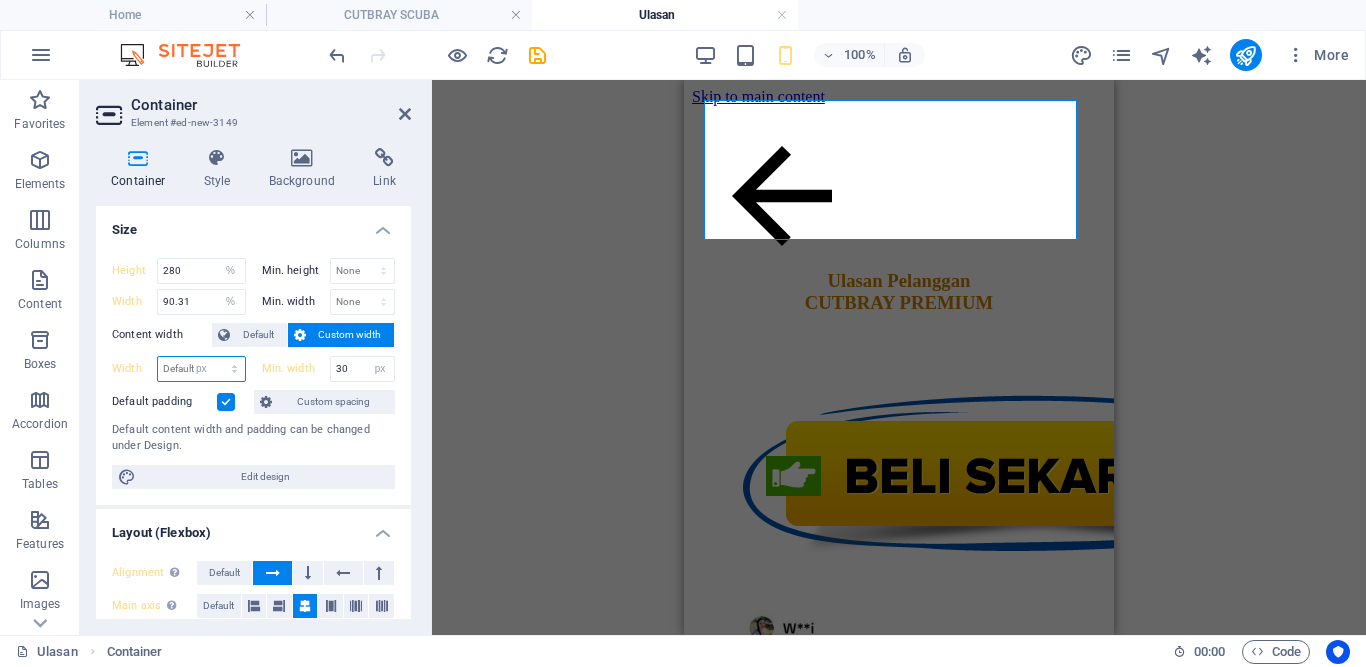 click on "Default px rem % em vh vw" at bounding box center (201, 369) 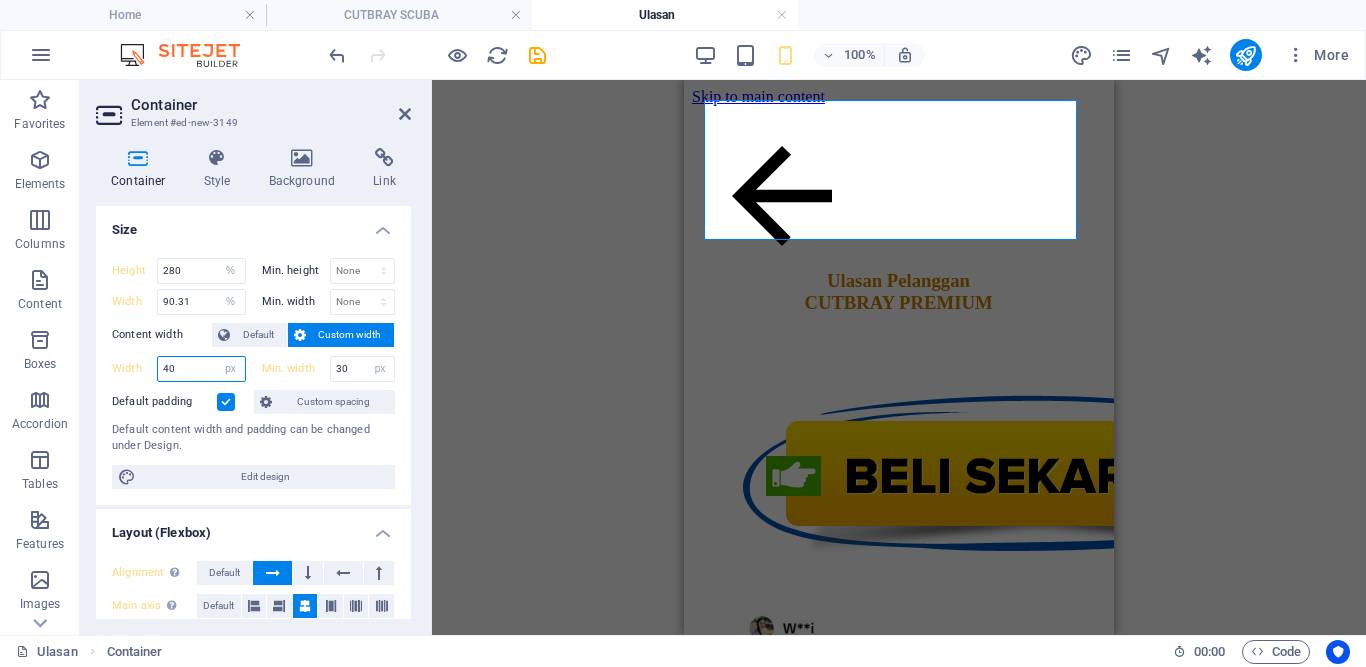 type on "40" 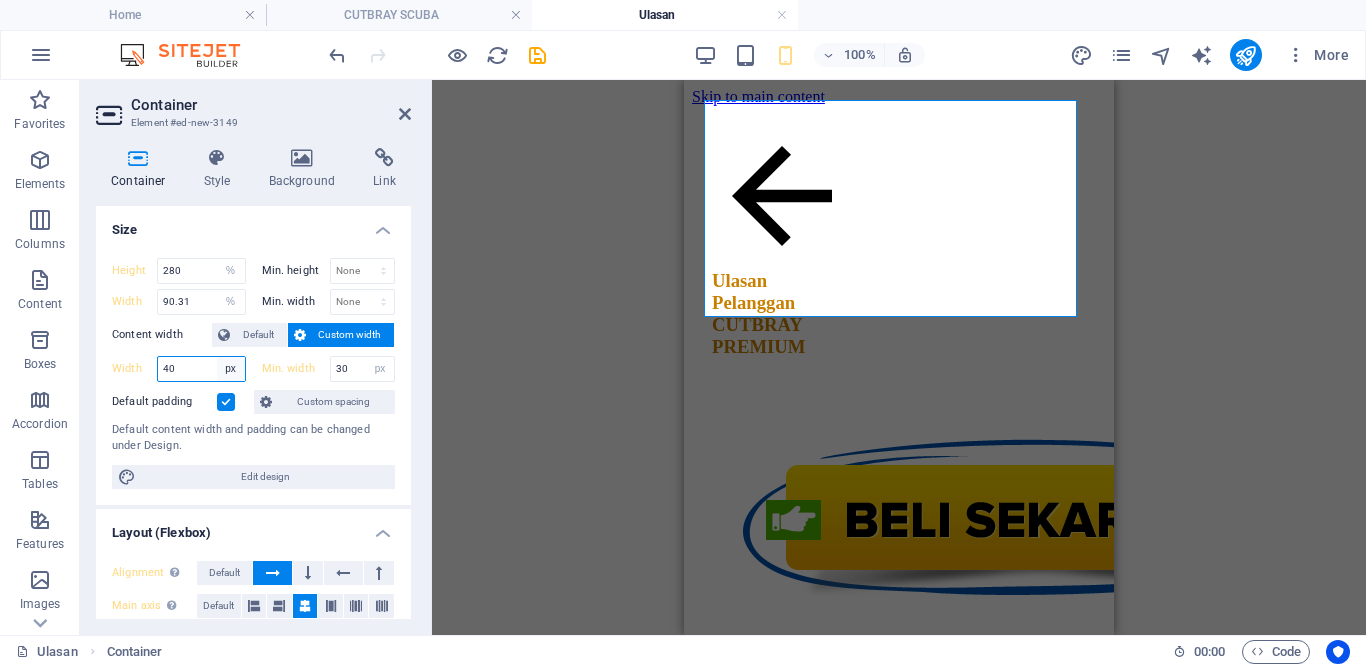click on "Default px rem % em vh vw" at bounding box center (231, 369) 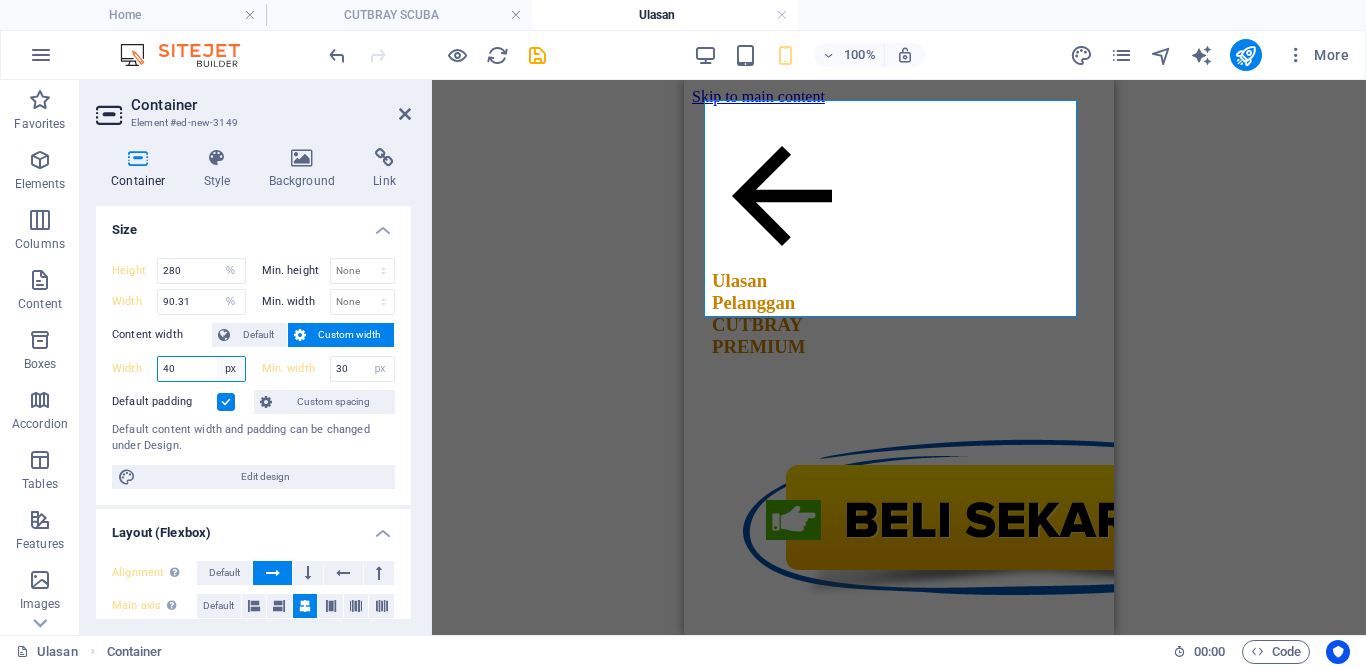 select on "sprl49ob9k8" 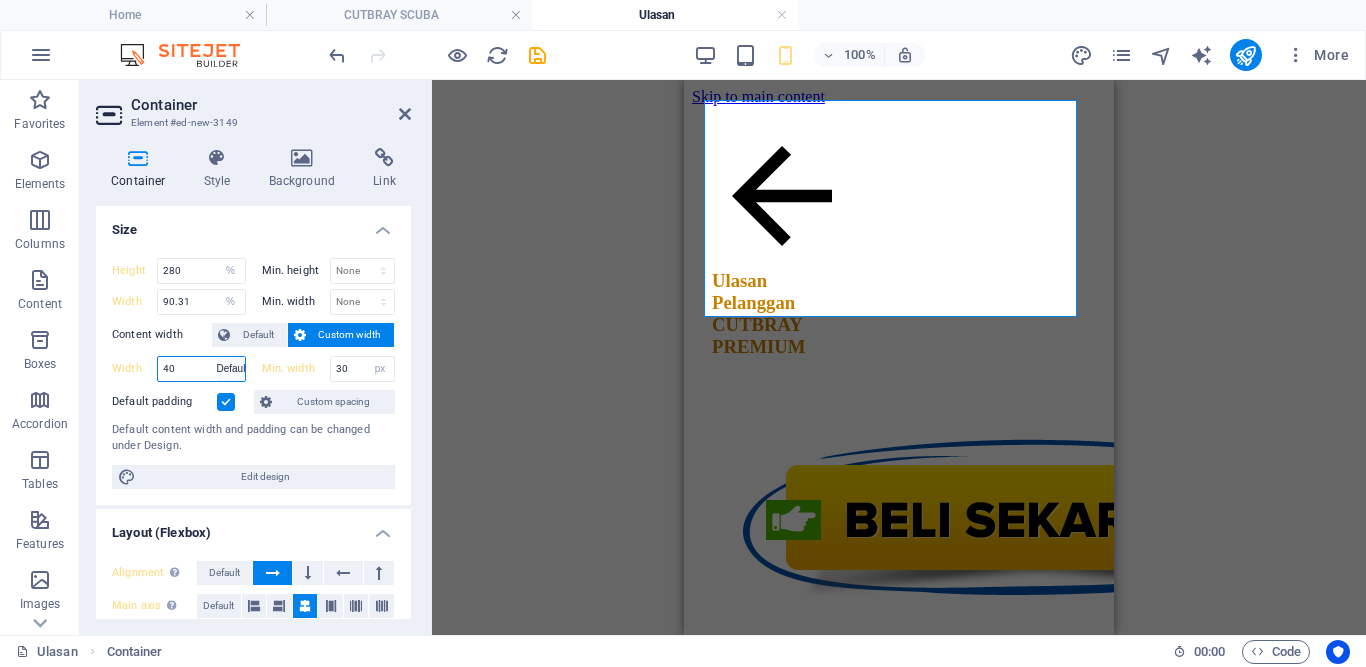 click on "Default px rem % em vh vw" at bounding box center [231, 369] 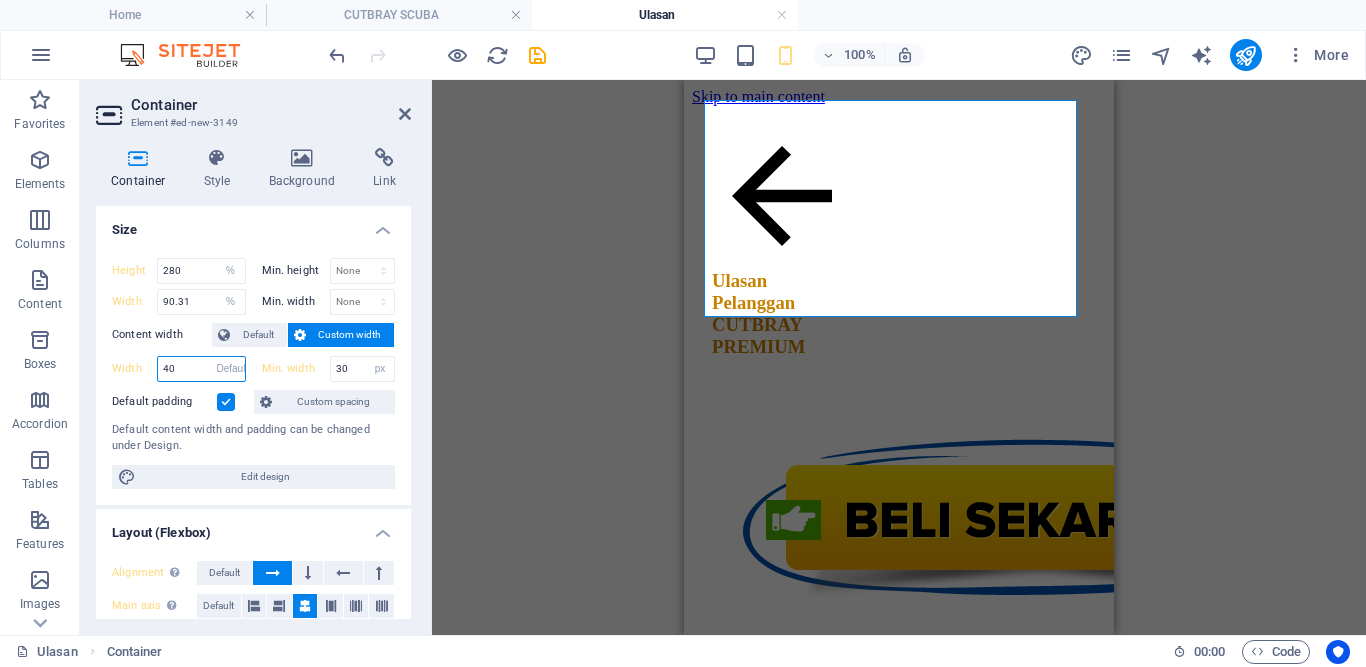 type 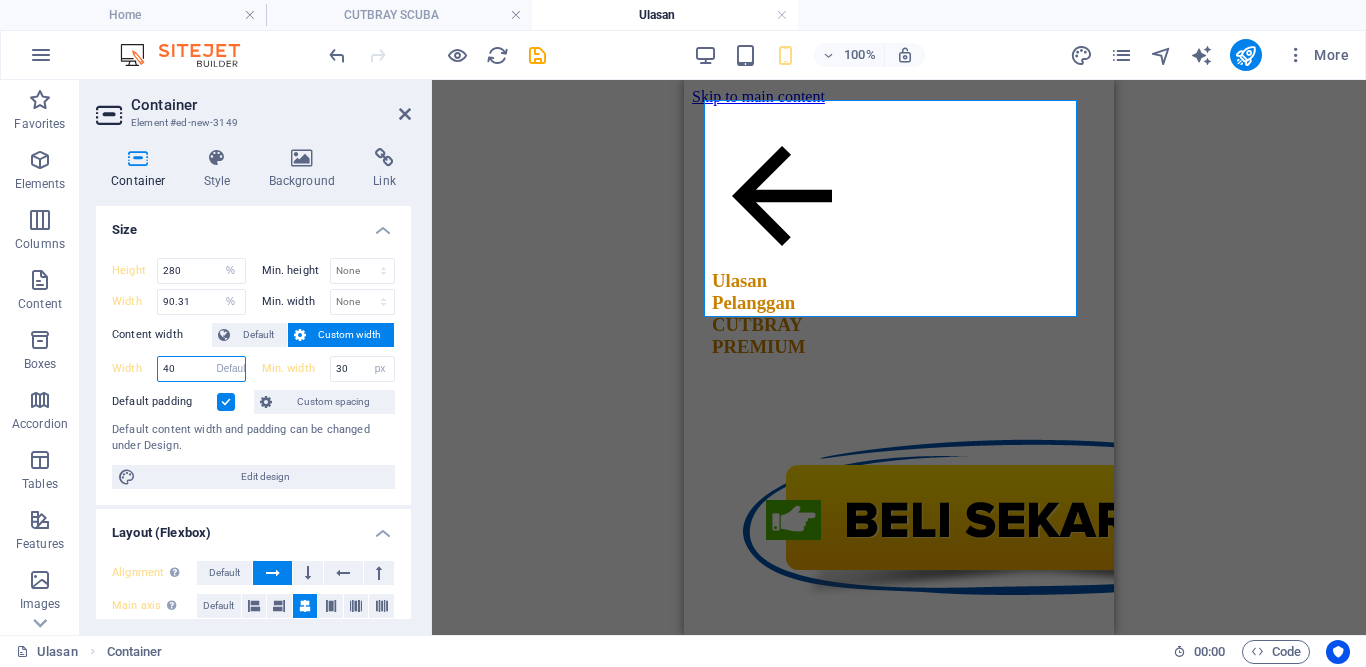select on "DISABLED_OPTION_VALUE" 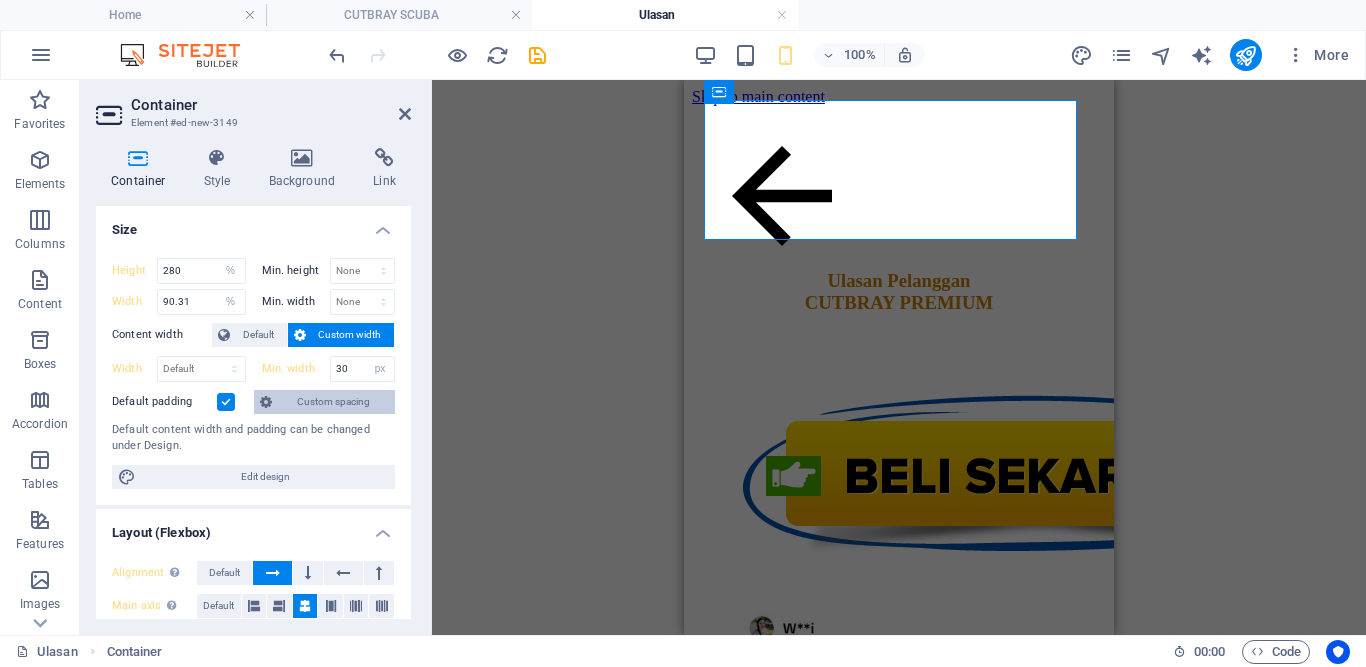 click on "Custom spacing" at bounding box center (333, 402) 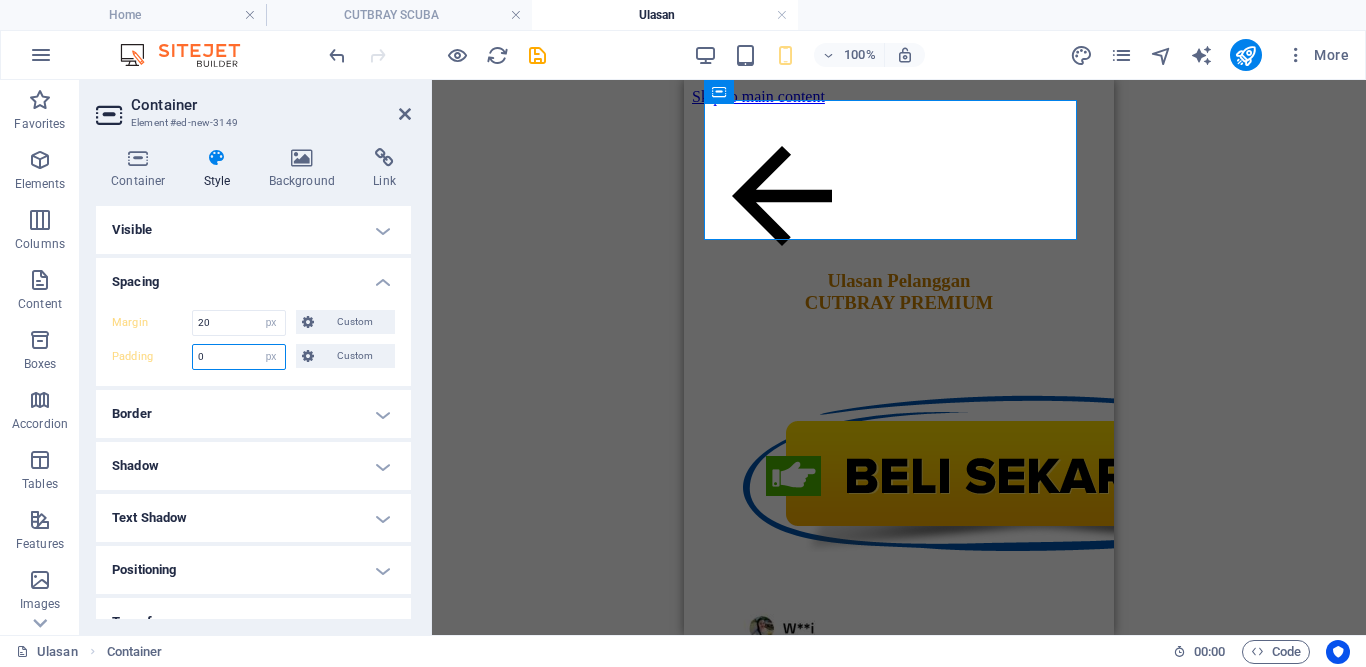 click on "0" at bounding box center [239, 357] 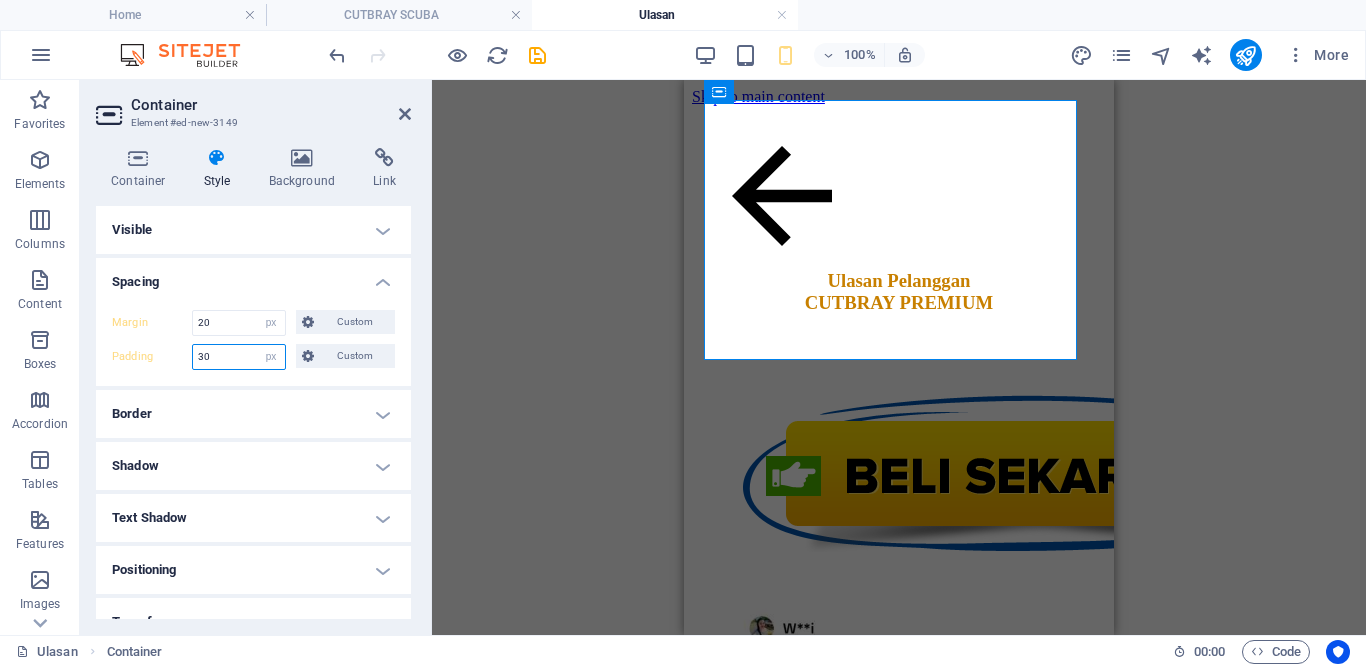 type on "30" 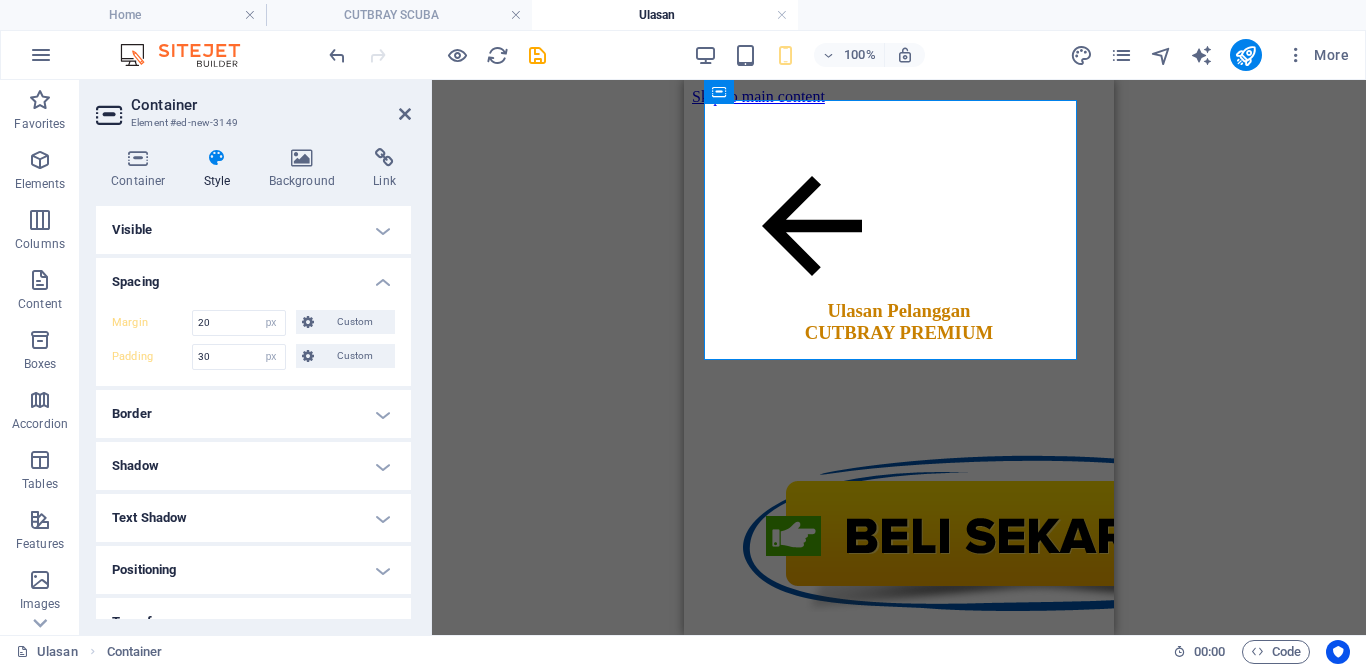 click on "Spacing" at bounding box center (253, 276) 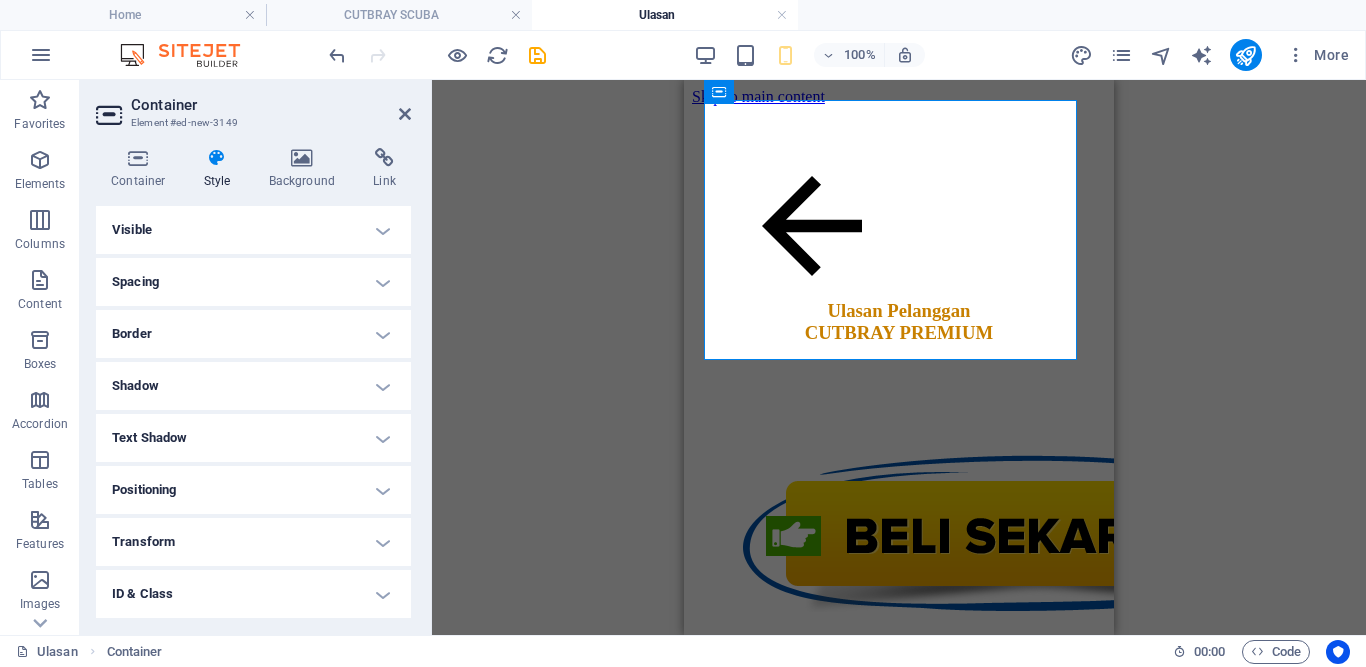 click on "Spacing" at bounding box center [253, 282] 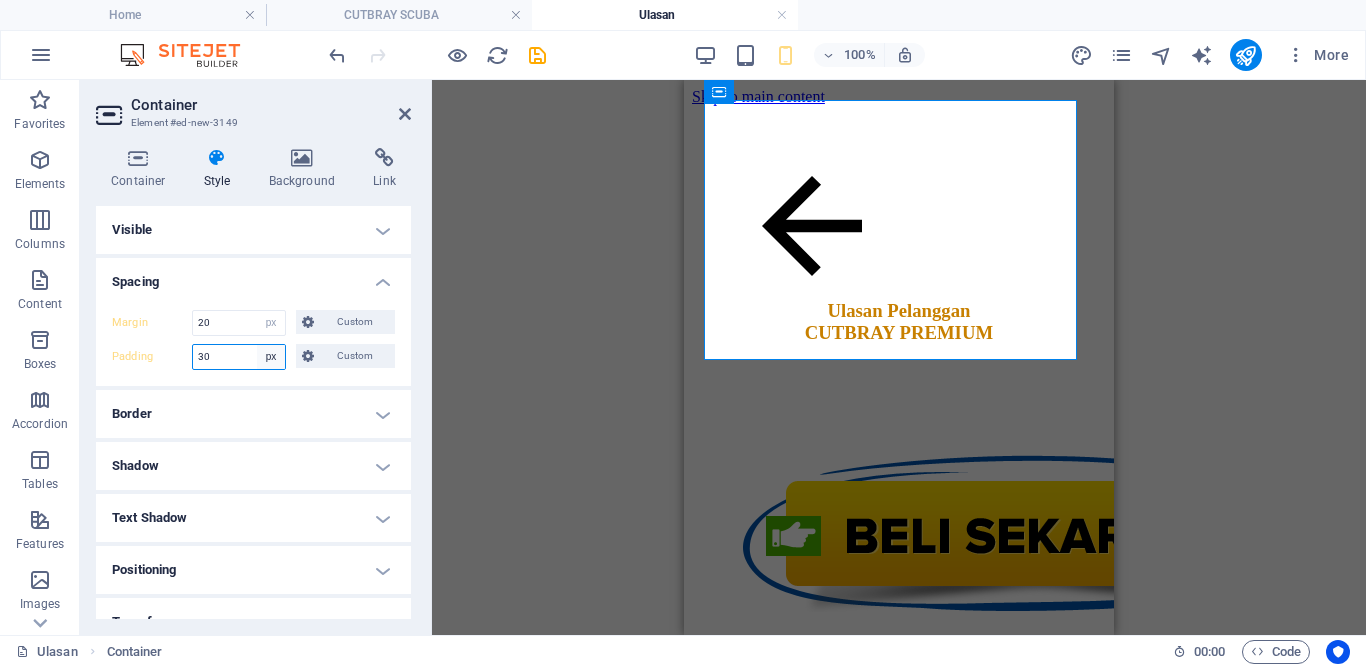 click on "Default px rem % vh vw Custom" at bounding box center [271, 357] 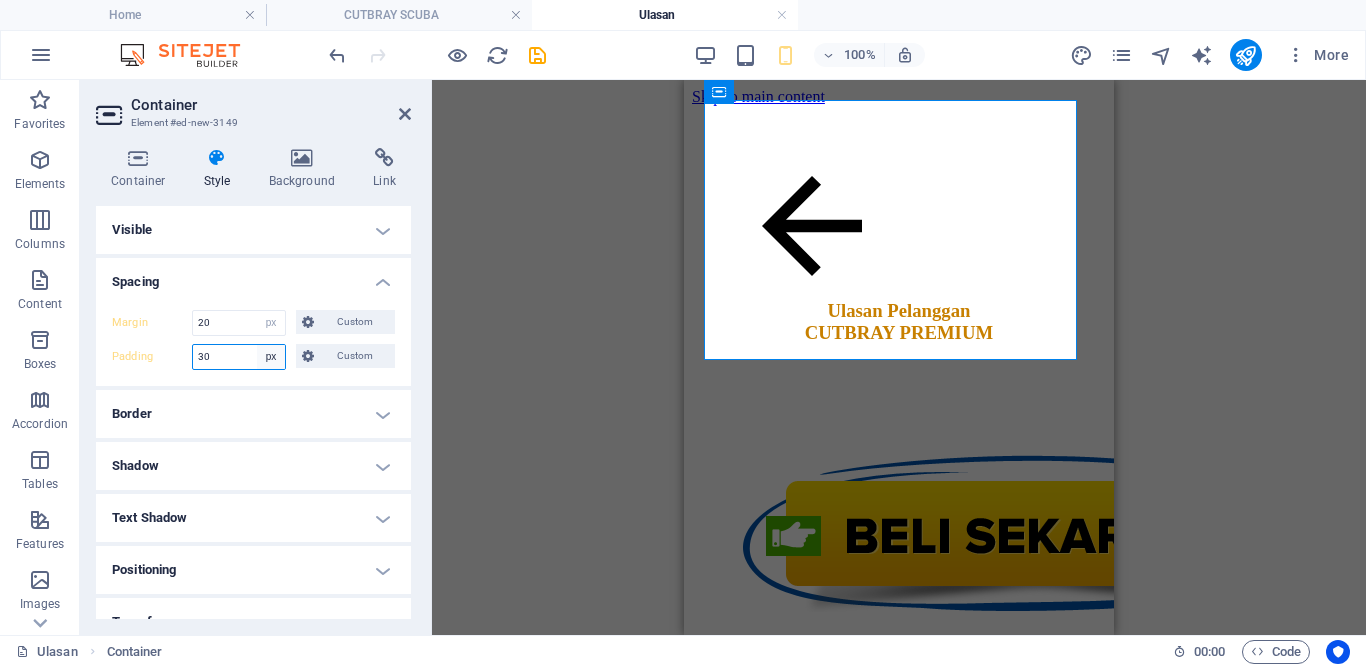 select on "rem" 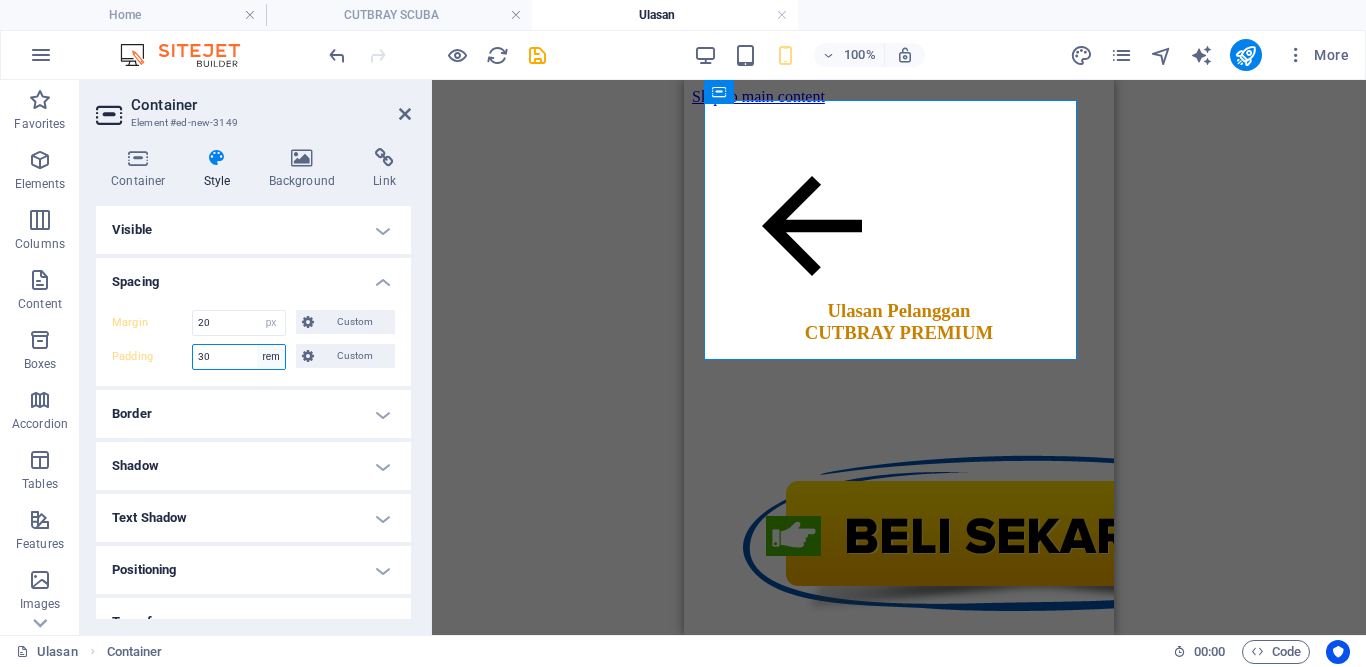 click on "Default px rem % vh vw Custom" at bounding box center (271, 357) 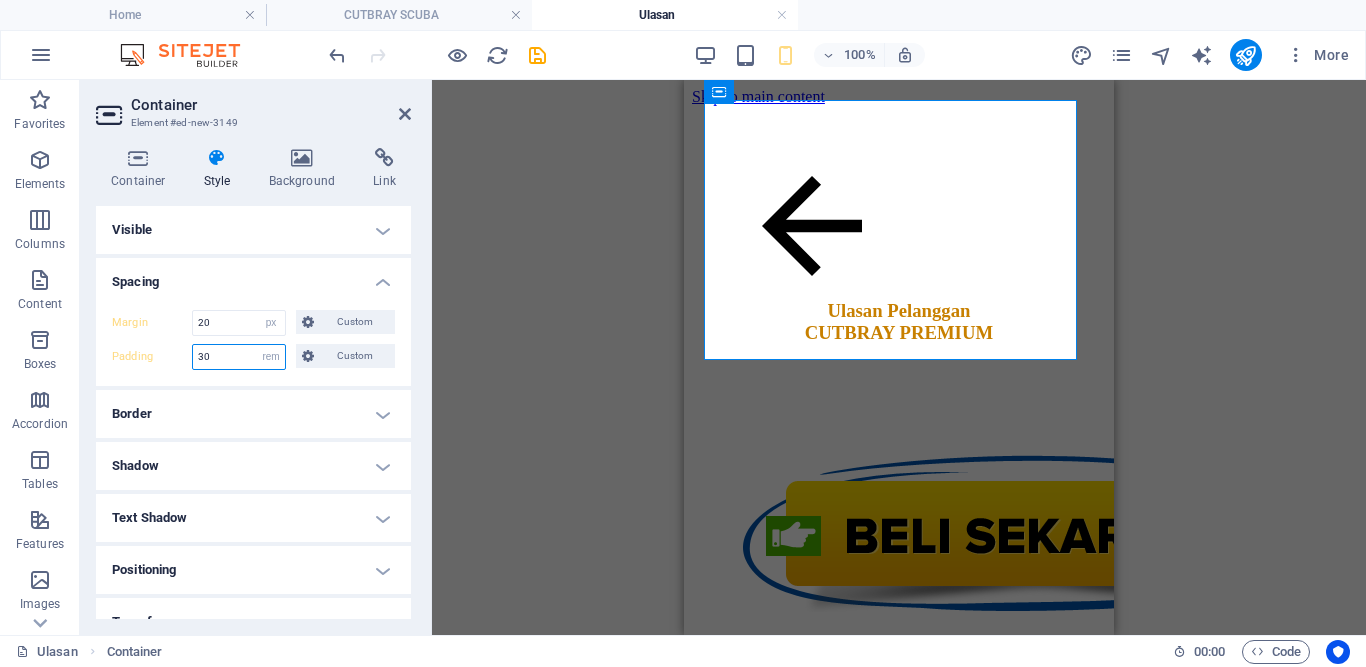 type on "1.875" 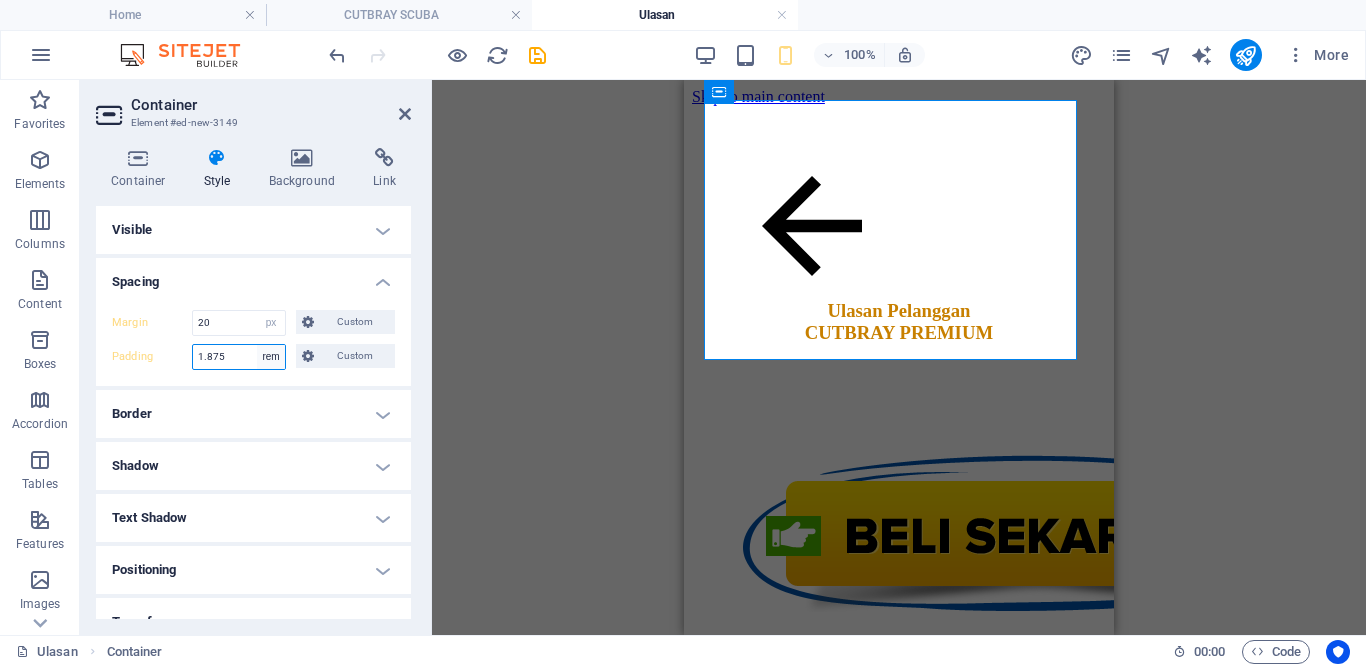 click on "Default px rem % vh vw Custom" at bounding box center [271, 357] 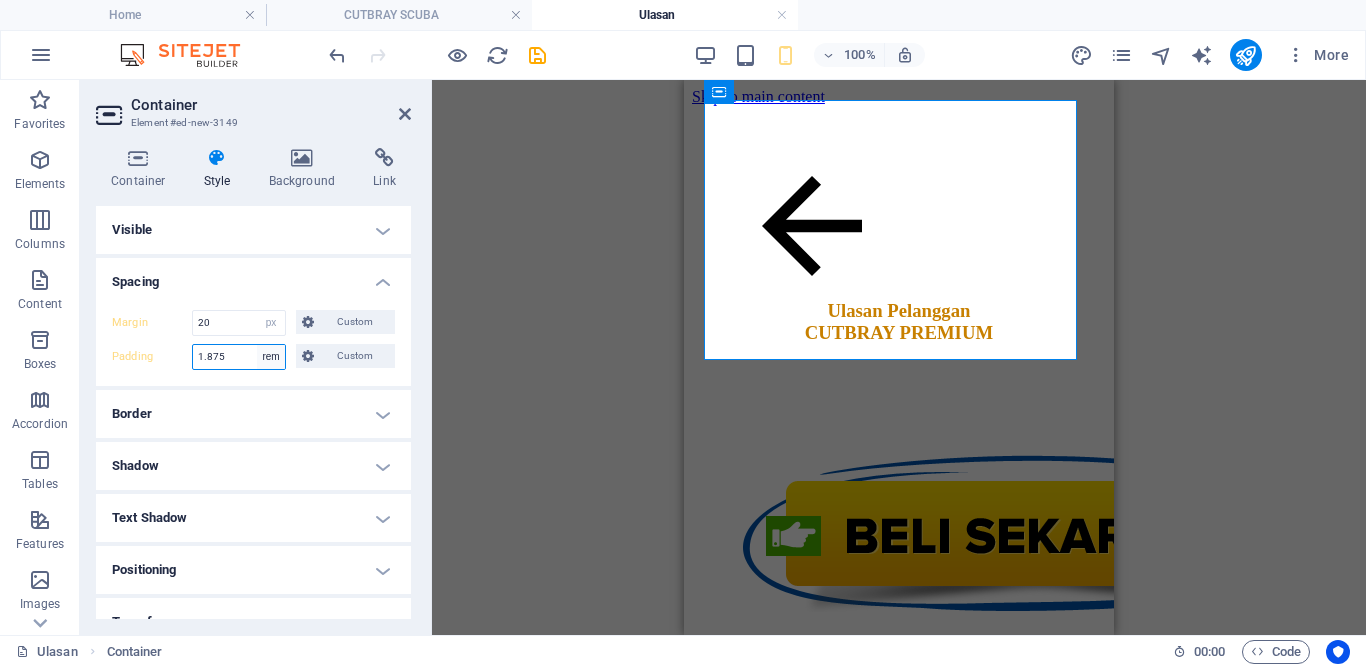select on "%" 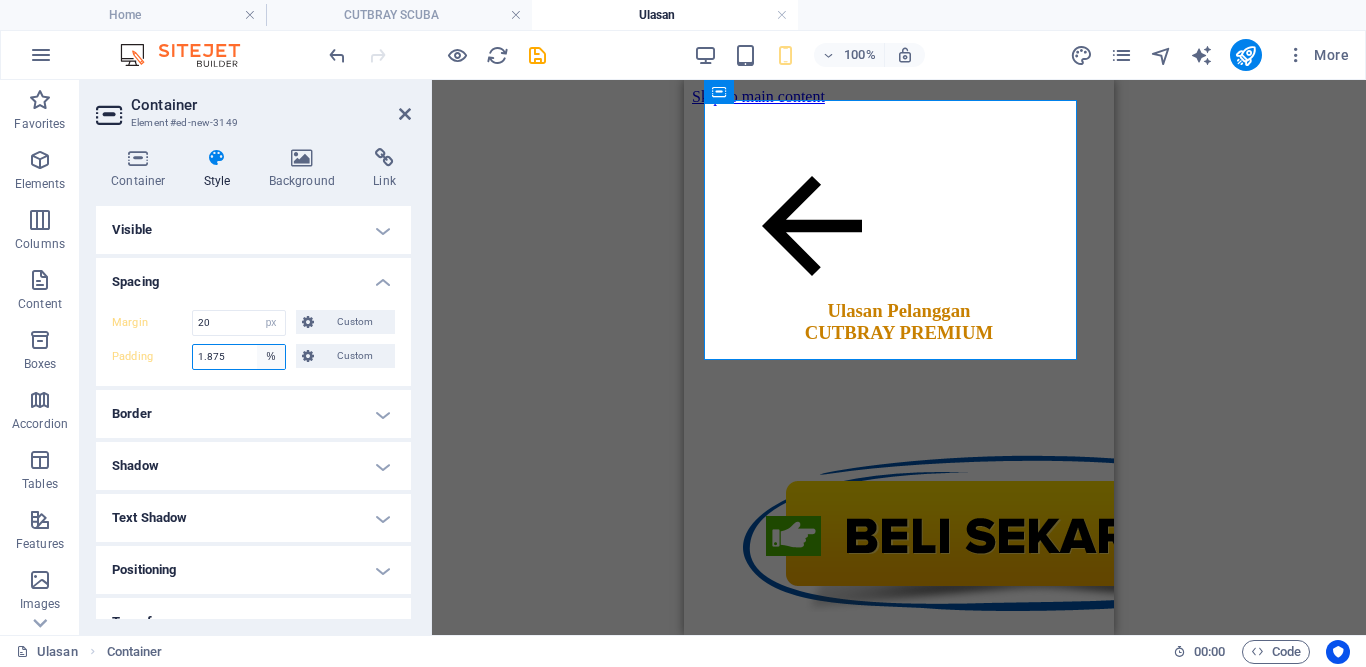 click on "Default px rem % vh vw Custom" at bounding box center (271, 357) 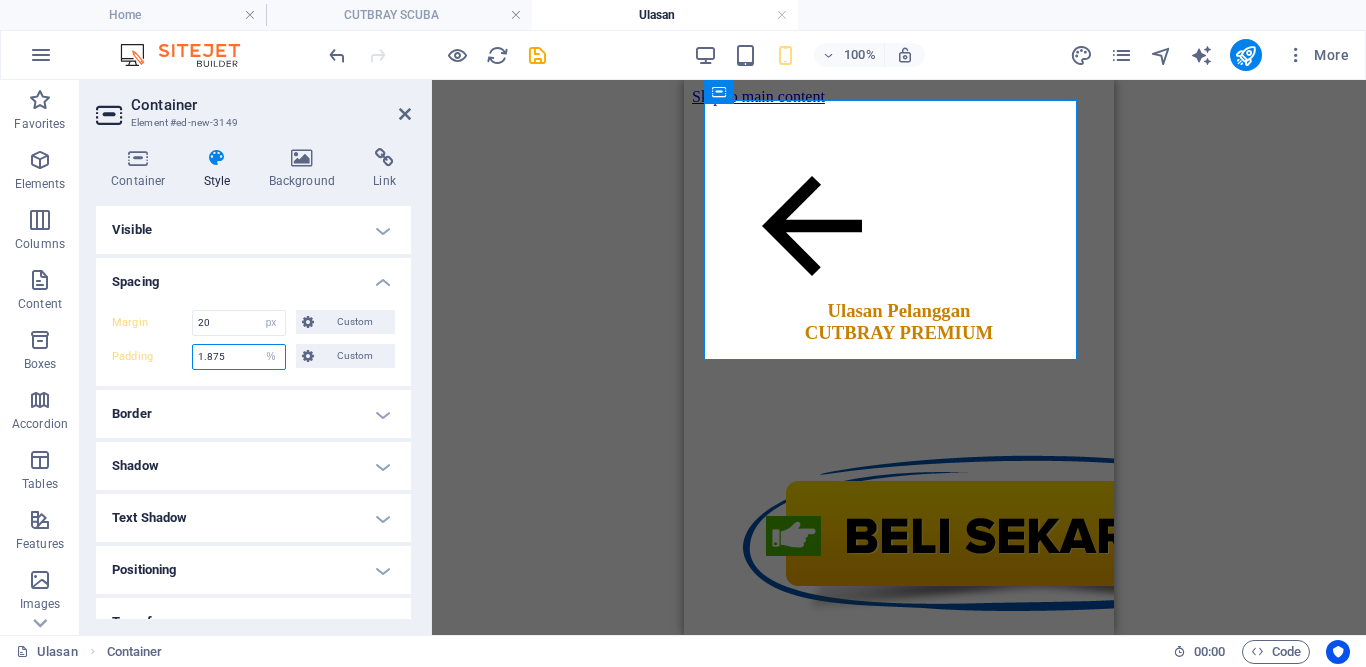 type on "100" 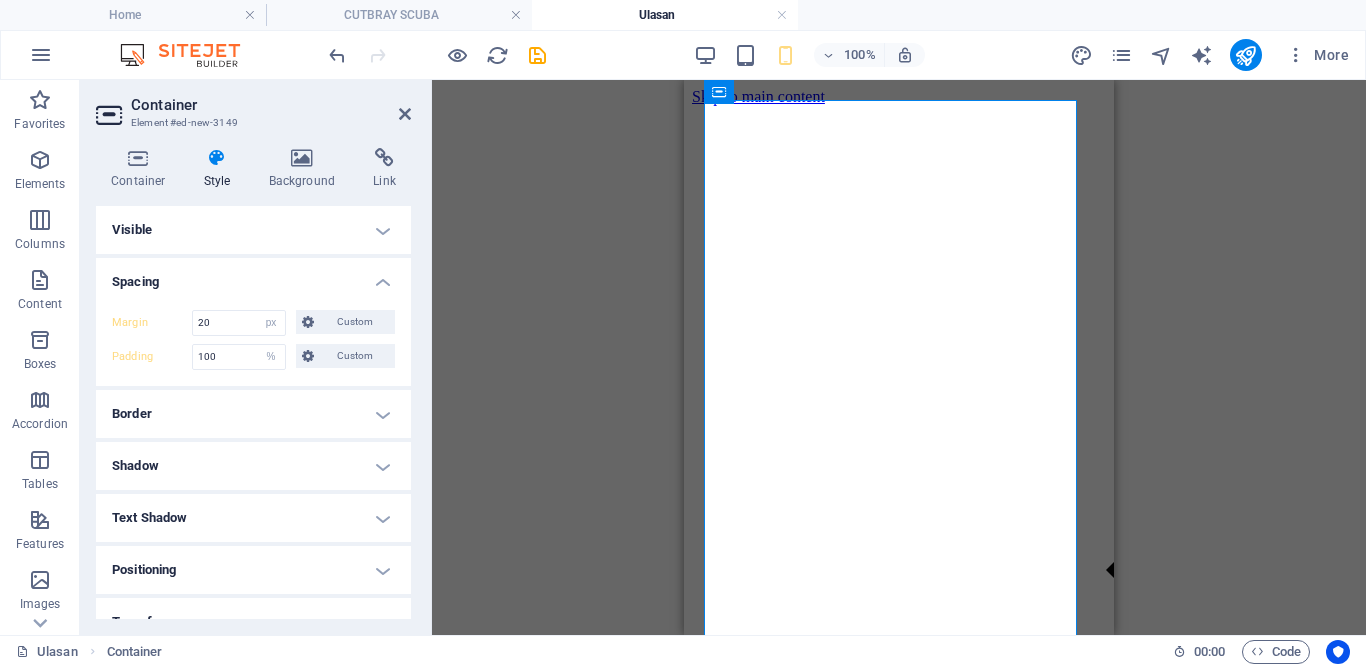 drag, startPoint x: 256, startPoint y: 341, endPoint x: 287, endPoint y: 380, distance: 49.819675 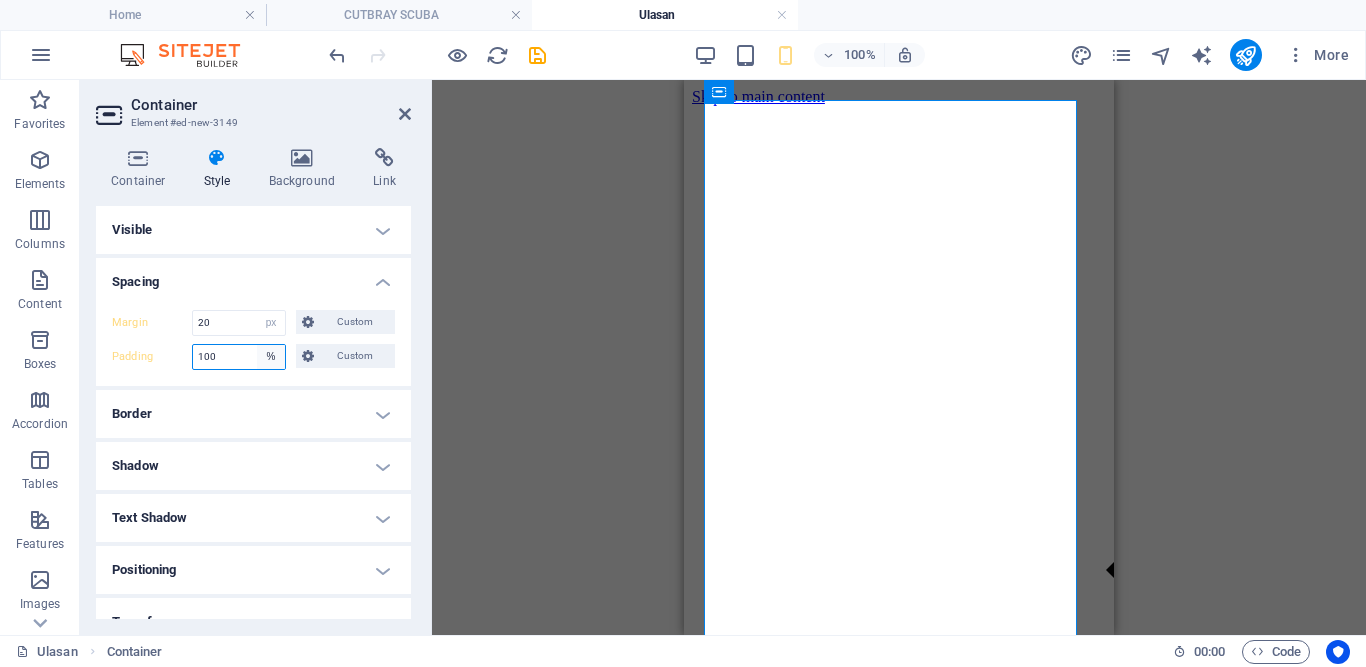 click on "Default px rem % vh vw Custom" at bounding box center [271, 357] 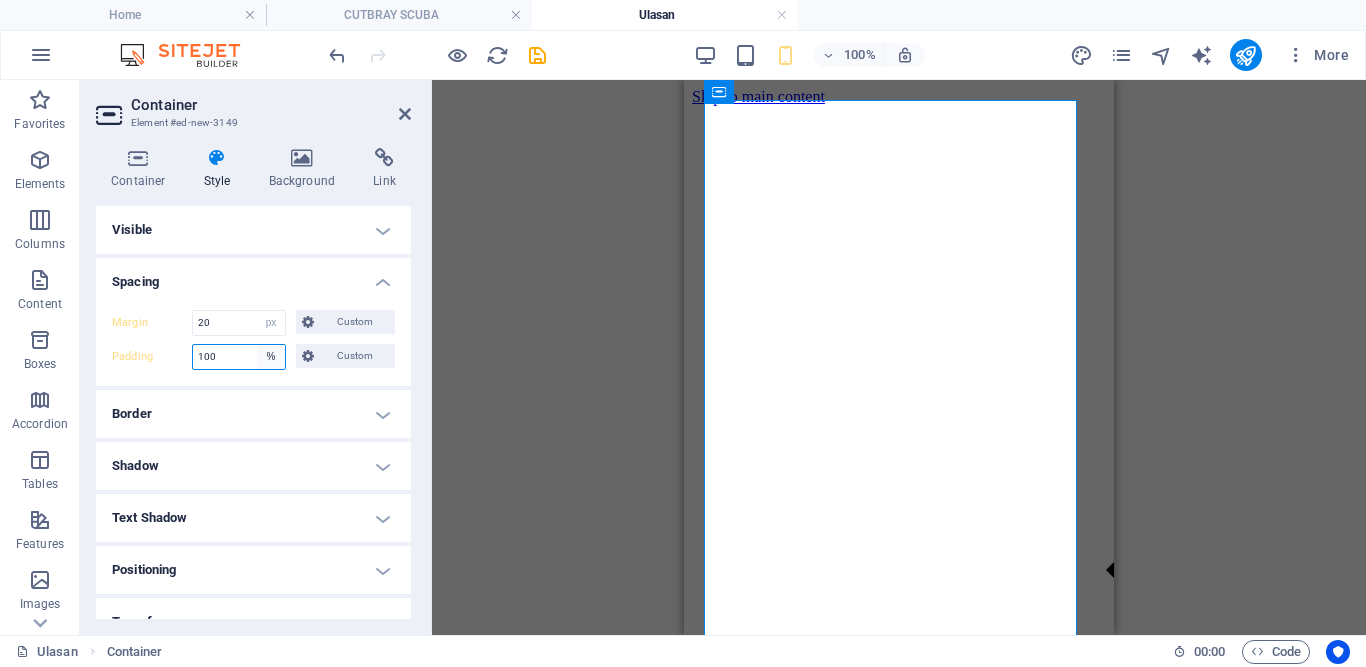 select on "px" 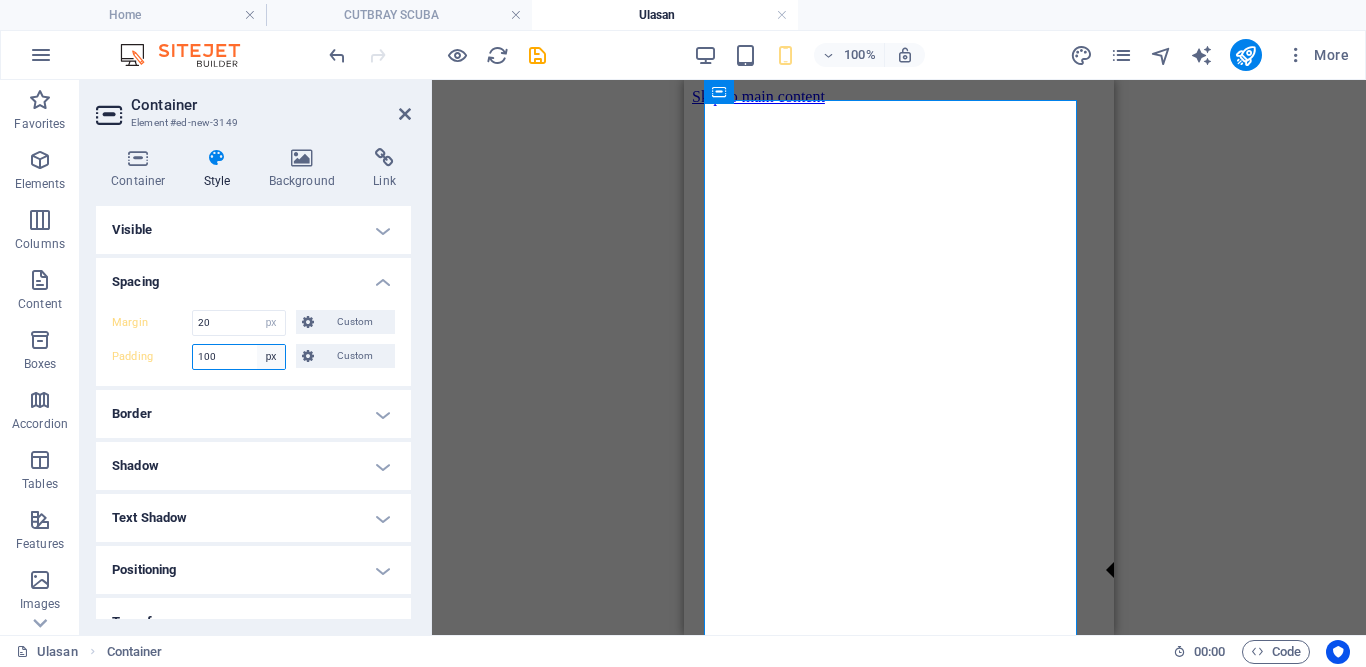 click on "Default px rem % vh vw Custom" at bounding box center (271, 357) 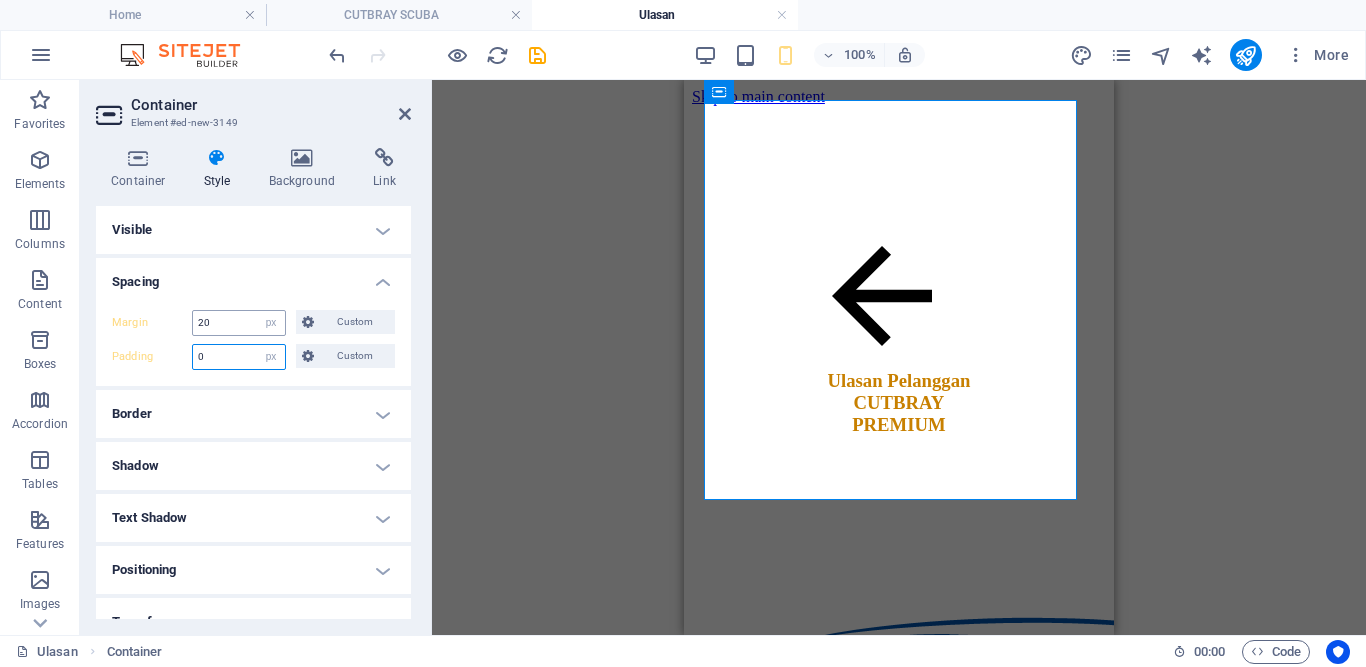 type on "0" 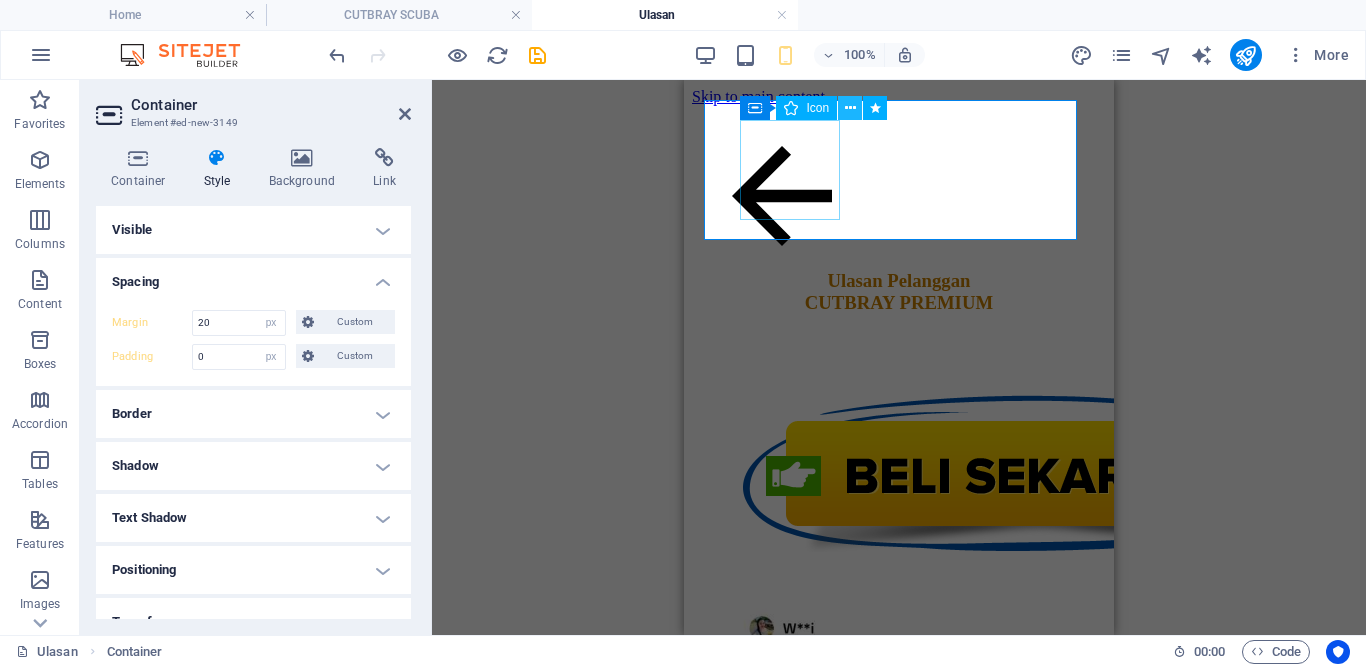 click at bounding box center [850, 108] 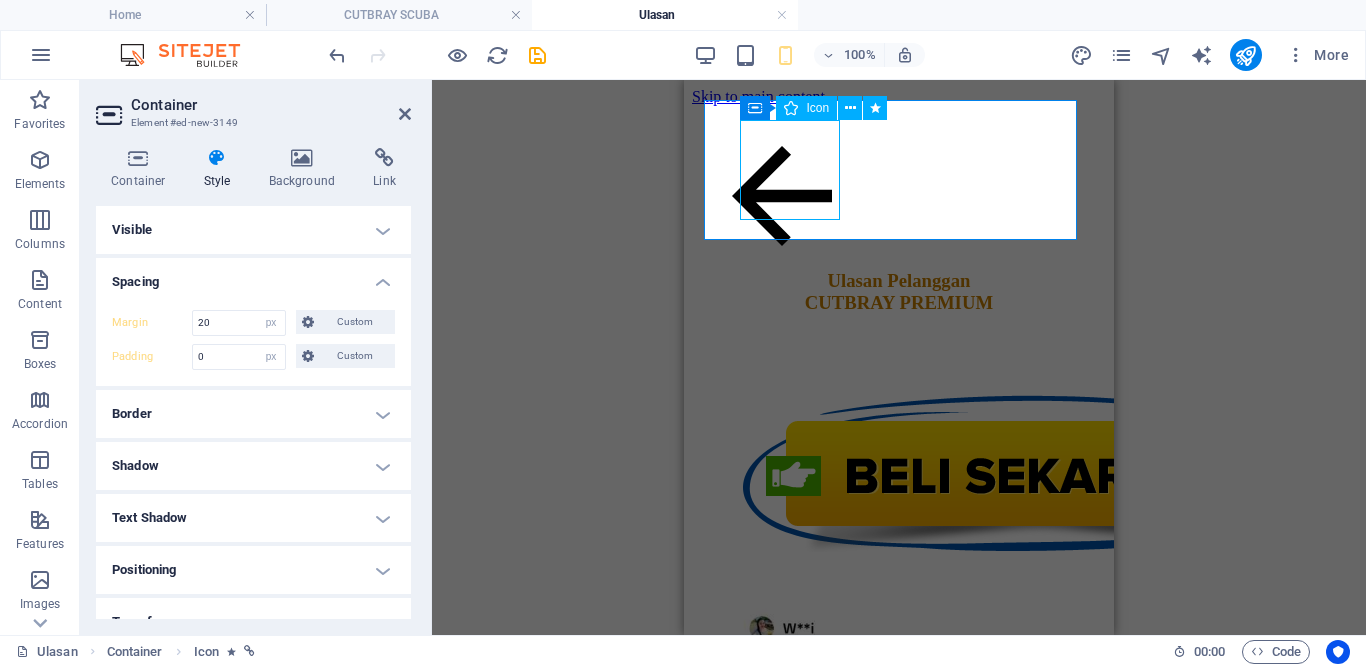 click on "Icon" at bounding box center (817, 108) 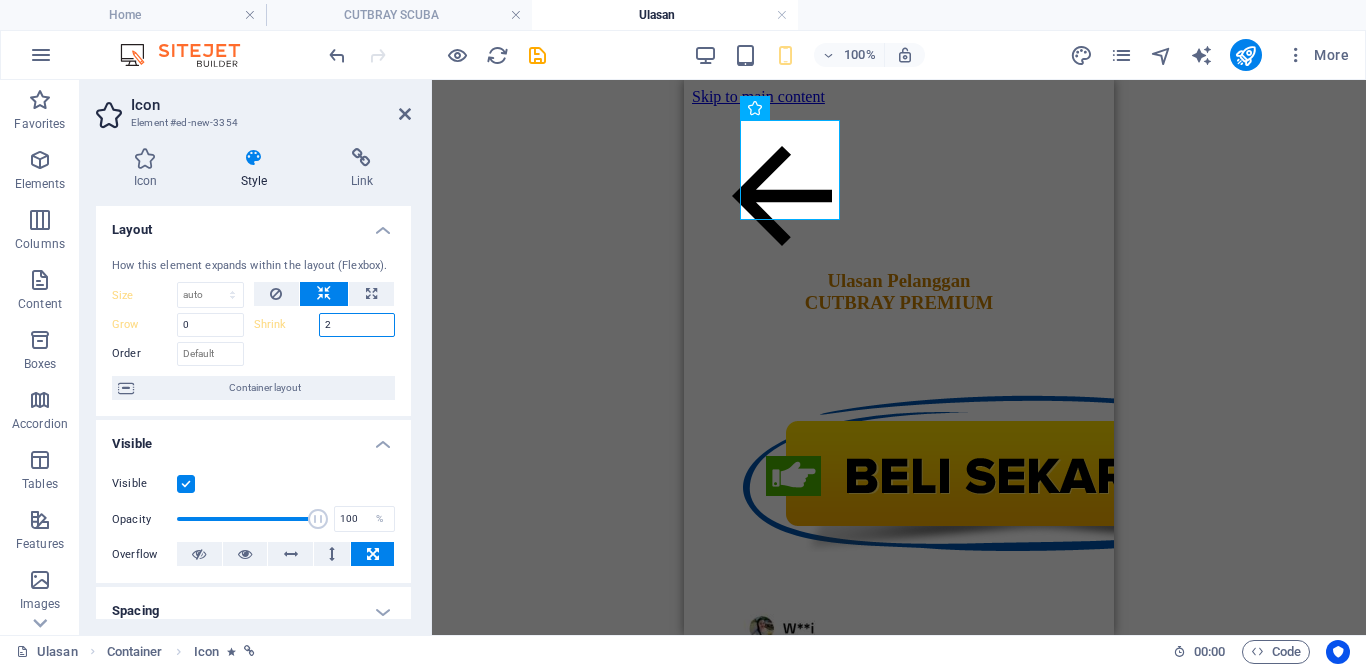 click on "2" at bounding box center [357, 325] 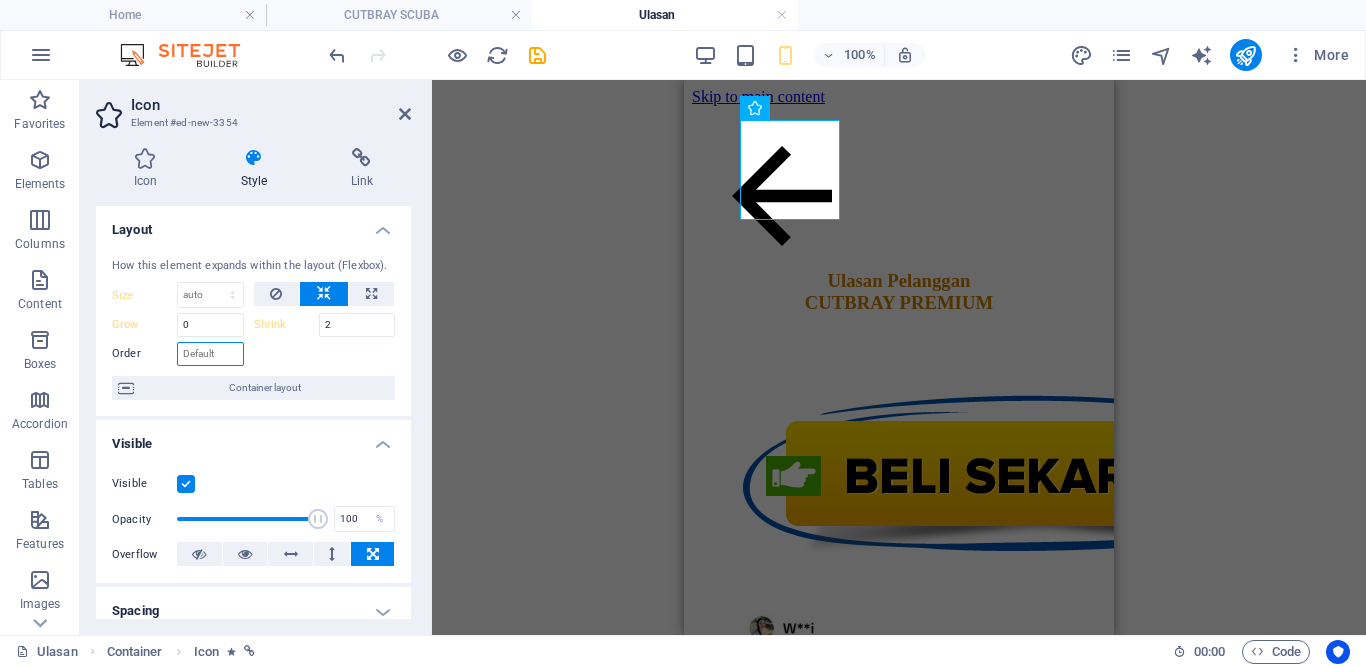 click on "Order" at bounding box center (210, 354) 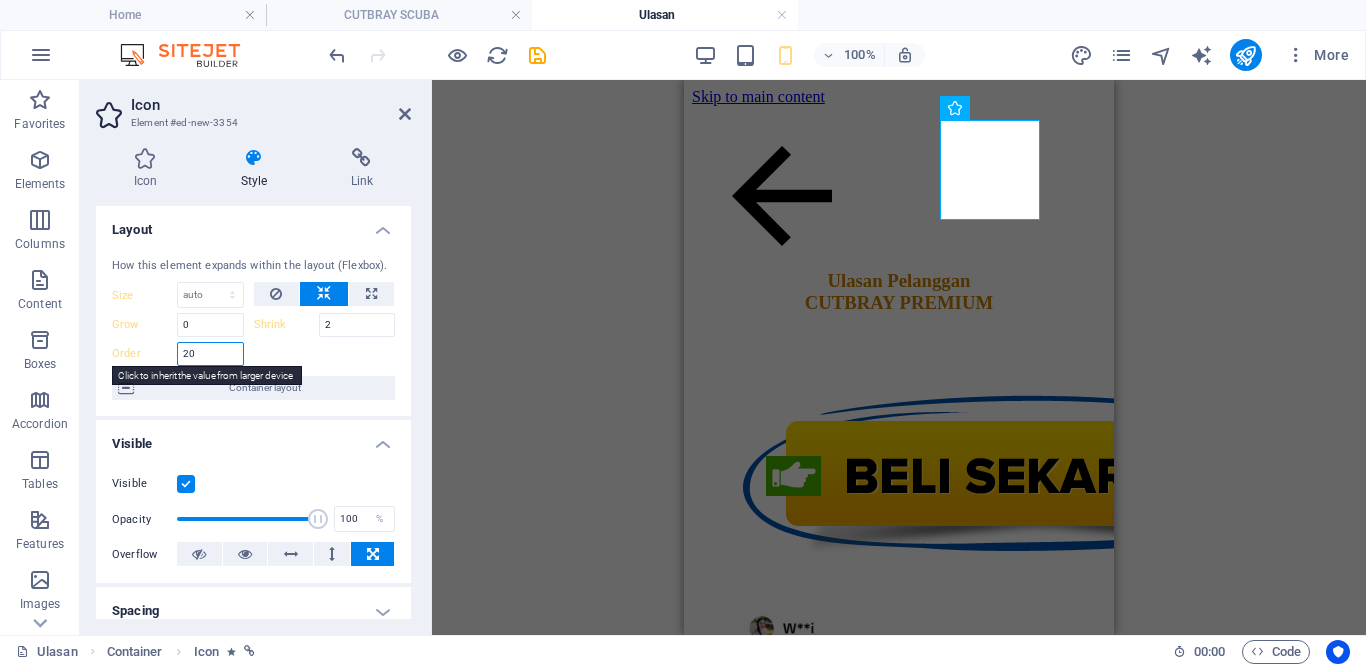 drag, startPoint x: 217, startPoint y: 358, endPoint x: 159, endPoint y: 354, distance: 58.137768 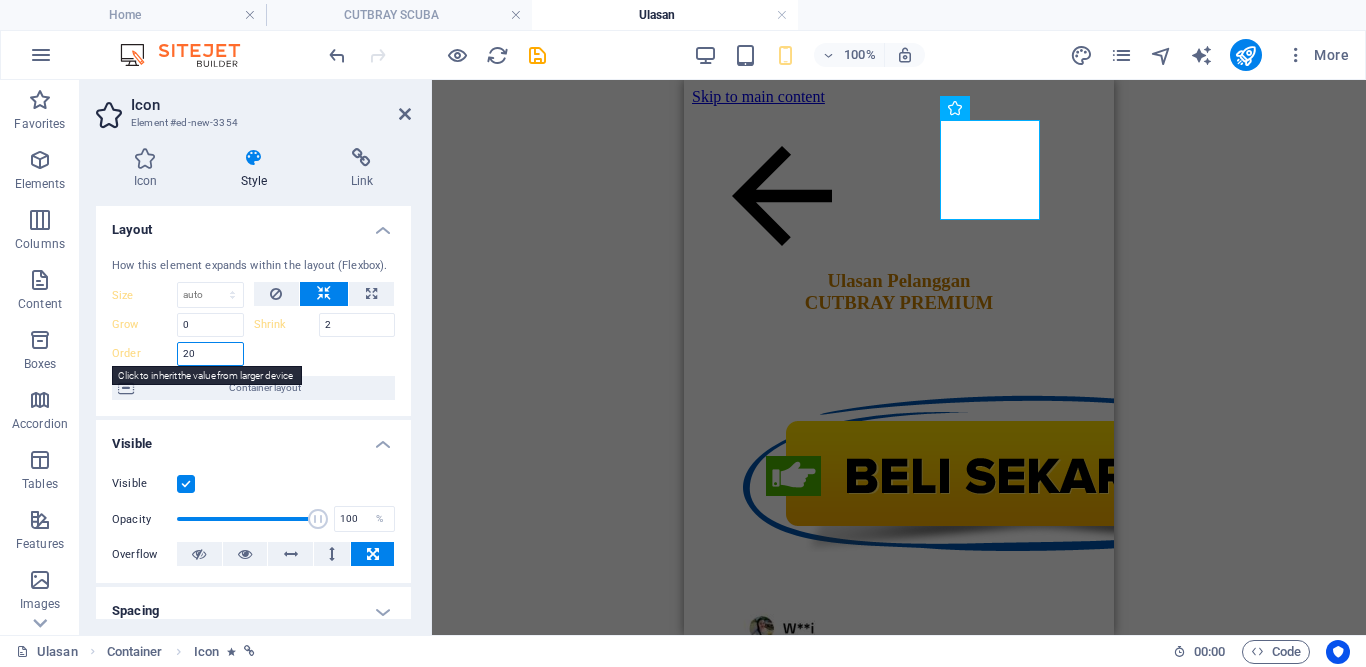 click on "Order 20" at bounding box center (178, 354) 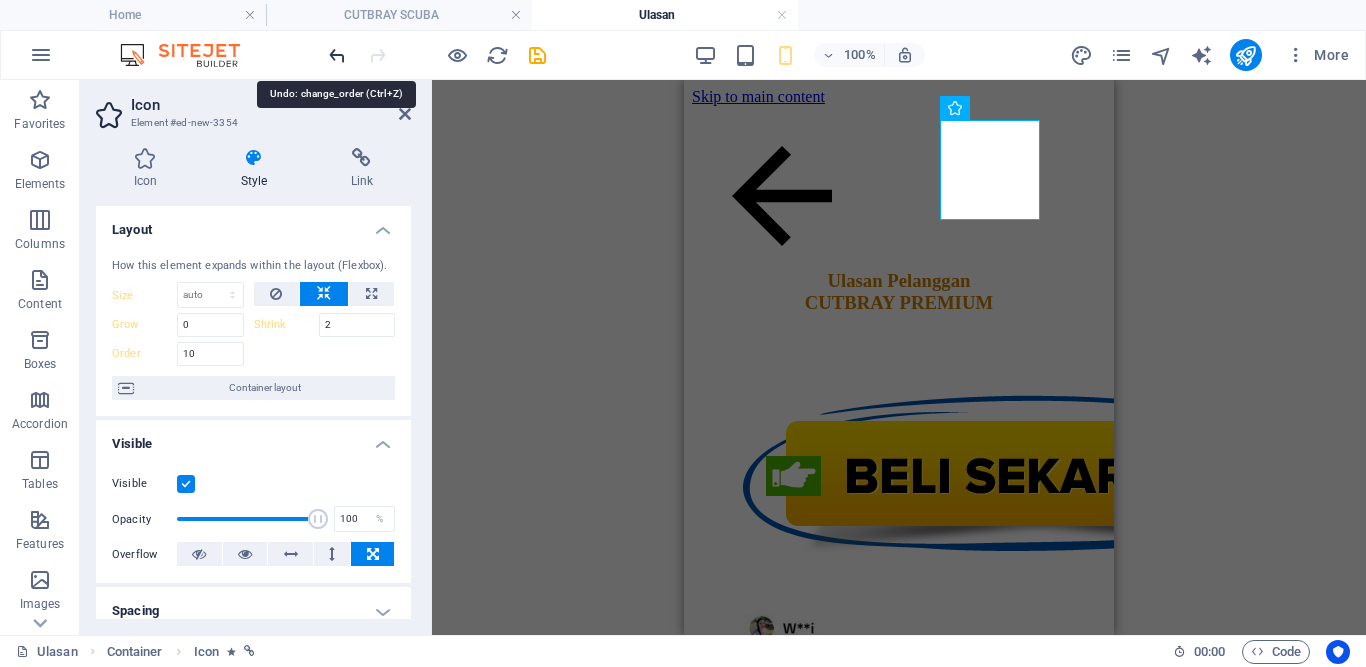 click at bounding box center [337, 55] 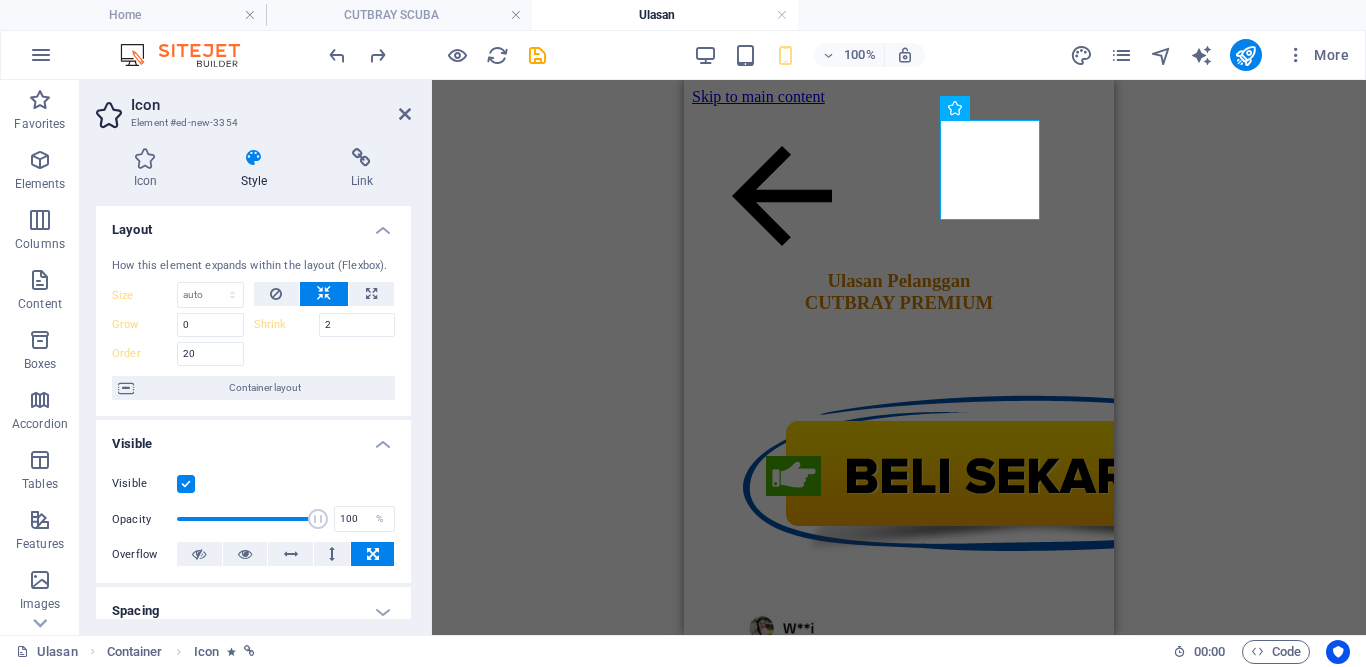 click at bounding box center [437, 55] 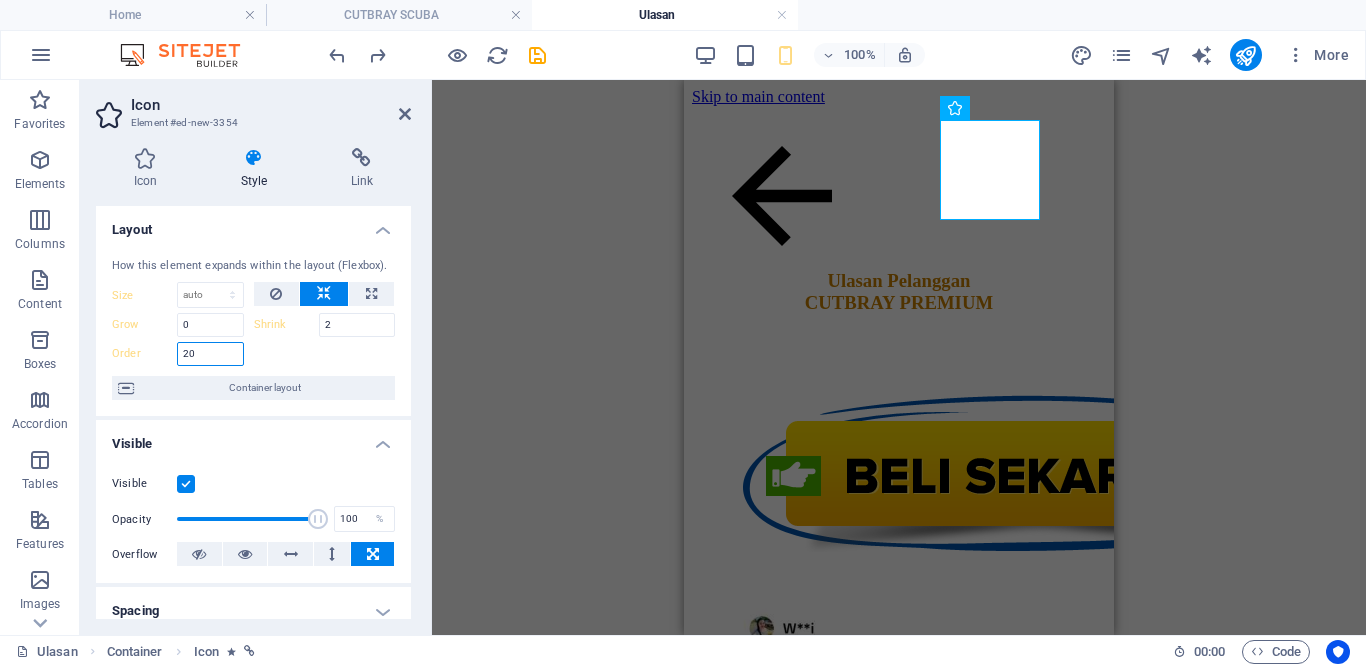 drag, startPoint x: 207, startPoint y: 355, endPoint x: 171, endPoint y: 350, distance: 36.345562 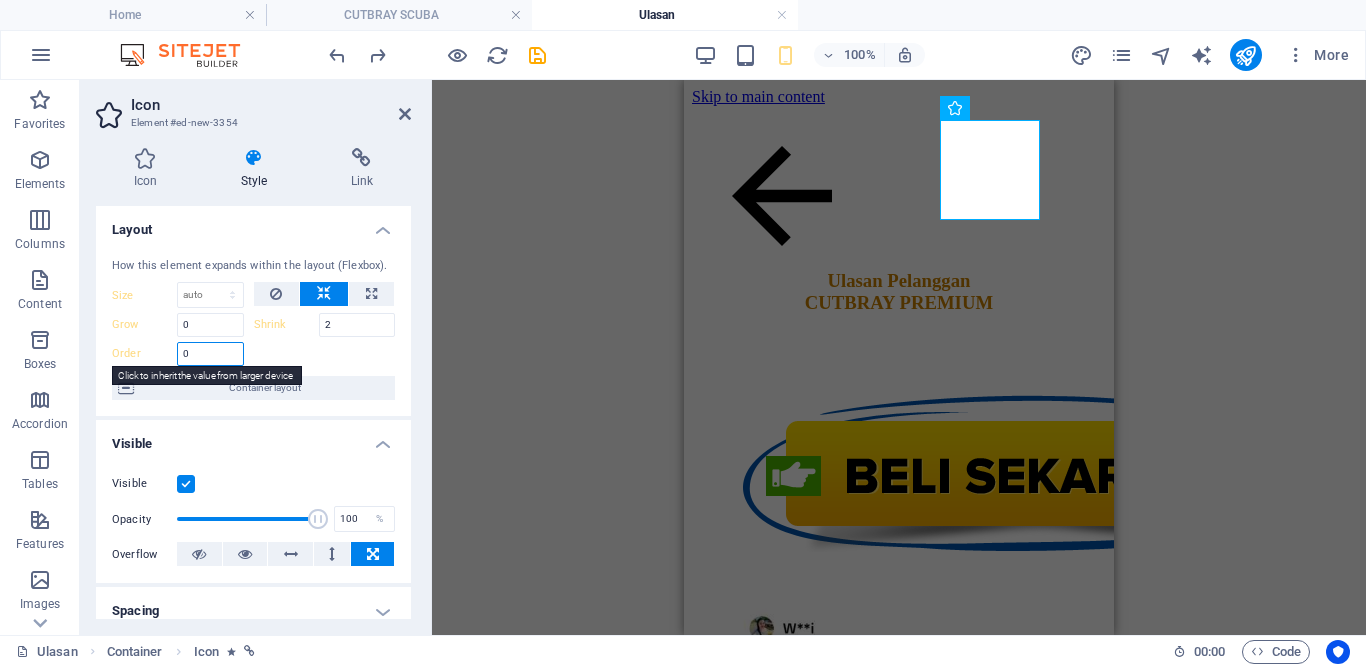 type on "0" 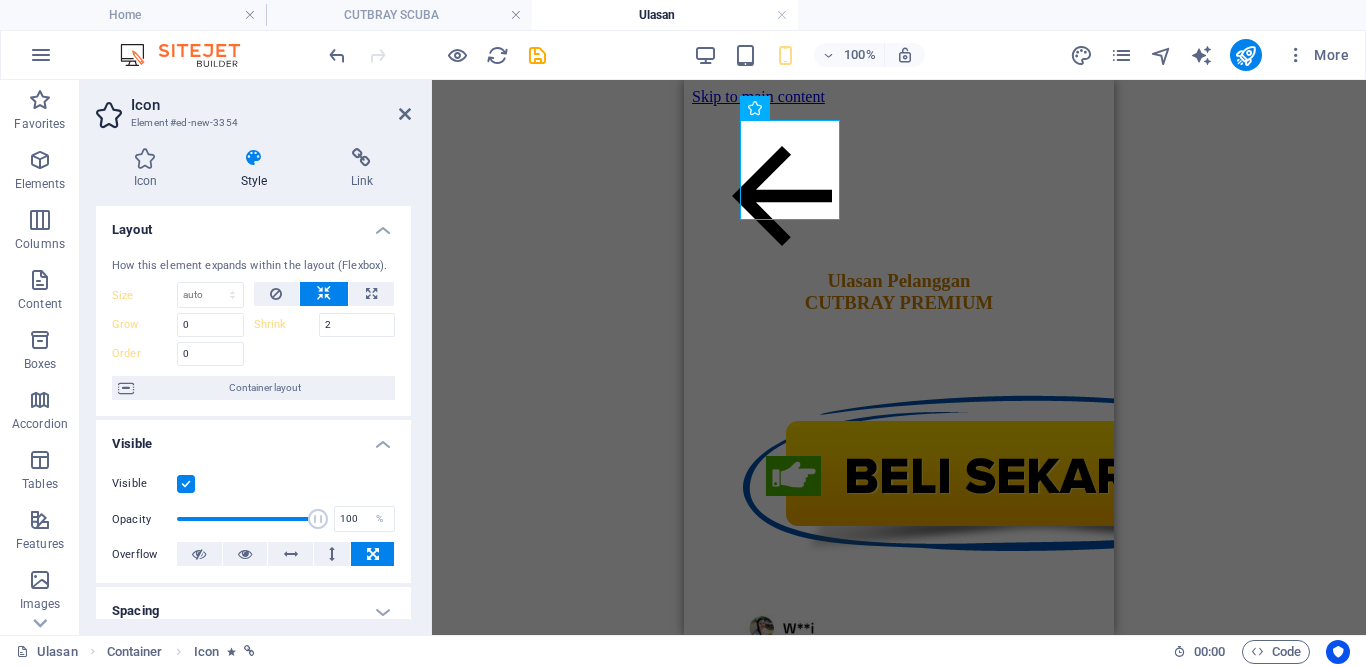 scroll, scrollTop: 361, scrollLeft: 0, axis: vertical 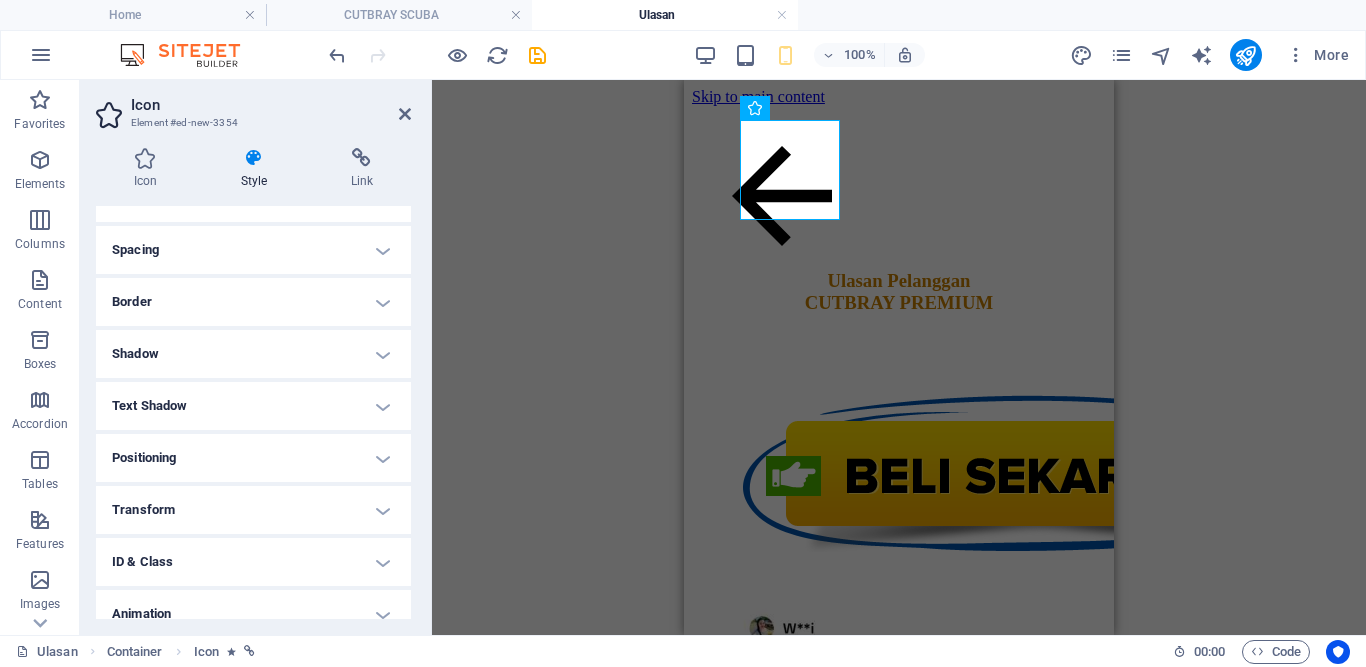 click on "Spacing" at bounding box center (253, 250) 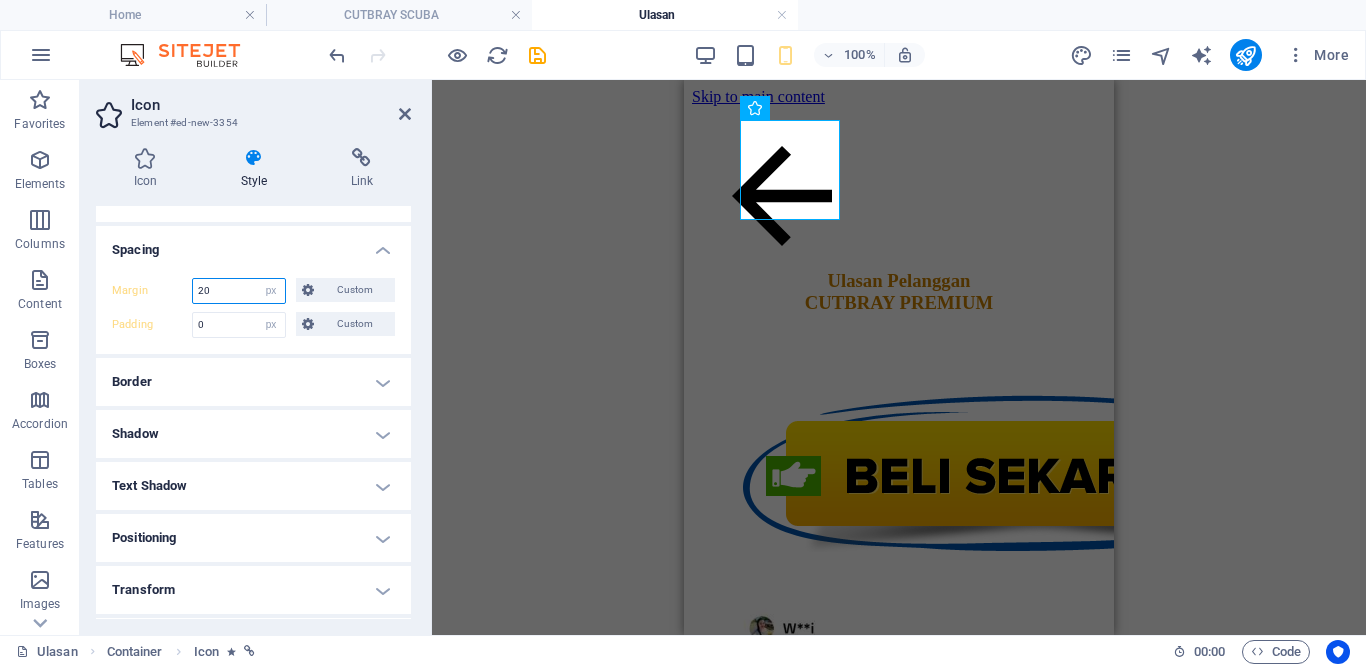 drag, startPoint x: 227, startPoint y: 290, endPoint x: 192, endPoint y: 290, distance: 35 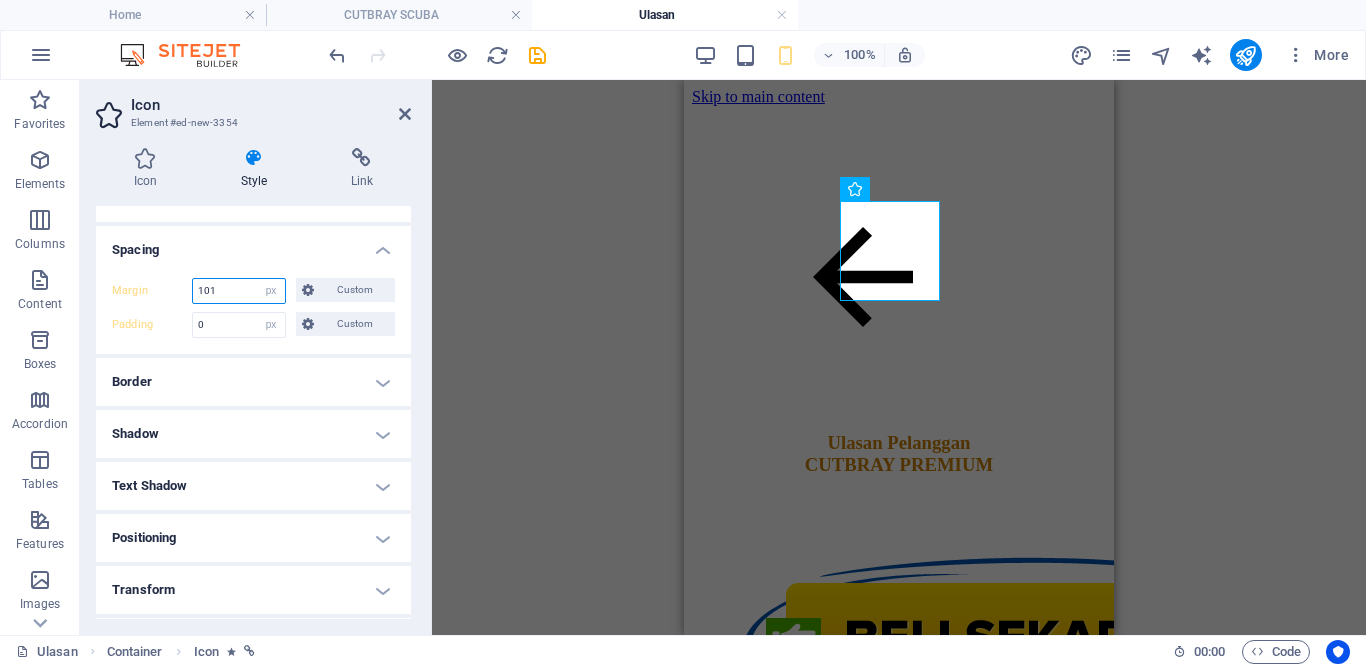 click on "101" at bounding box center [239, 291] 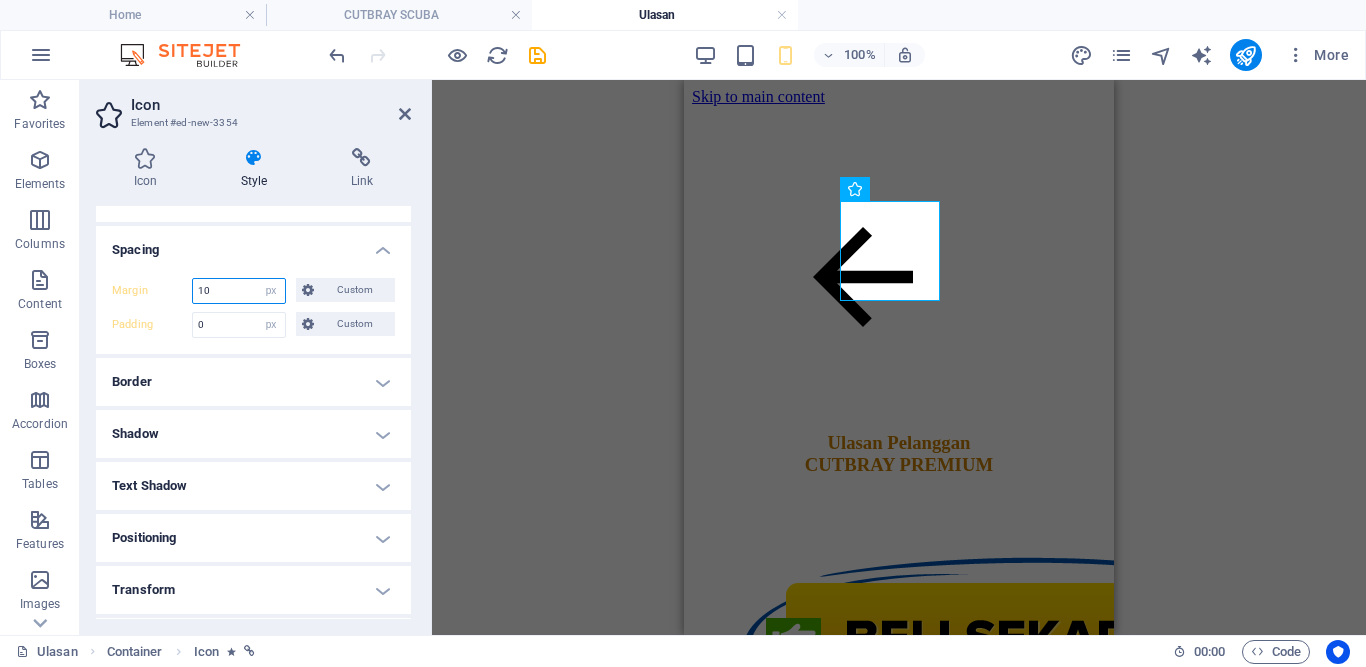 type on "10" 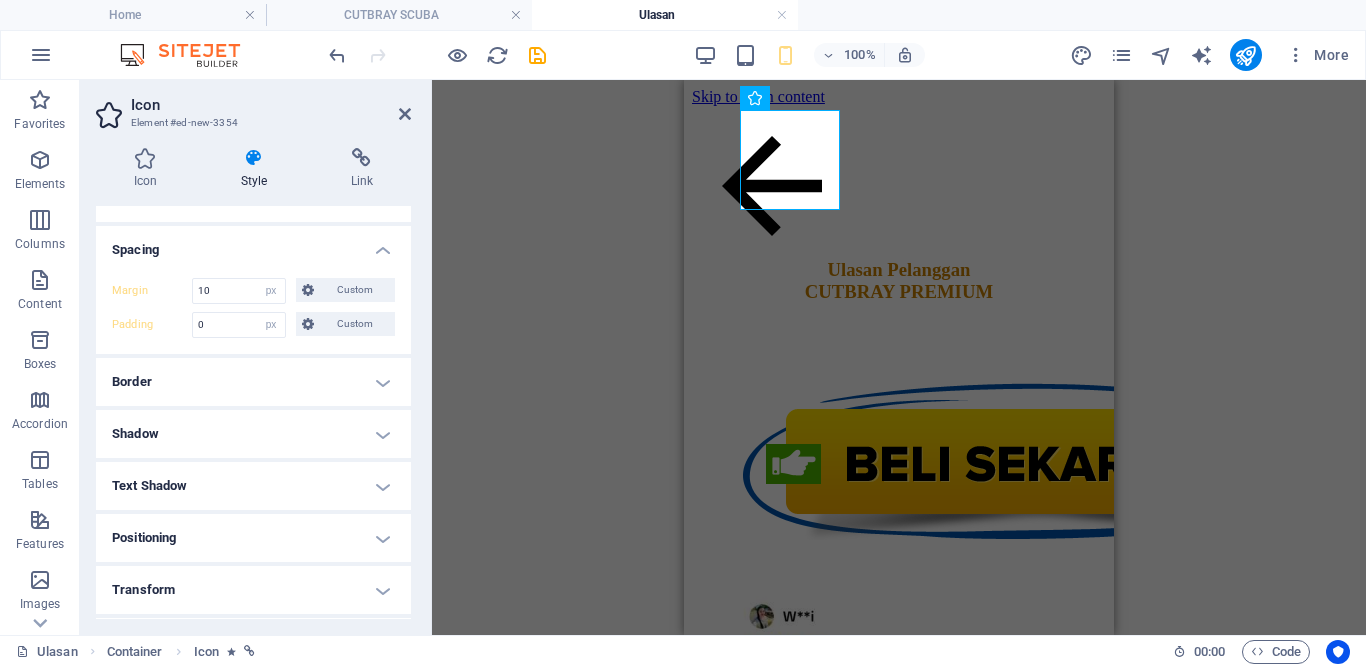click on "Spacing" at bounding box center (253, 244) 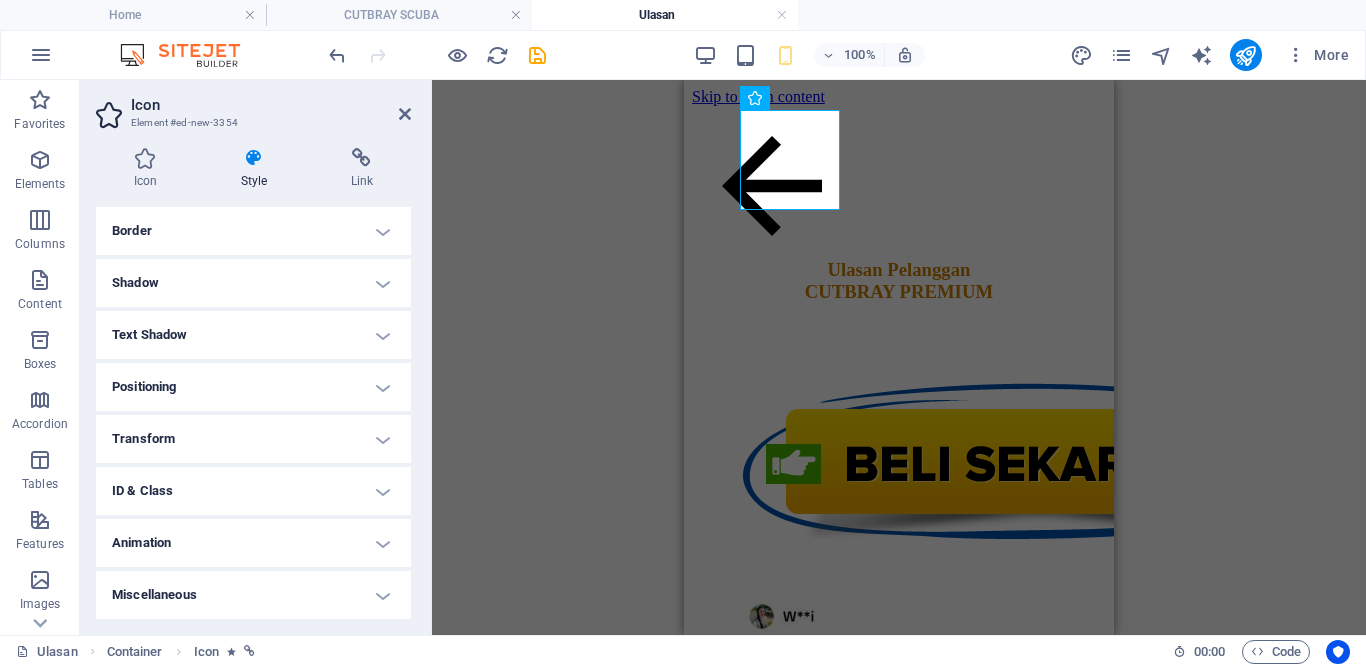 scroll, scrollTop: 0, scrollLeft: 0, axis: both 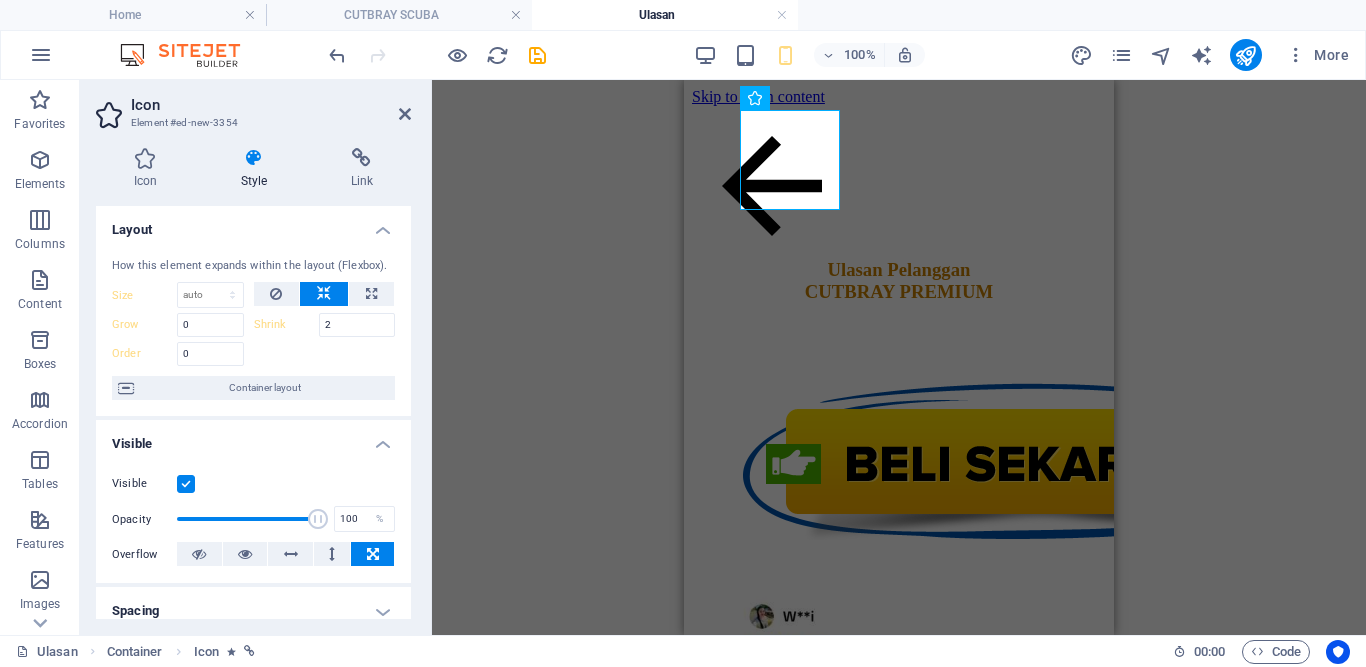 click on "Style" at bounding box center (258, 169) 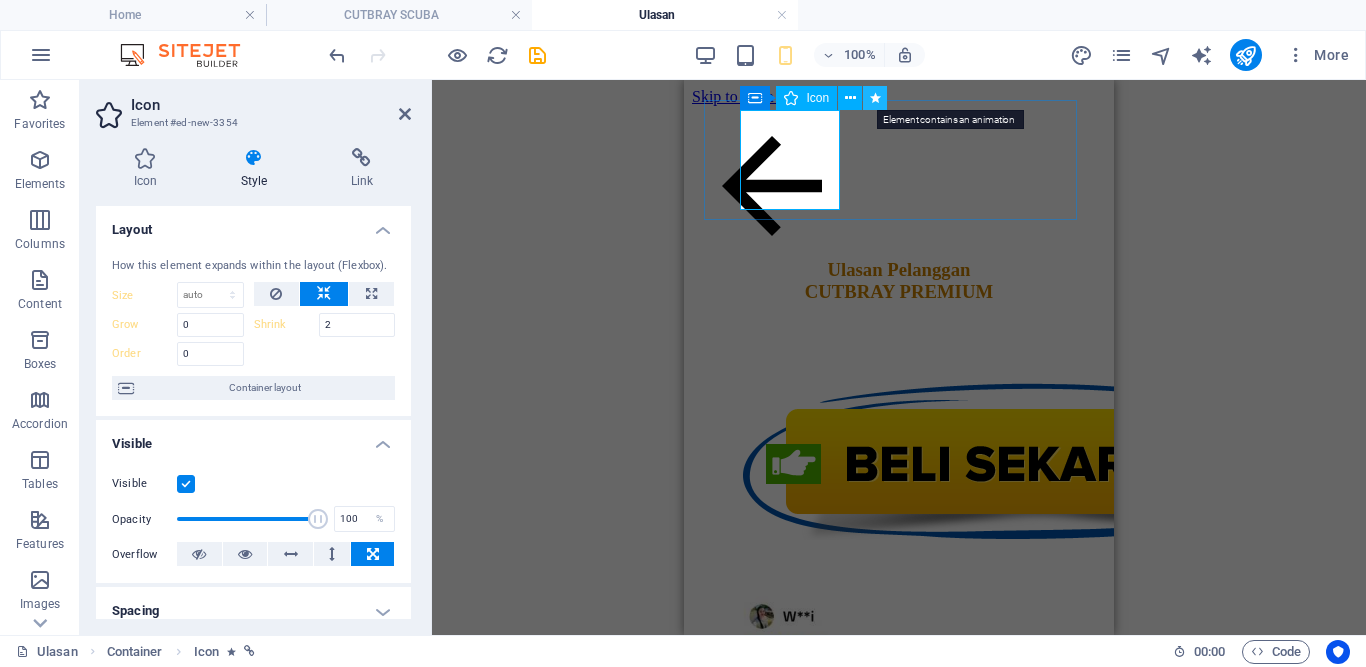click at bounding box center (875, 98) 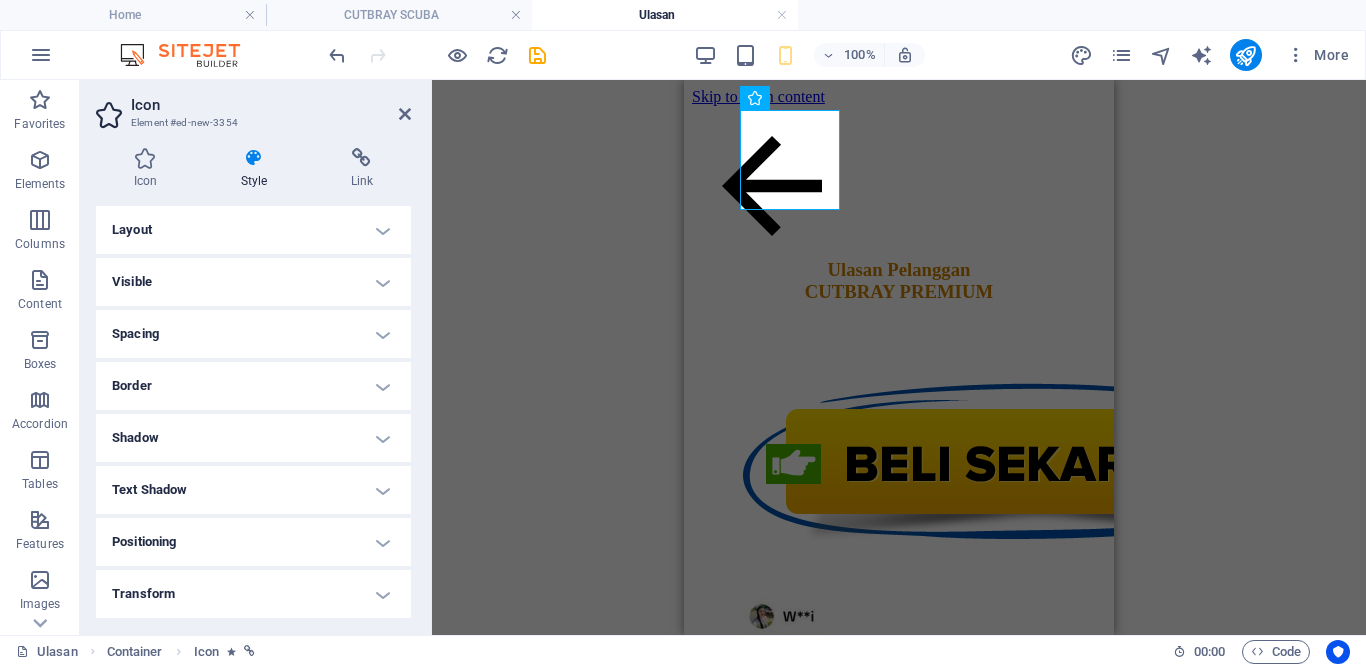 scroll, scrollTop: 361, scrollLeft: 0, axis: vertical 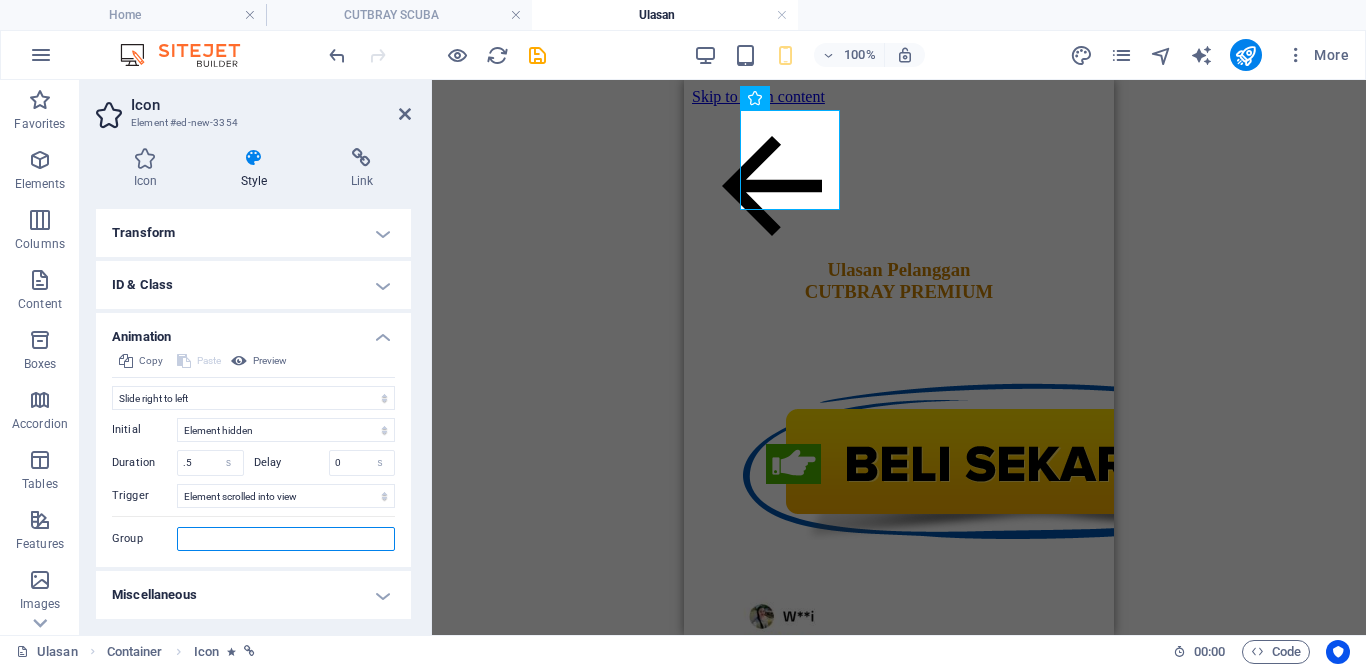 click on "Group" at bounding box center [286, 539] 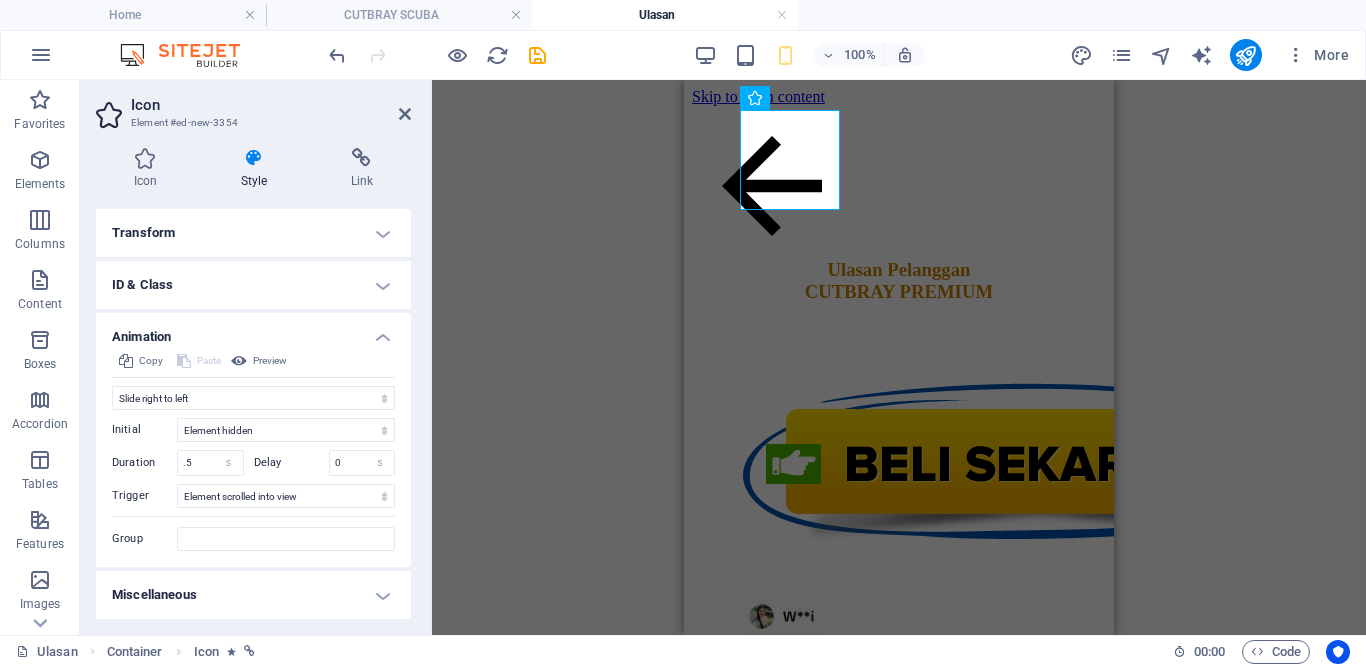 click on "Miscellaneous" at bounding box center [253, 595] 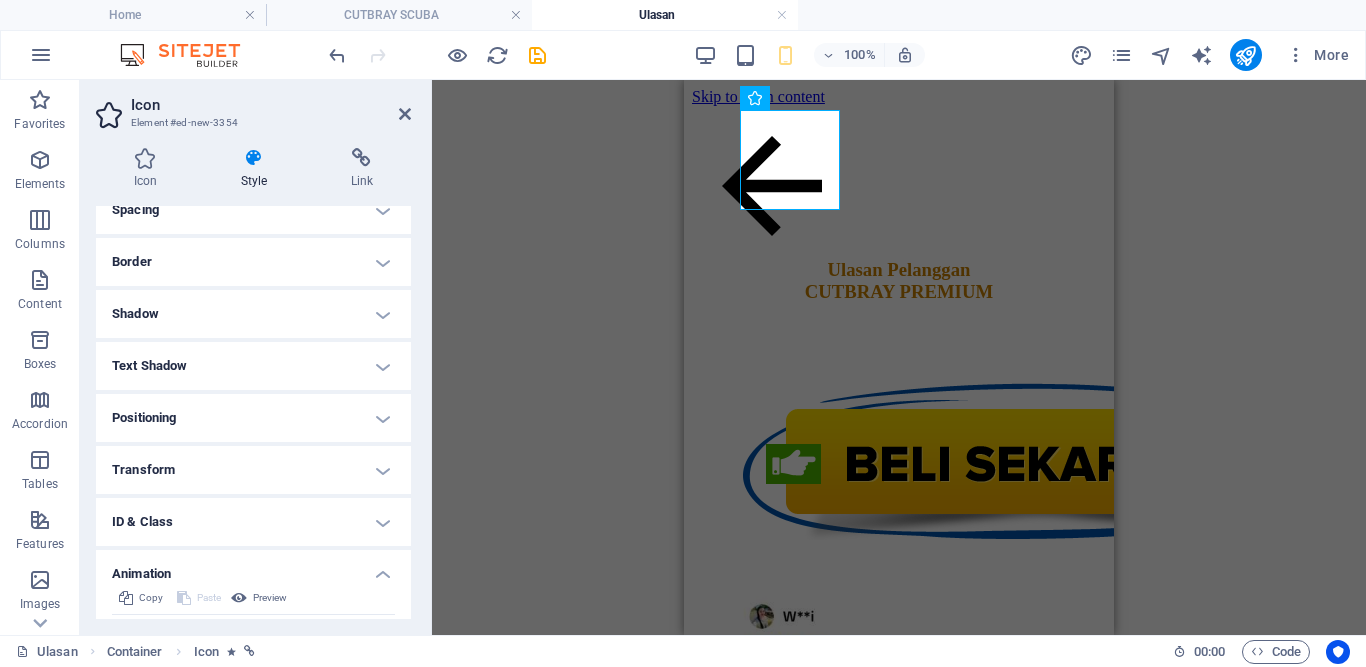 scroll, scrollTop: 0, scrollLeft: 0, axis: both 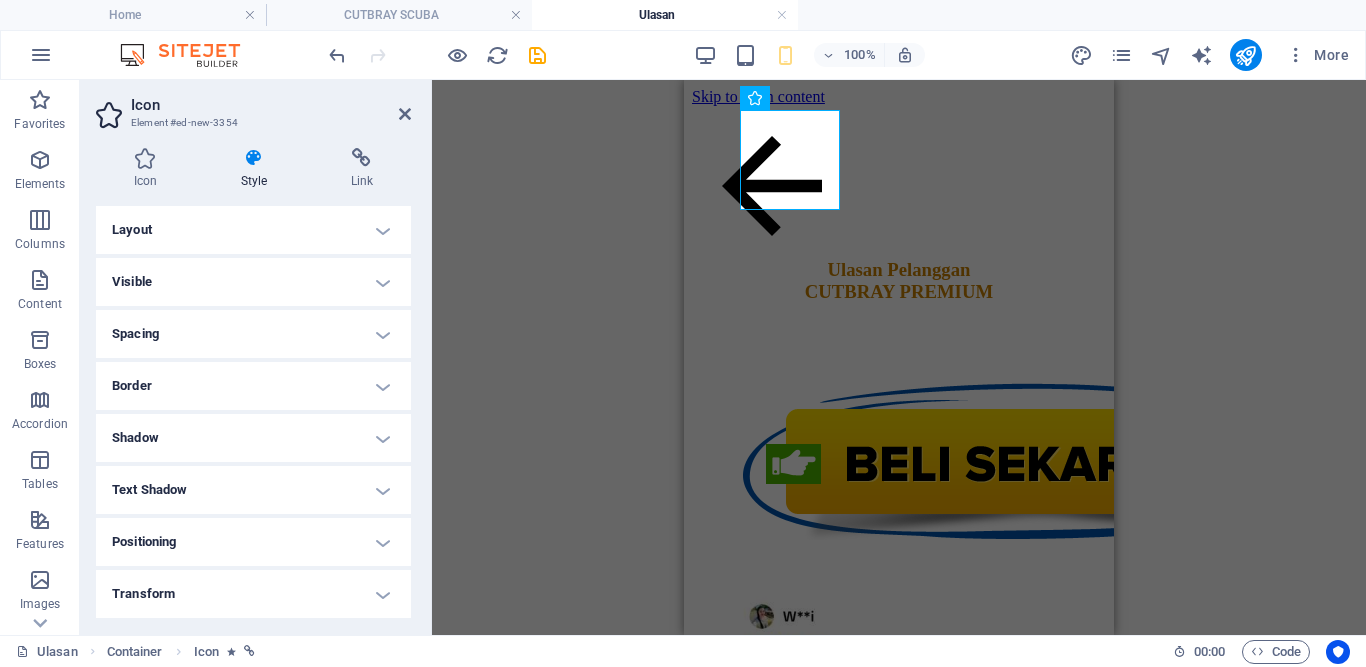 click on "Layout" at bounding box center [253, 230] 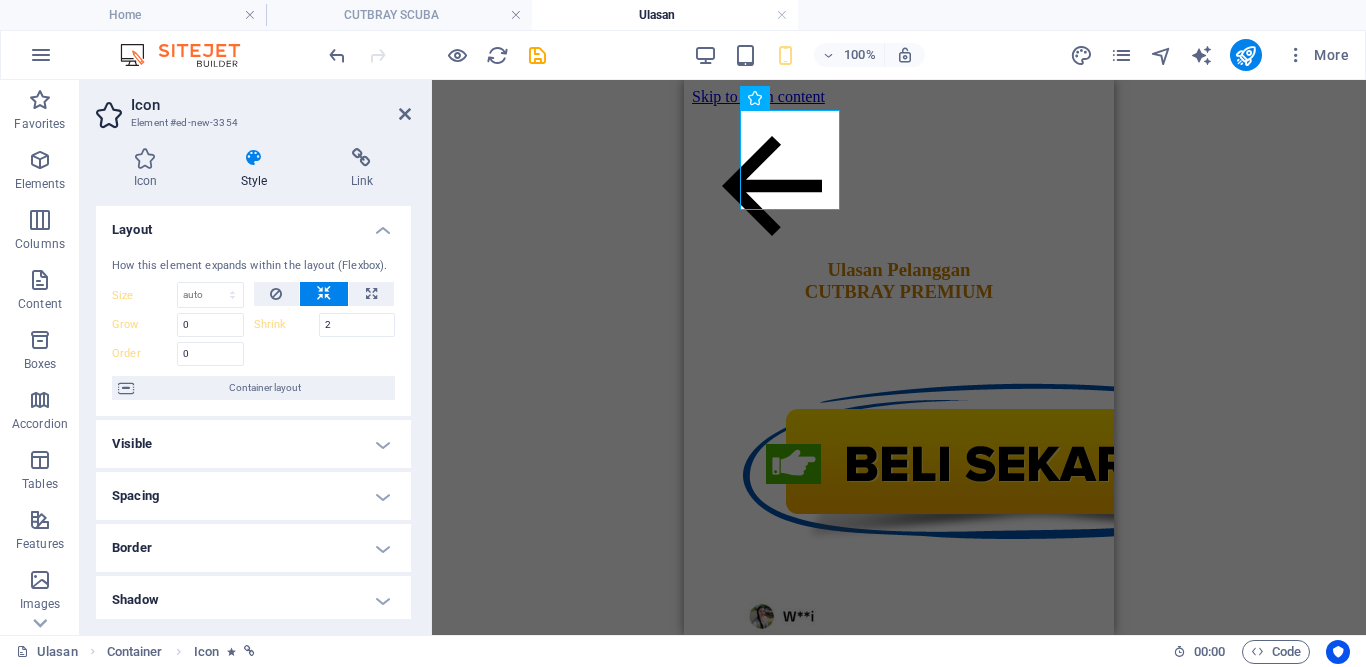 click on "How this element expands within the layout (Flexbox). Size Default auto px % 1/1 1/2 1/3 1/4 1/5 1/6 1/7 1/8 1/9 1/10 Grow 0 Shrink 2 Order 0 Container layout" at bounding box center (253, 329) 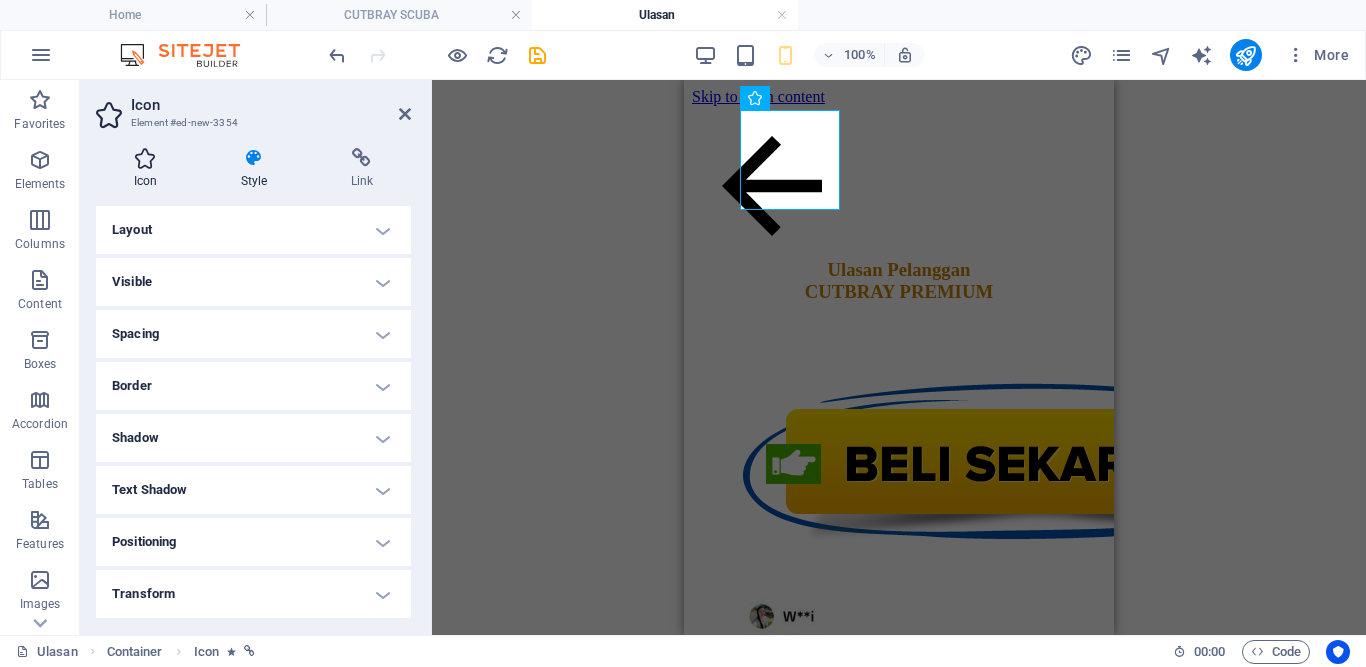 click on "Icon" at bounding box center [149, 169] 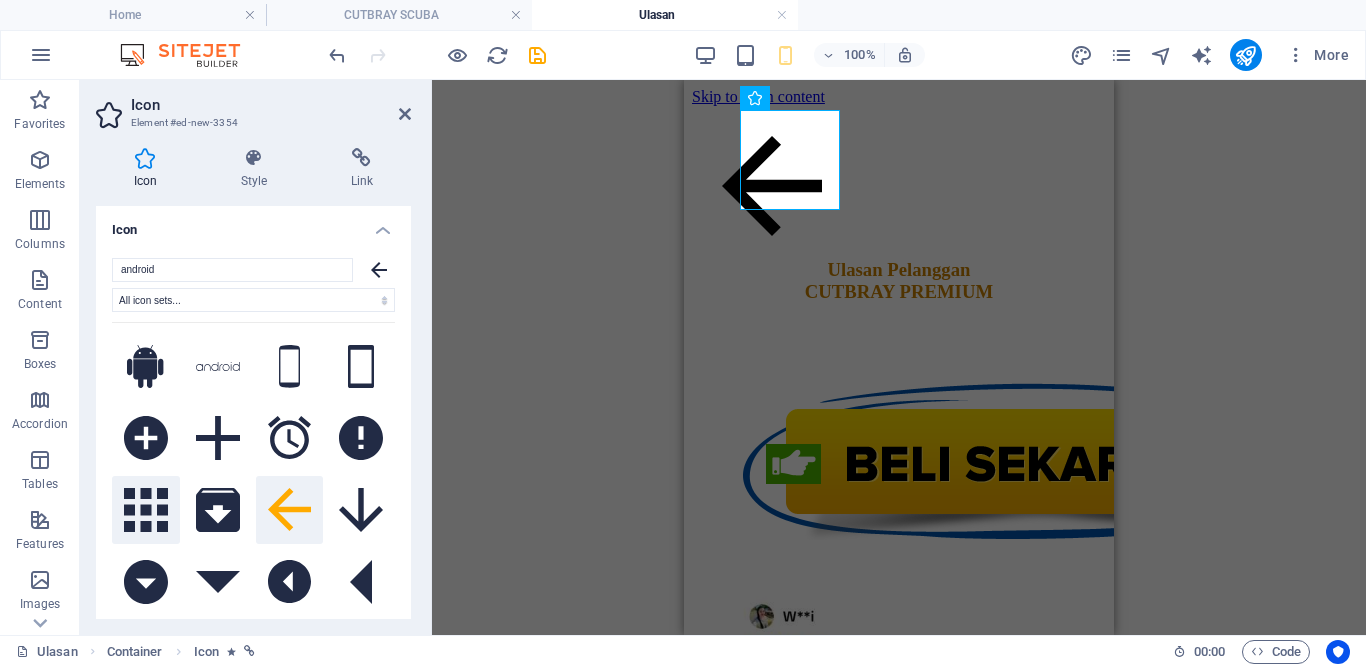 scroll, scrollTop: 253, scrollLeft: 0, axis: vertical 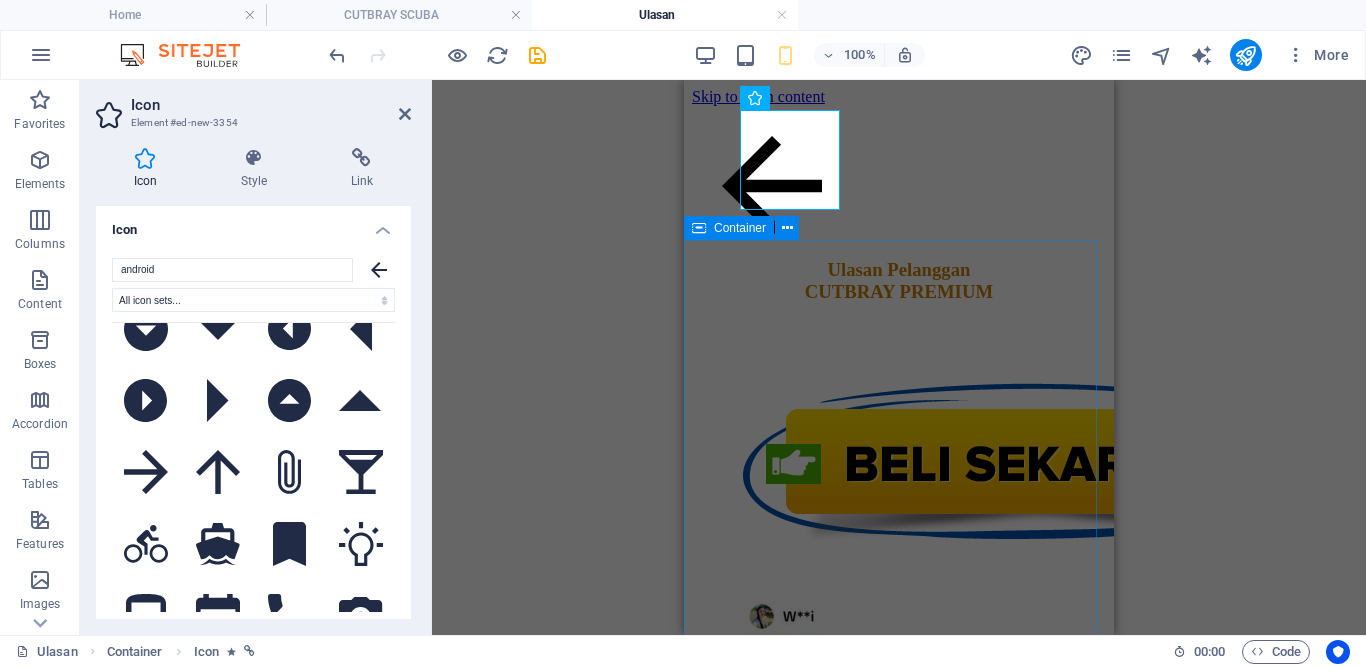 click at bounding box center (899, 2931) 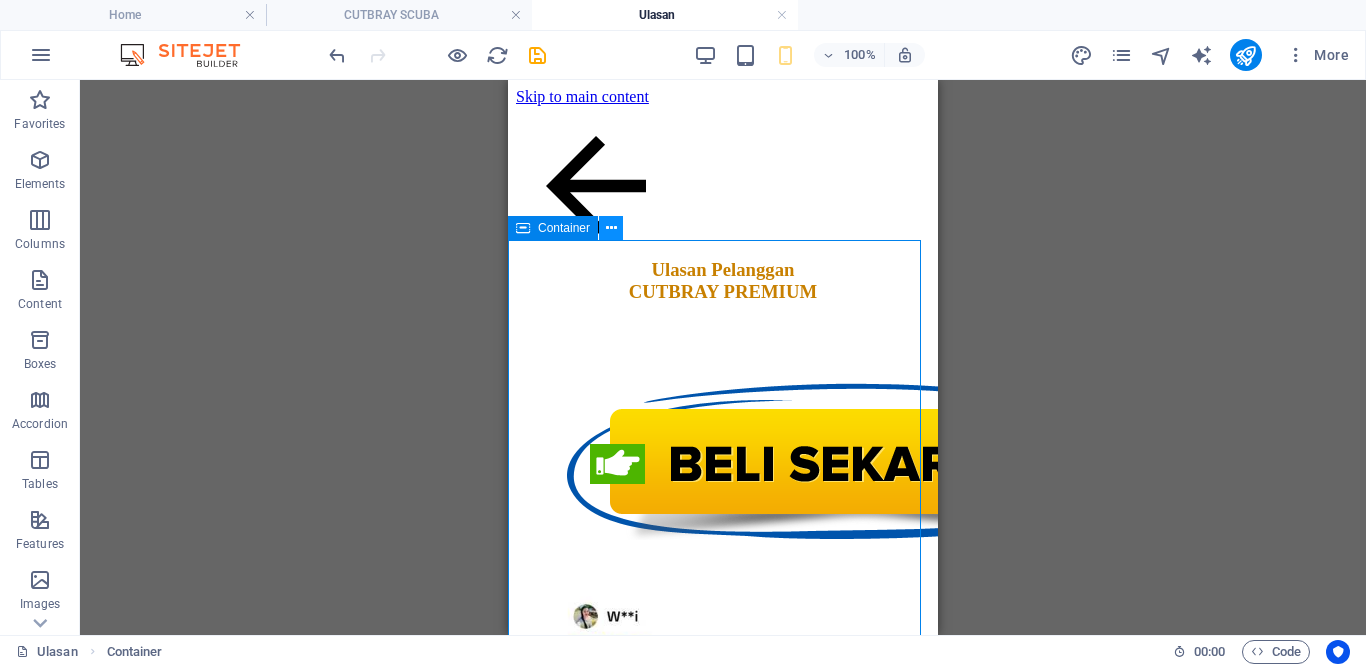 click at bounding box center [611, 228] 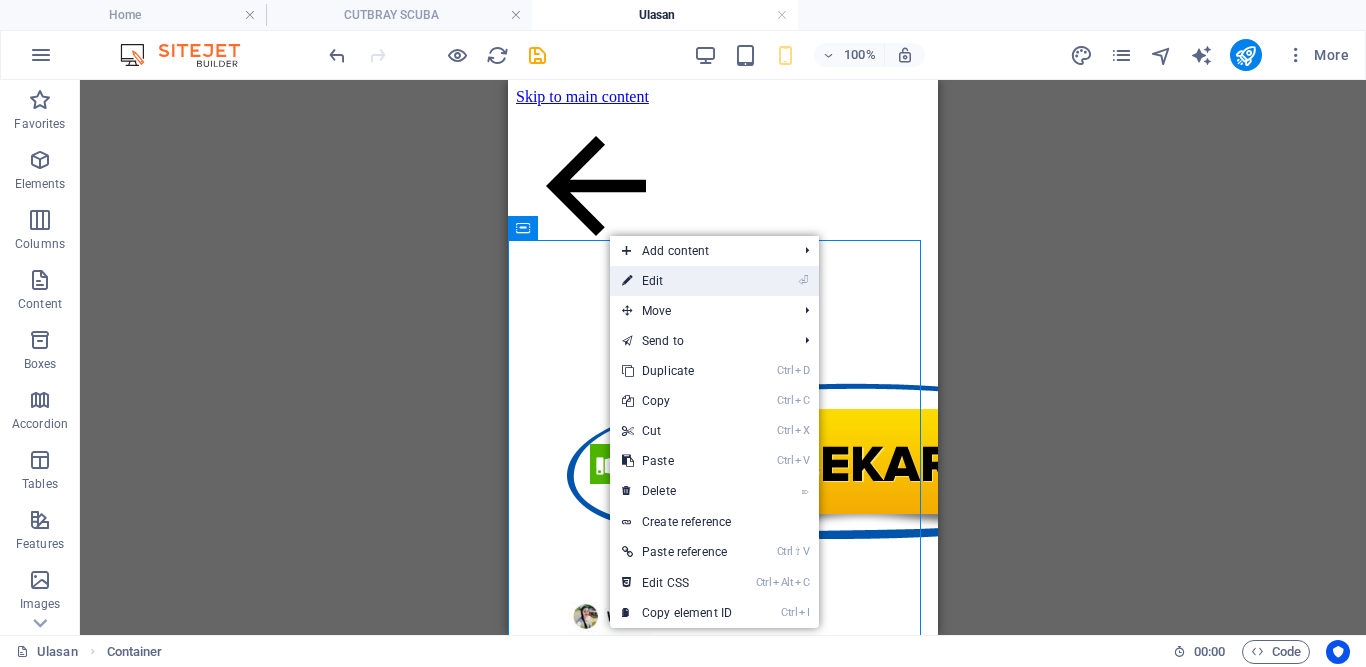 drag, startPoint x: 638, startPoint y: 273, endPoint x: 125, endPoint y: 89, distance: 545 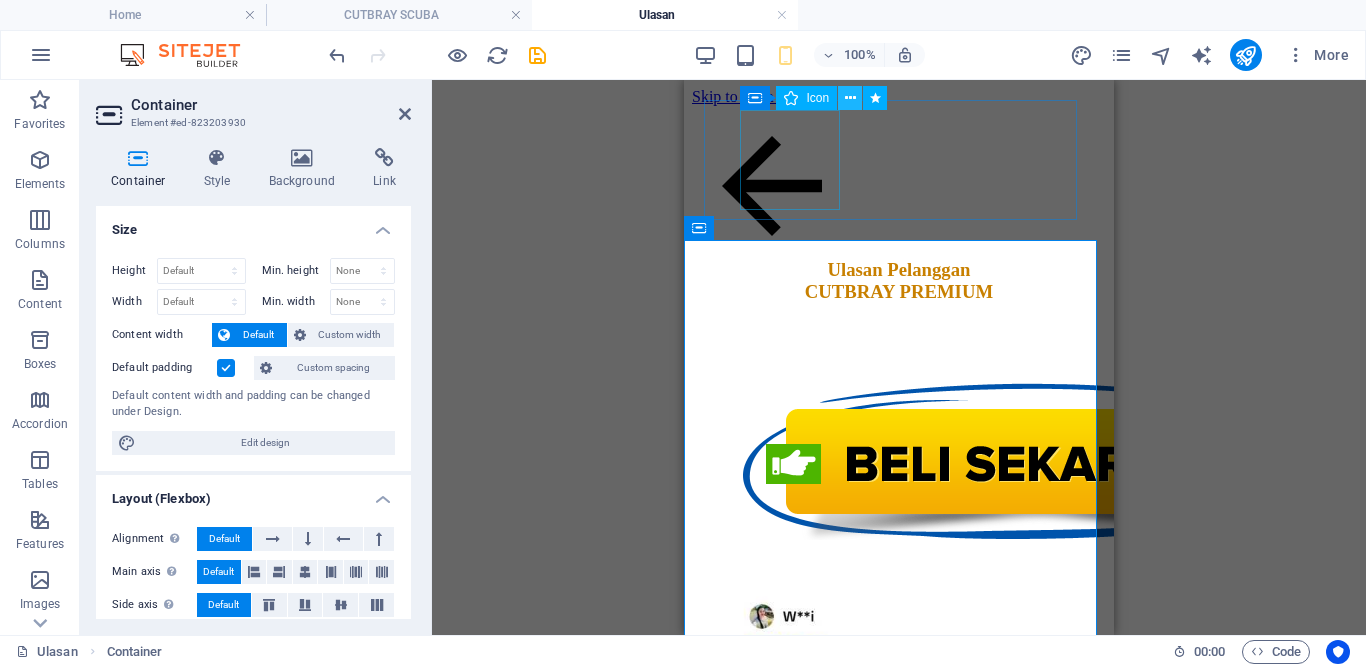 click at bounding box center [850, 98] 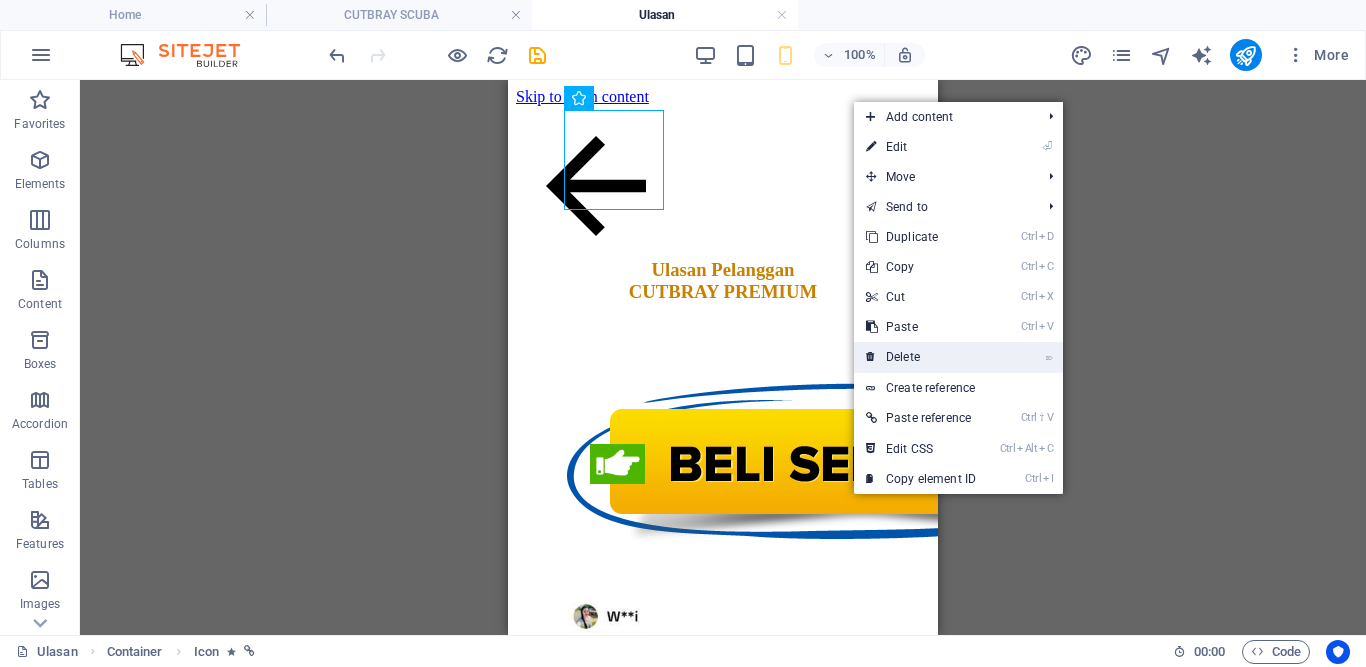 click on "⌦  Delete" at bounding box center [921, 357] 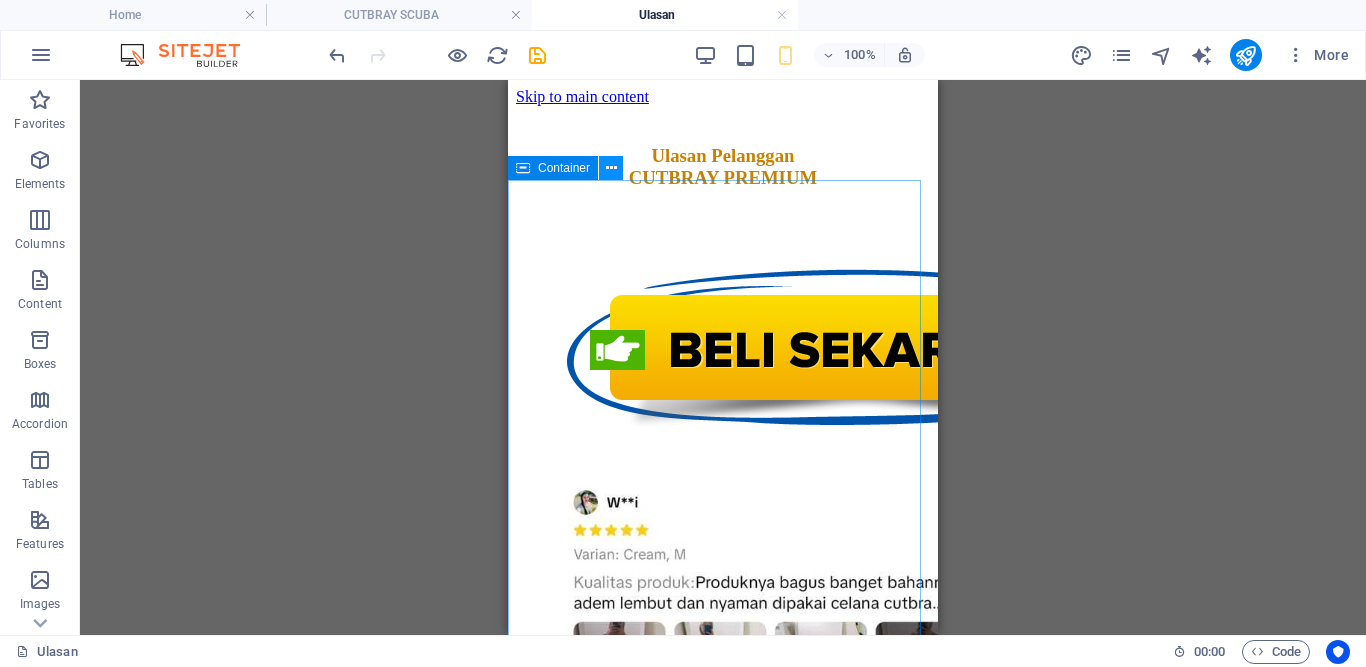 click at bounding box center [611, 168] 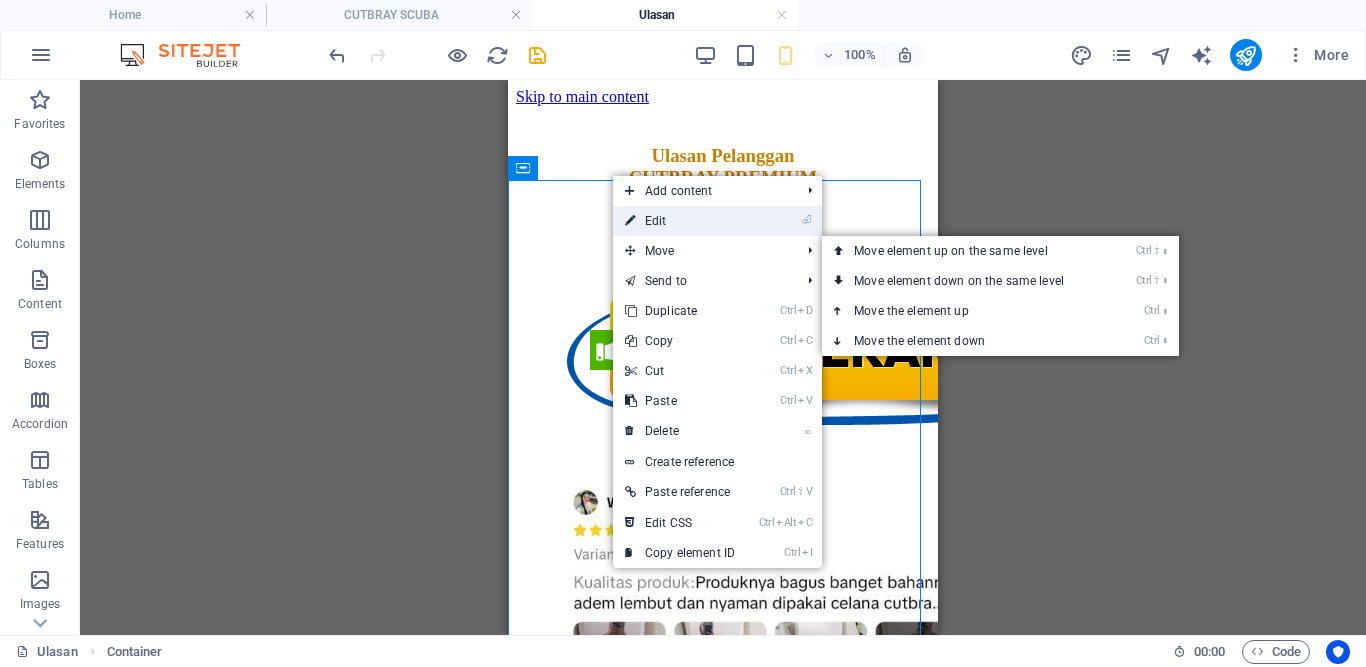 click on "⏎  Edit" at bounding box center [680, 221] 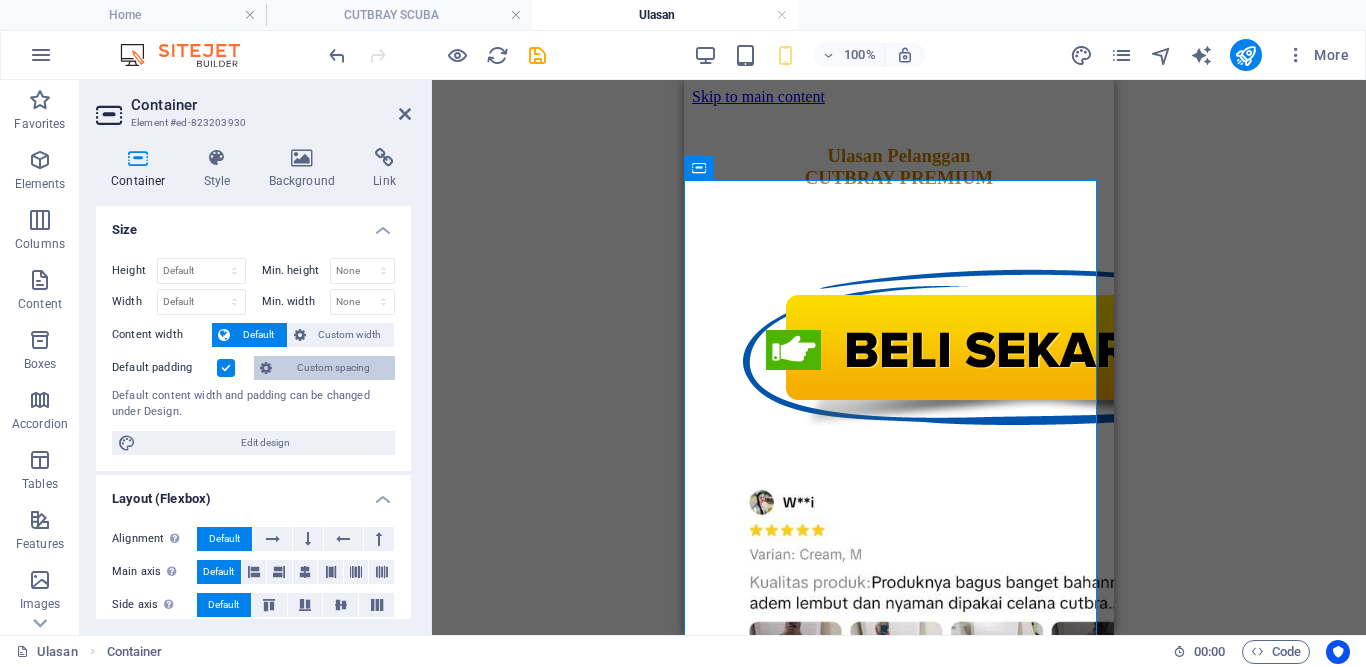 click on "Custom spacing" at bounding box center [333, 368] 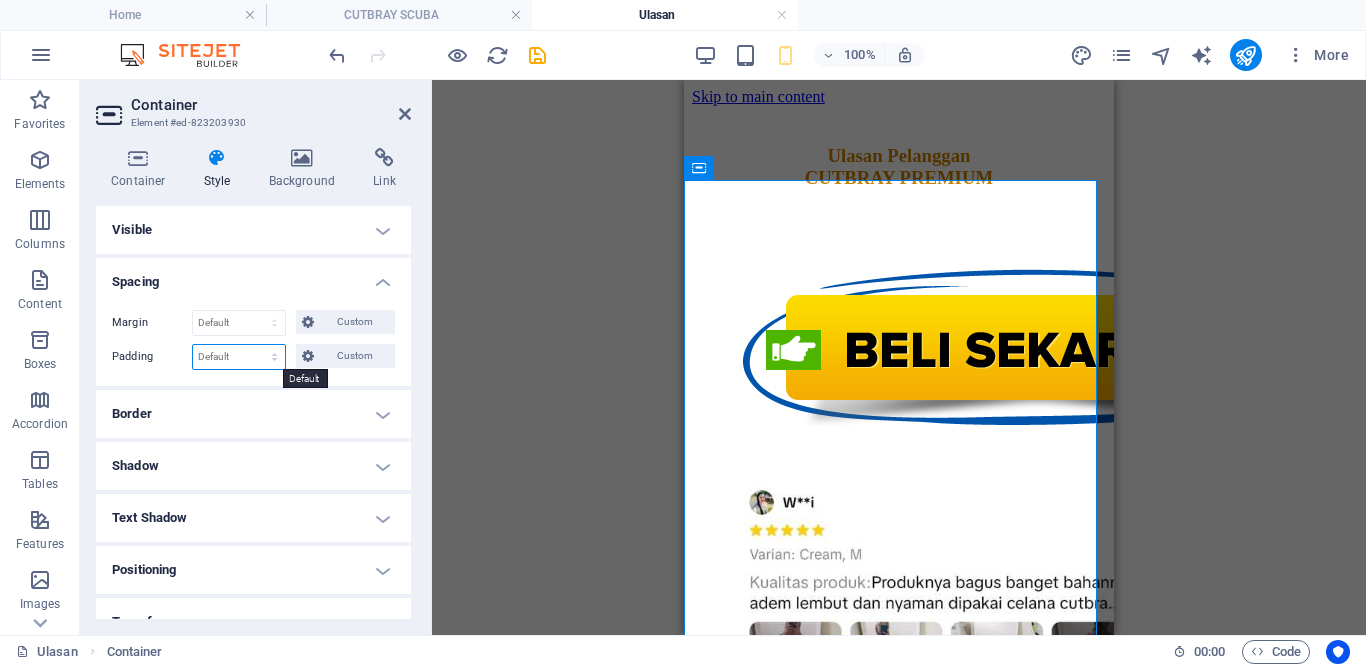 click on "Default px rem % vh vw Custom" at bounding box center (239, 357) 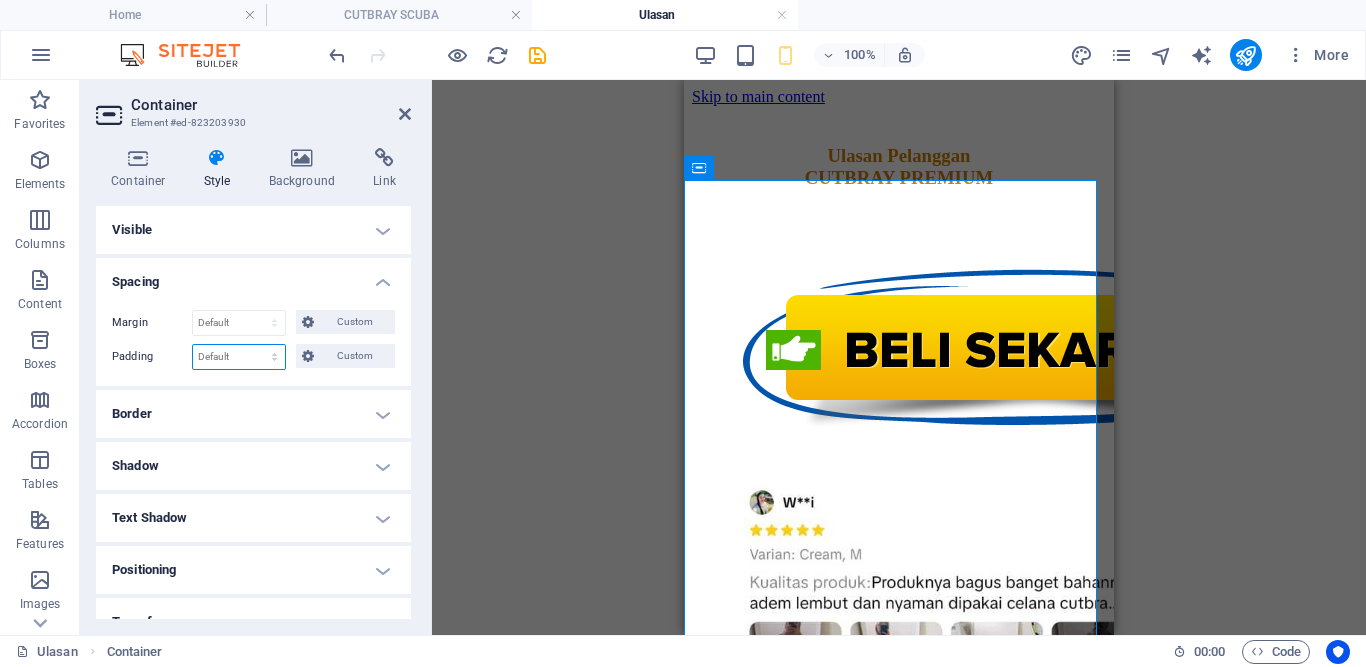 select on "px" 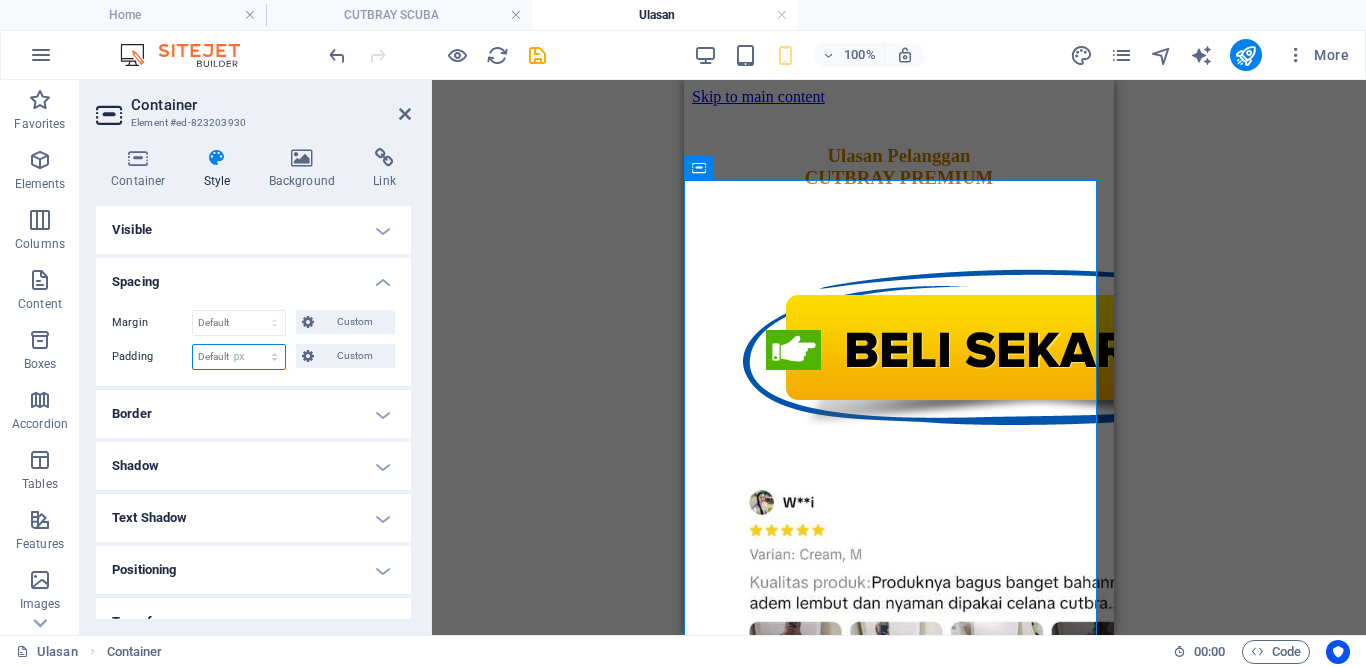 click on "Default px rem % vh vw Custom" at bounding box center [239, 357] 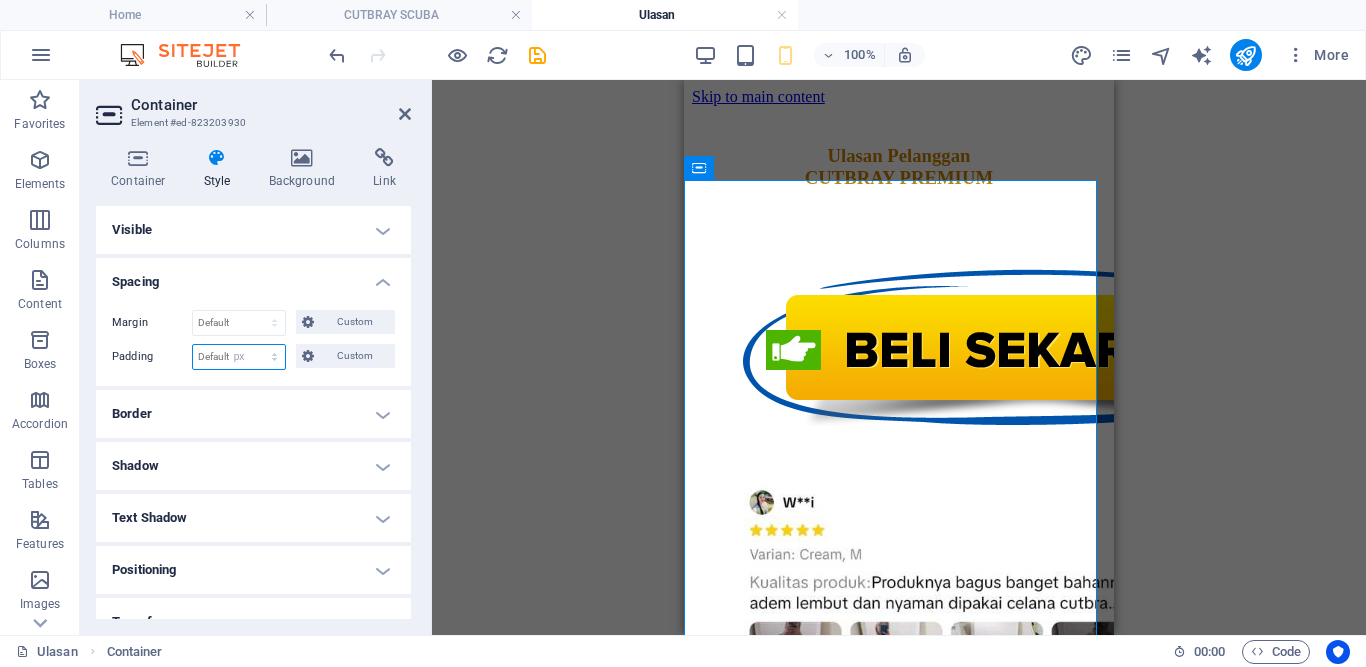 type on "0" 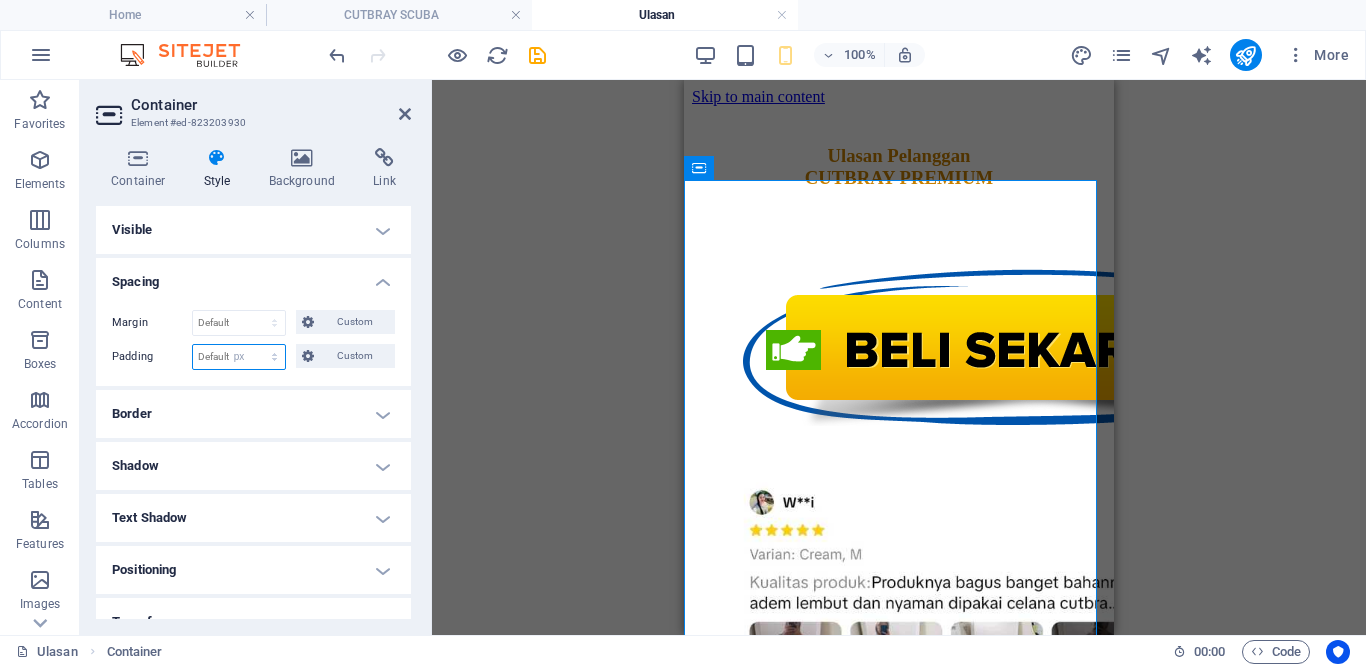 type on "0" 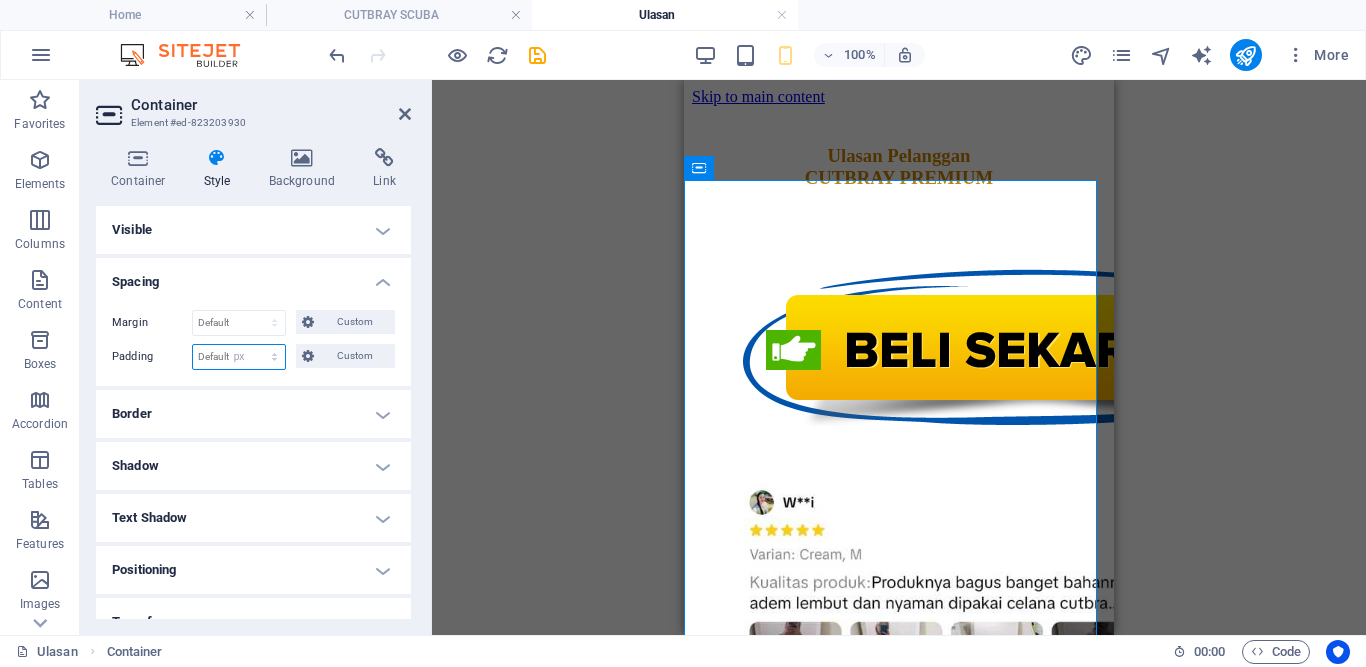 type on "0" 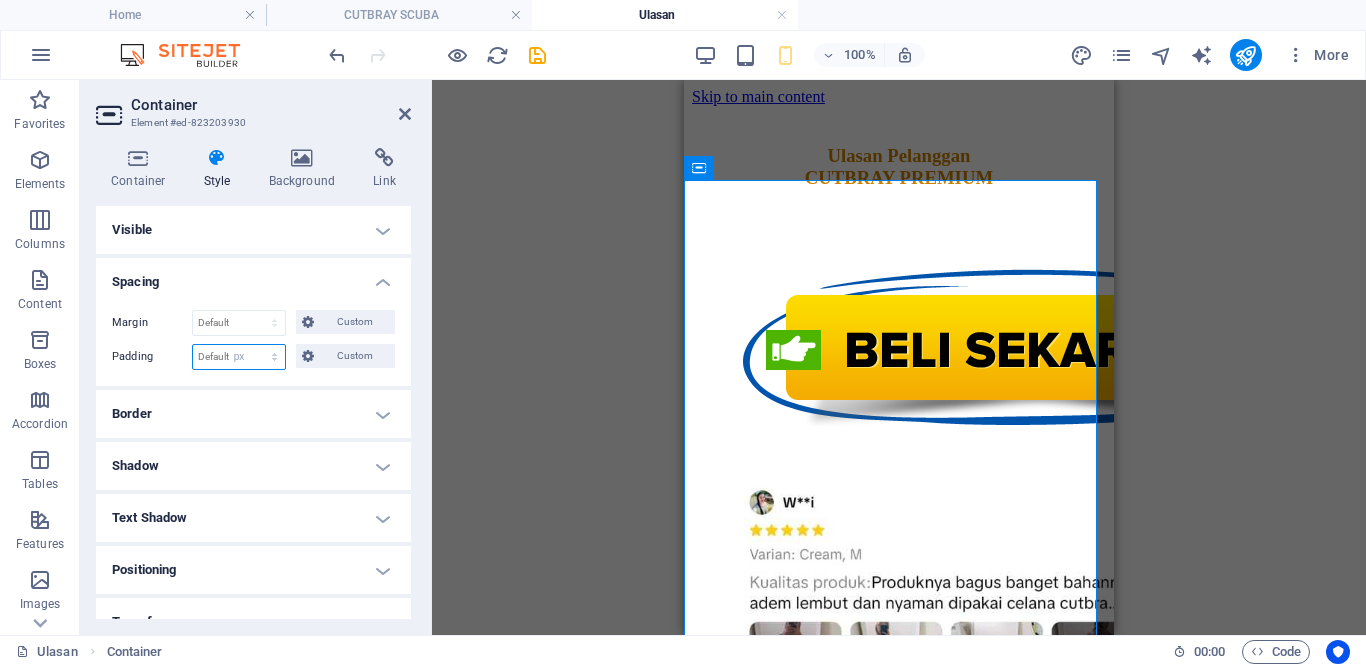 type on "0" 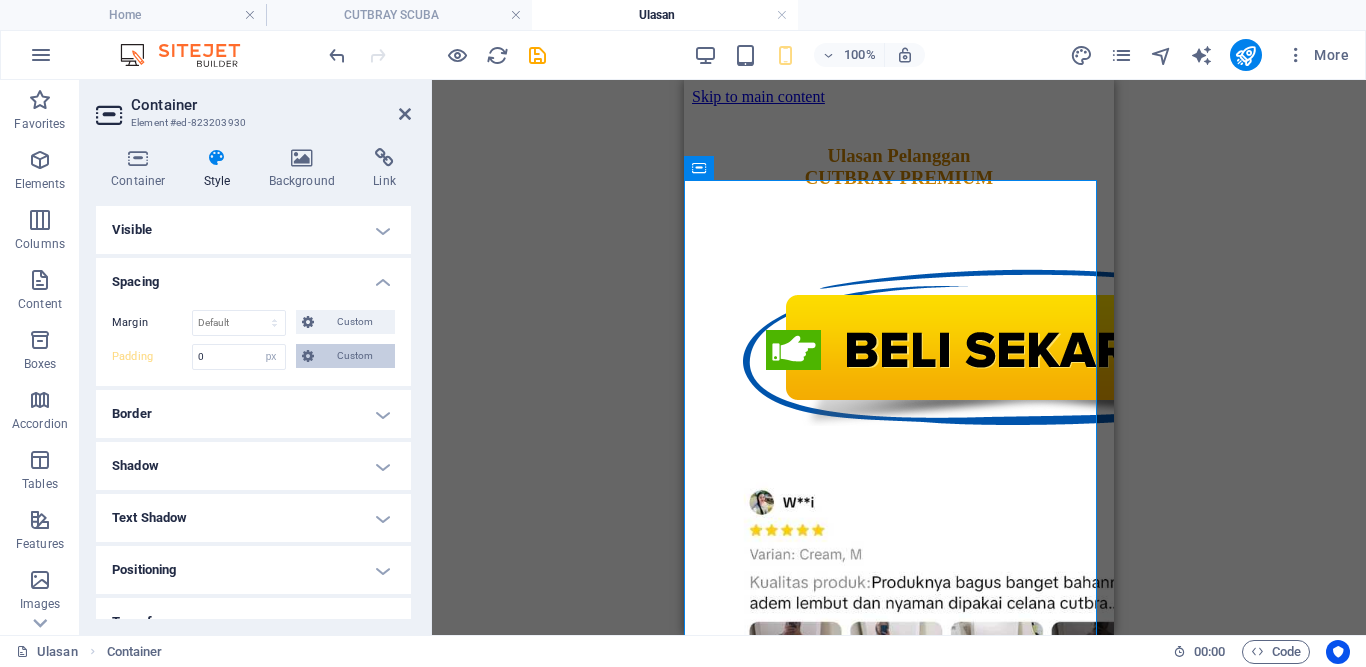 click on "Custom" at bounding box center (354, 356) 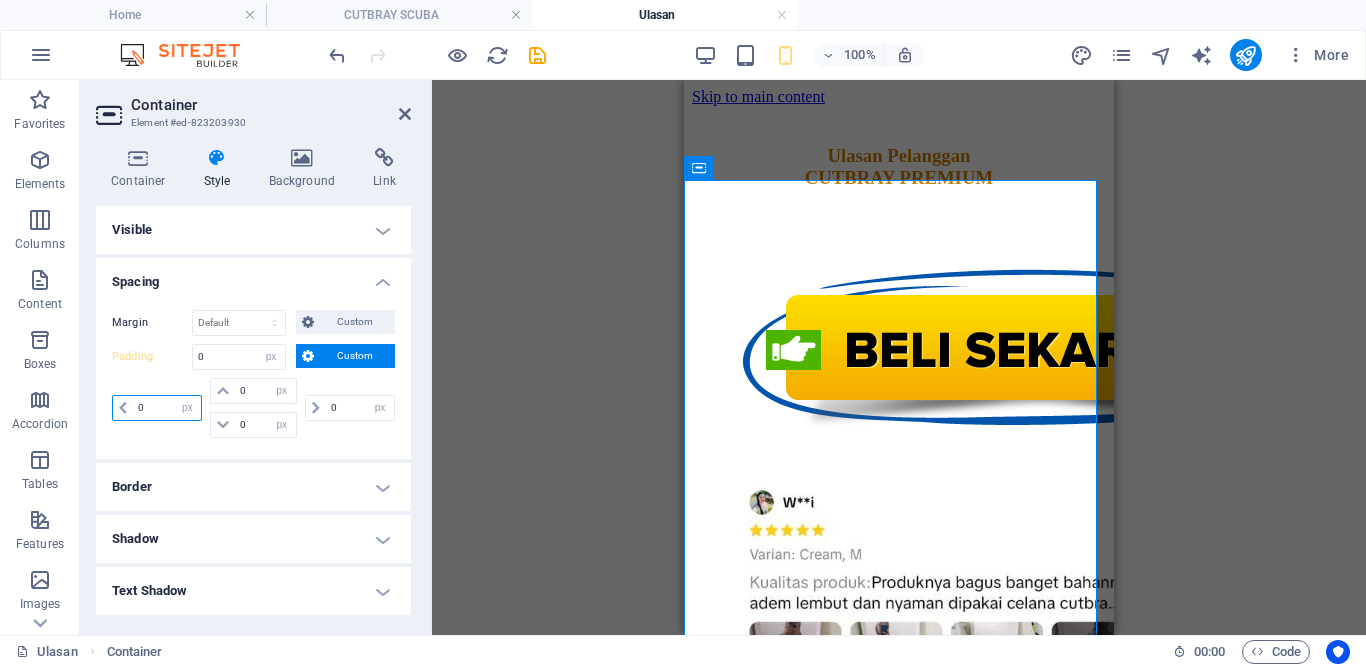 drag, startPoint x: 159, startPoint y: 406, endPoint x: 135, endPoint y: 407, distance: 24.020824 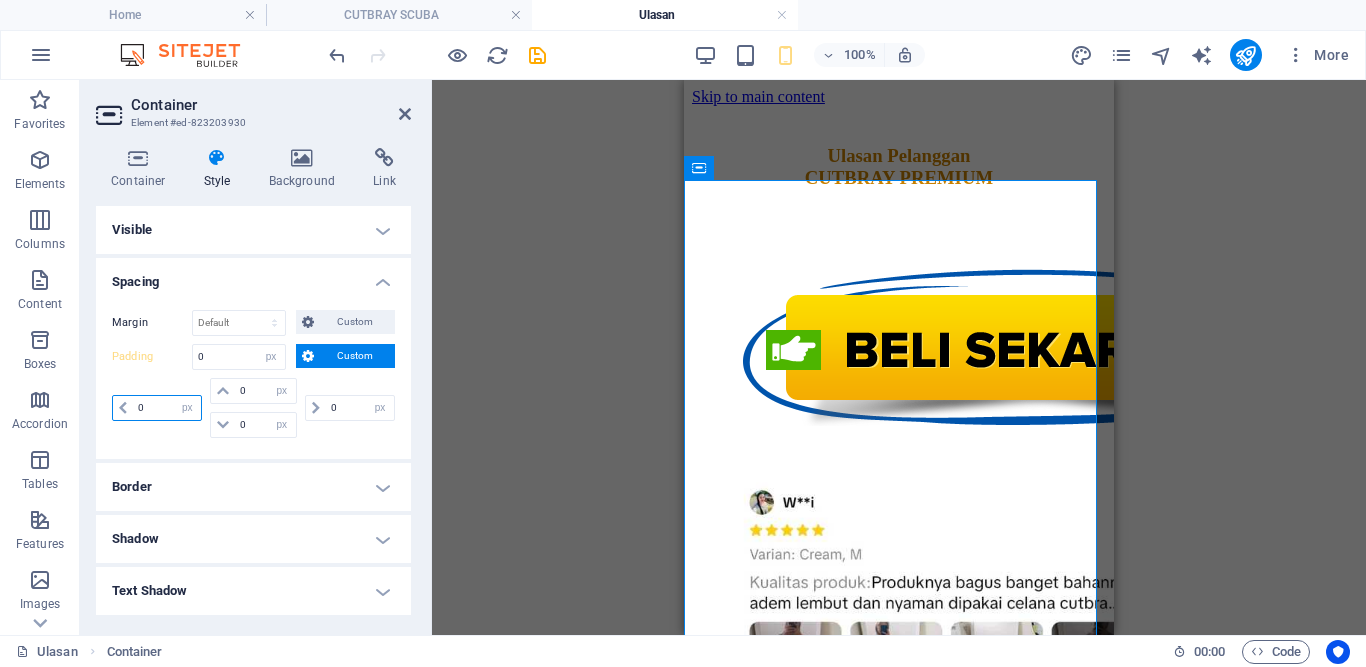 click on "0" at bounding box center [167, 408] 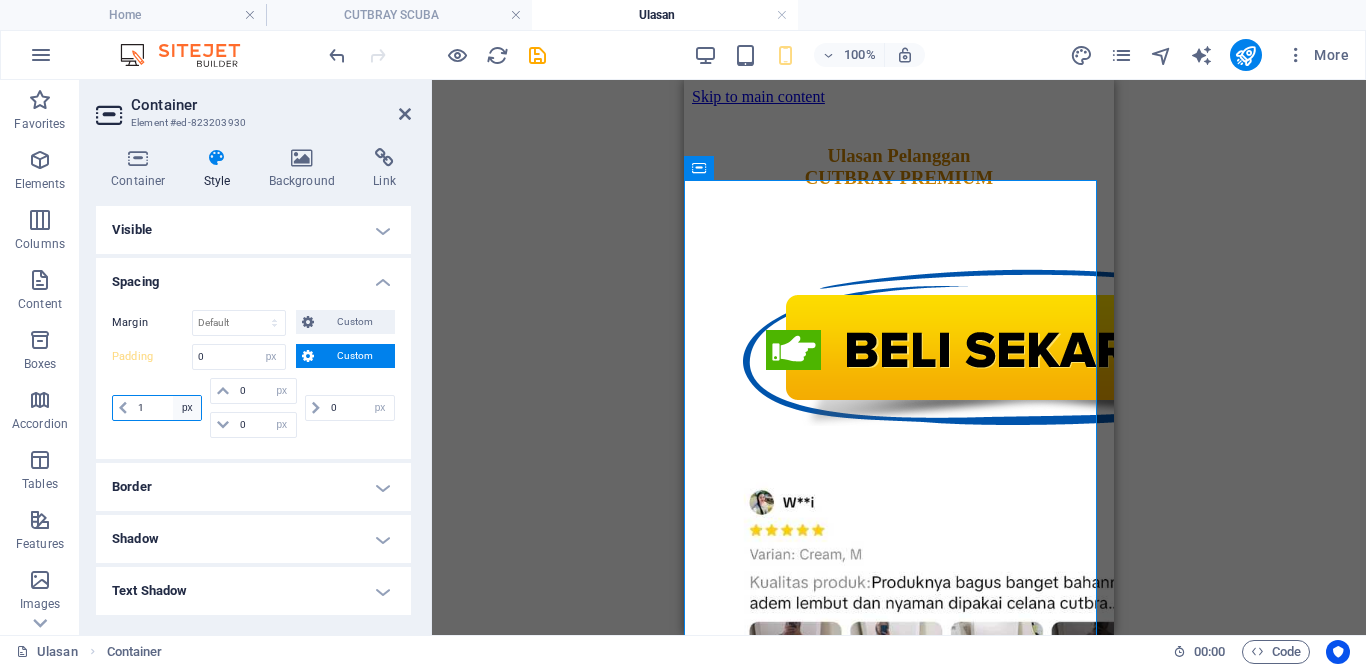 type on "10" 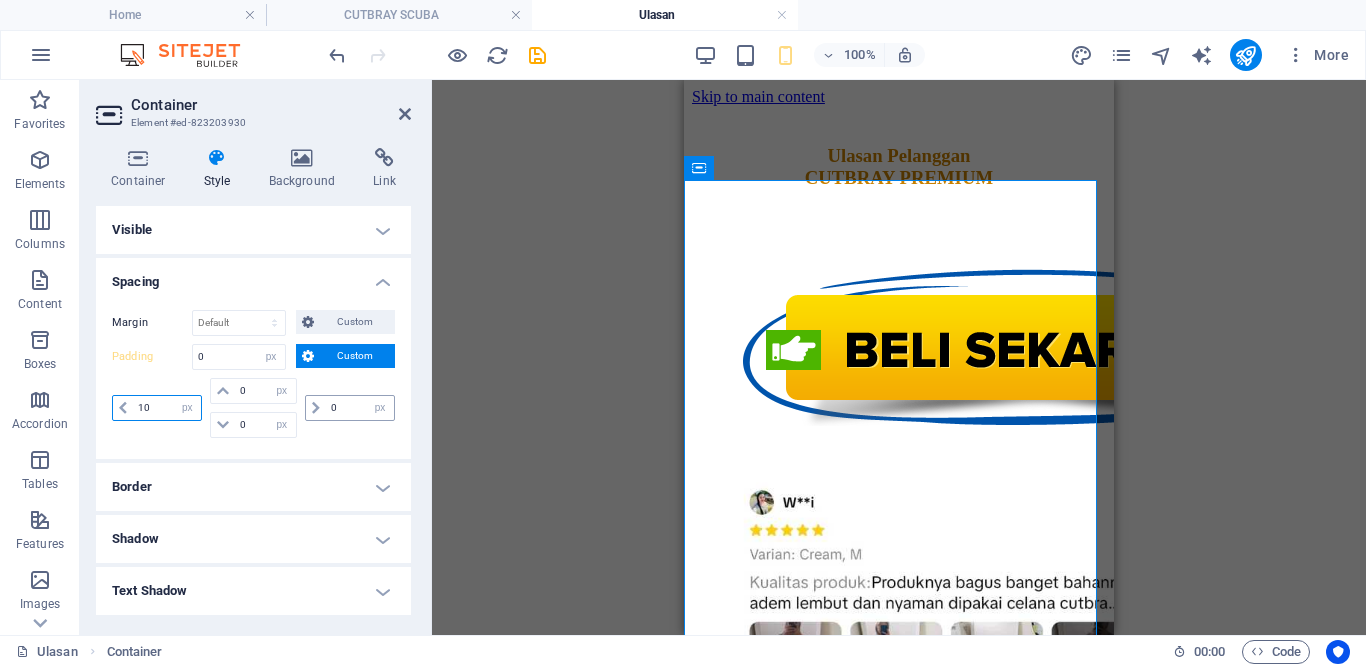 type 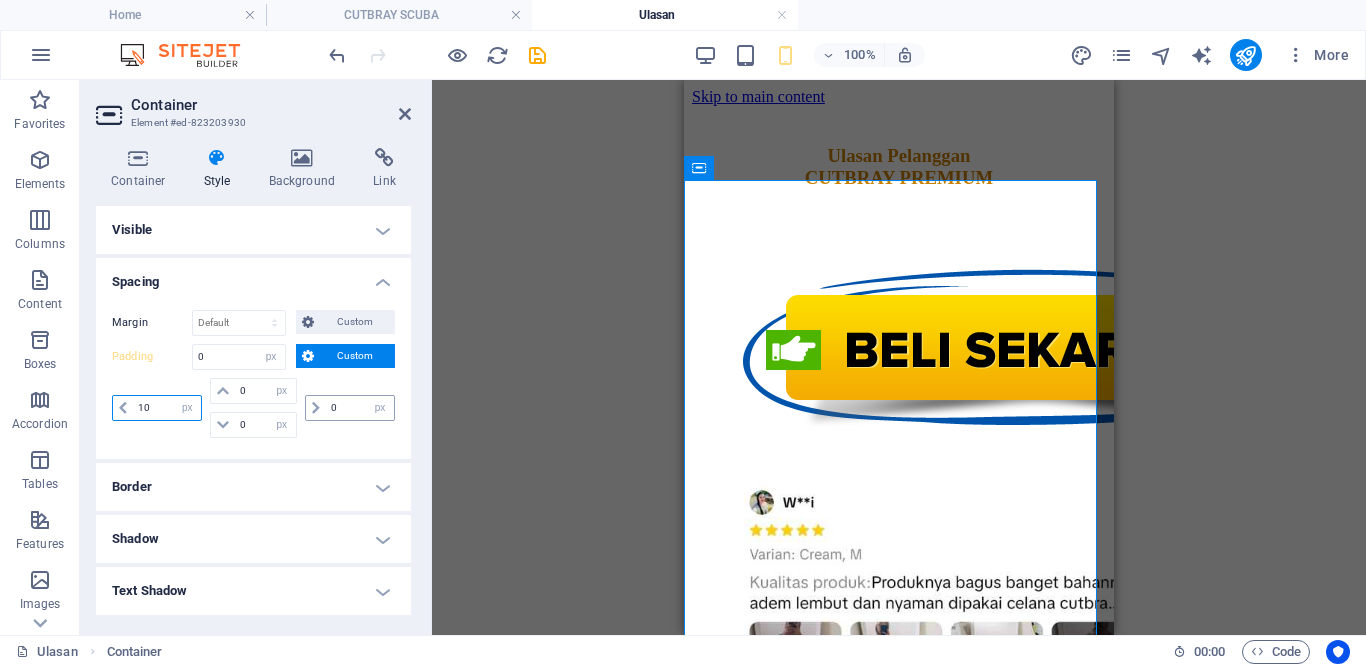 select on "DISABLED_OPTION_VALUE" 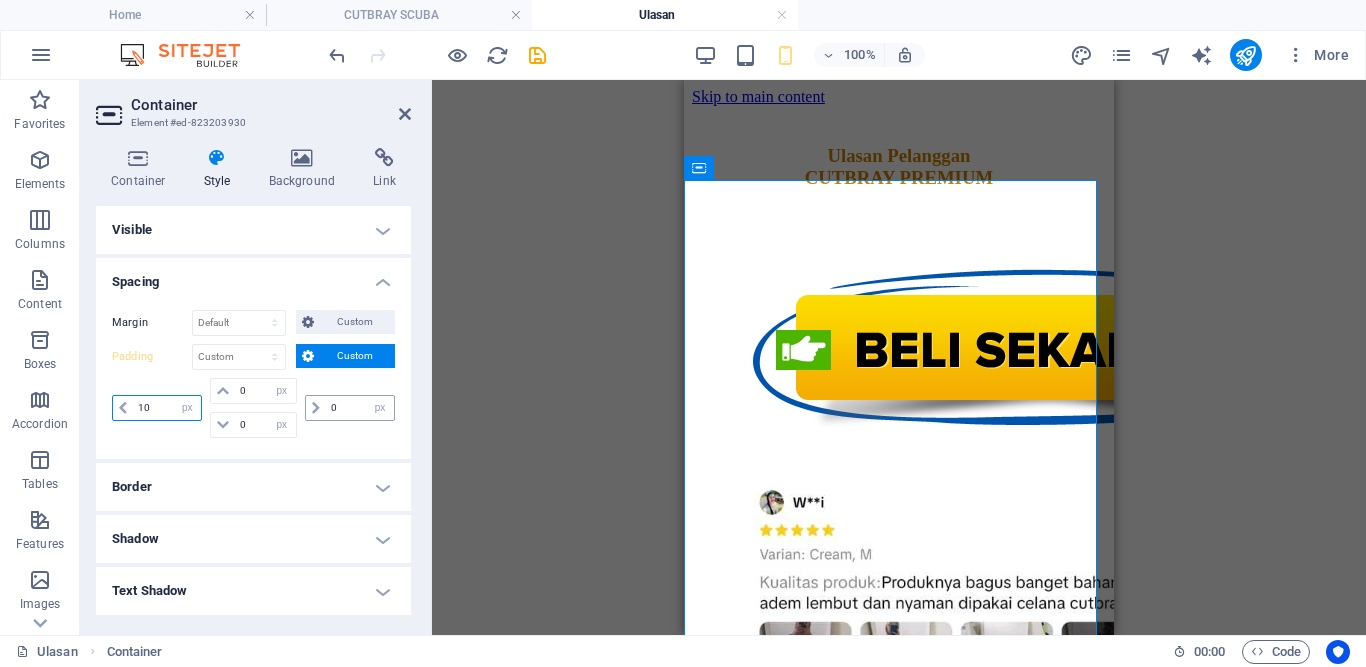 type on "10" 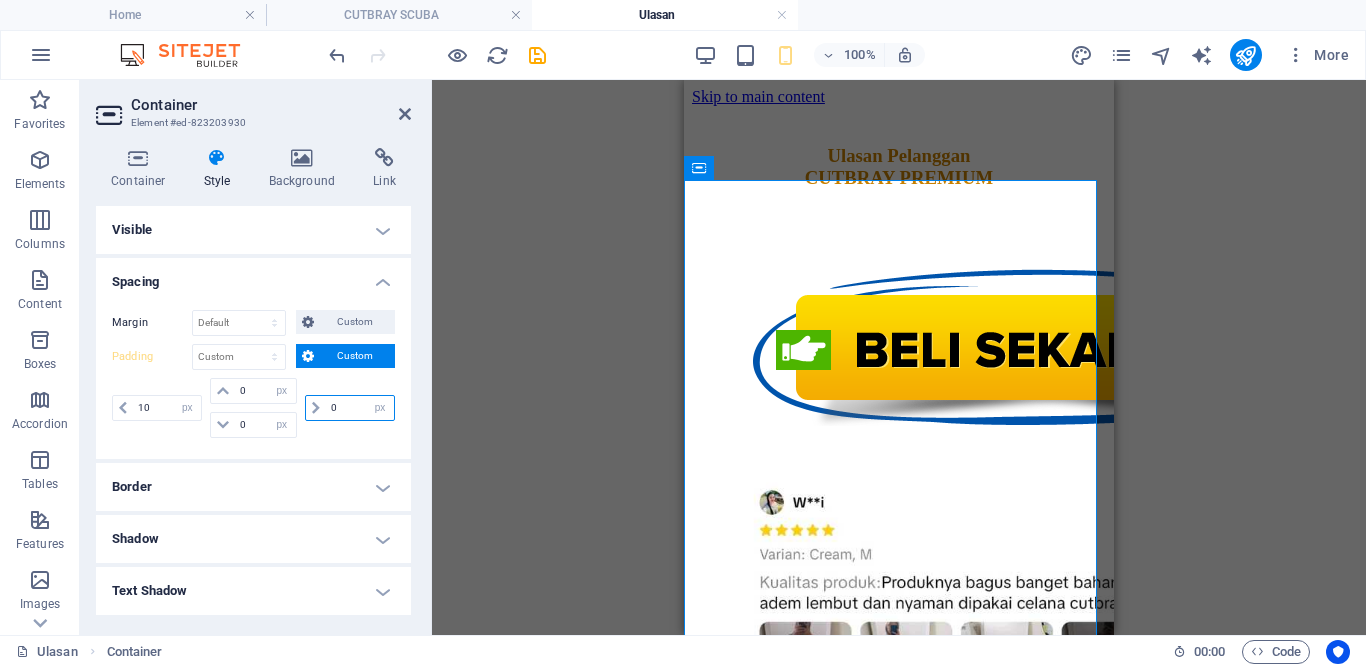 click on "0" at bounding box center [360, 408] 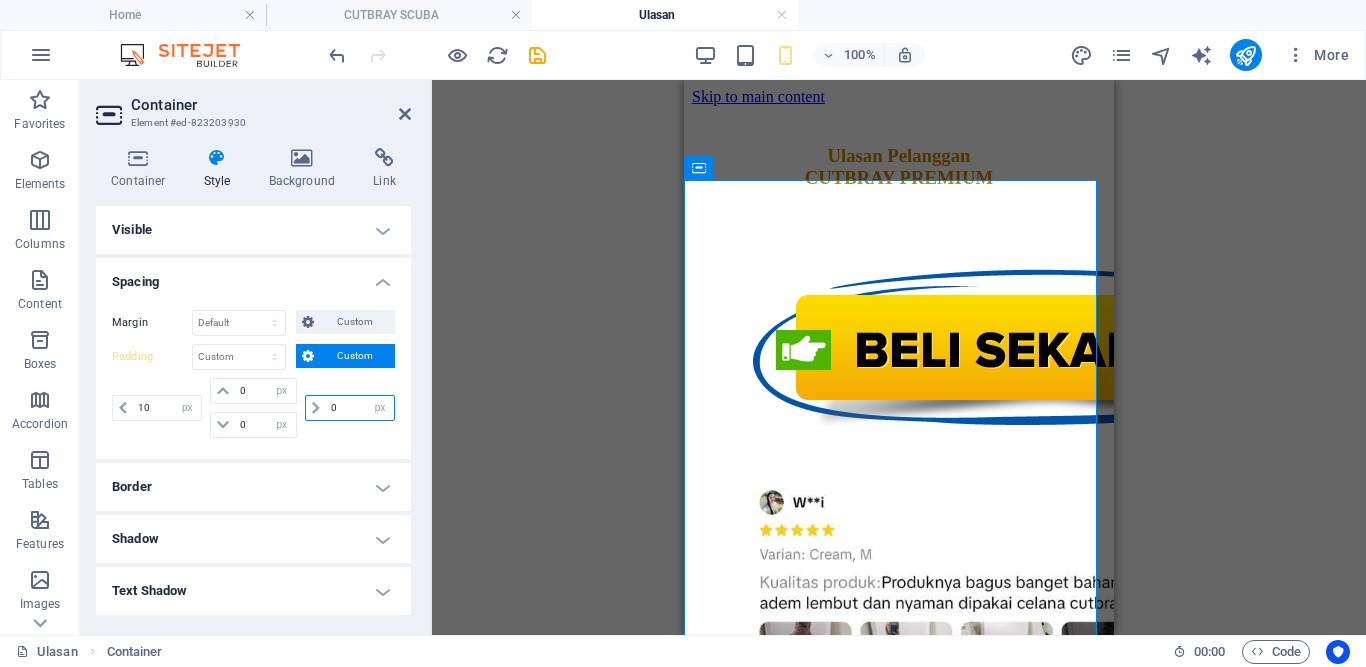 drag, startPoint x: 339, startPoint y: 408, endPoint x: 326, endPoint y: 409, distance: 13.038404 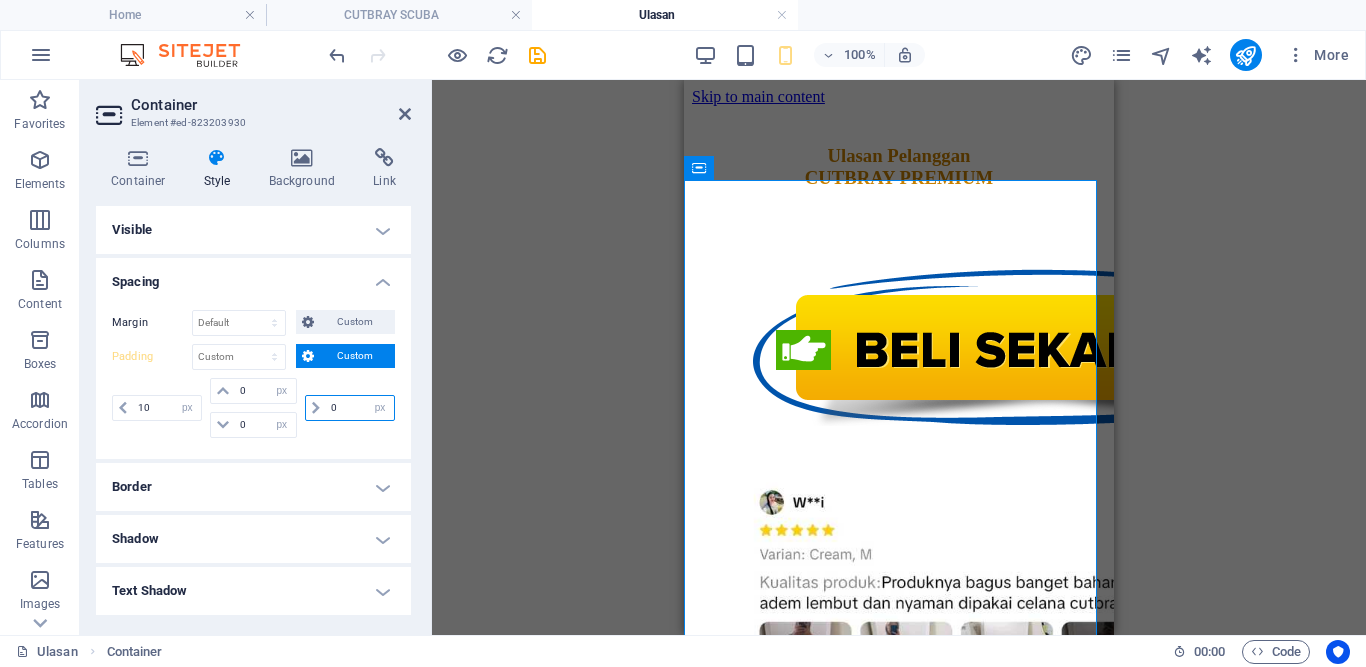 click on "0" at bounding box center (360, 408) 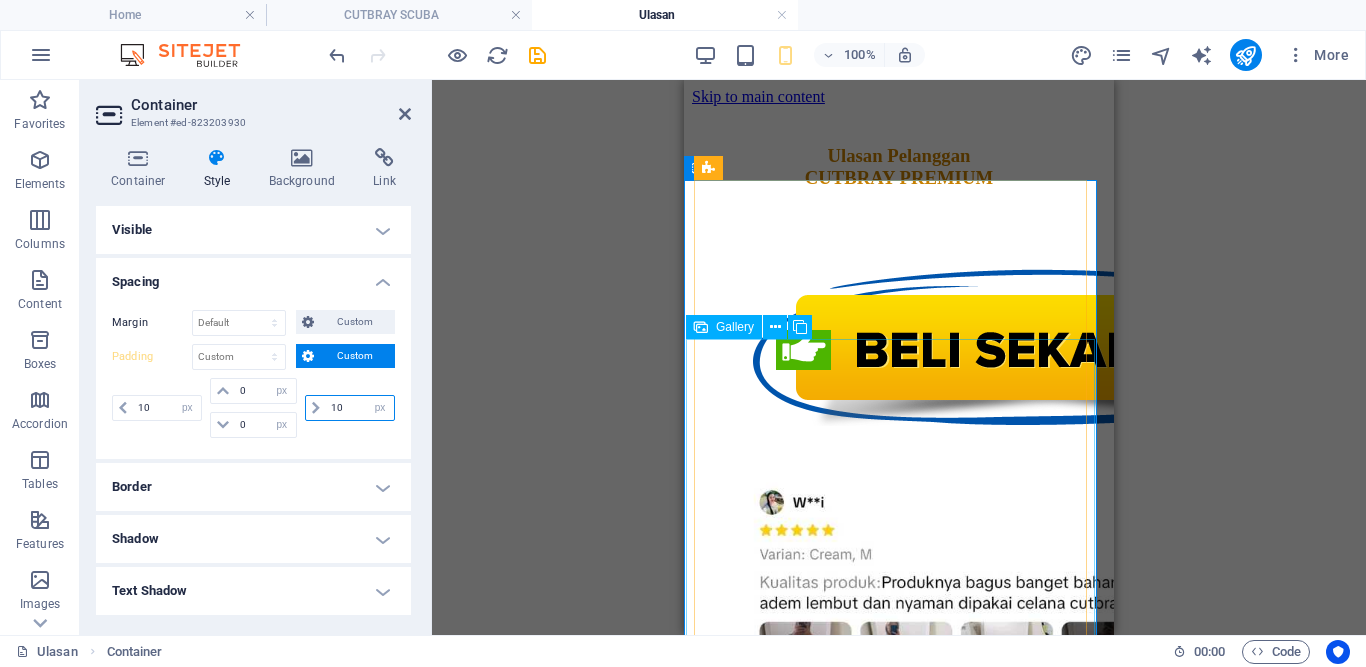 type on "10" 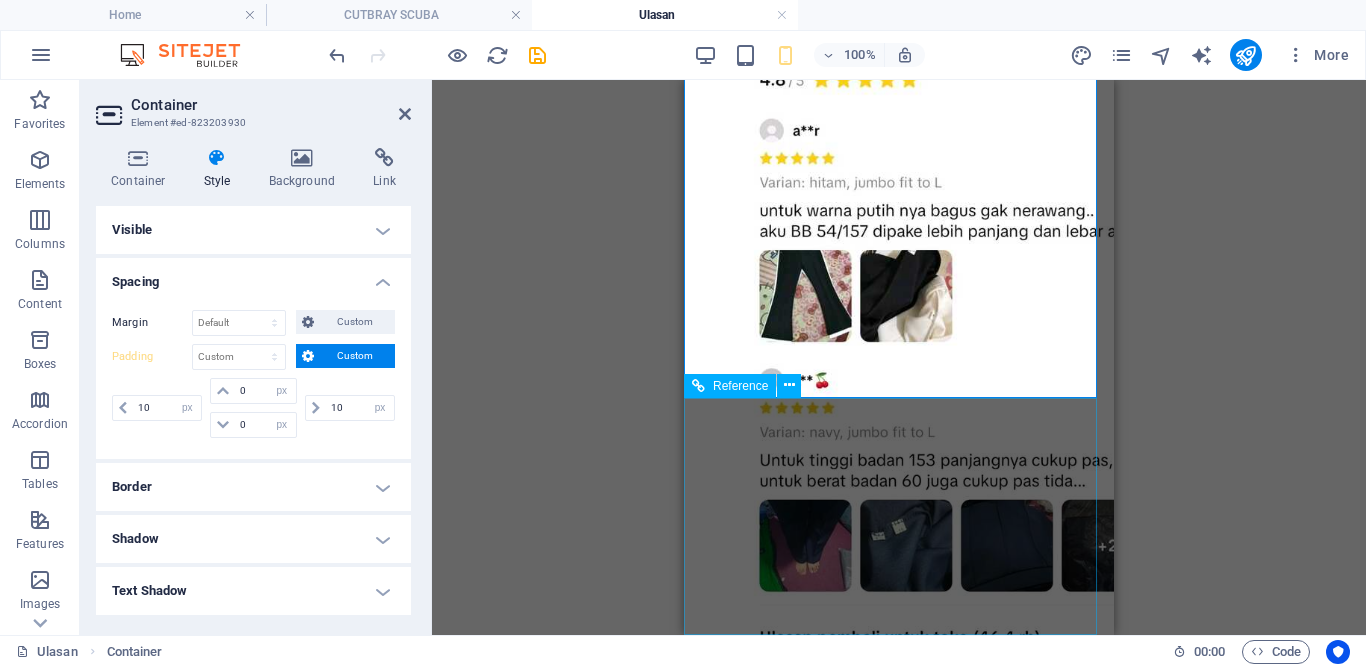 scroll, scrollTop: 1286, scrollLeft: 0, axis: vertical 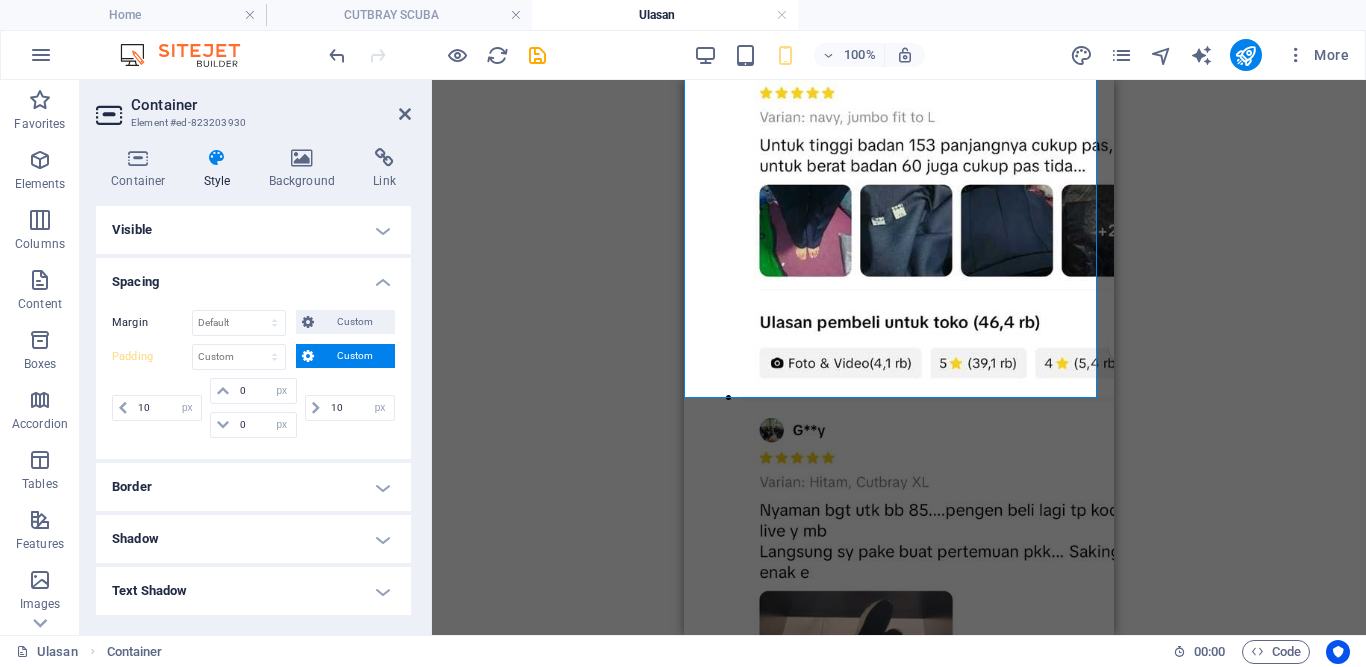 click on "Spacing" at bounding box center (253, 276) 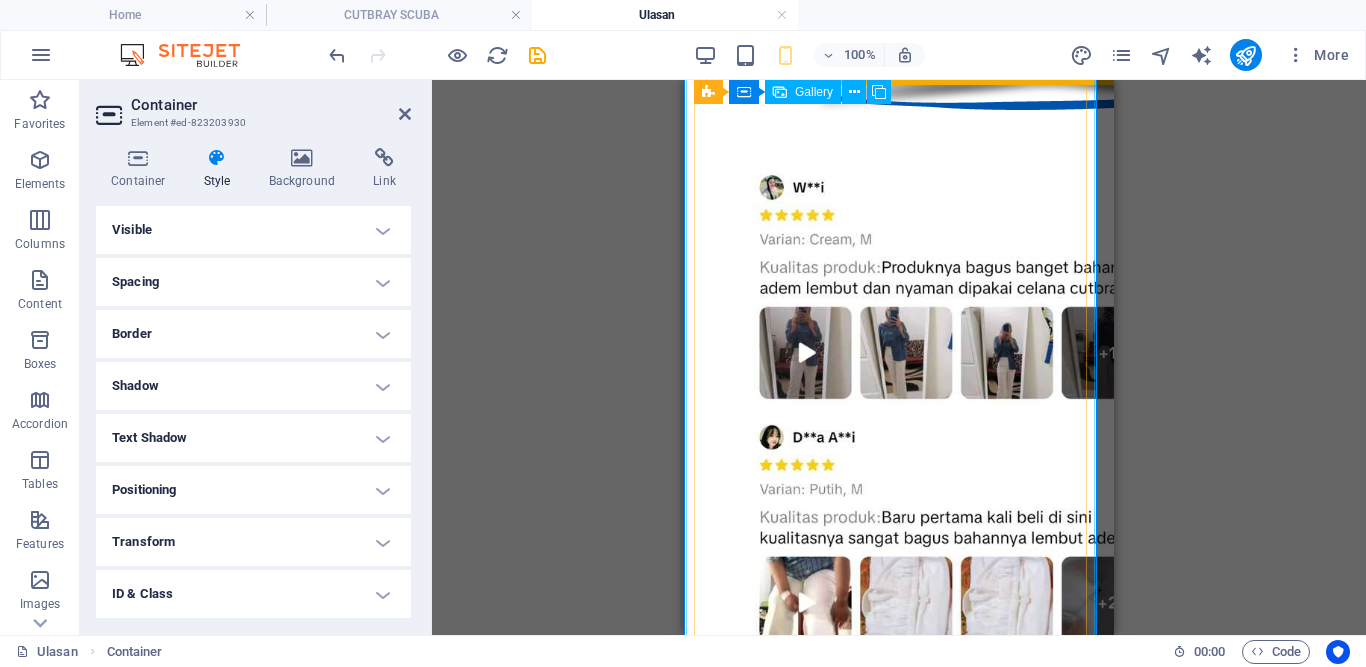 scroll, scrollTop: 0, scrollLeft: 0, axis: both 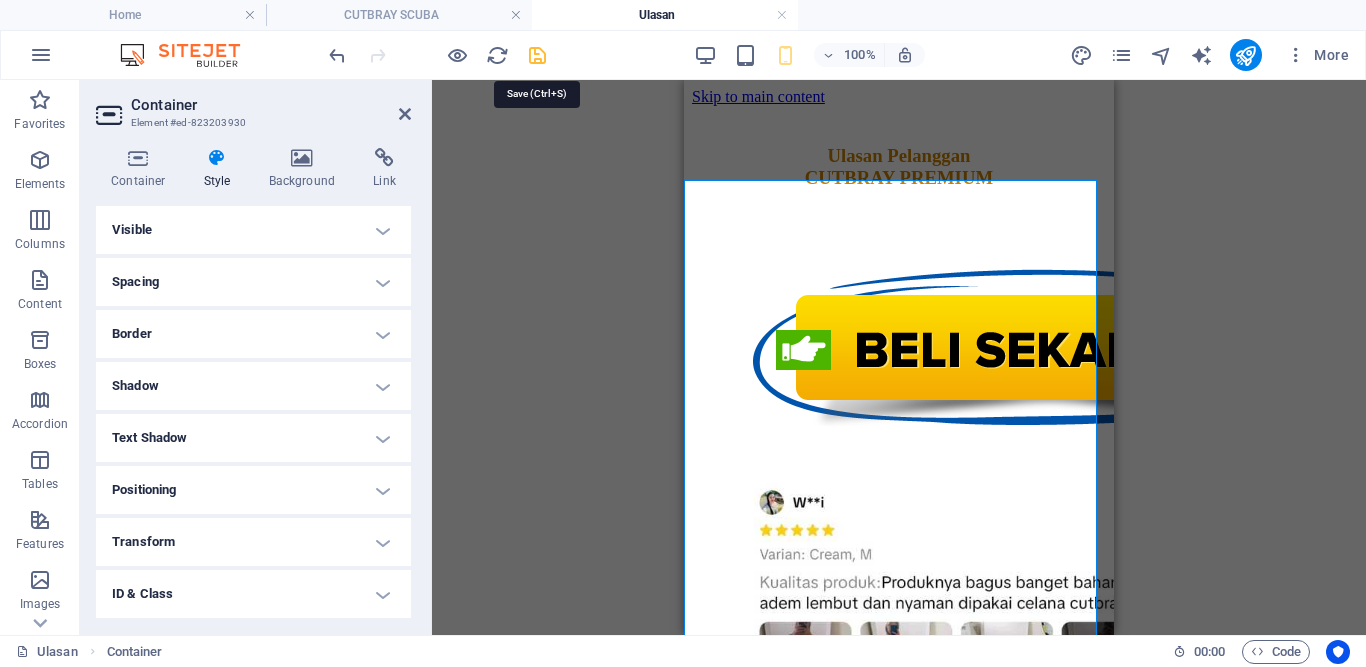 drag, startPoint x: 543, startPoint y: 57, endPoint x: 73, endPoint y: 75, distance: 470.34454 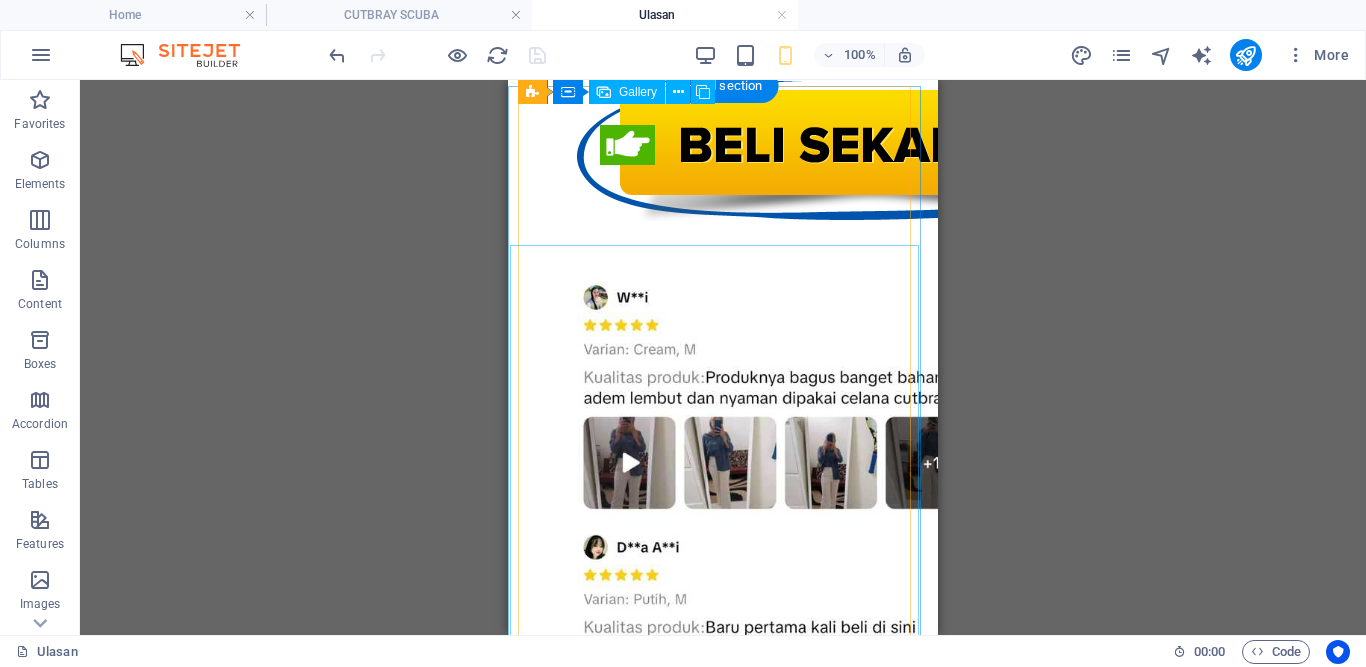 scroll, scrollTop: 0, scrollLeft: 0, axis: both 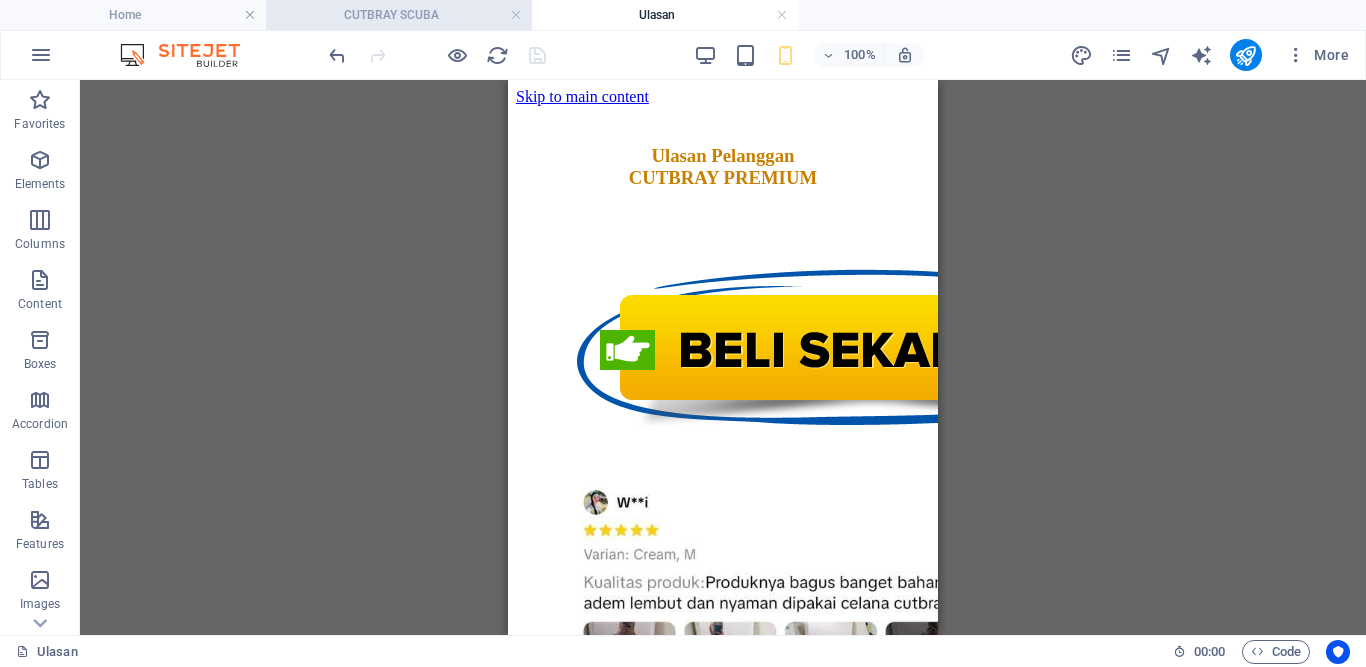 click on "CUTBRAY SCUBA" at bounding box center (399, 15) 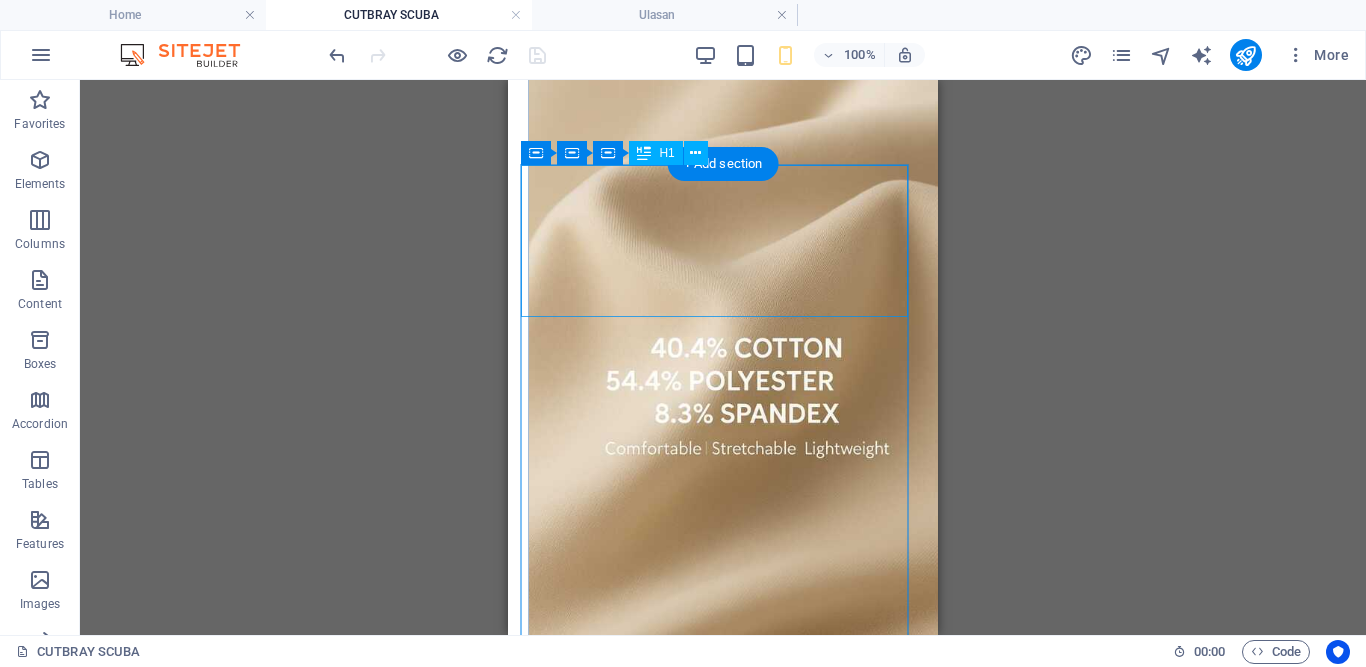 scroll, scrollTop: 0, scrollLeft: 0, axis: both 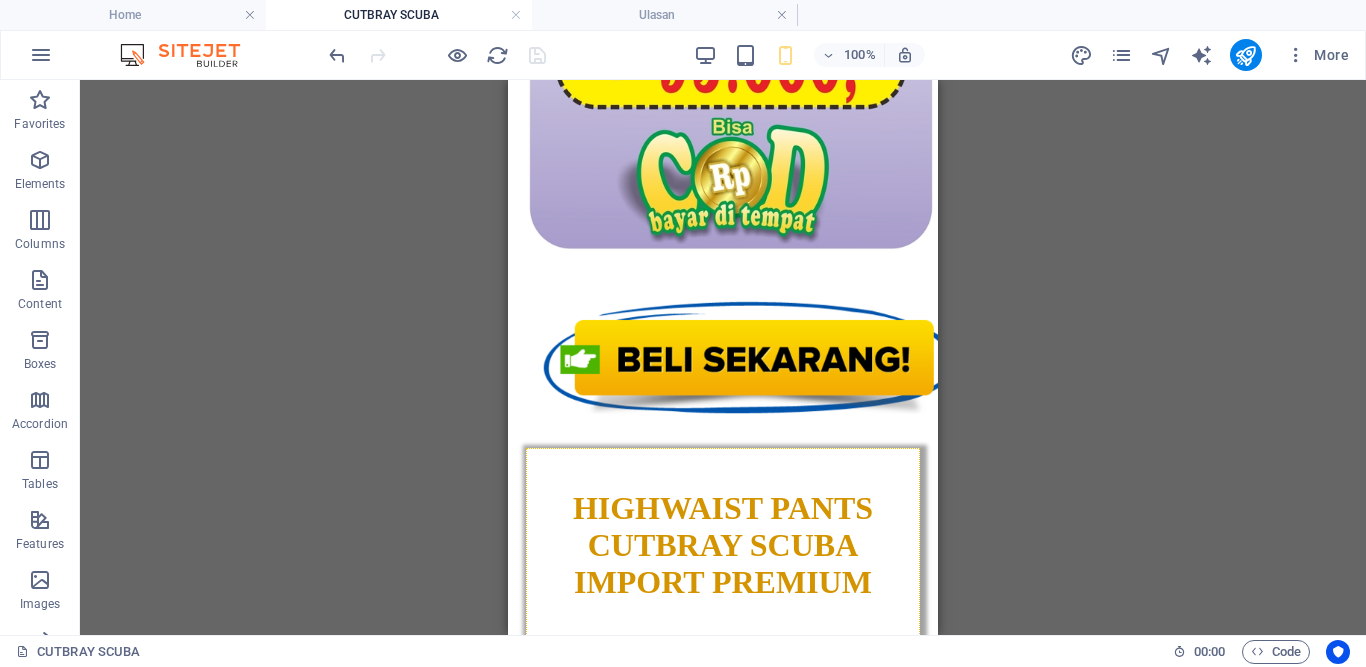 drag, startPoint x: 925, startPoint y: 132, endPoint x: 1448, endPoint y: 542, distance: 664.55176 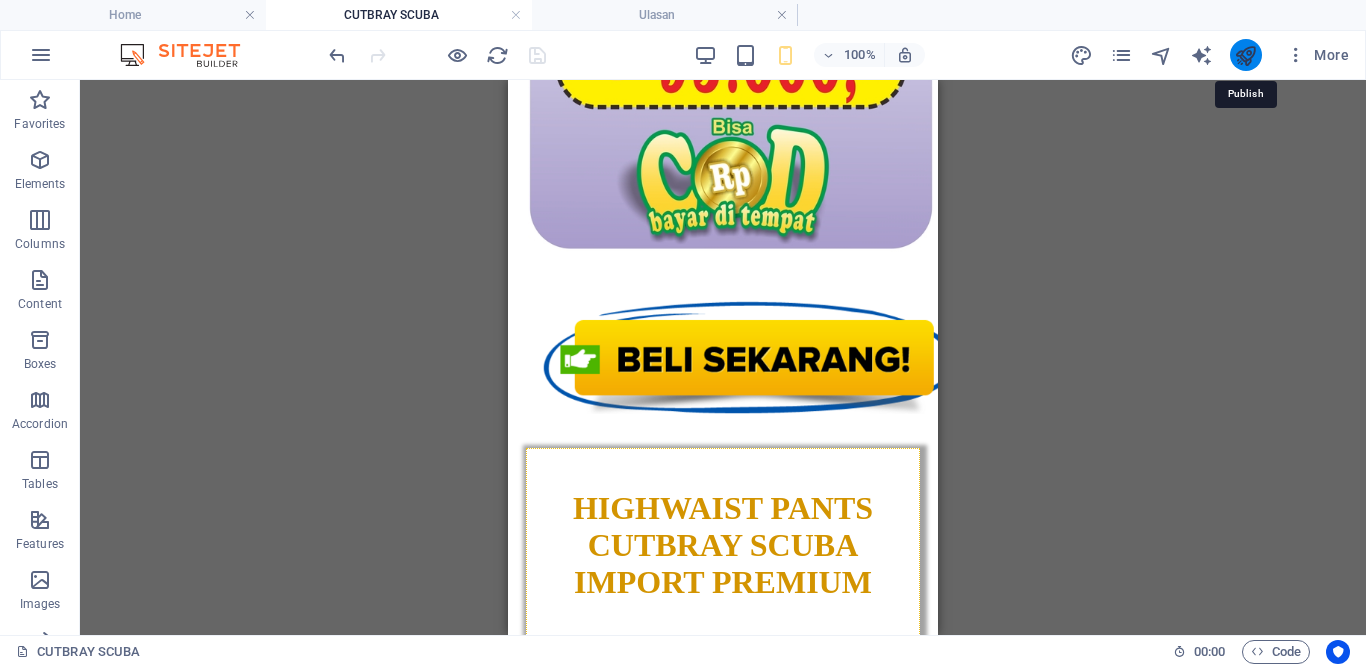 click at bounding box center (1245, 55) 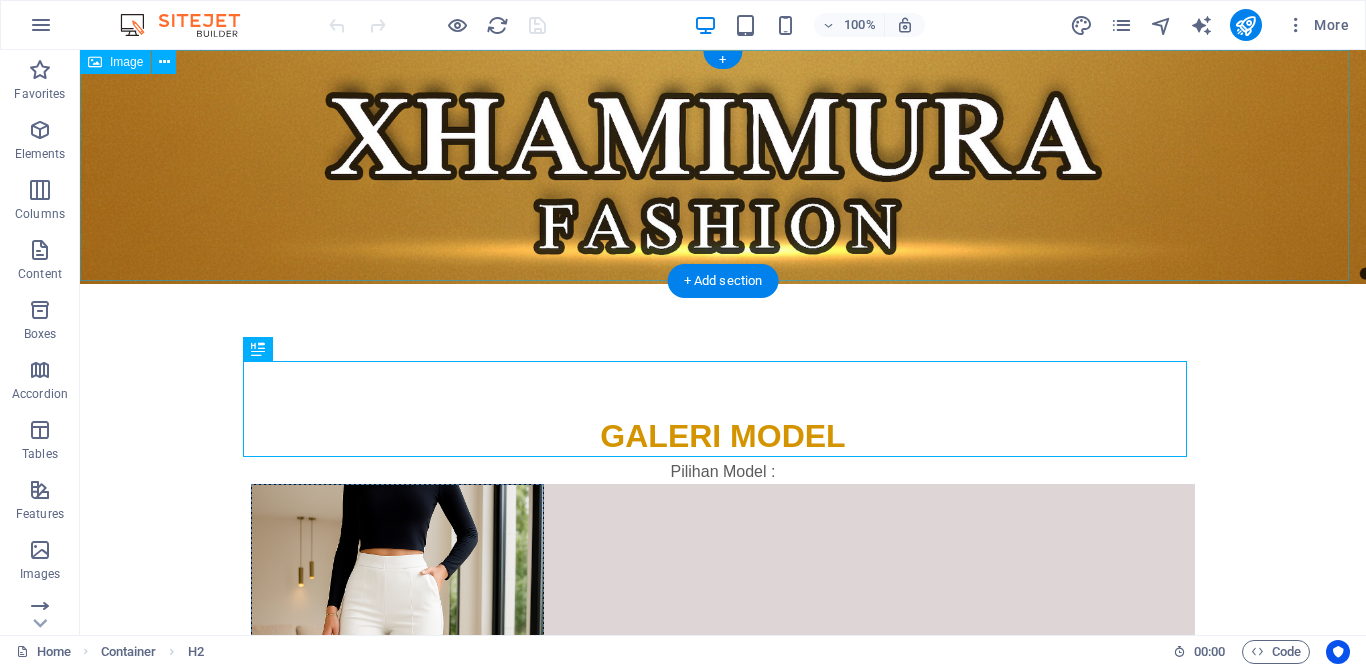 scroll, scrollTop: 0, scrollLeft: 0, axis: both 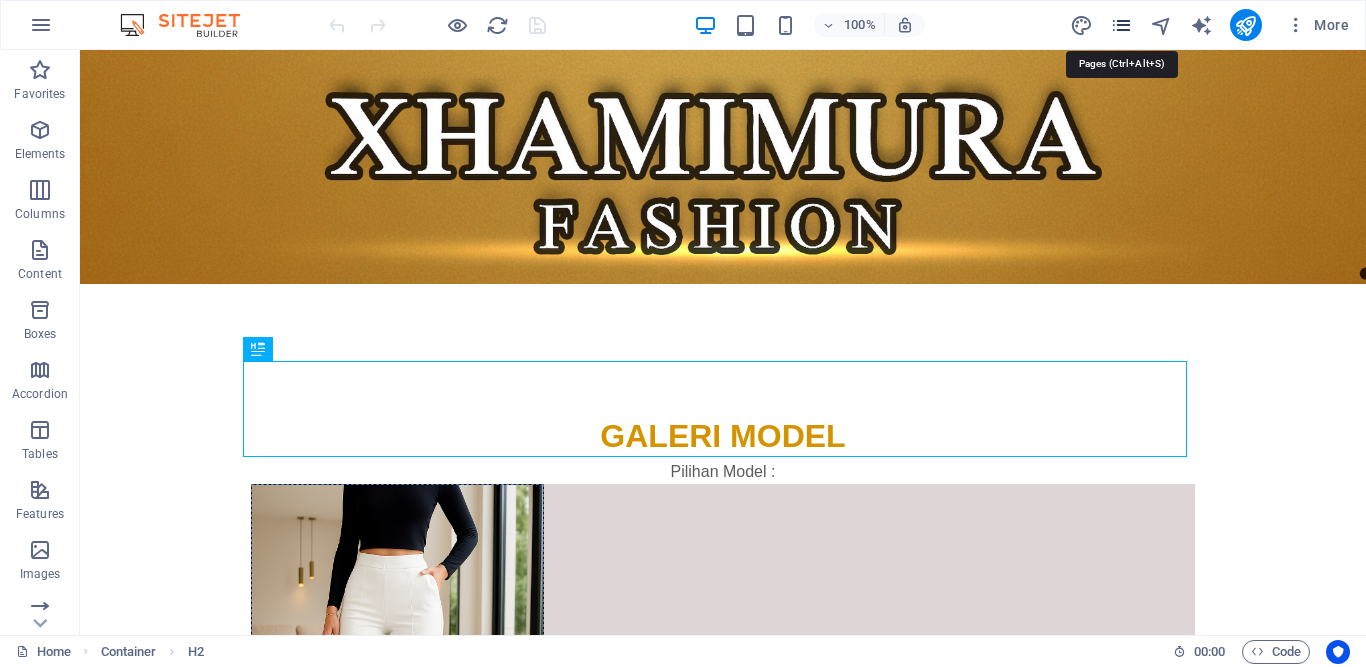 click at bounding box center (1121, 25) 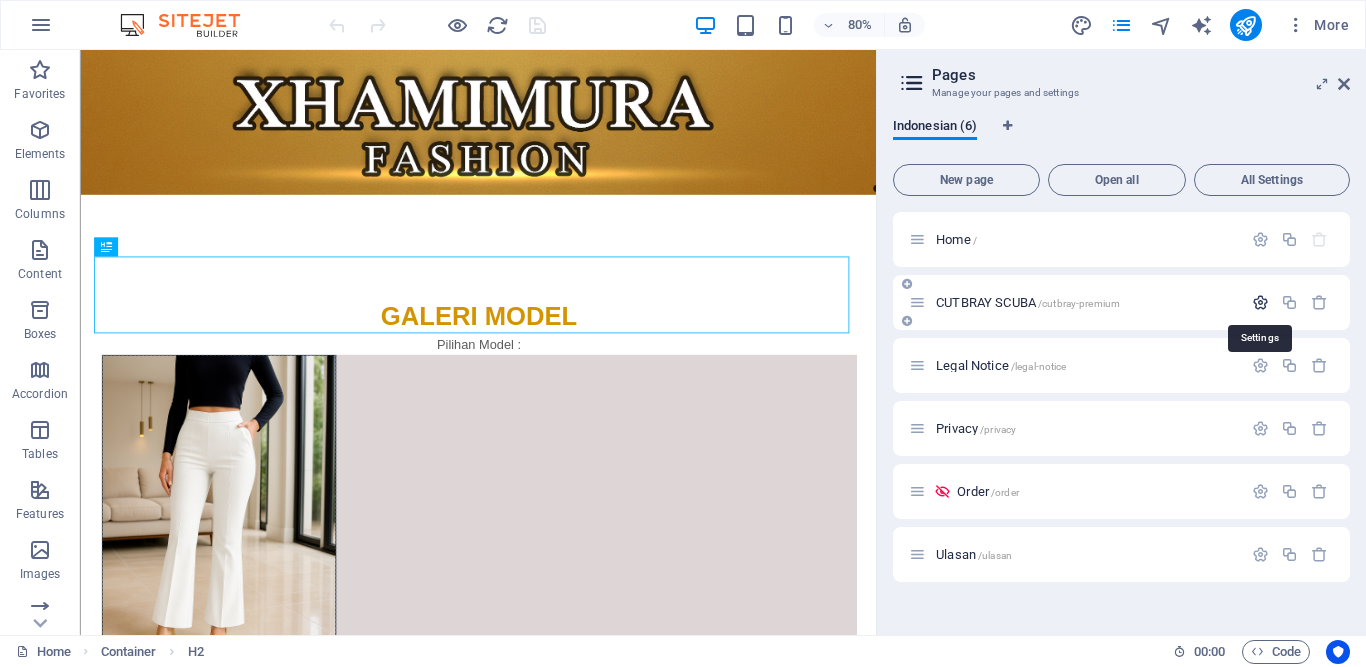 click at bounding box center (1260, 302) 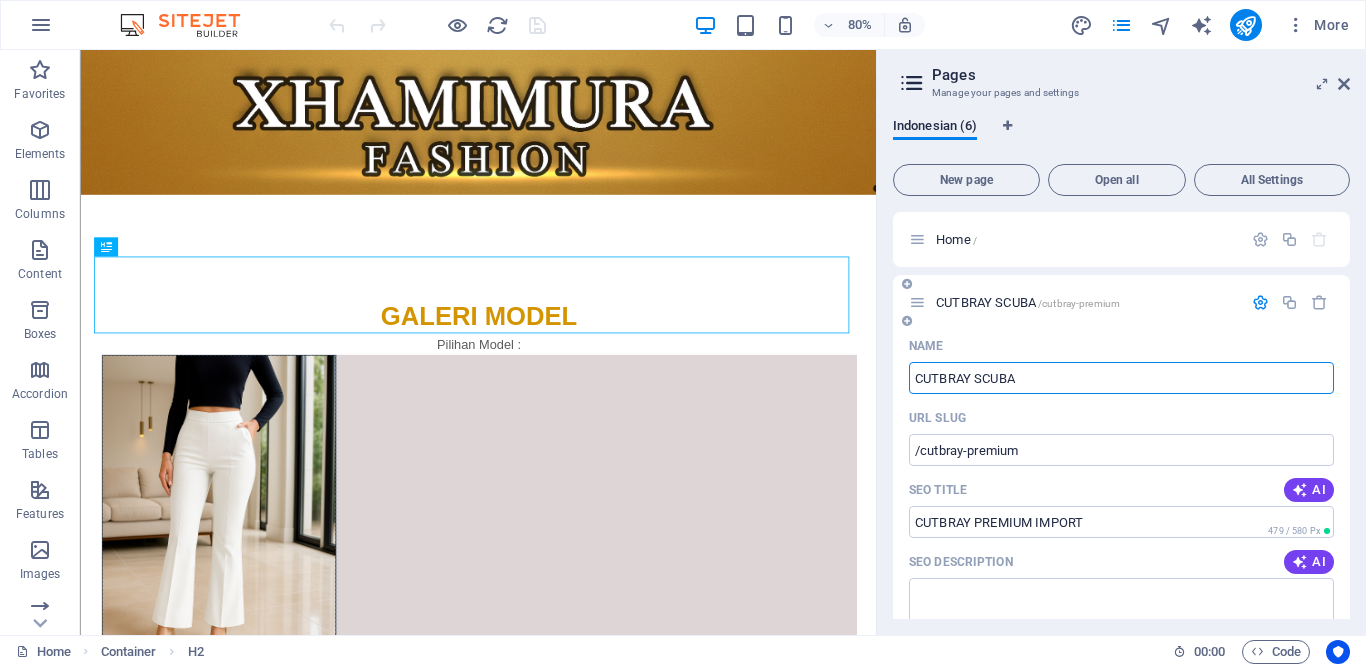 click on "CUTBRAY SCUBA" at bounding box center [1121, 378] 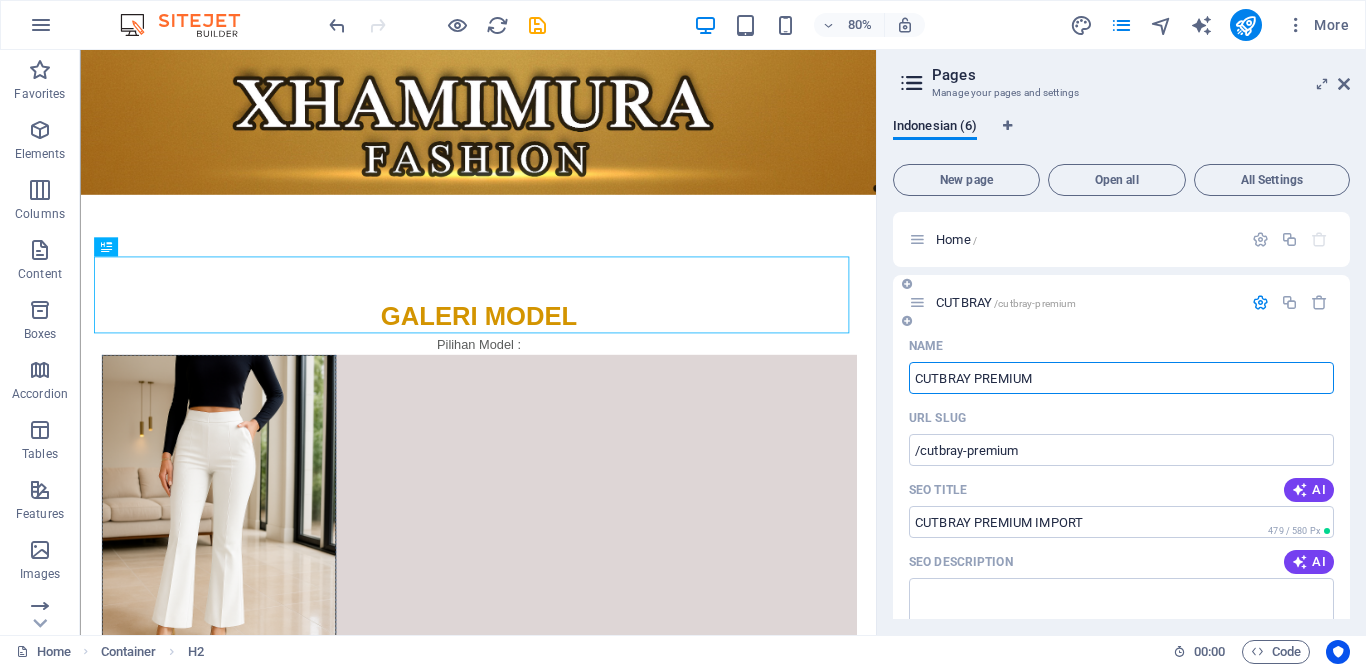 click on "Name" at bounding box center (1121, 346) 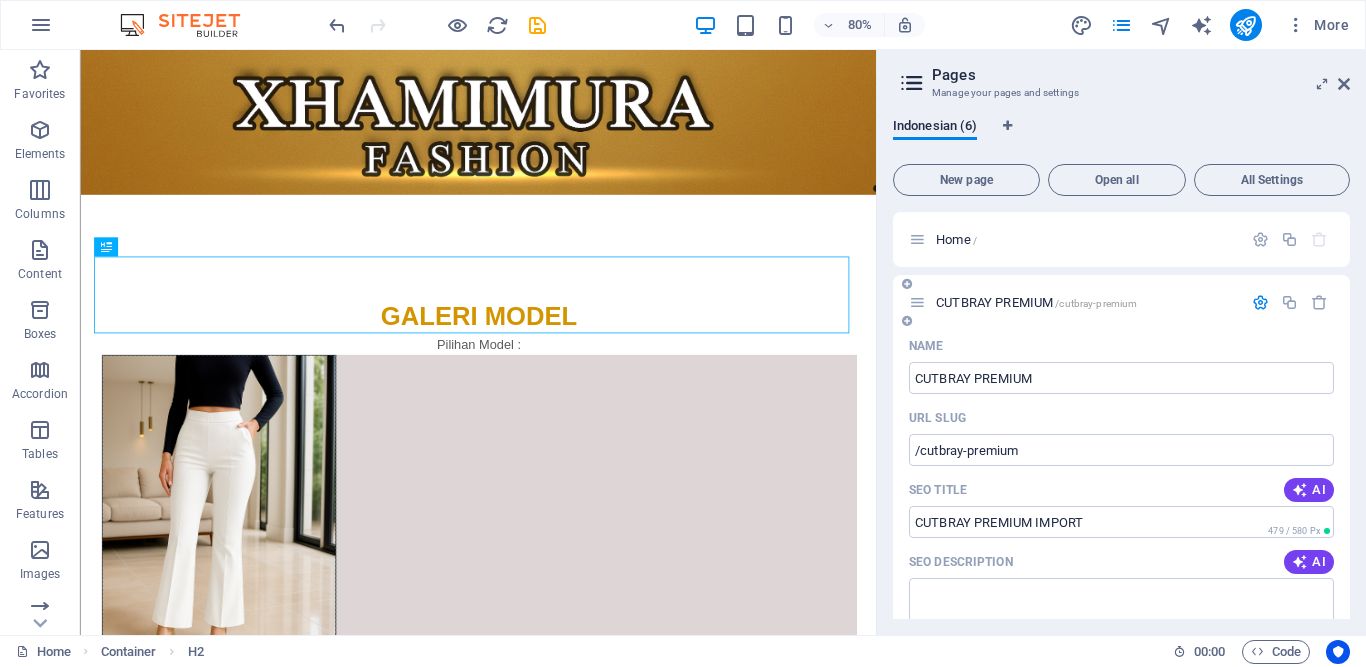 type on "CUTBRAY PREMIUM" 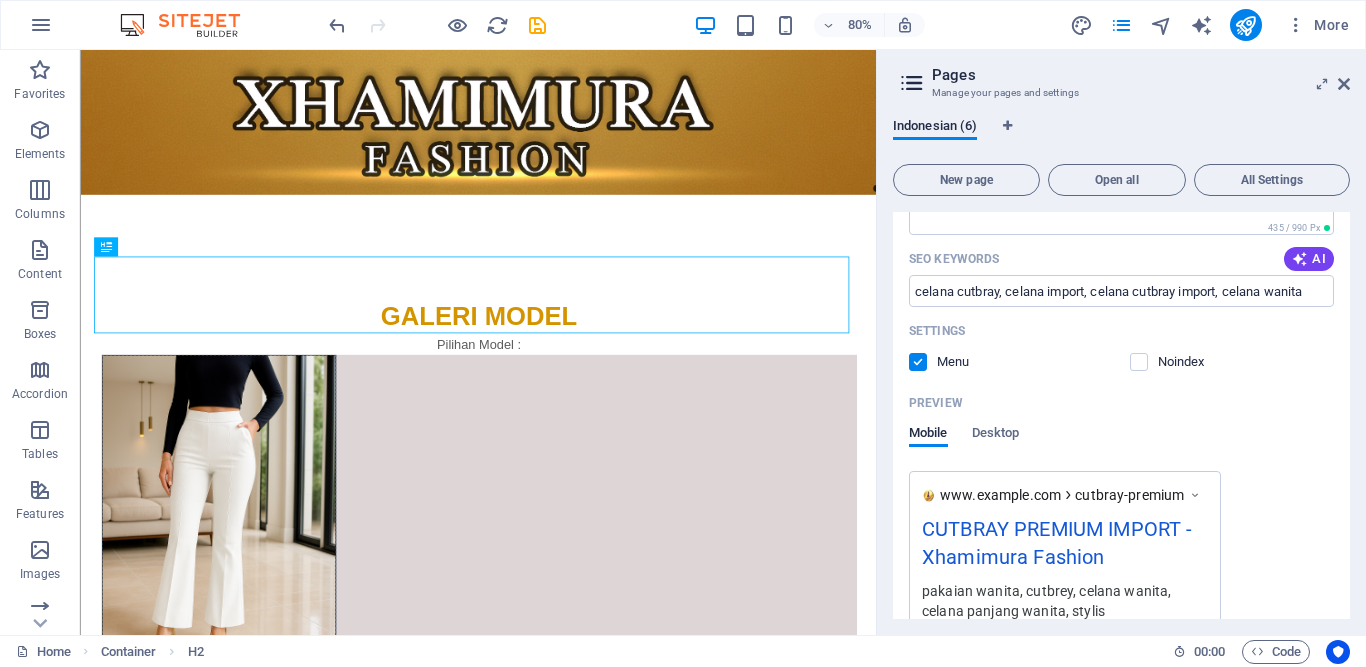 scroll, scrollTop: 0, scrollLeft: 0, axis: both 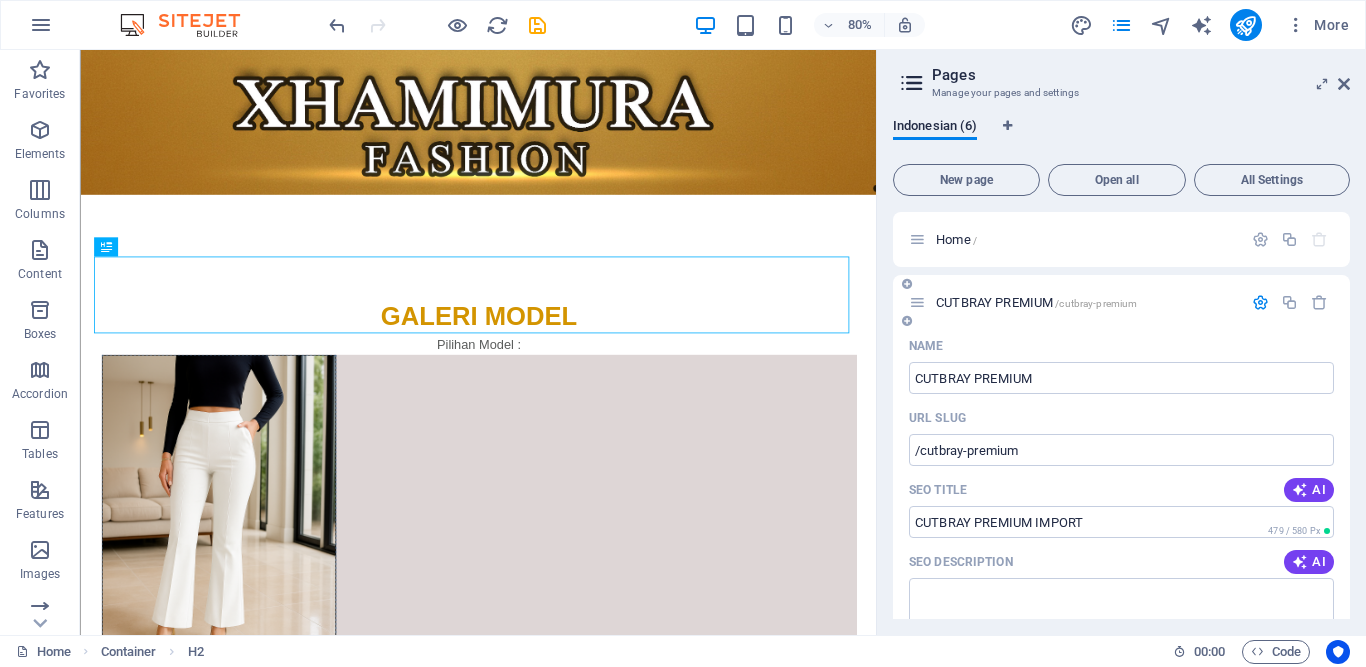 click on "CUTBRAY PREMIUM /cutbray-premium" at bounding box center (1036, 302) 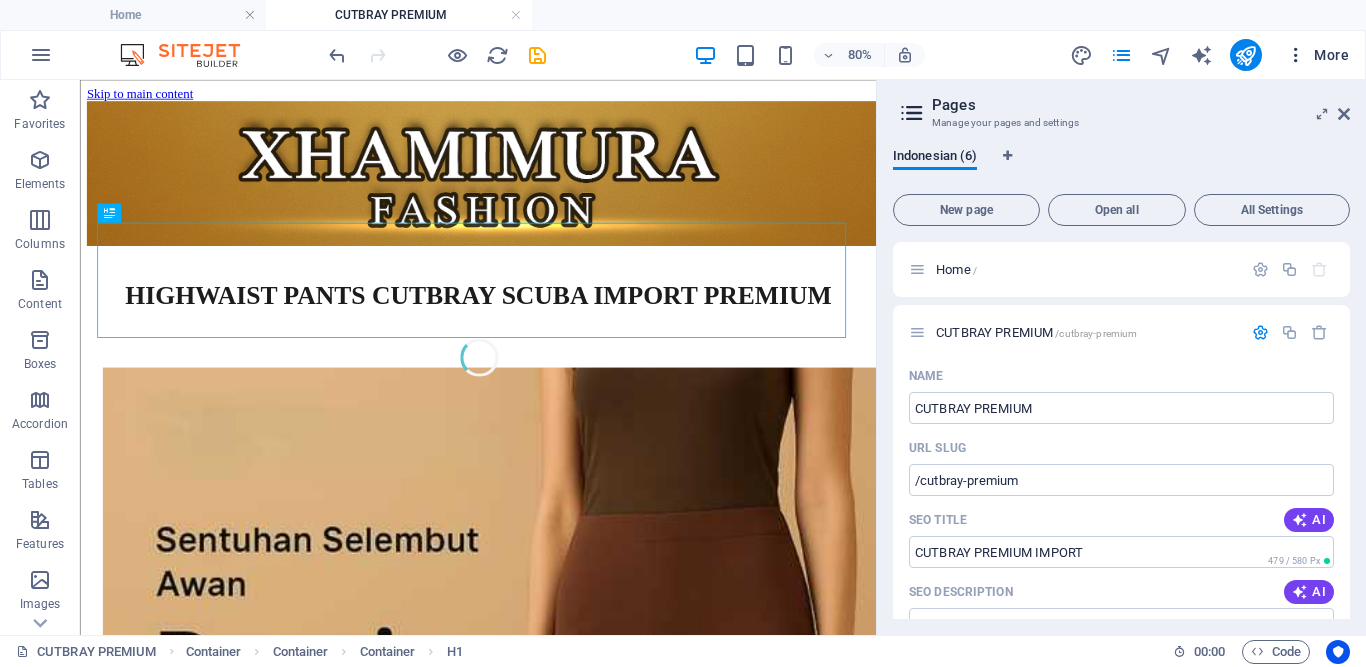 scroll, scrollTop: 0, scrollLeft: 0, axis: both 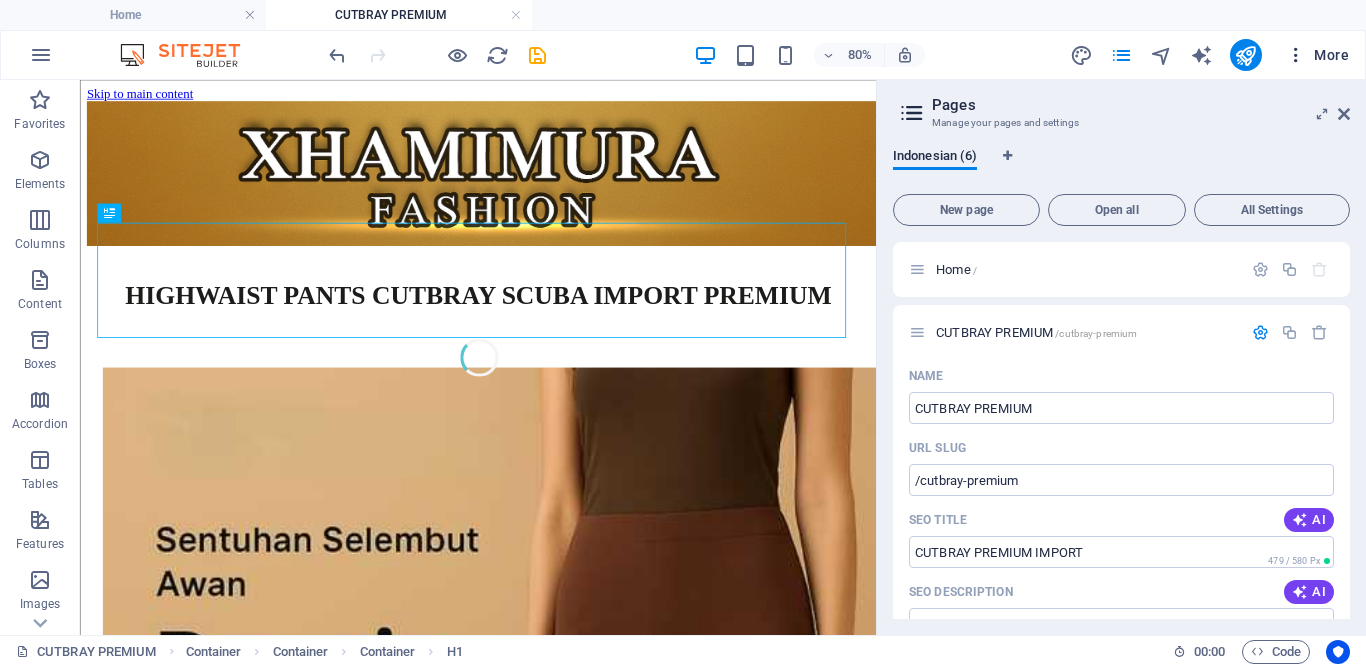 click at bounding box center (1296, 55) 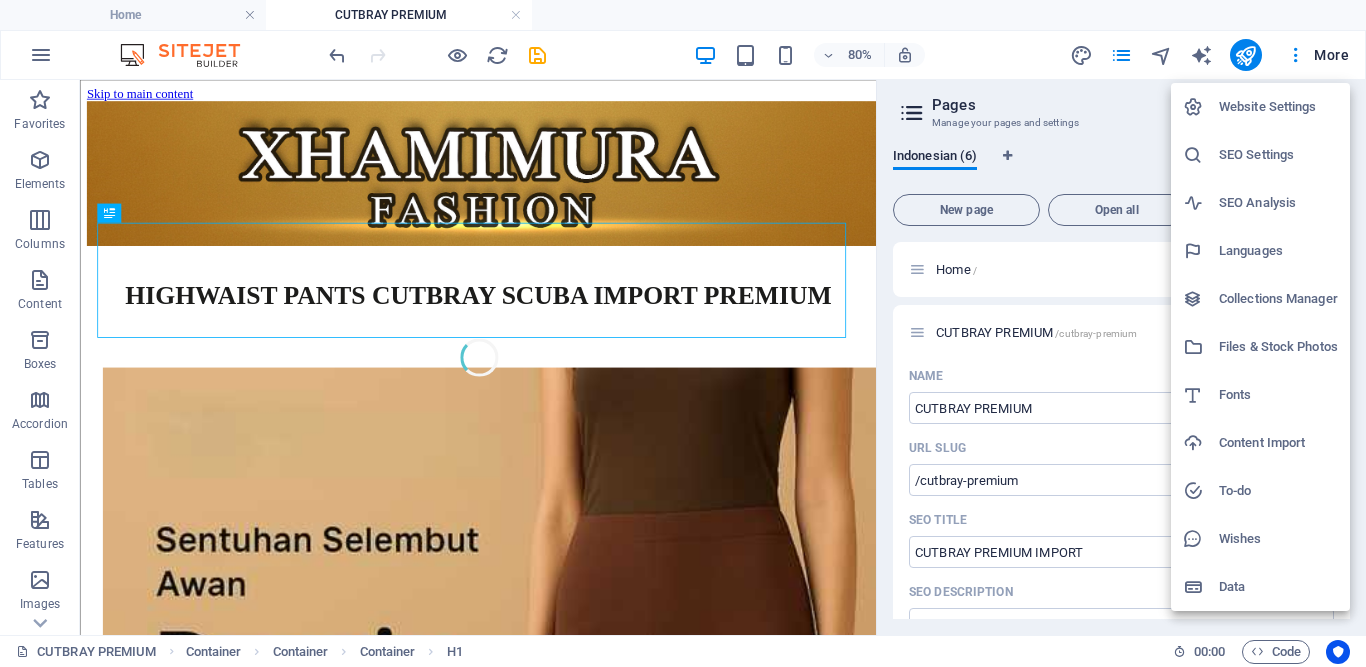 click at bounding box center (683, 333) 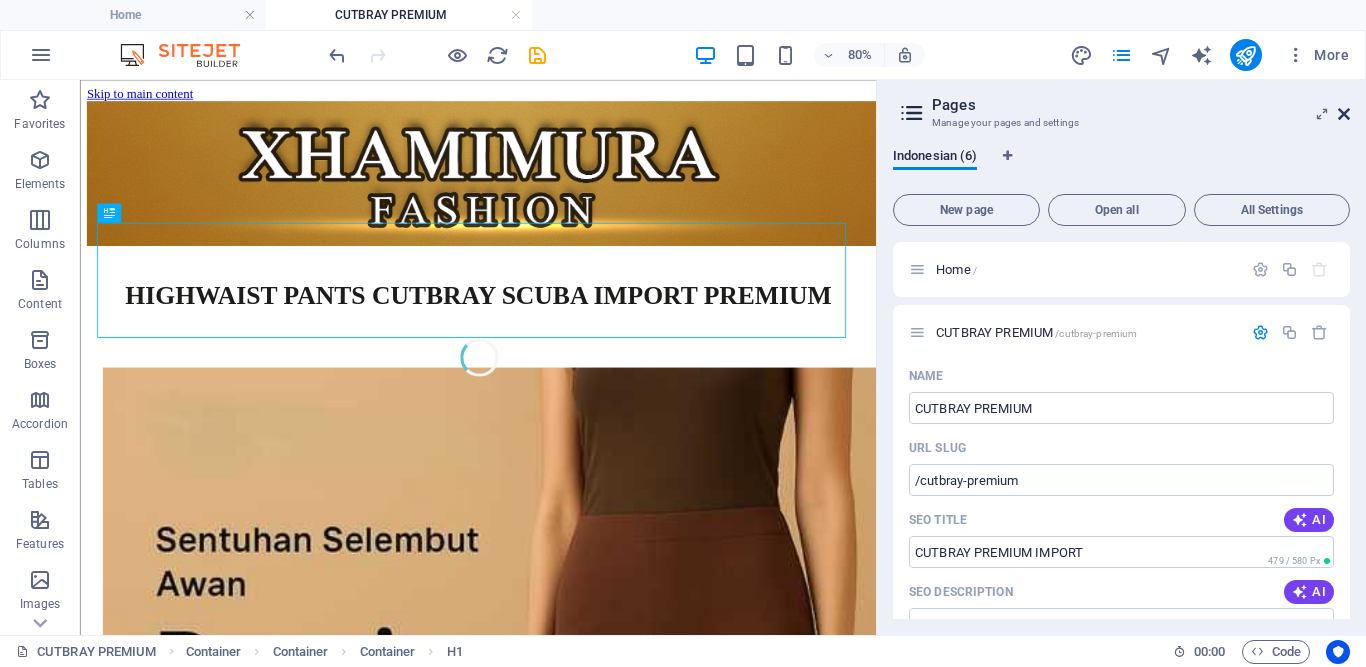 click at bounding box center [1344, 114] 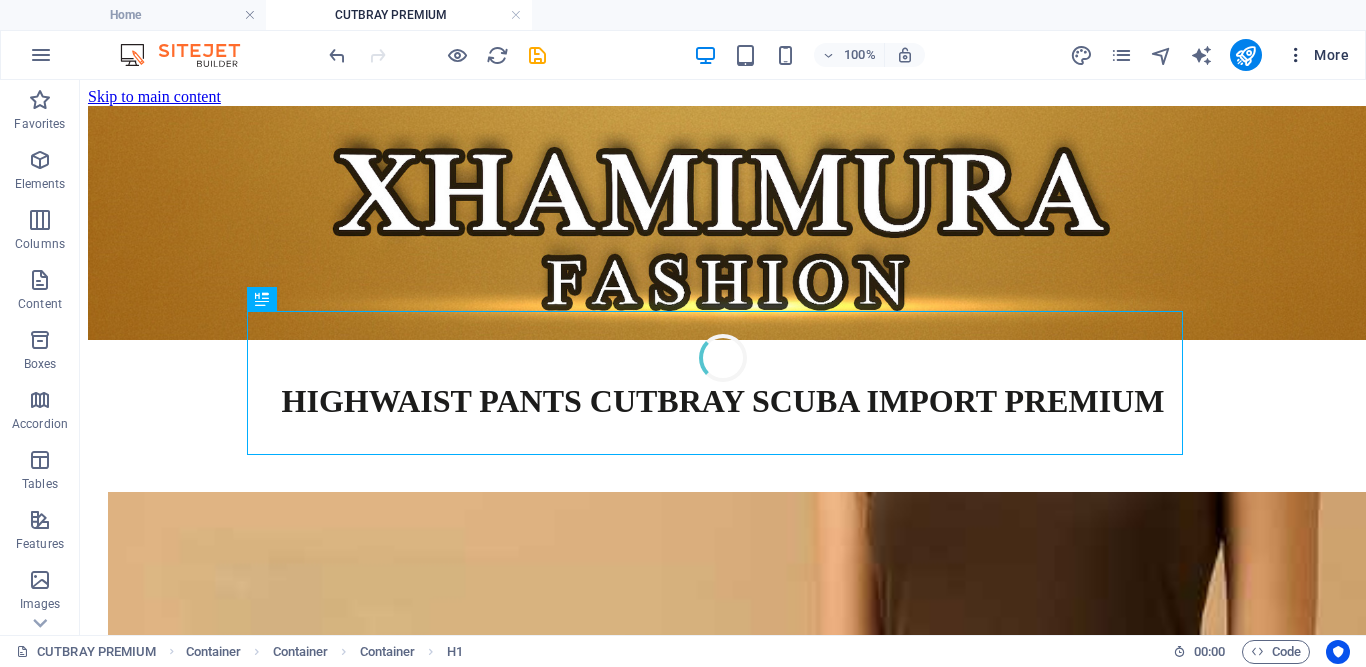 click on "More" at bounding box center (1317, 55) 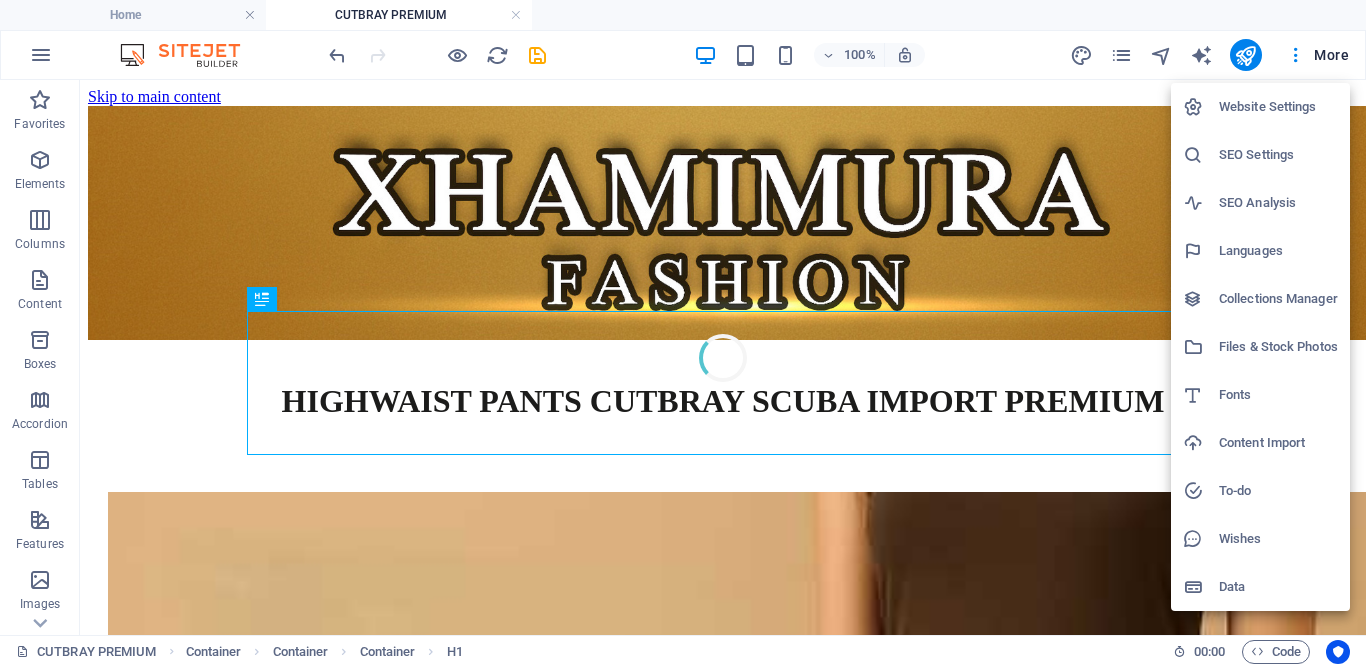 click on "Website Settings" at bounding box center (1278, 107) 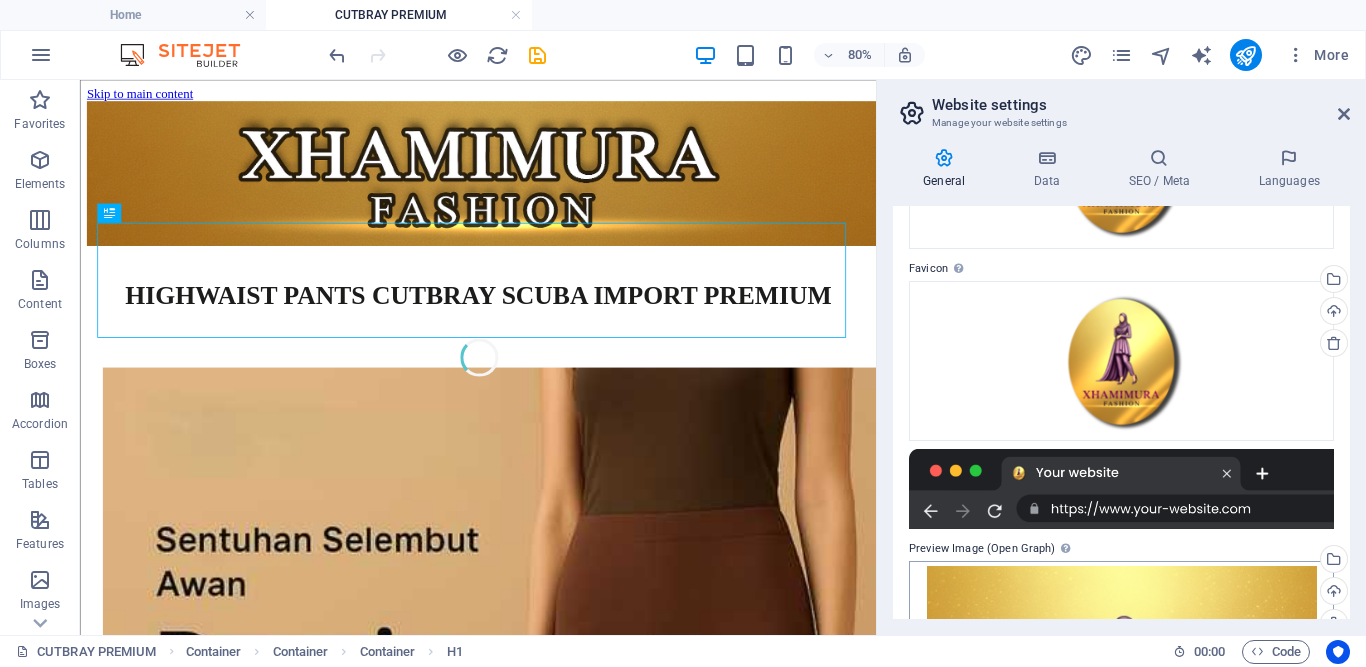scroll, scrollTop: 210, scrollLeft: 0, axis: vertical 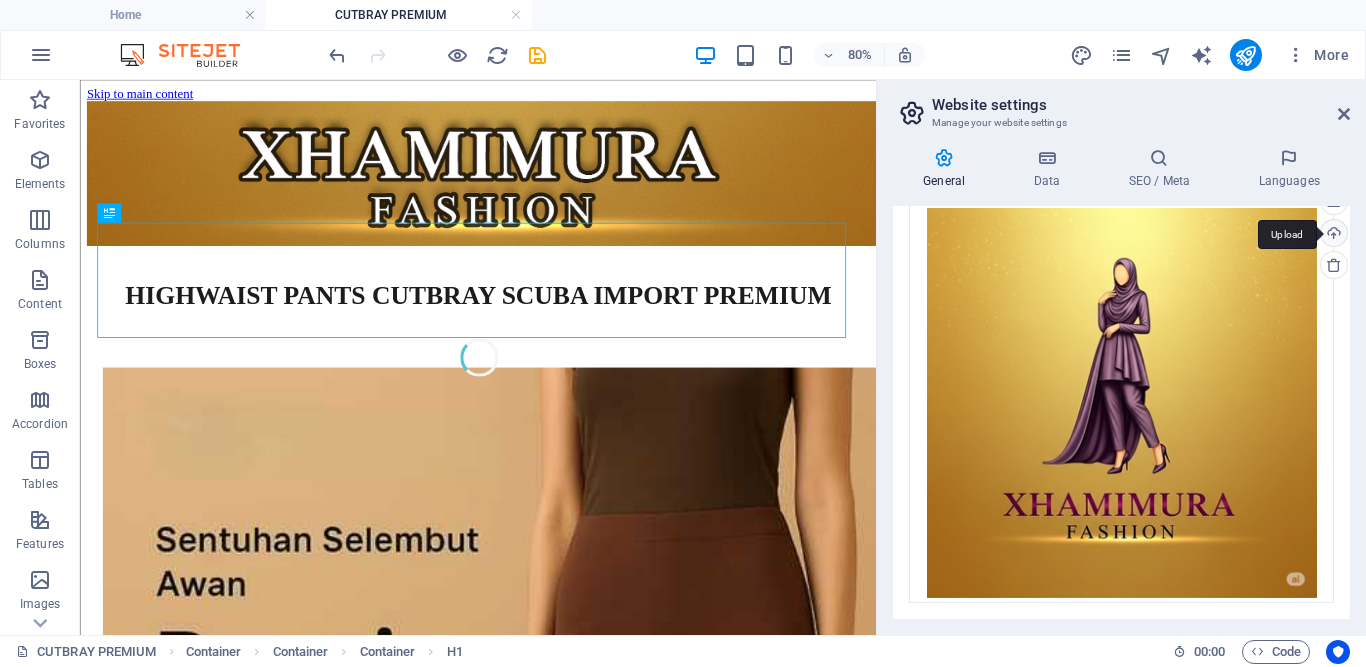 click on "Upload" at bounding box center [1332, 235] 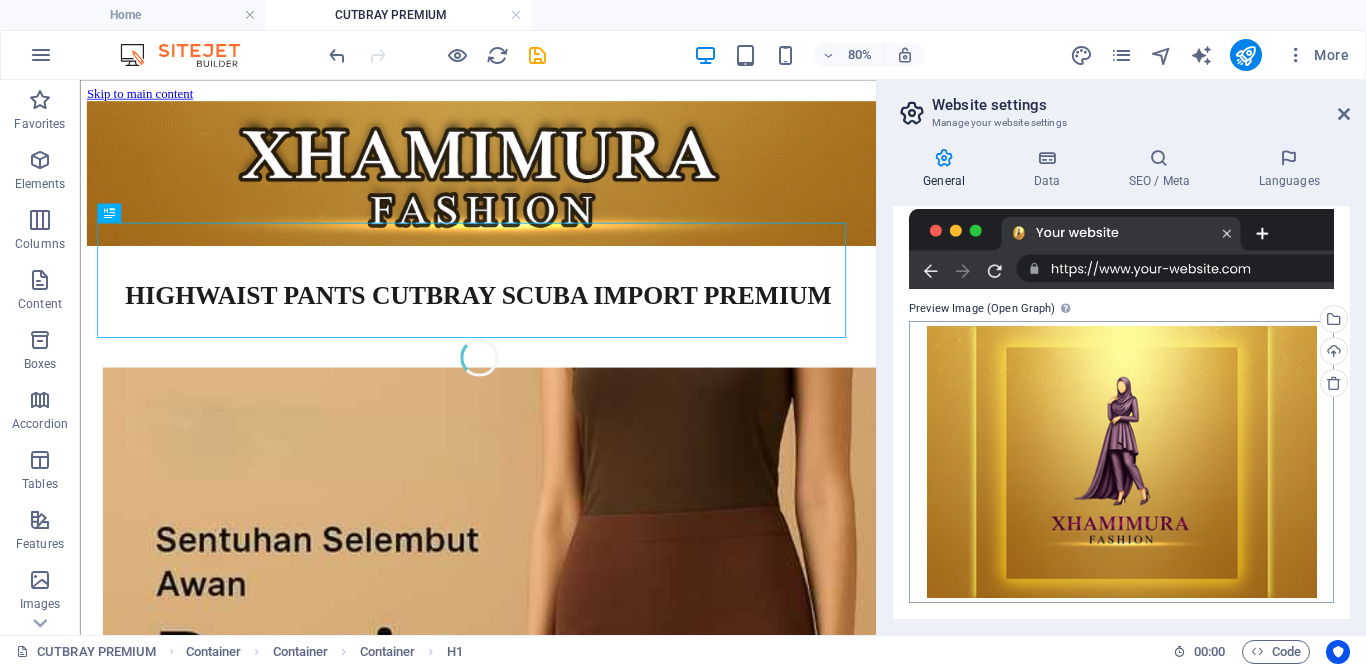 scroll, scrollTop: 453, scrollLeft: 0, axis: vertical 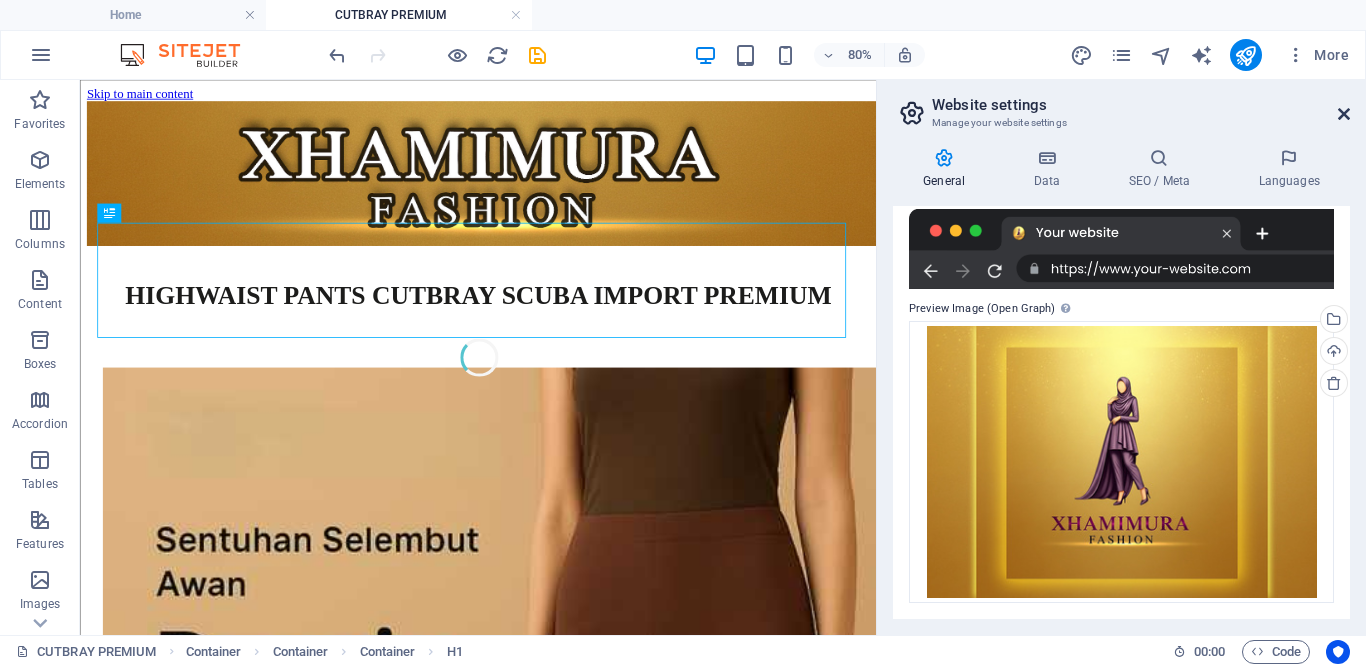 click at bounding box center [1344, 114] 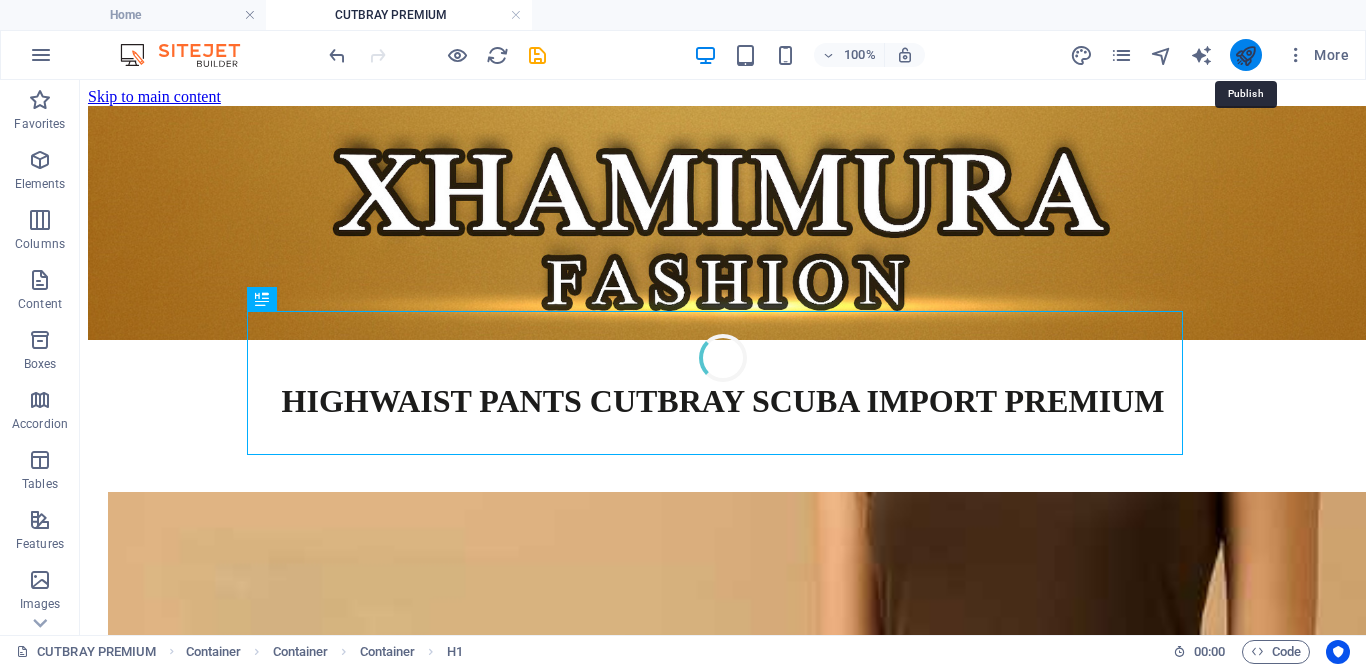drag, startPoint x: 1239, startPoint y: 58, endPoint x: 1176, endPoint y: 121, distance: 89.09545 